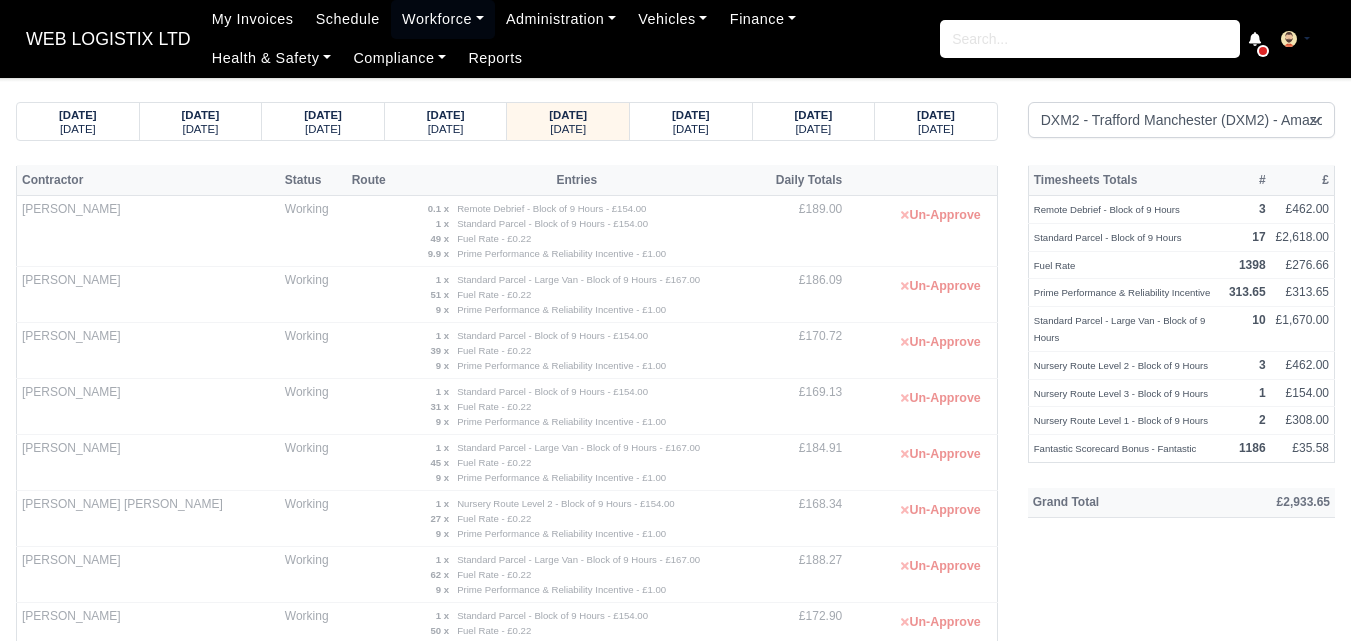select on "1" 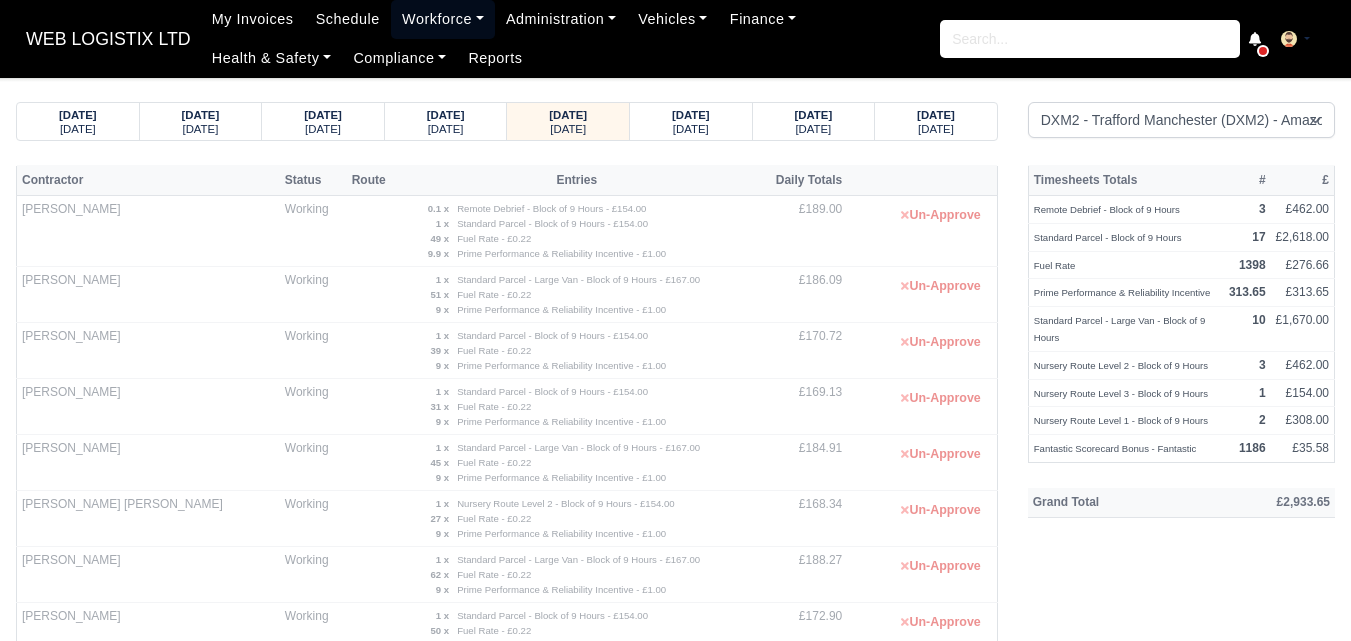 click on "Workforce" at bounding box center [443, 19] 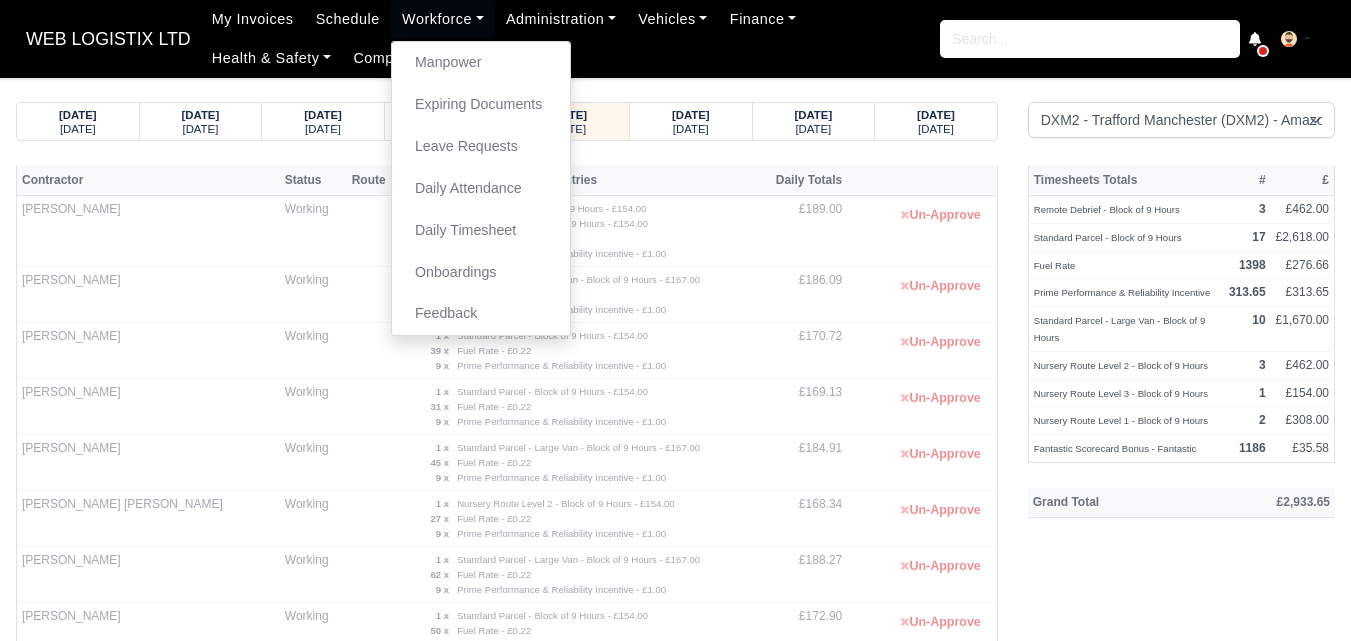 click on "WEB LOGISTIX LTD
My Invoices Schedule Workforce Manpower Expiring Documents Leave Requests Daily Attendance Daily Timesheet Onboardings Feedback Administration Depots Operating Centres Management Schedule Tasks Tasks Metrics Vehicles Fleet Schedule Rental Agreements Today's Inspections Forms Customers Offences Incidents Service Entries Renewal Dates Vehicle Groups Fleet Insurance B2B Contractors Finance Invoices Disputes Payment Types Service Types Assets Credit Instalments Bulk Payment Custom Invoices Health & Safety Vehicle Inspections Support Portal Incidents Compliance Compliance Dashboard E-Sign Documents Communication Center Trainings Reports
×" at bounding box center [675, 39] 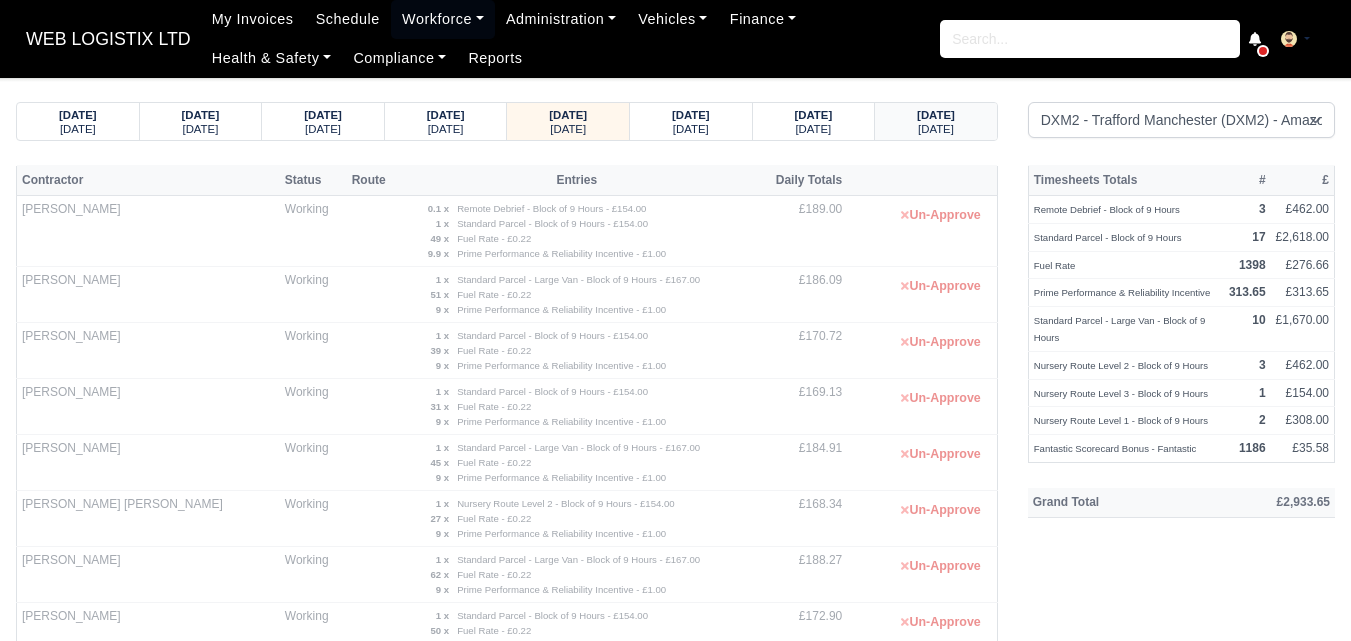 click on "[DATE]" at bounding box center (936, 128) 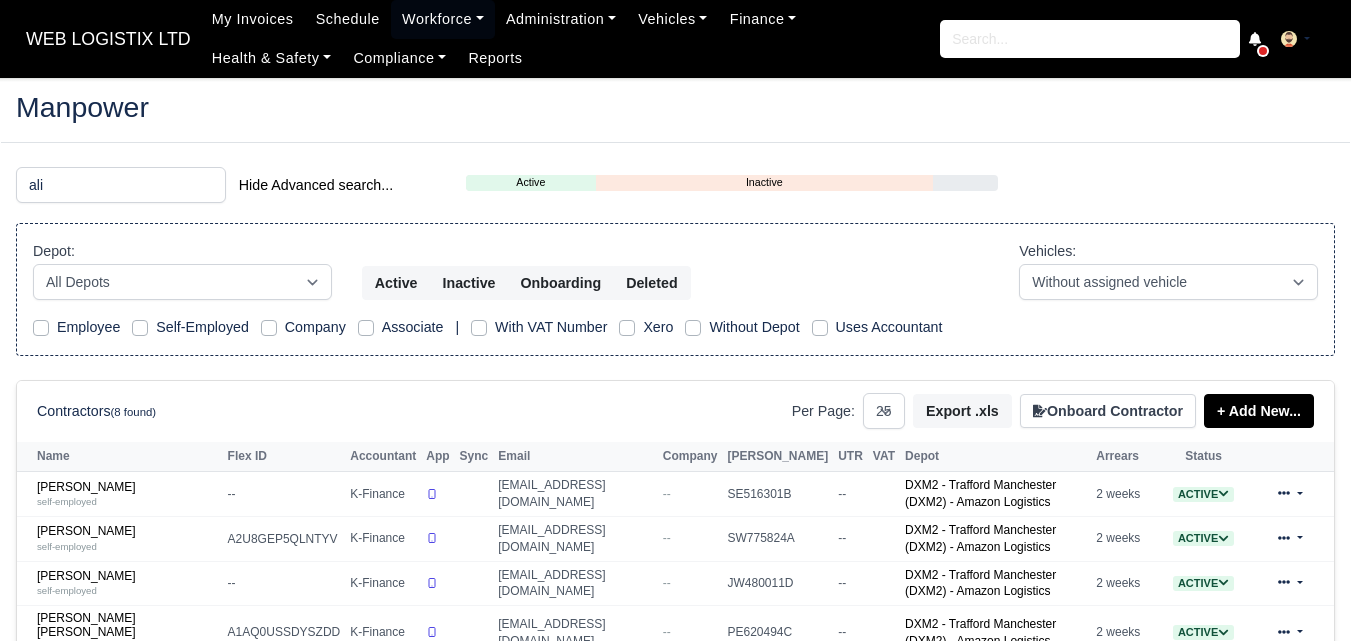 select on "25" 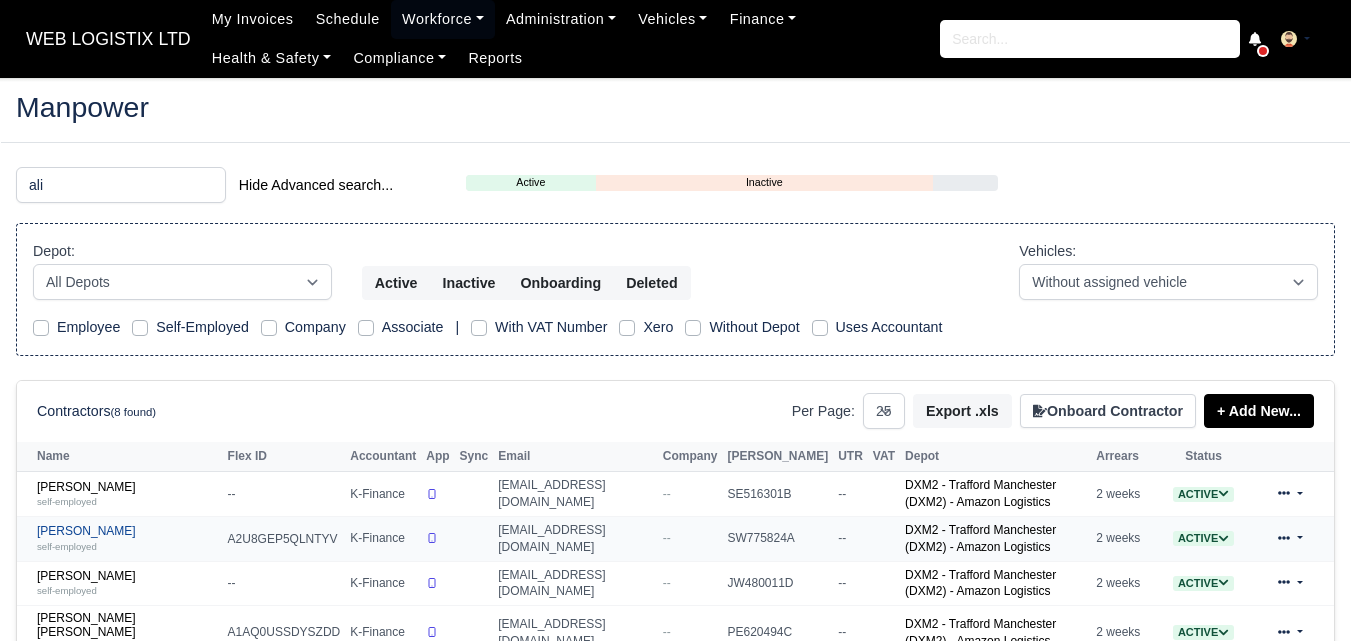scroll, scrollTop: 0, scrollLeft: 0, axis: both 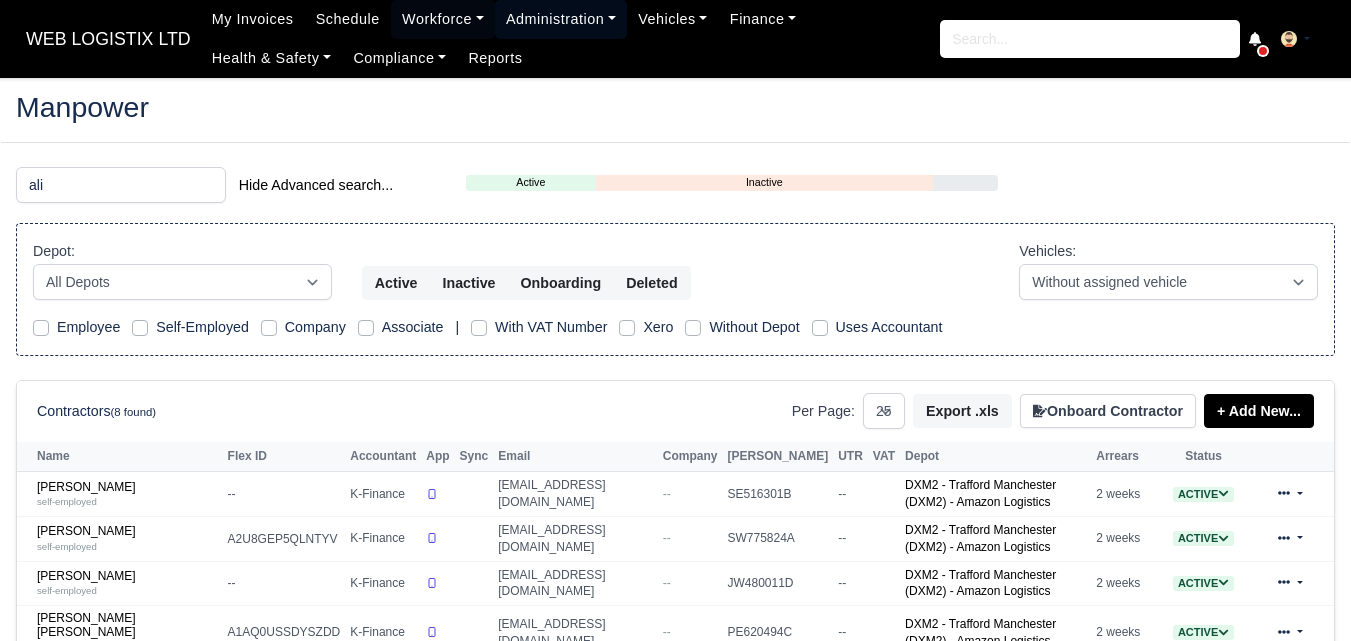 click on "Administration" at bounding box center [561, 19] 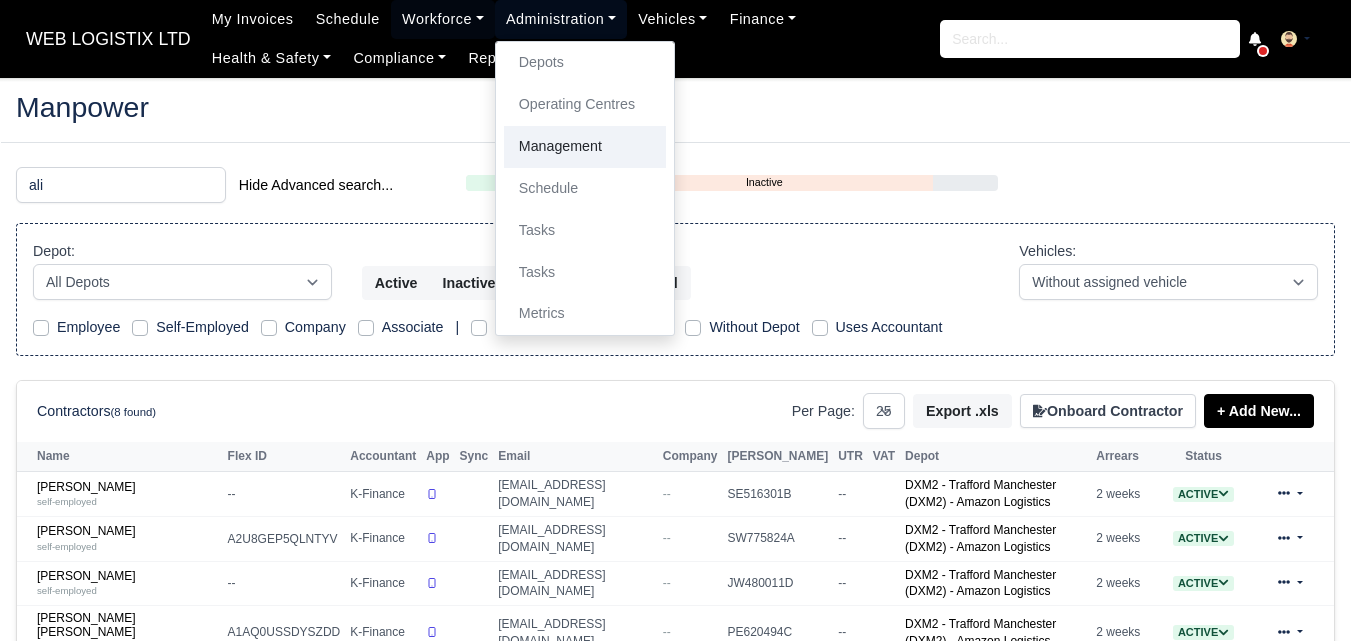 click on "Management" at bounding box center [585, 147] 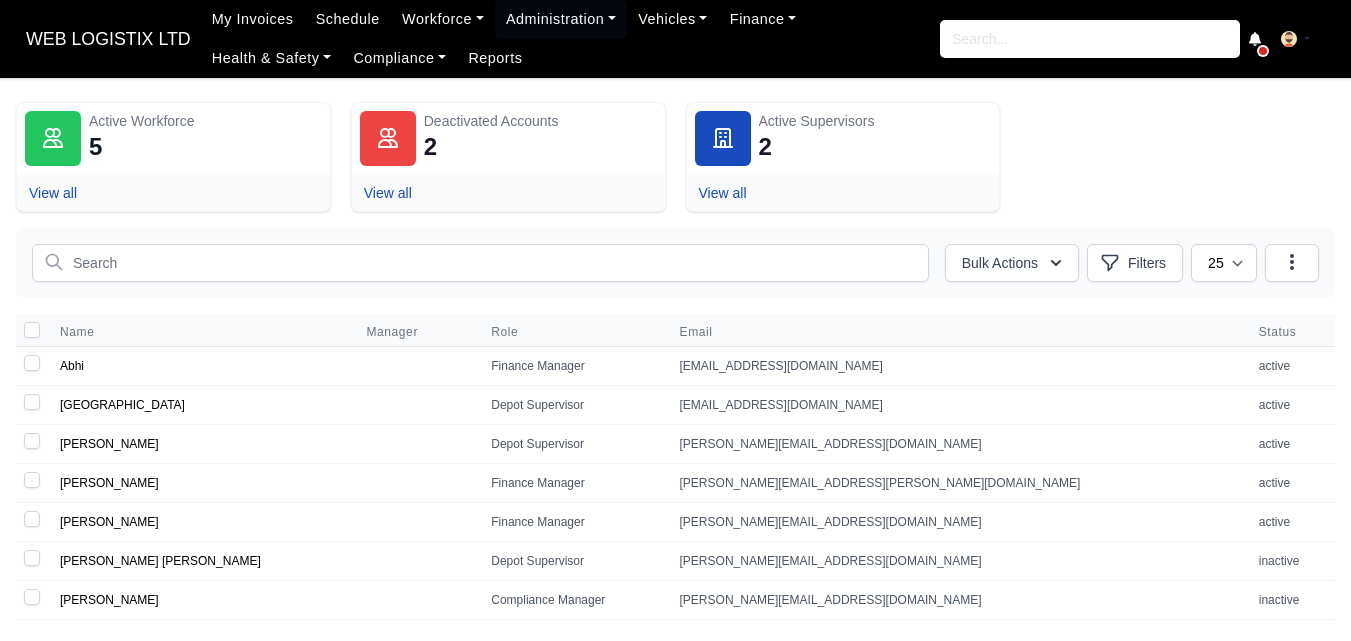 scroll, scrollTop: 0, scrollLeft: 0, axis: both 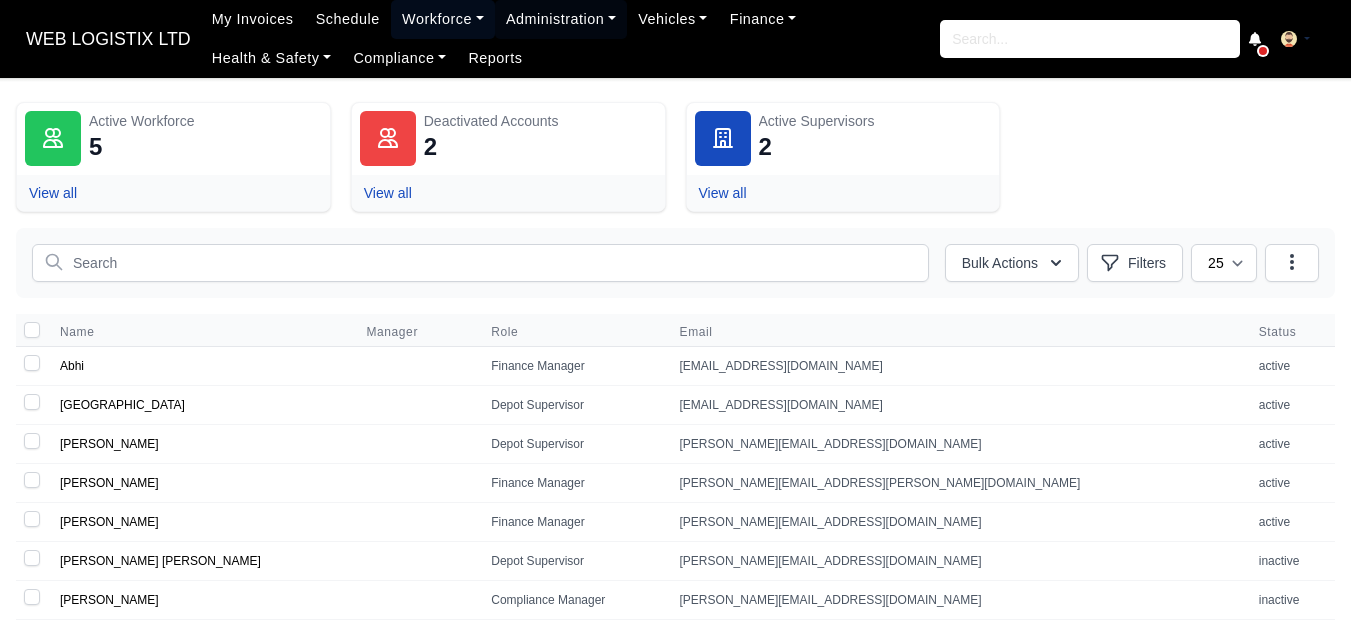 click on "Workforce" at bounding box center [443, 19] 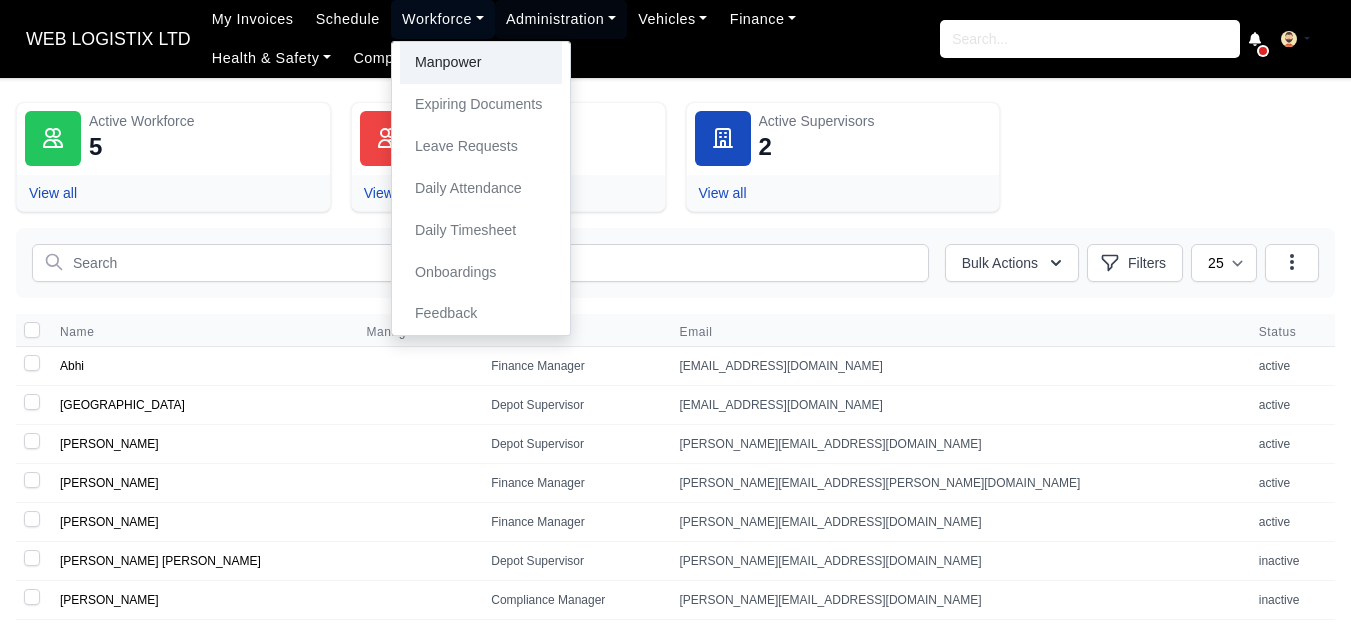 click on "Manpower" at bounding box center [481, 63] 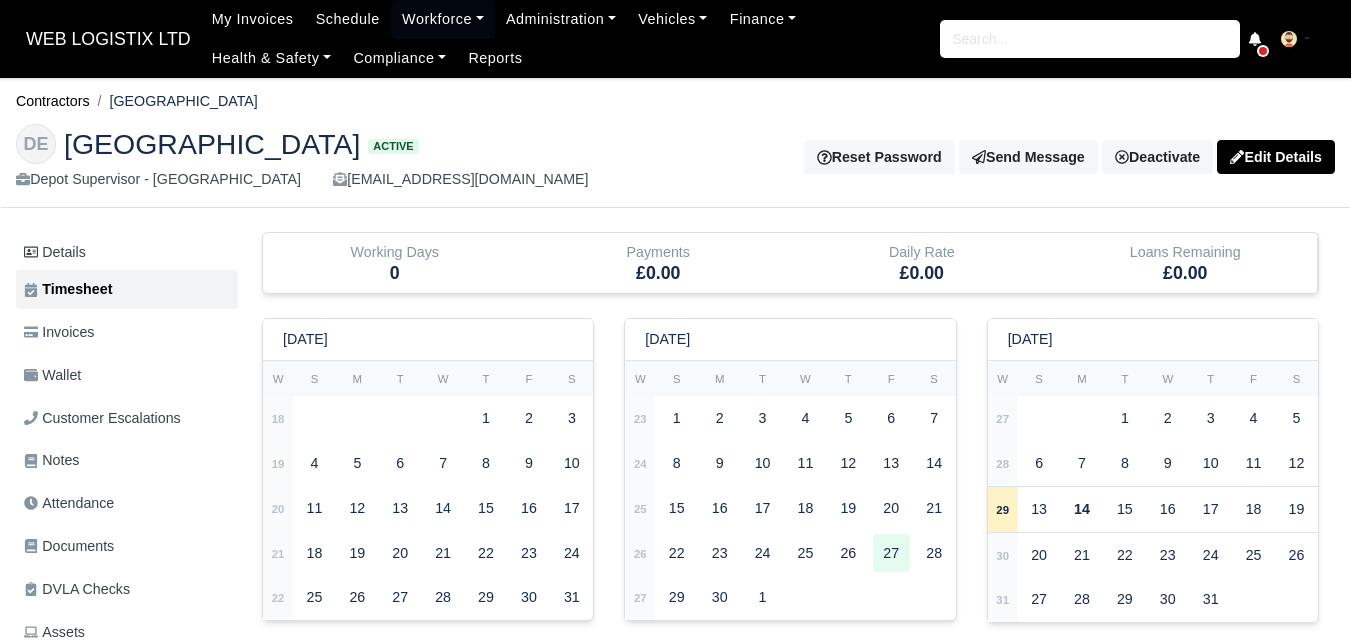 scroll, scrollTop: 0, scrollLeft: 0, axis: both 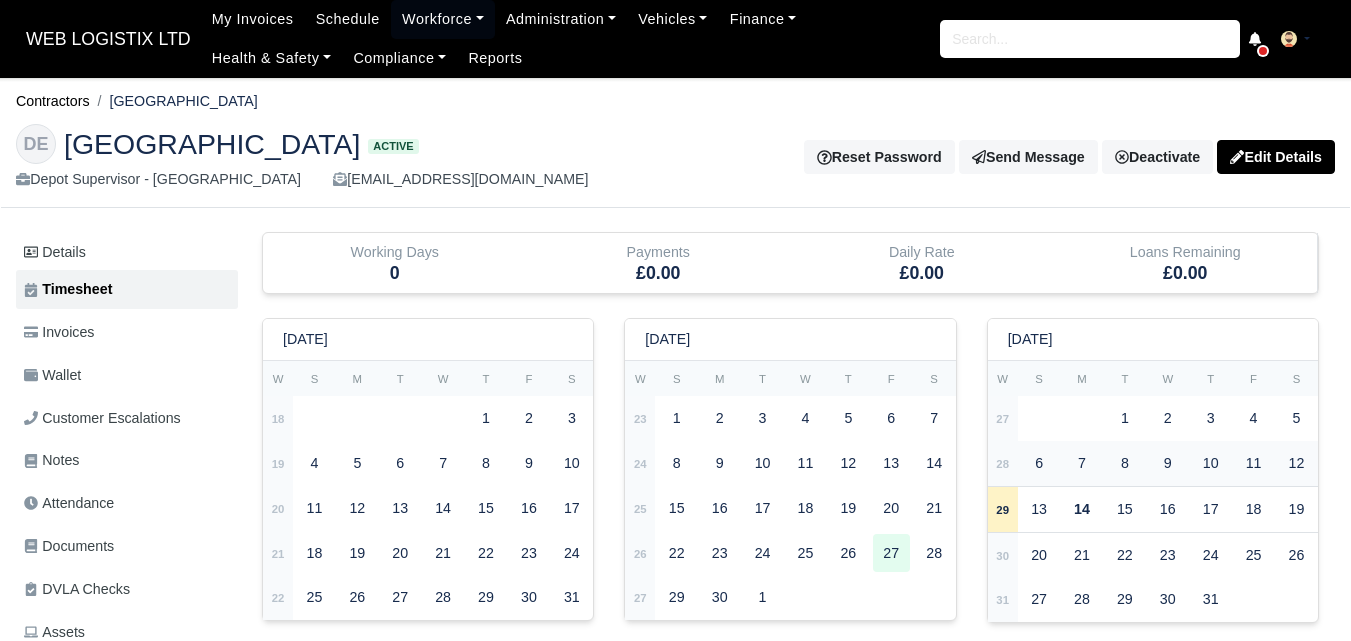 click on "28" at bounding box center (1003, 463) 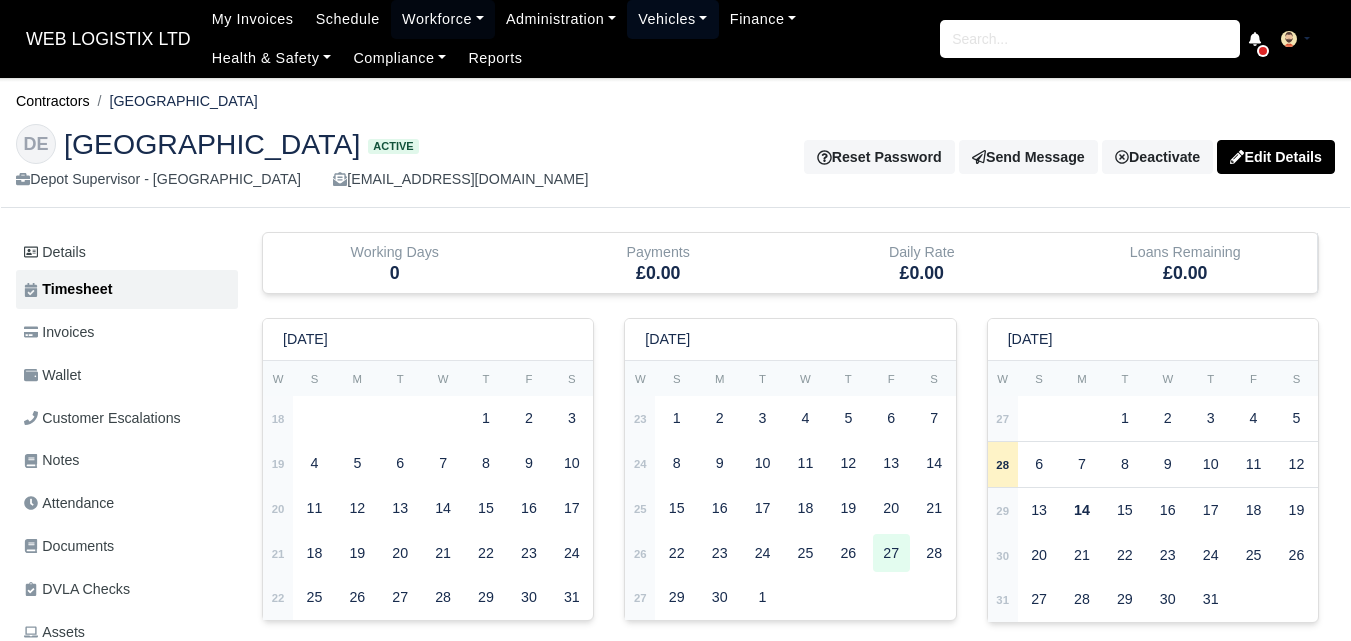 type 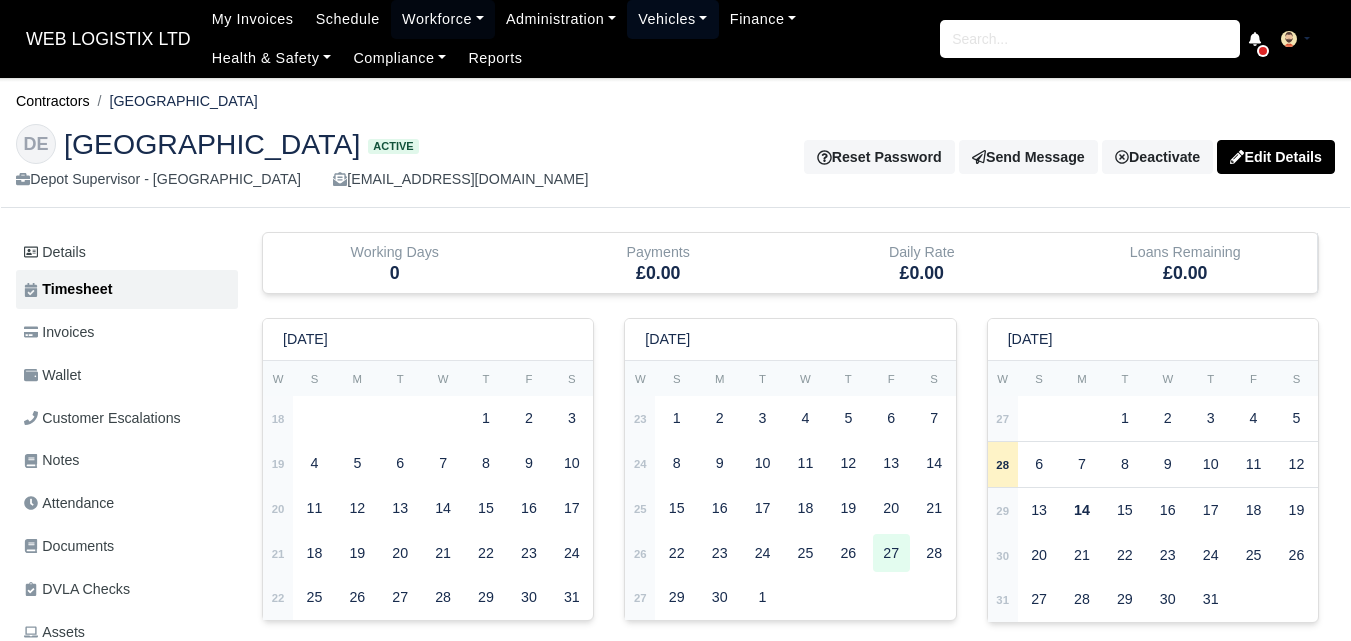 type 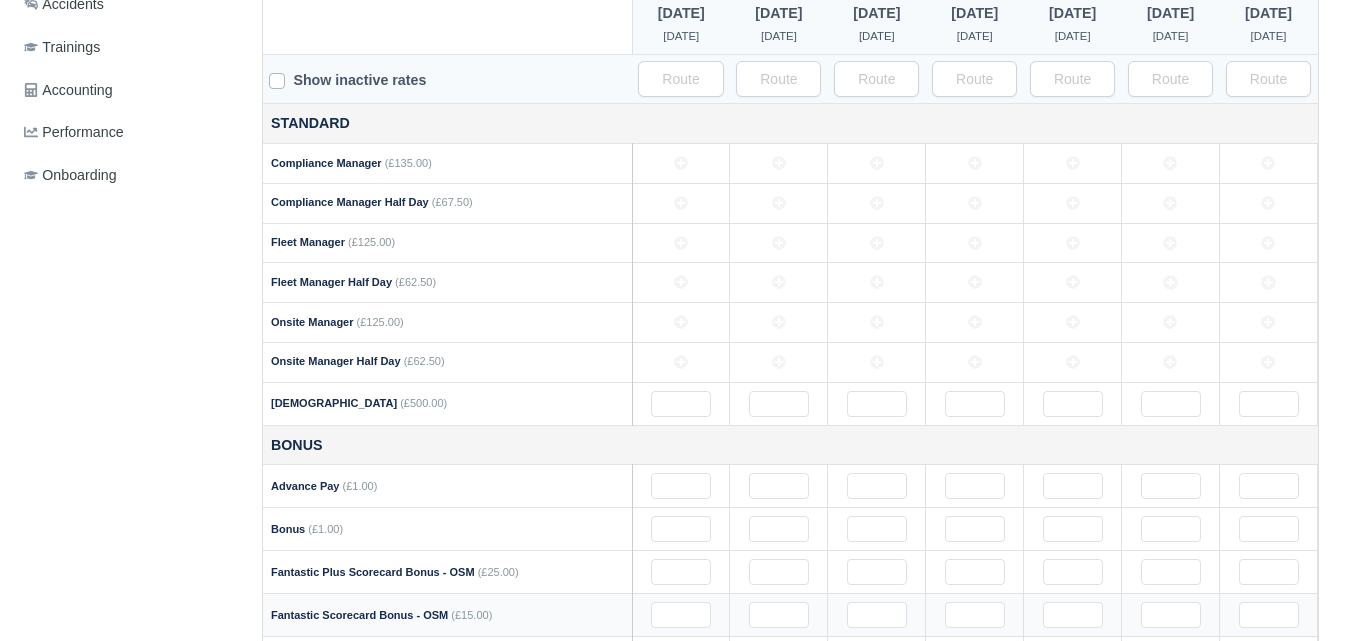 scroll, scrollTop: 667, scrollLeft: 0, axis: vertical 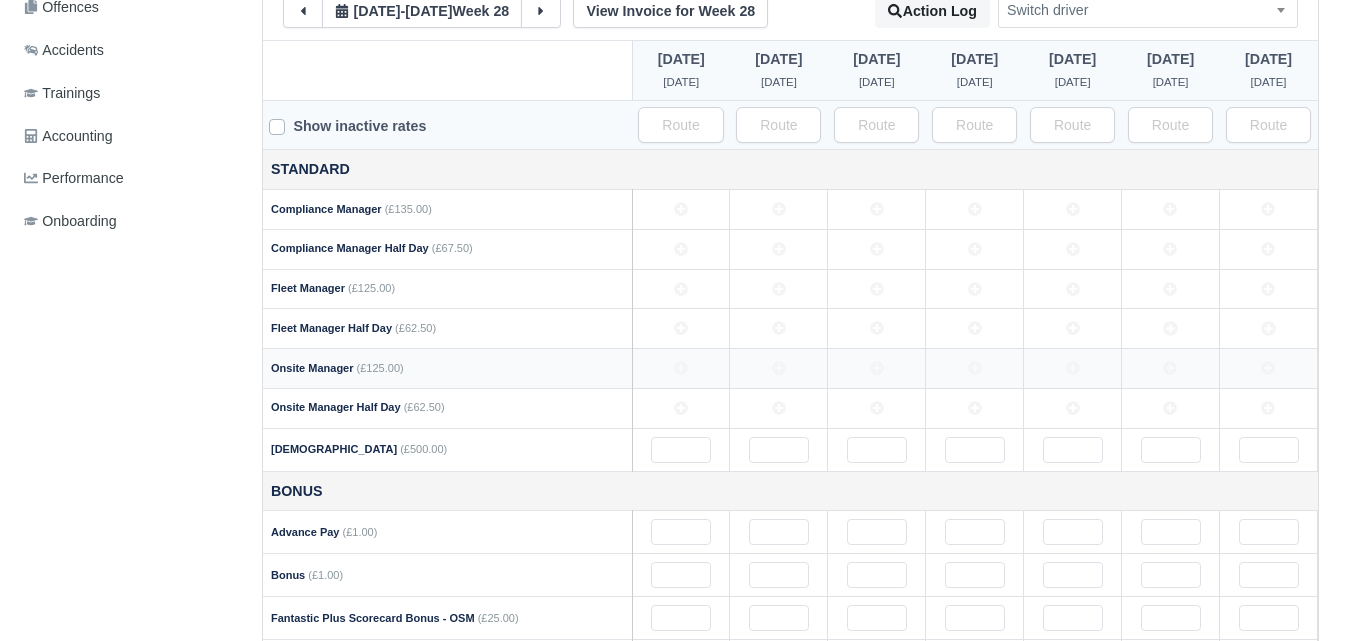 click 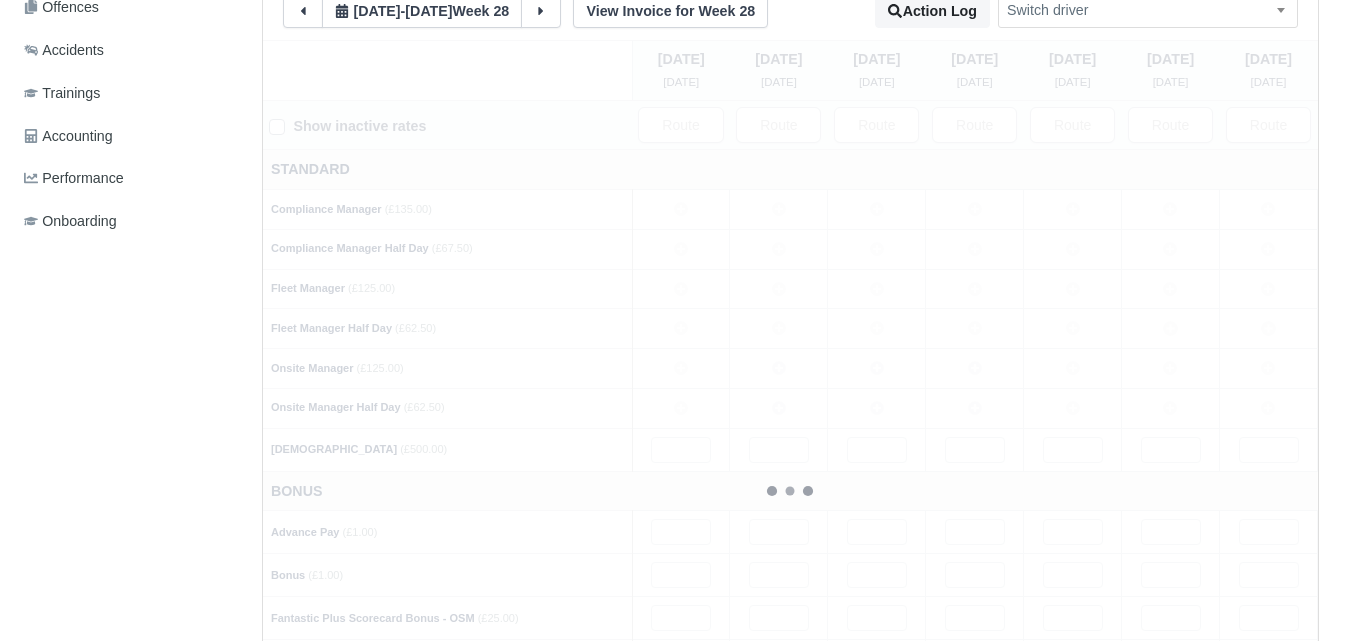 type 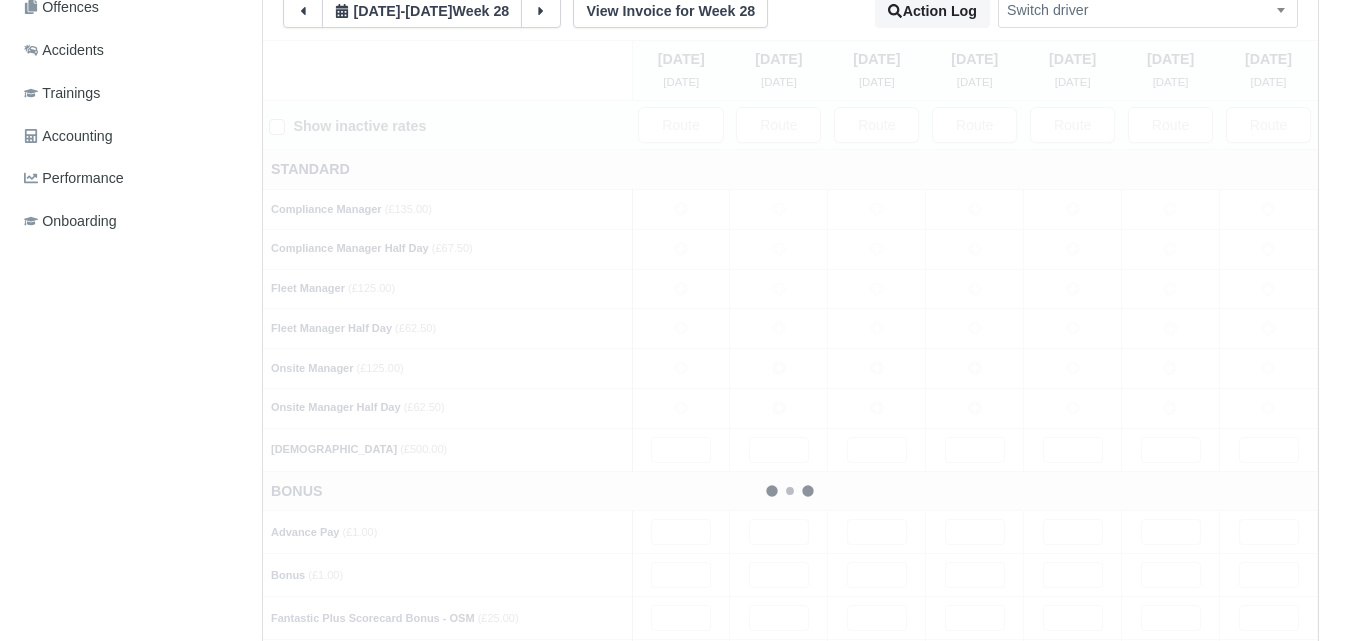 type 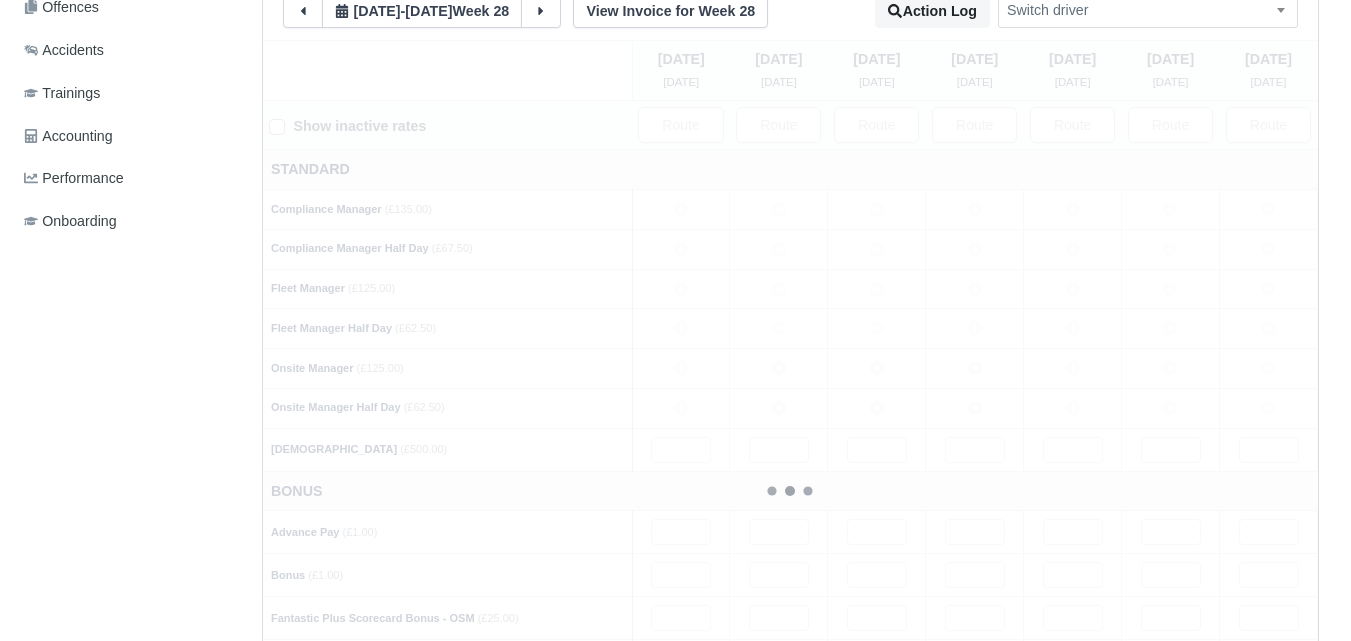 type 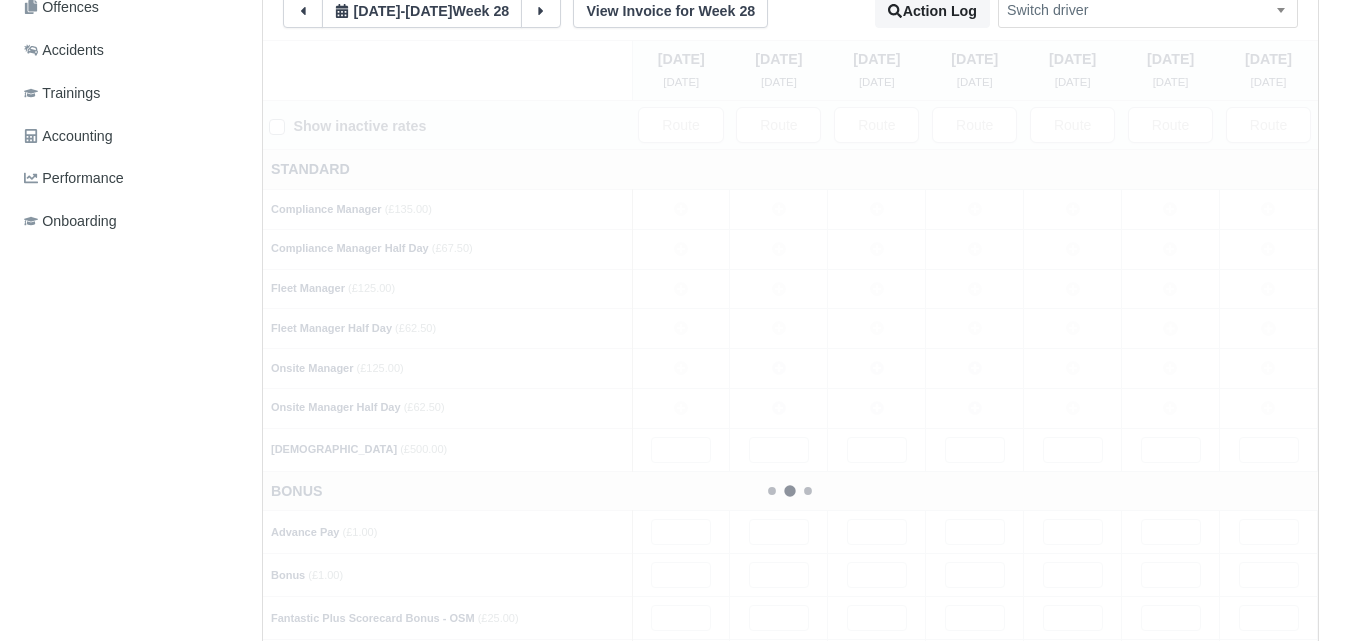 type 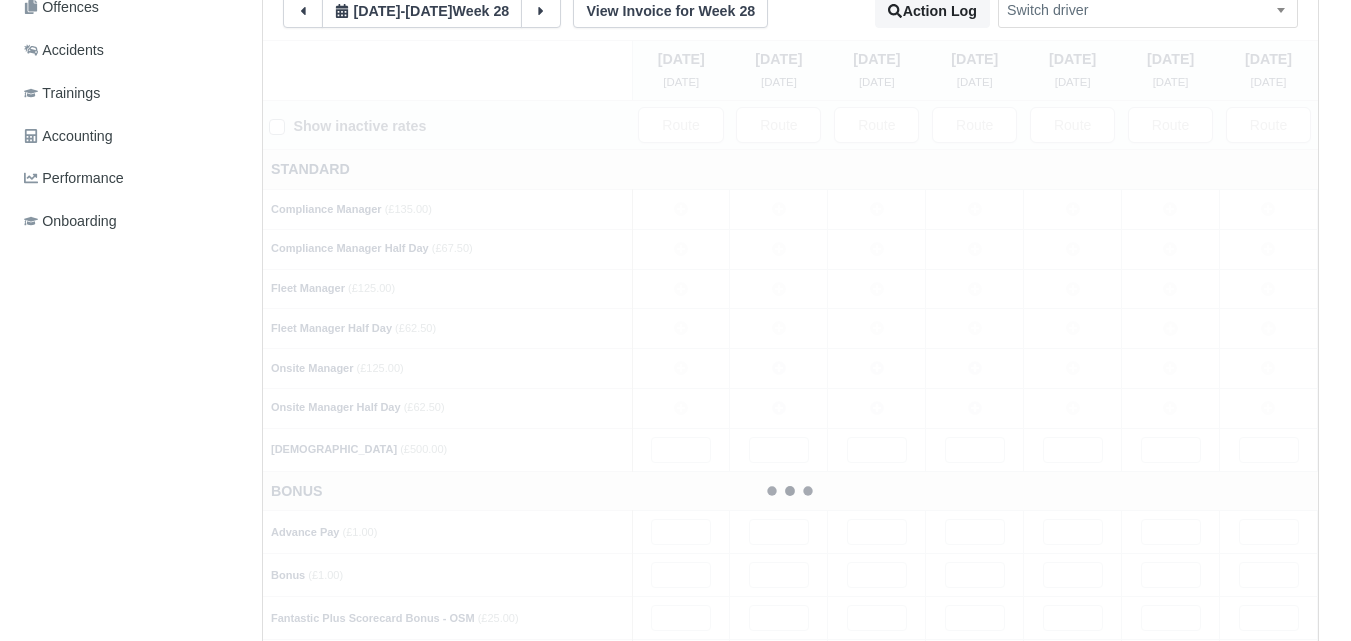 type 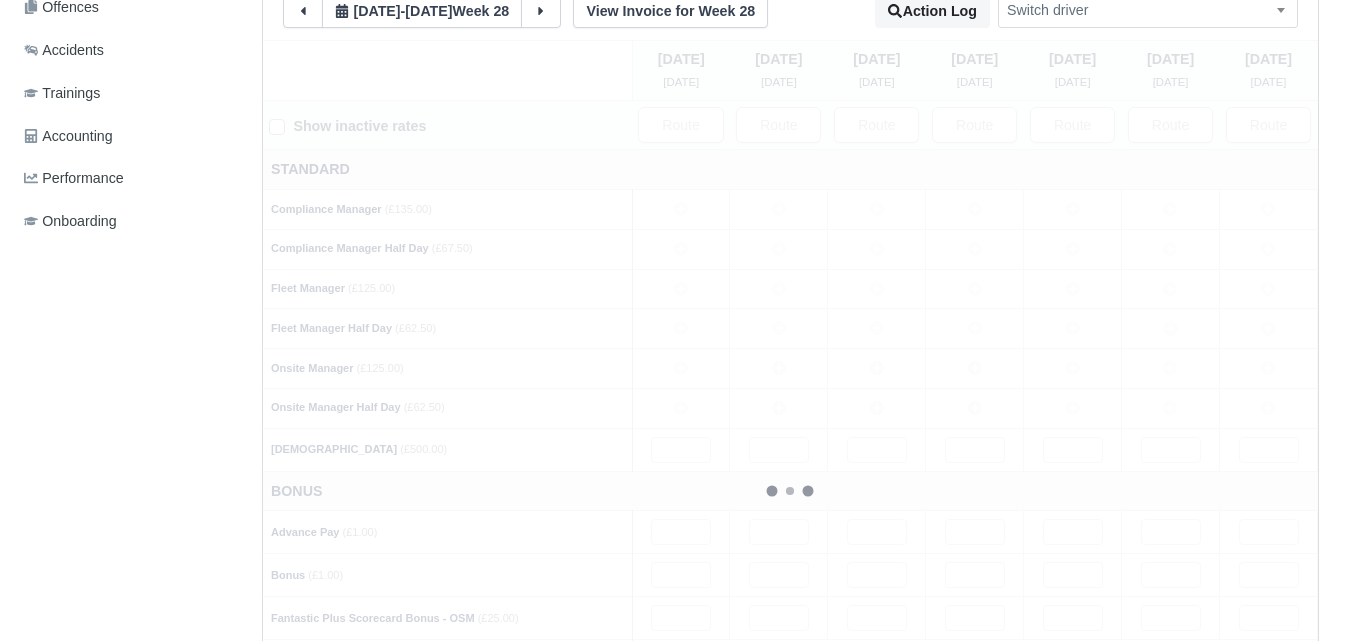 type 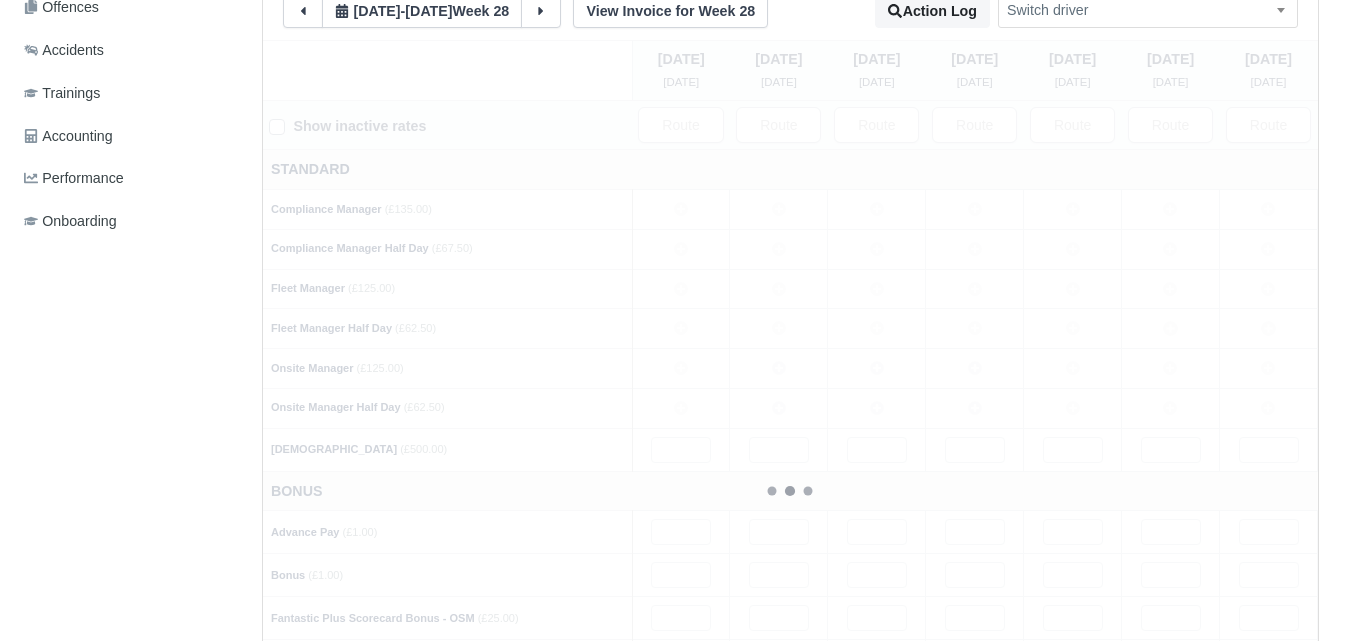 type 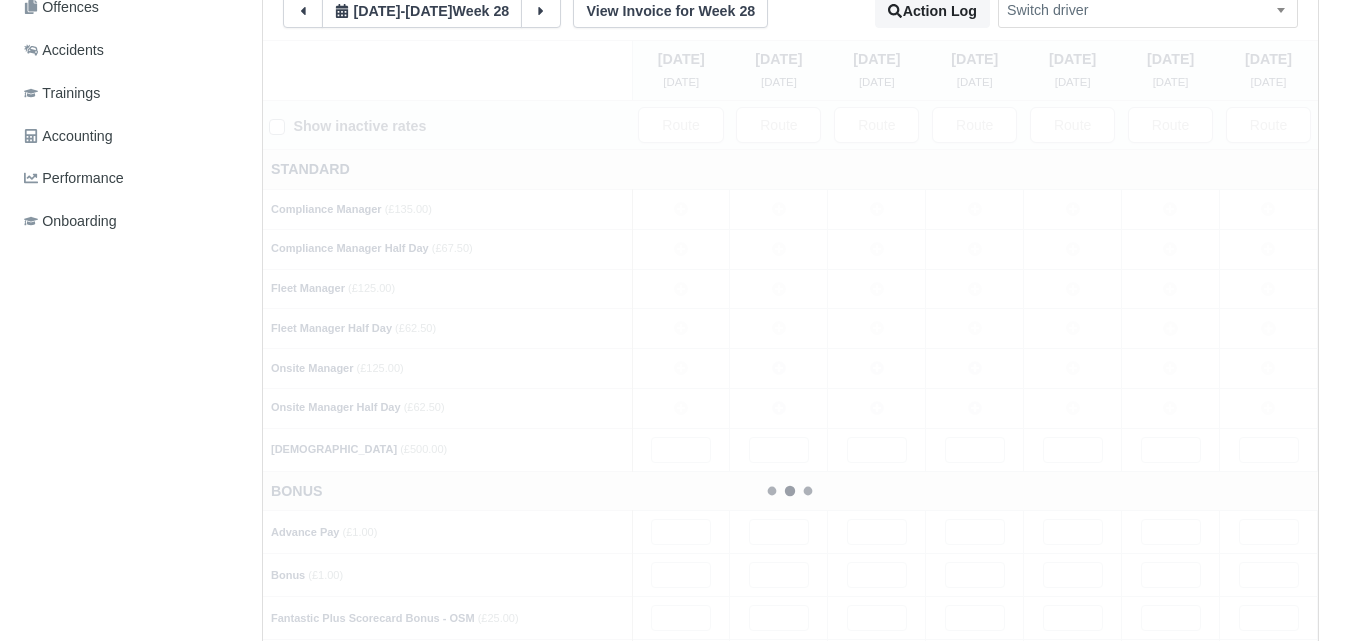 type 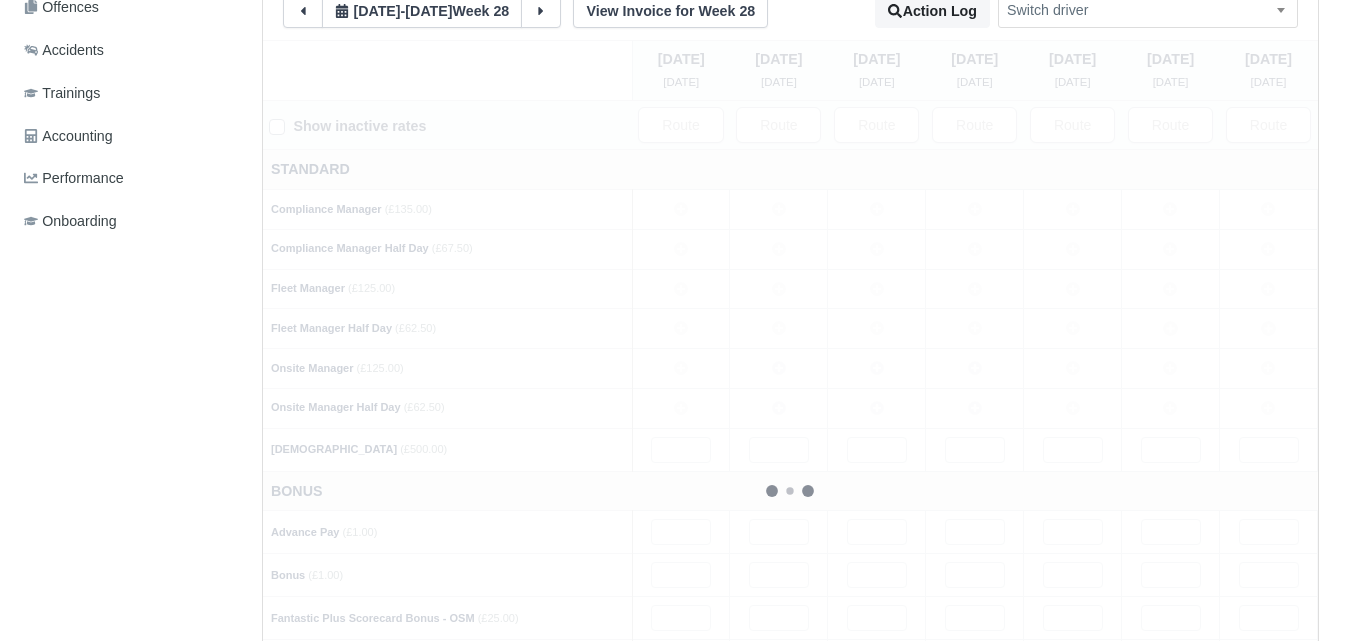 type 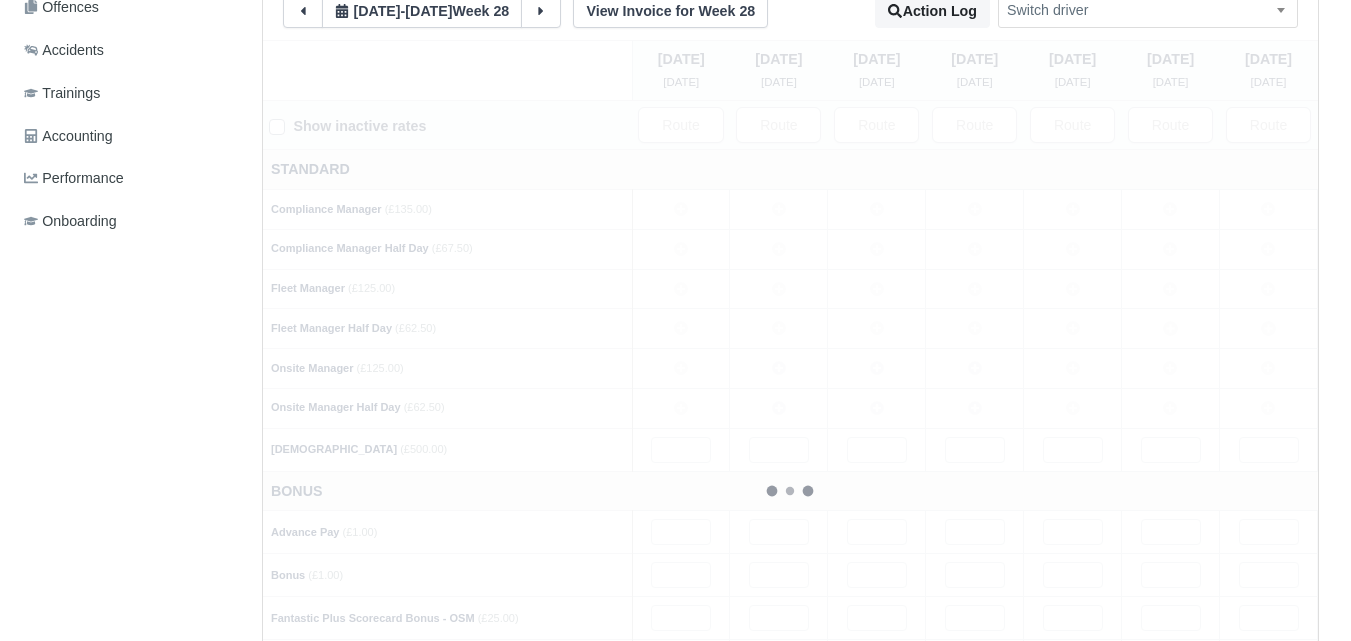type 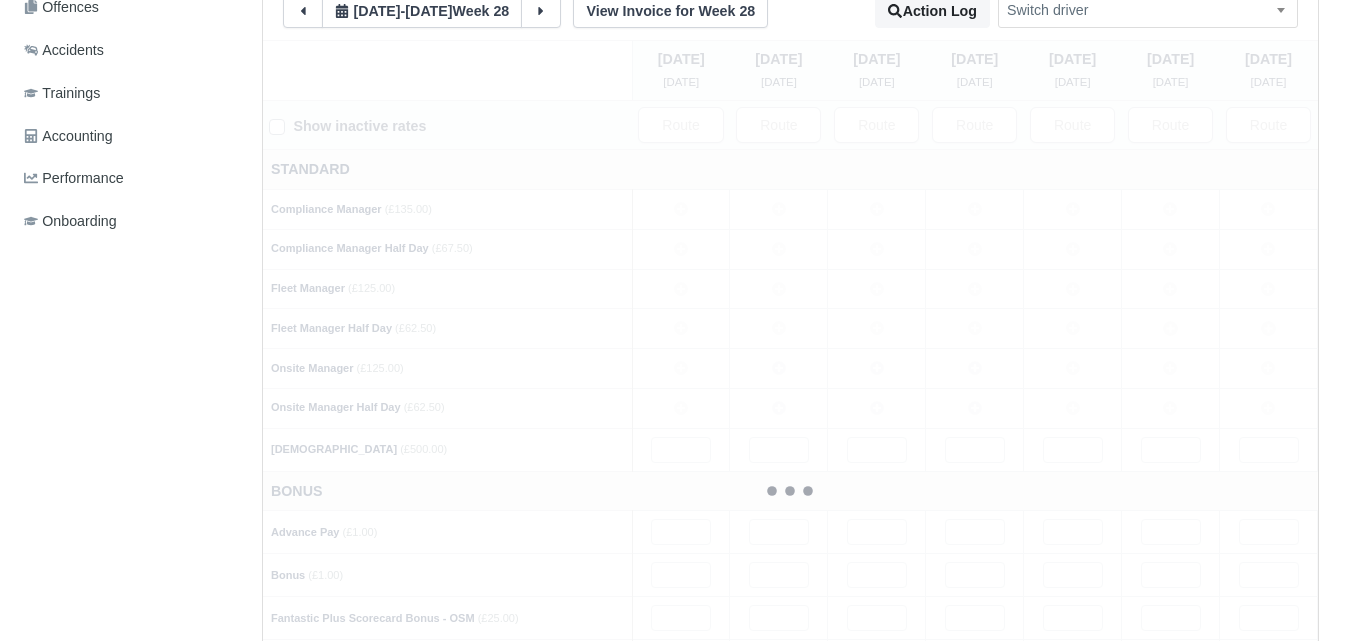 type 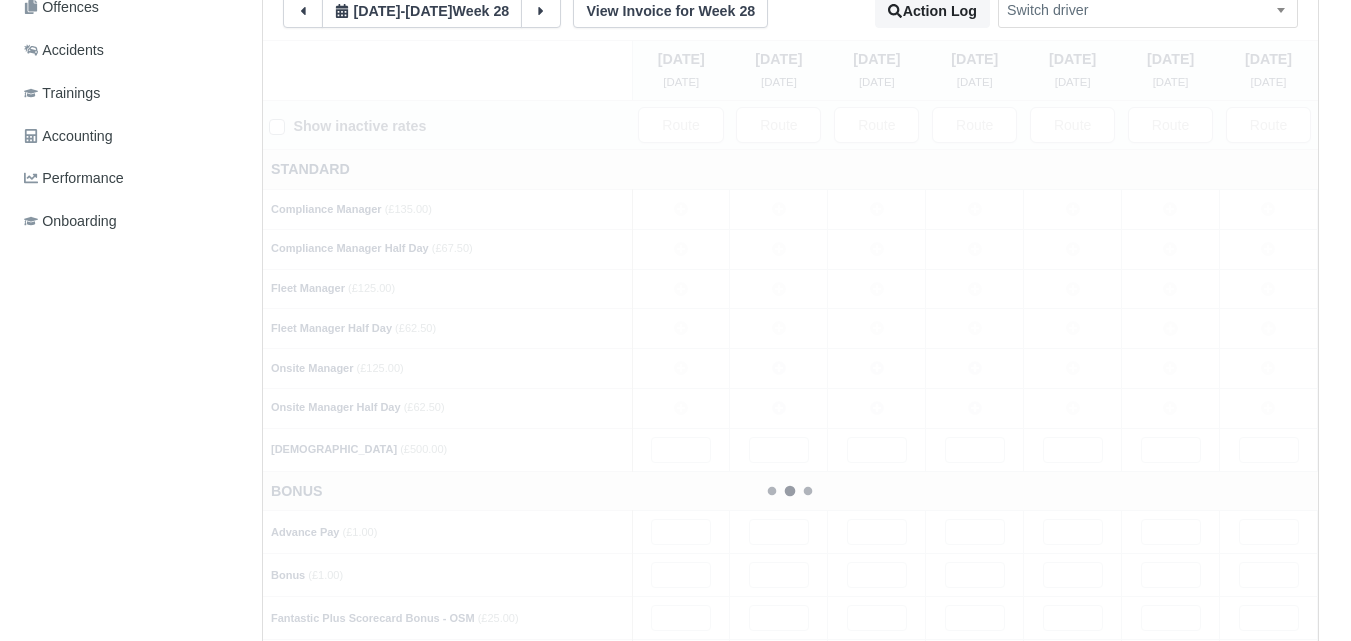 type 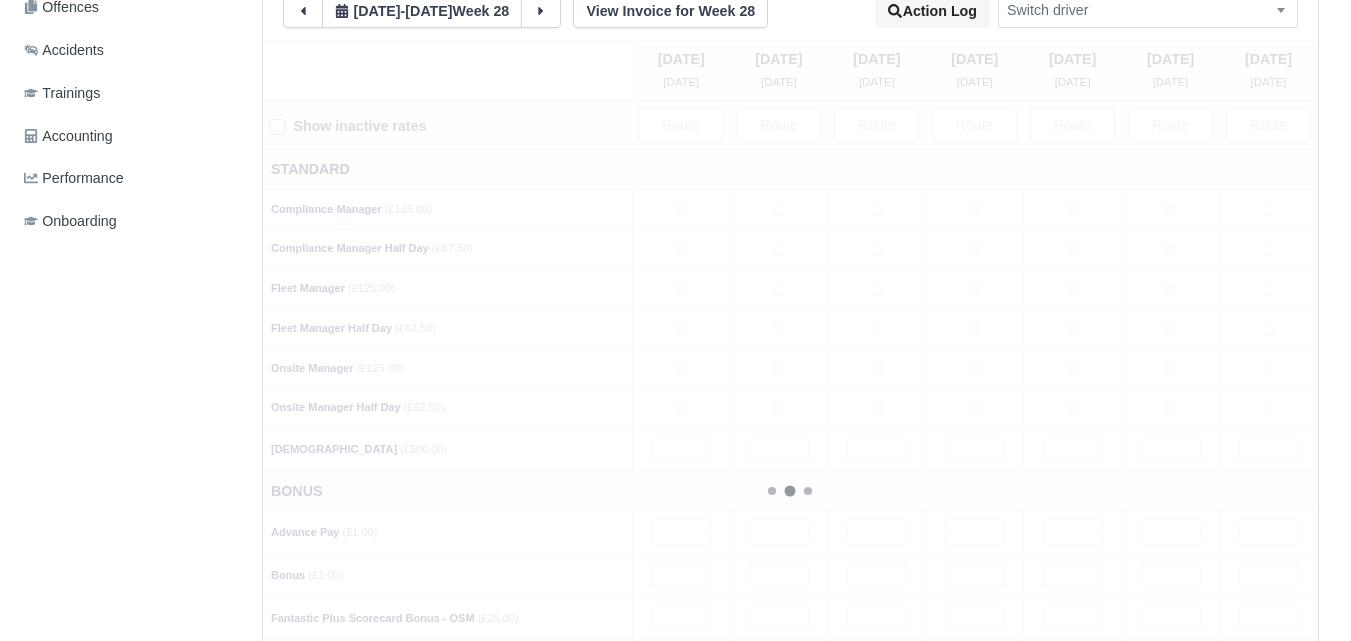 type 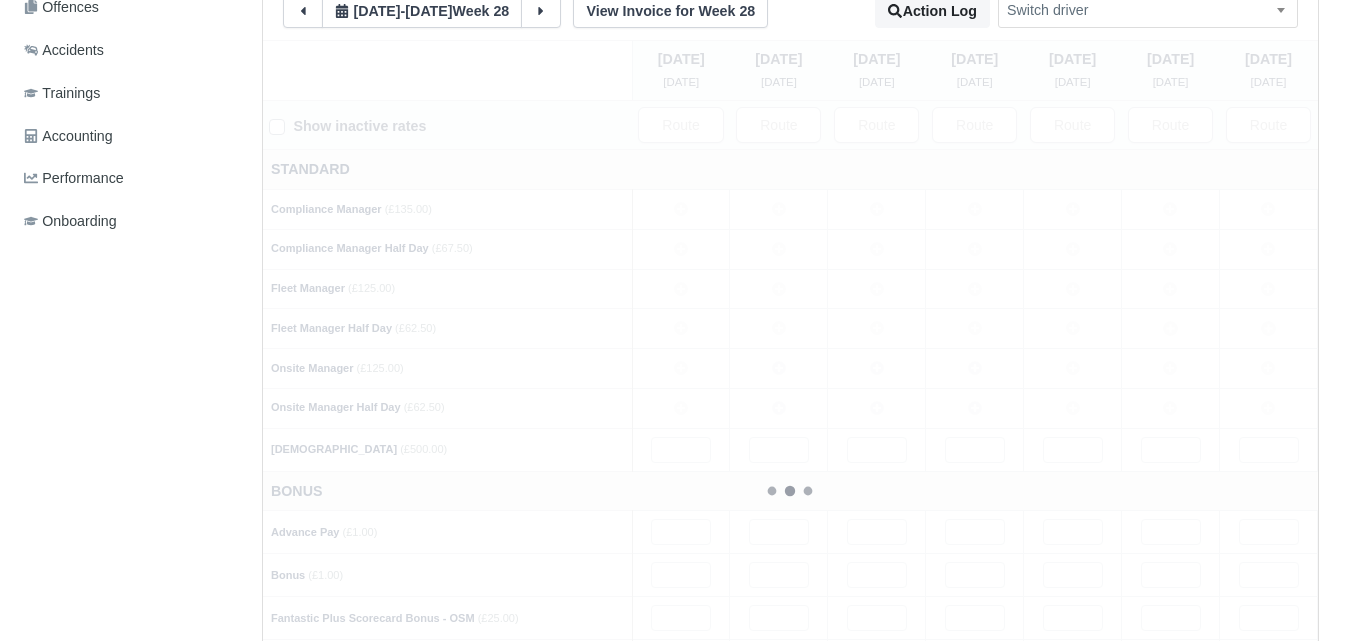 type 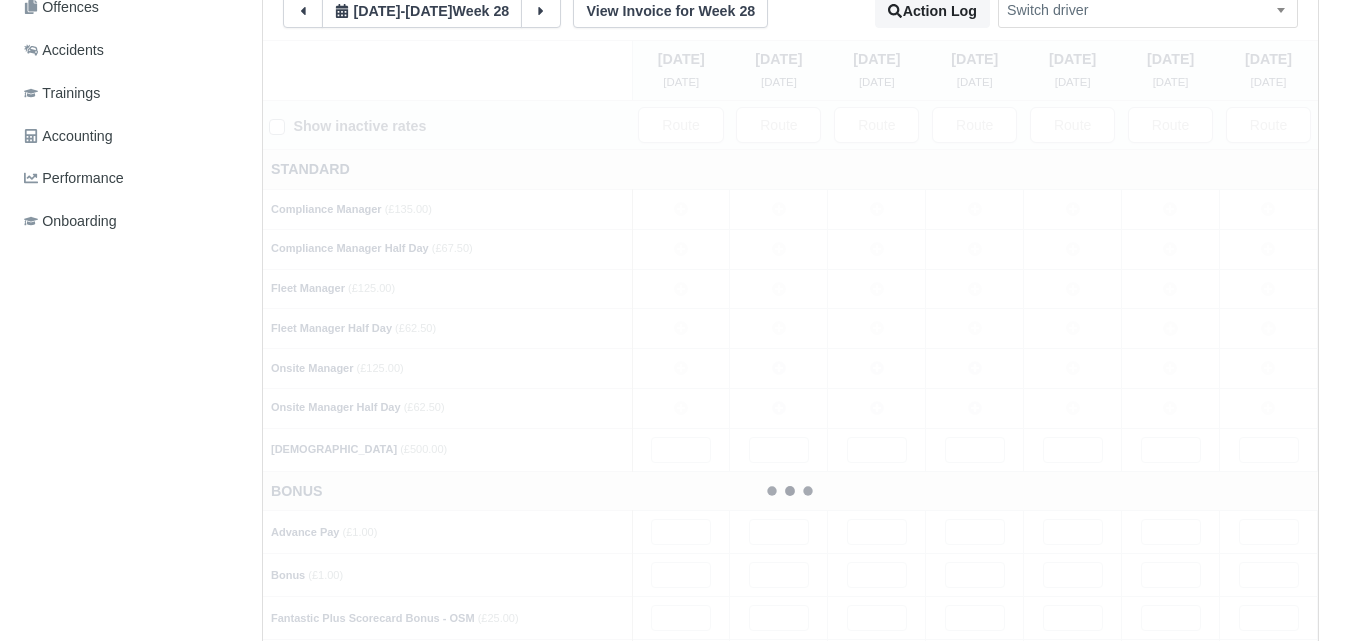 type 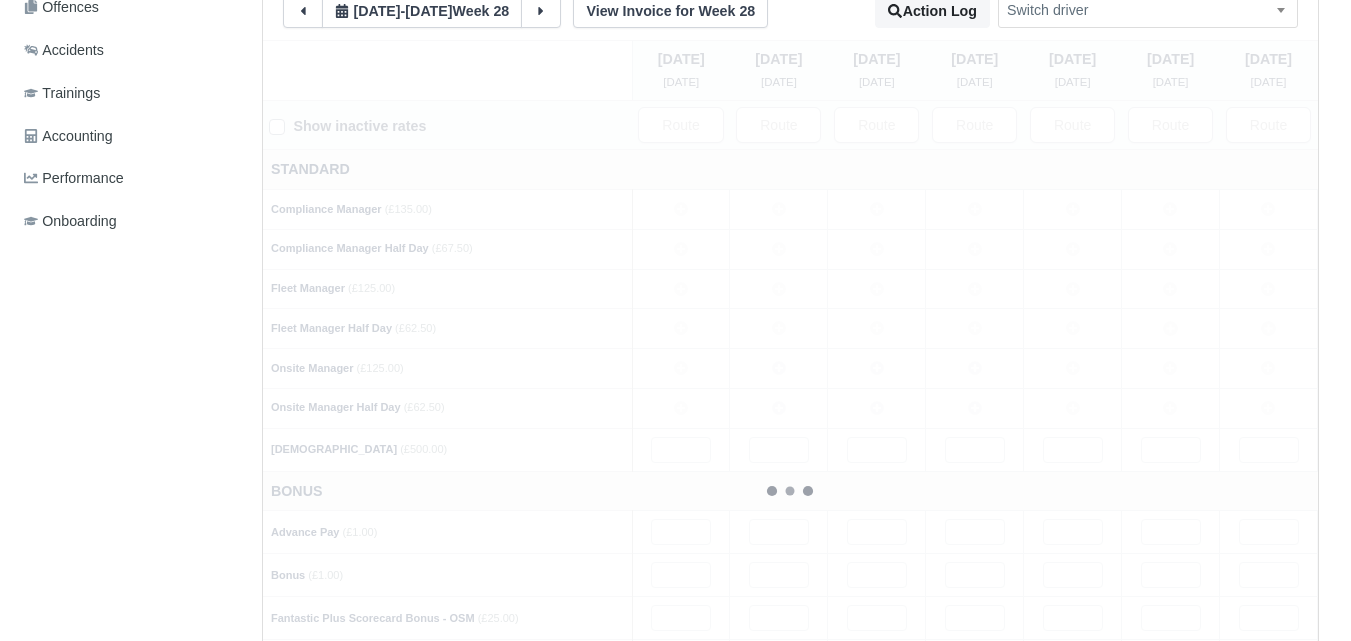 type 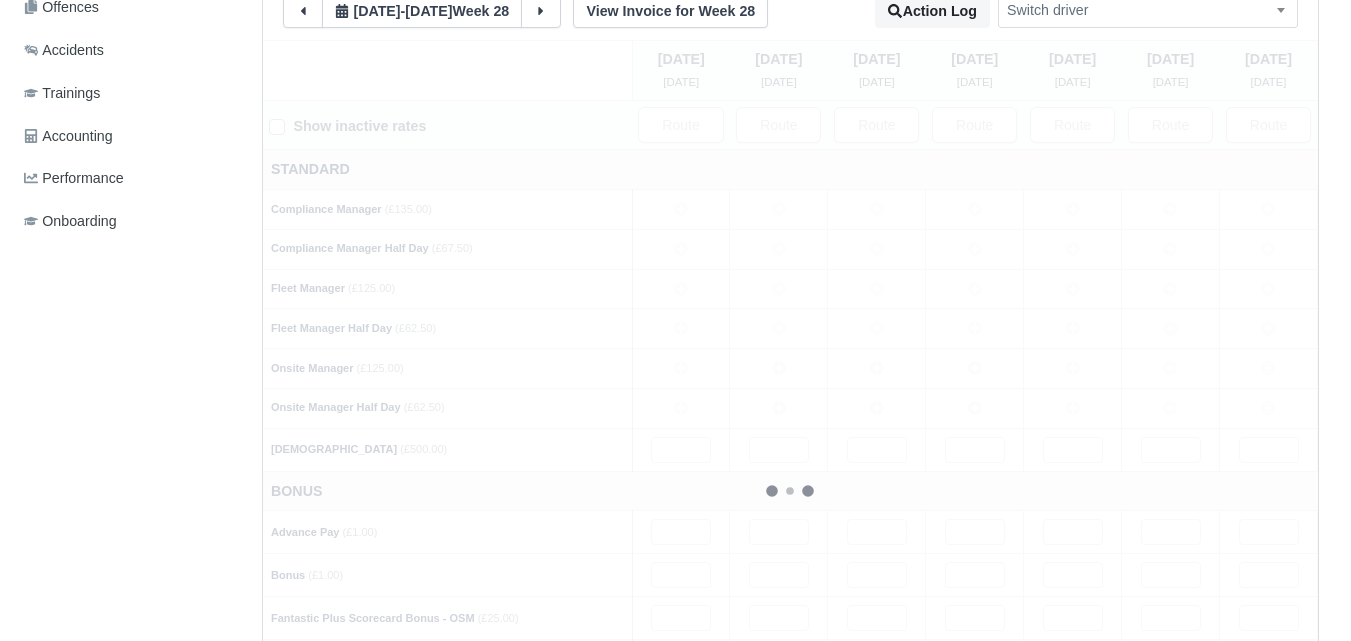 type 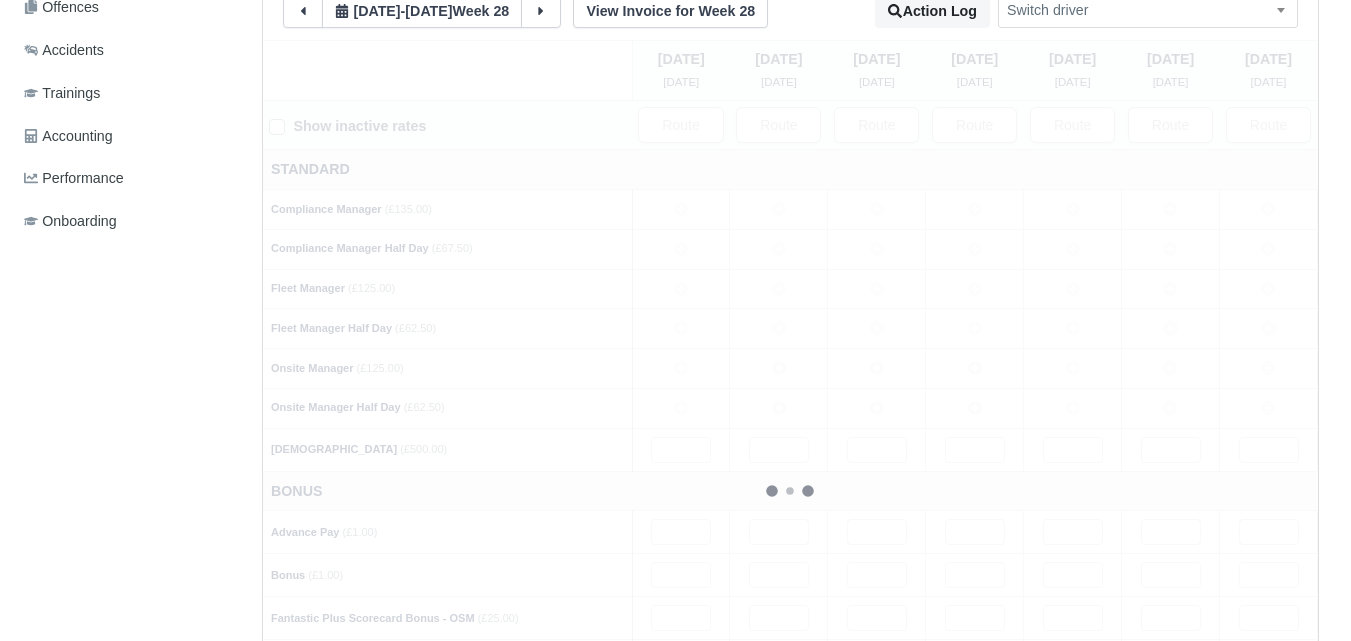 type 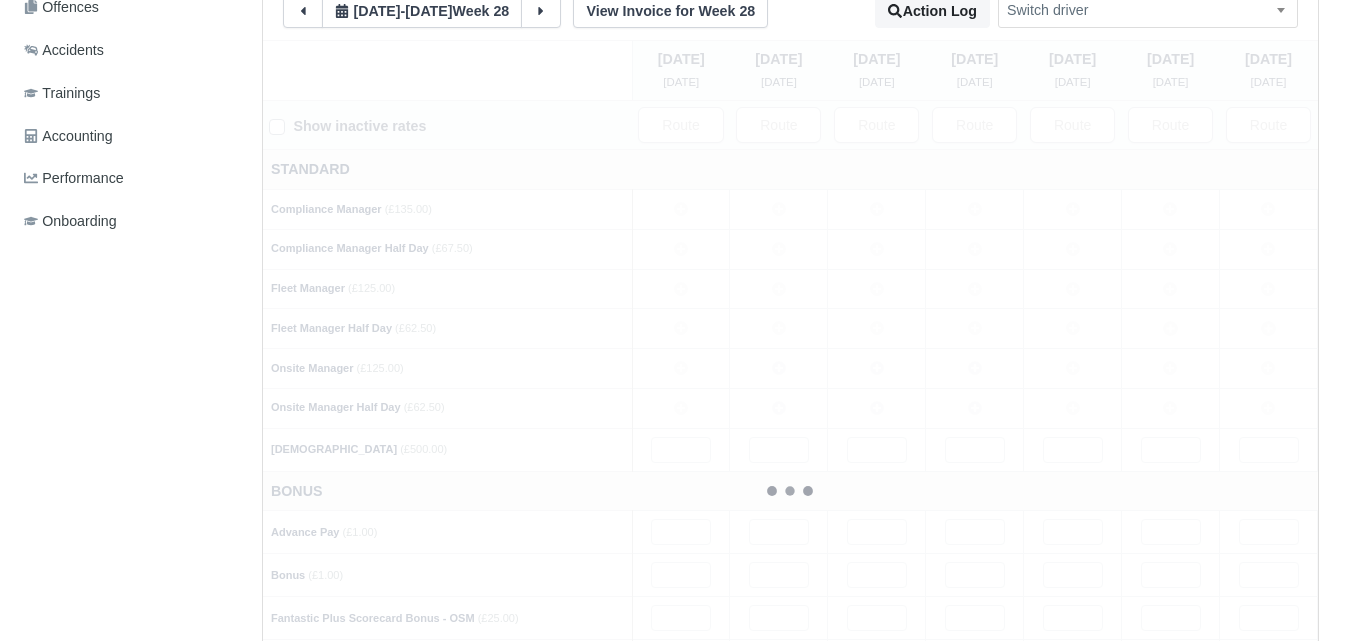 type 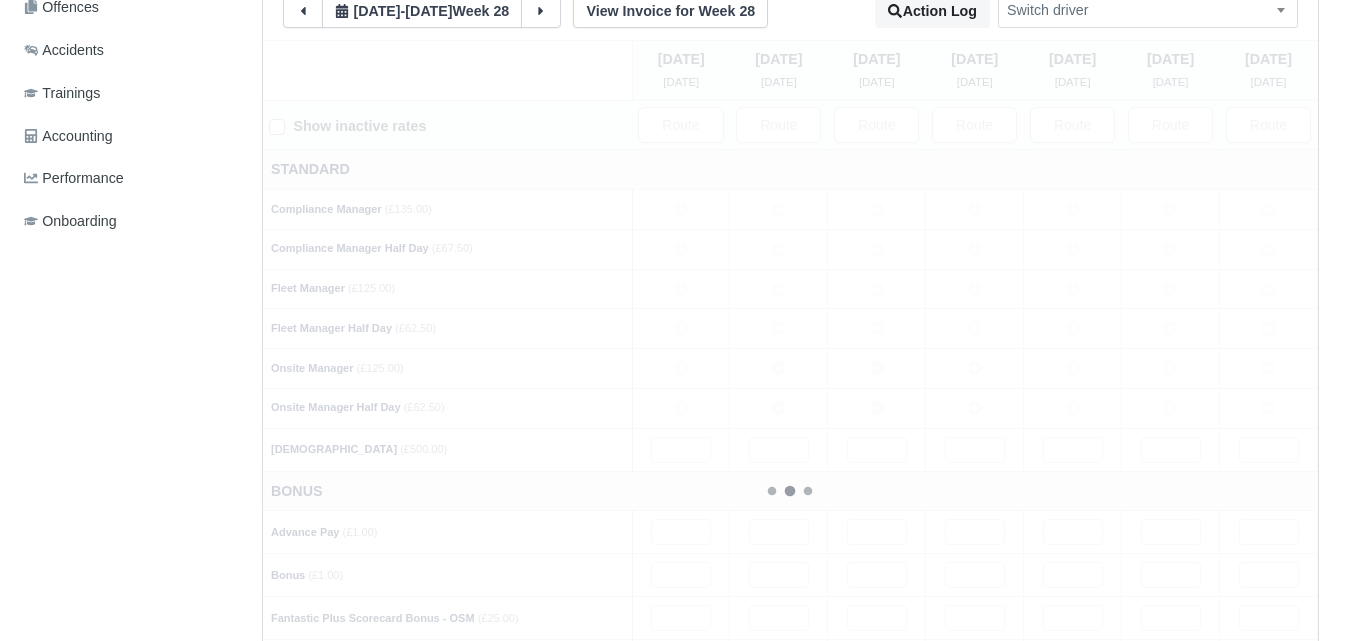 type 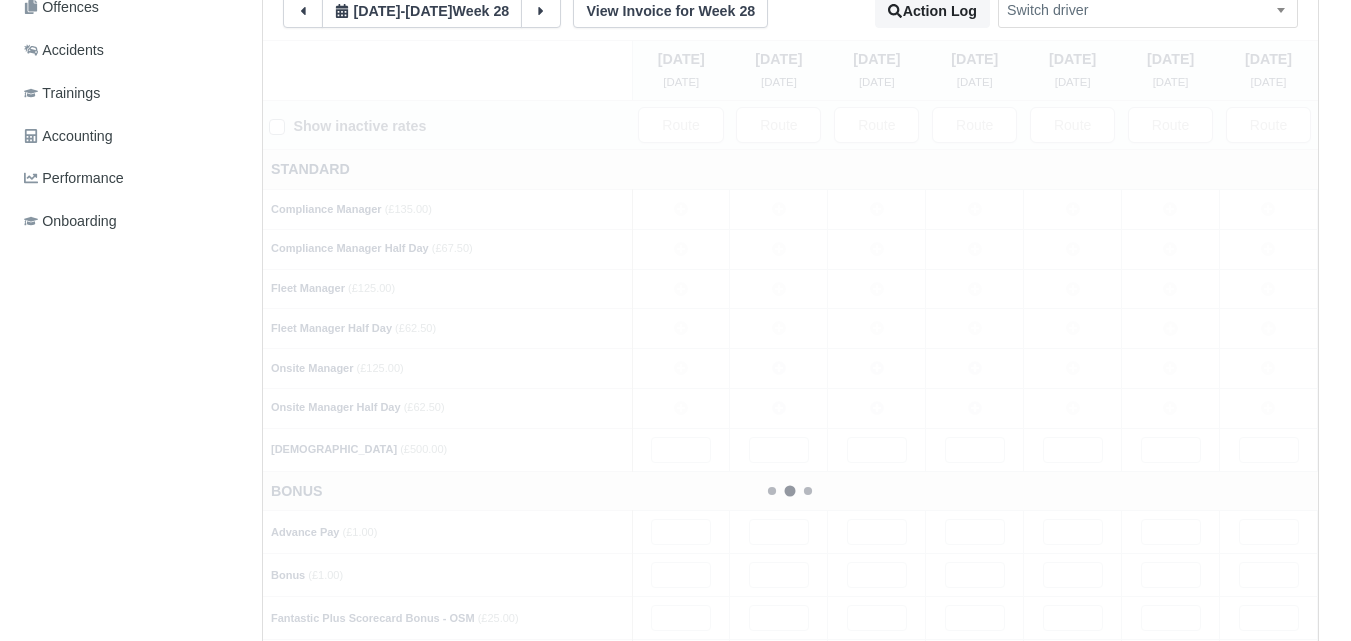 type 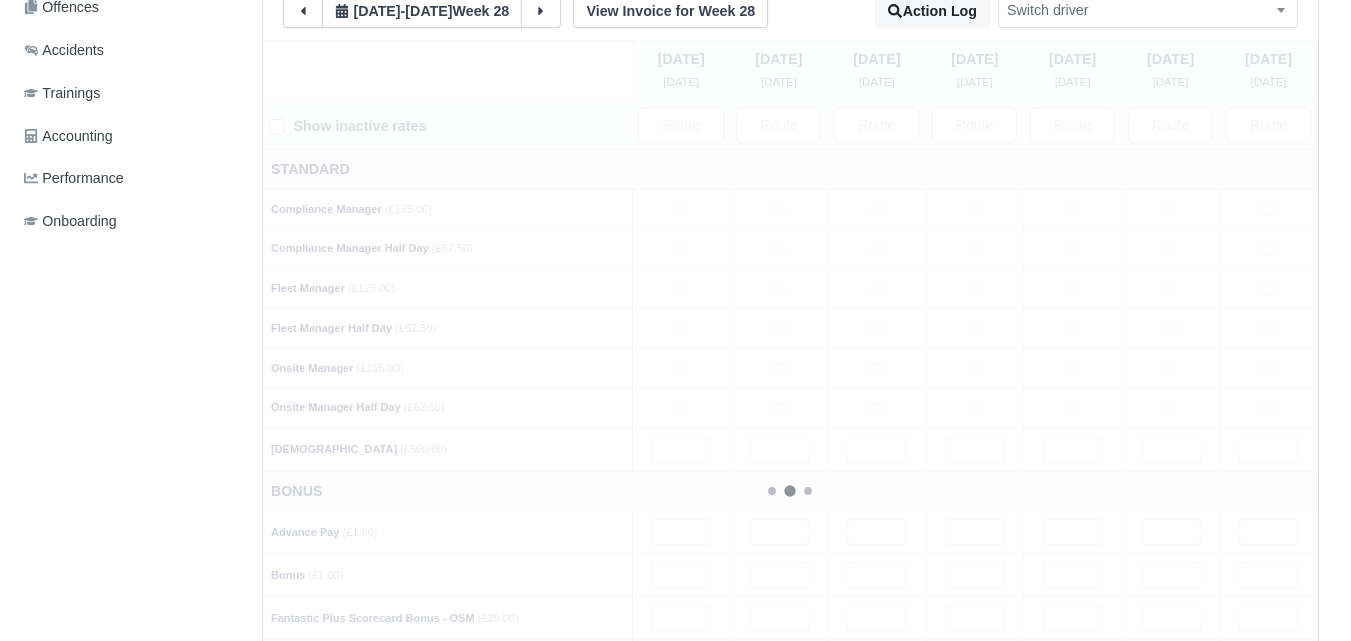 type 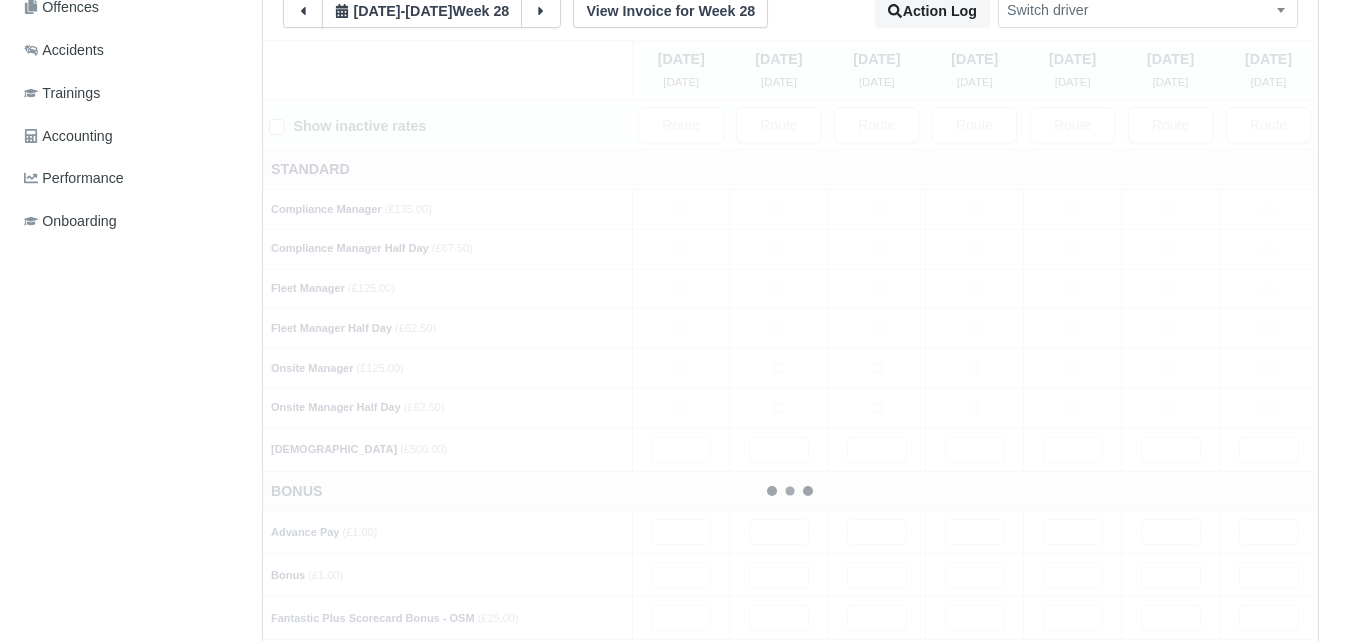 type 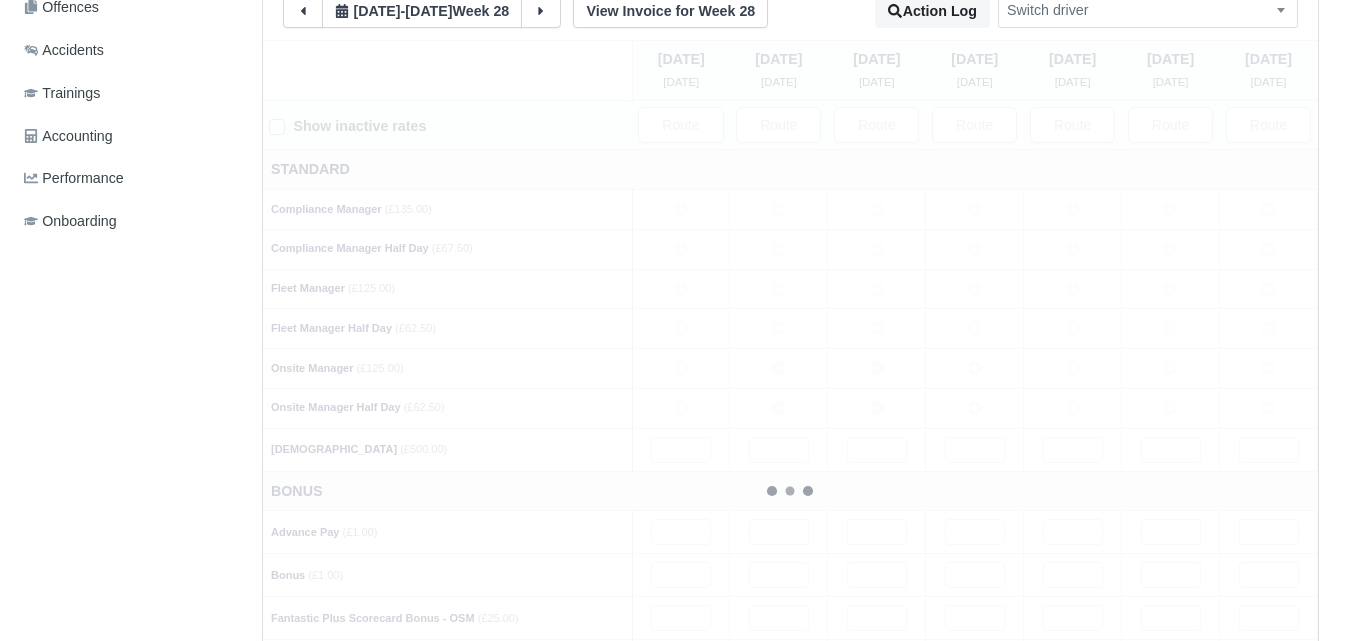 type 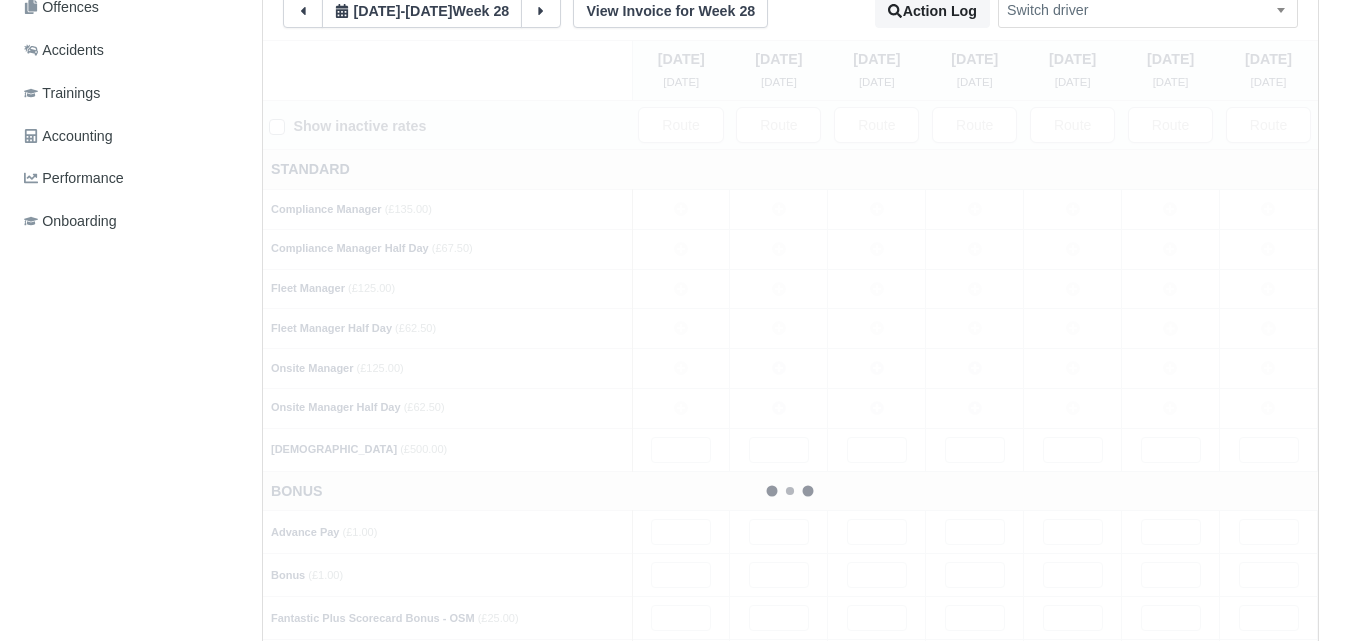 type 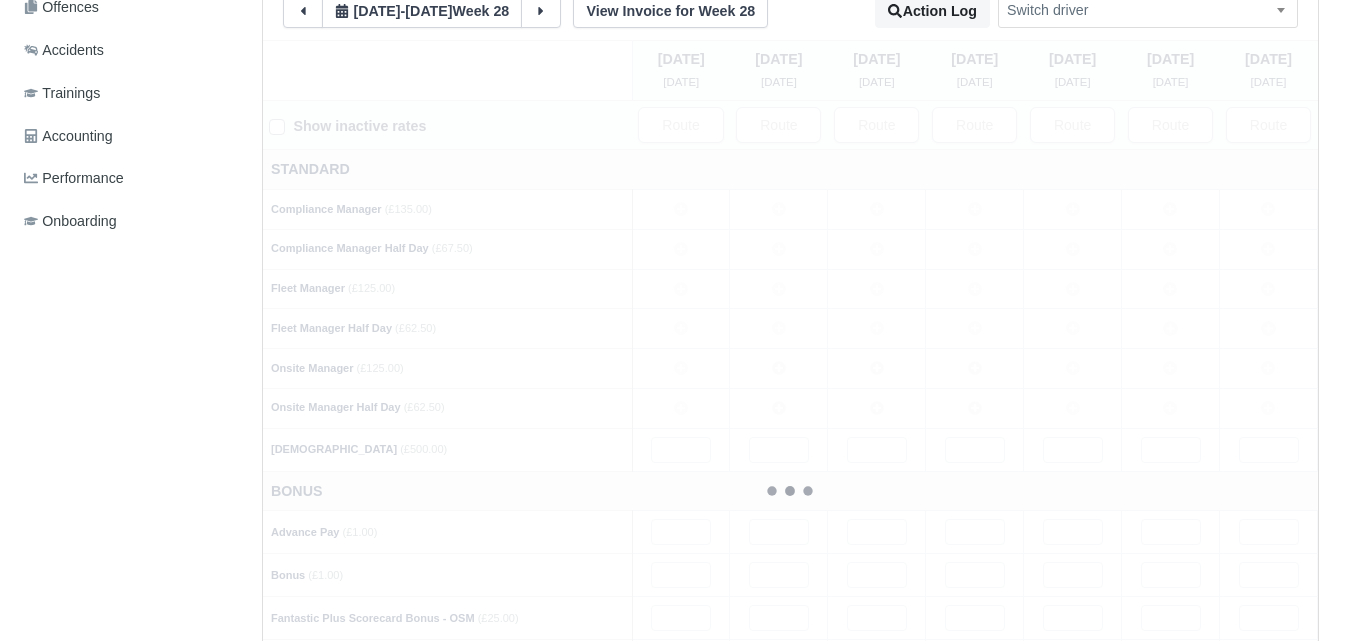 type 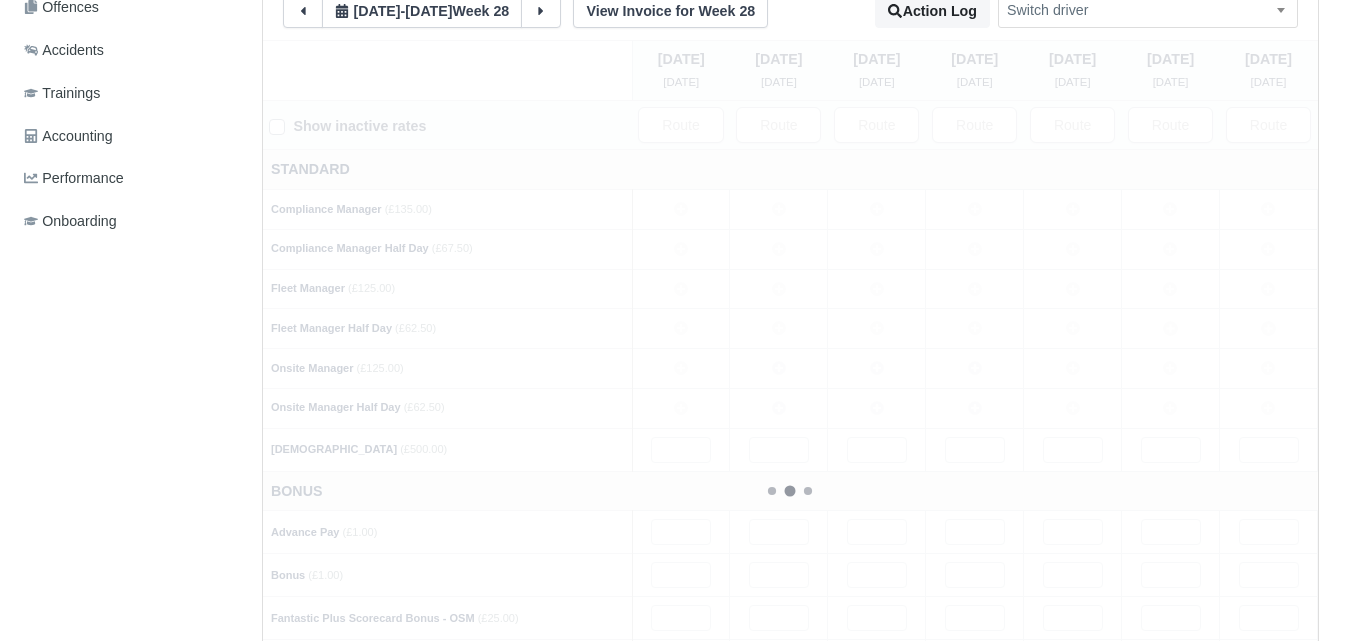 type 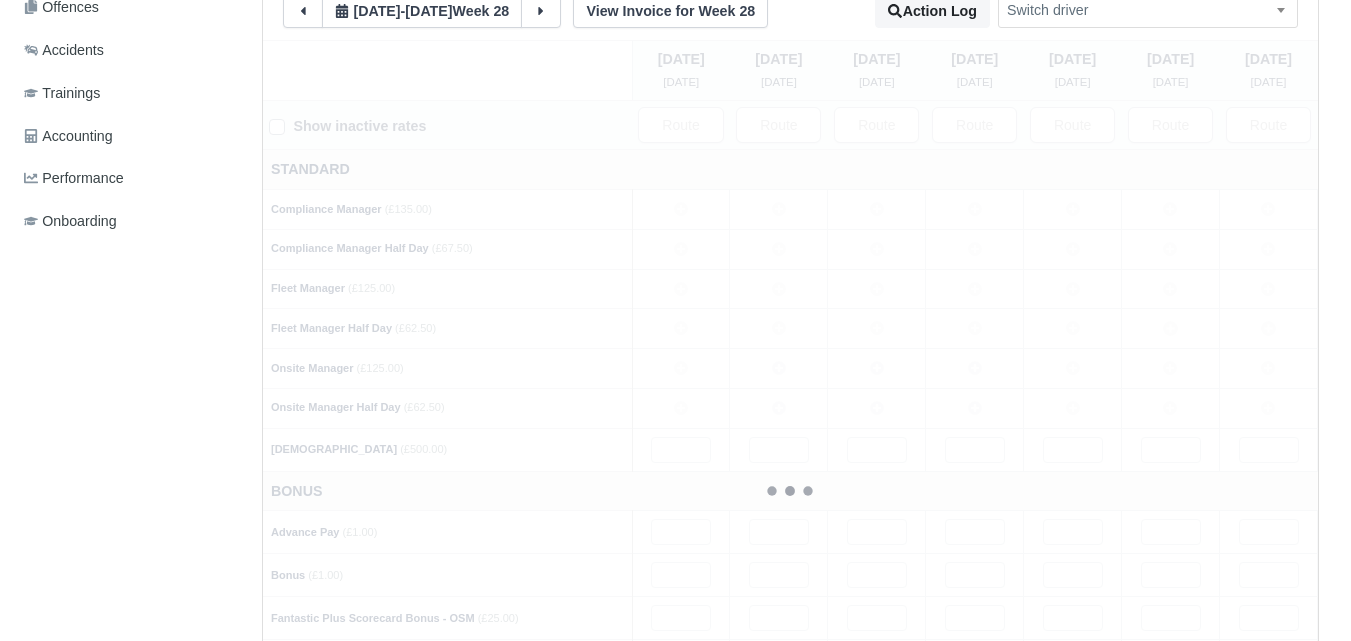 type 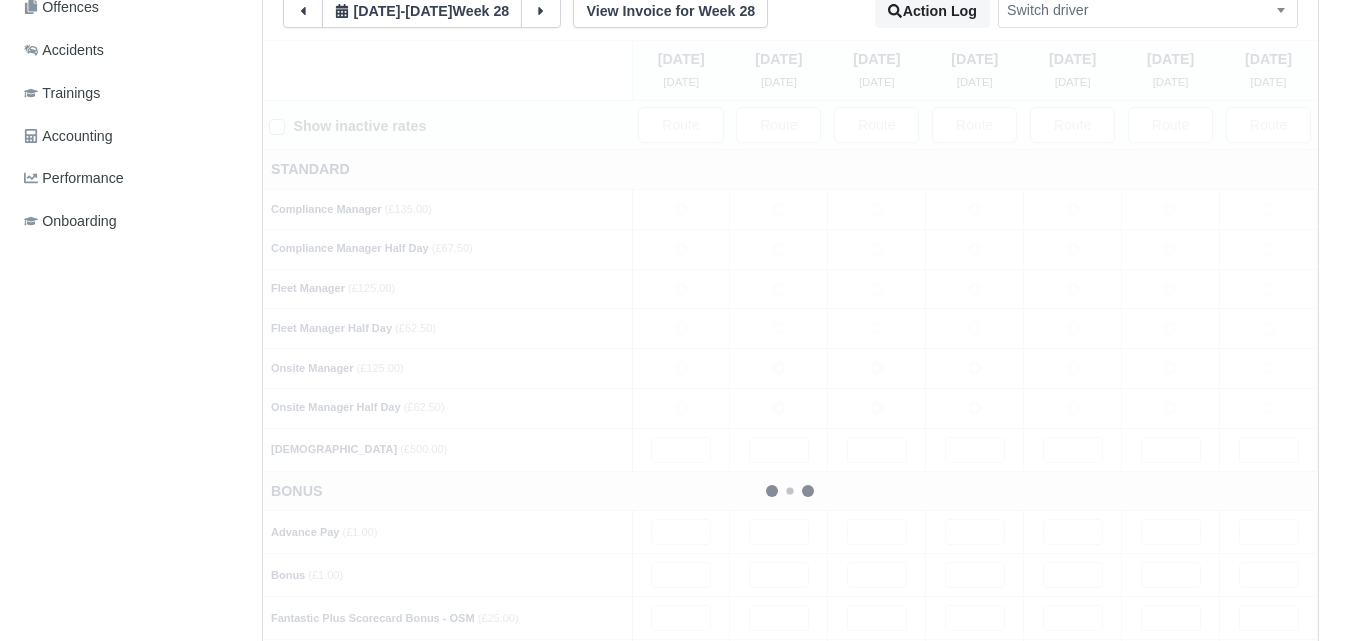 type 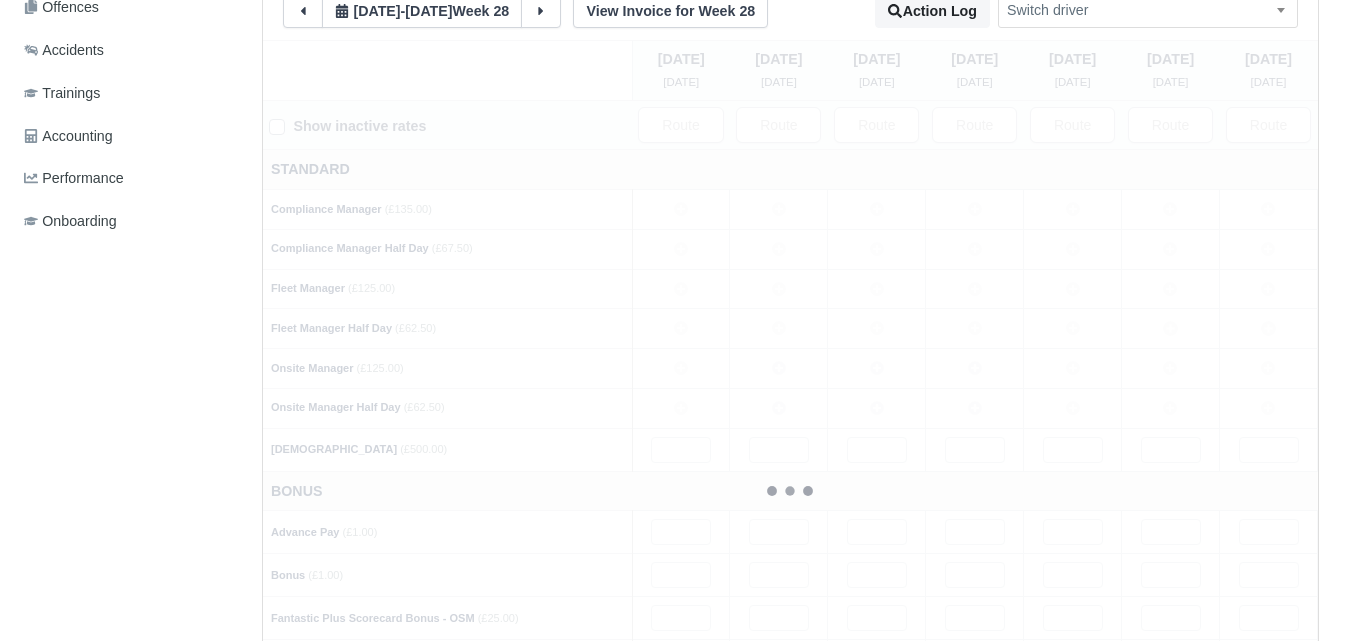 type 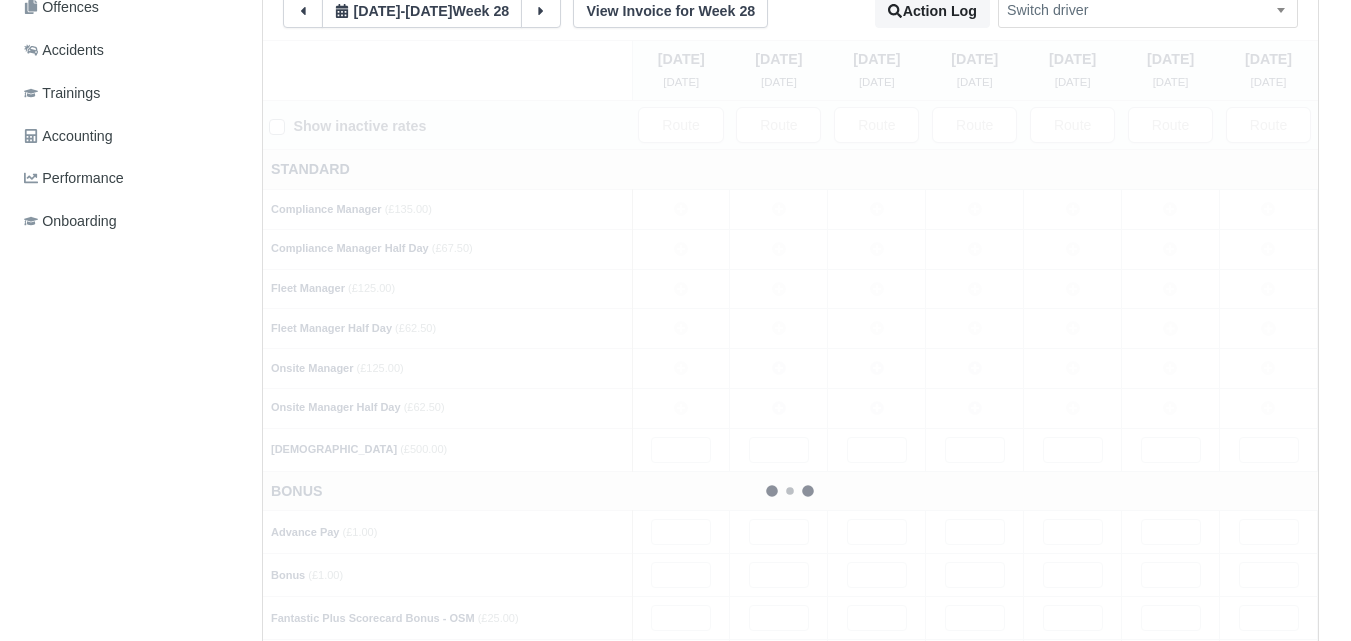 type 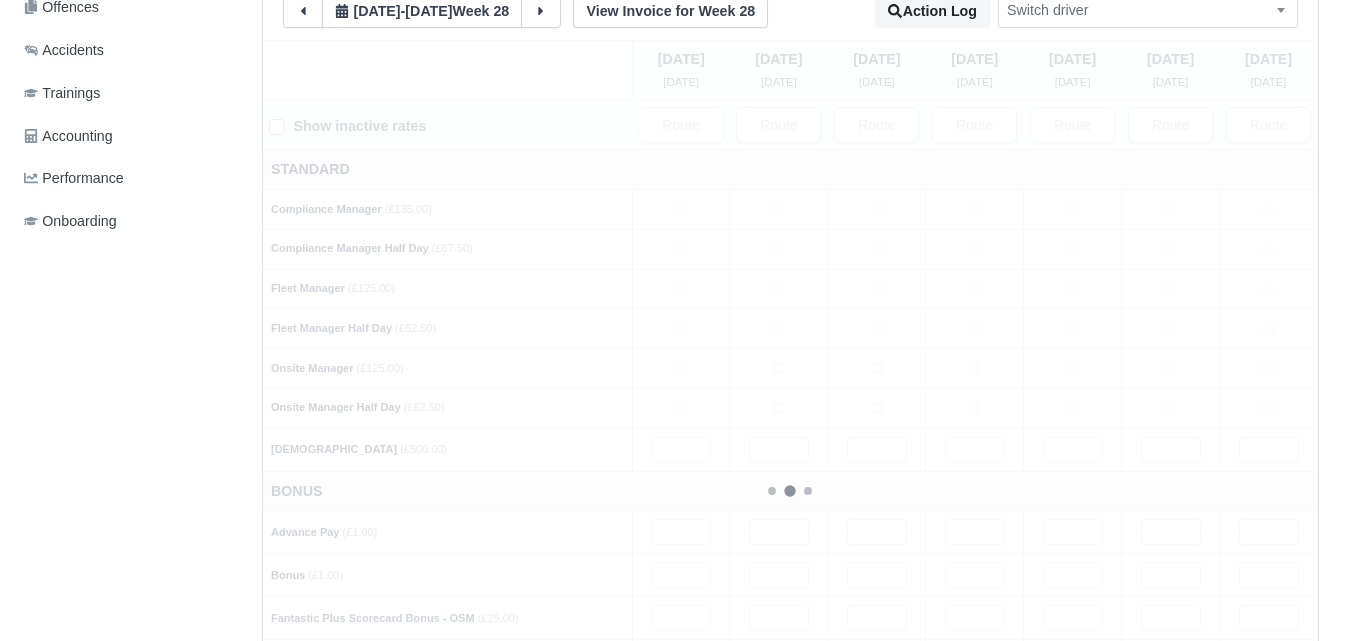 type 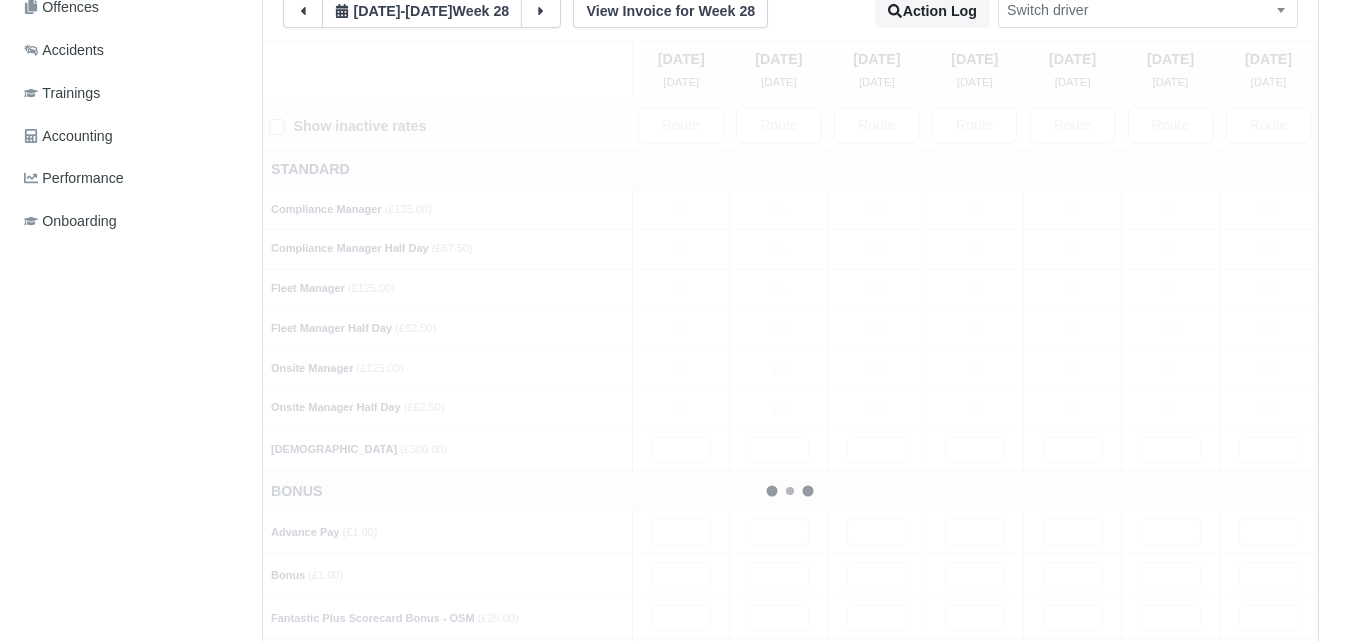 type 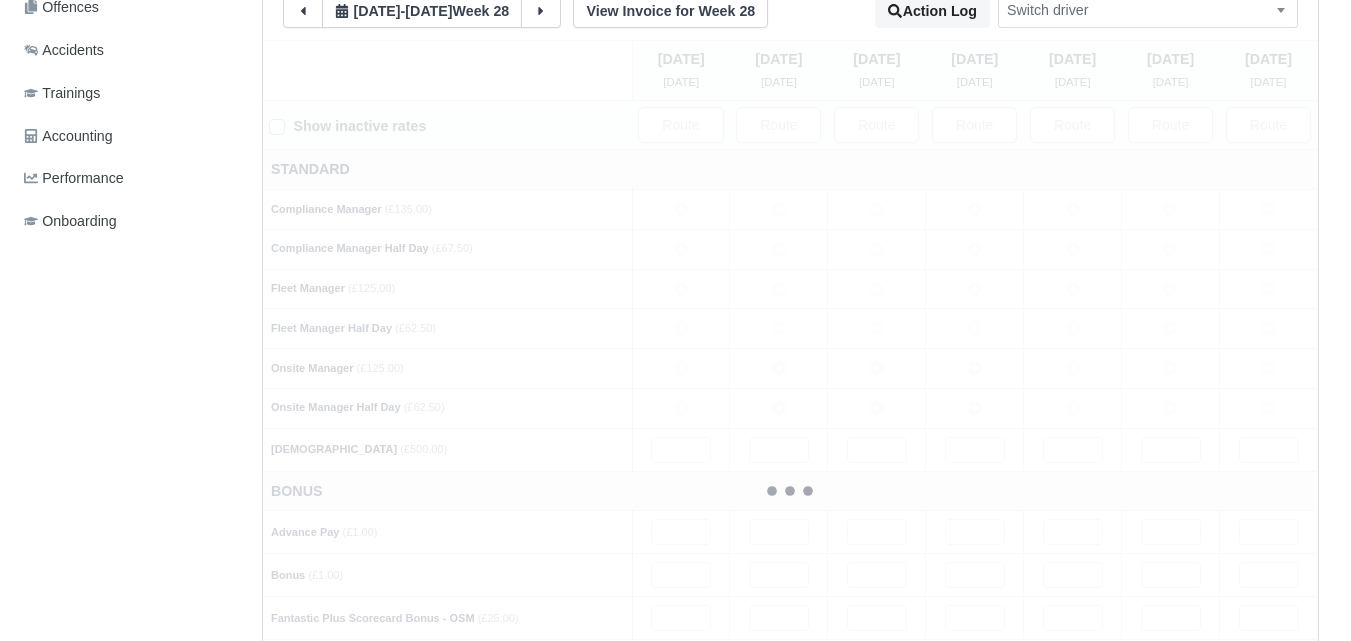 type 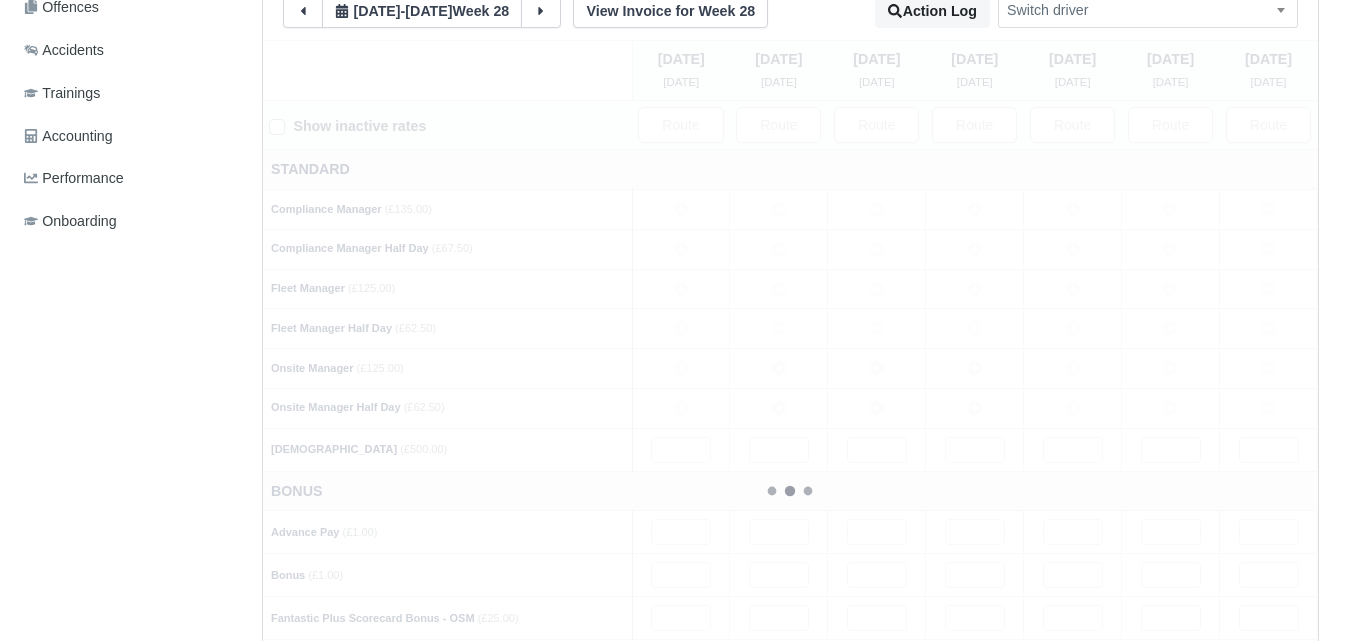 type 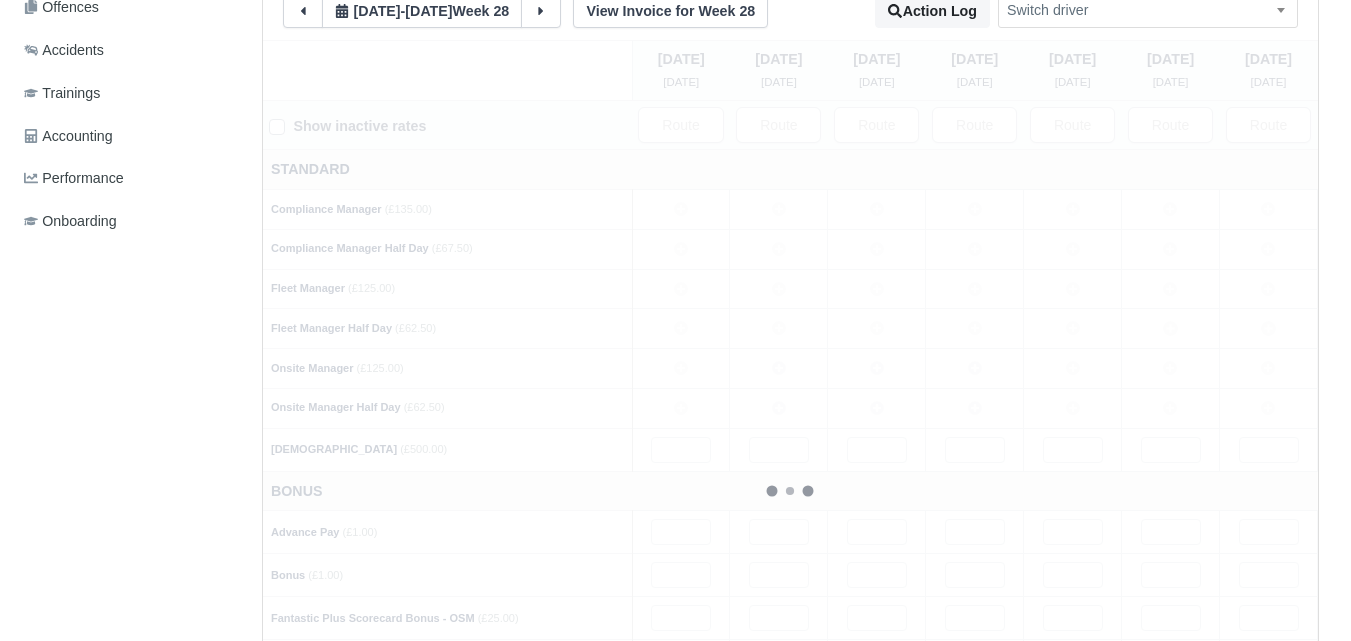 type 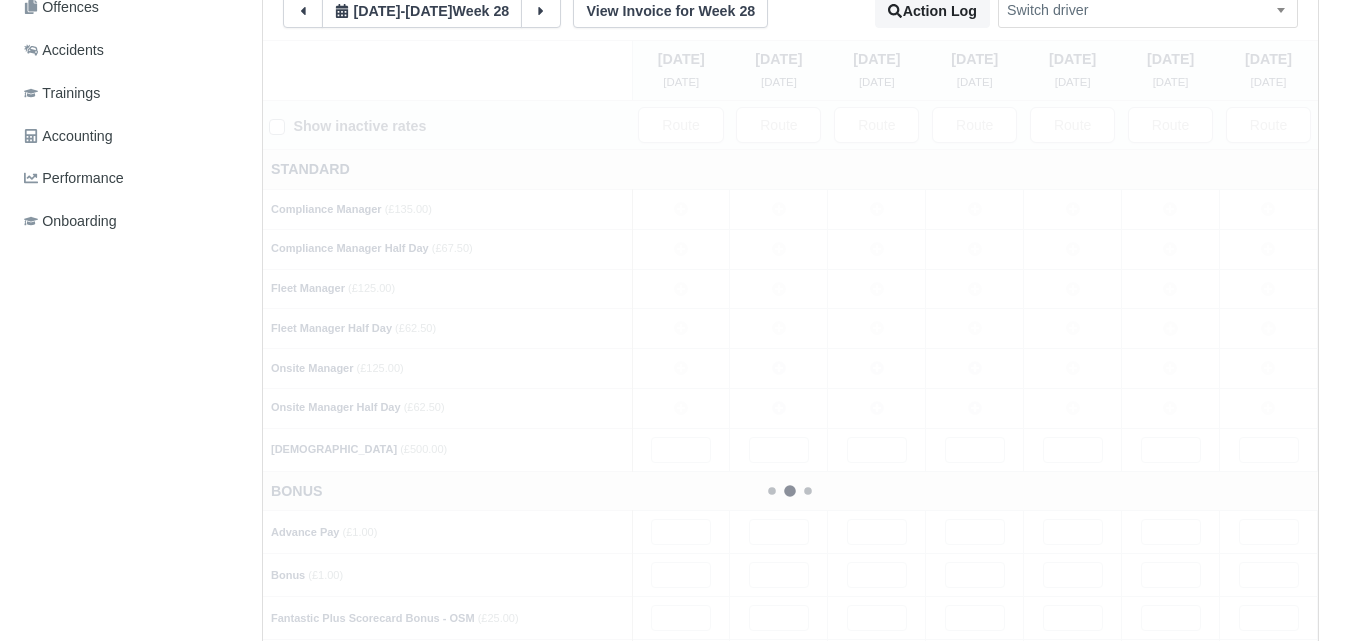 type 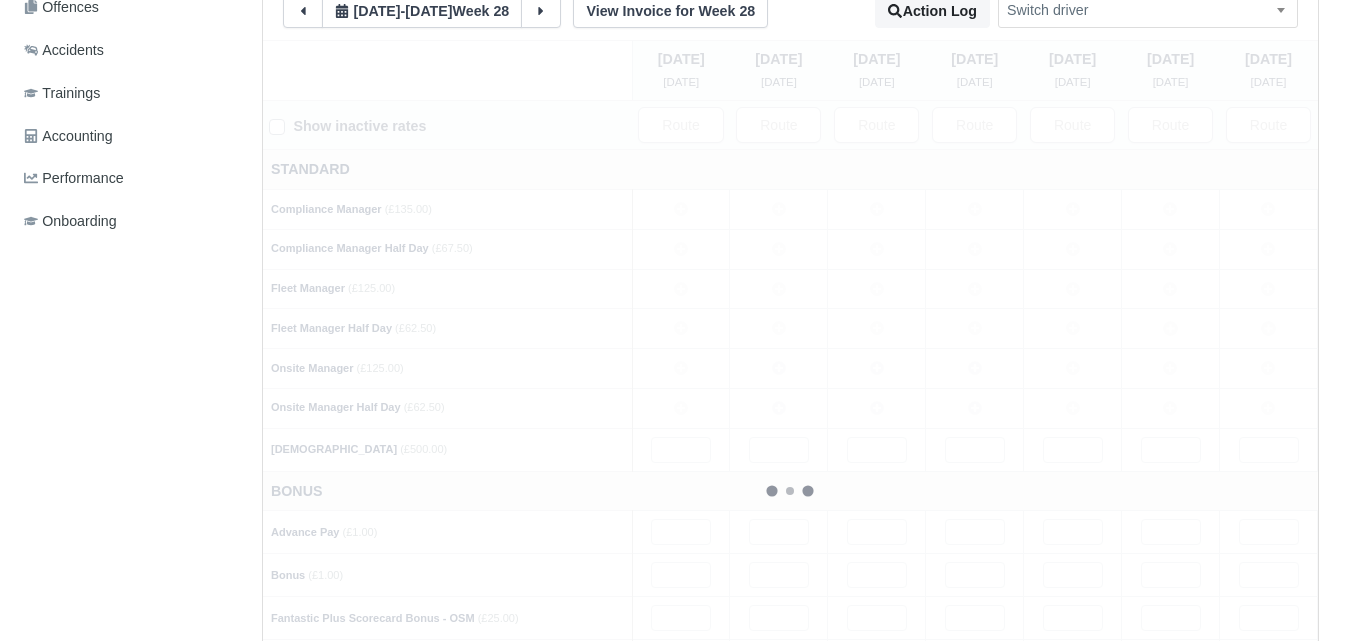type 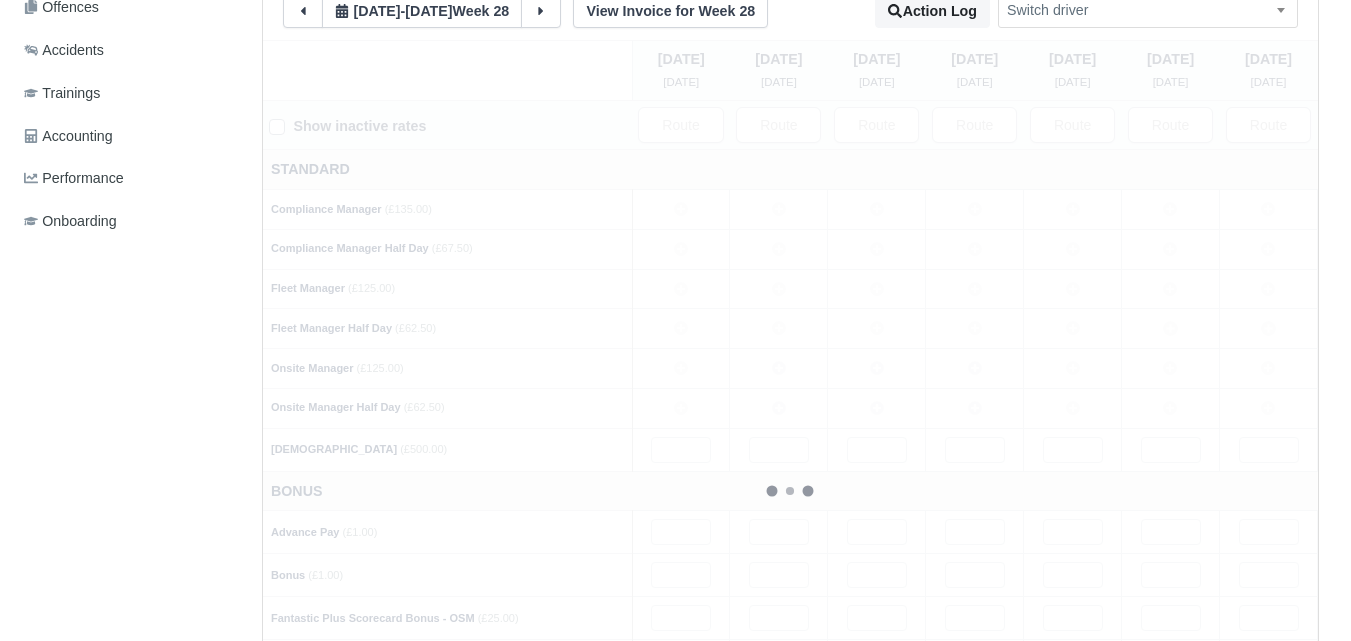 type 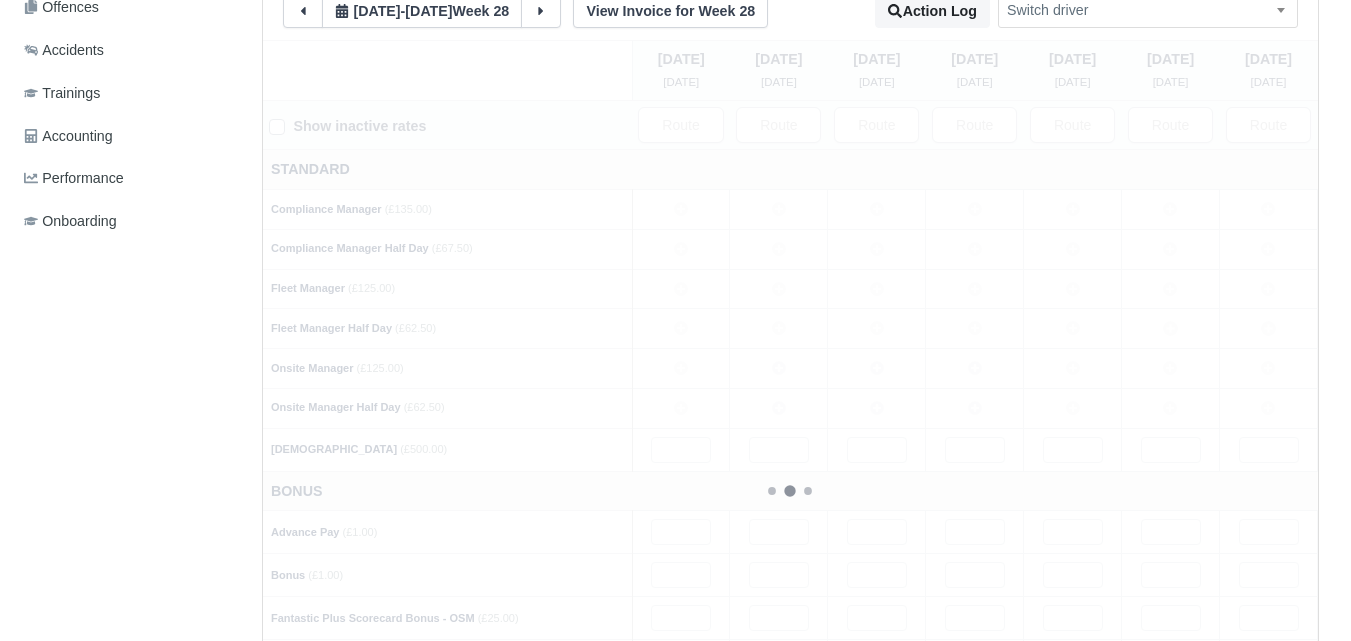 type 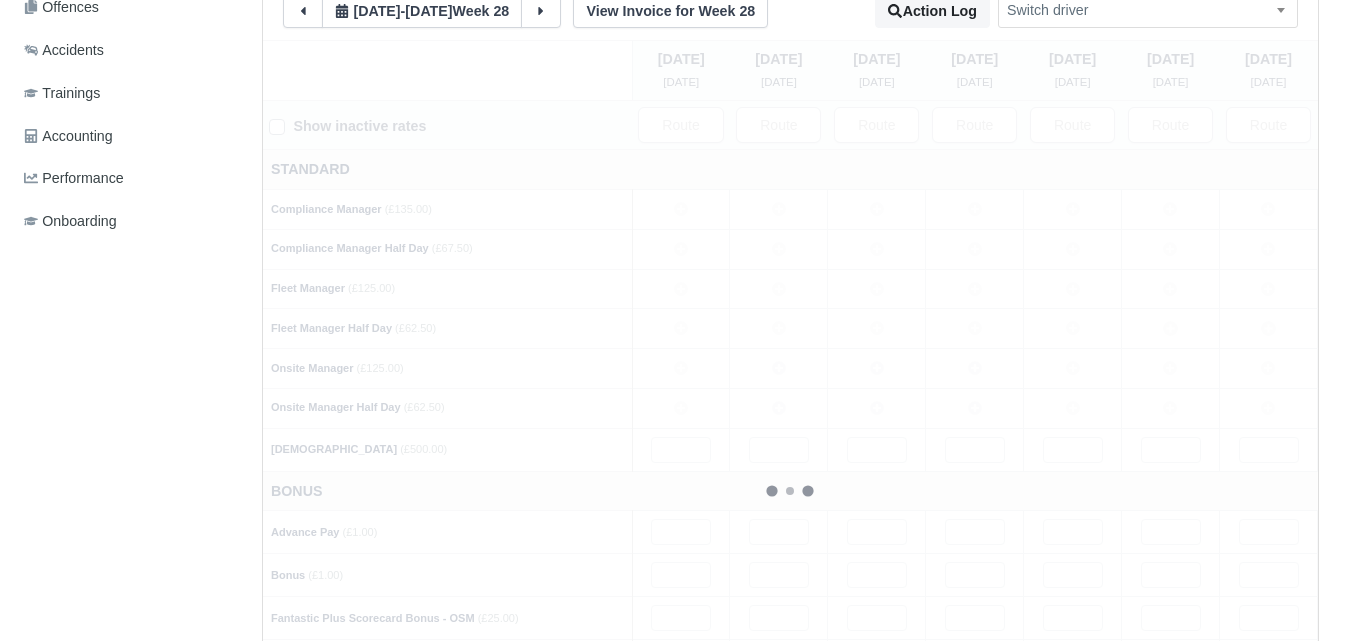 type 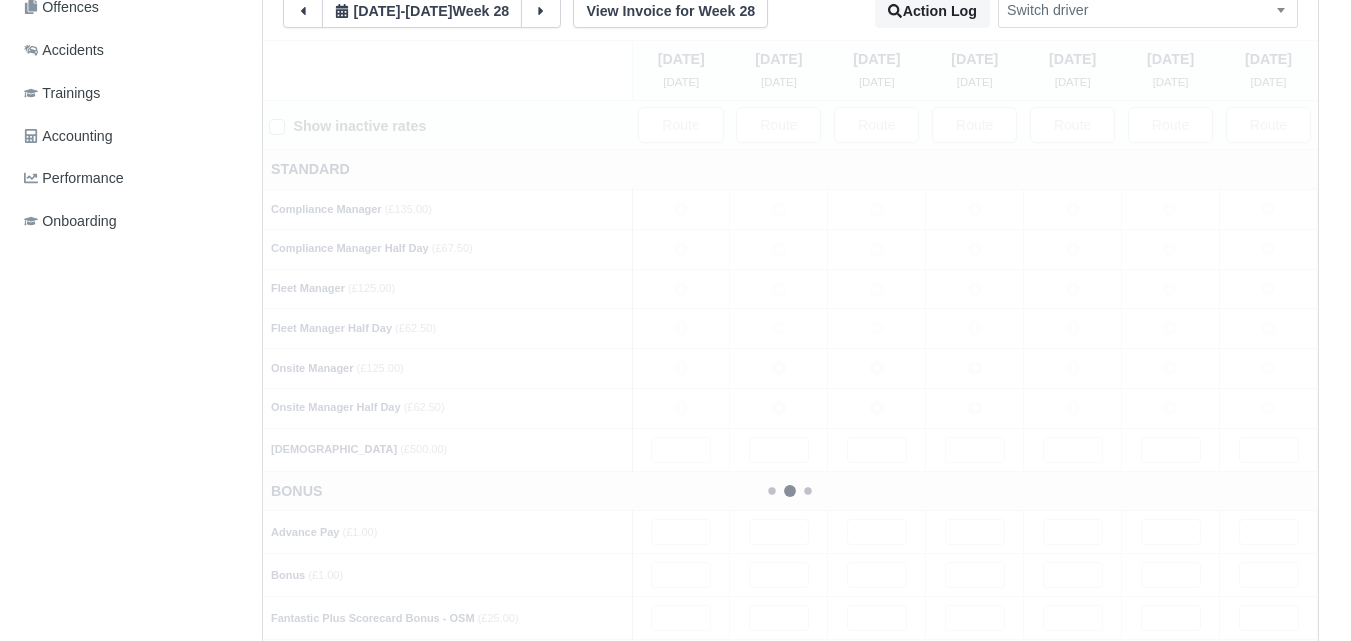 type 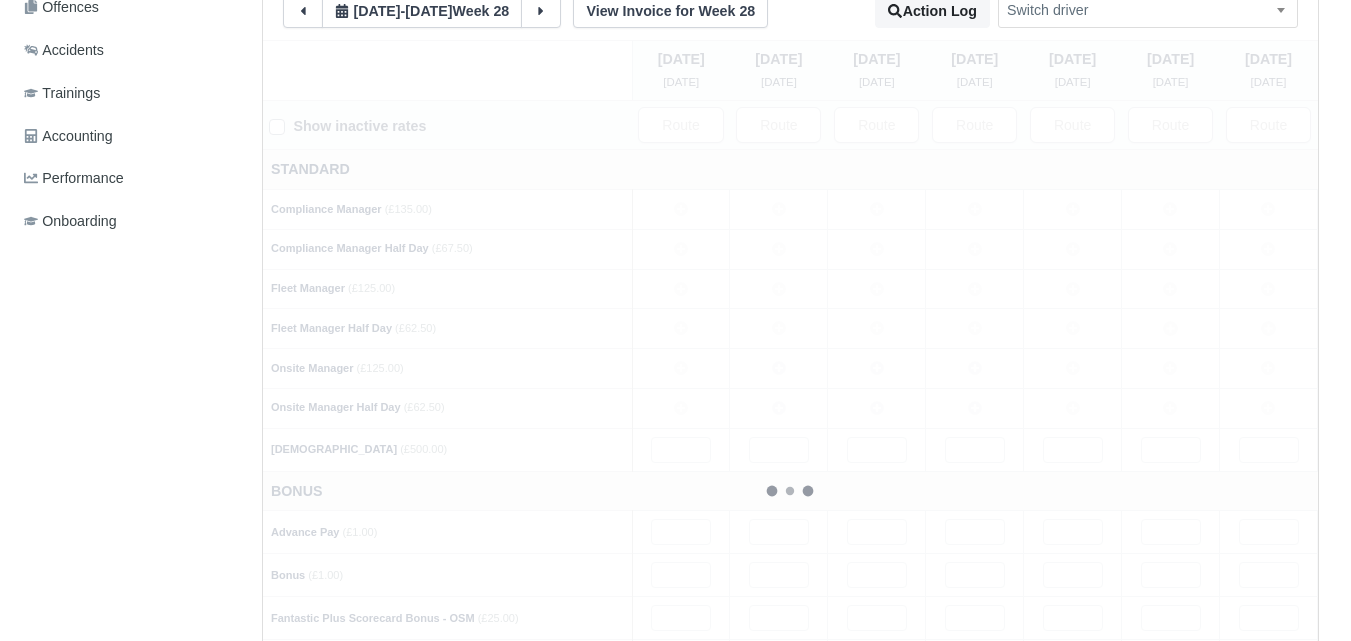 type 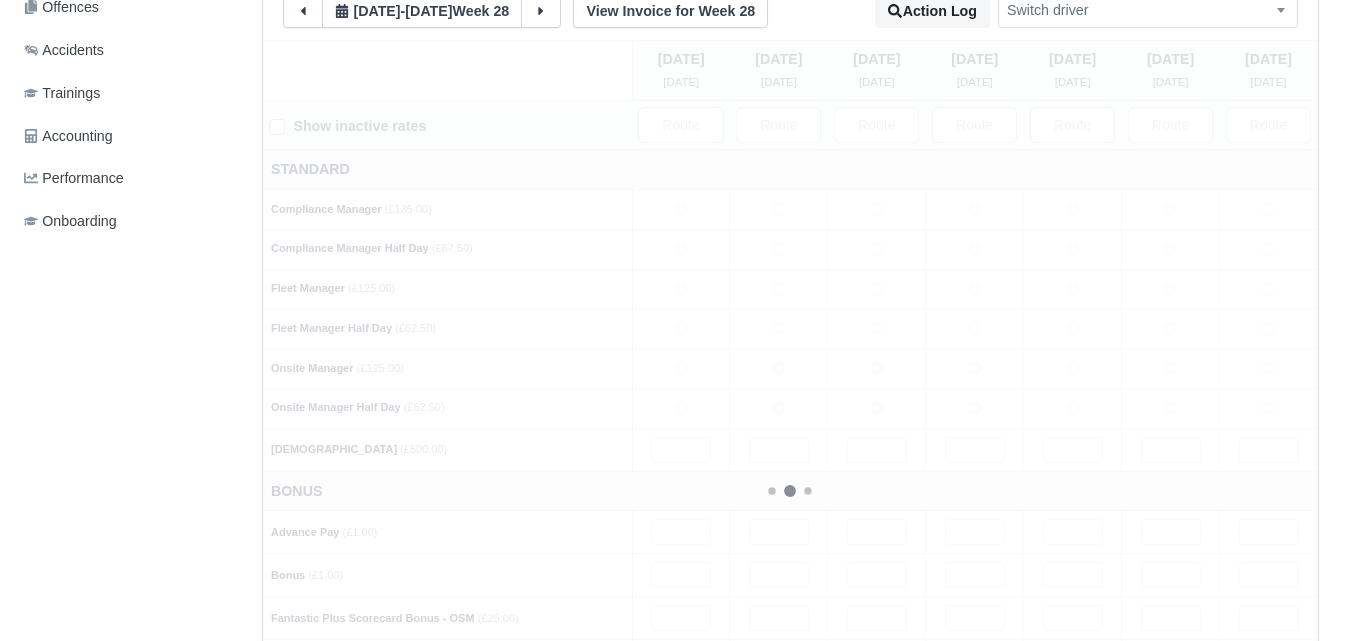 type 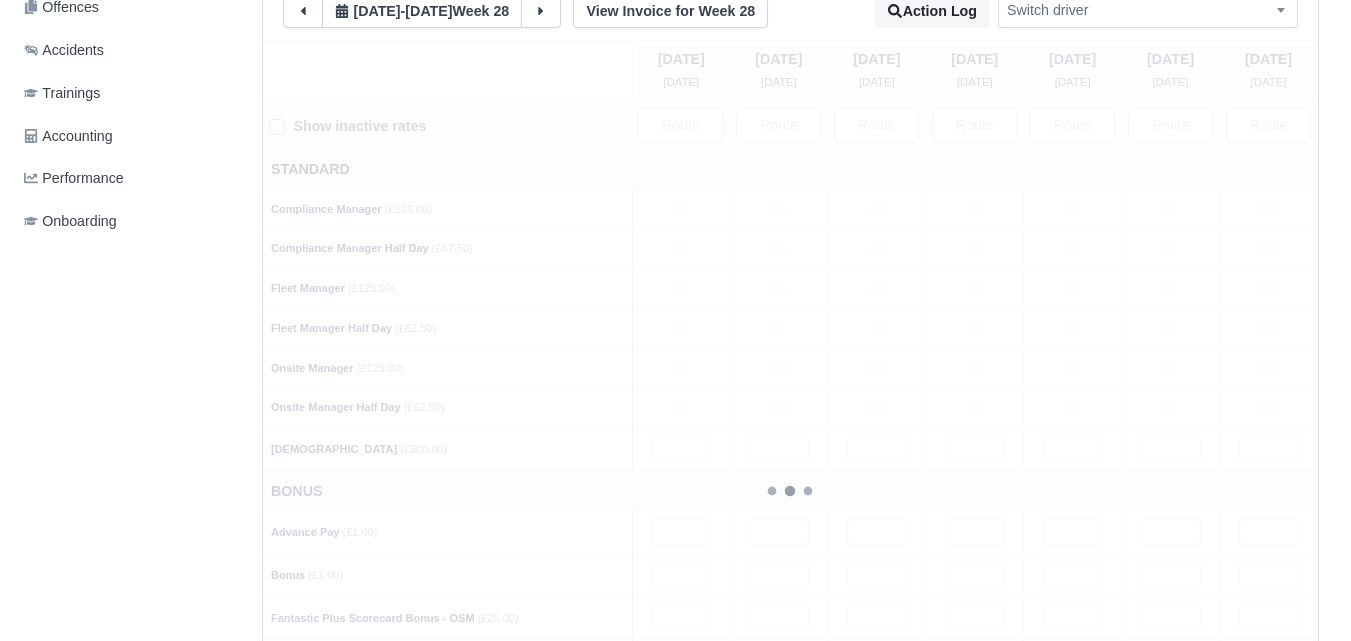 type 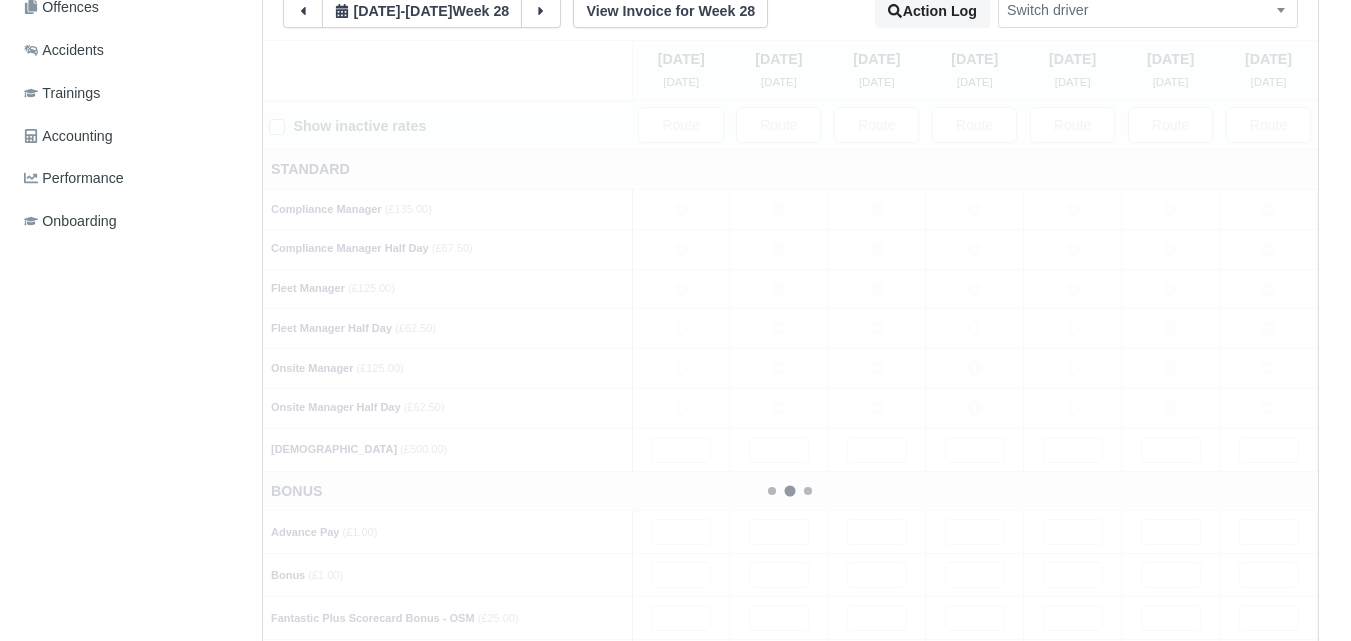 type 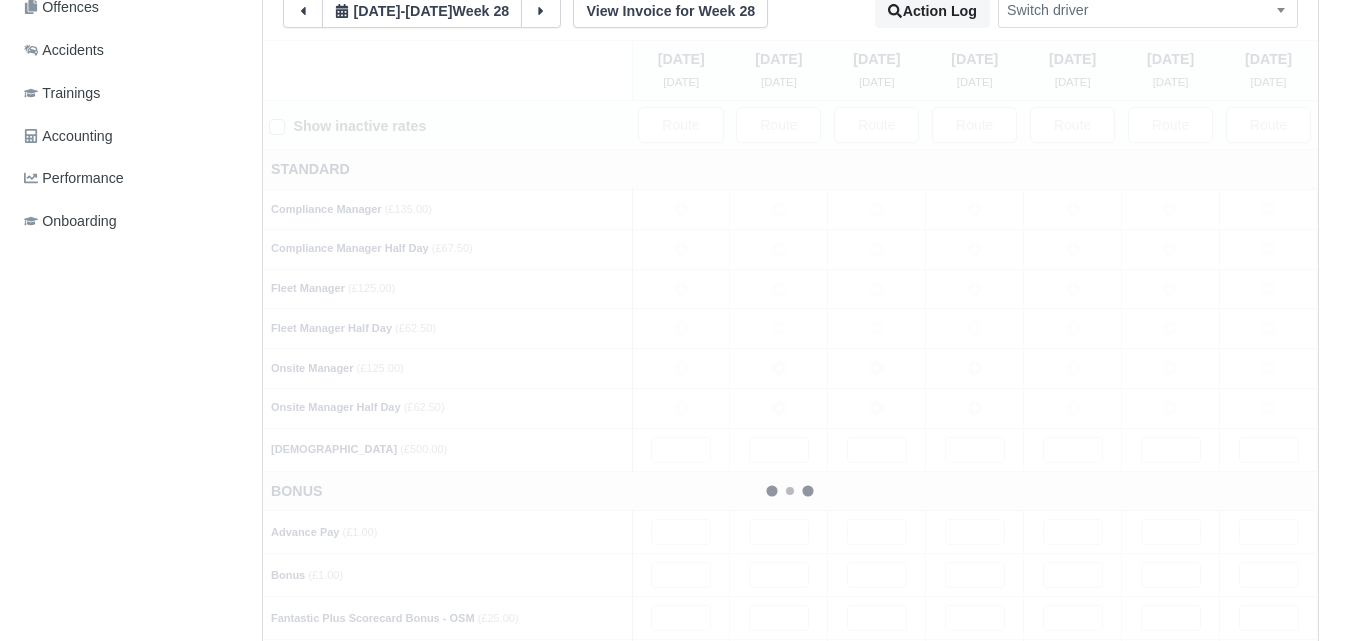type 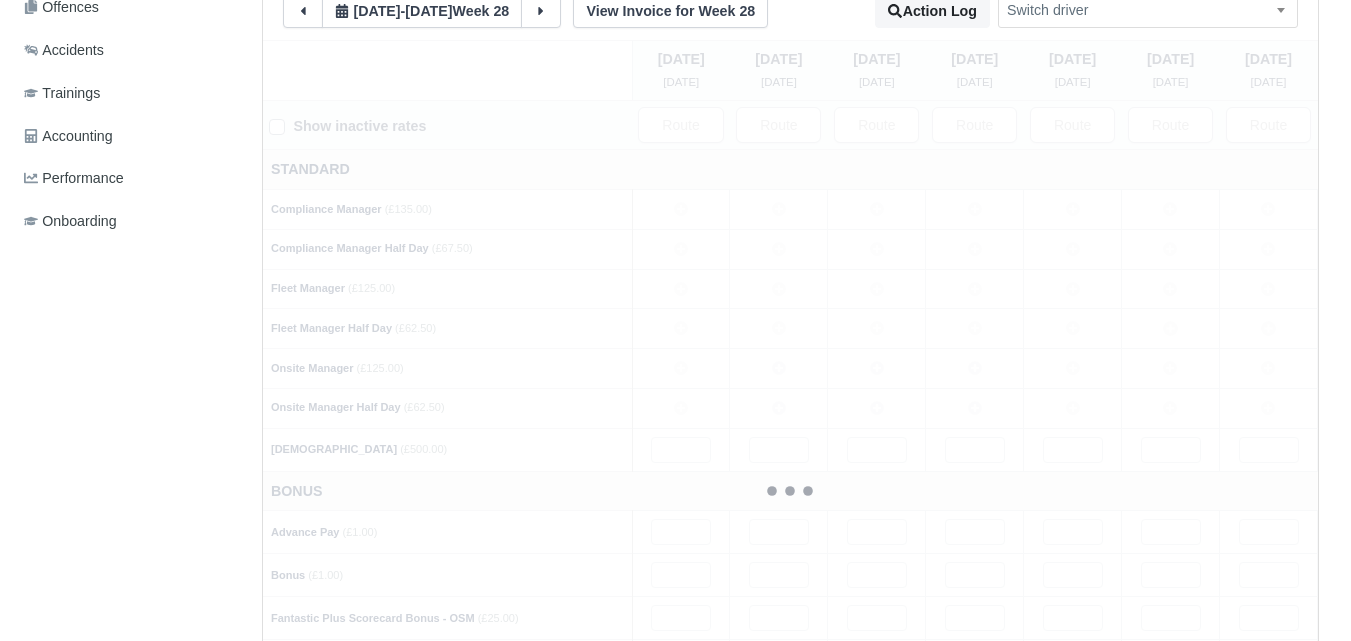 type 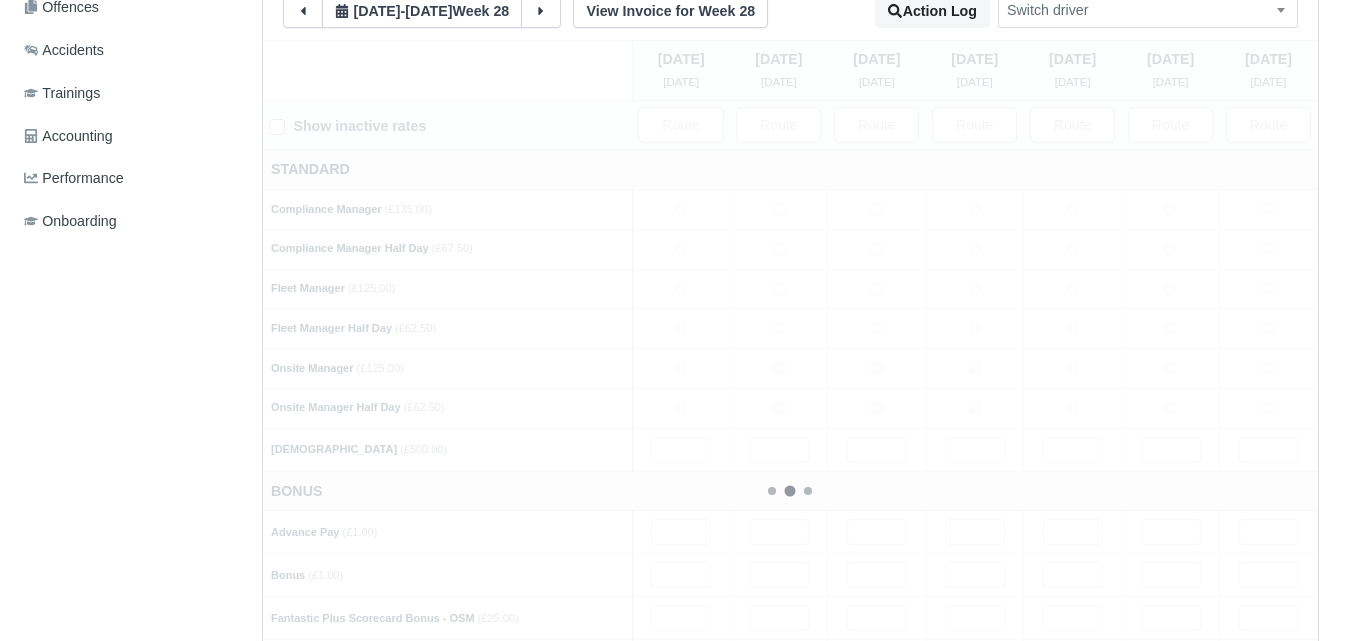 type 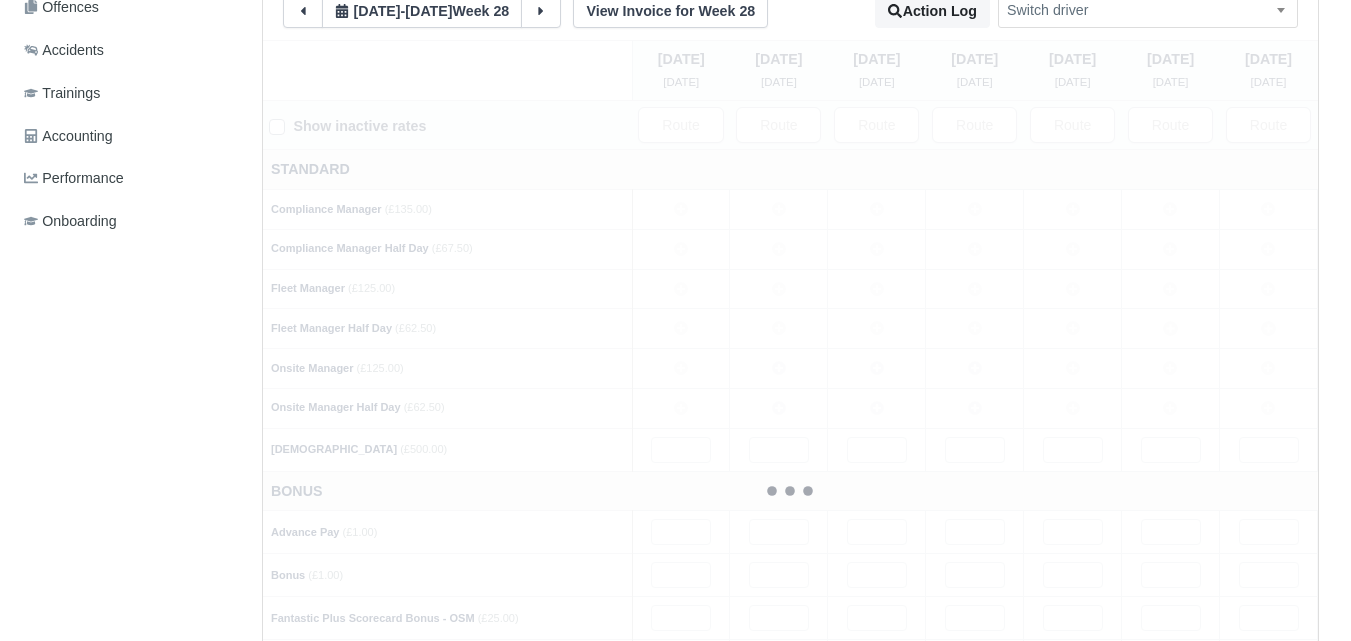 type 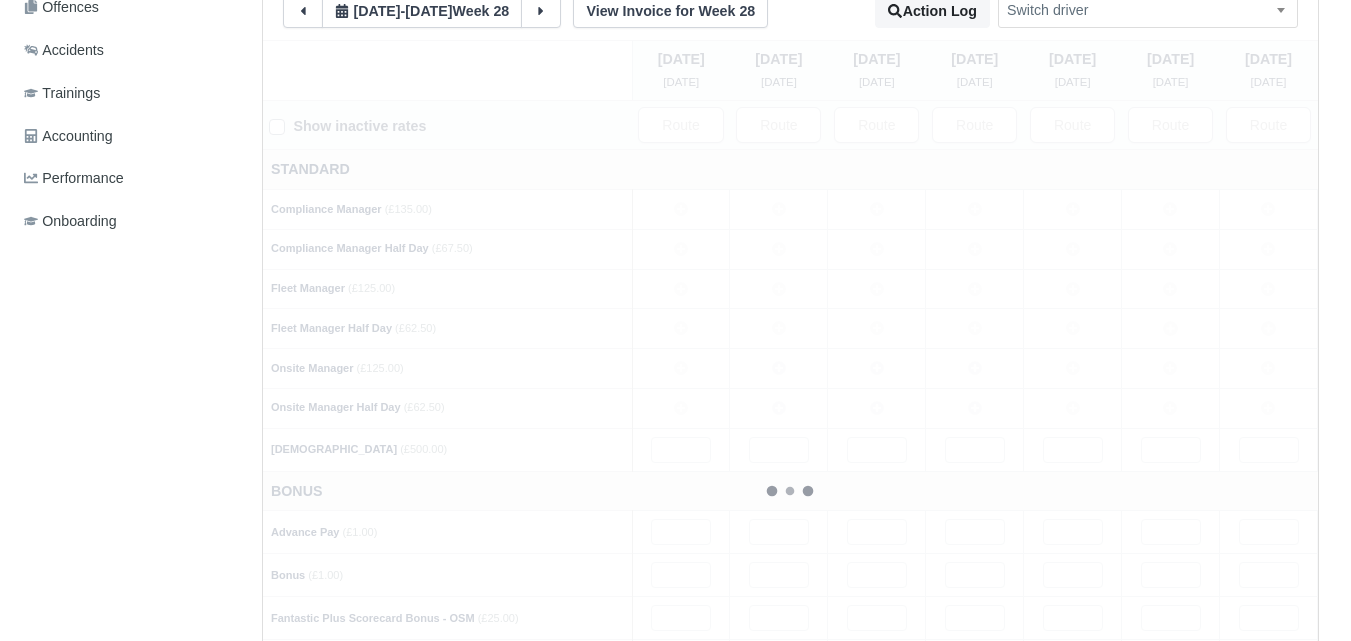 type 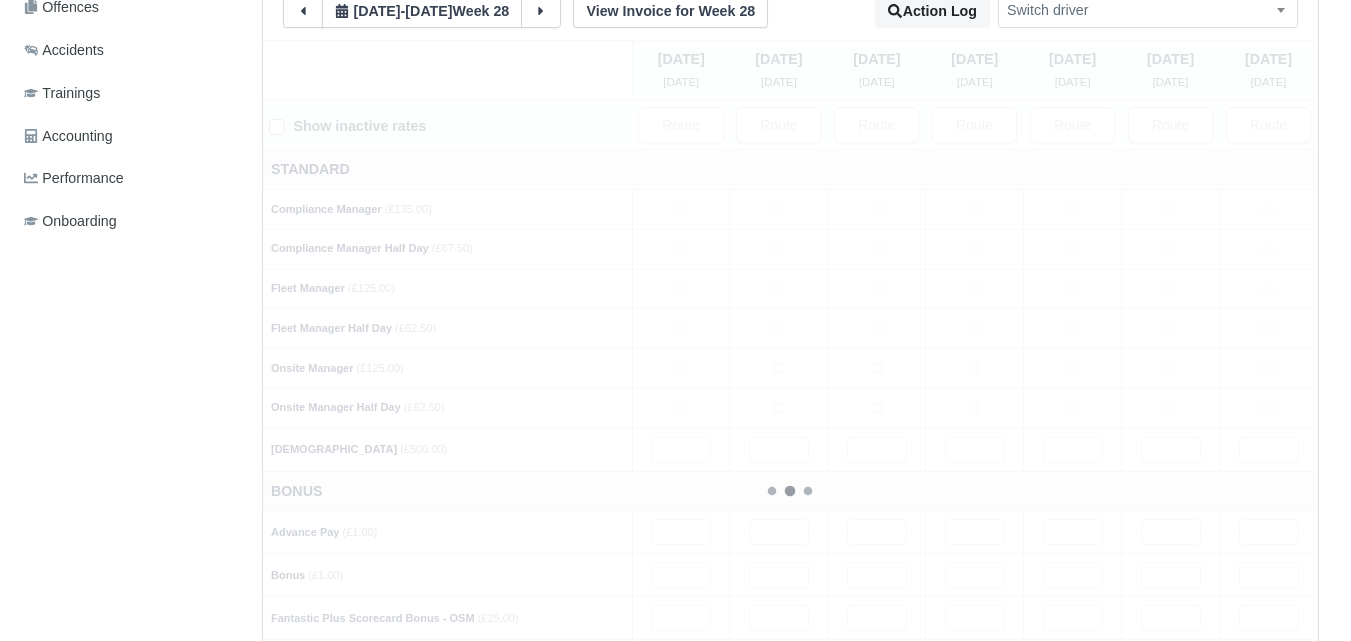 type 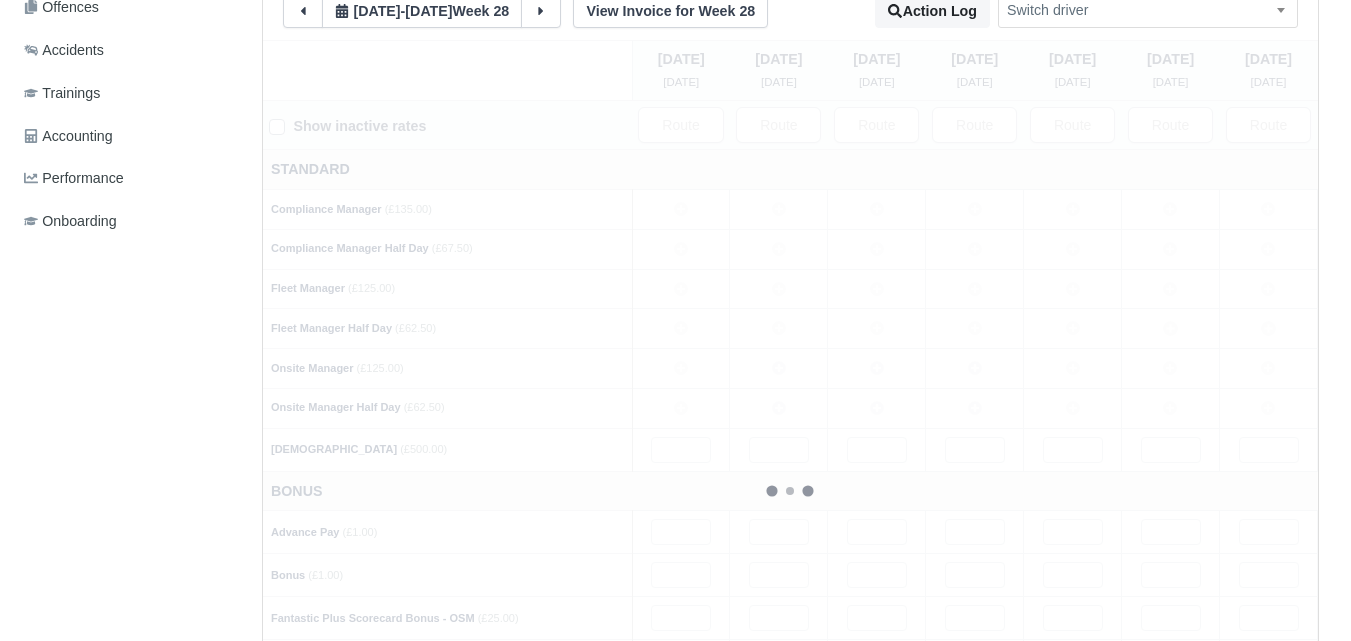 type 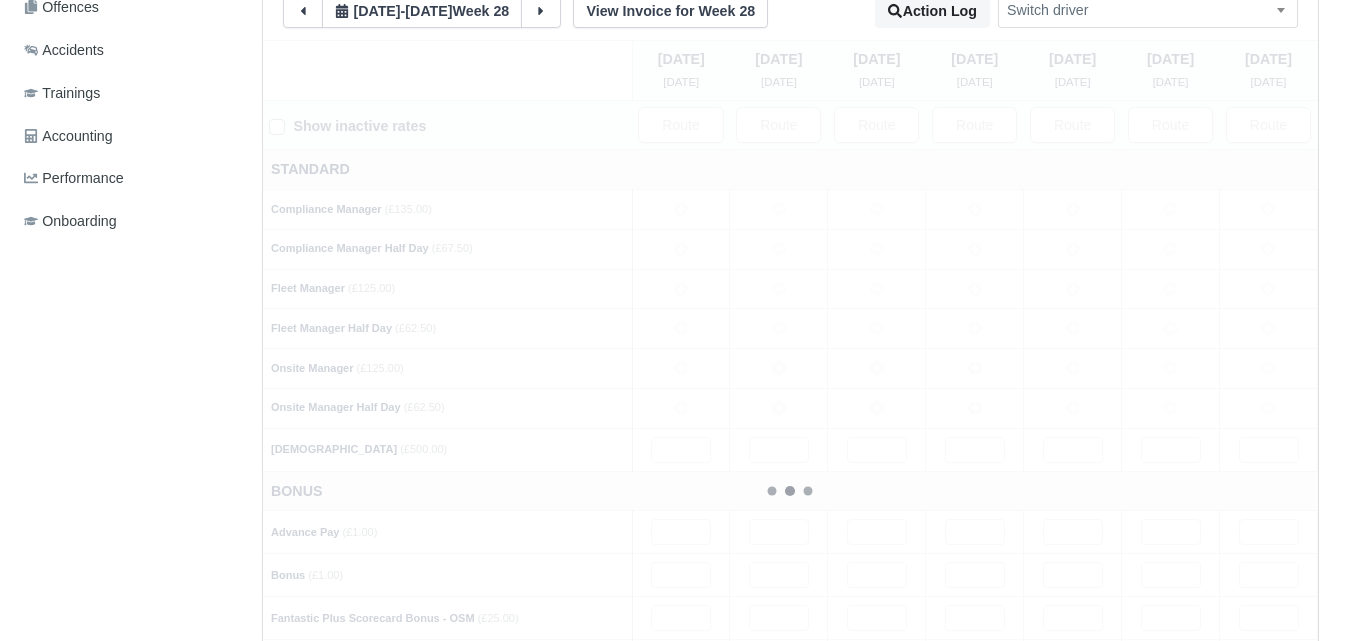 type 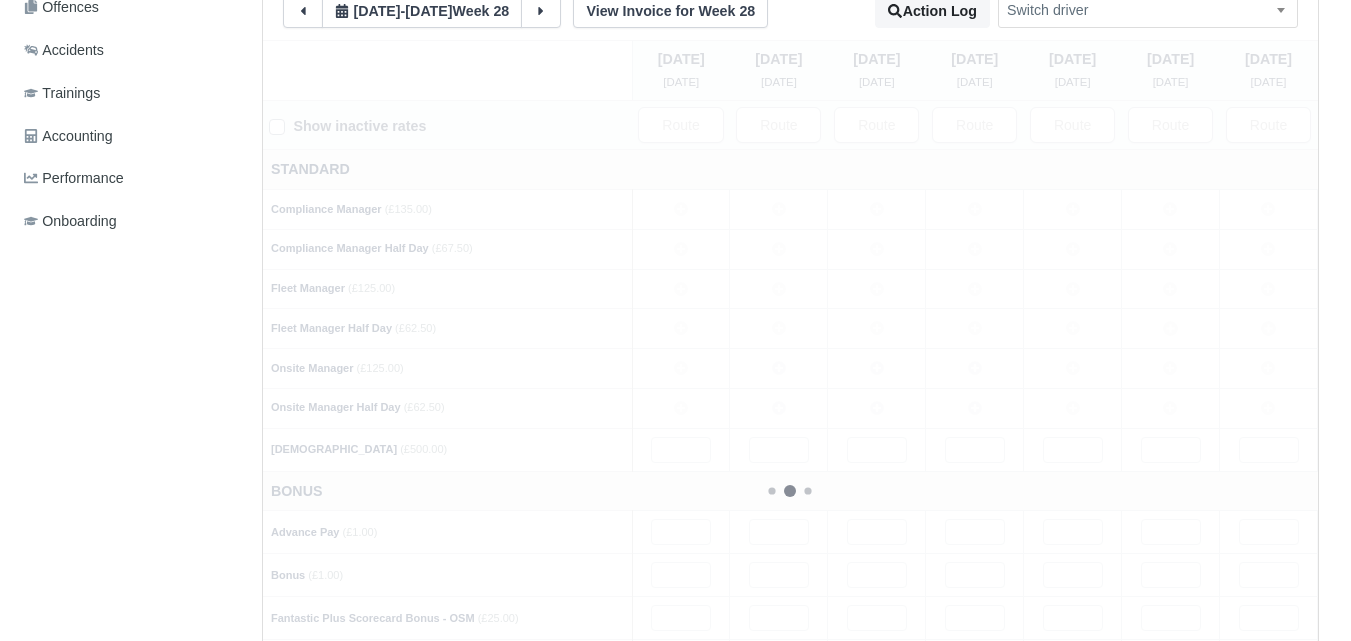 type 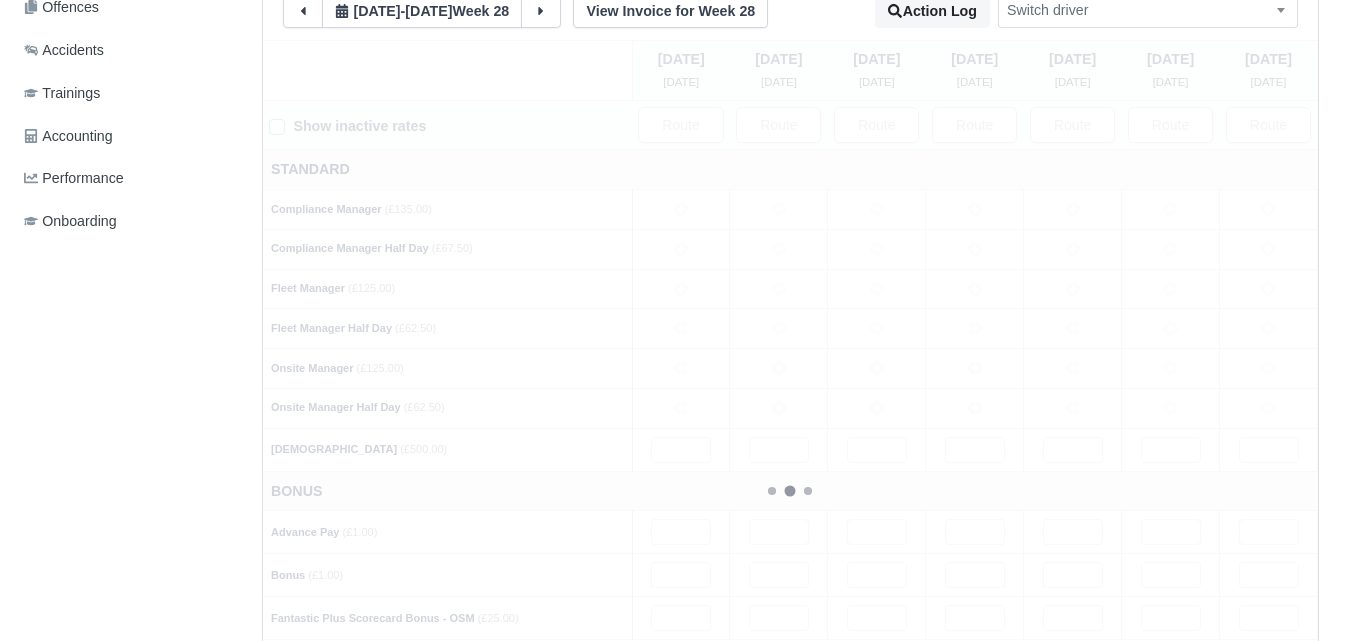 type 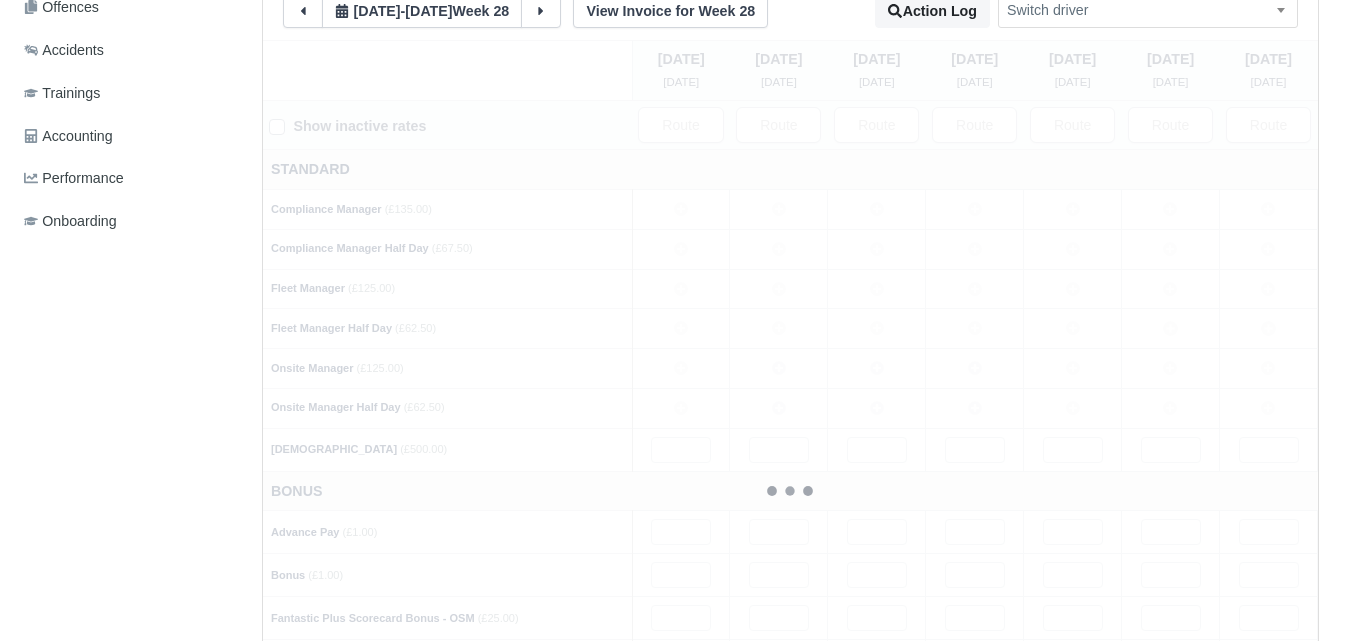 type 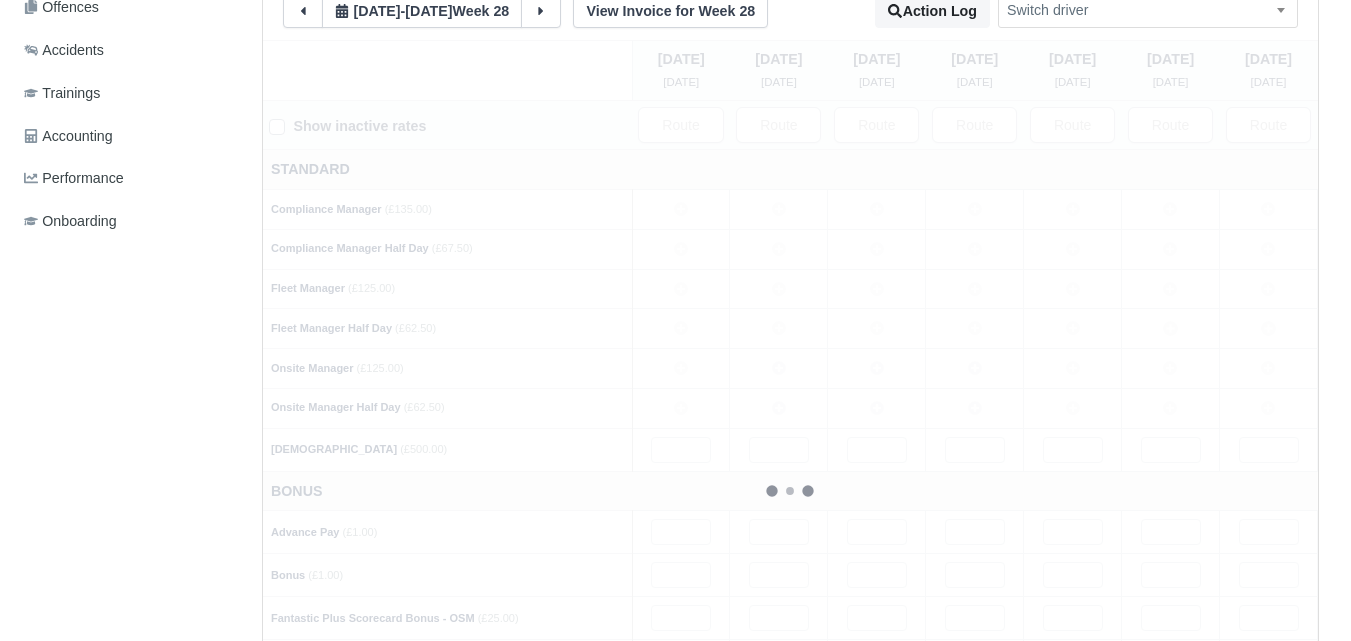 type 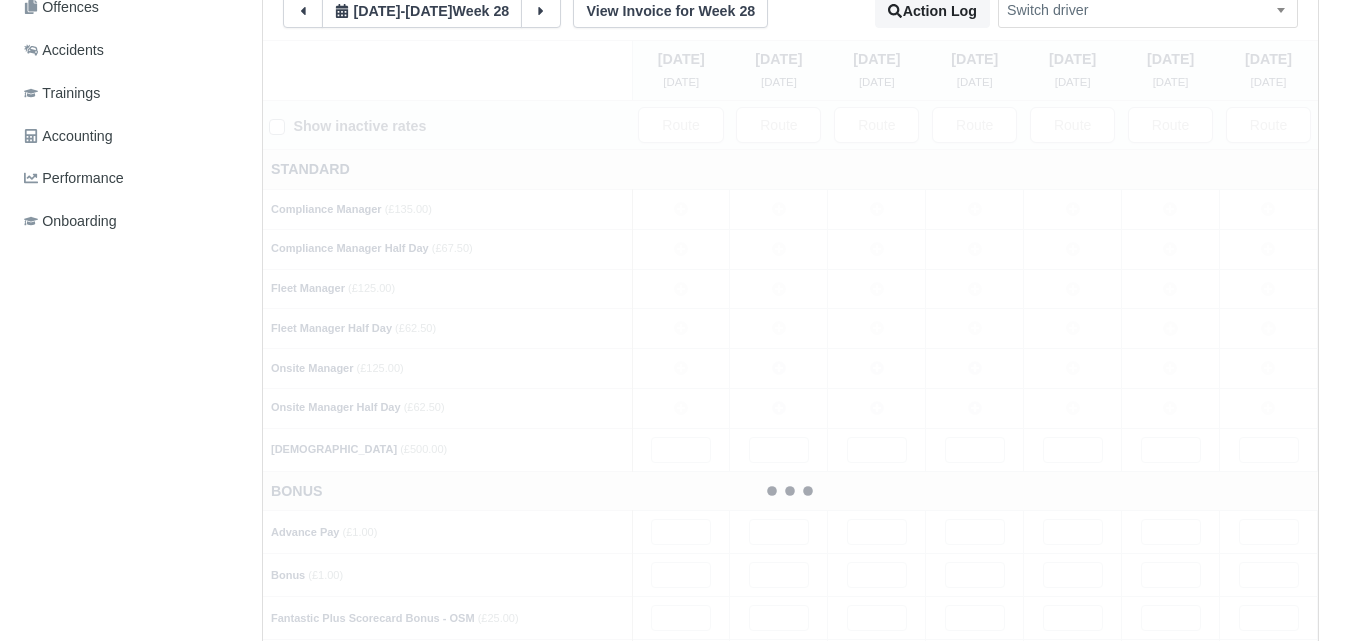 type 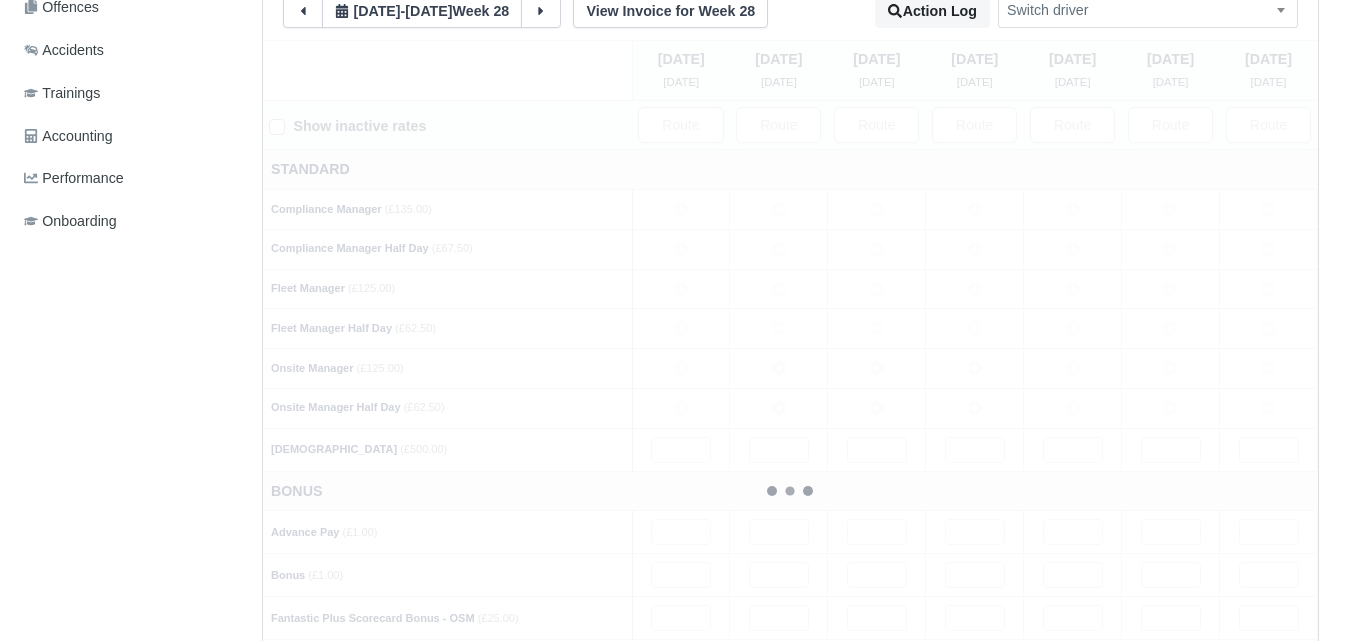 type 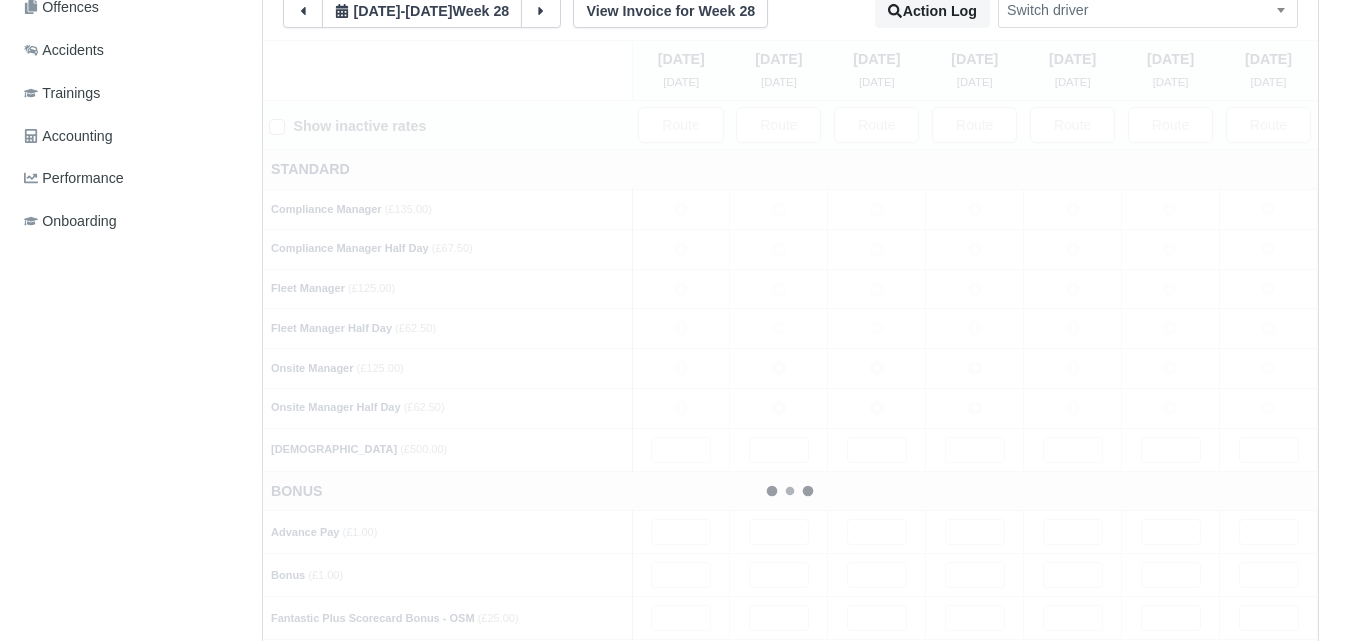 type 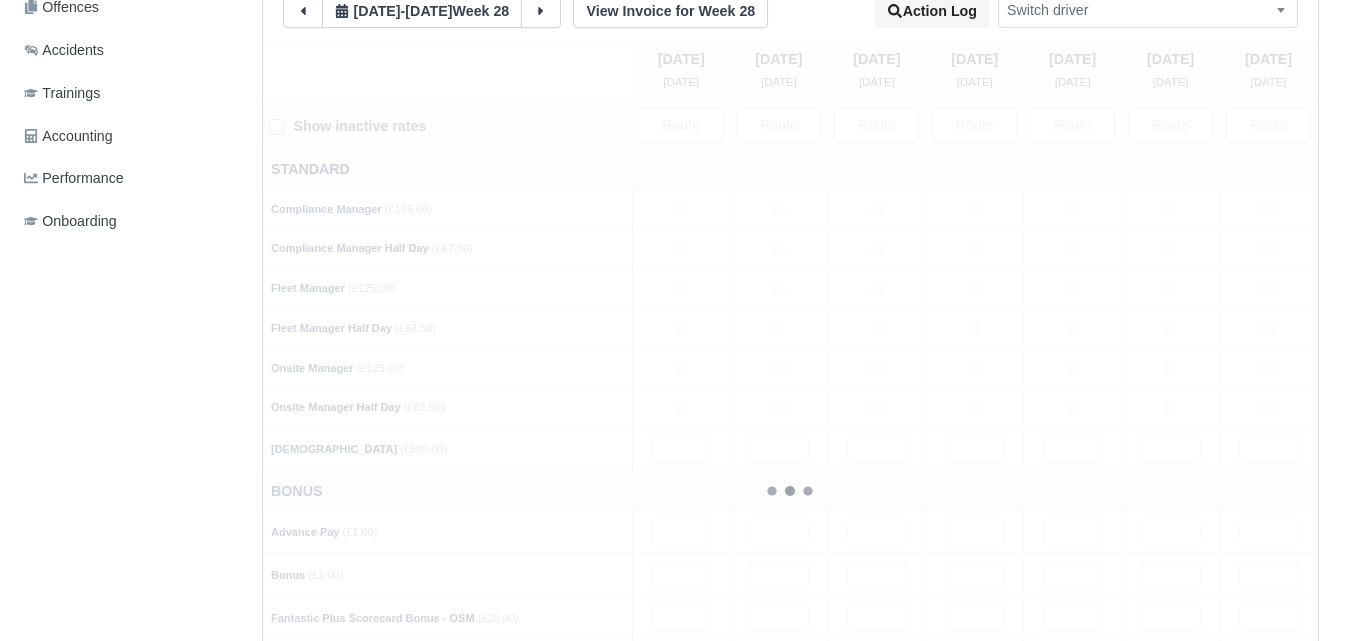 type 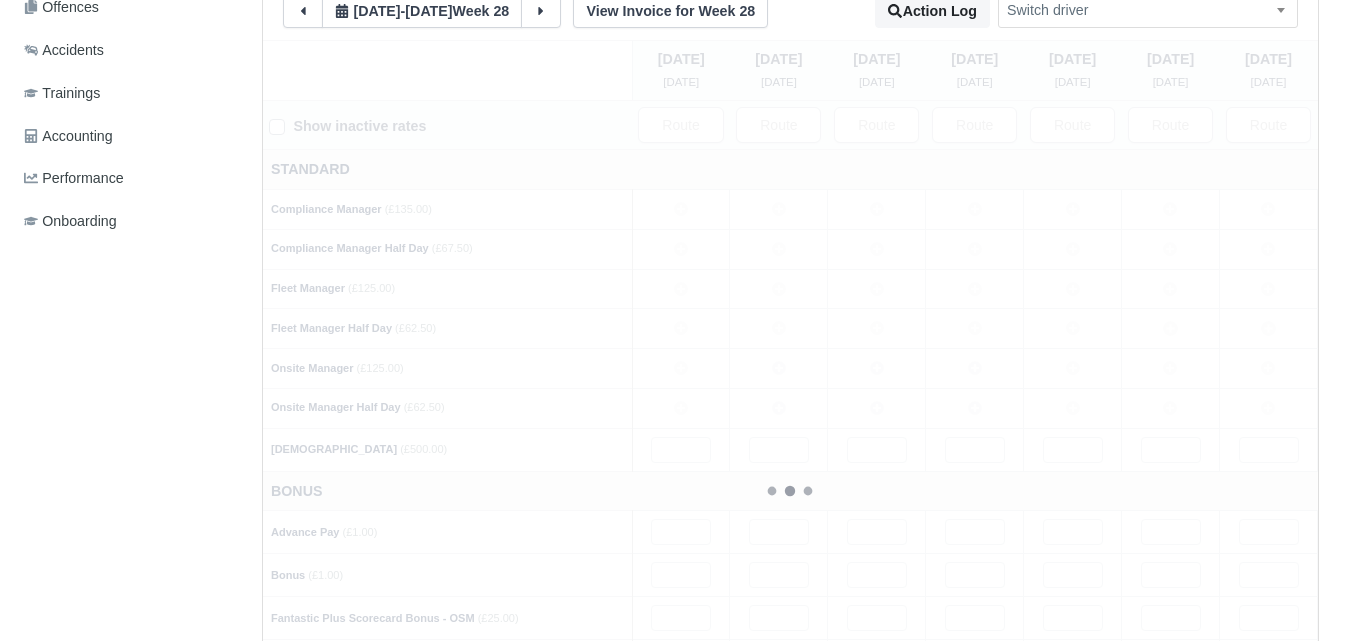 type 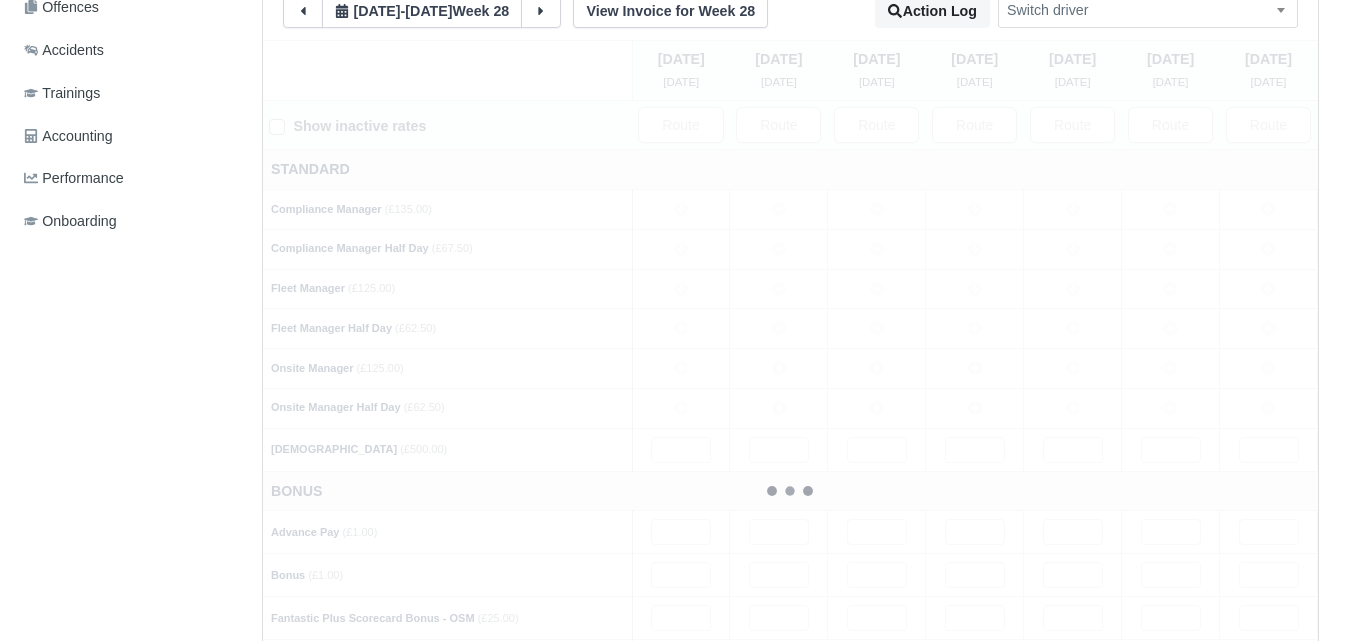 type 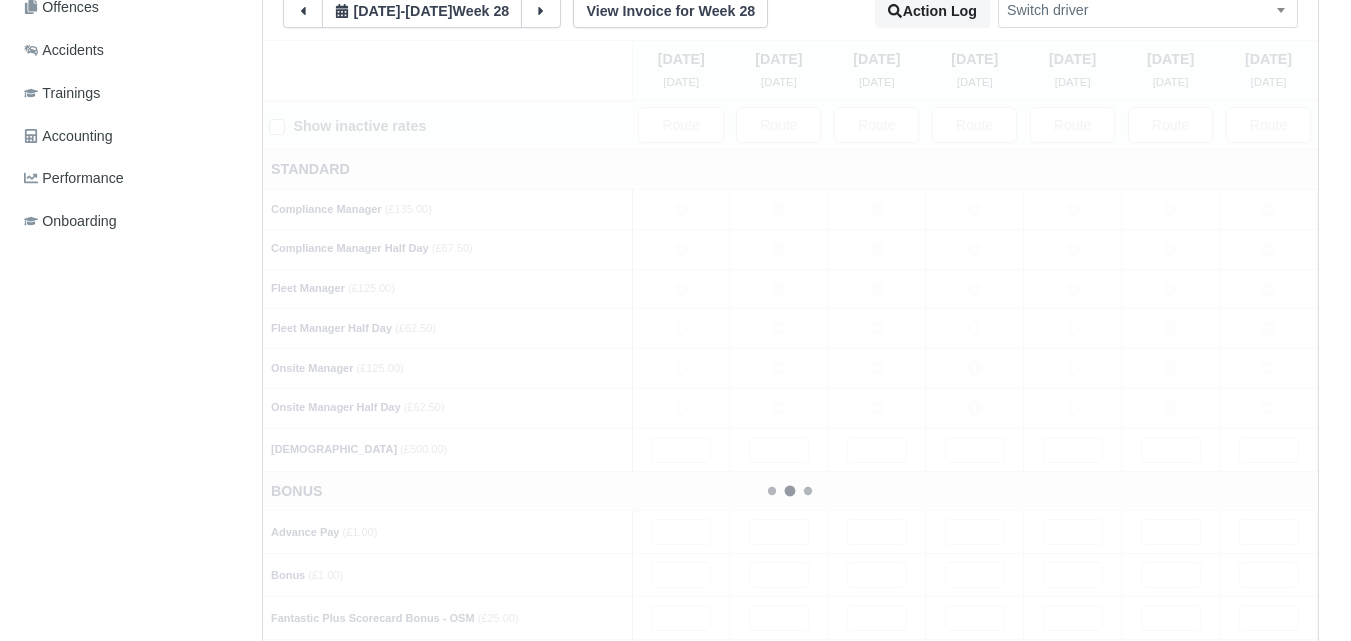 type 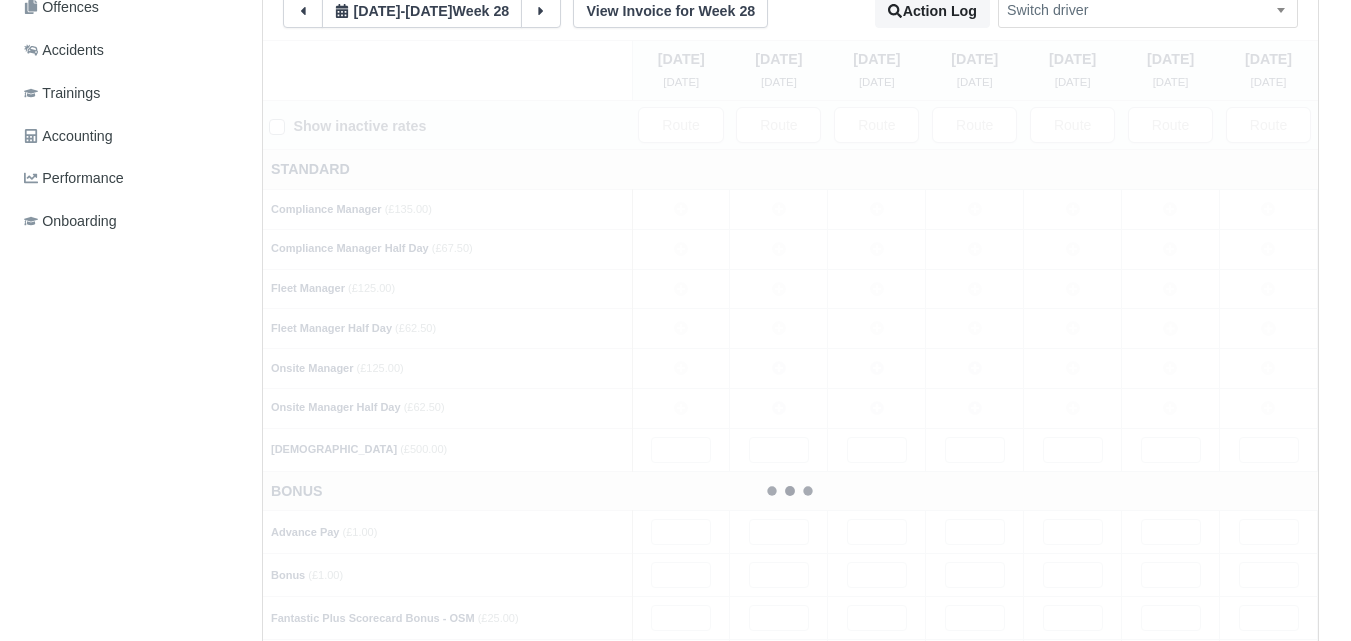 type 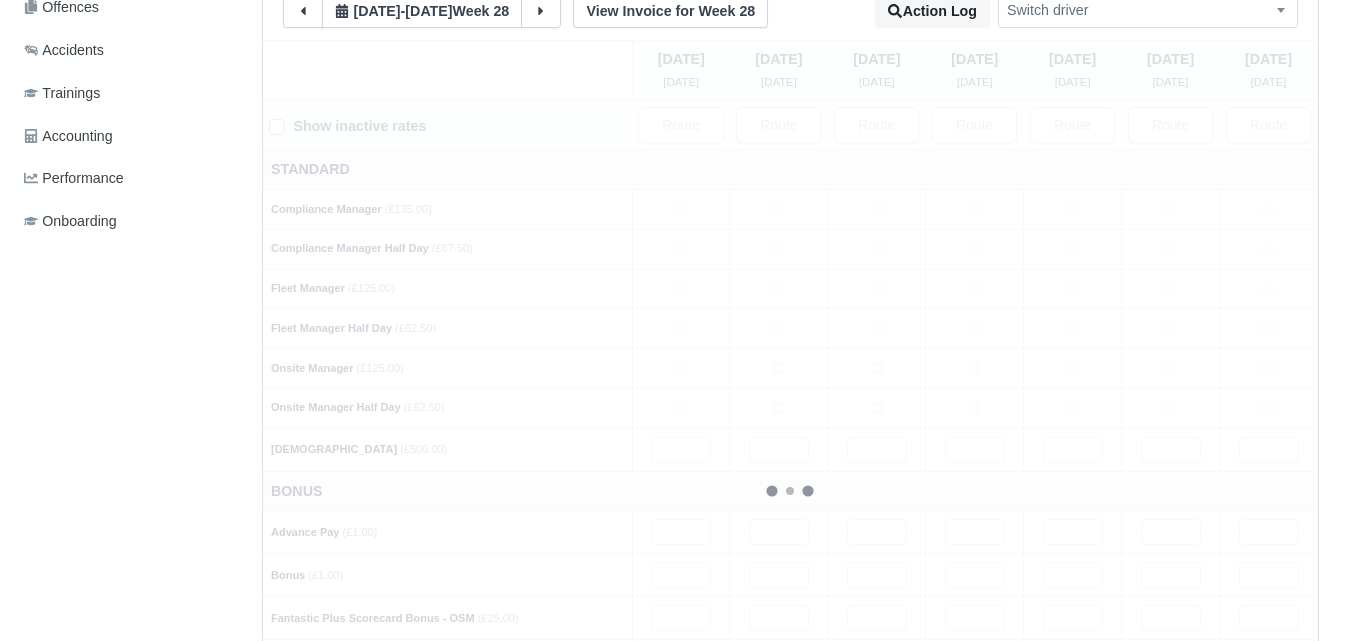 type 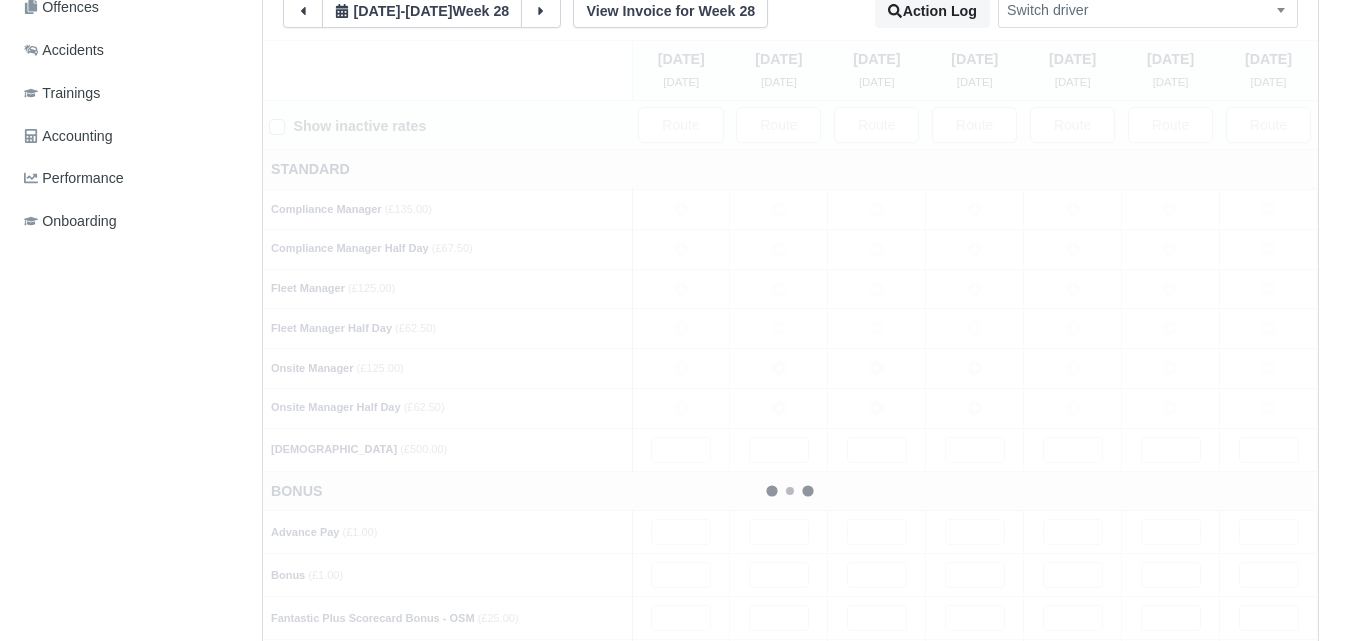 type 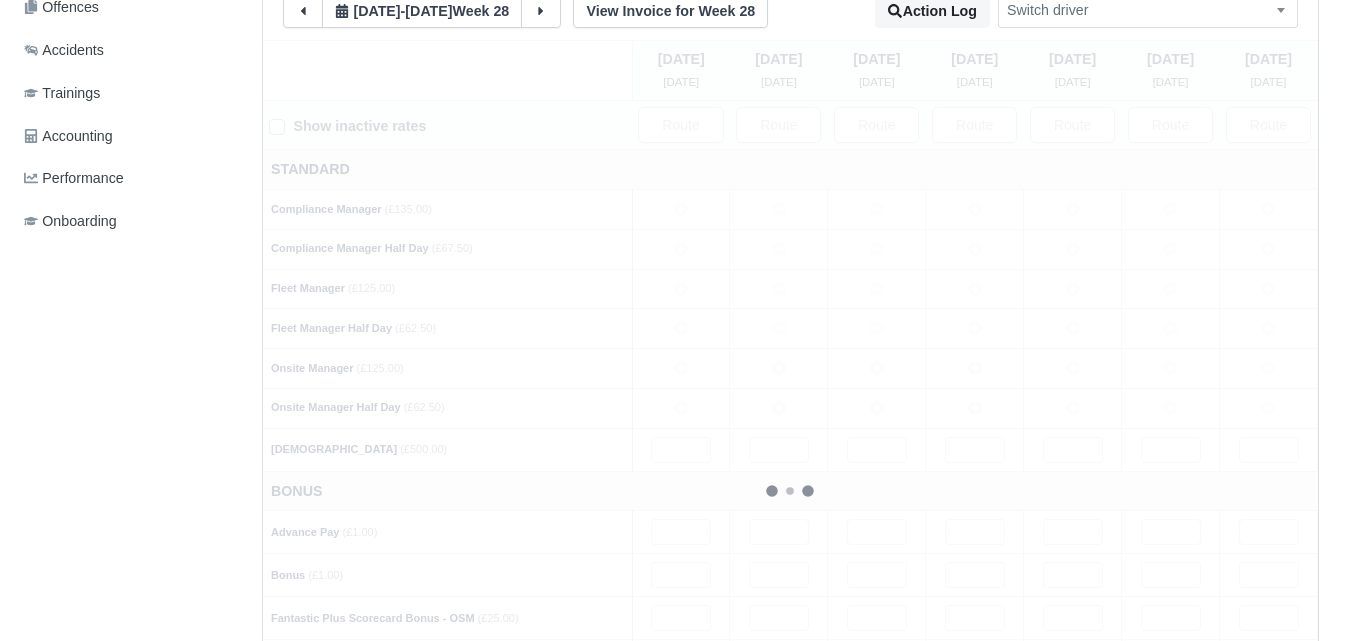 type 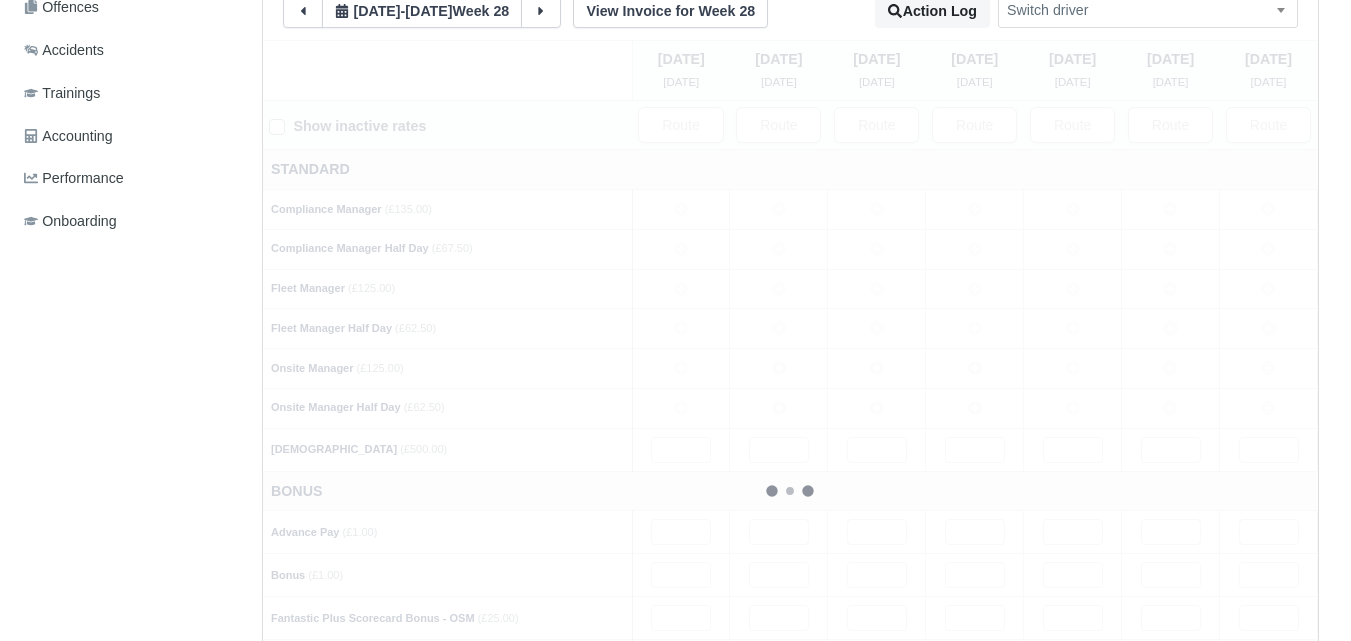 type 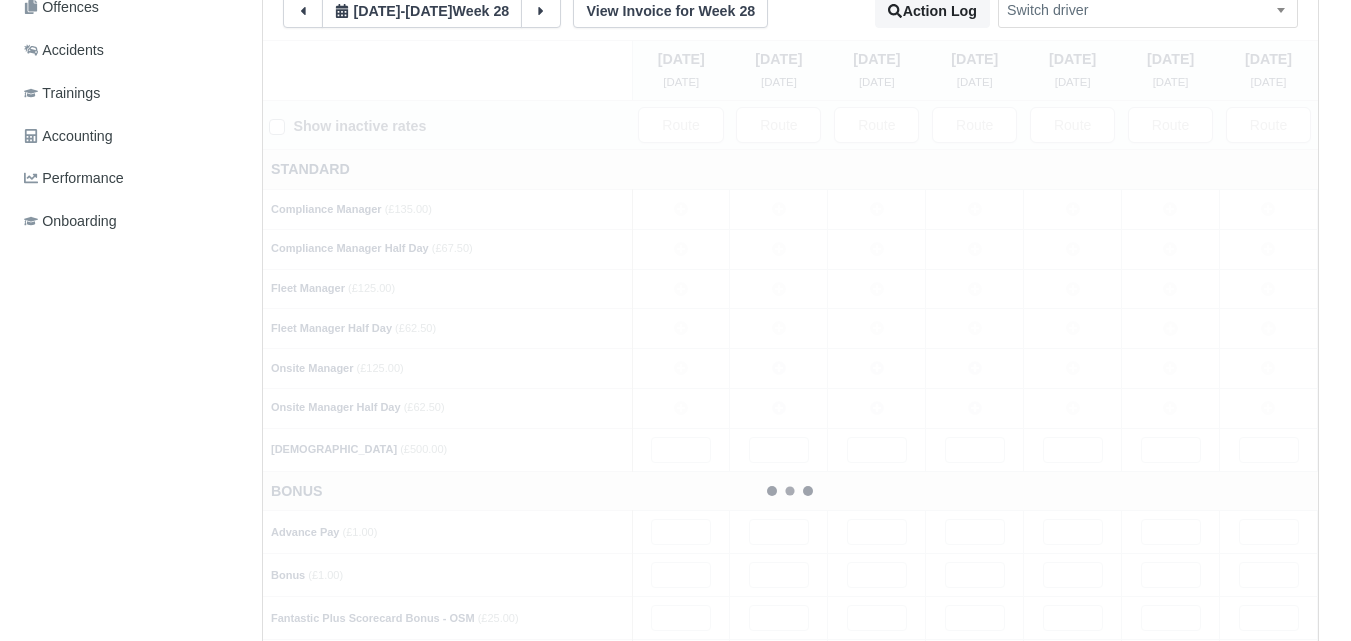 type 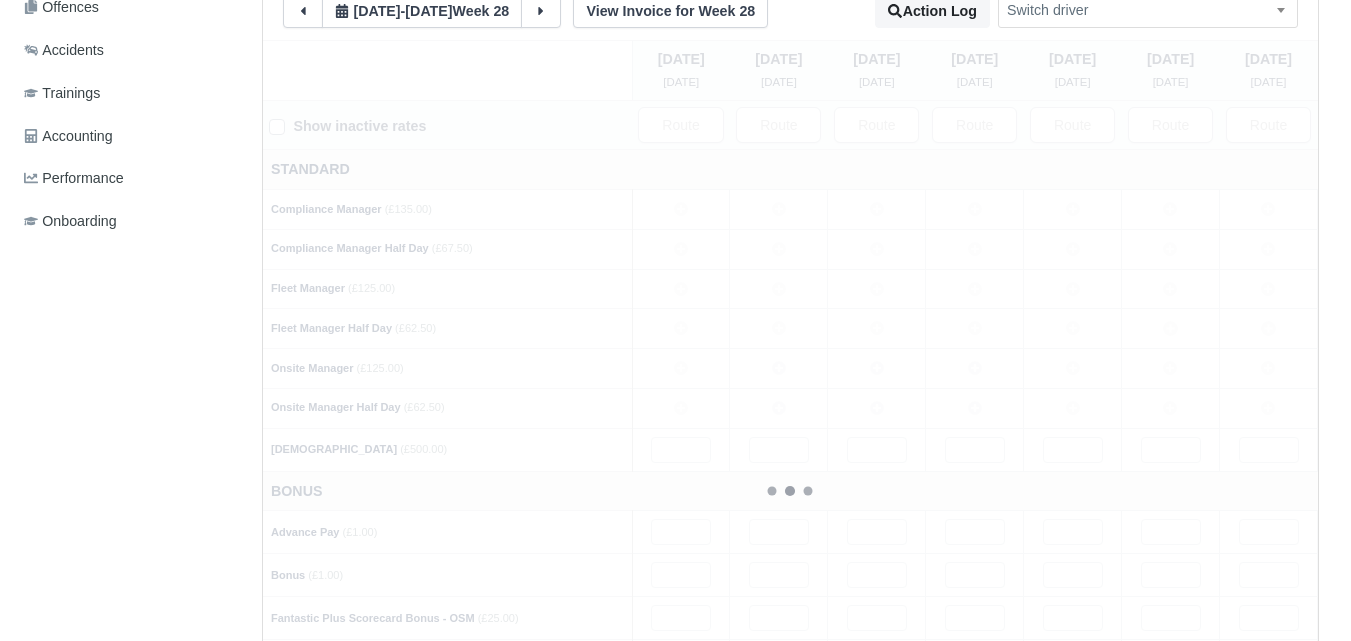 type 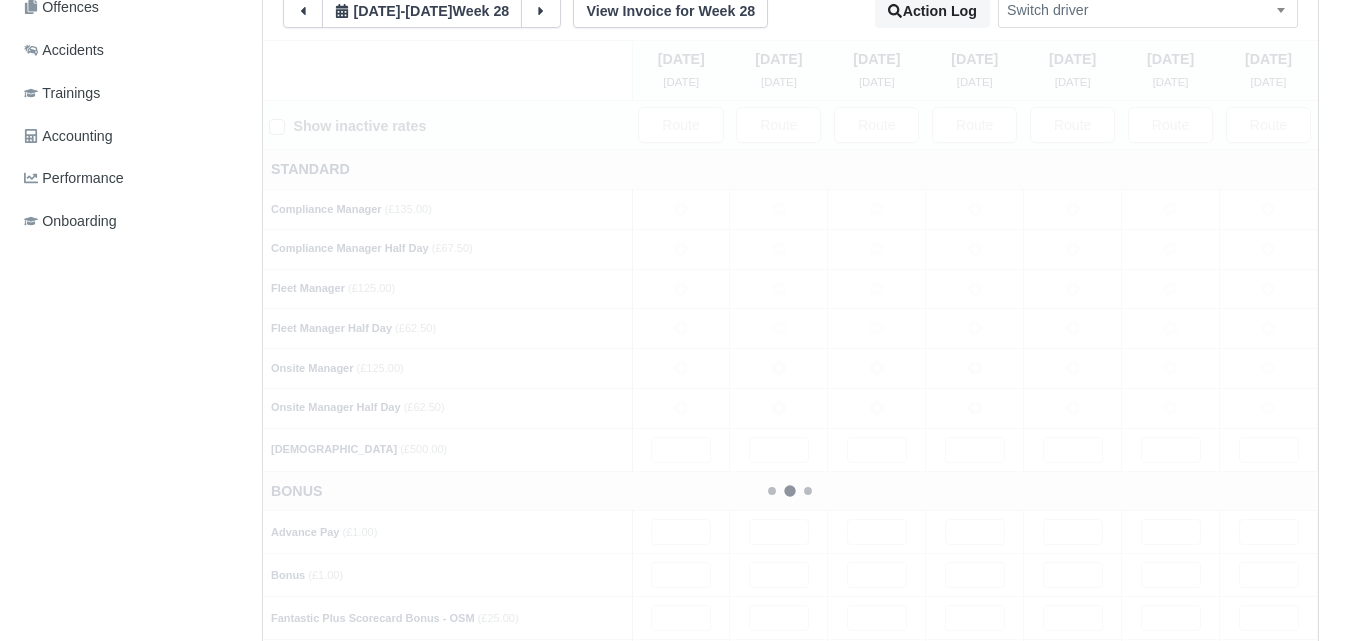 type 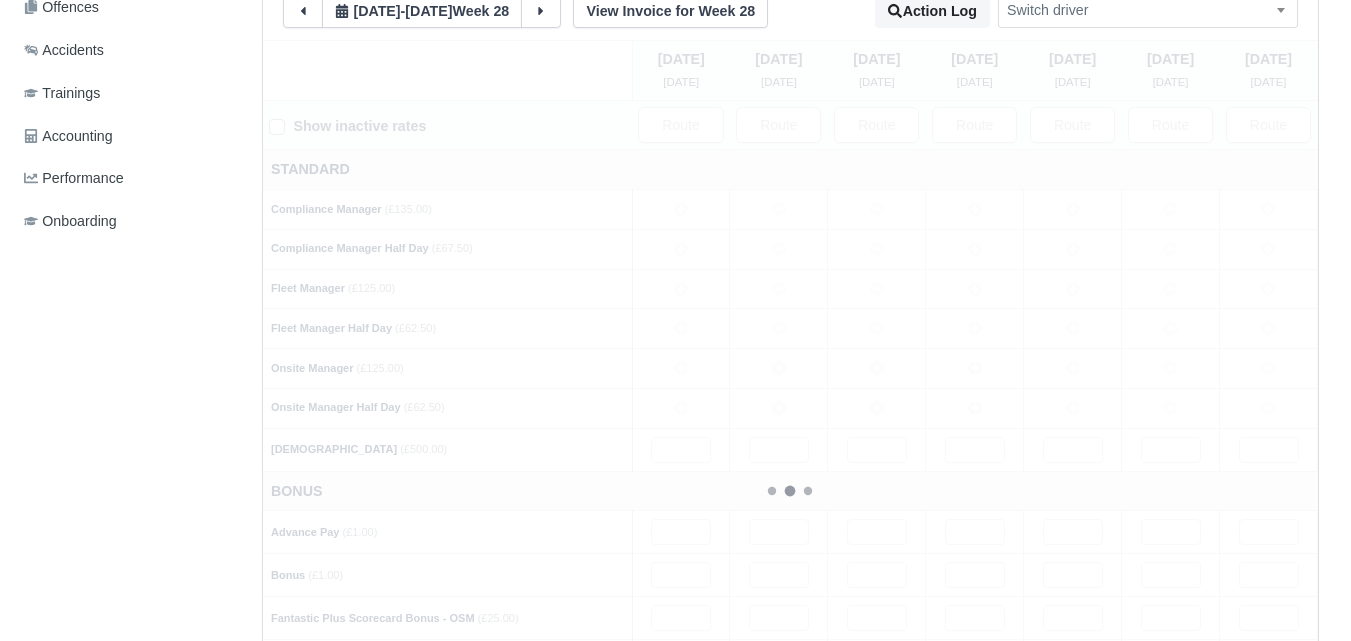 type 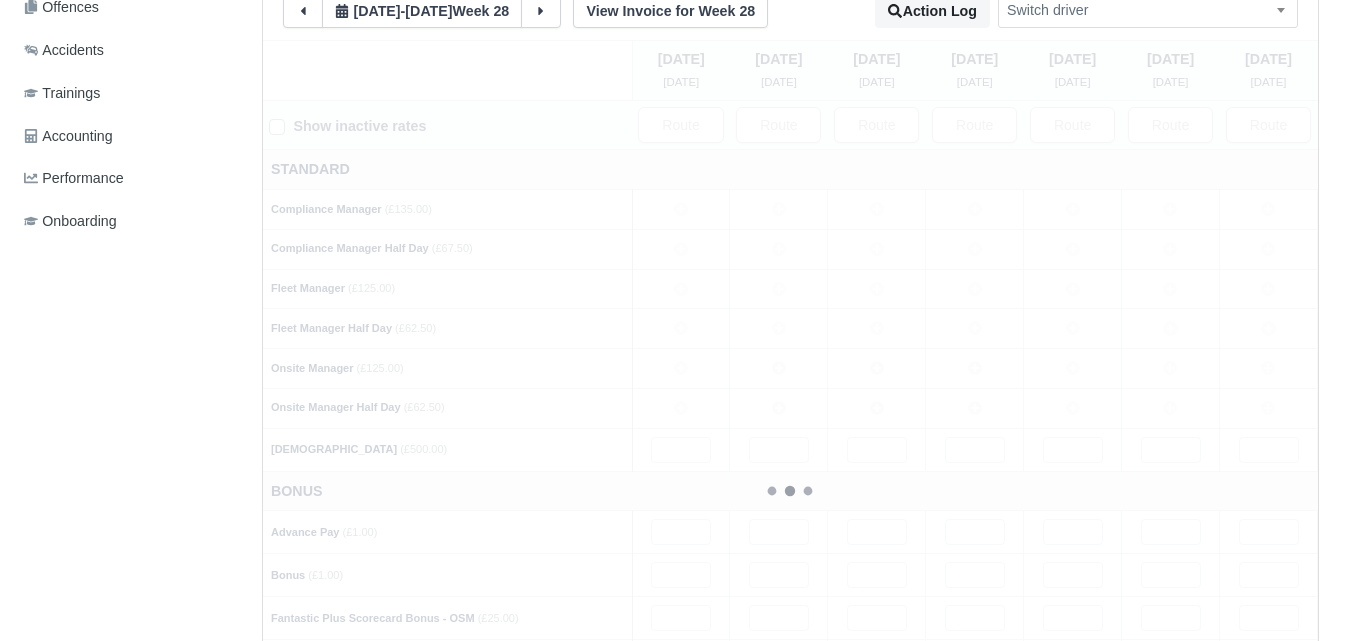 type 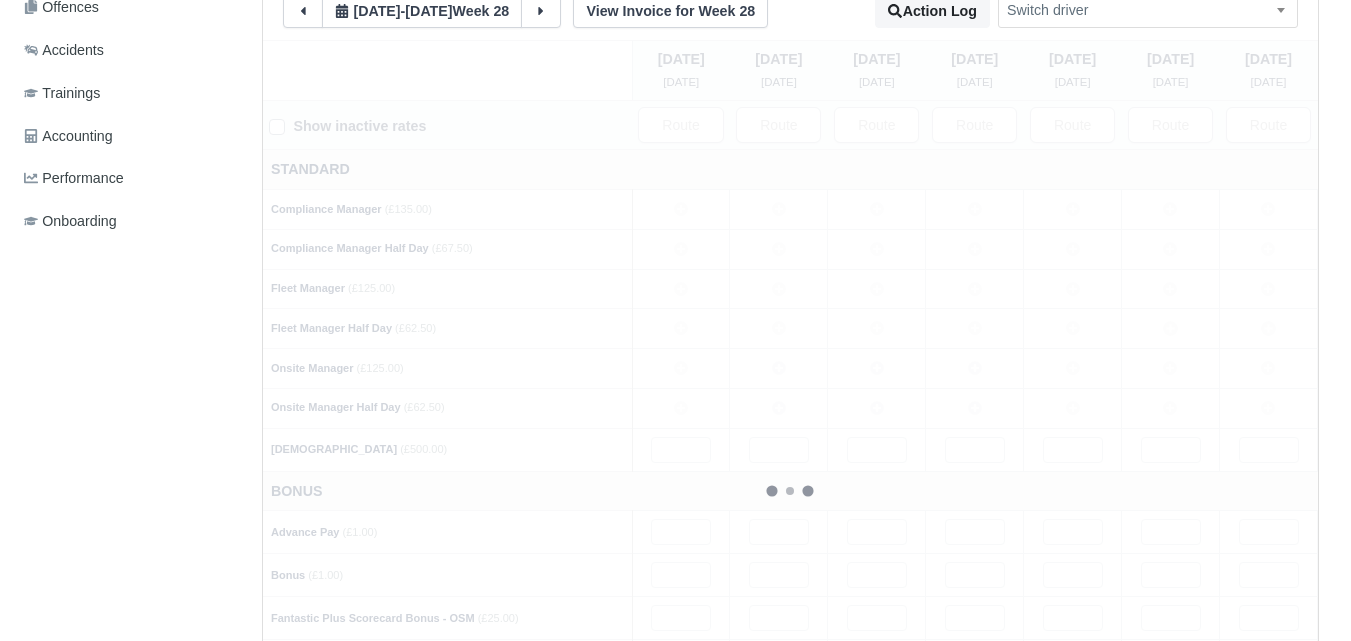 type 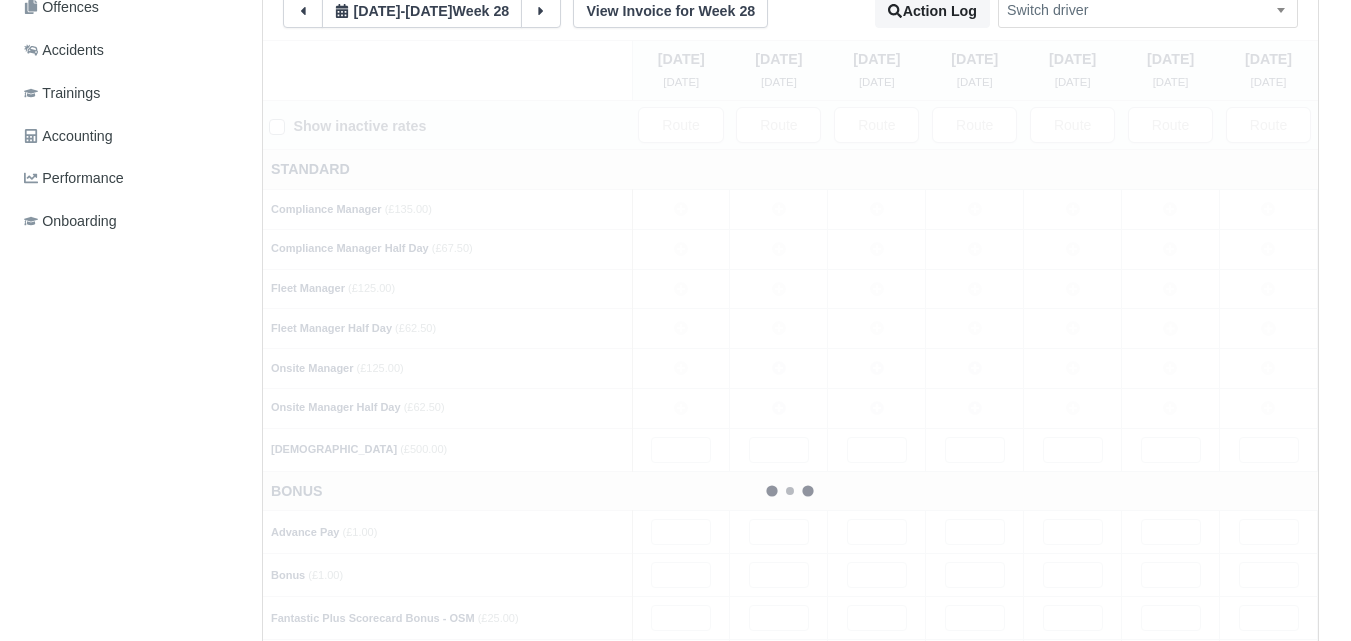 type 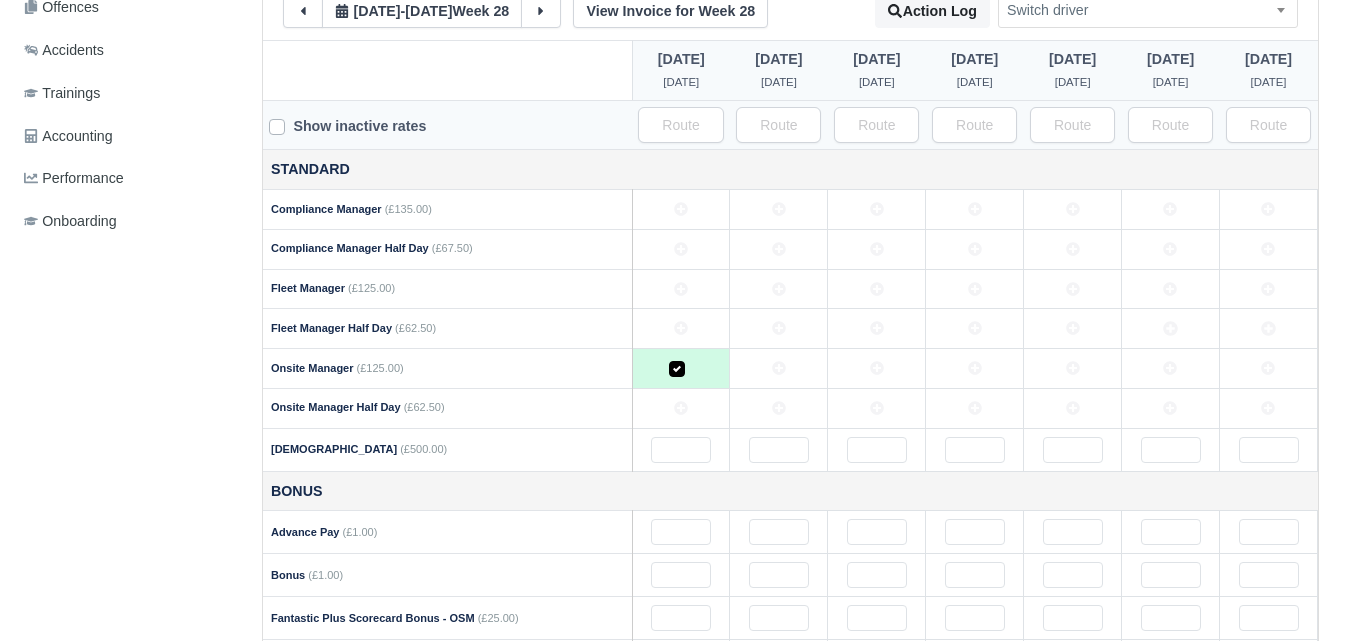 click 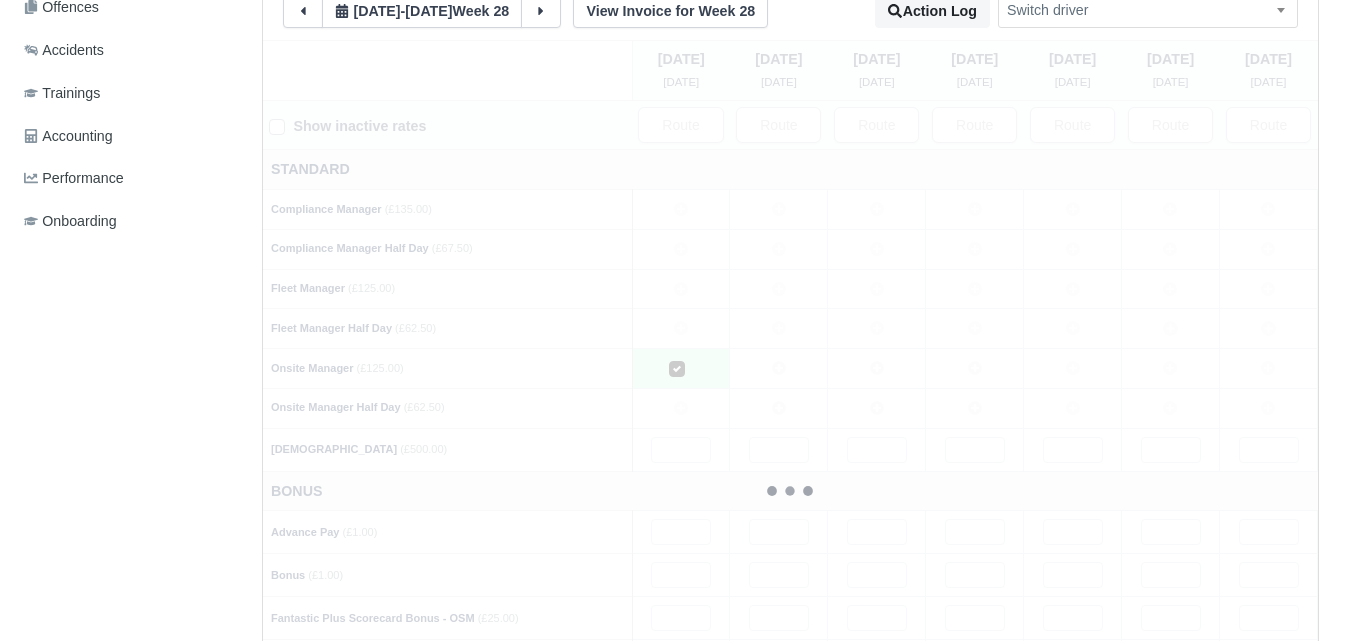 type 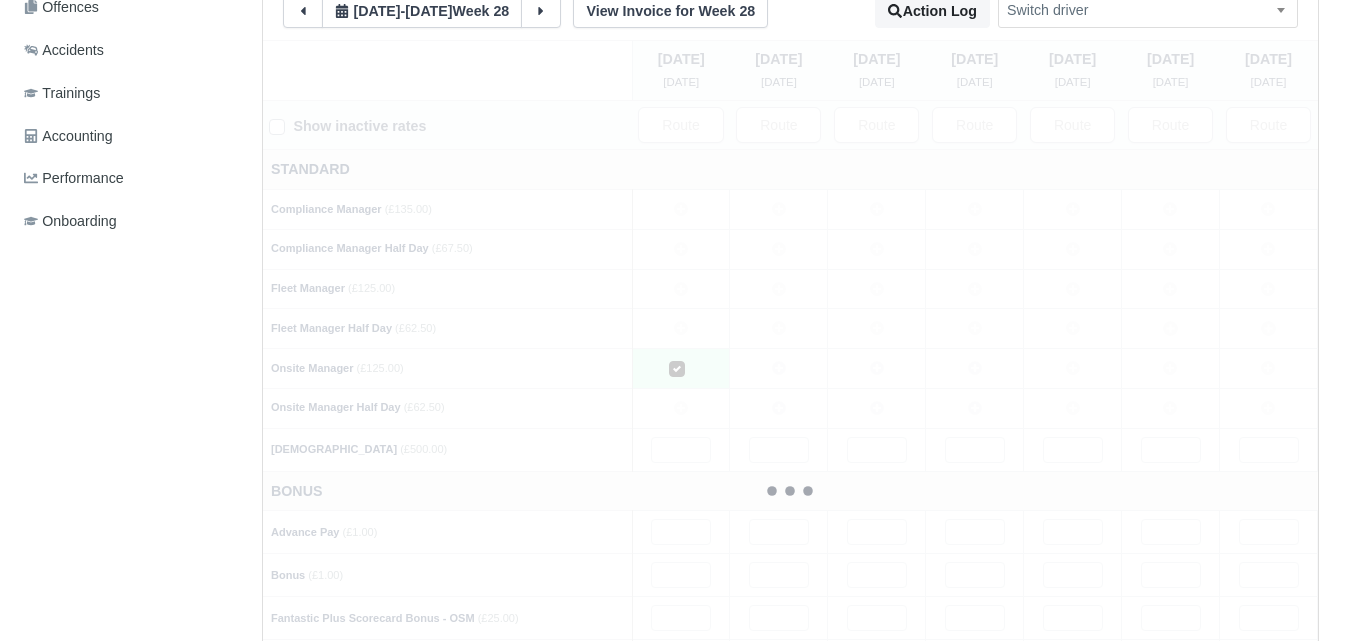 type 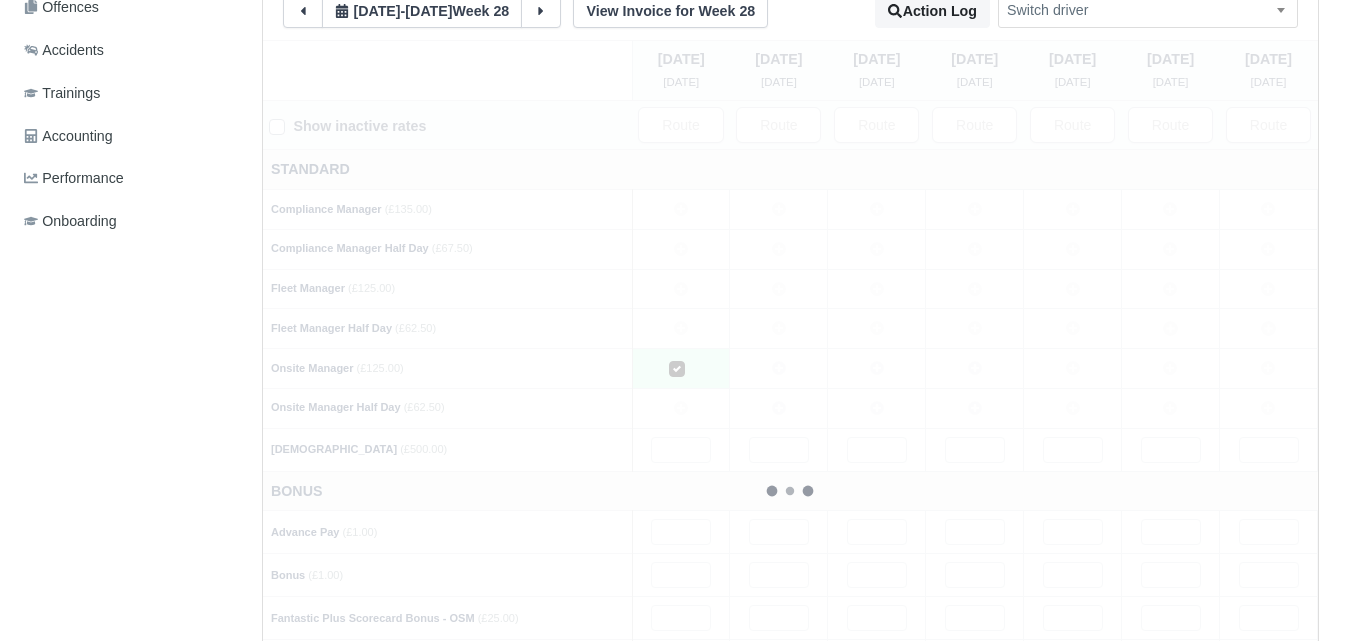 type 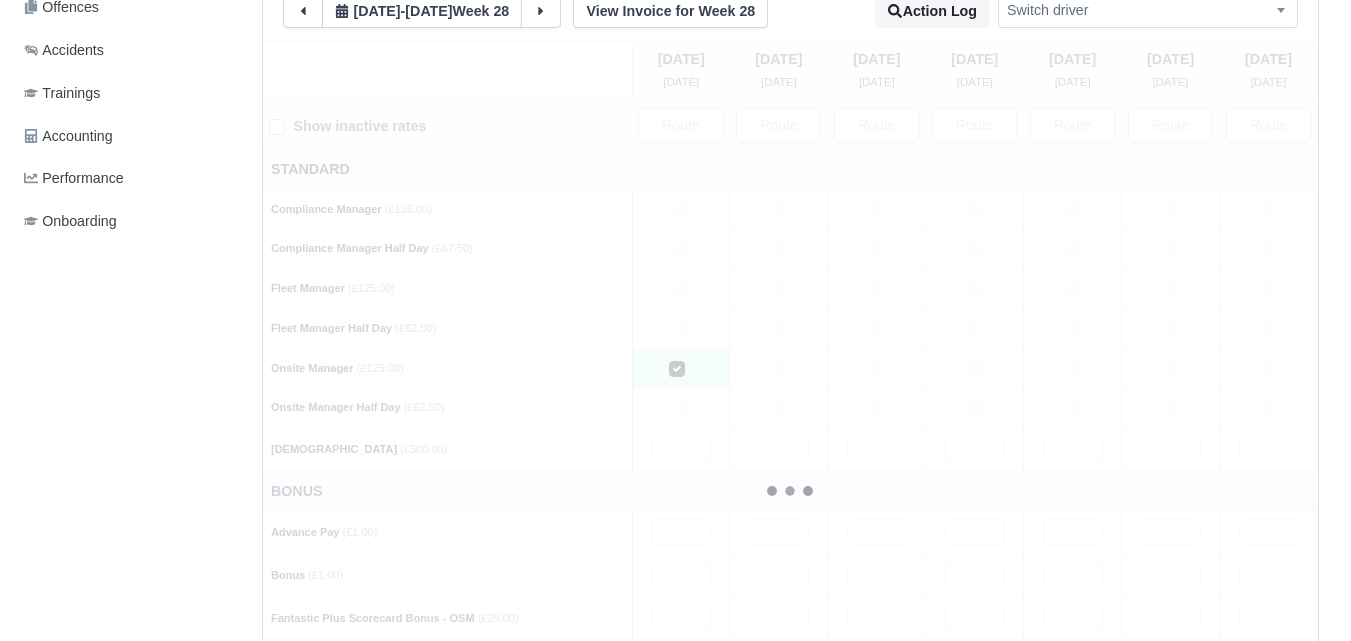 type 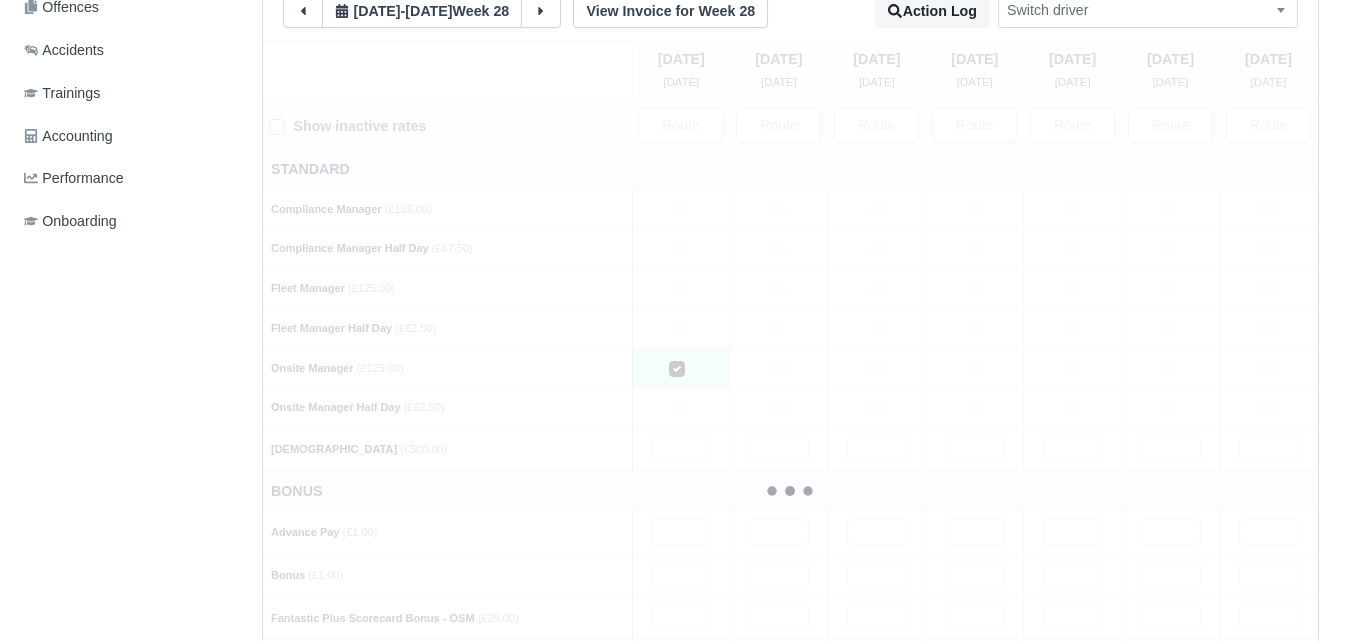 type 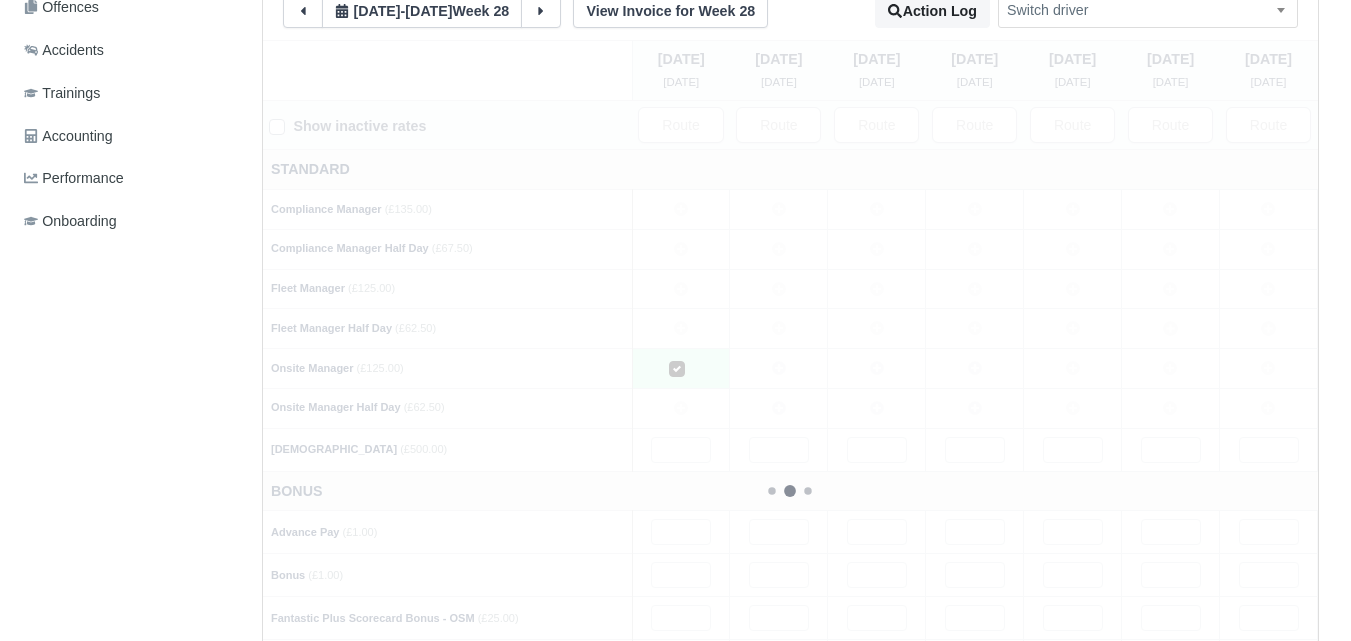 type 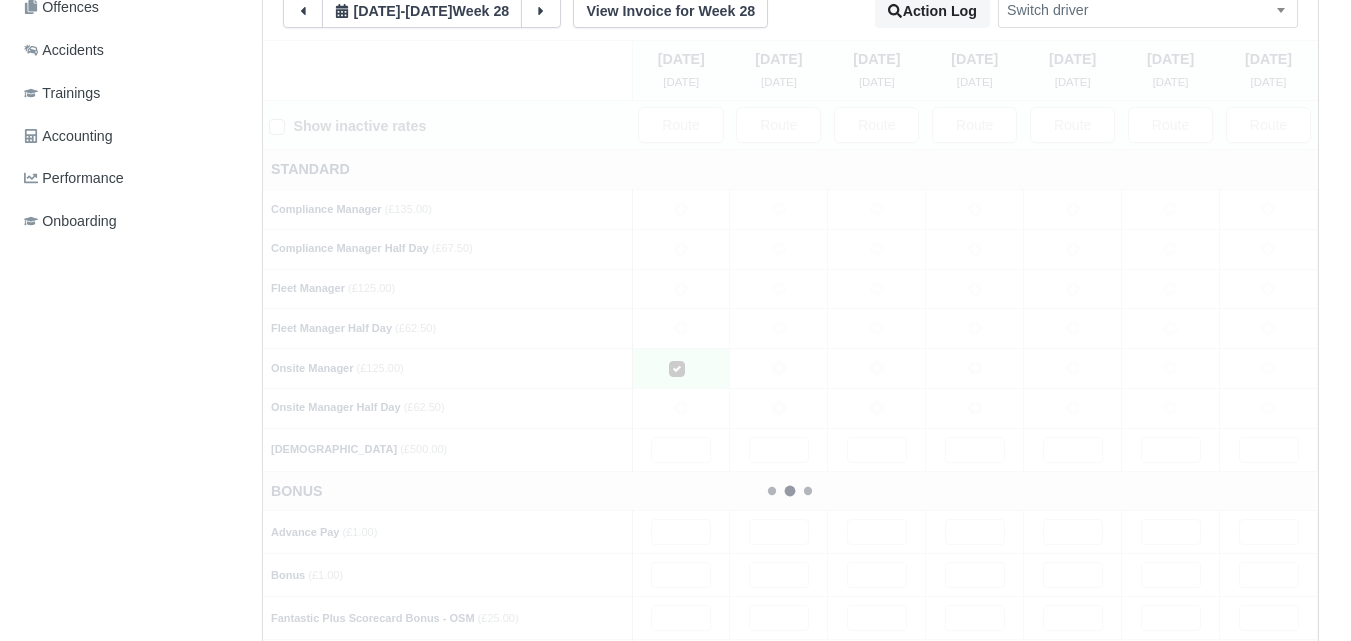 type 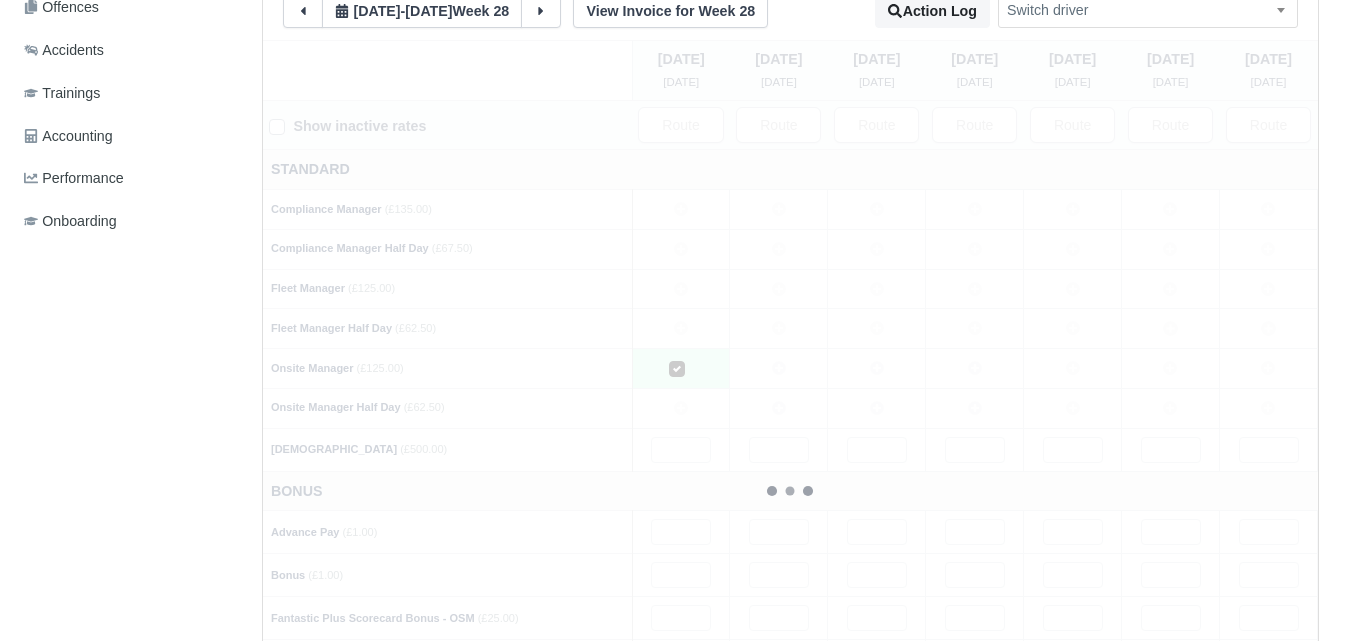 type 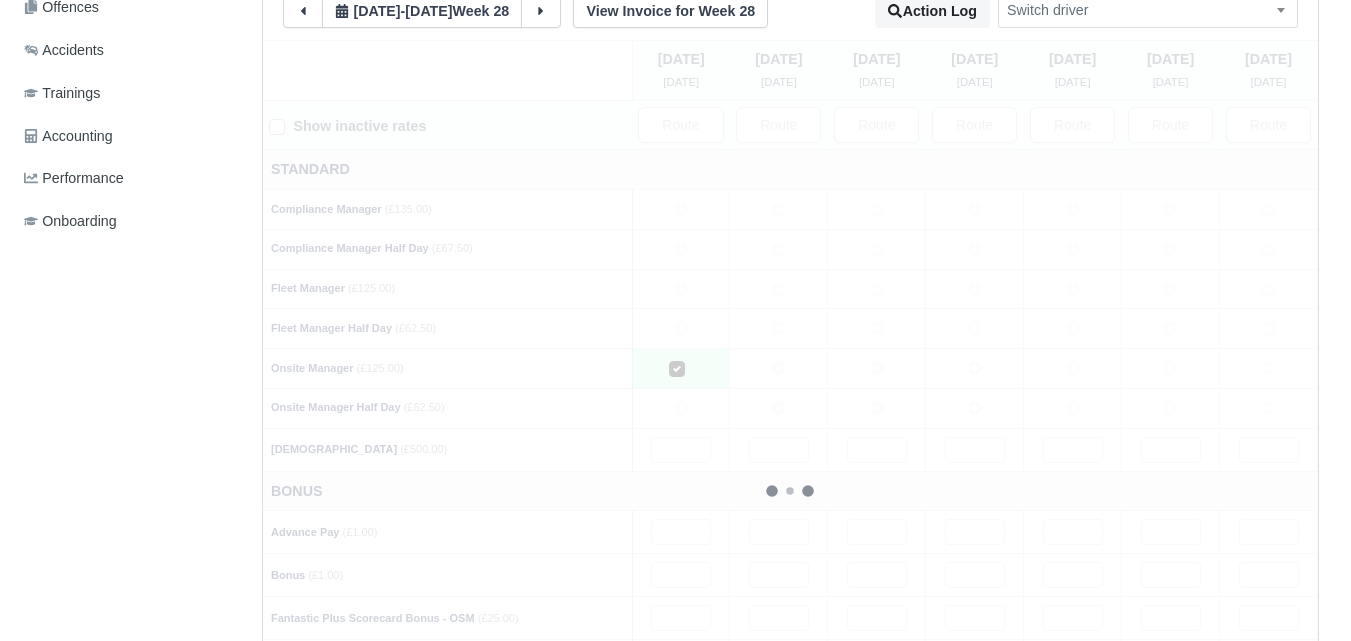 type 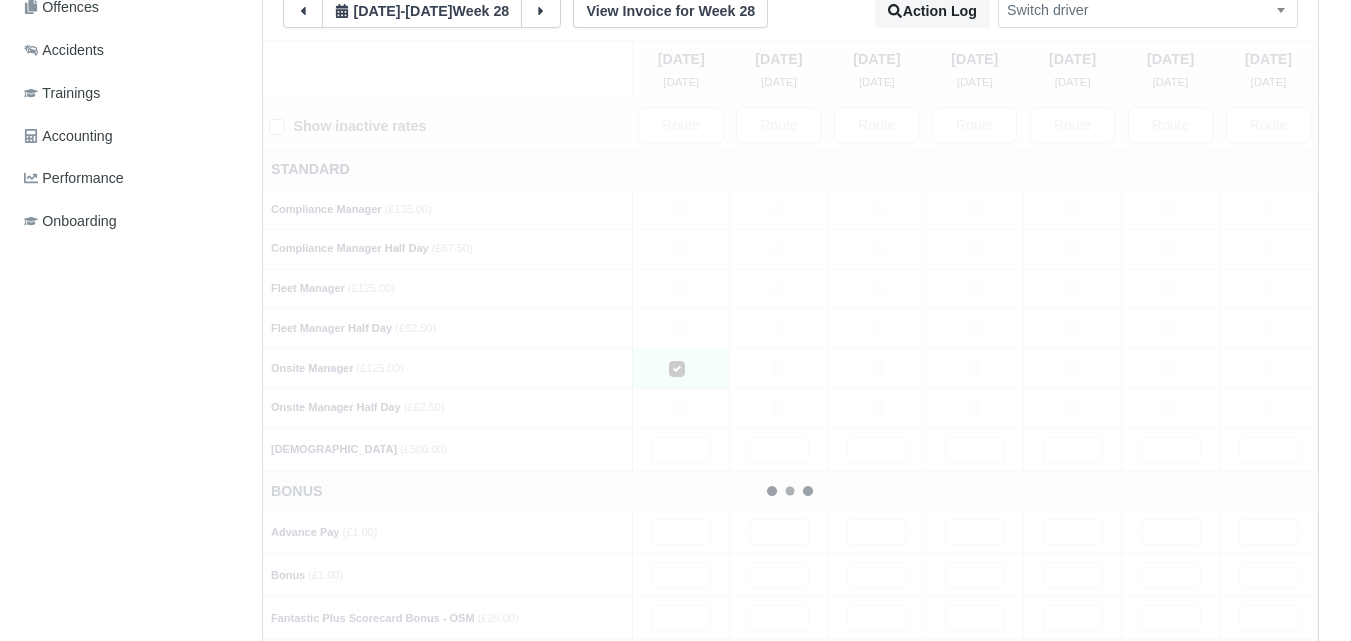 type 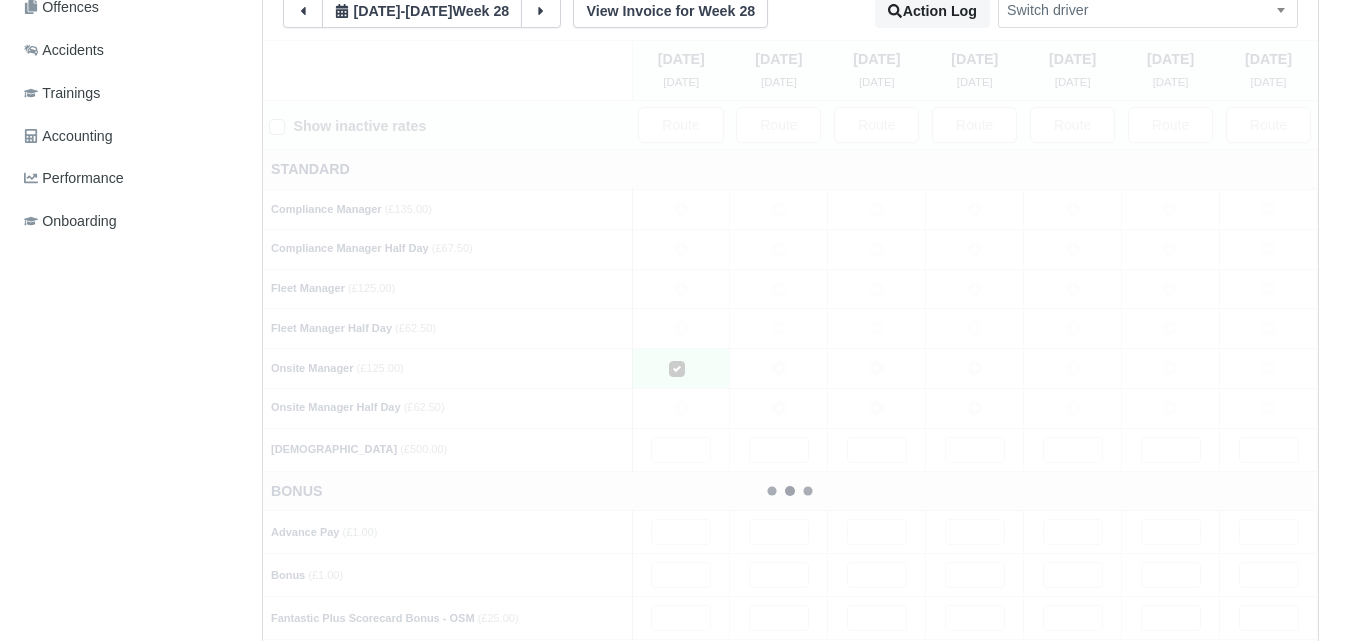 type 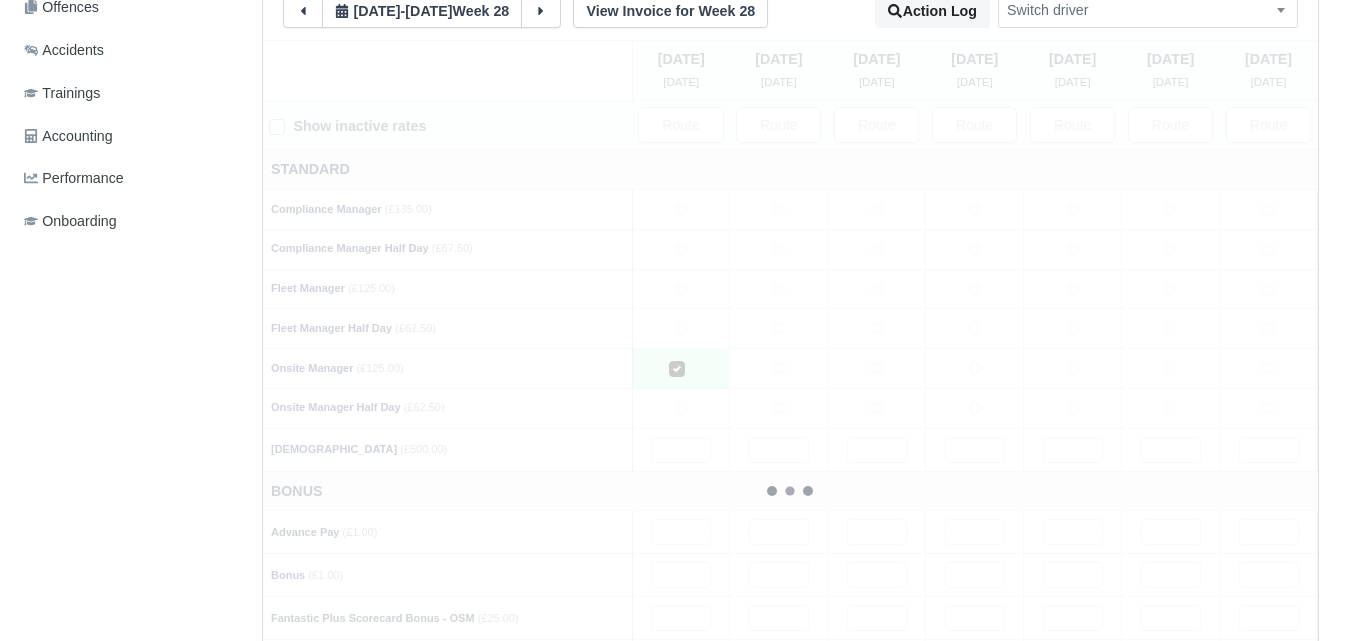 type 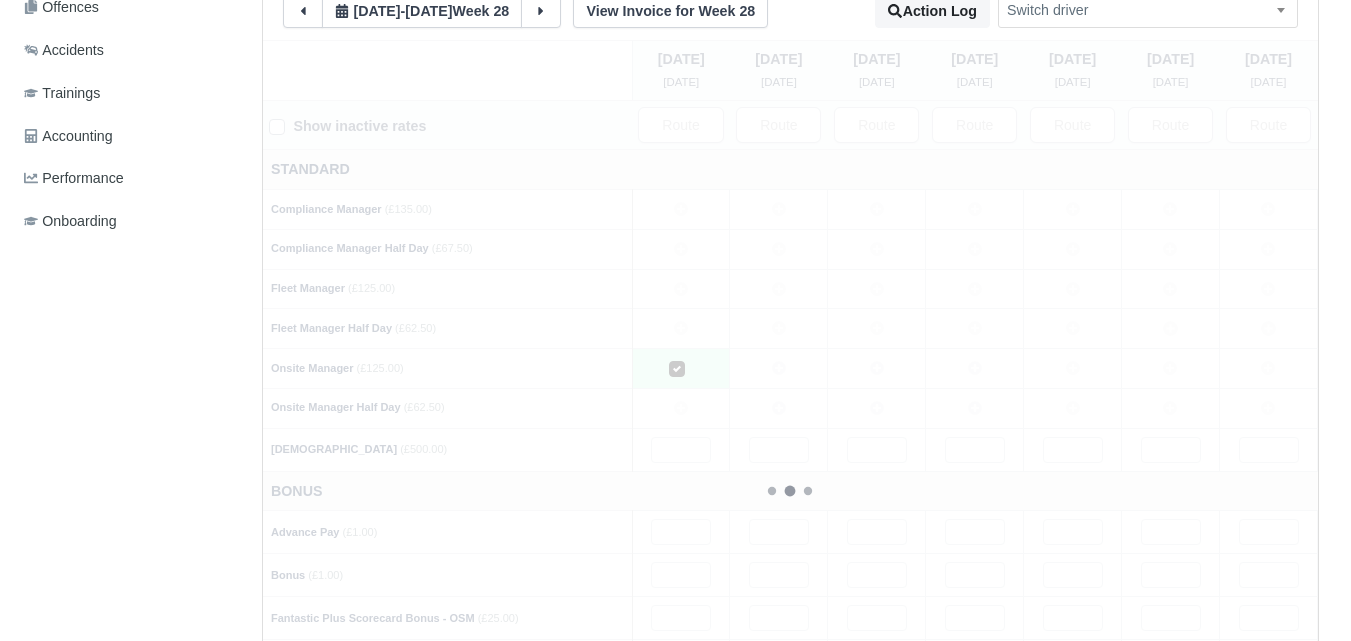 type 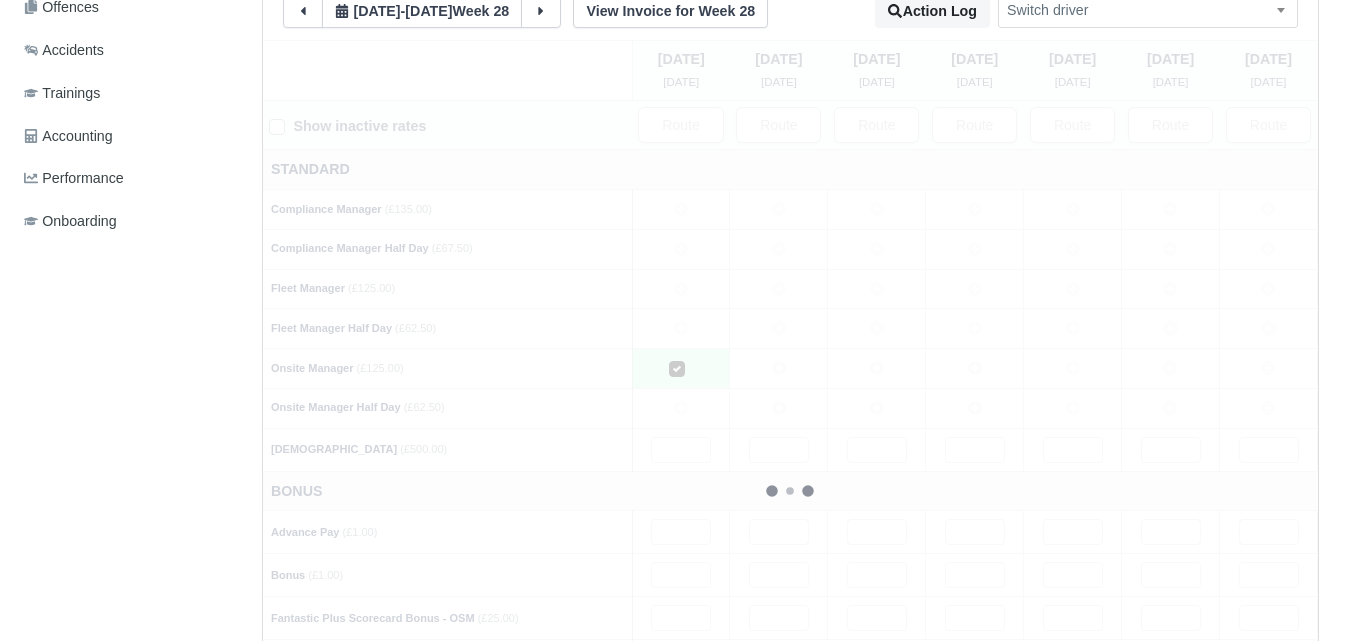 type 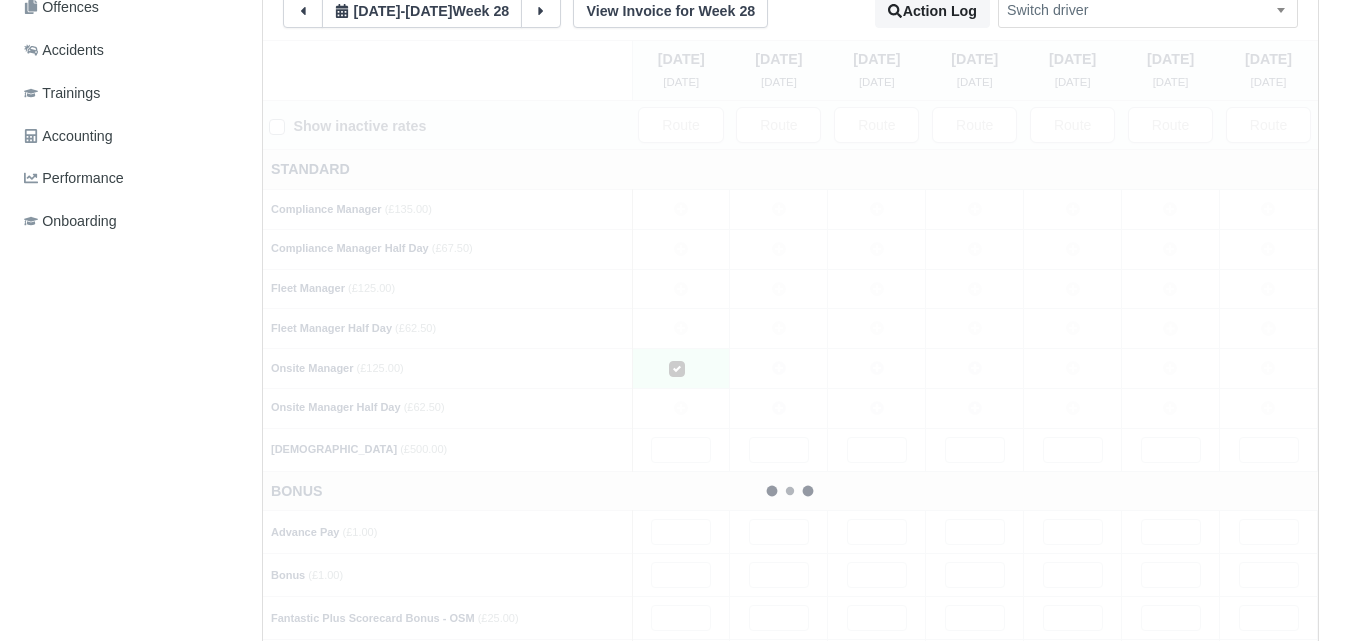 type 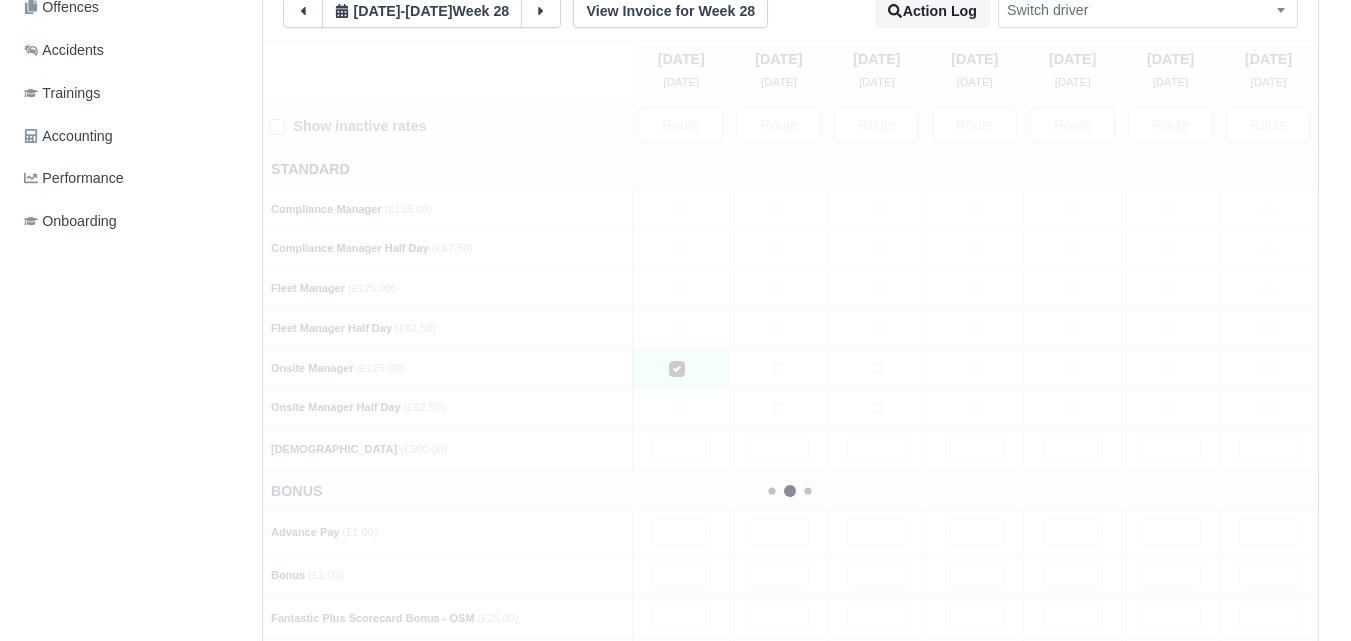 type 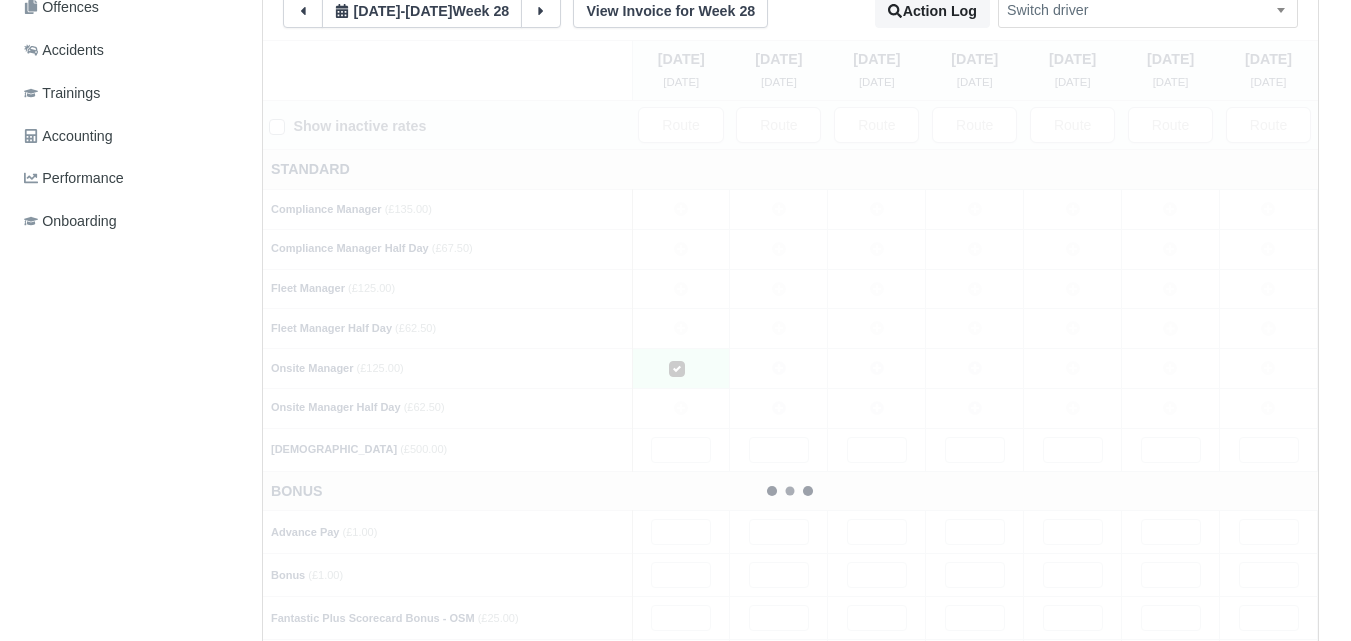 type 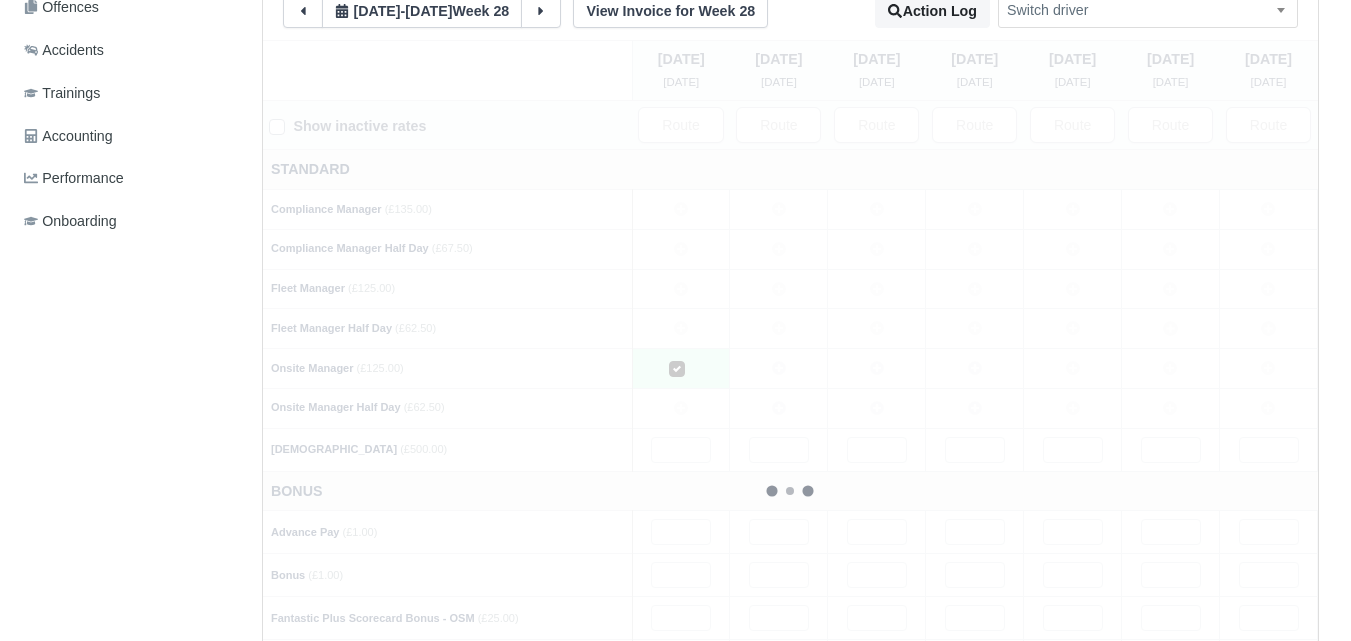 type 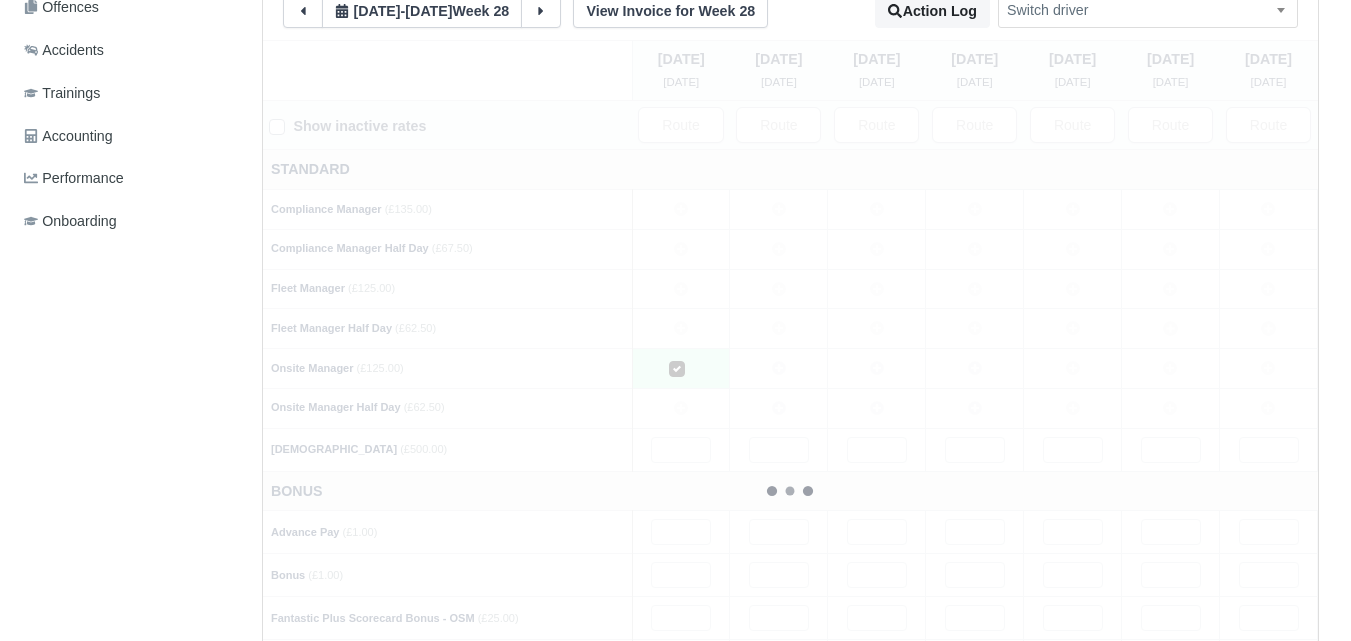 type 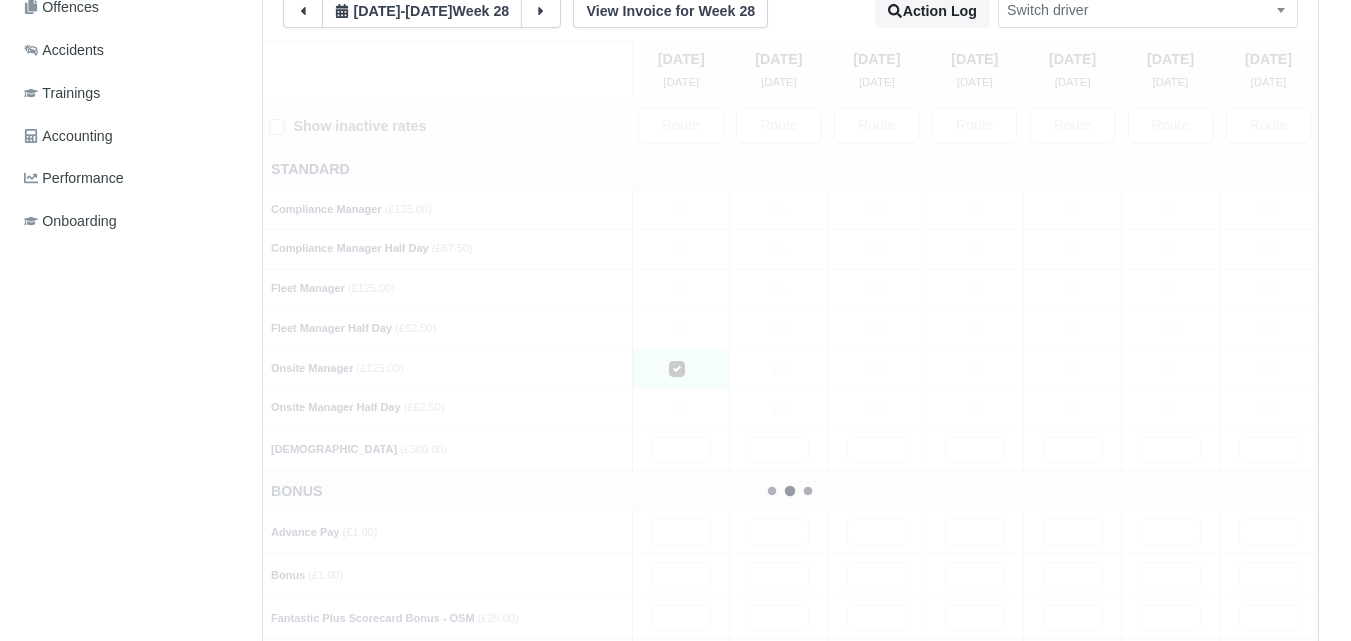 type 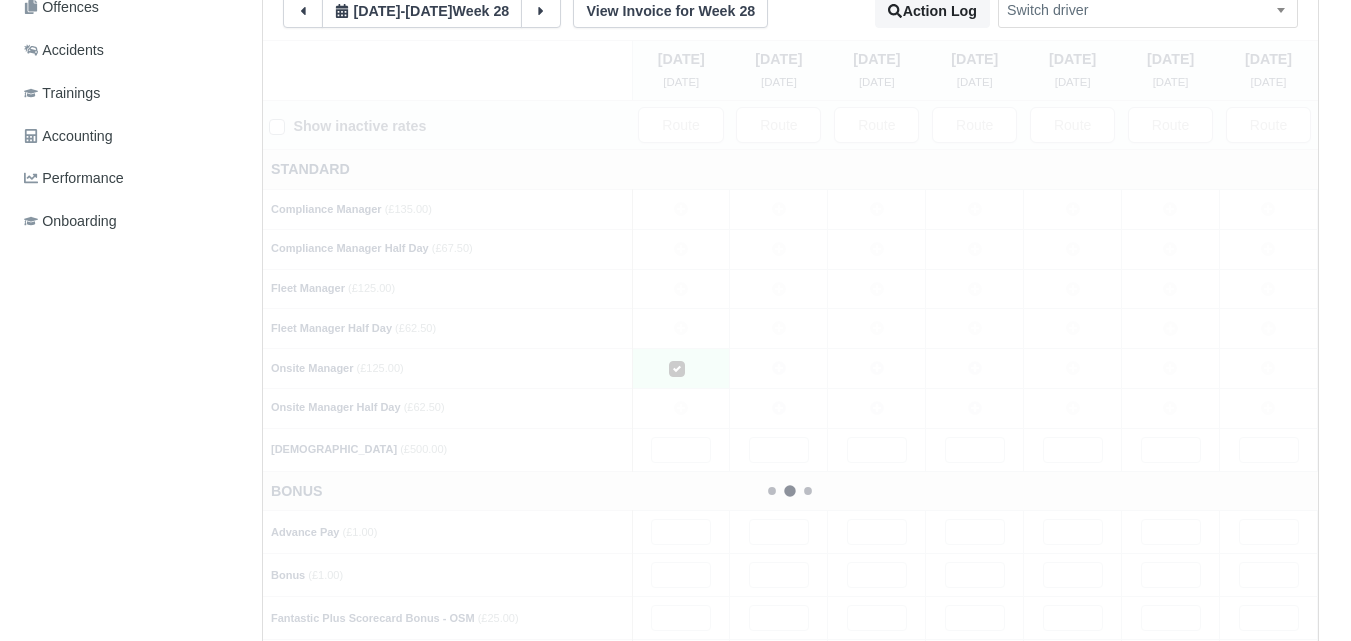 type 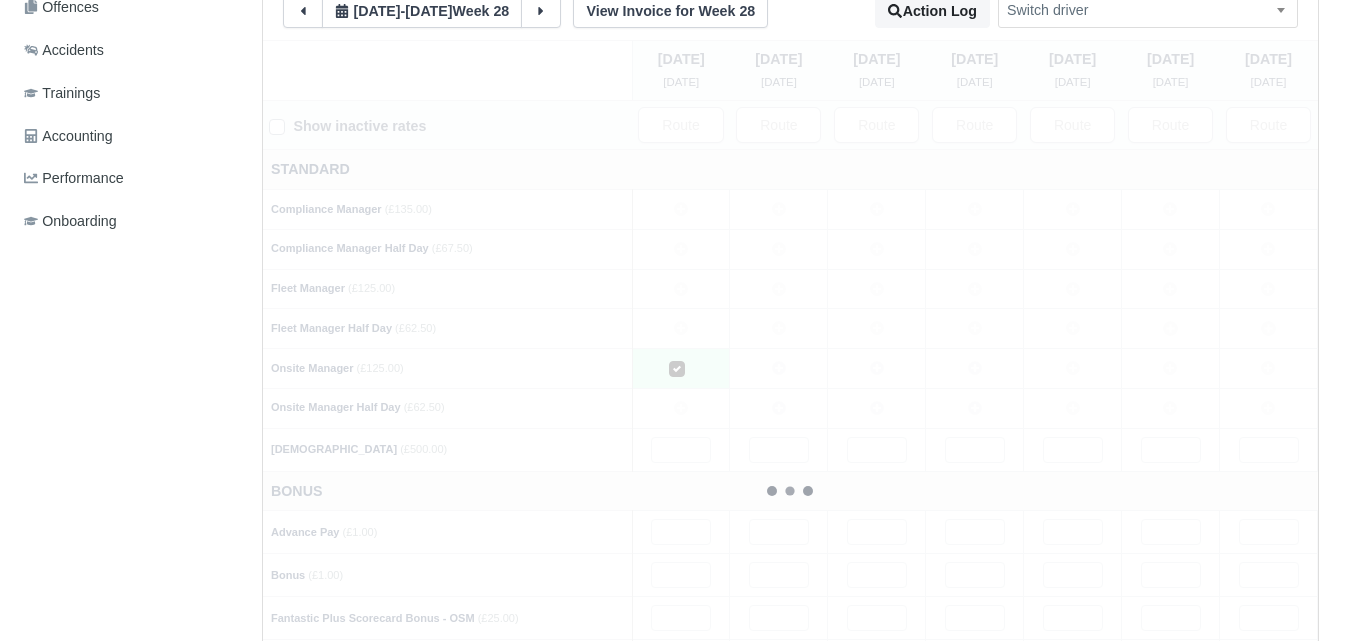 type 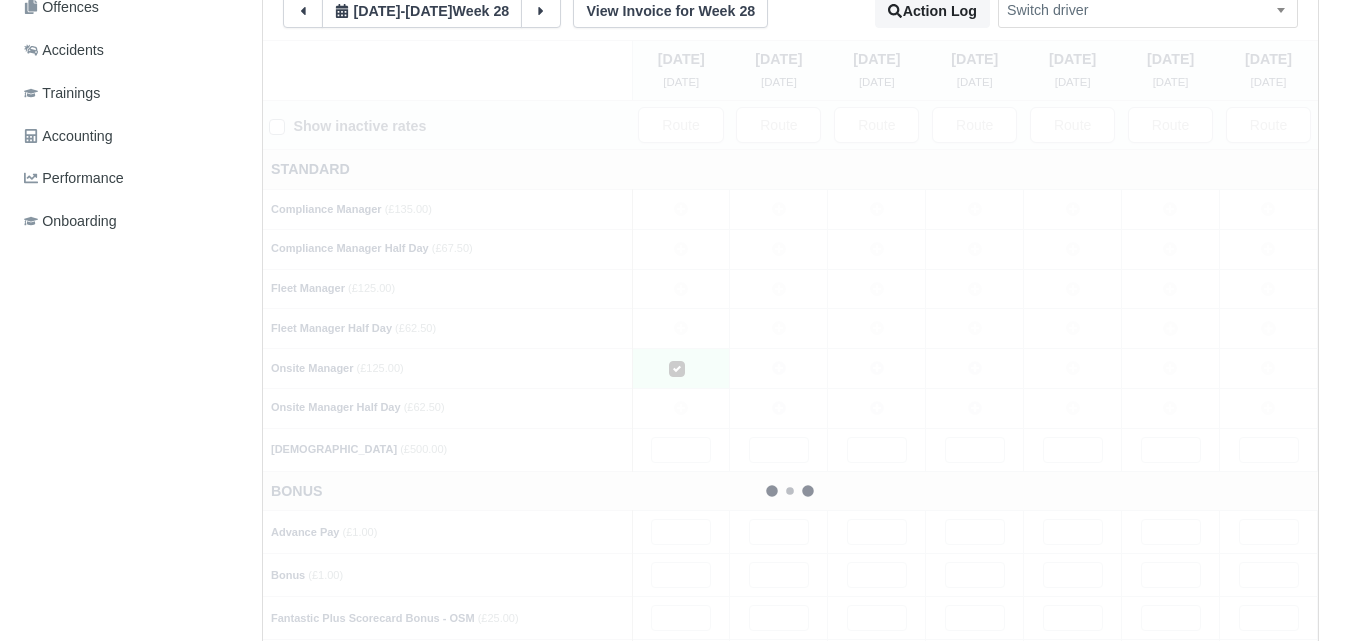 type 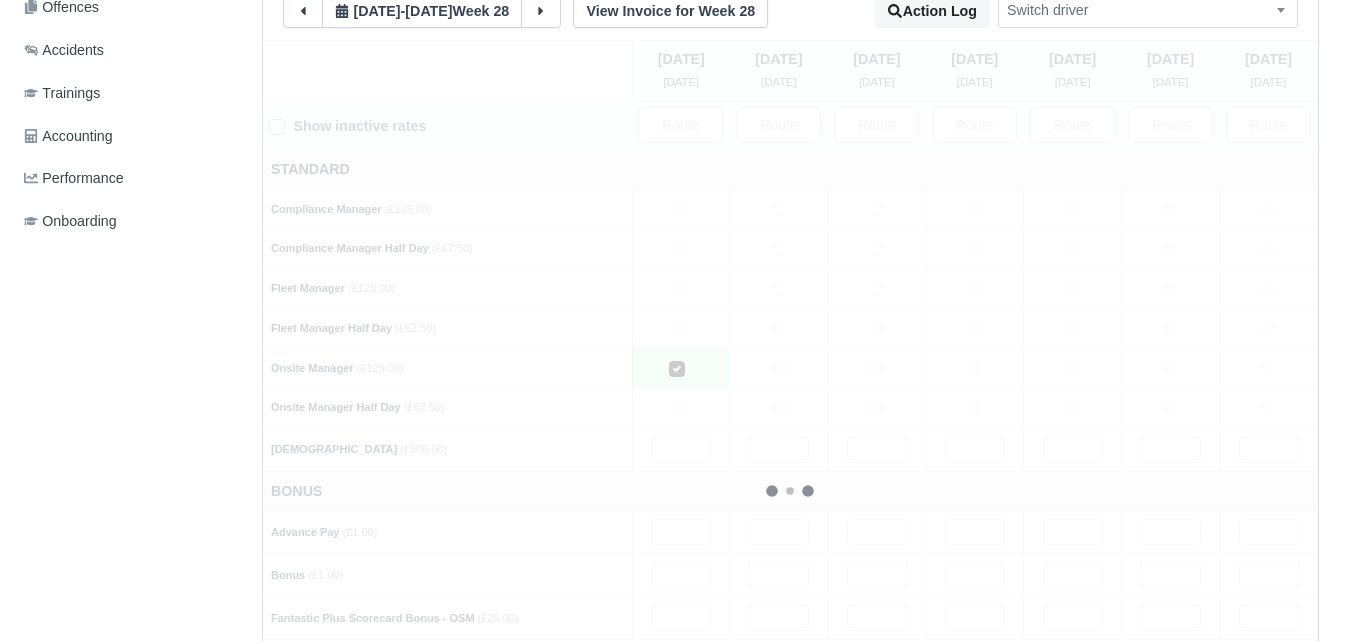 type 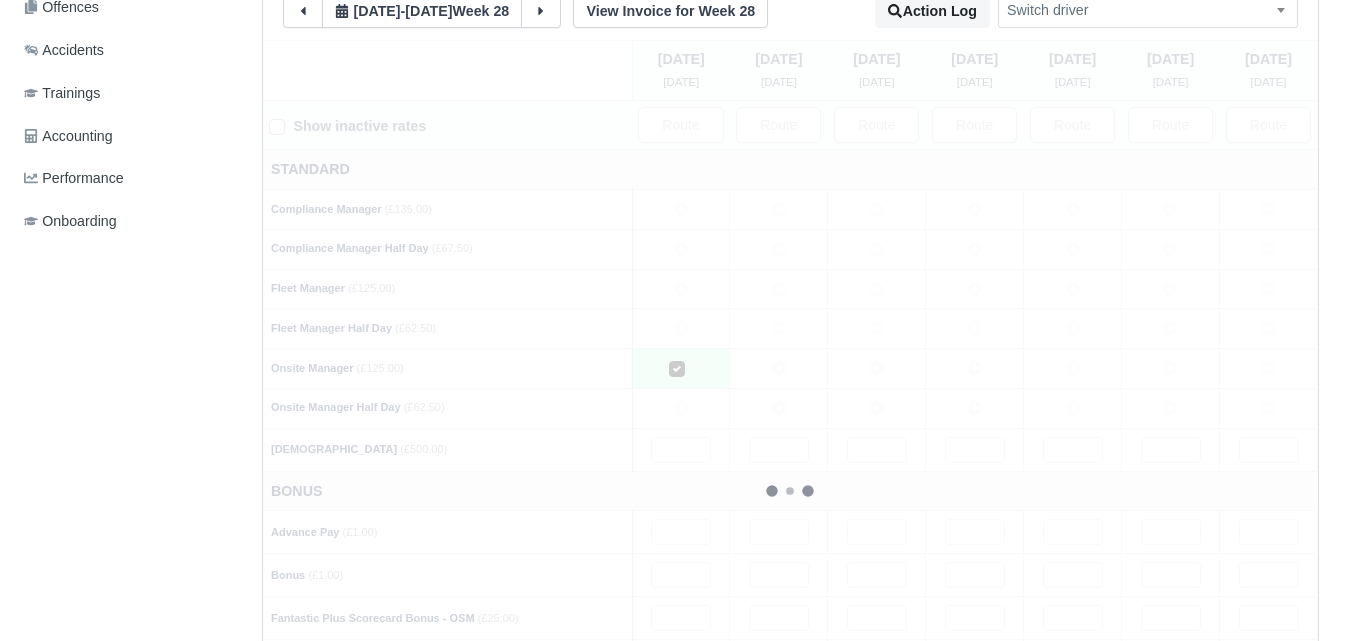 type 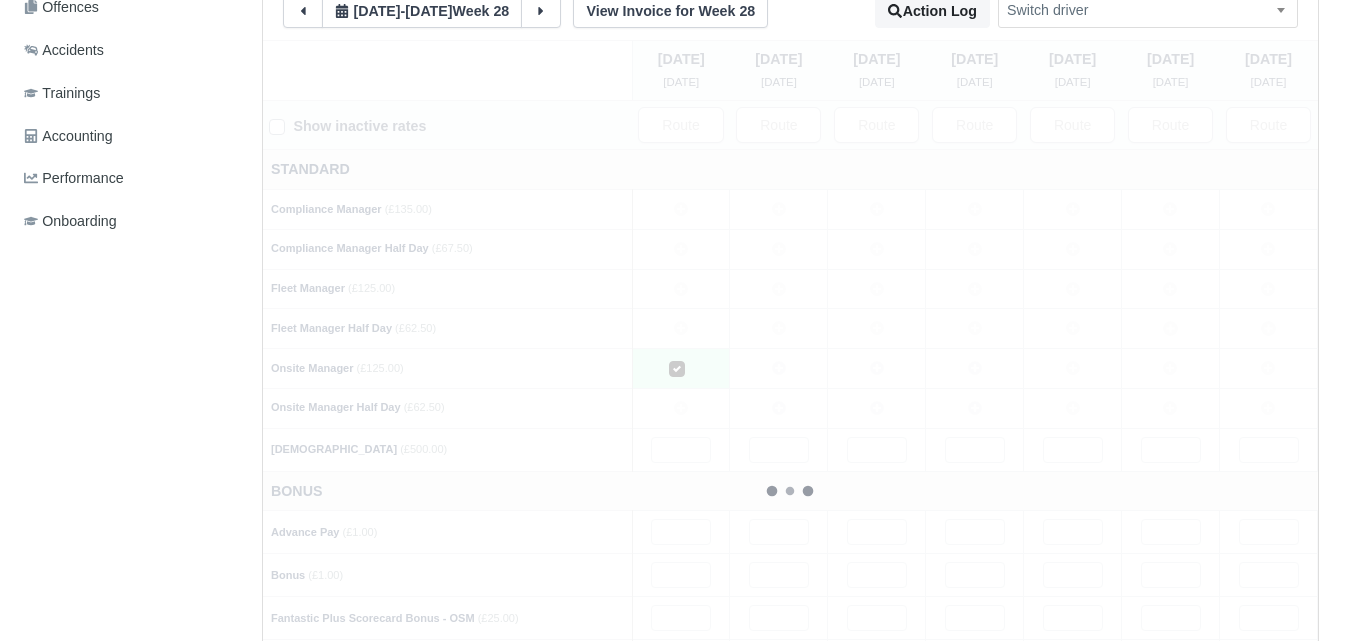 type 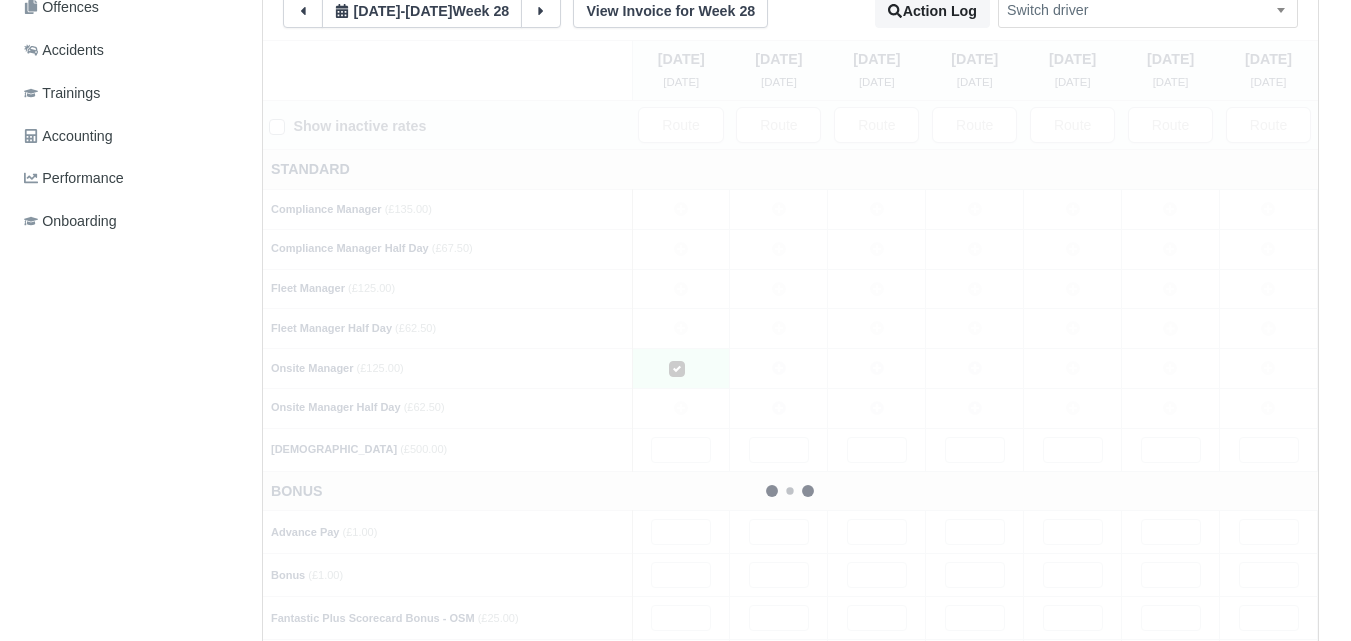 type 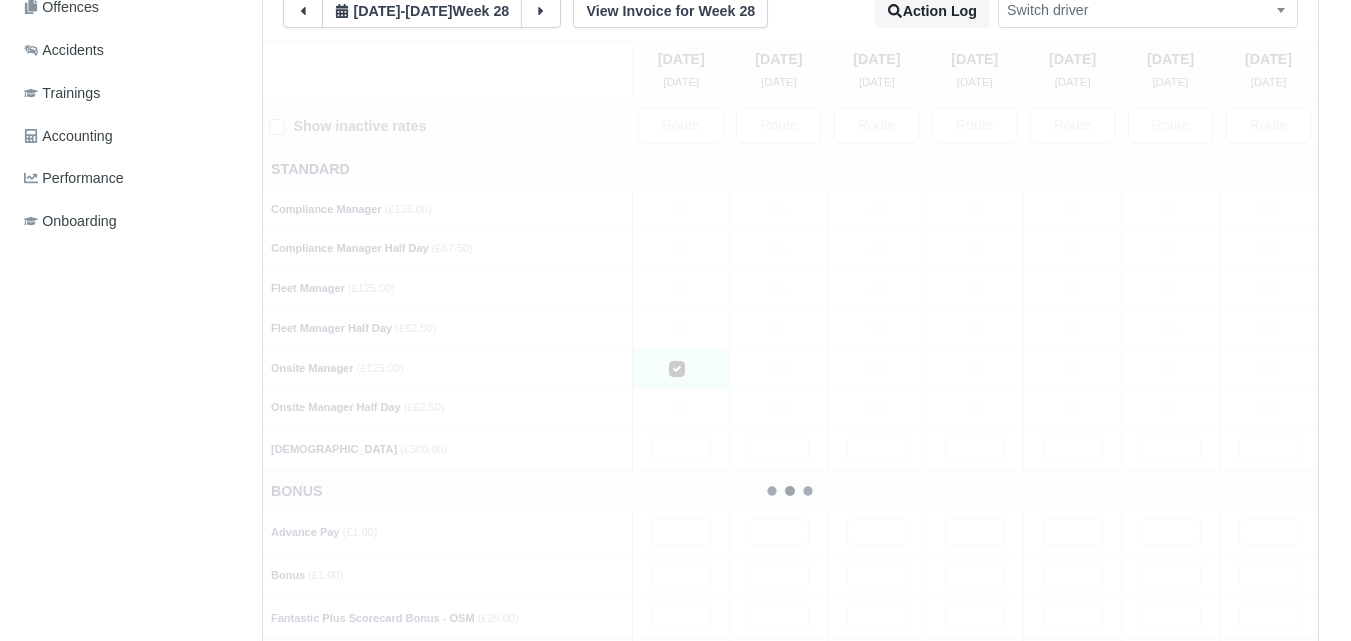 type 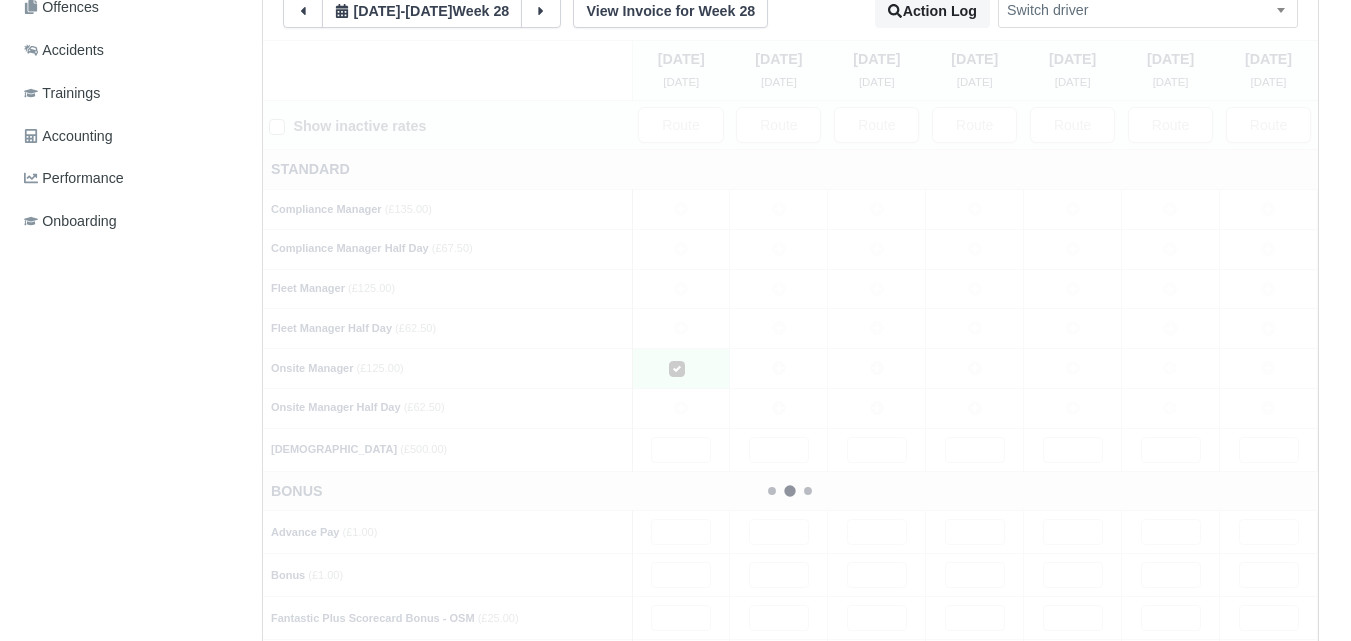 type 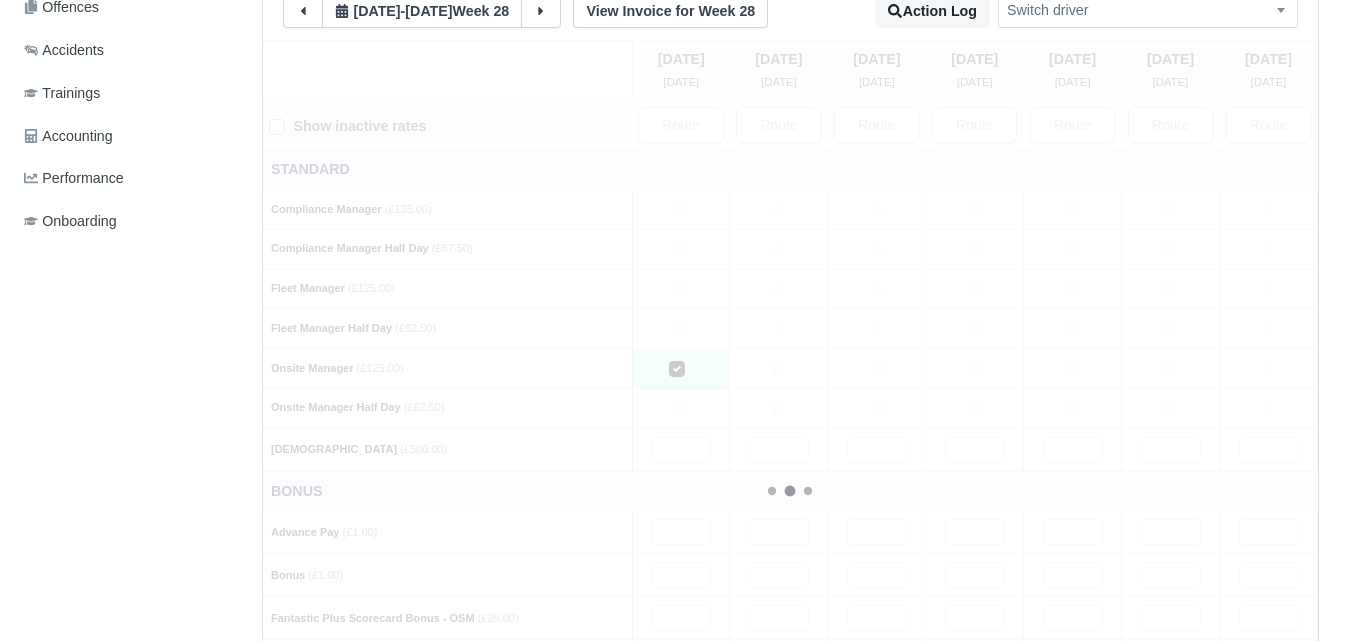type 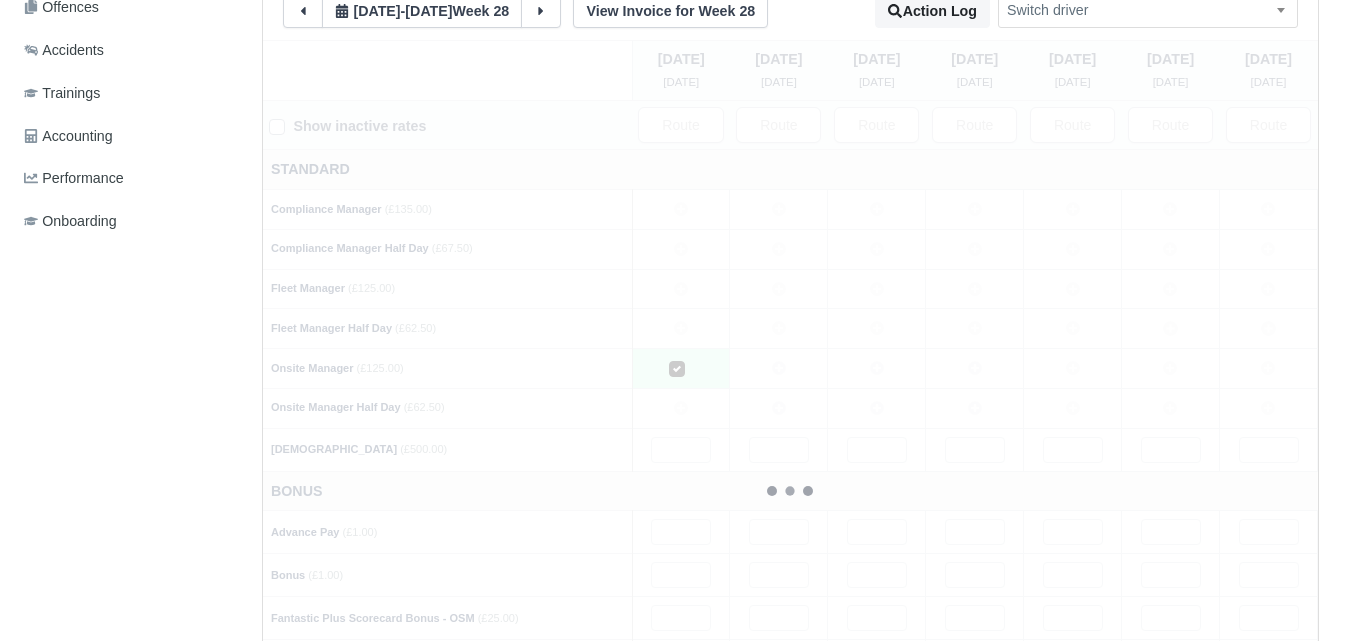 type 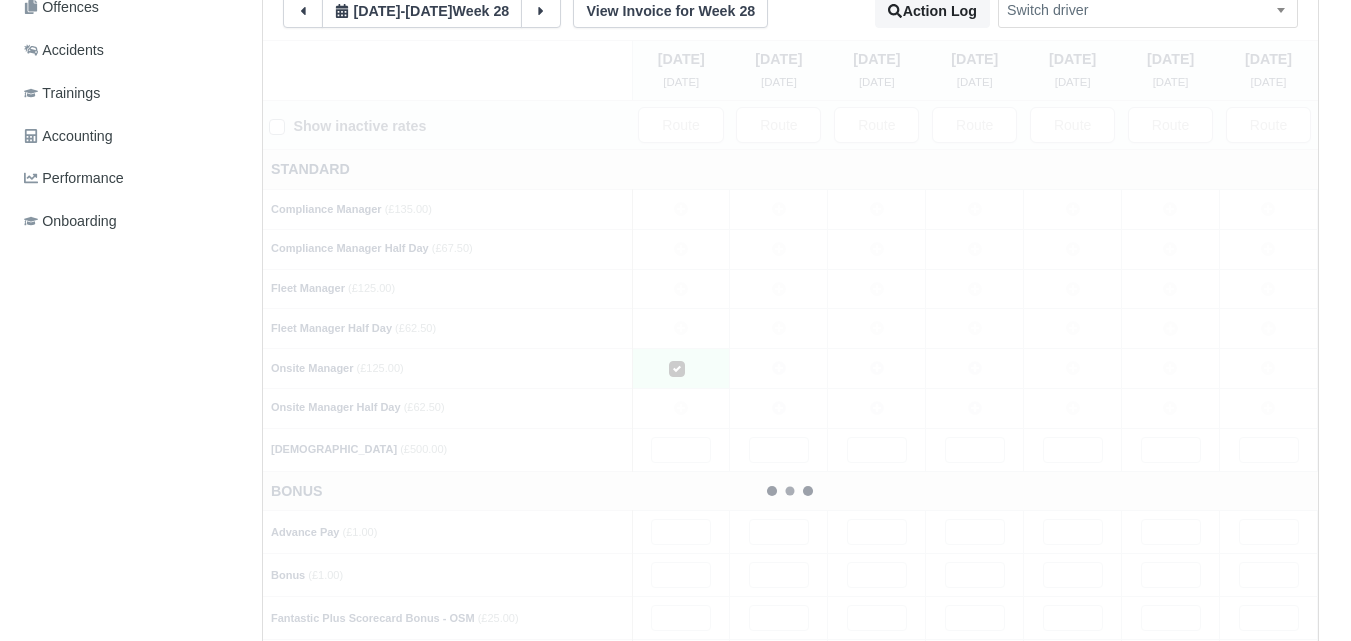 type 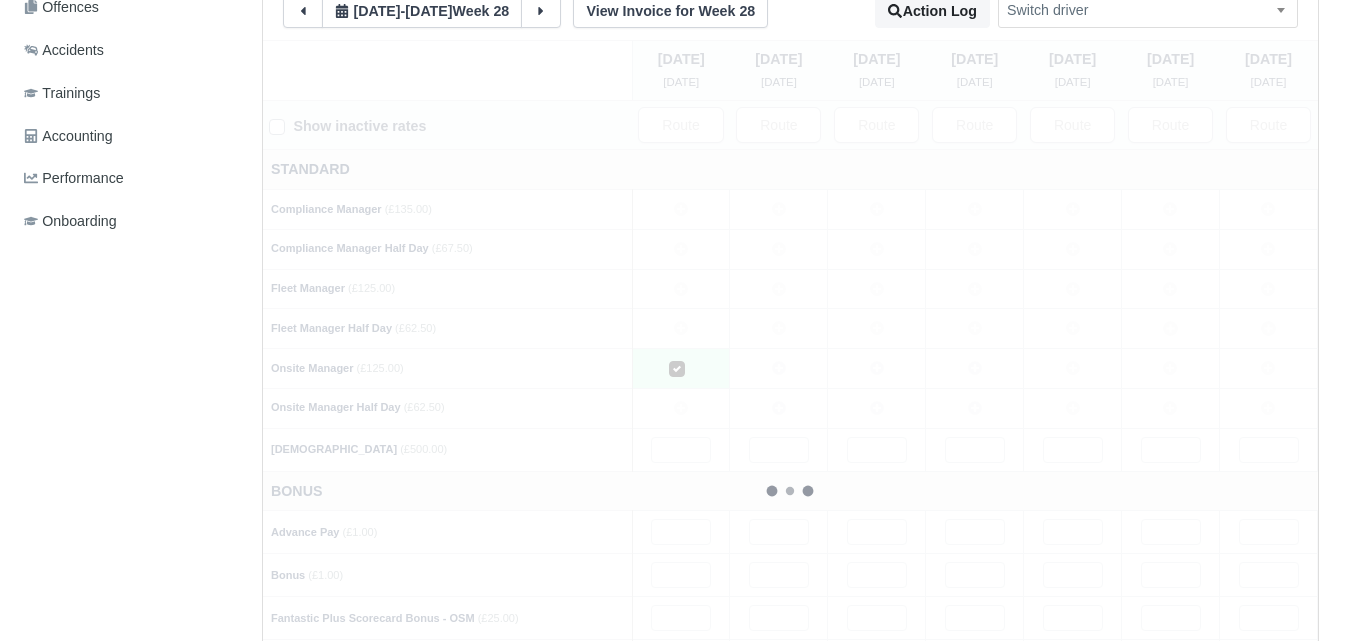 type 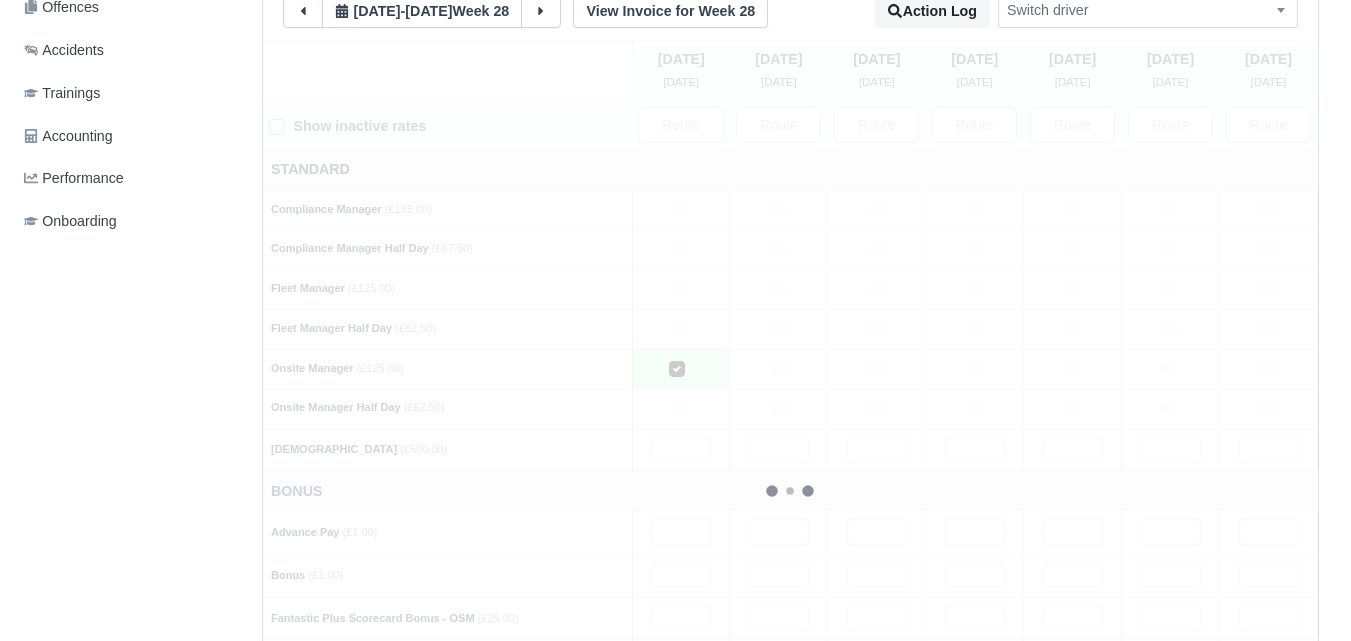 type 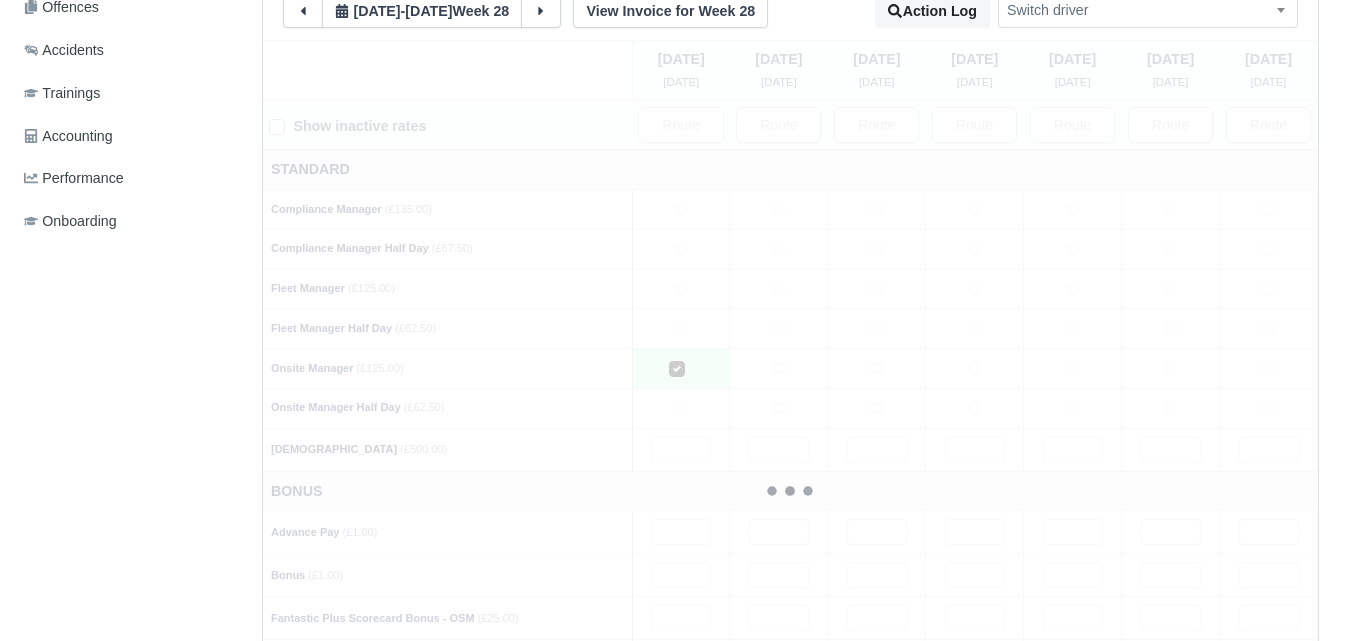 type 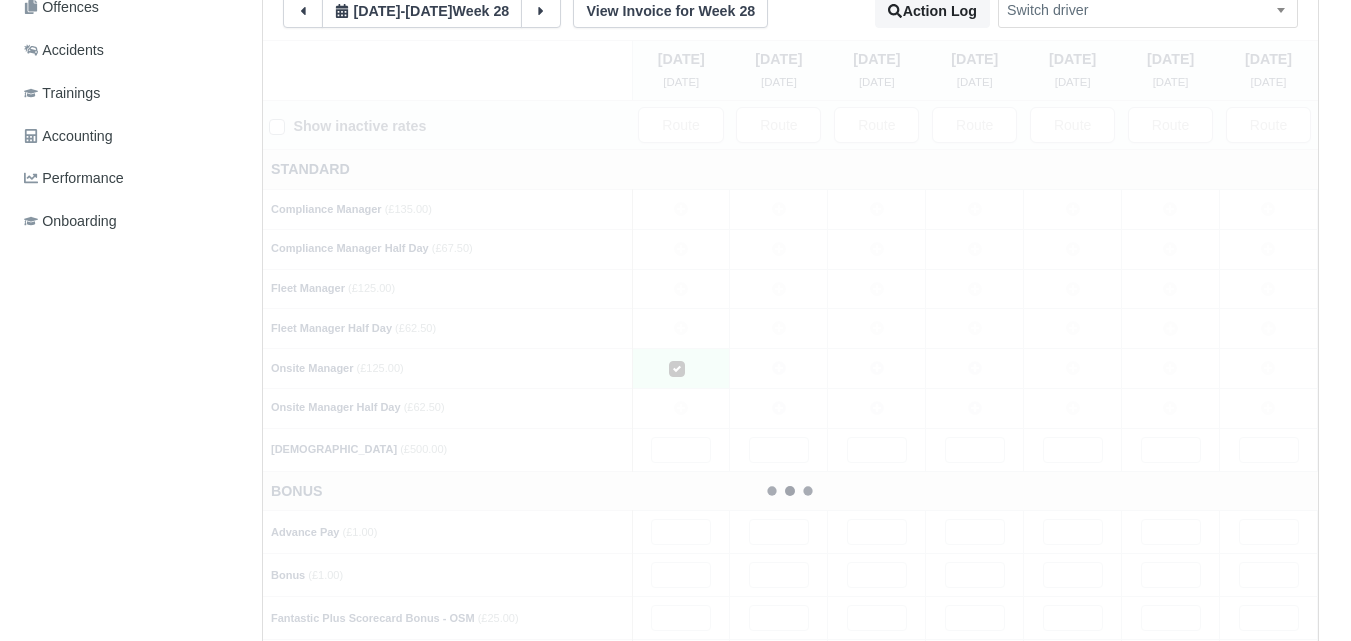 type 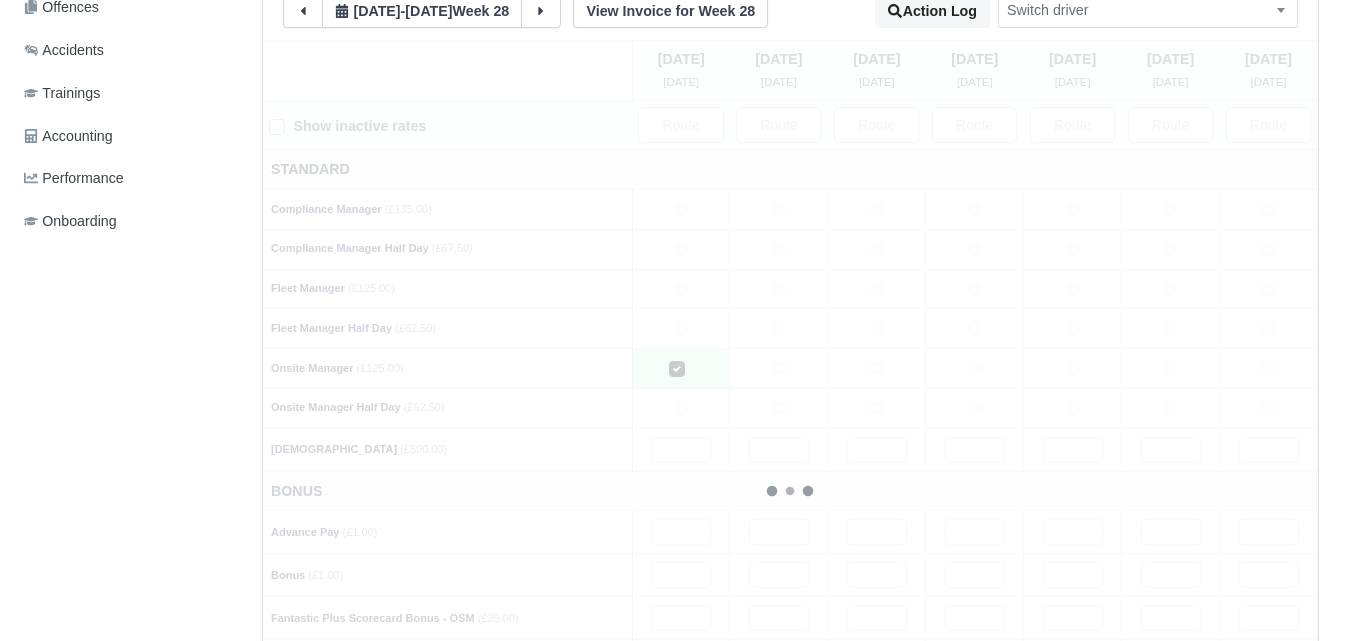 type 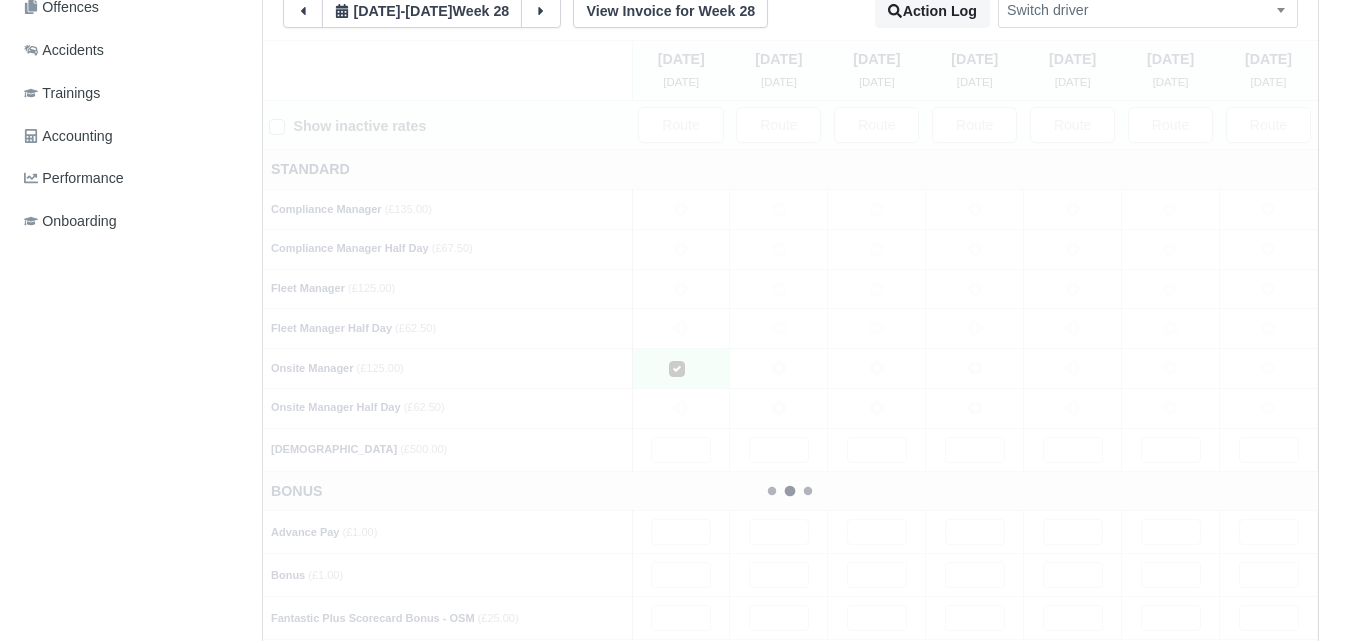 type 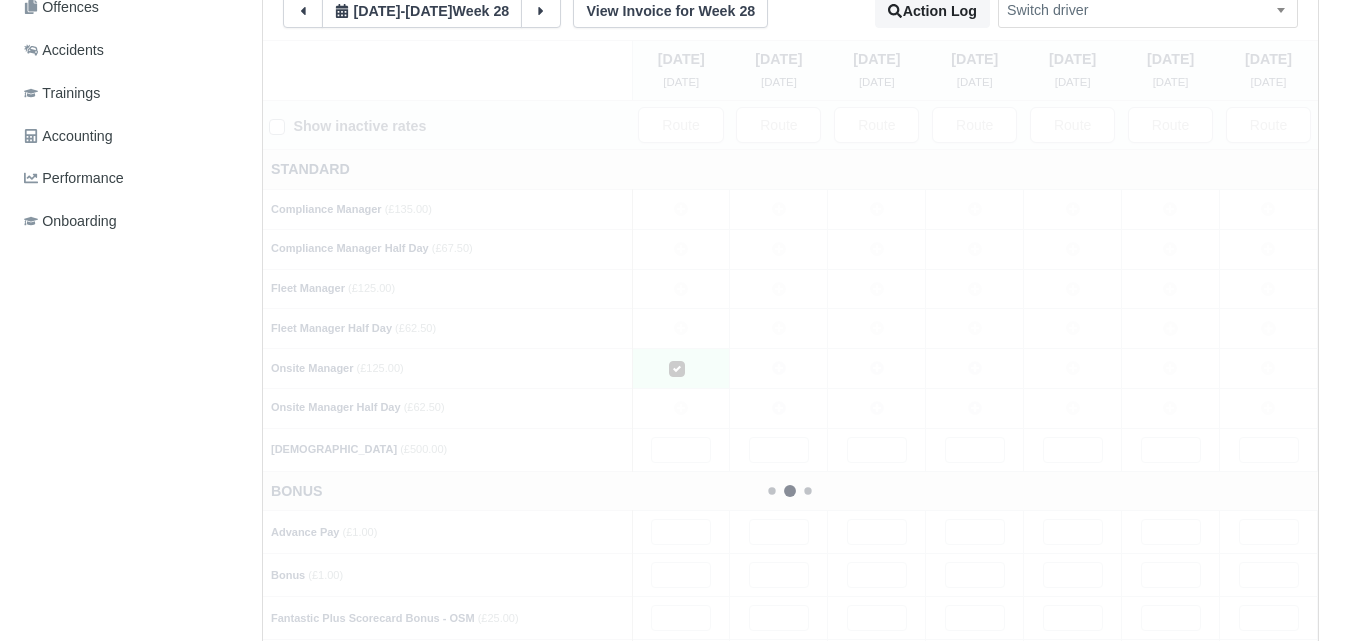 type 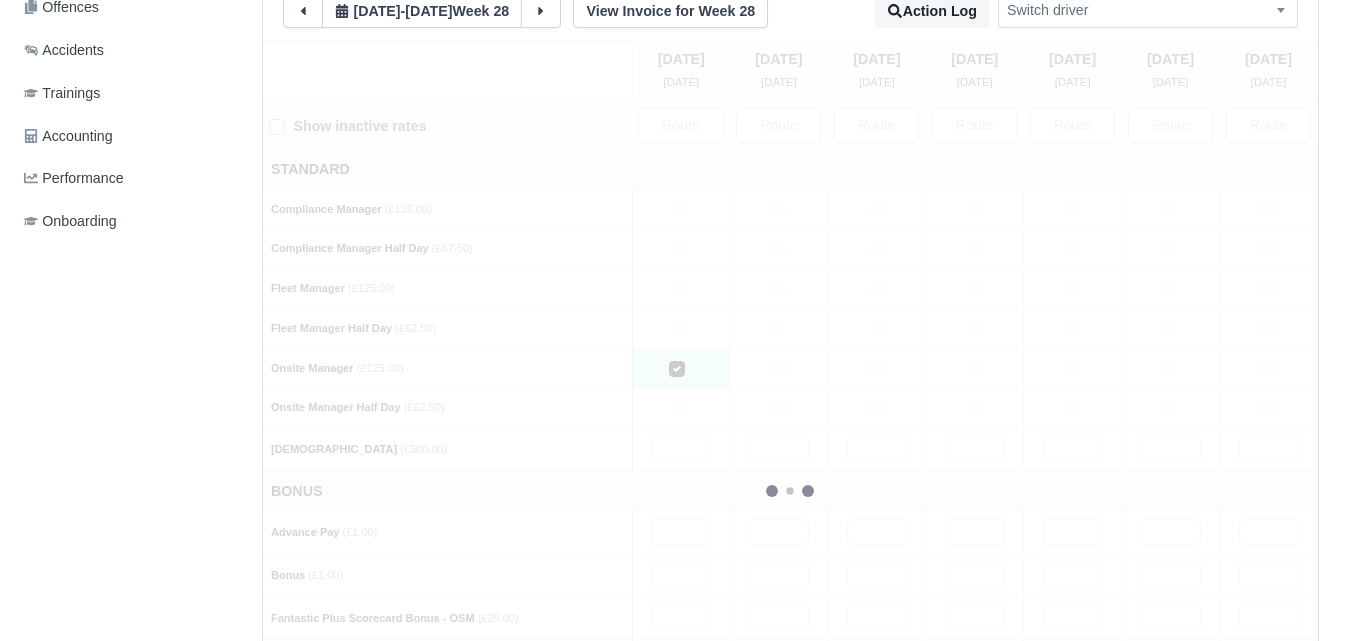type 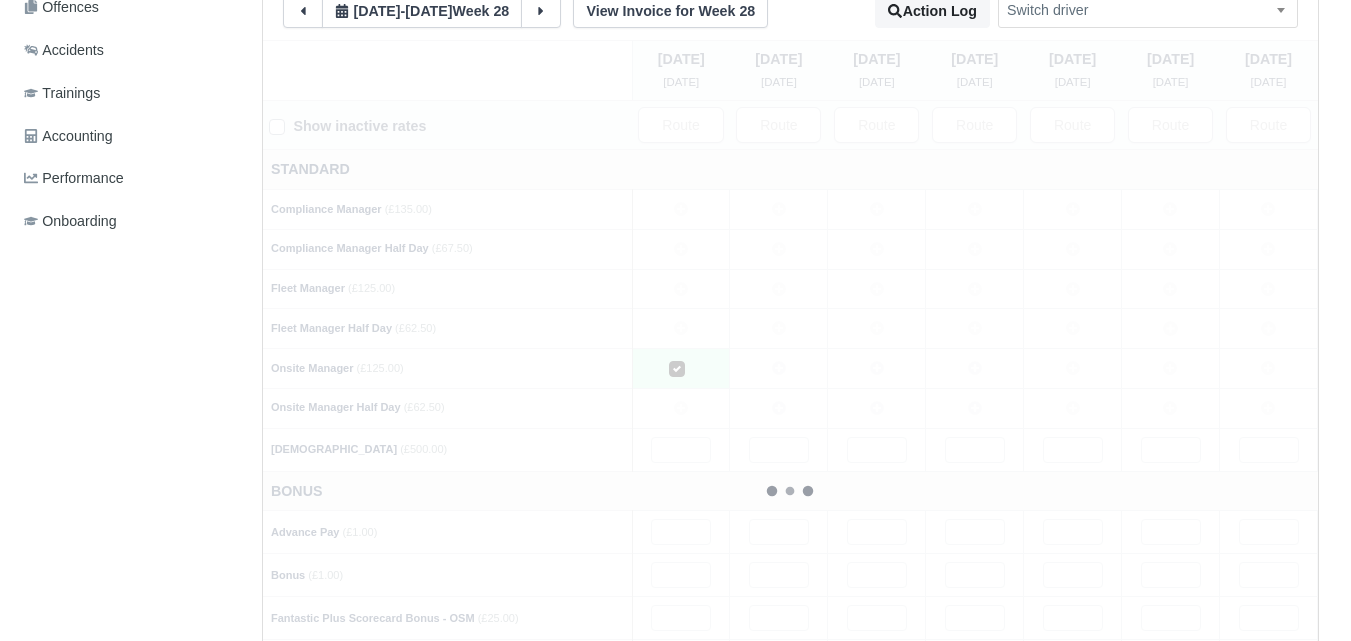 type 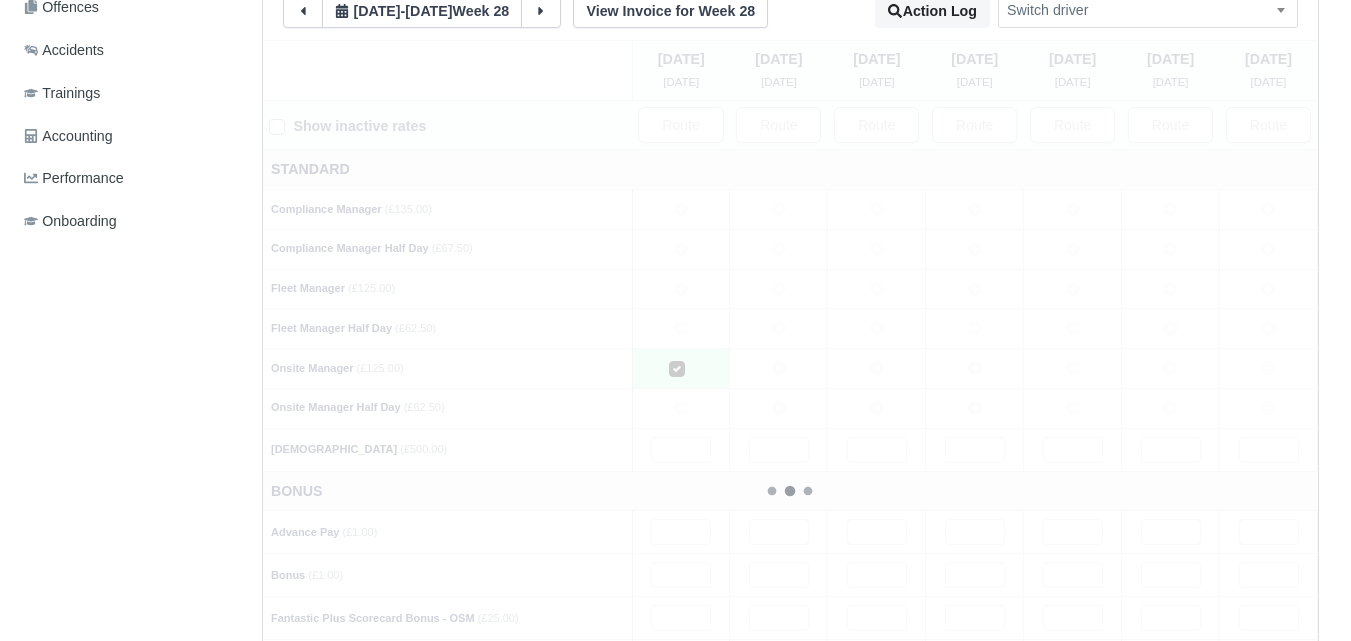 type 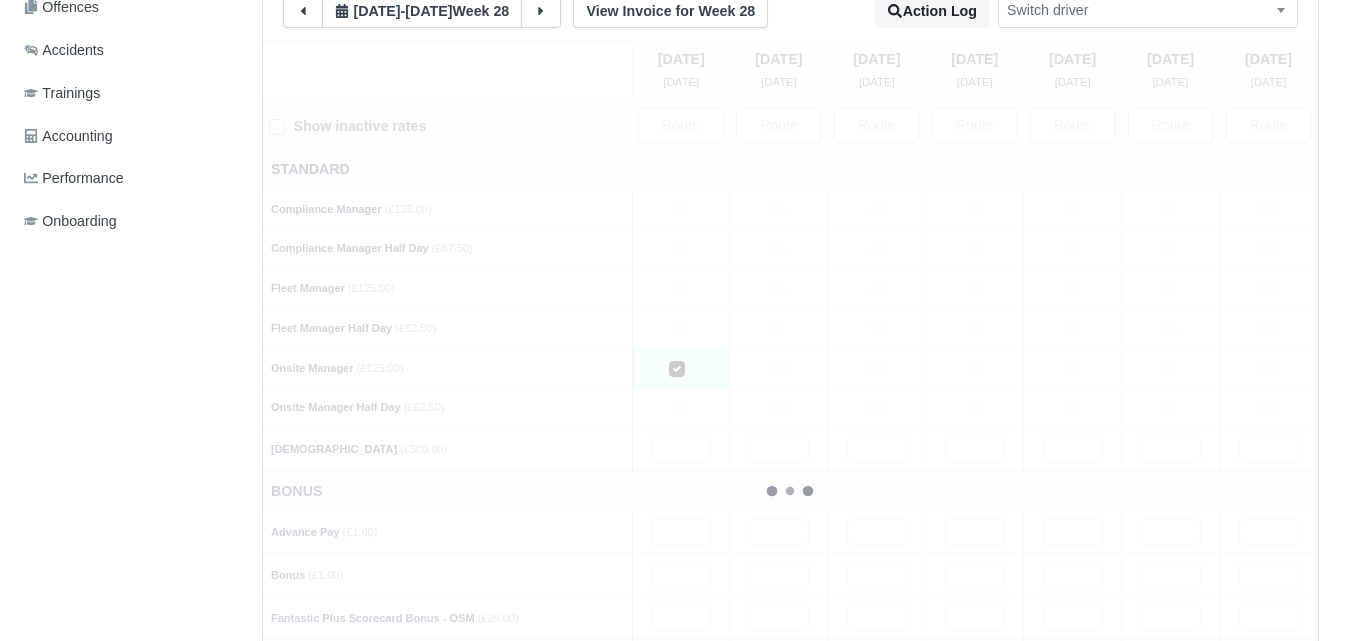 type 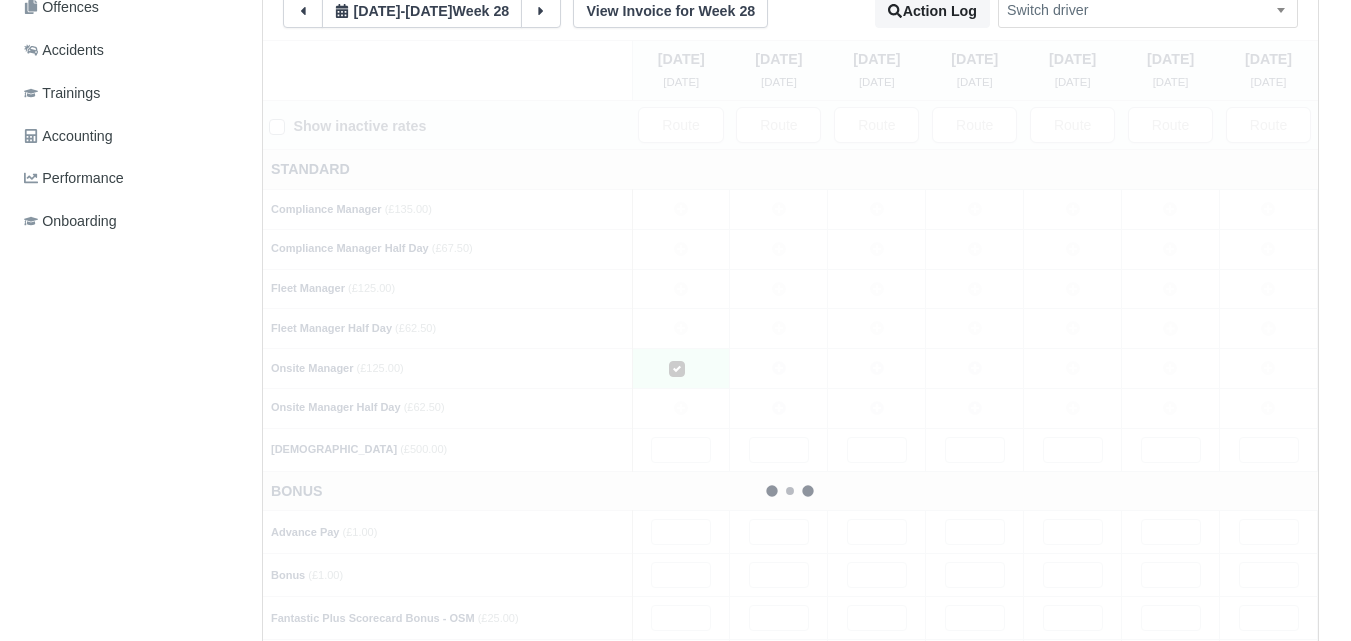 type 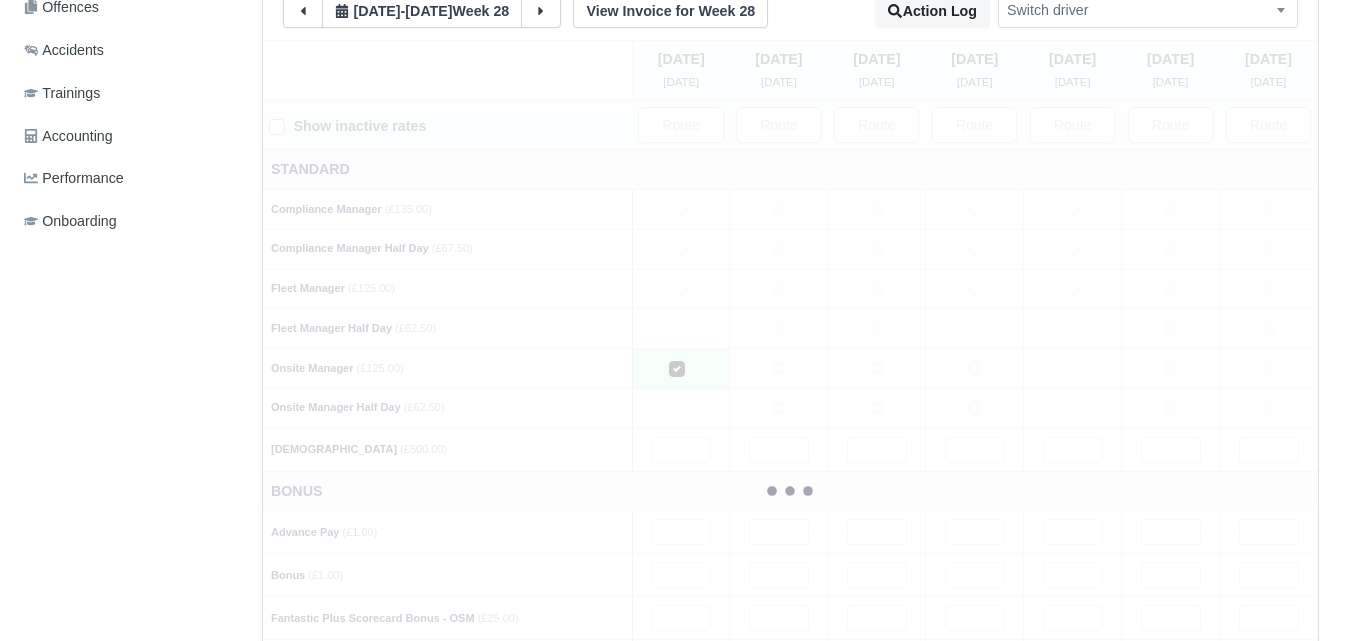 type 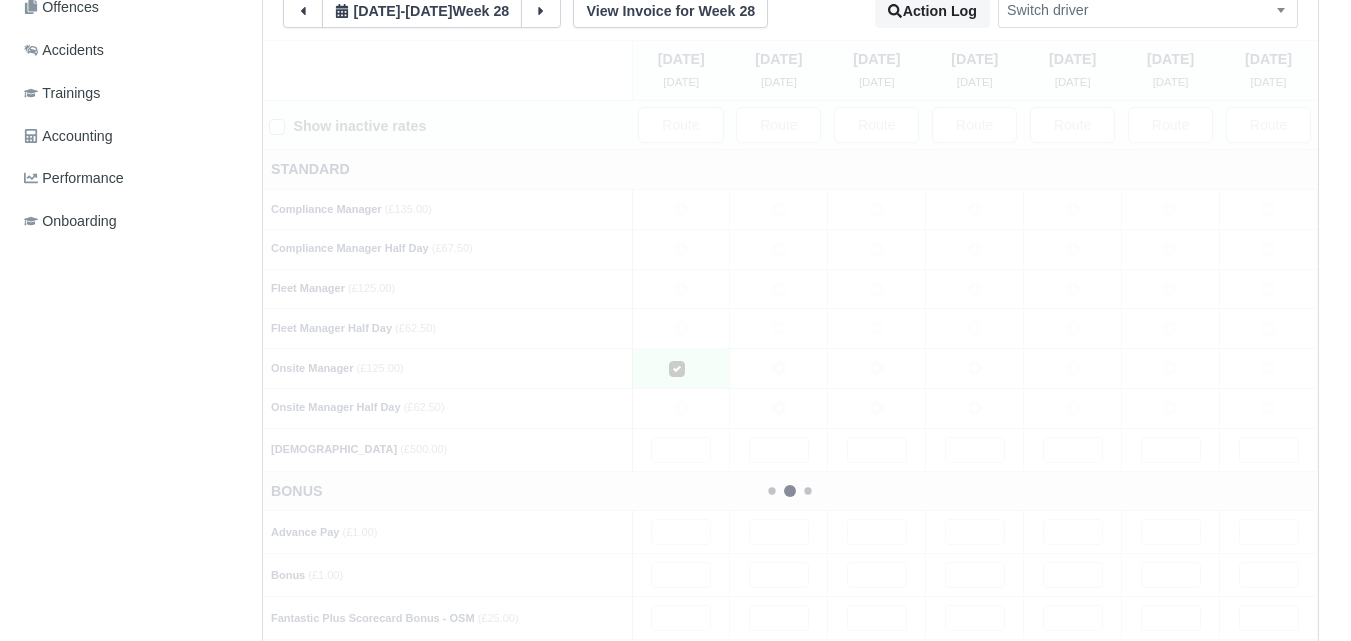 type 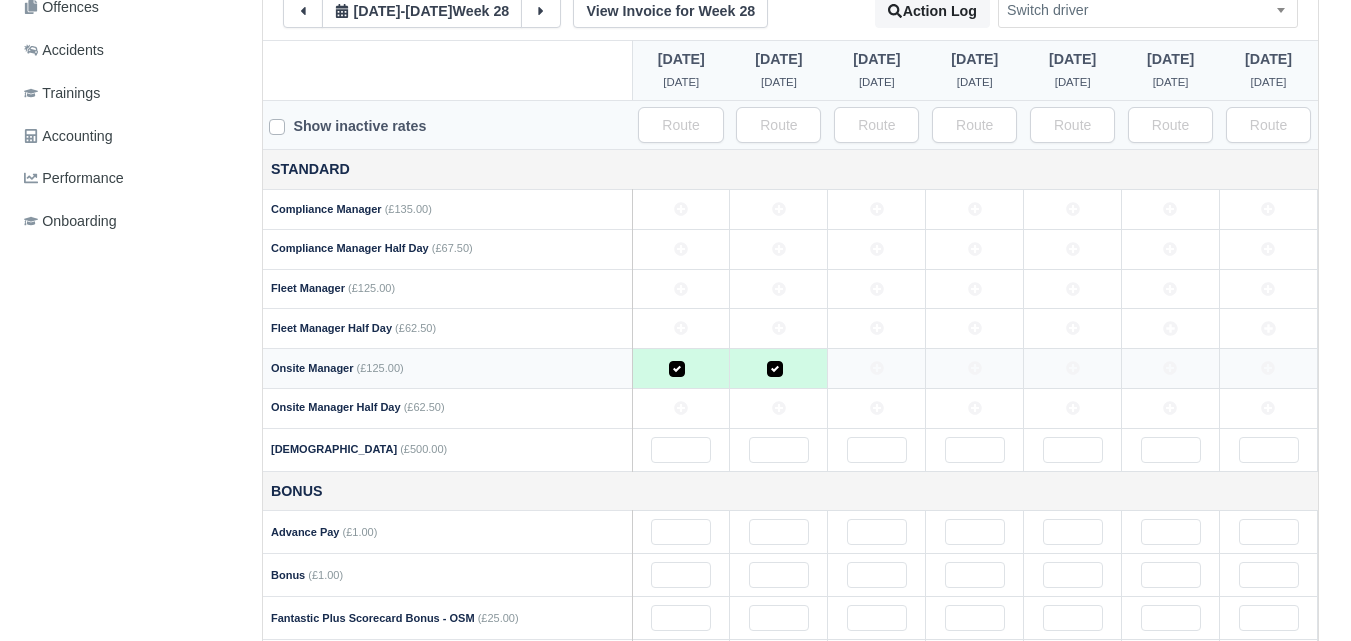 click at bounding box center [877, 369] 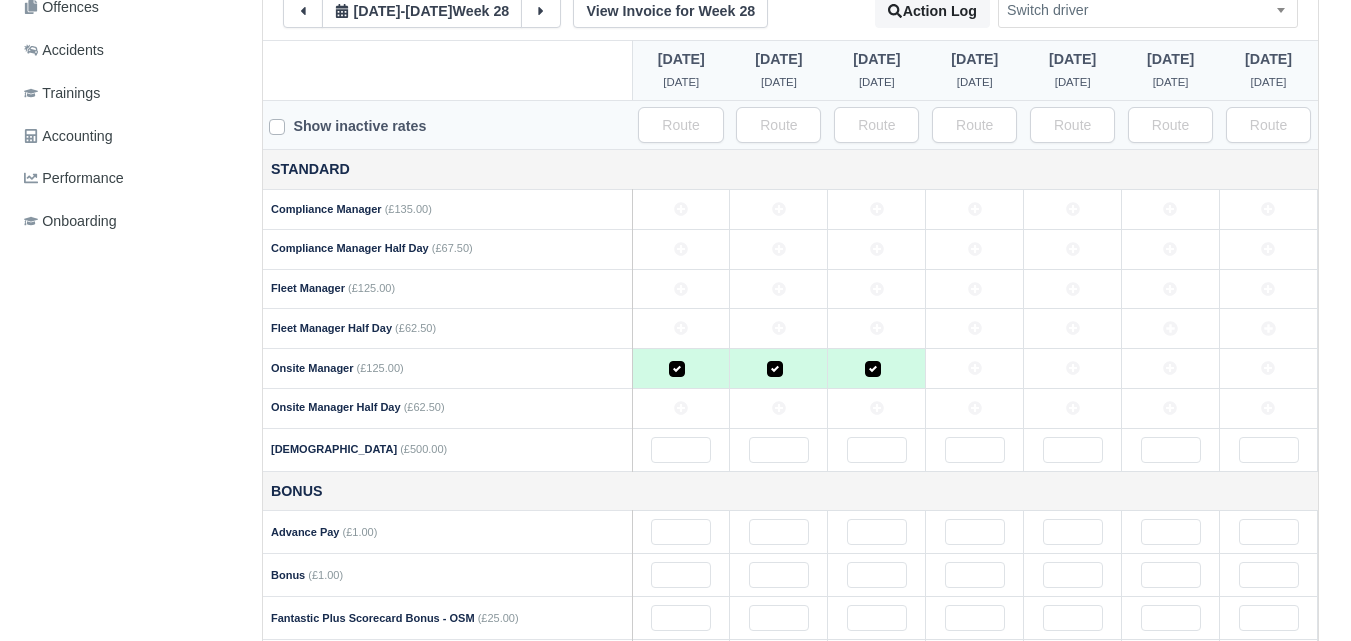 click at bounding box center (975, 369) 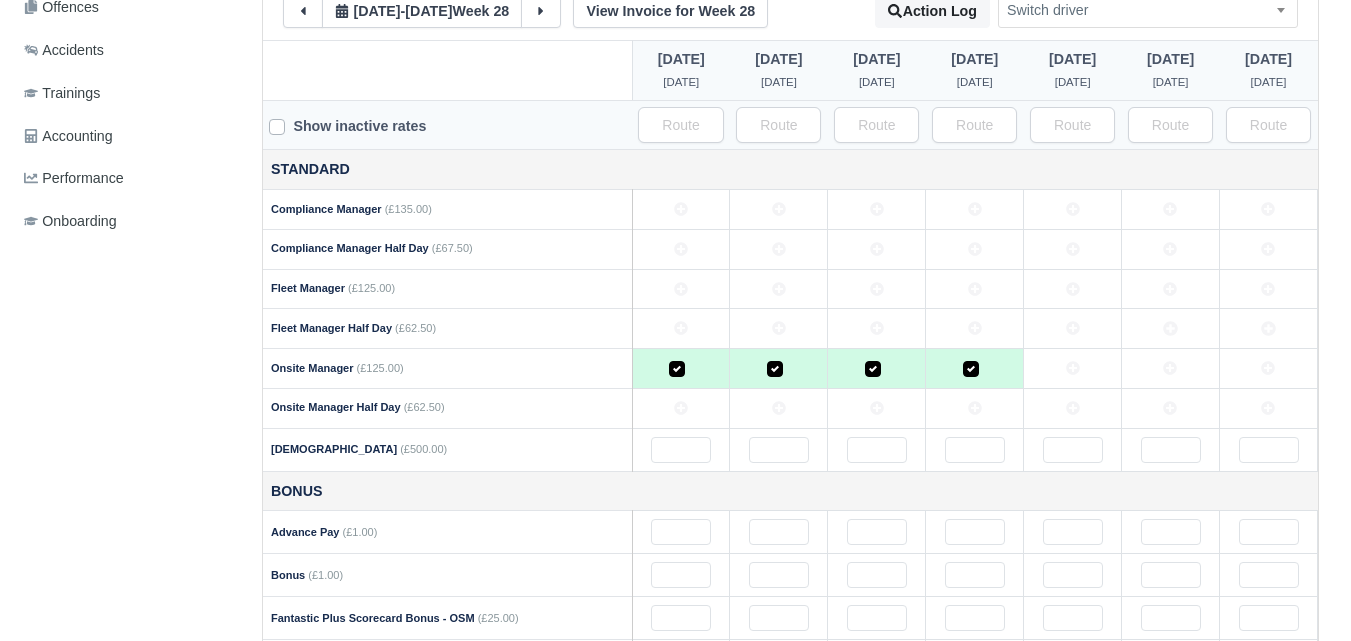 click at bounding box center (1073, 369) 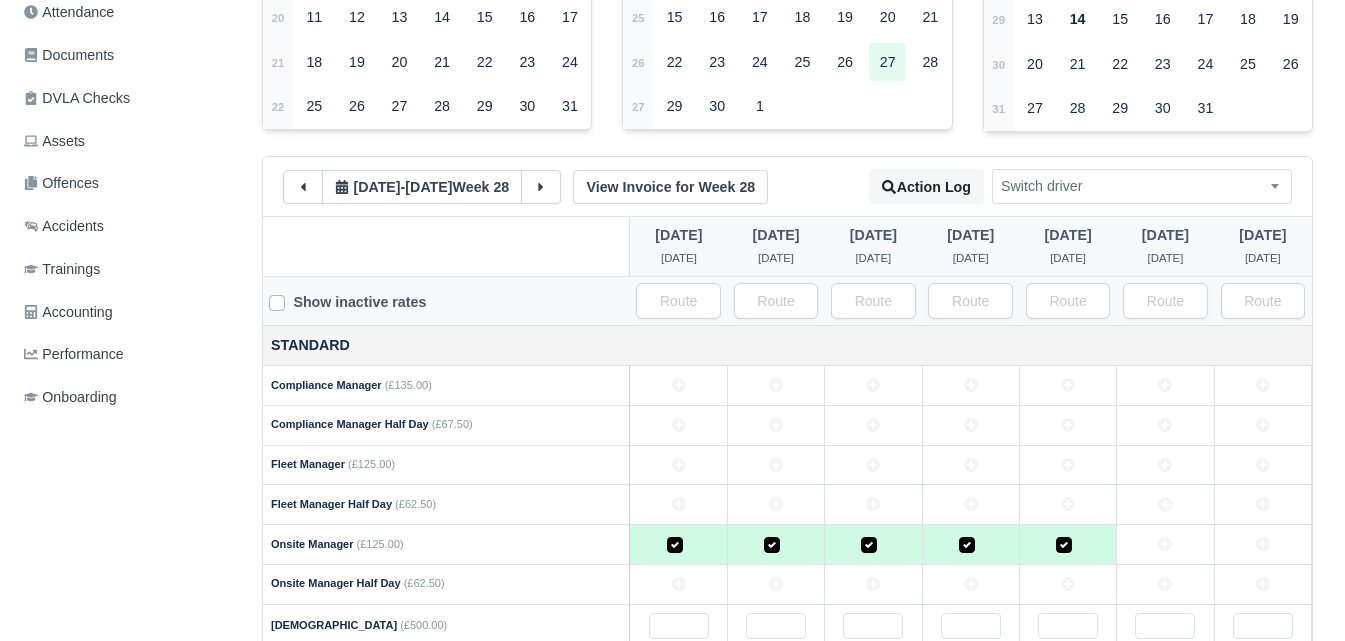 scroll, scrollTop: 993, scrollLeft: 0, axis: vertical 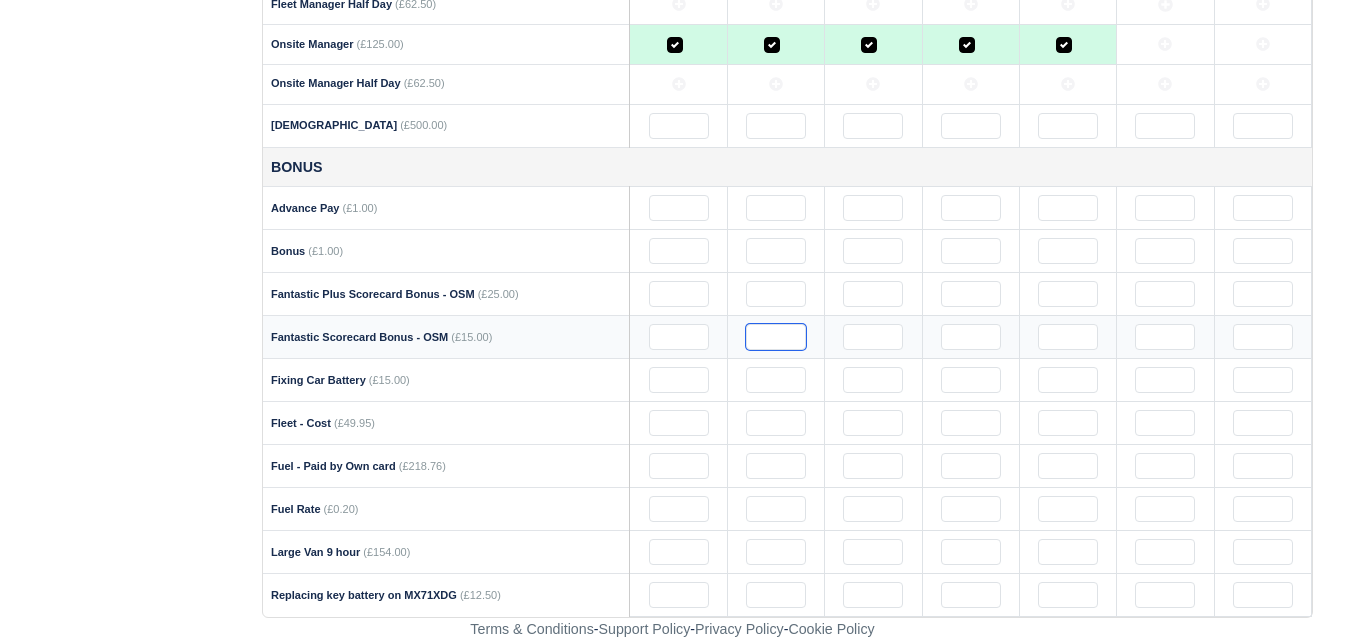 click at bounding box center (776, 337) 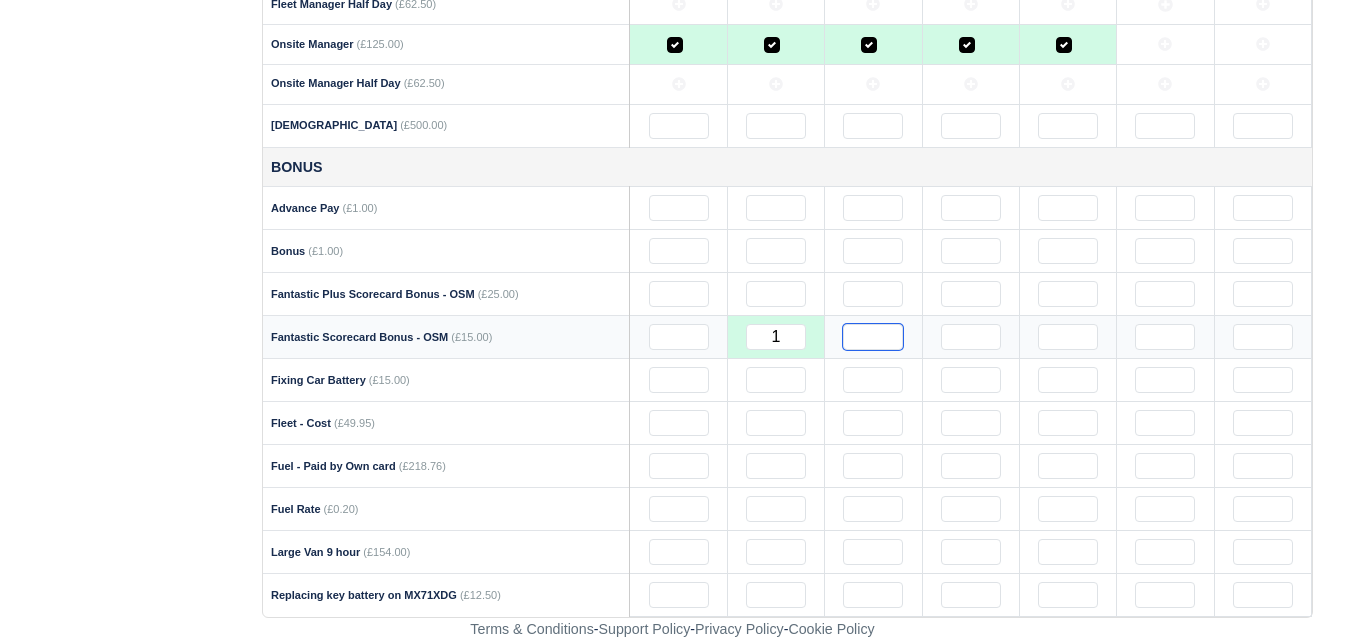 click at bounding box center [873, 337] 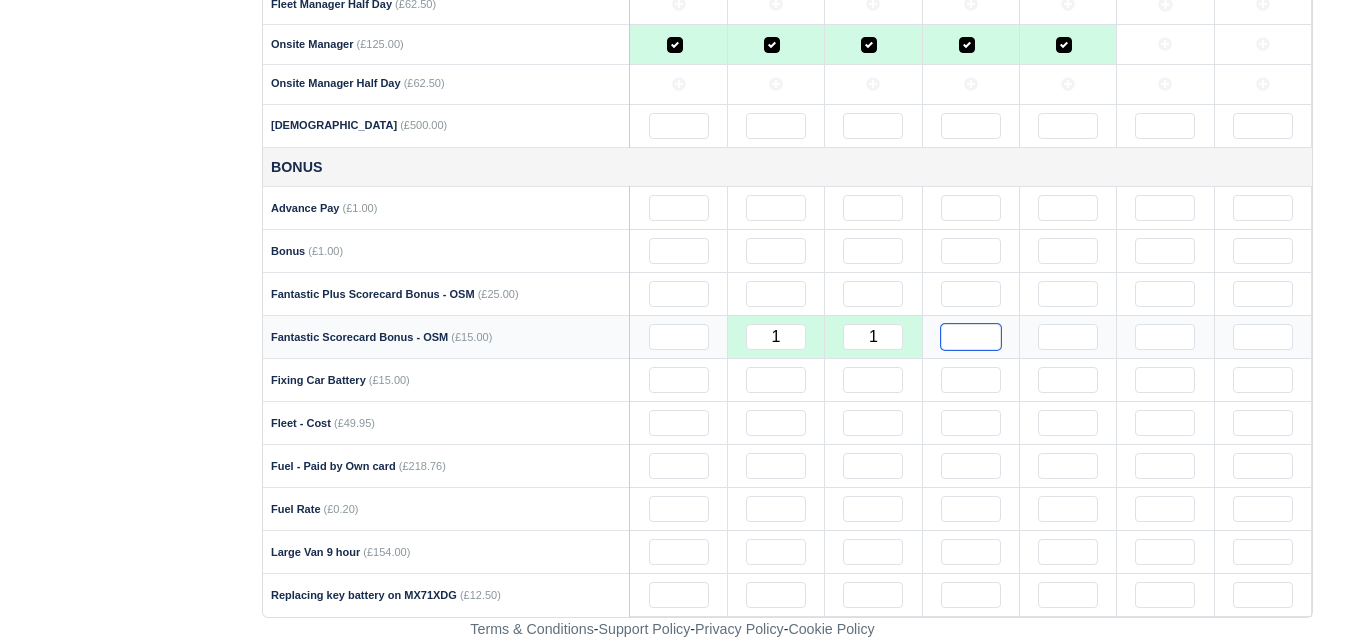 click at bounding box center [971, 337] 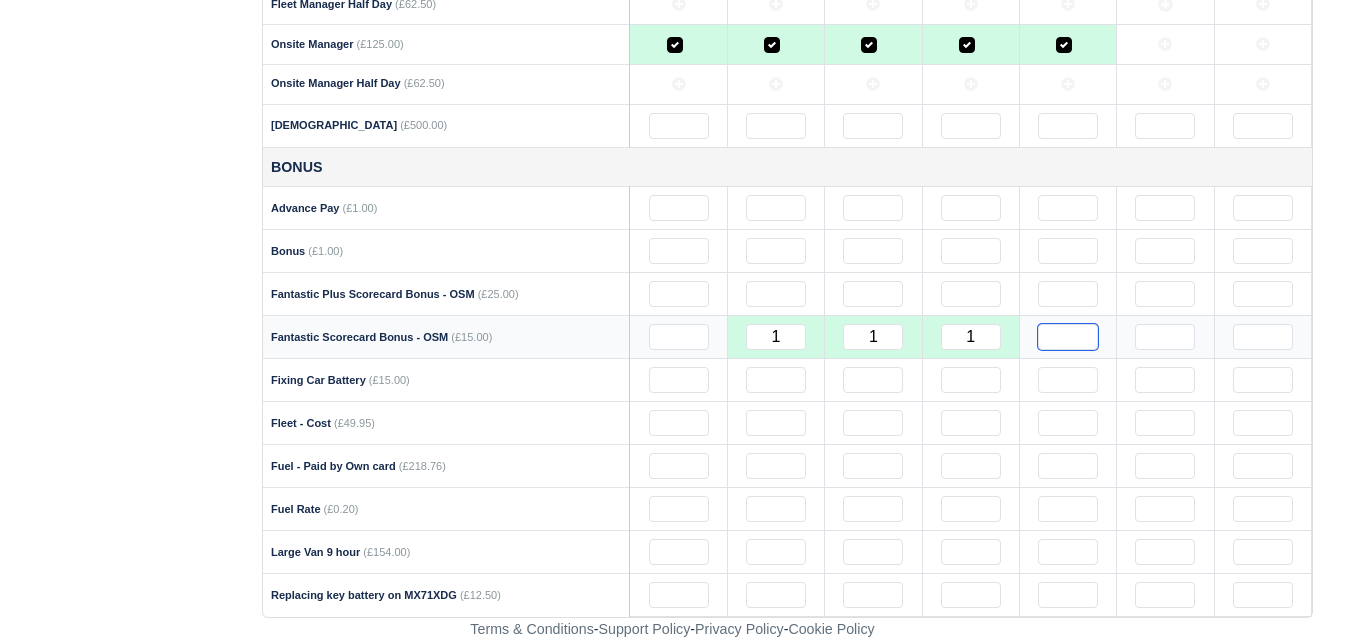 click at bounding box center [1068, 337] 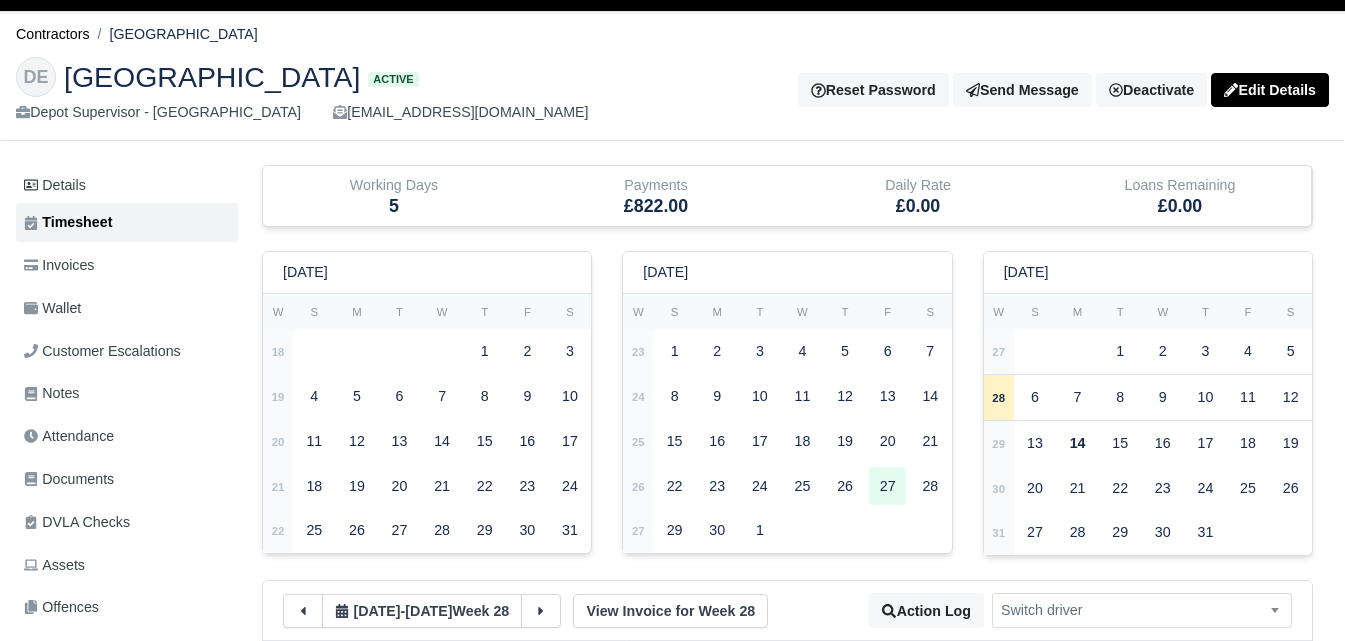 scroll, scrollTop: 0, scrollLeft: 0, axis: both 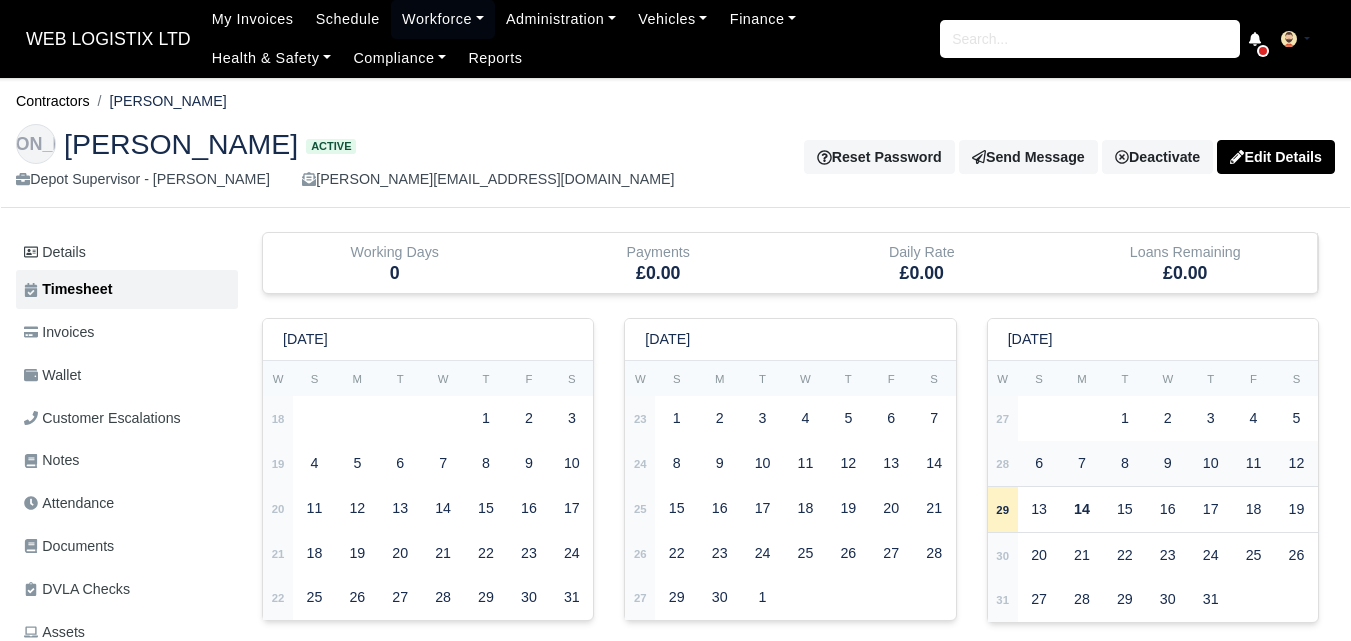 click on "28" at bounding box center [1002, 464] 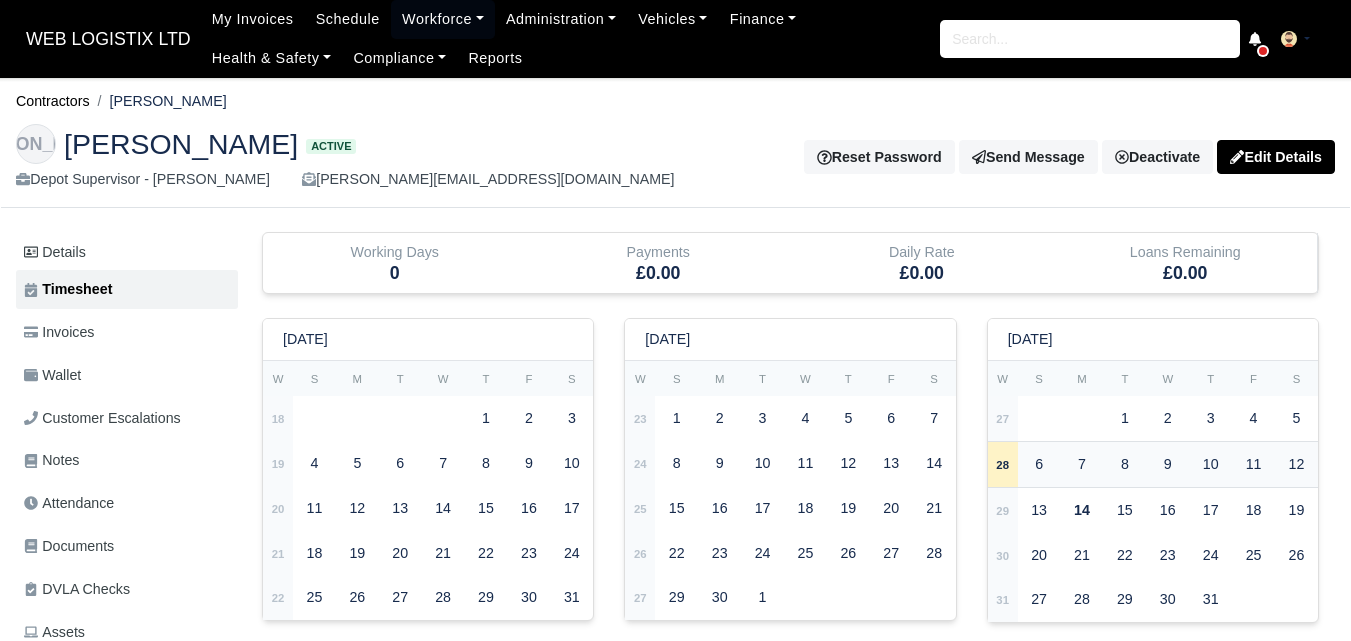 type 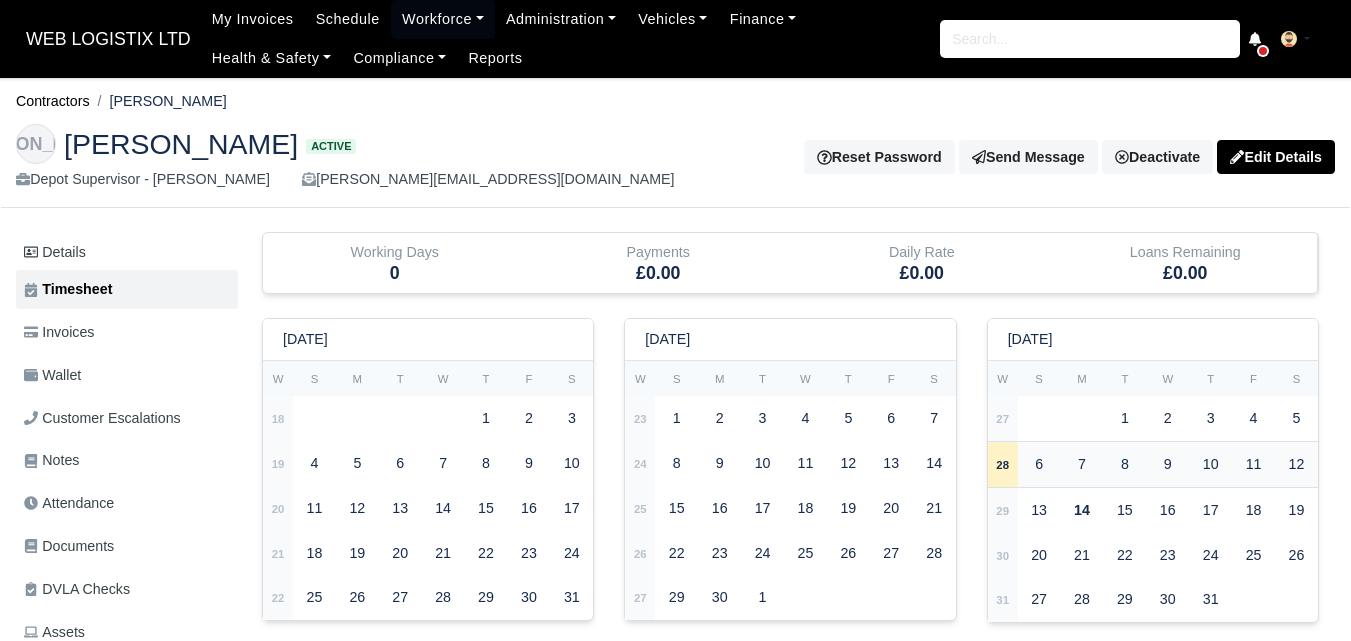 type 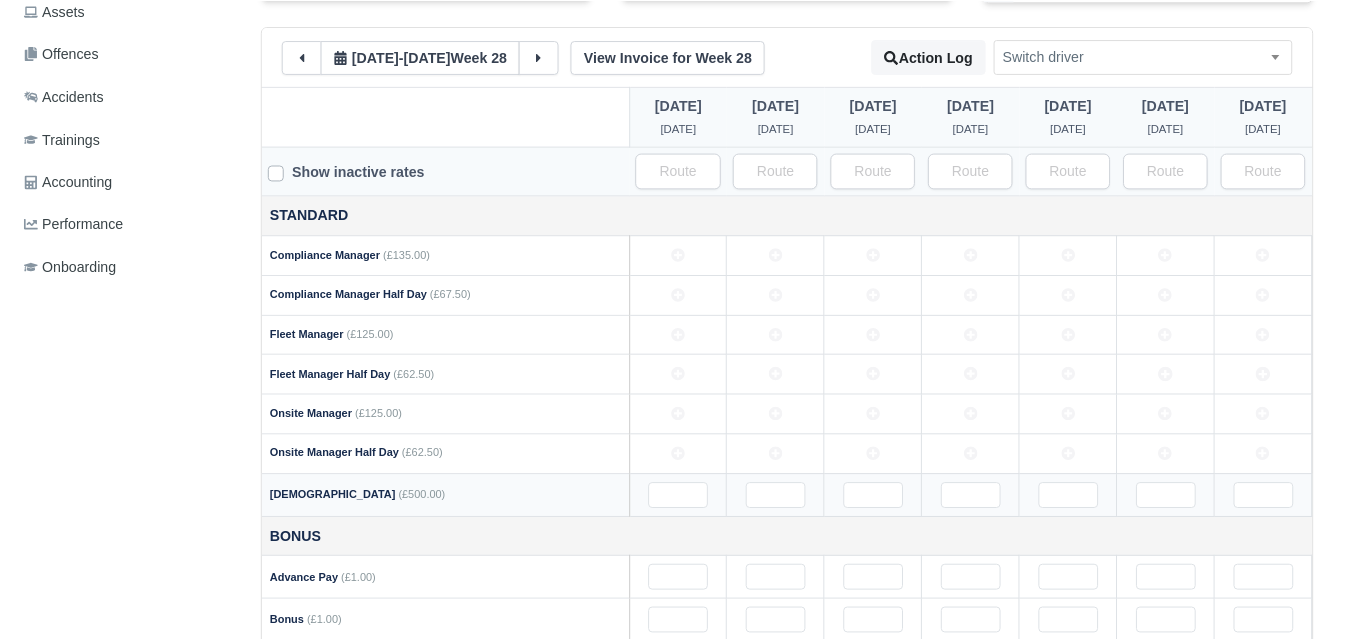 scroll, scrollTop: 667, scrollLeft: 0, axis: vertical 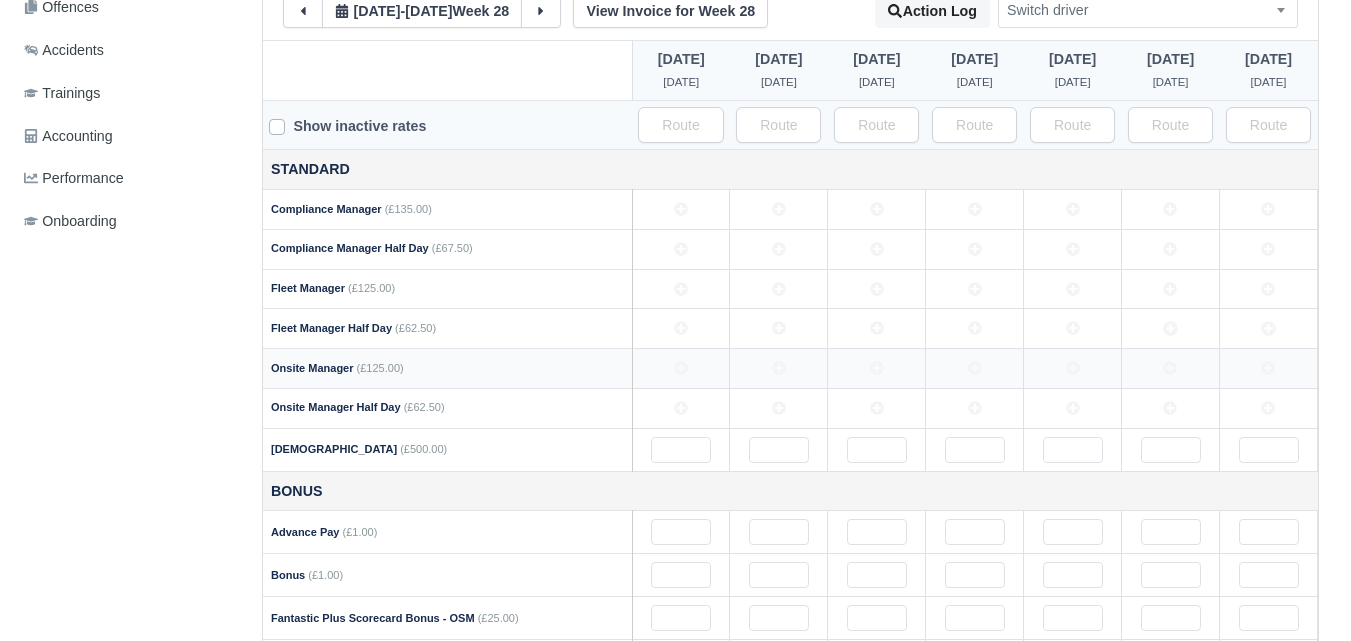click 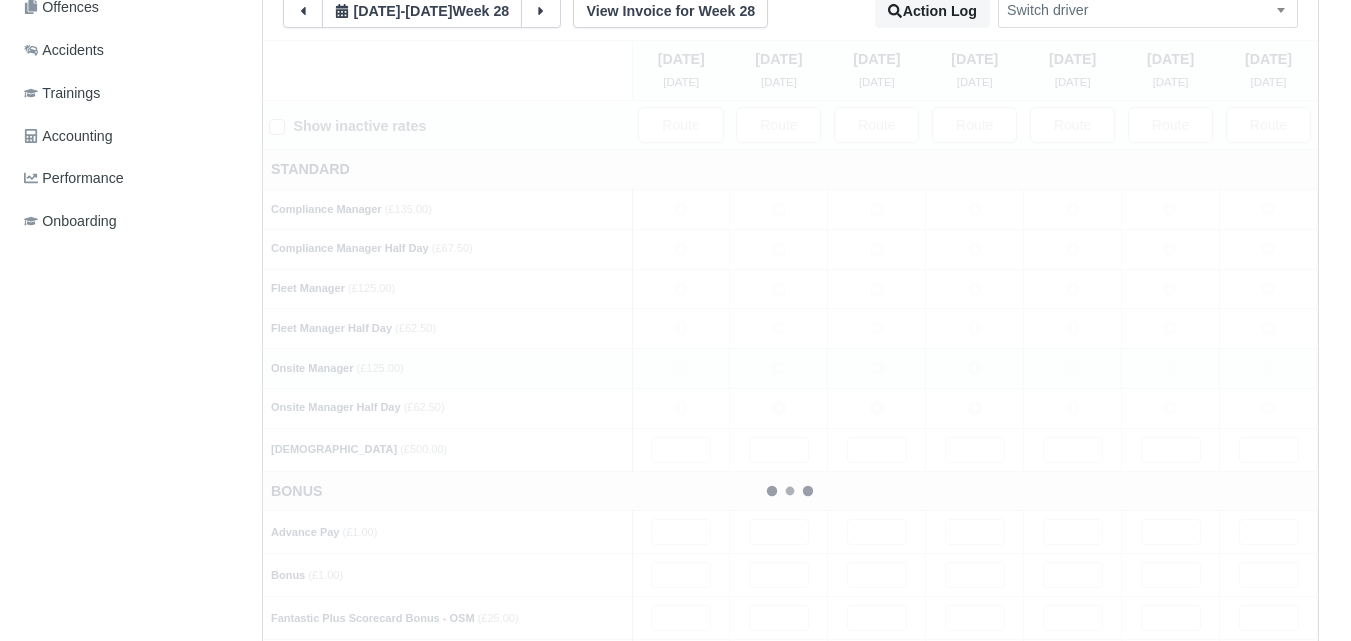 type 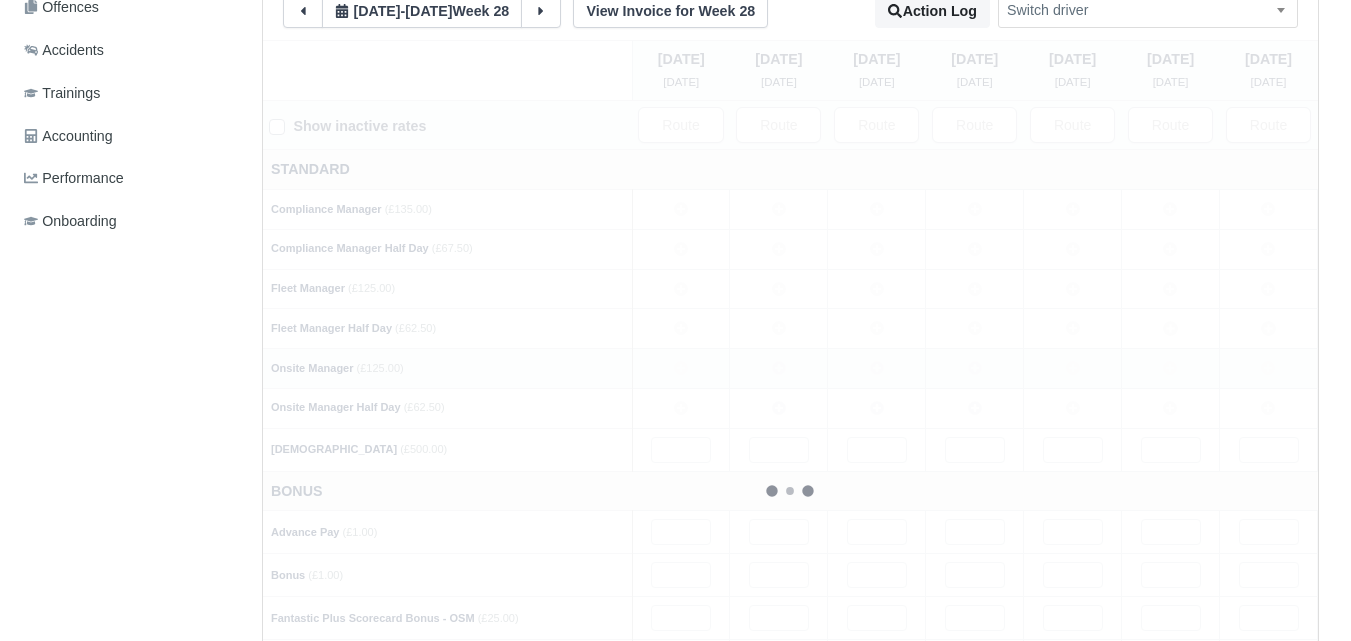 type 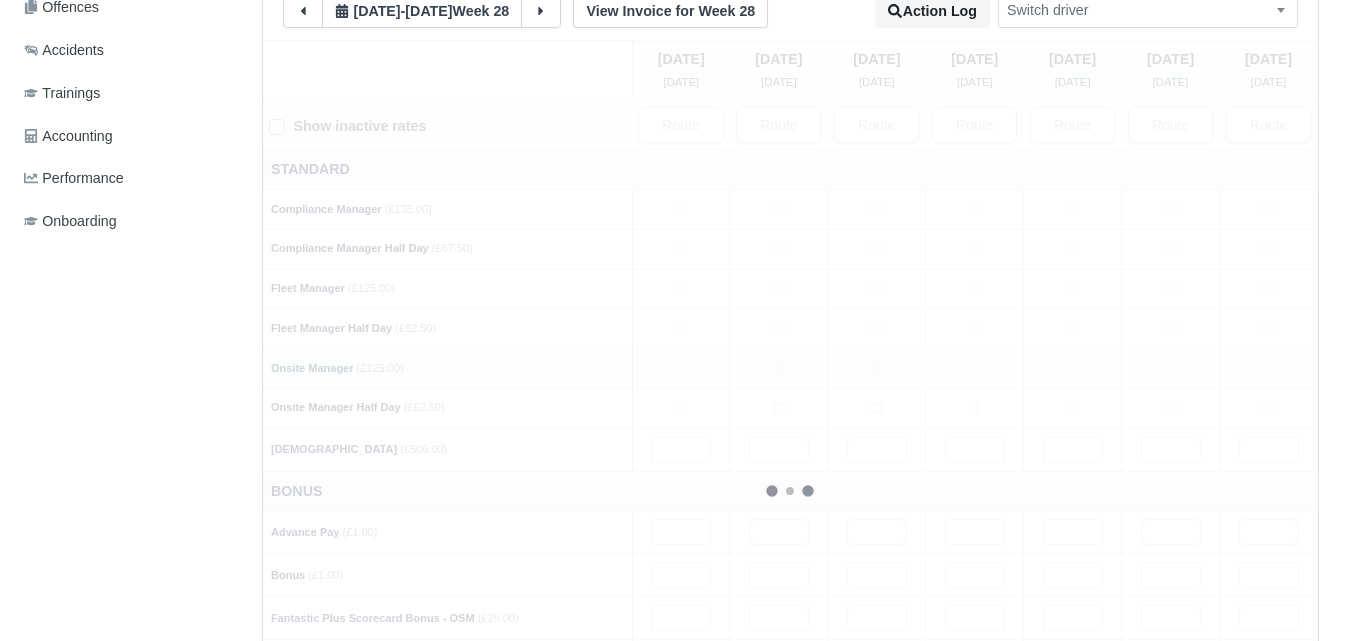 type 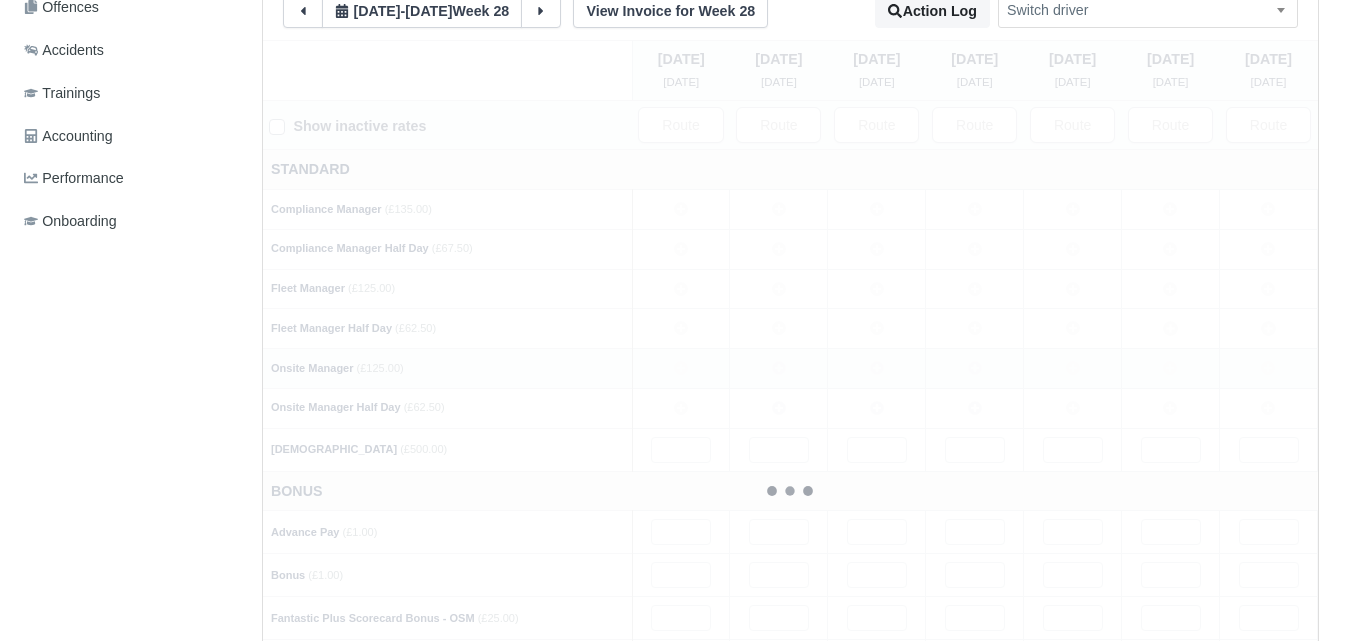type 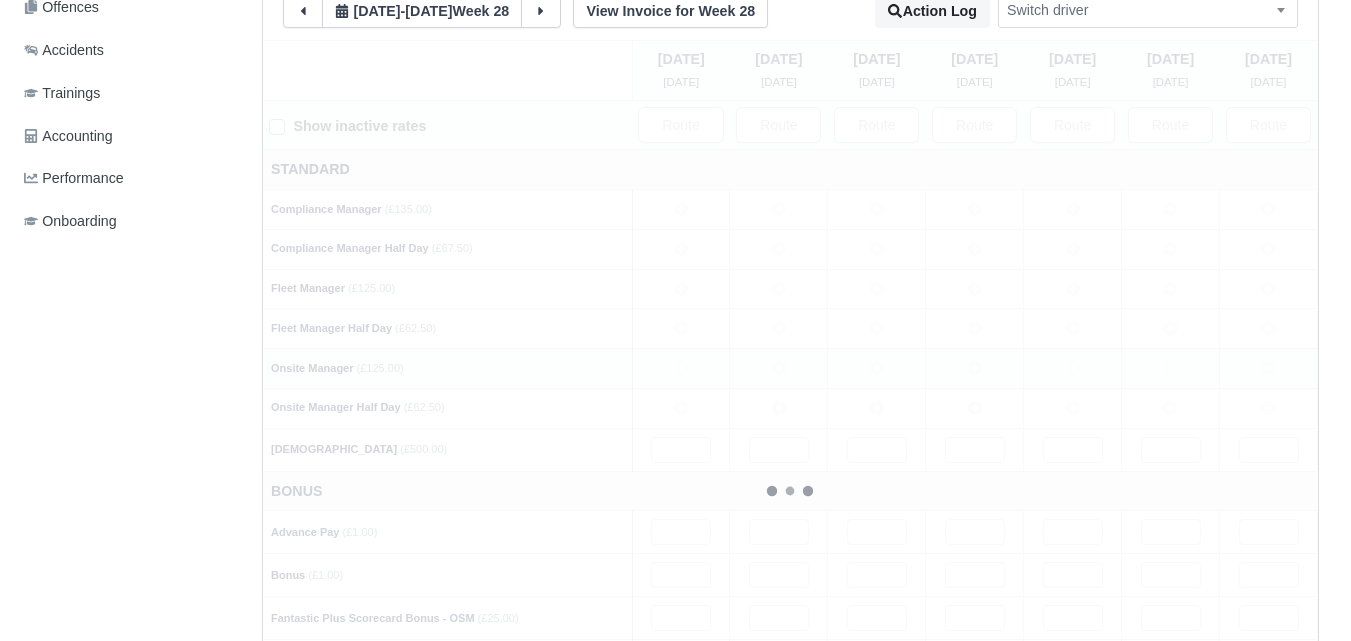 type 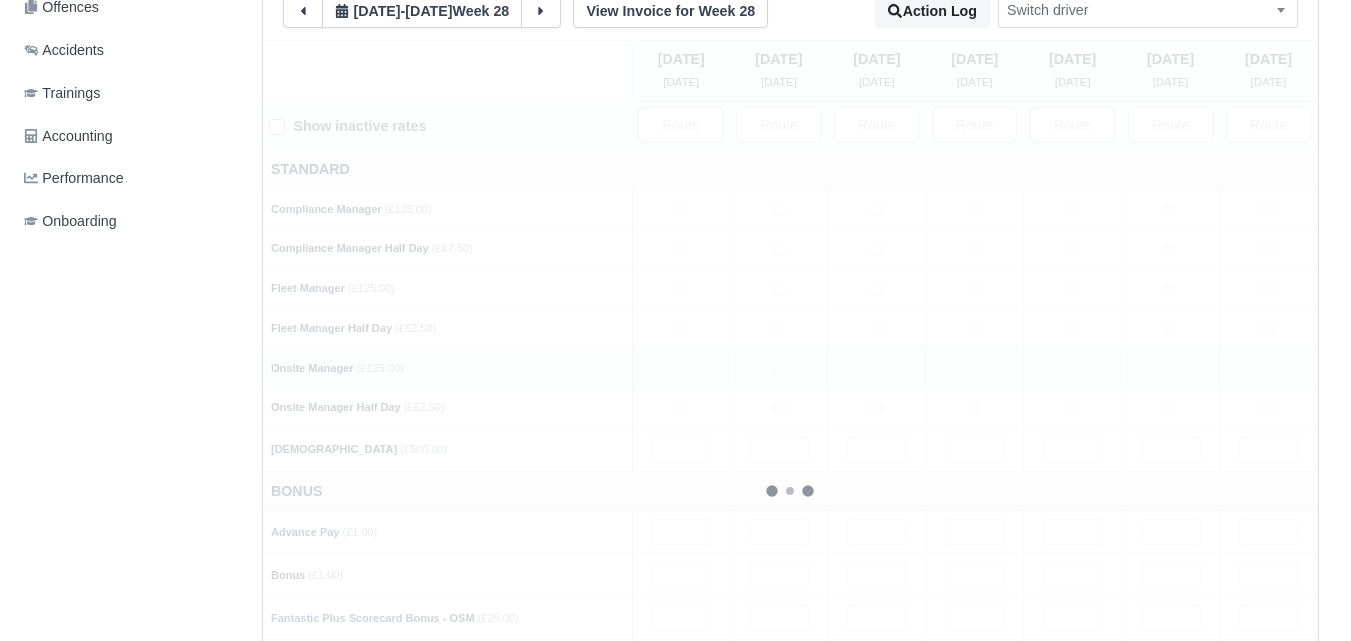 type 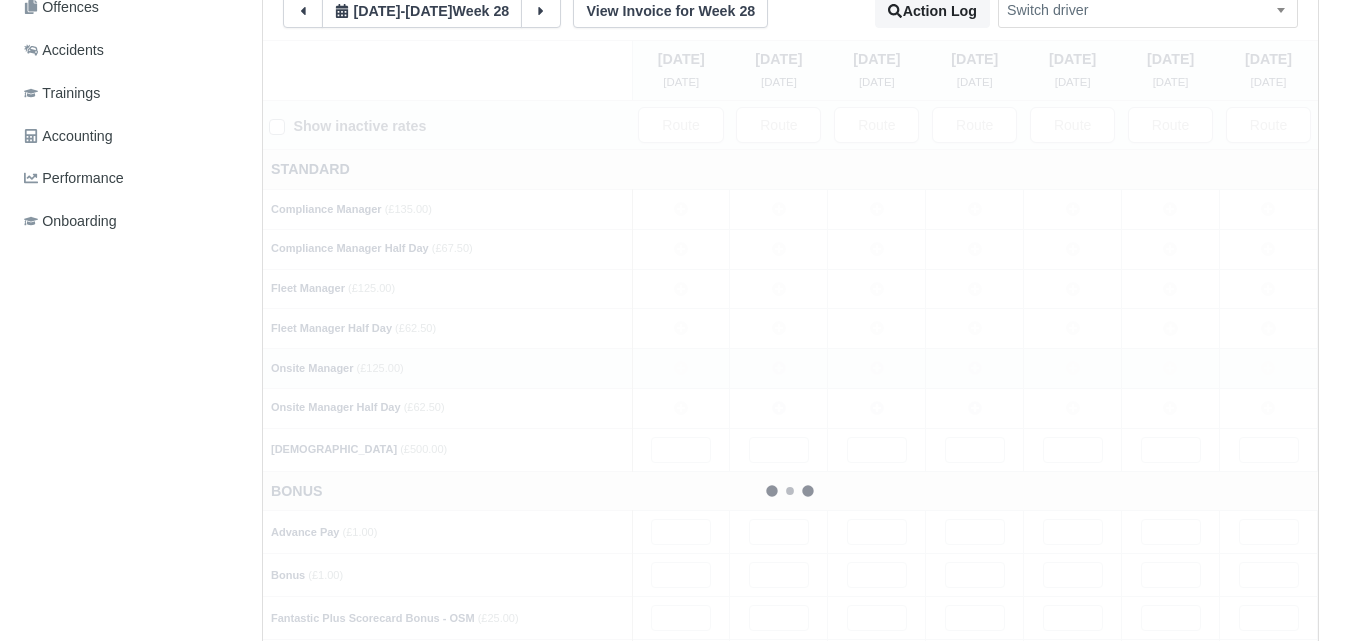 type 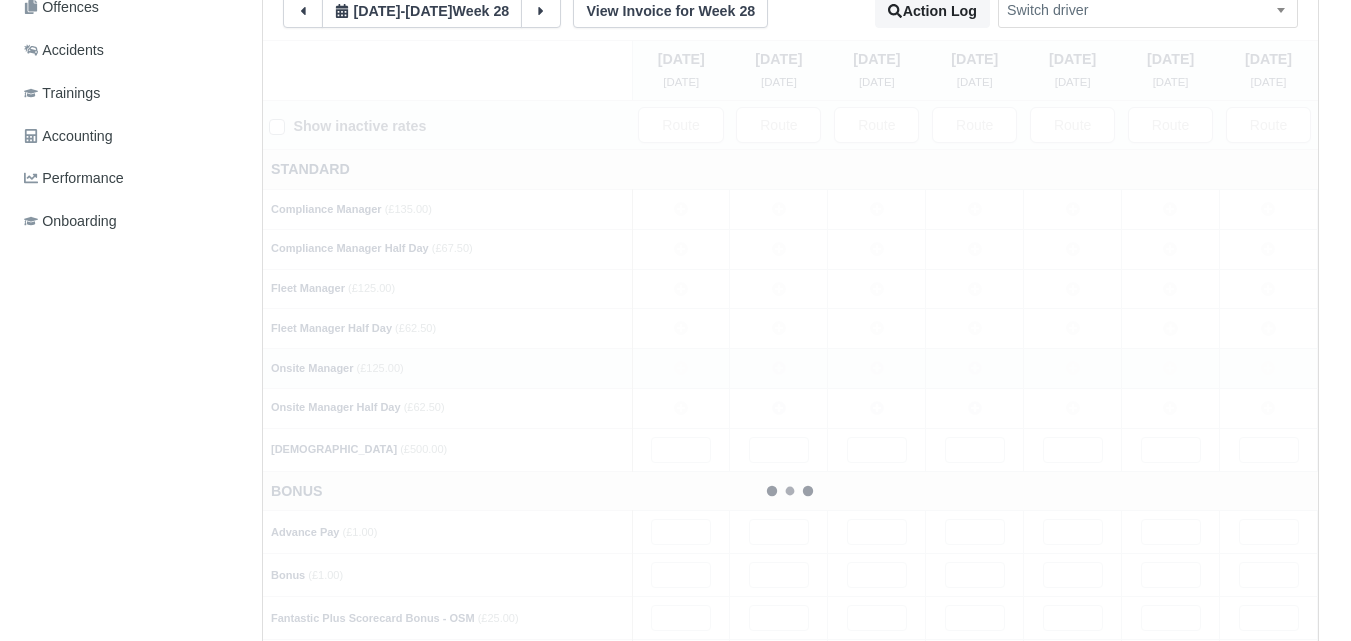 type 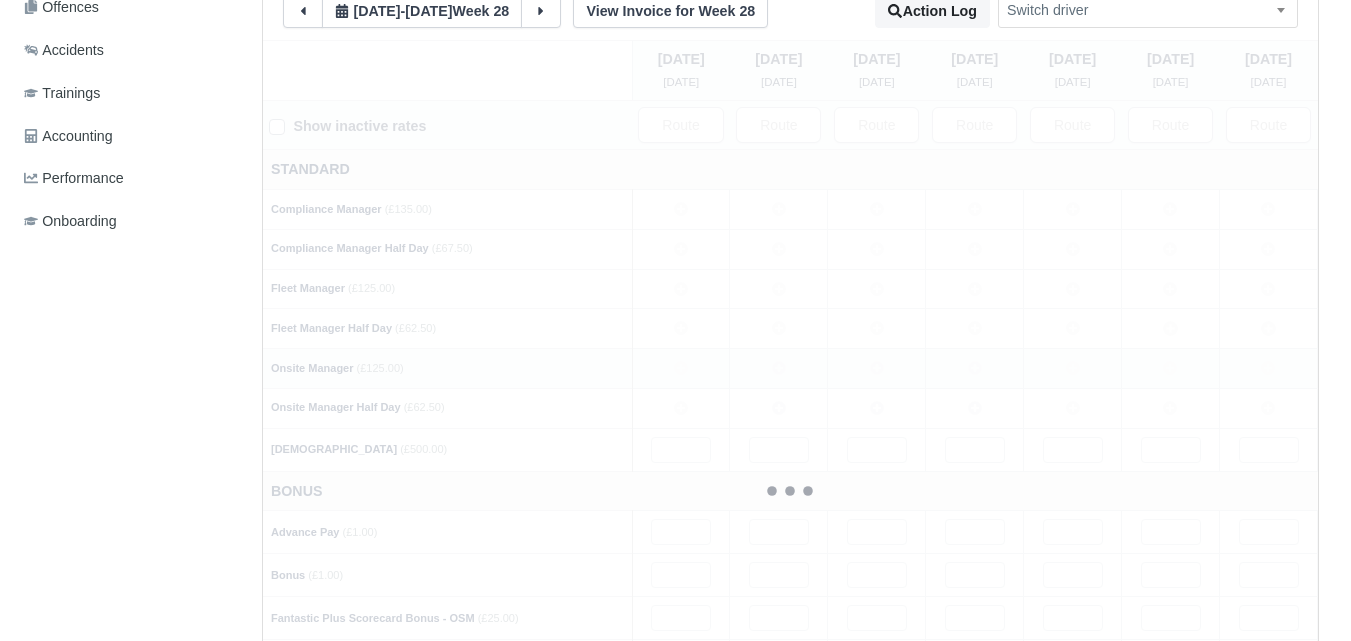 type 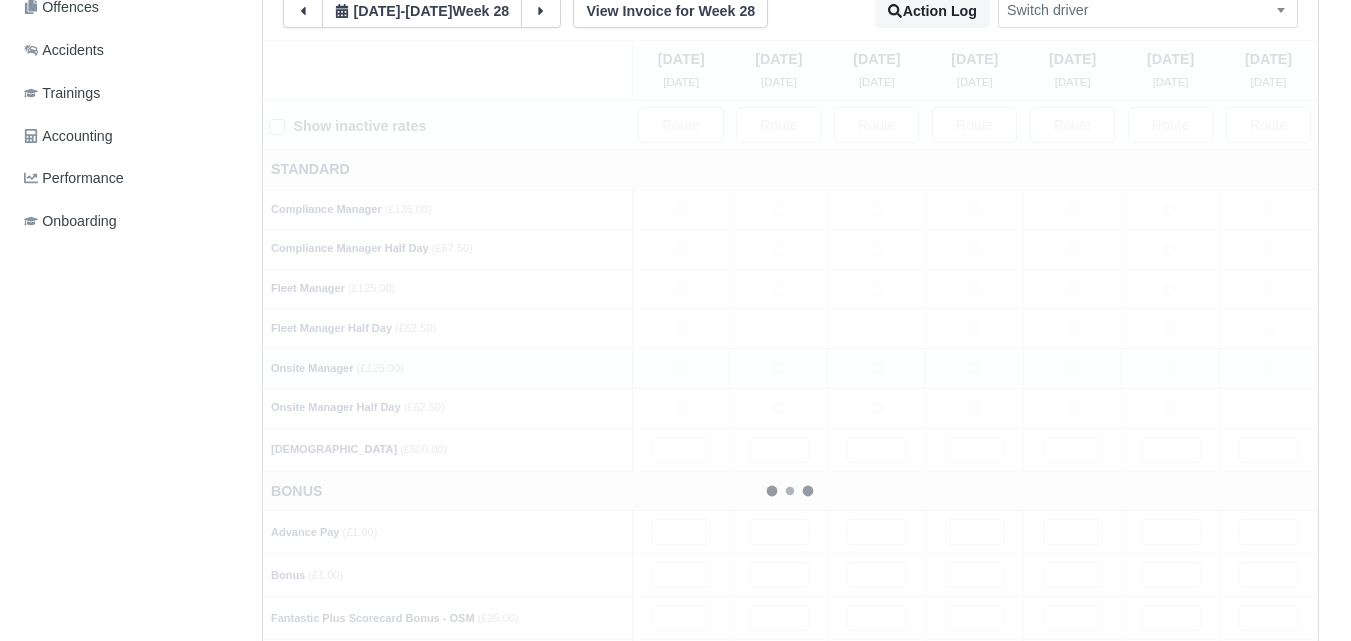type 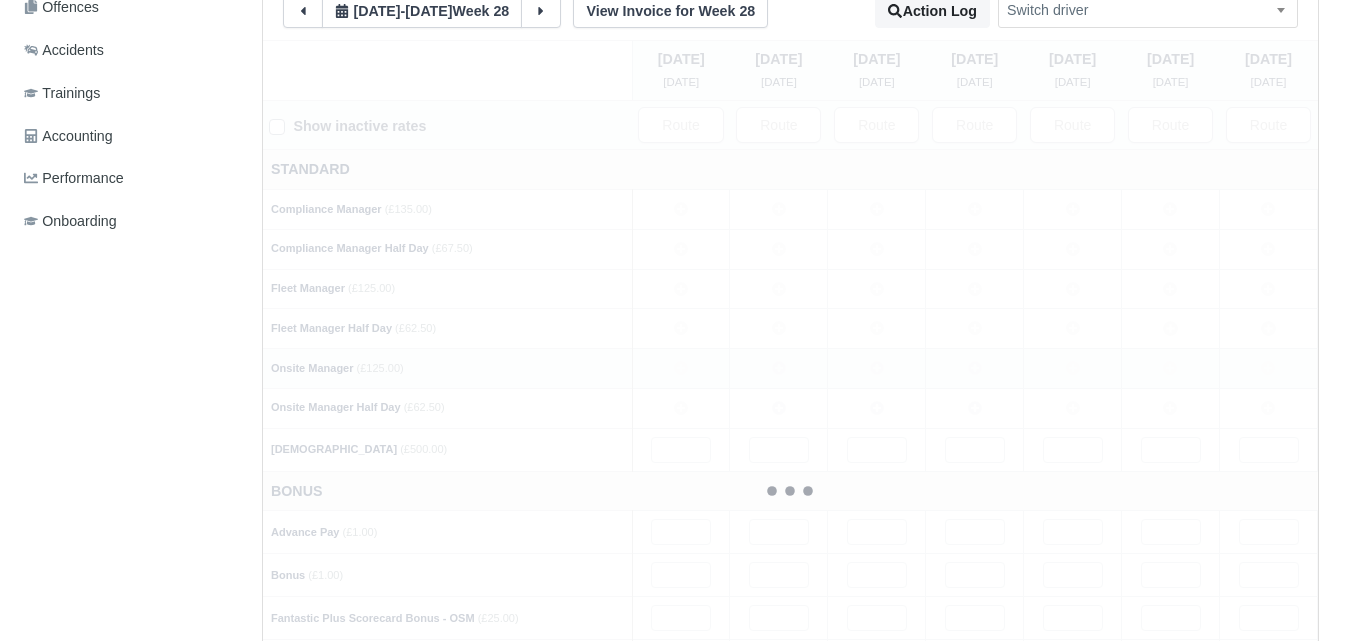 type 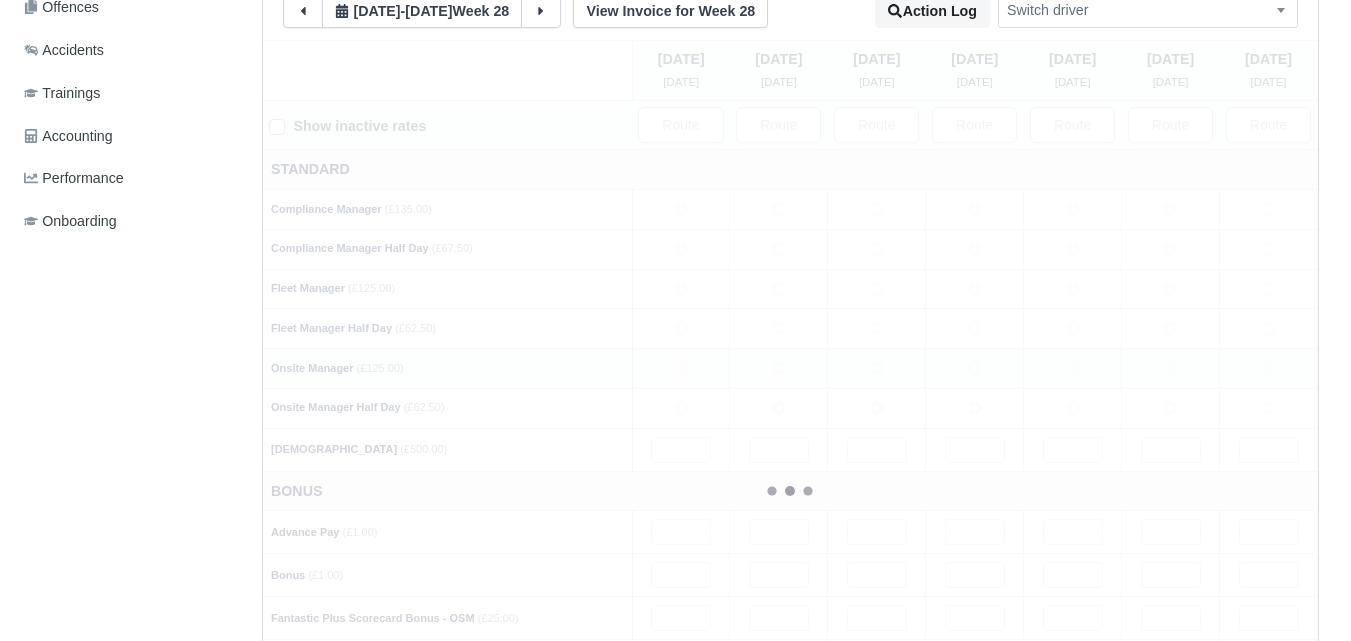 type 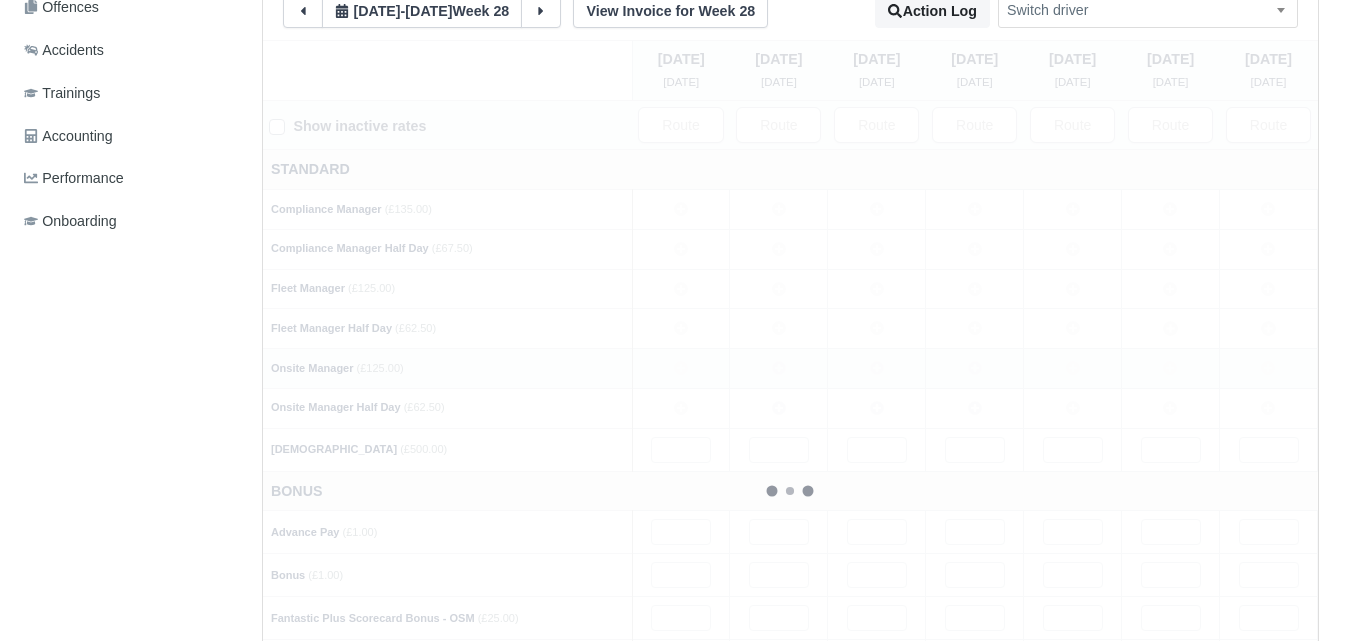 type 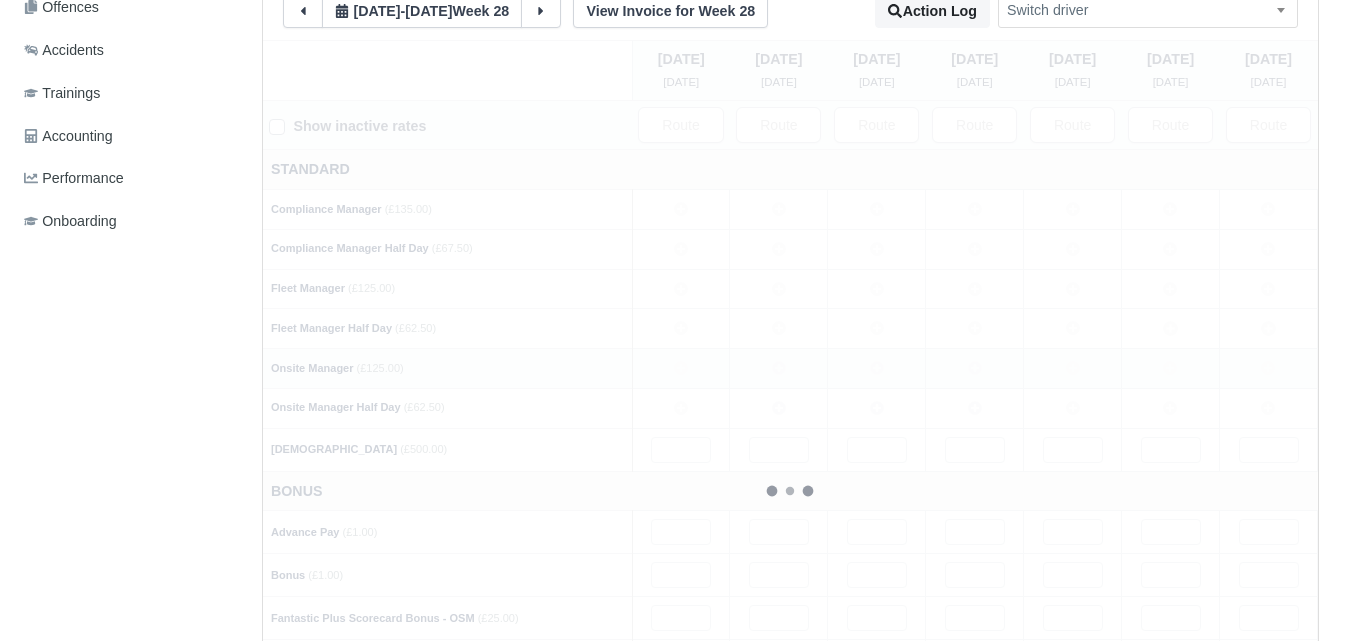 type 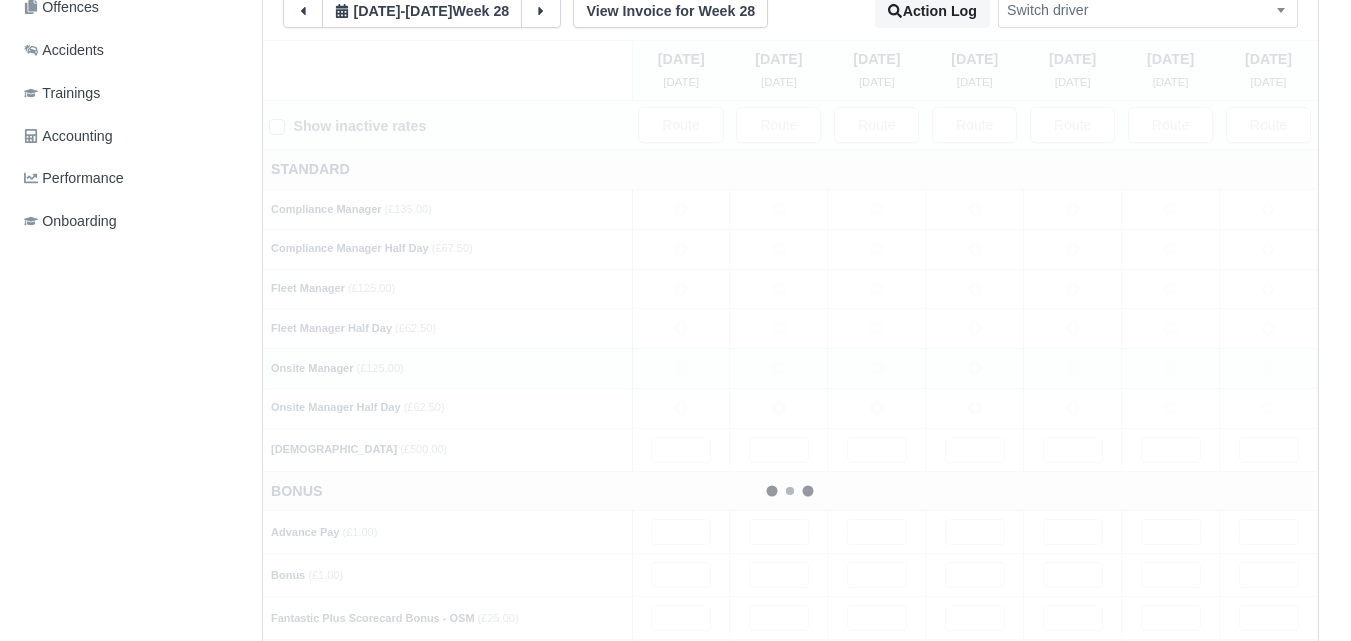type 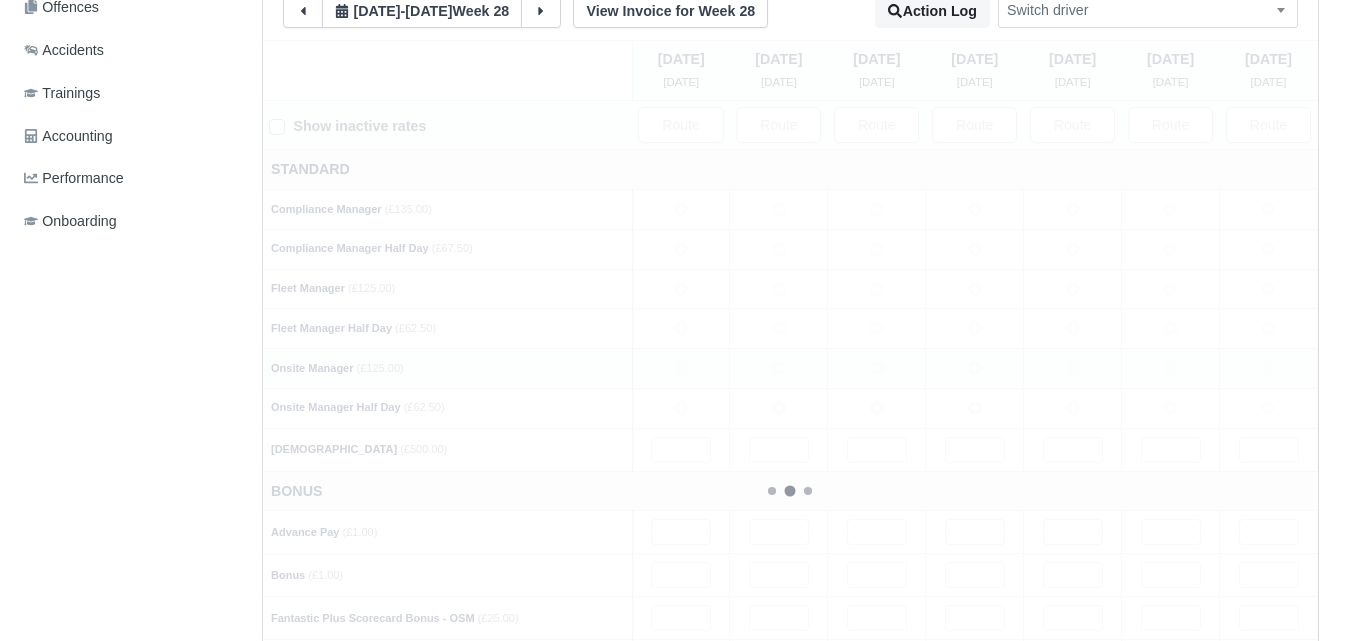 type 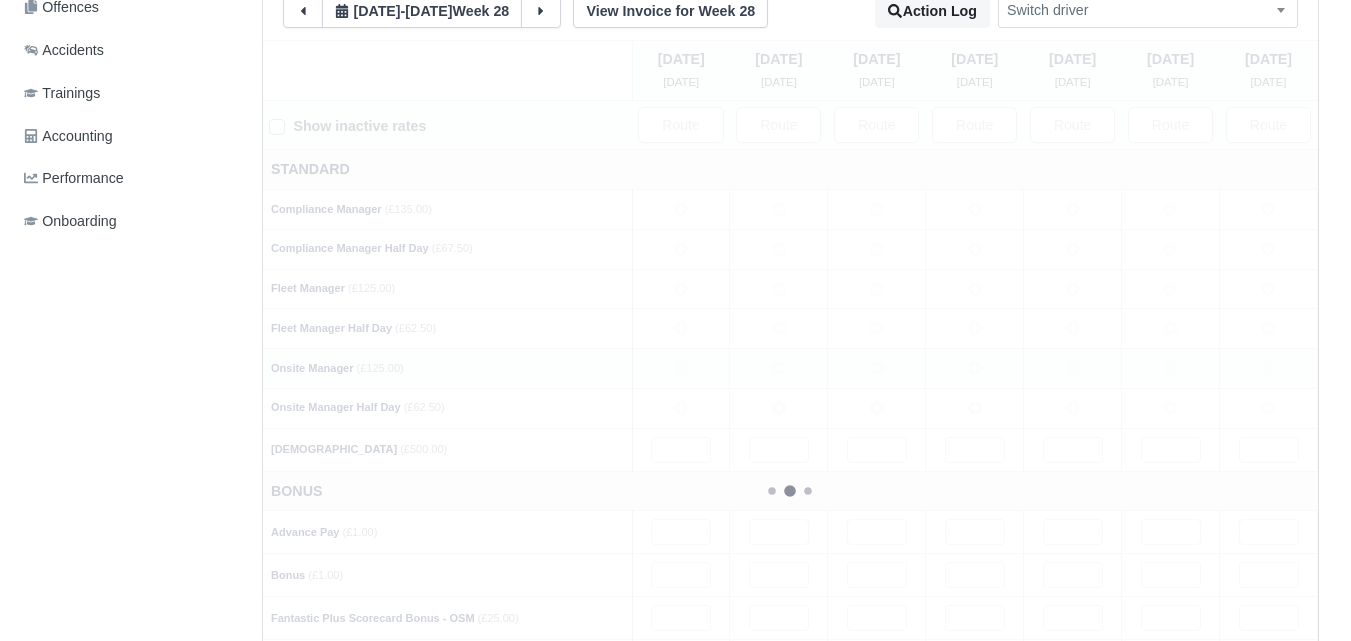 type 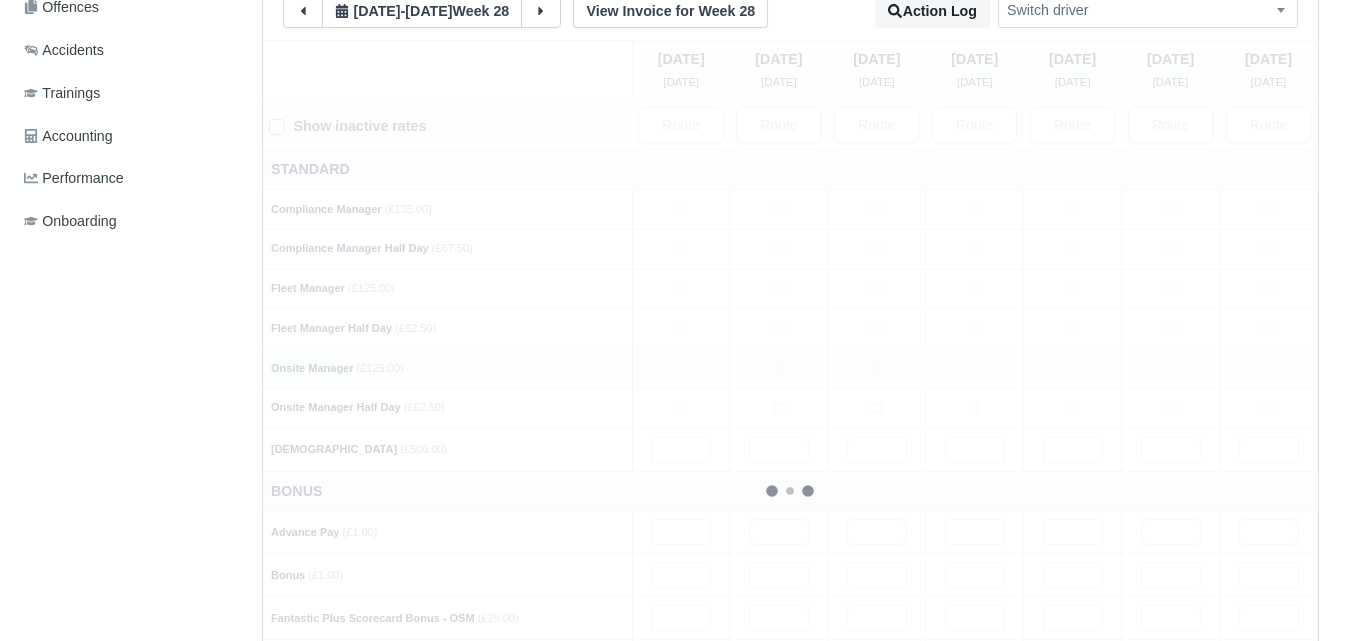 type 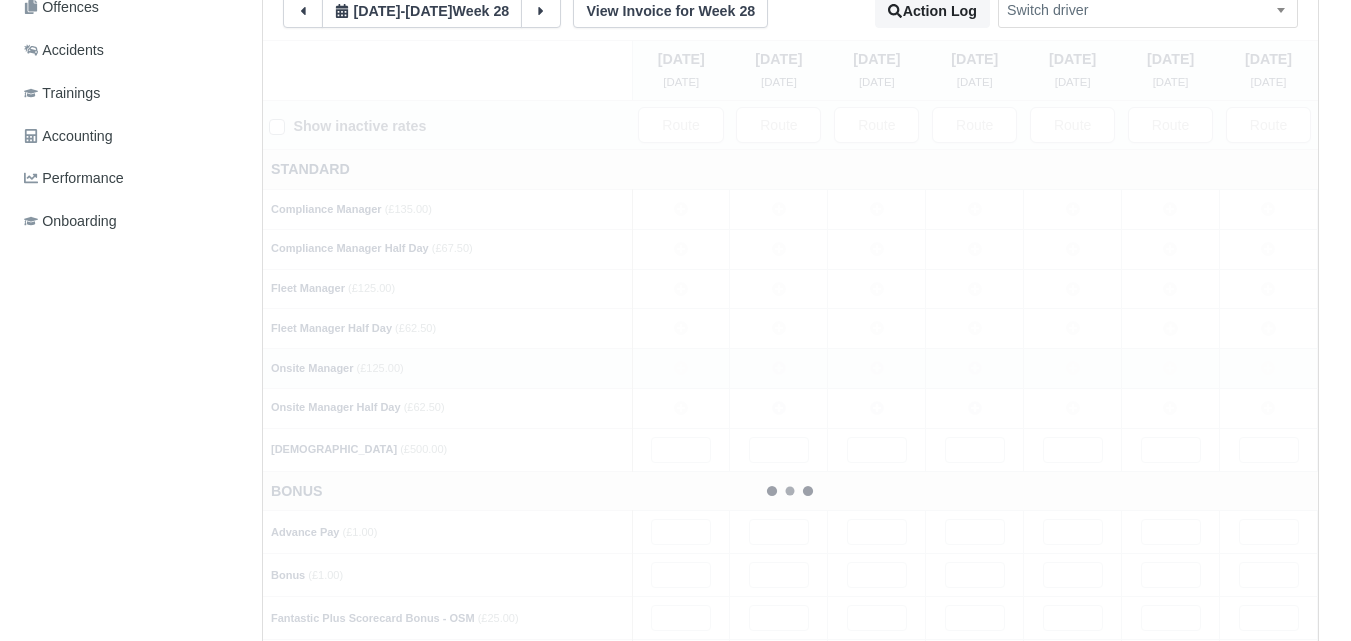 type 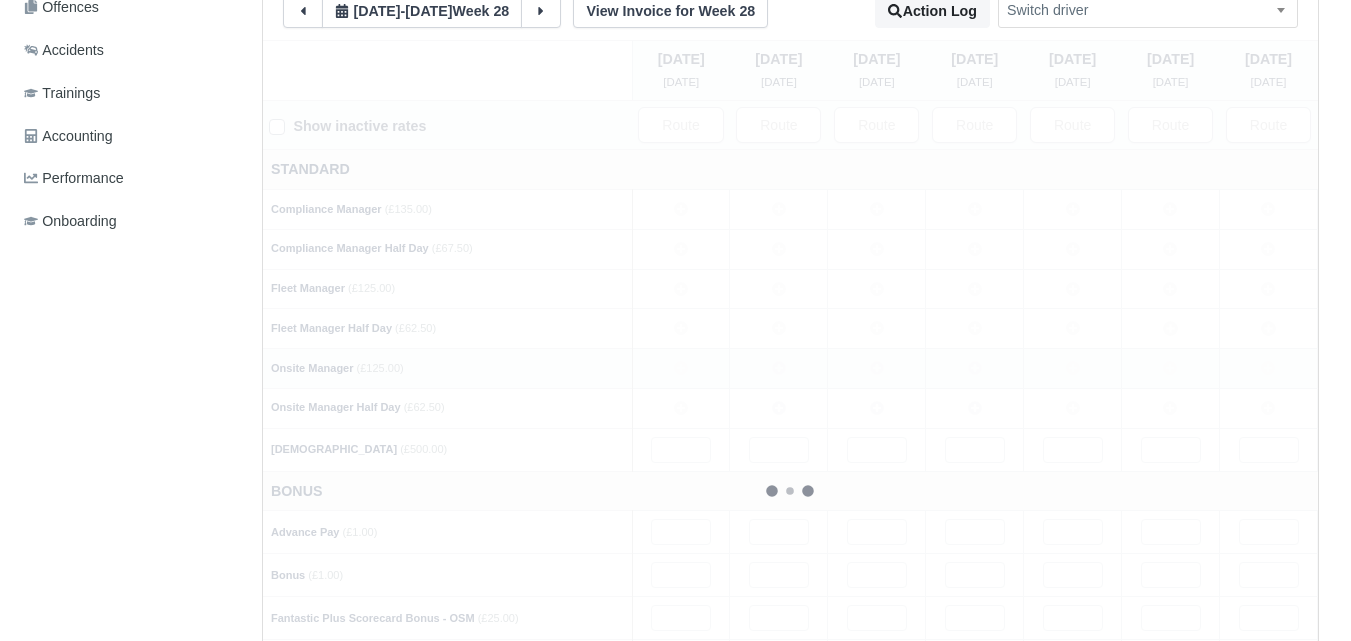 type 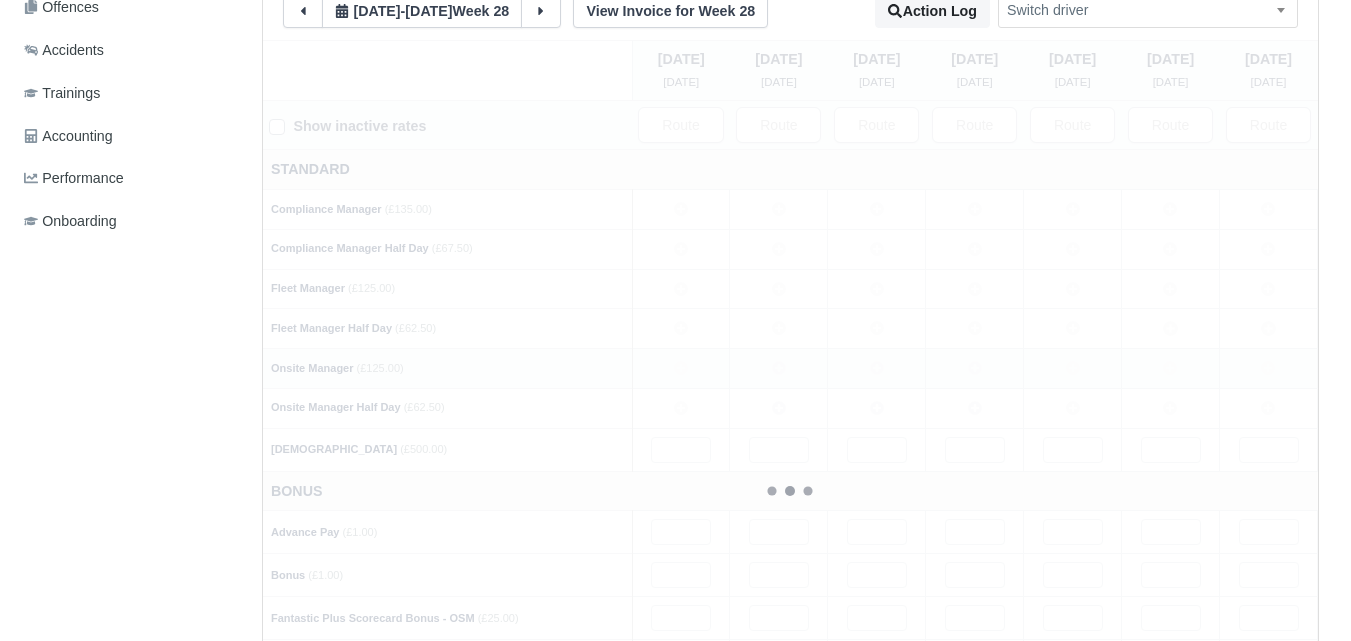 type 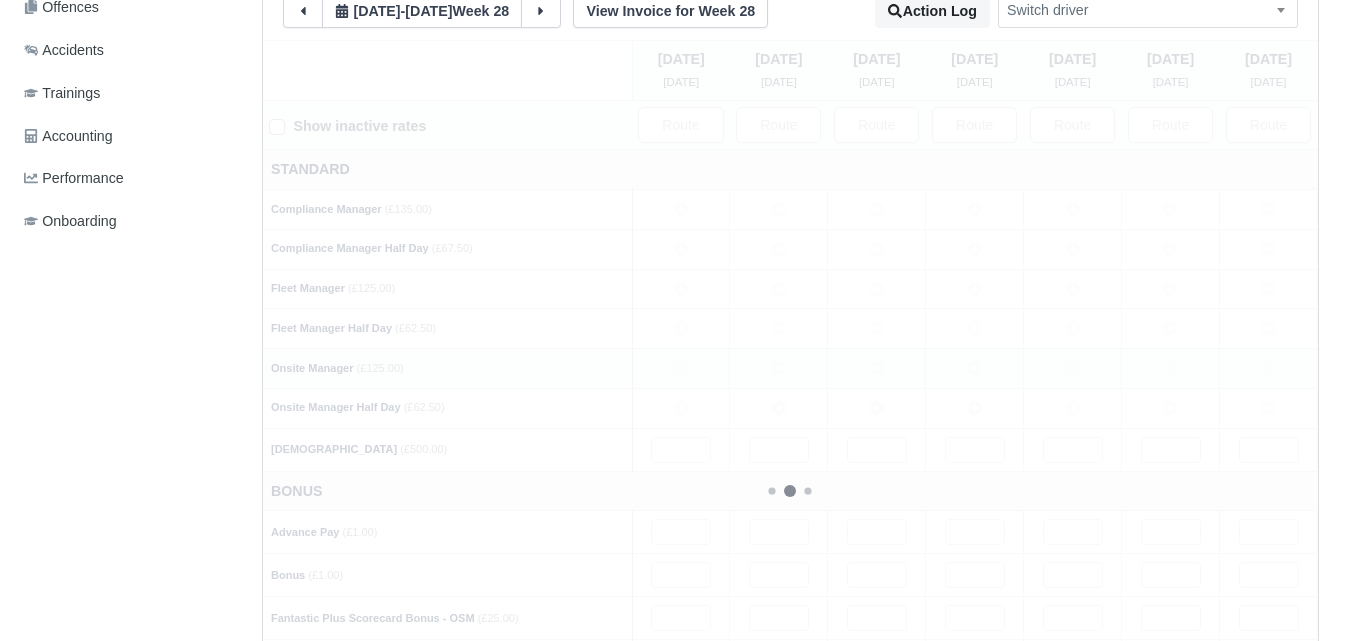type 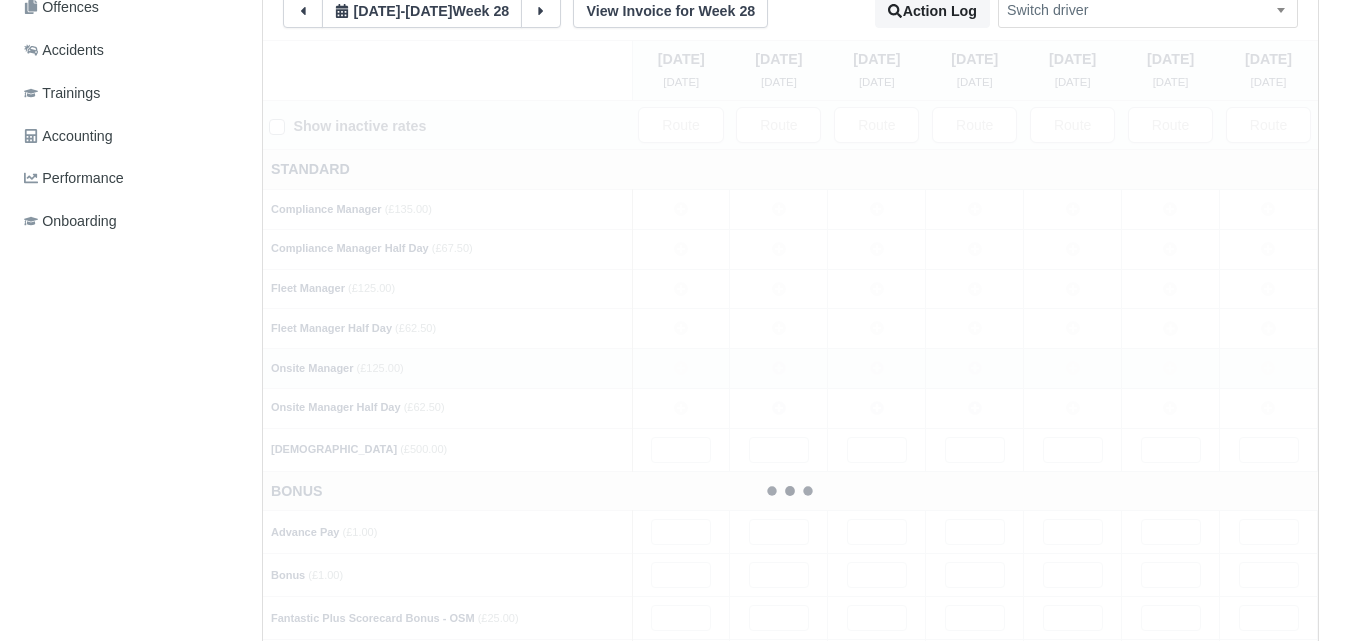 type 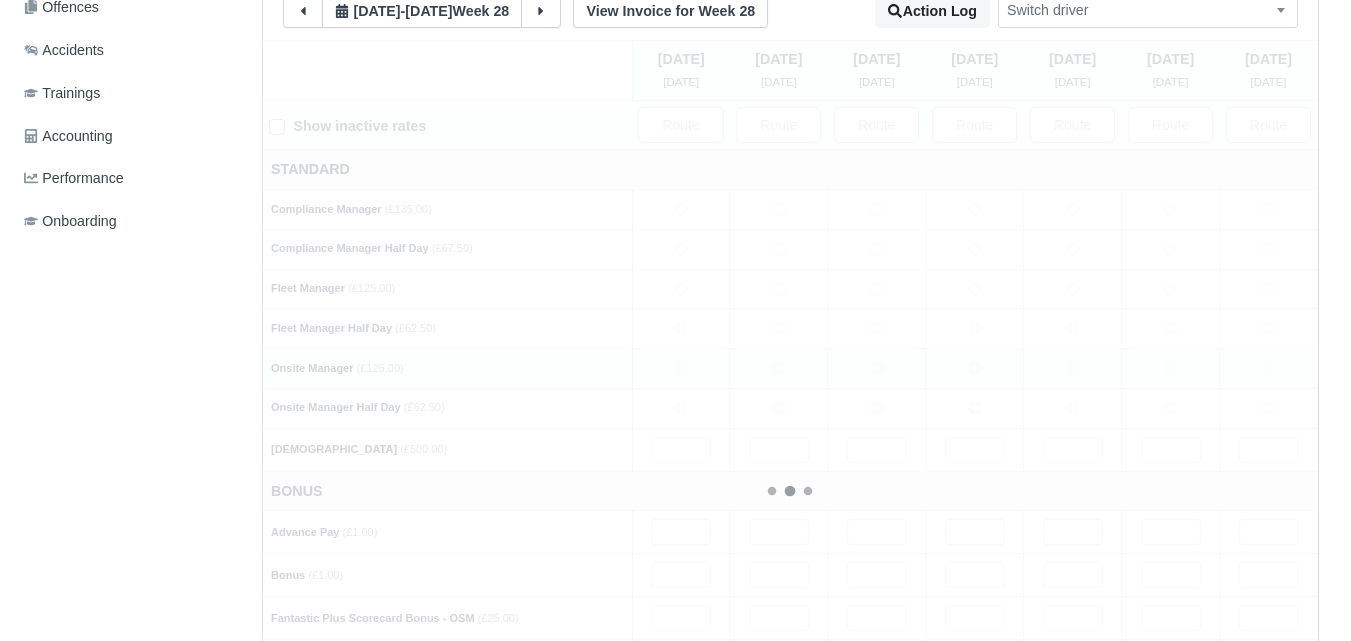 type 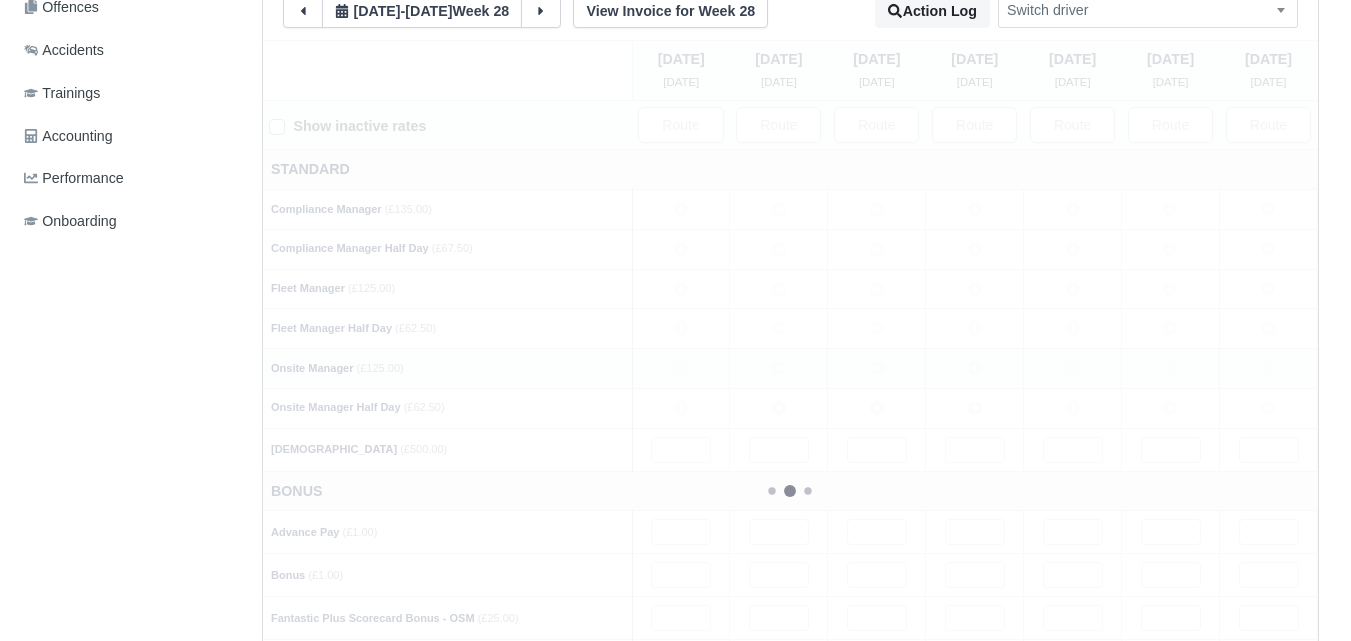 type 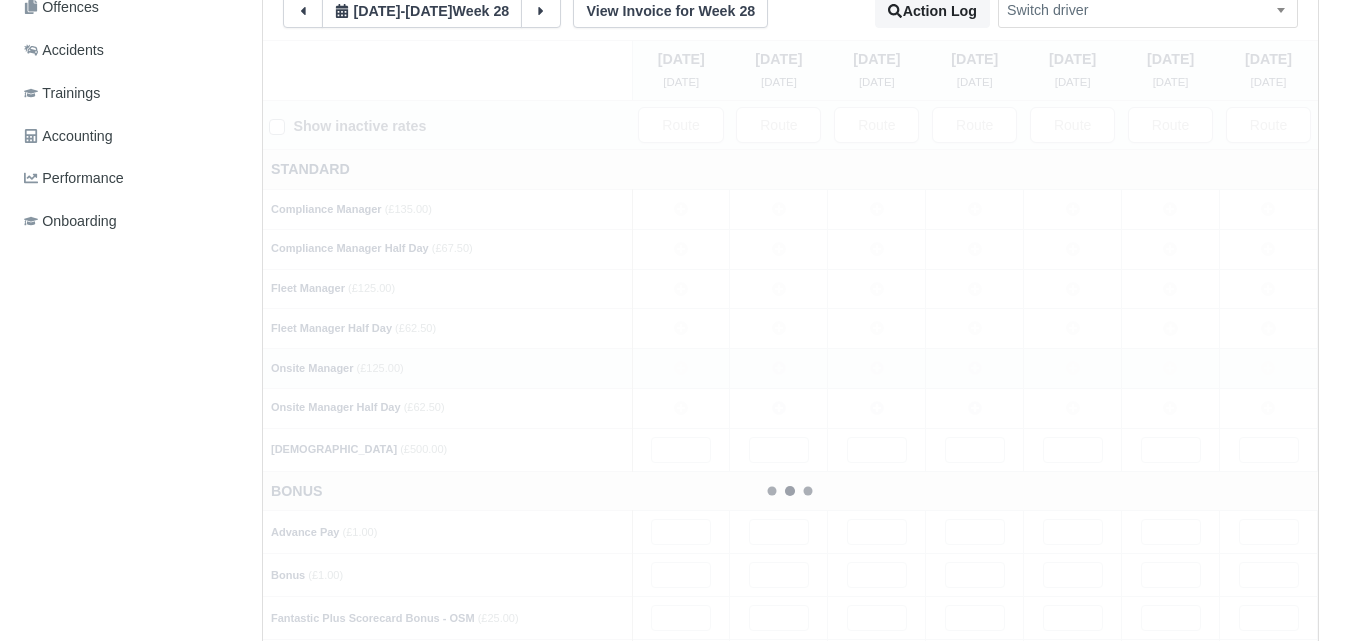 type 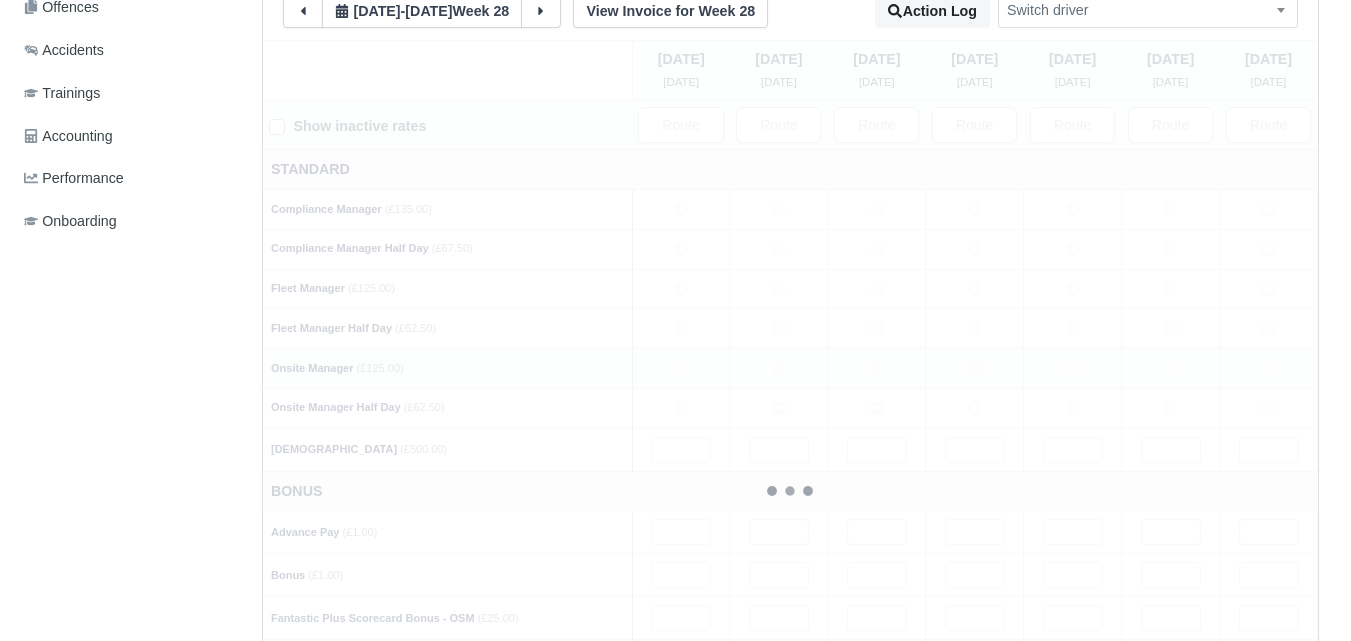 type 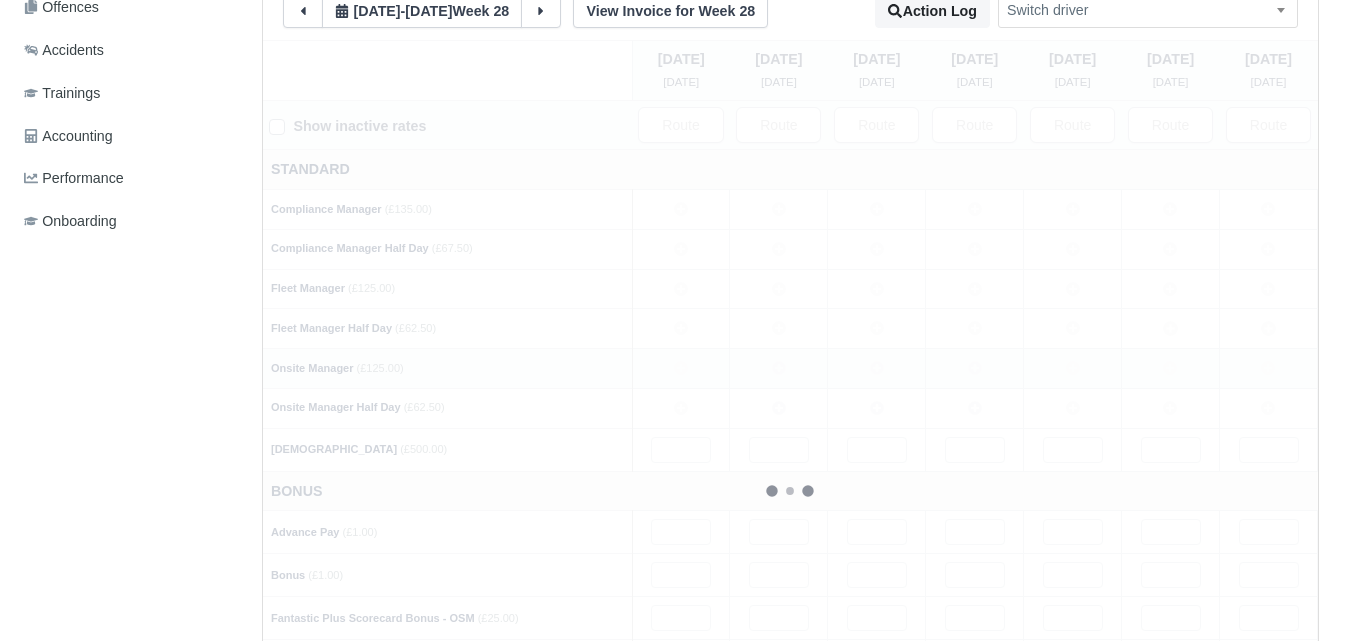 type 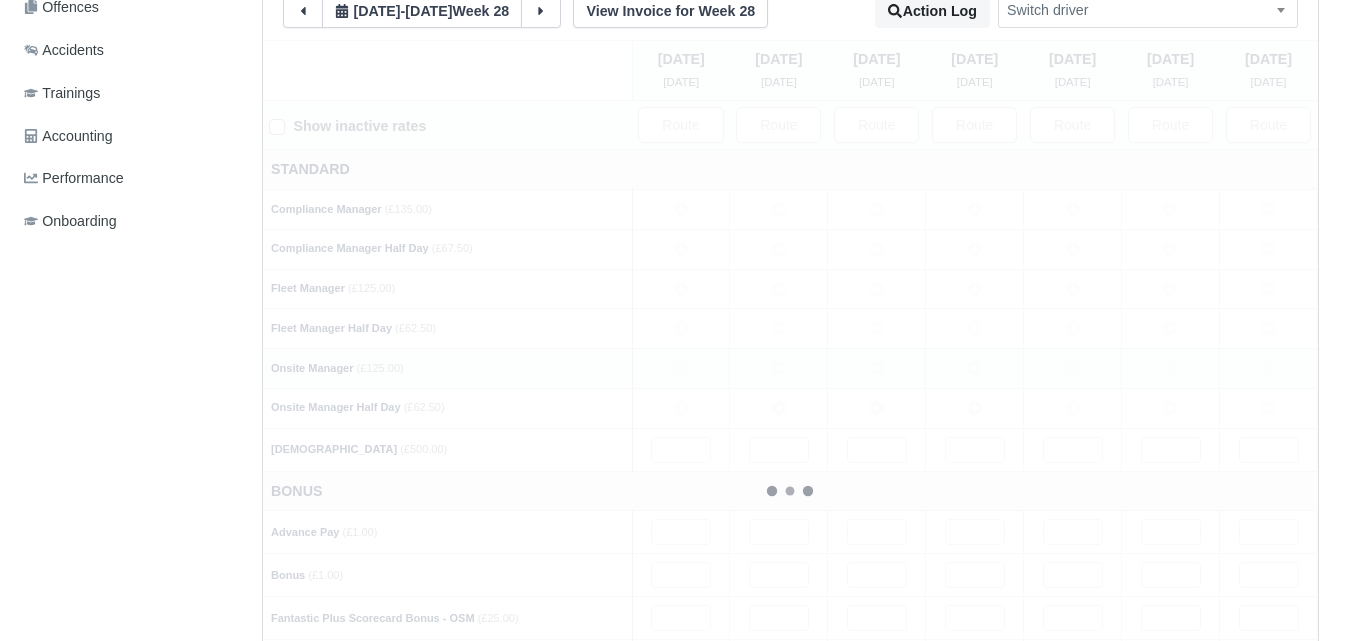 type 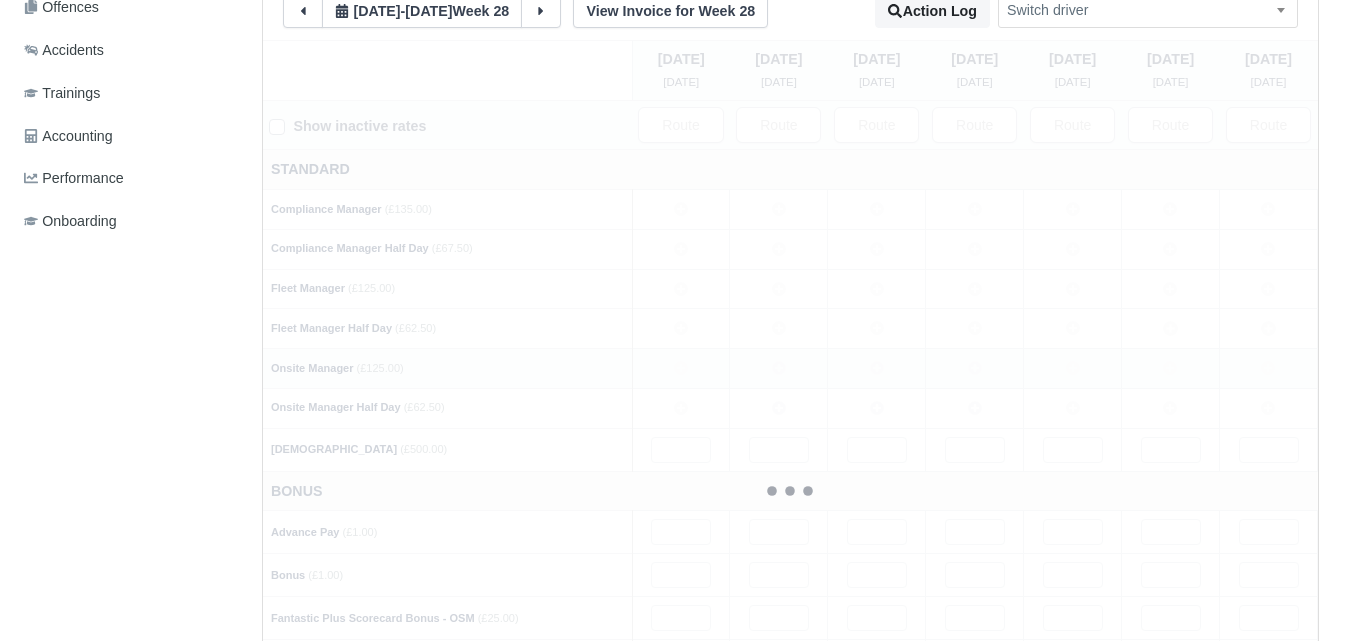 type 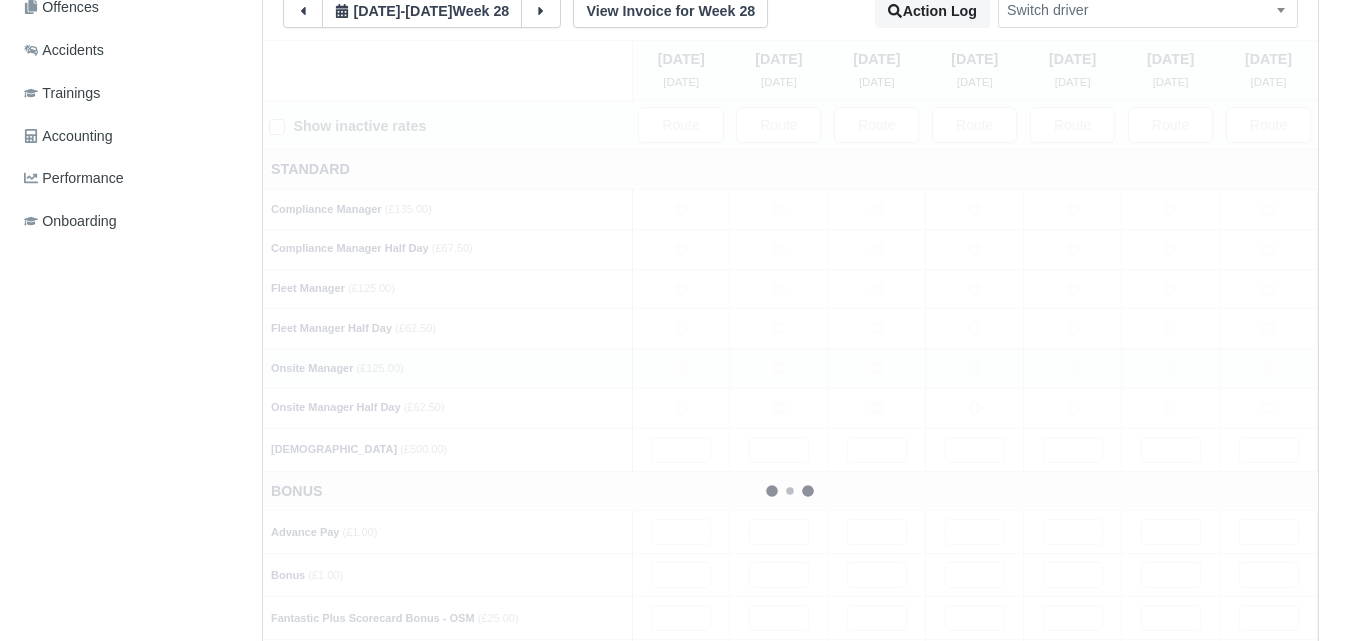 type 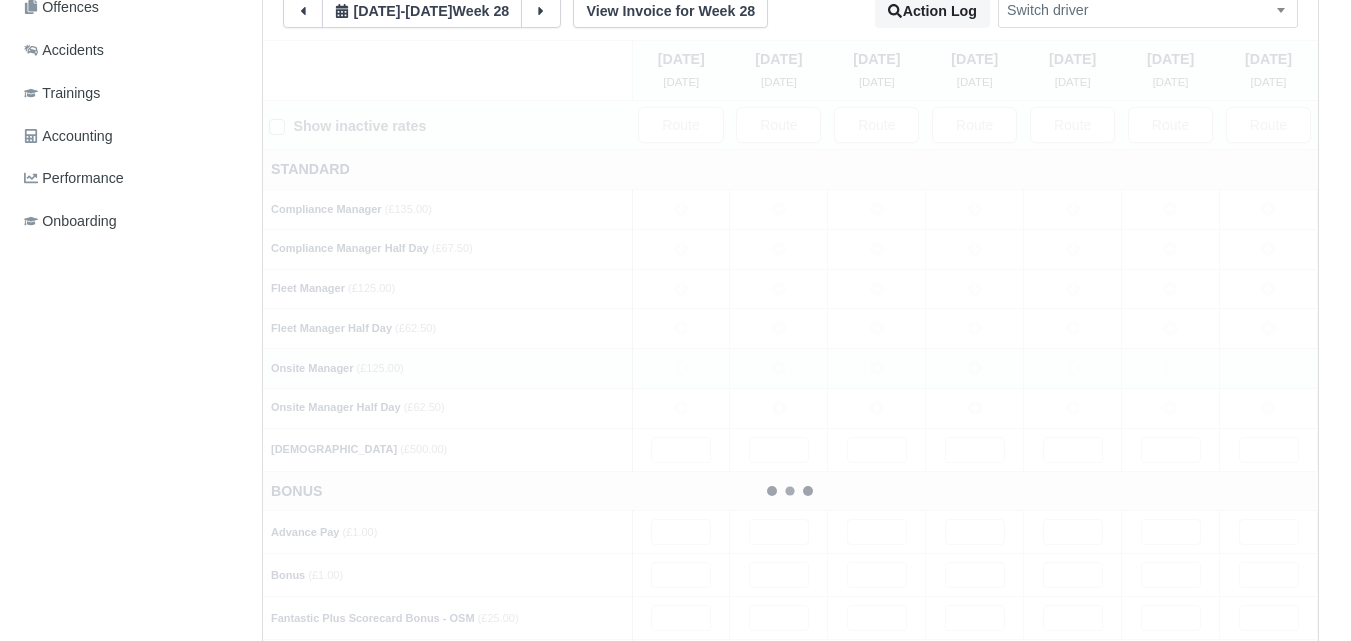 type 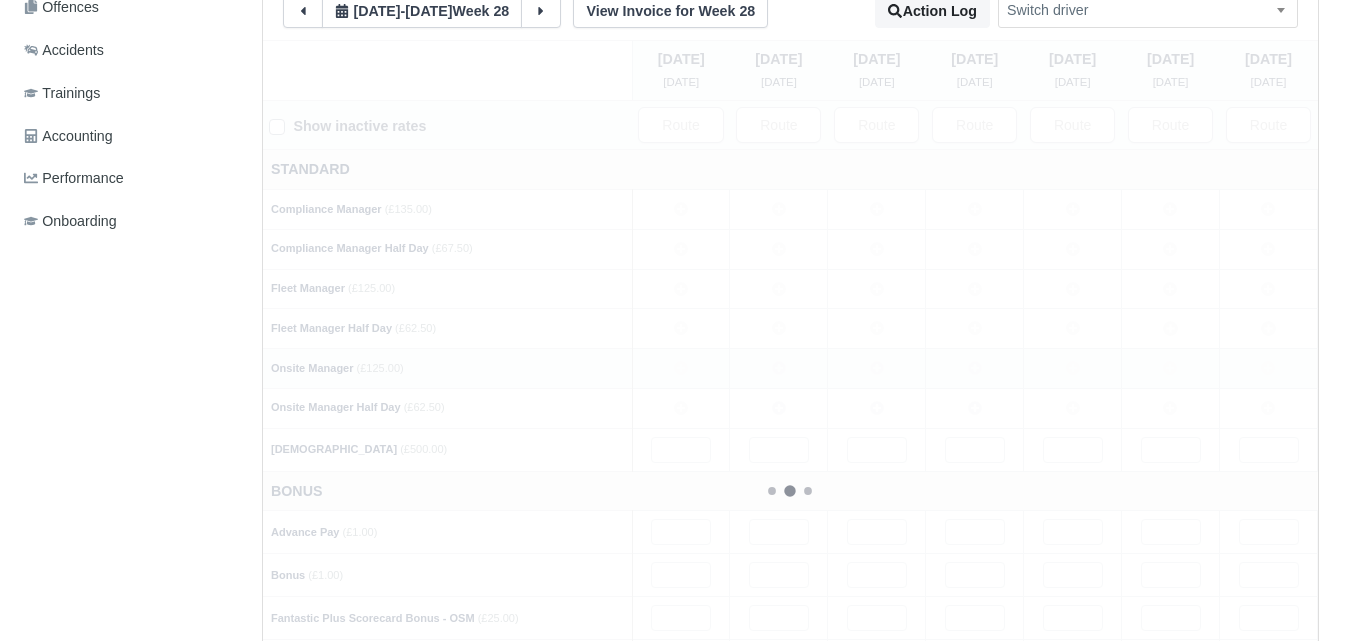 type 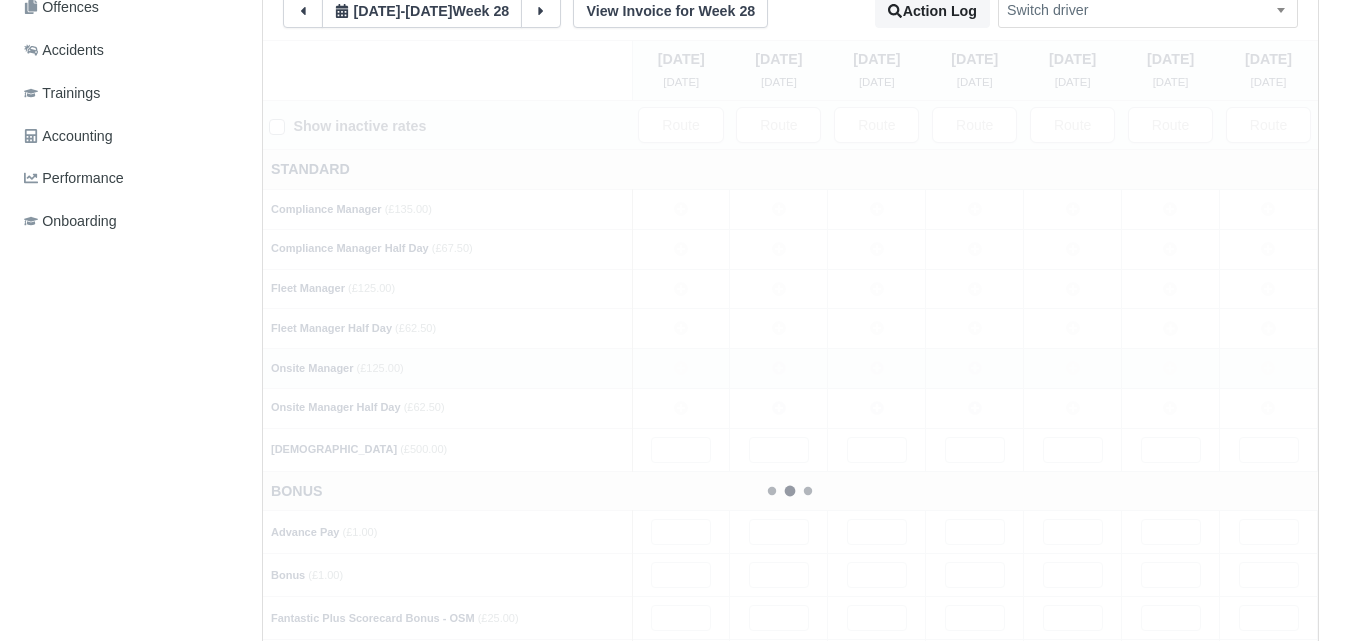 type 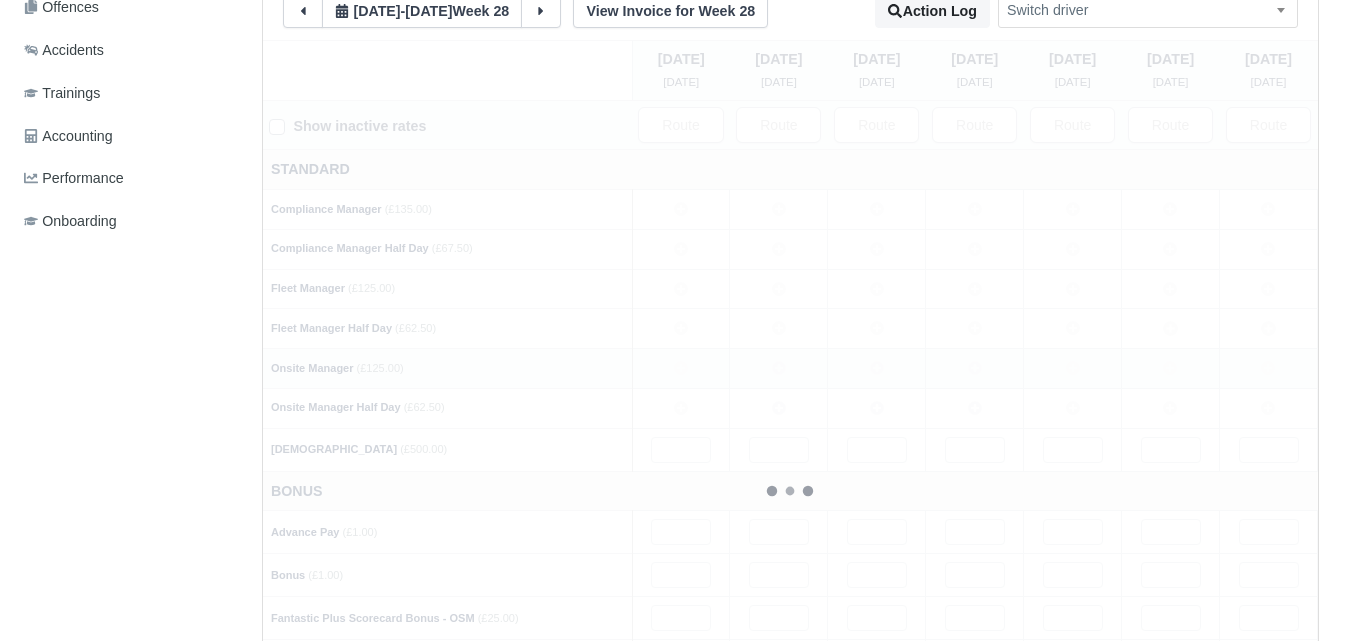 type 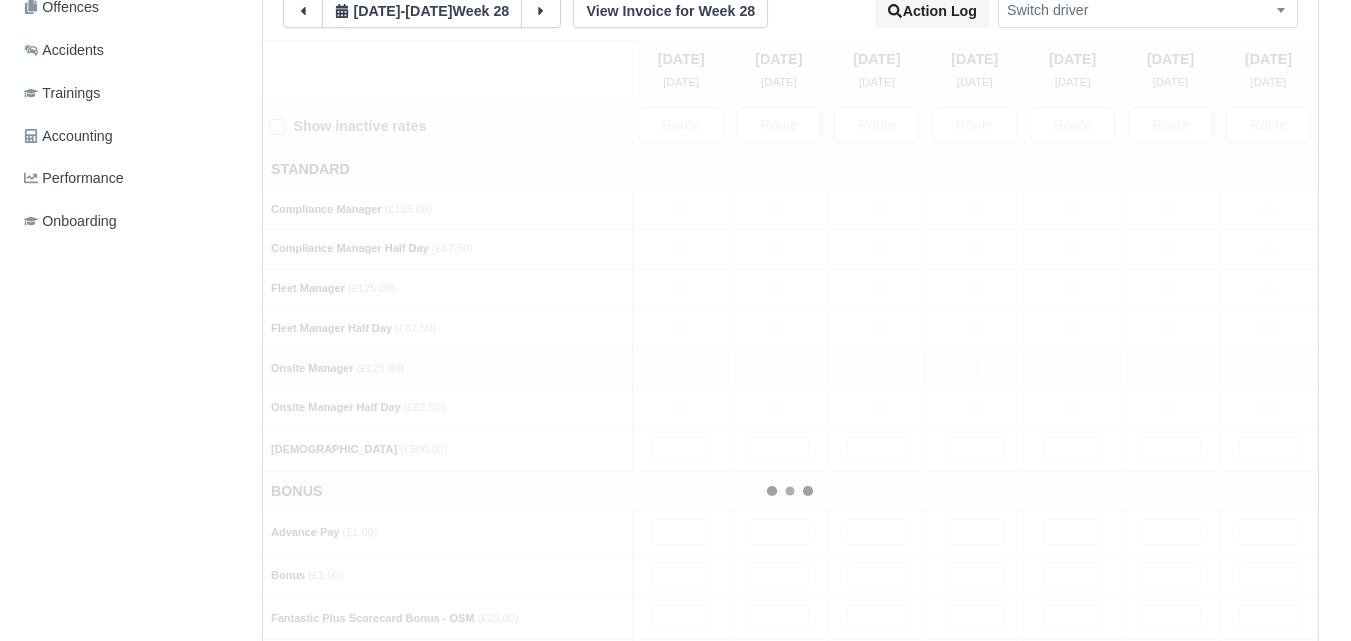 type 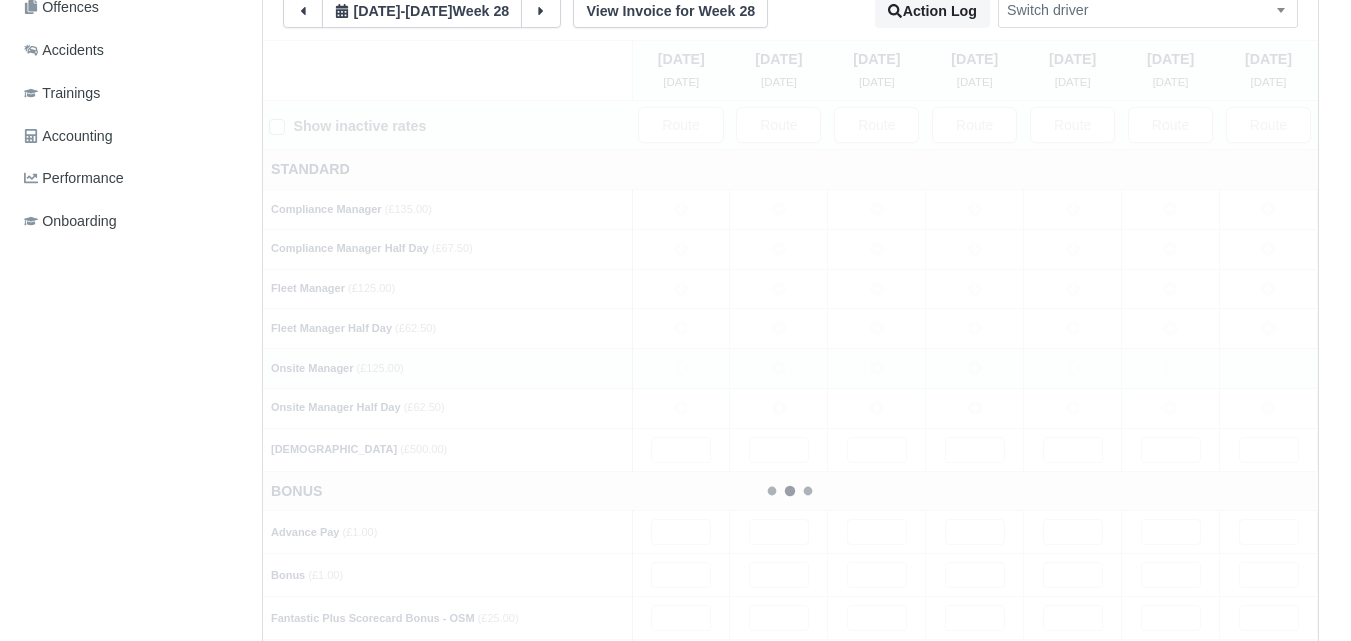 type 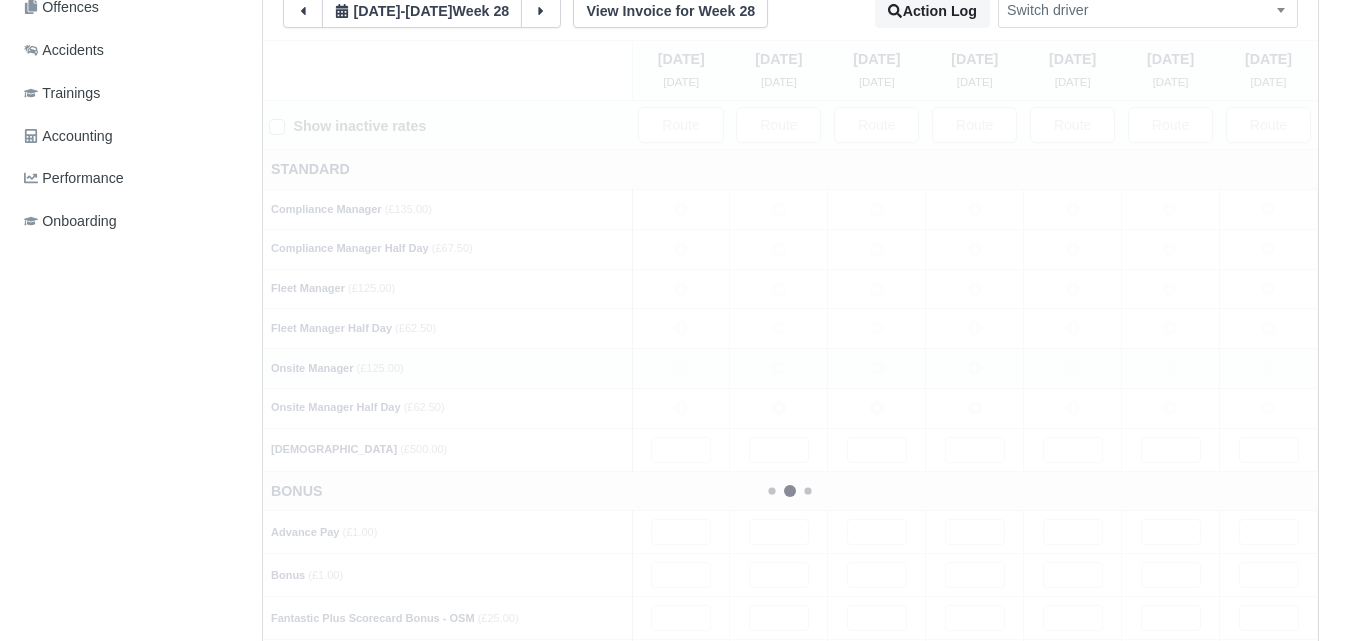 type 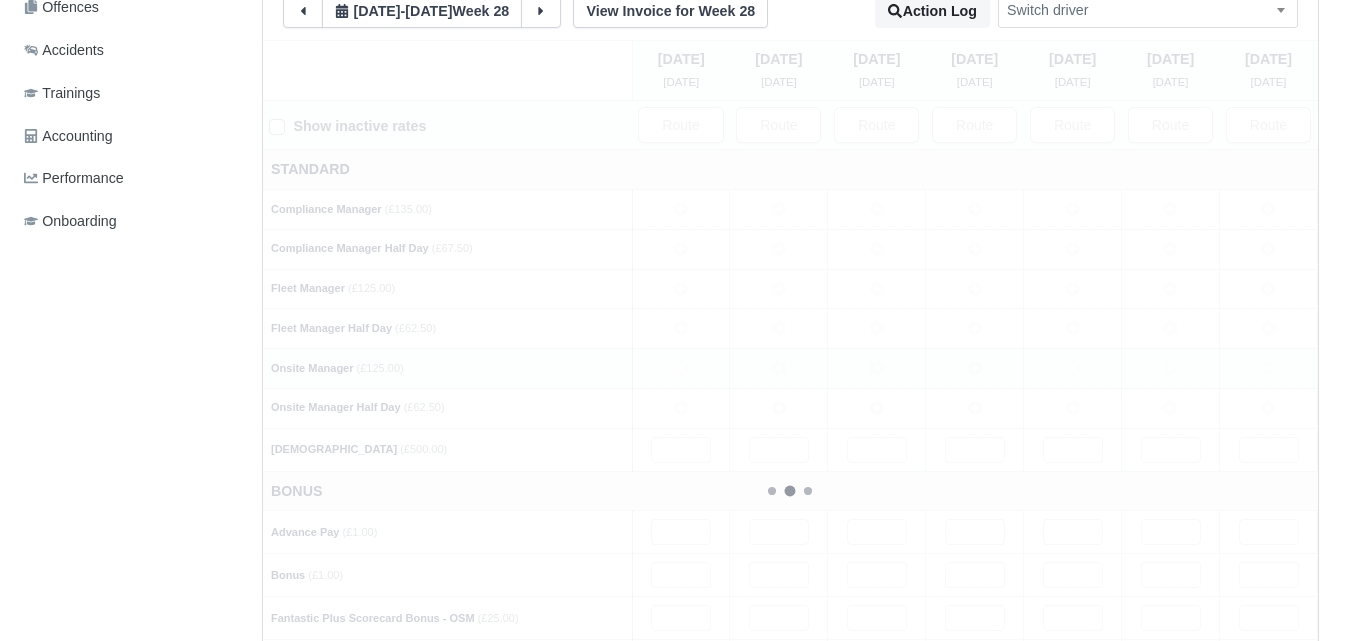 type 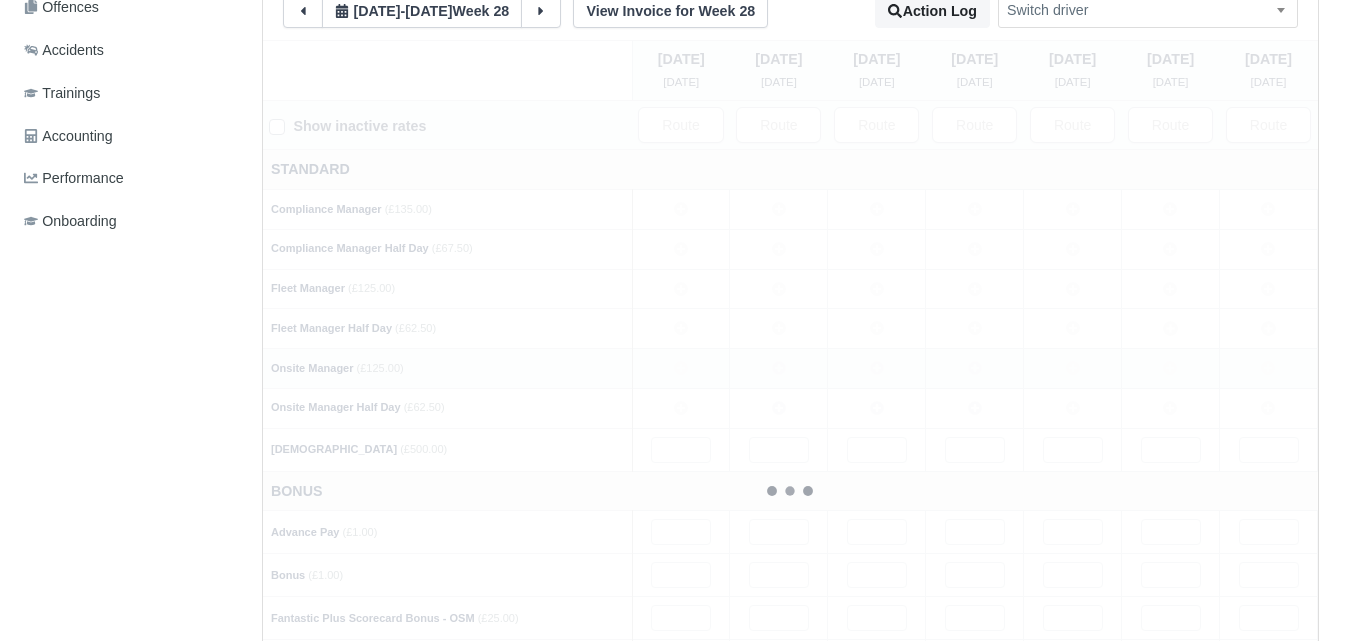 type 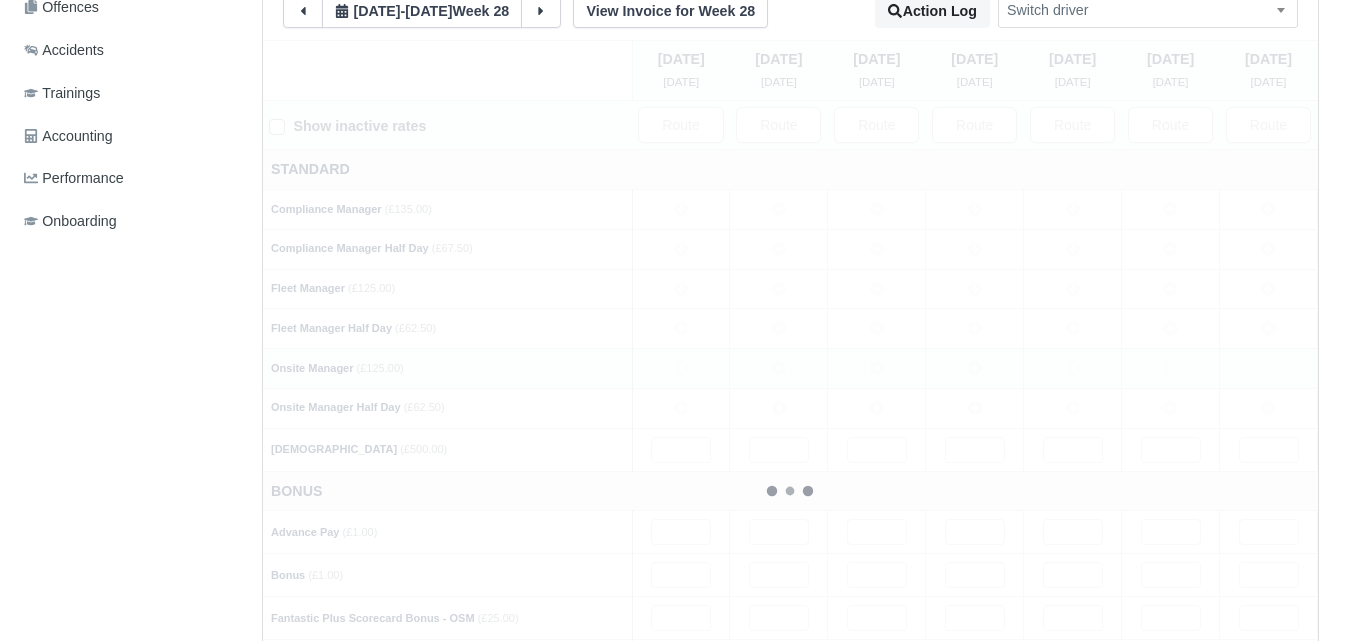 type 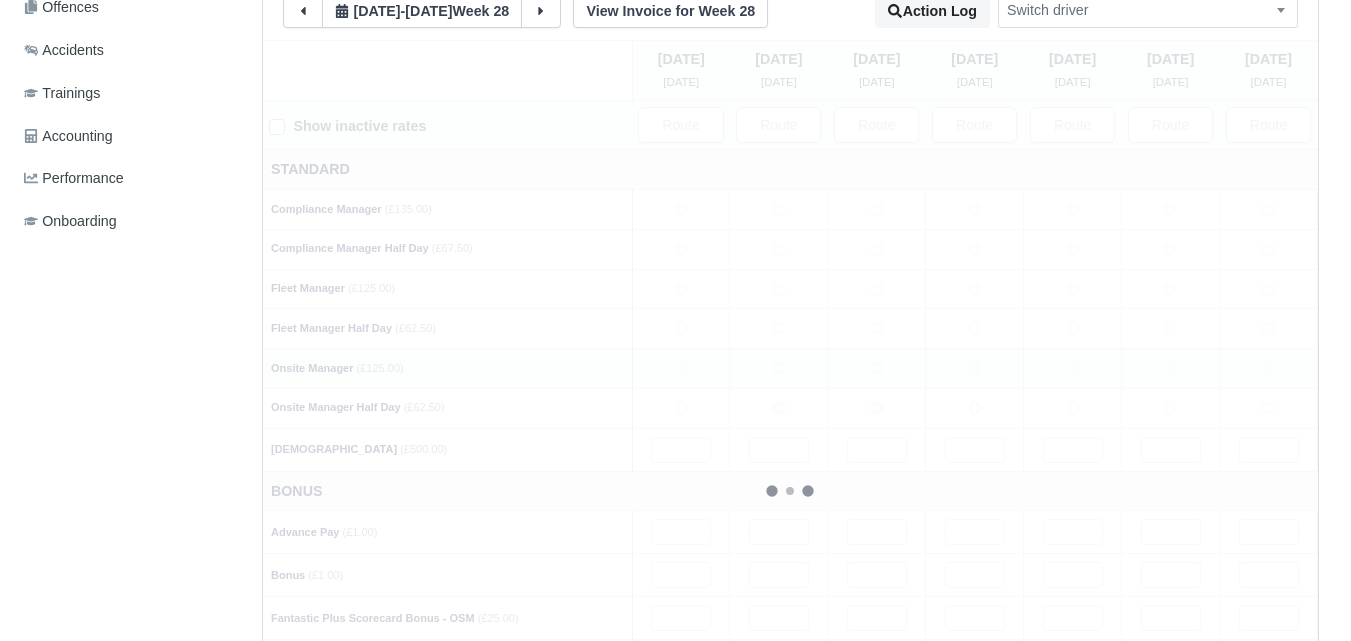 type 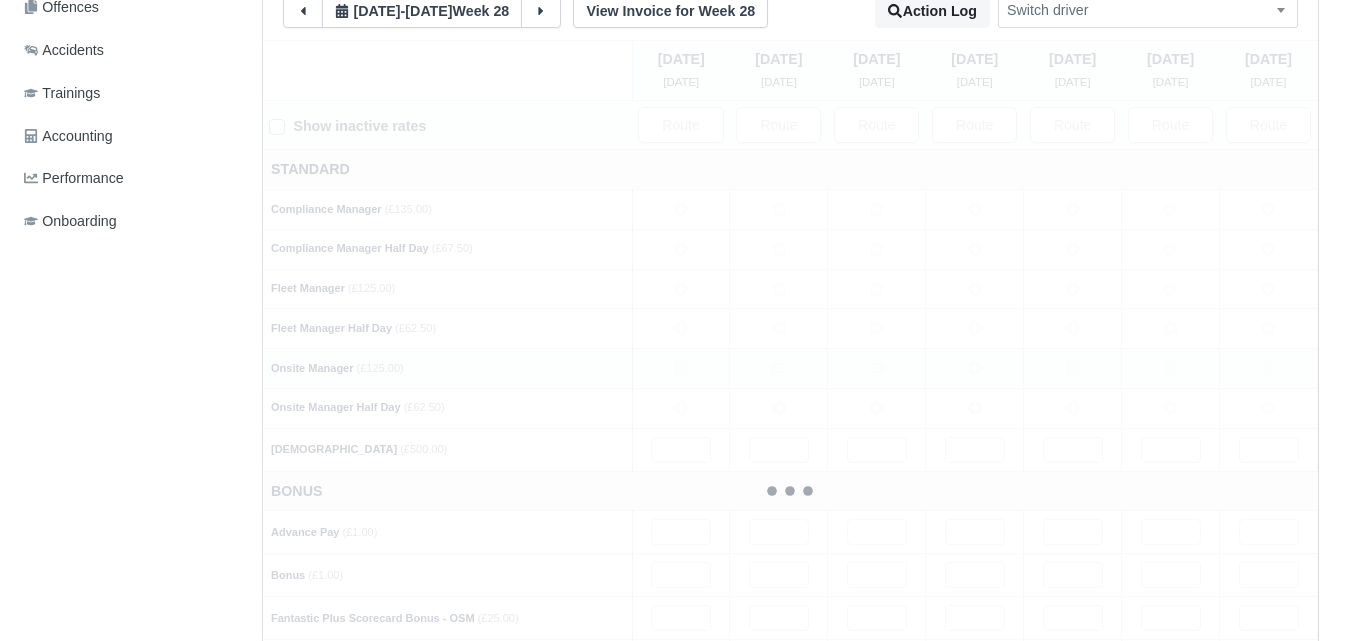 type 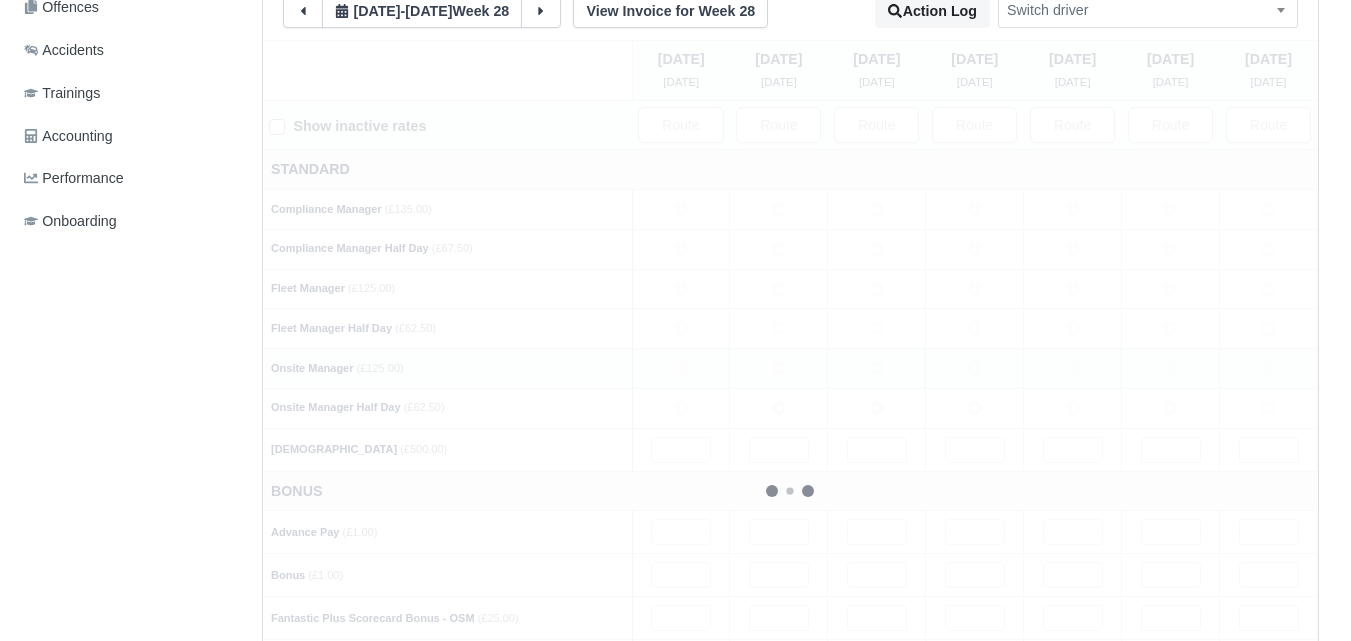 type 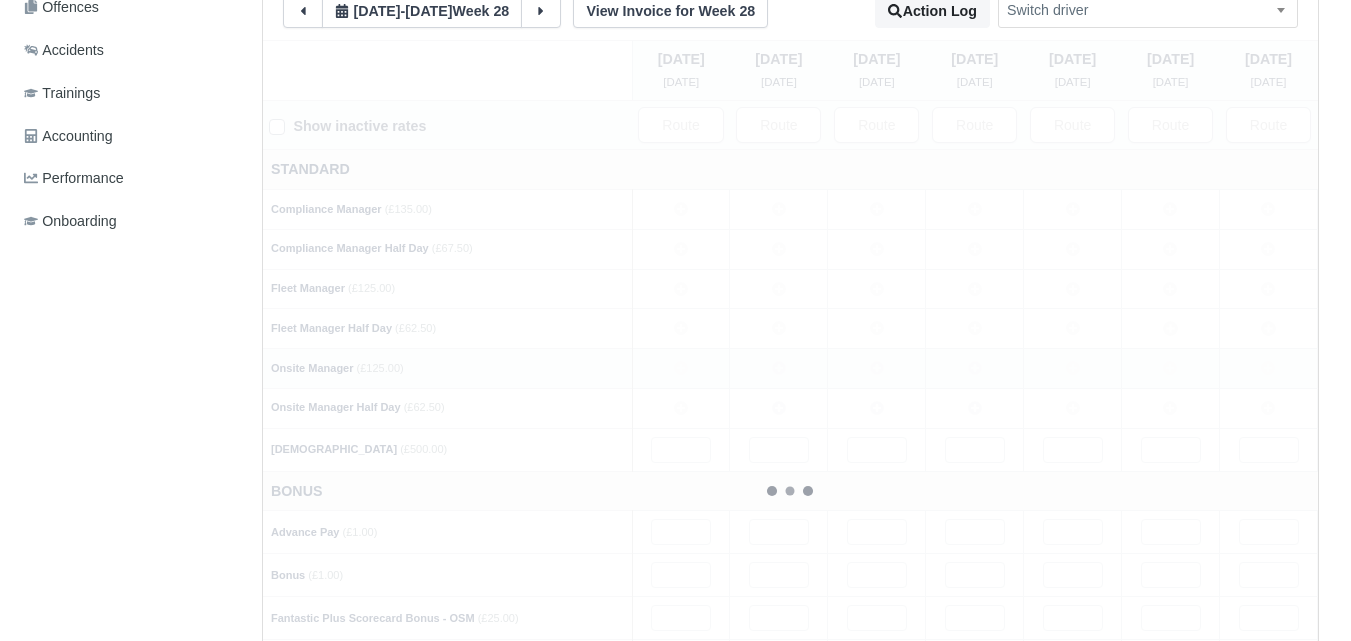 type 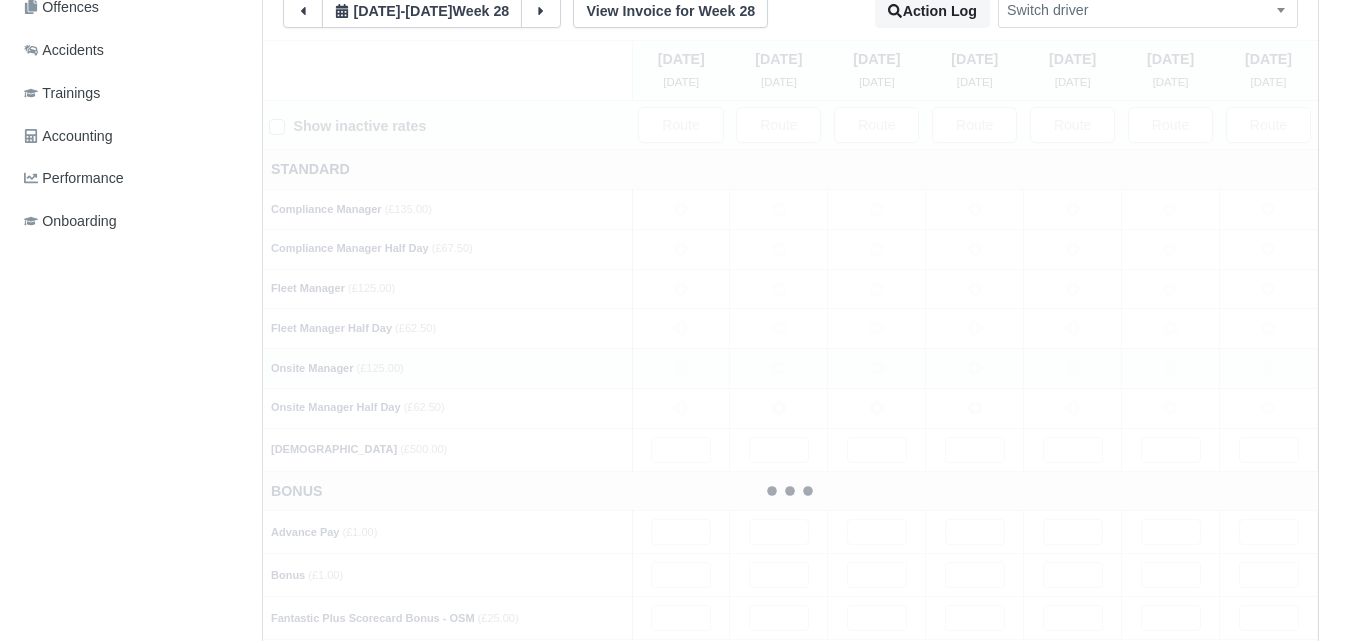 type 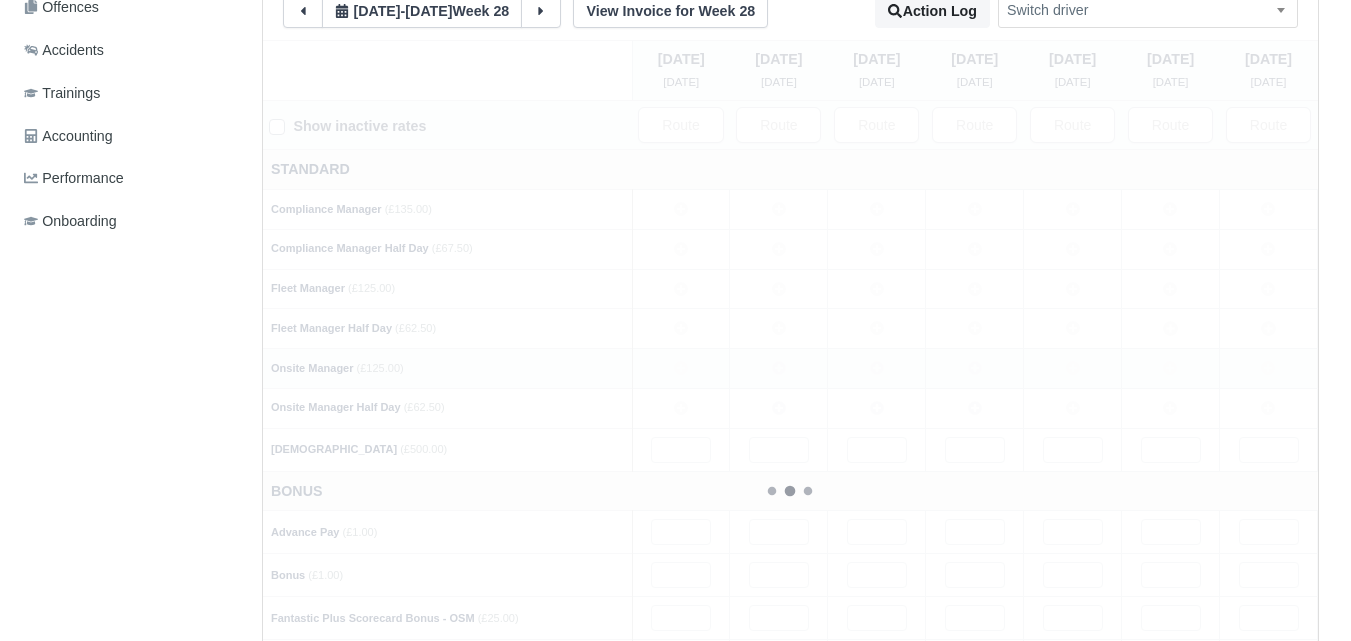 type 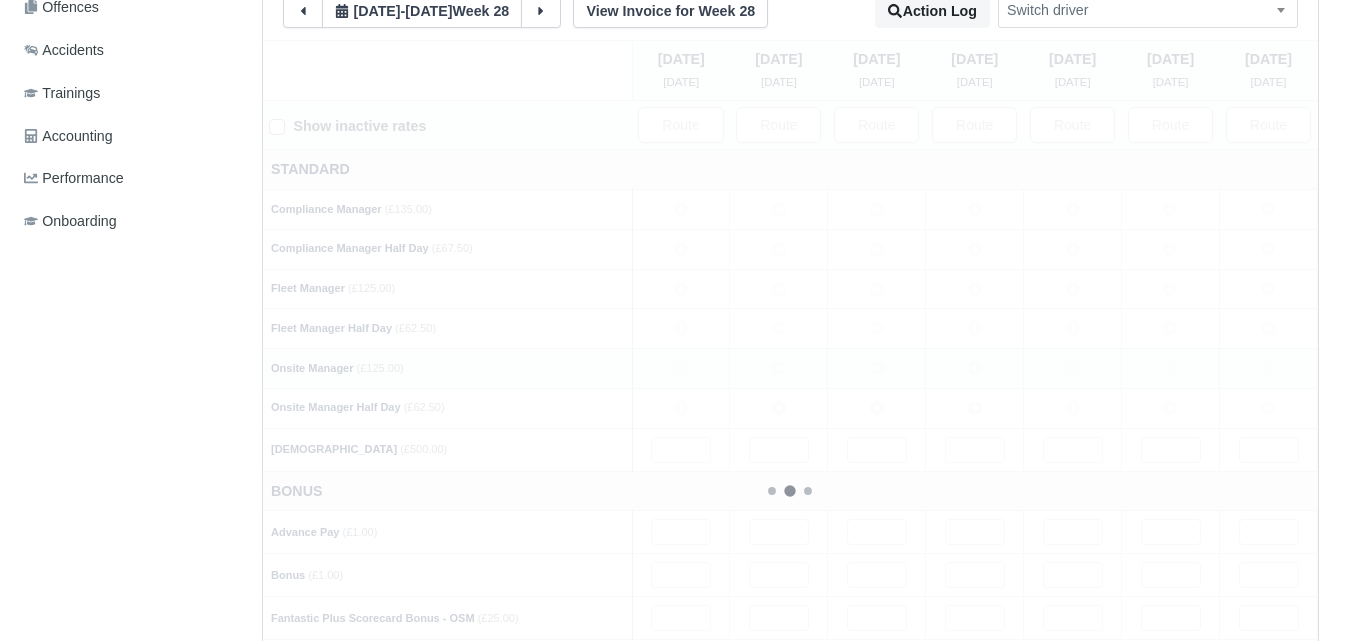 type 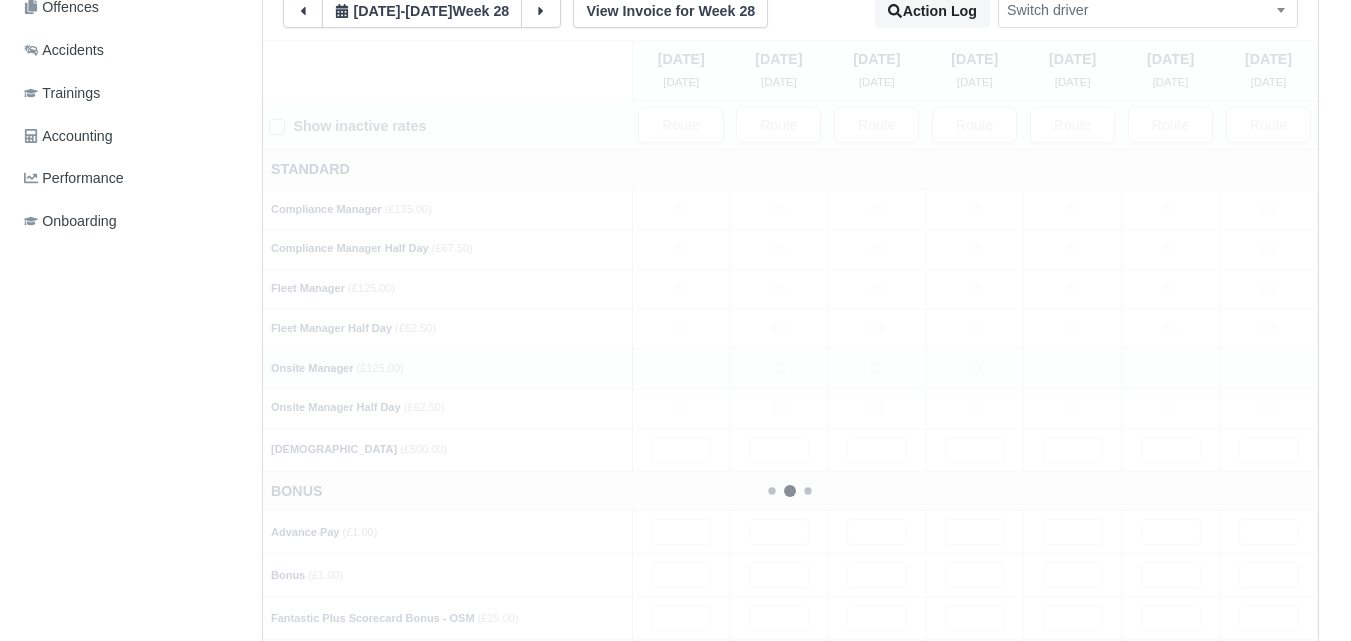 type 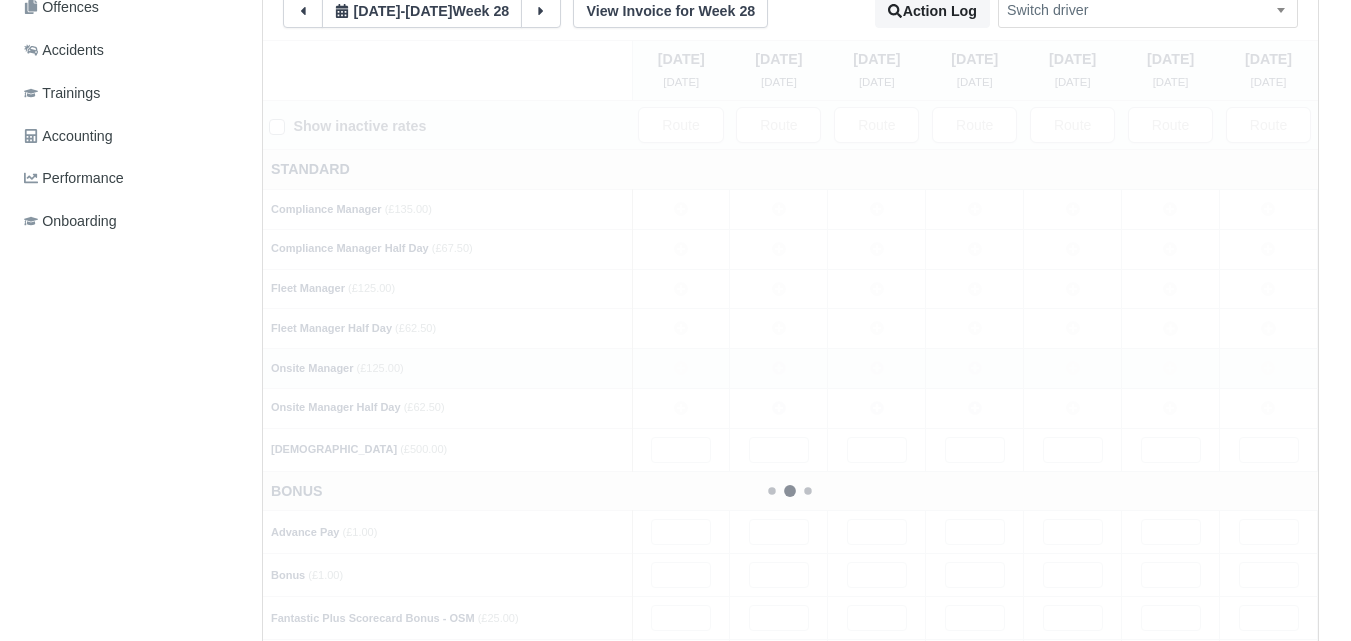 type 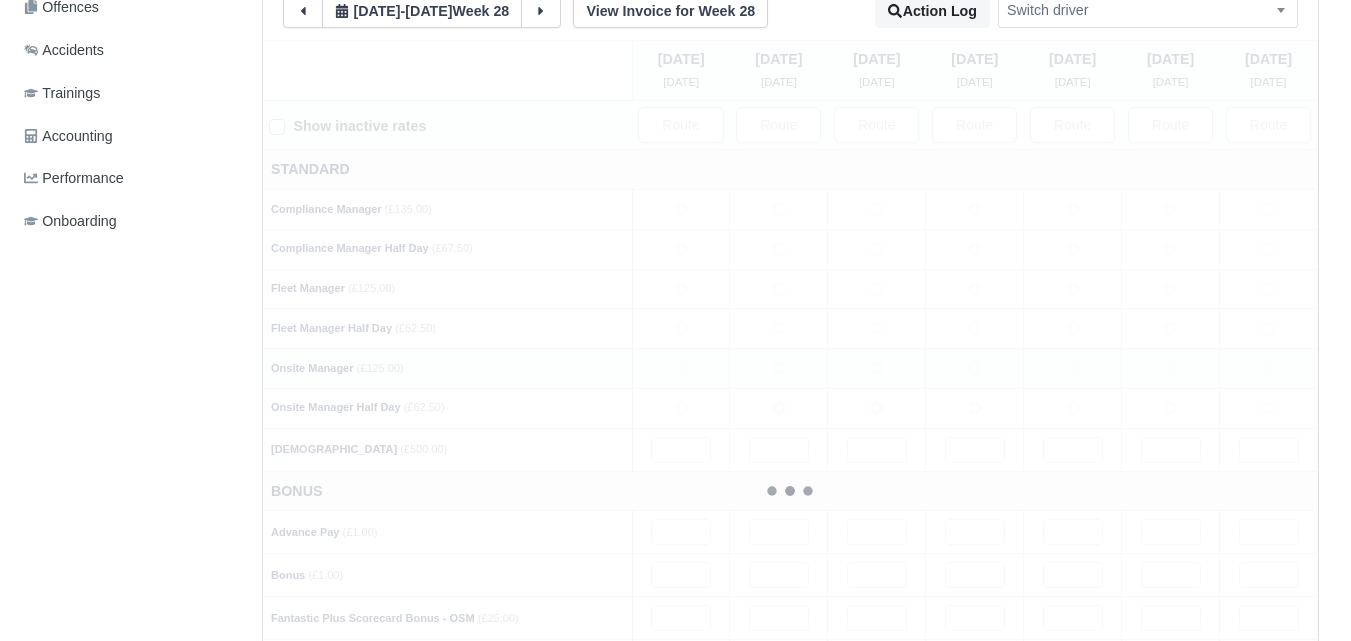 type 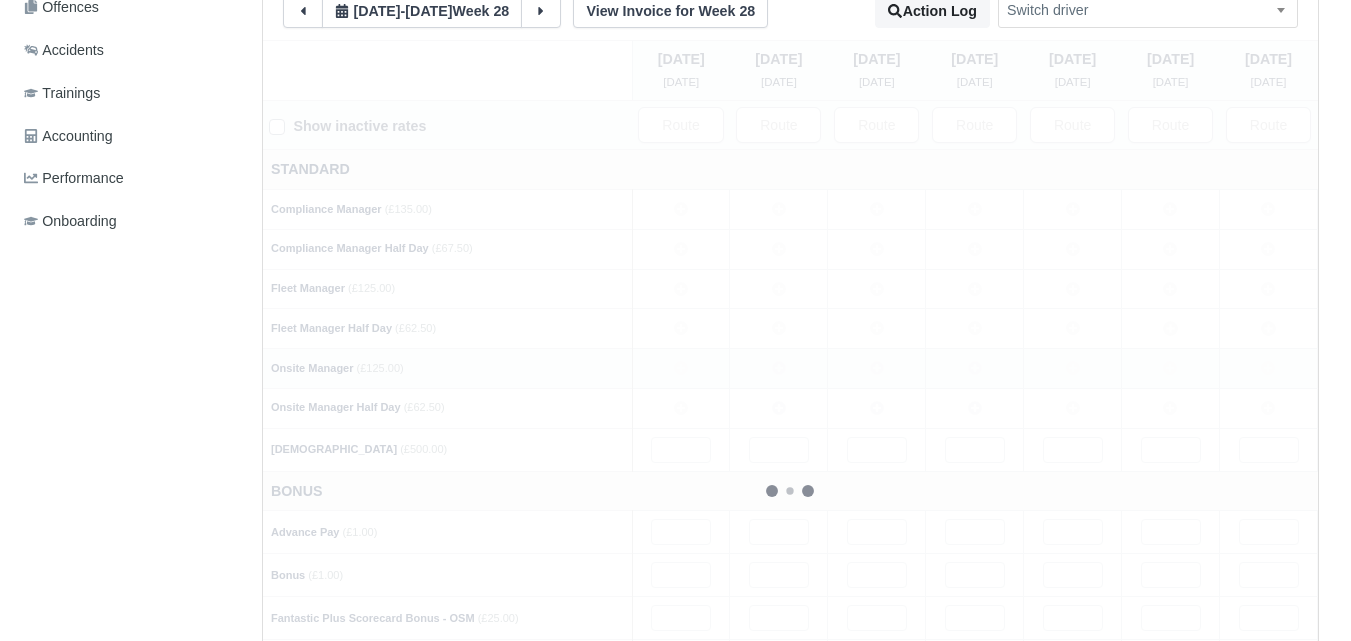 type 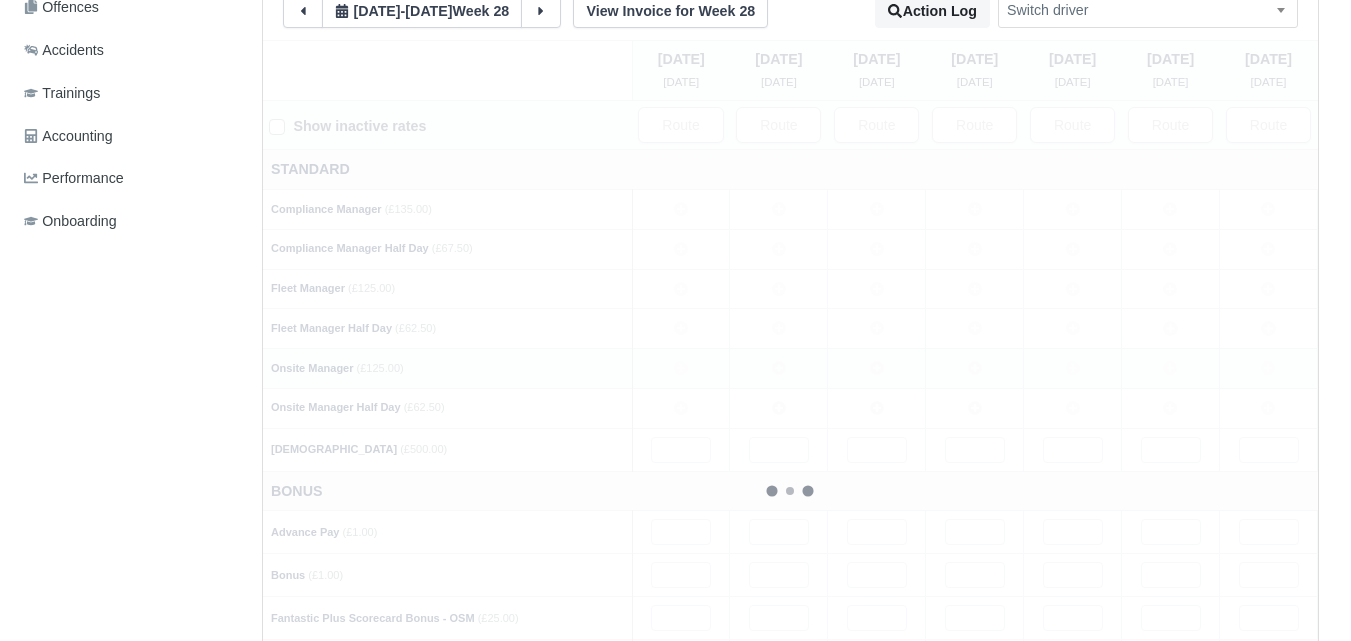 type 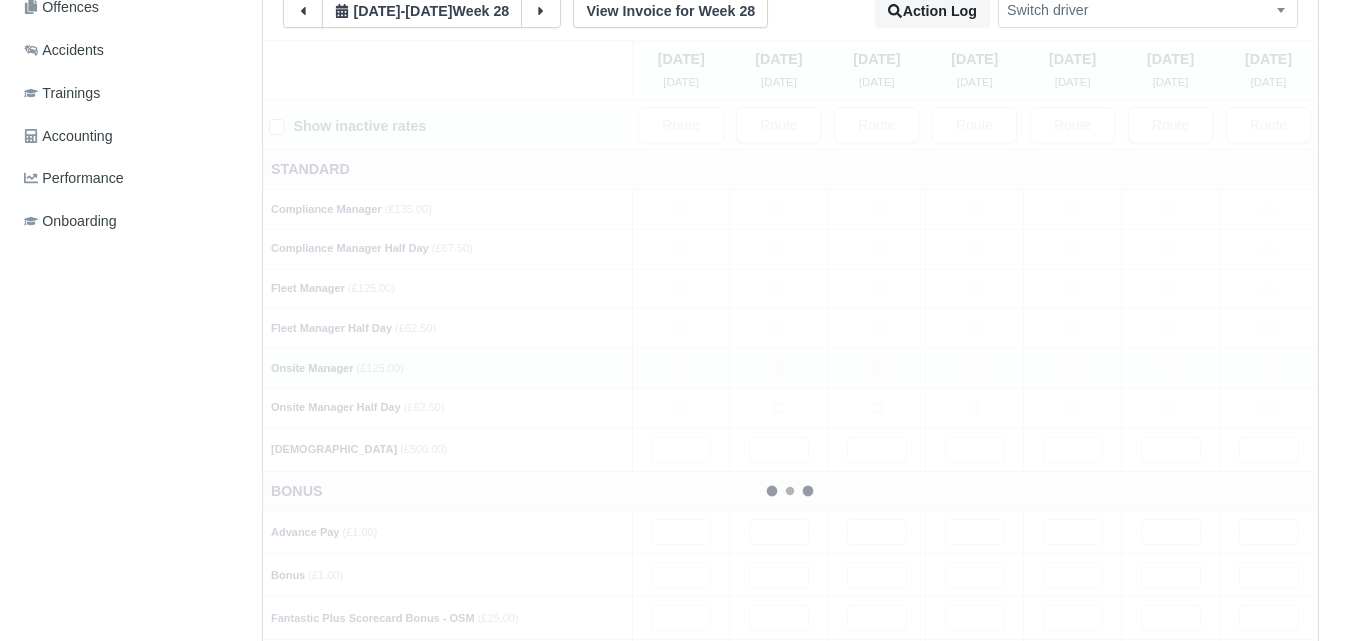 type 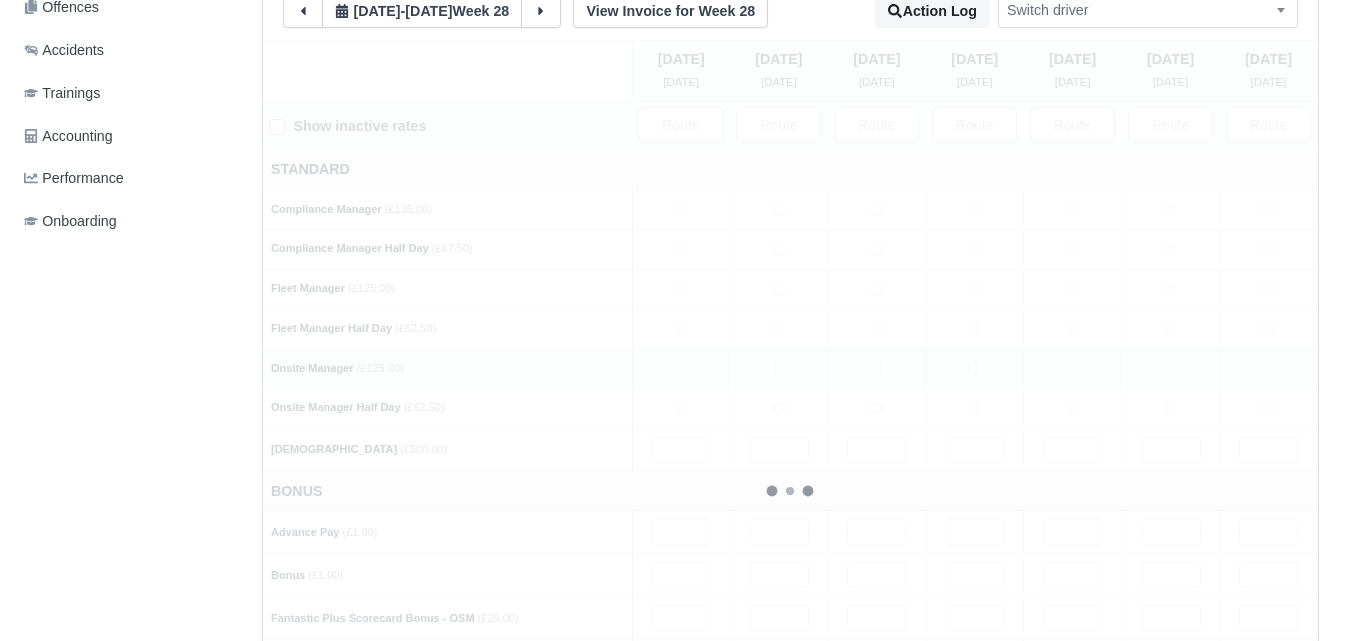 type 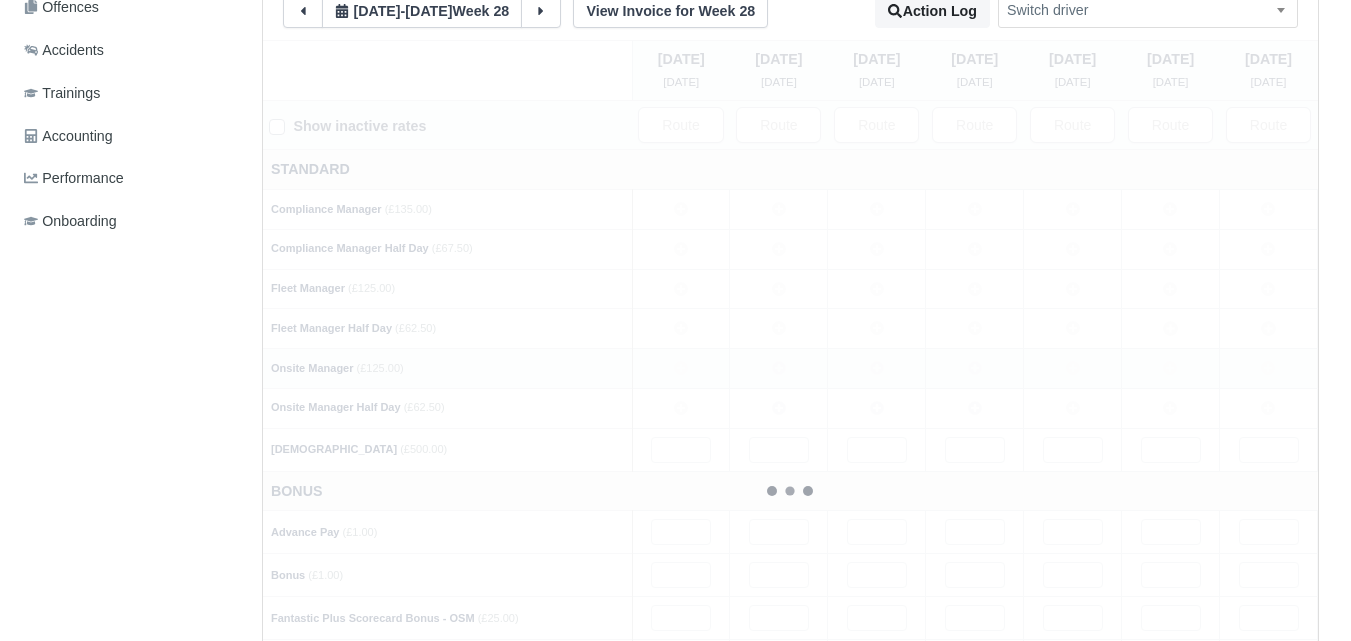 type 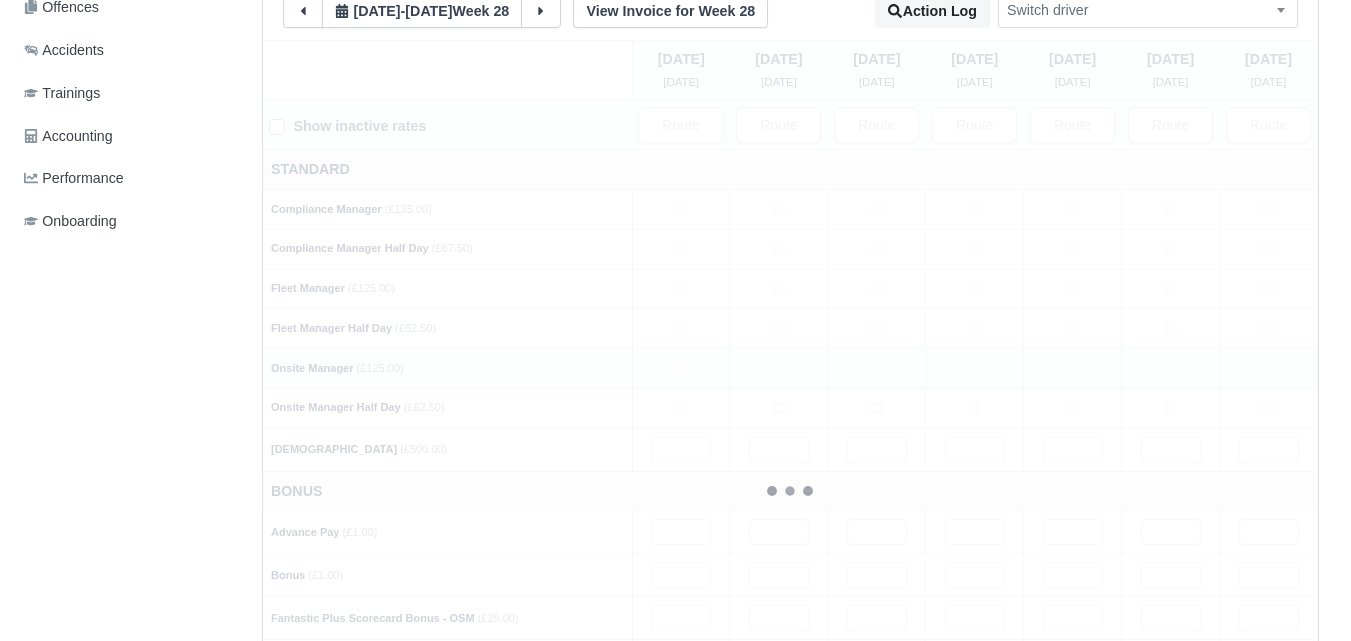 type 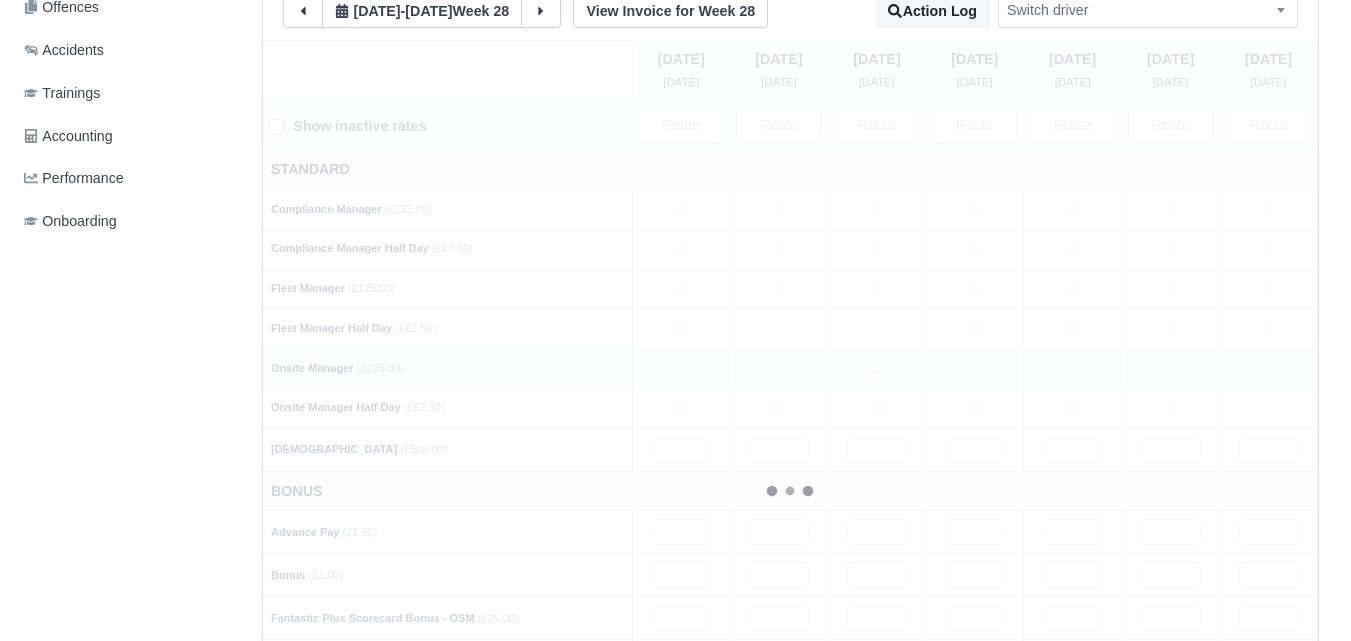 type 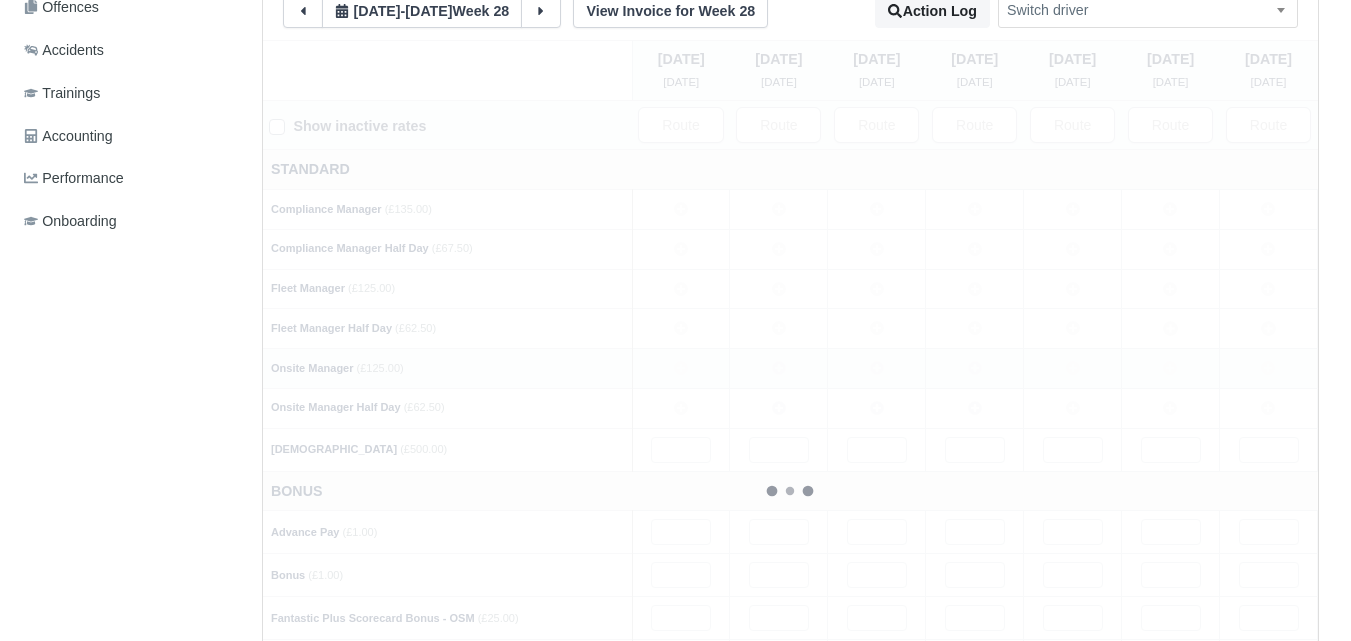 type 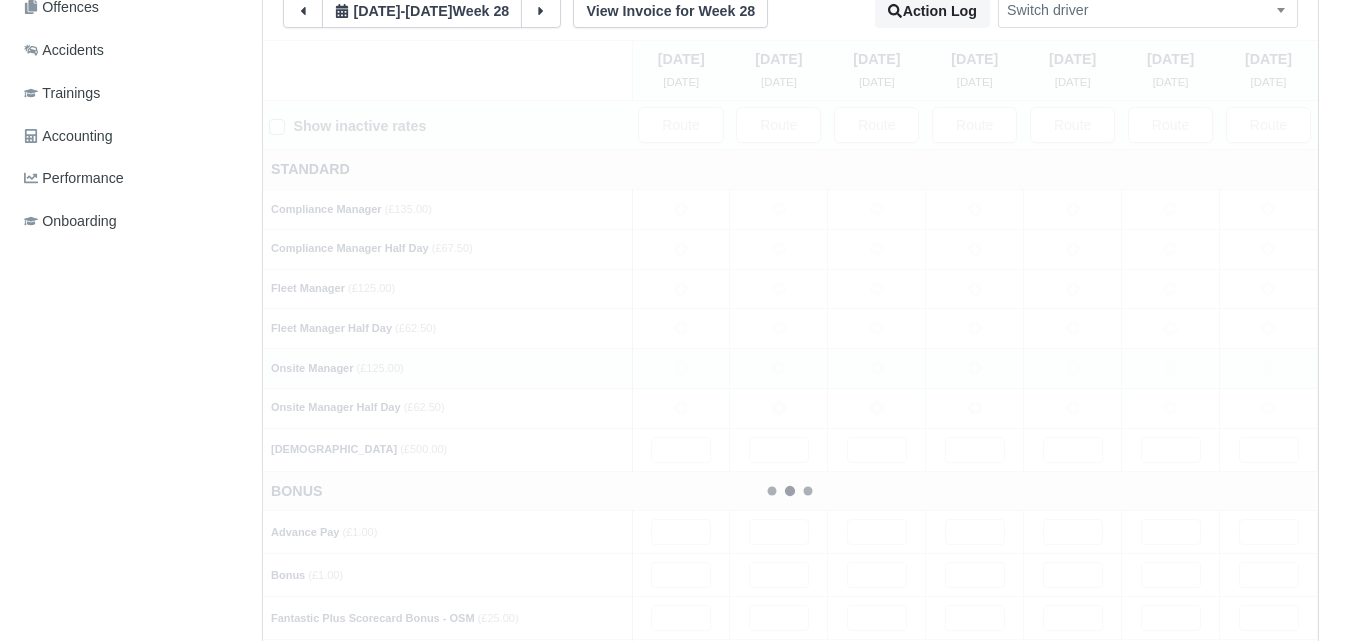type 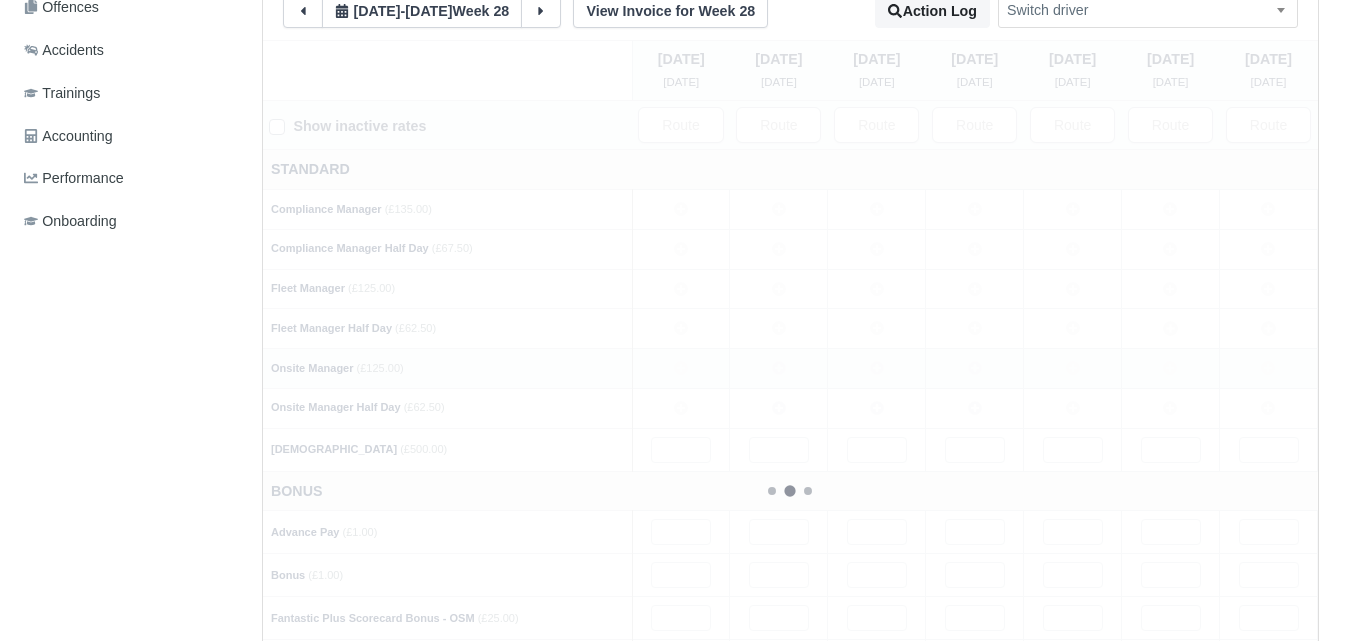 type 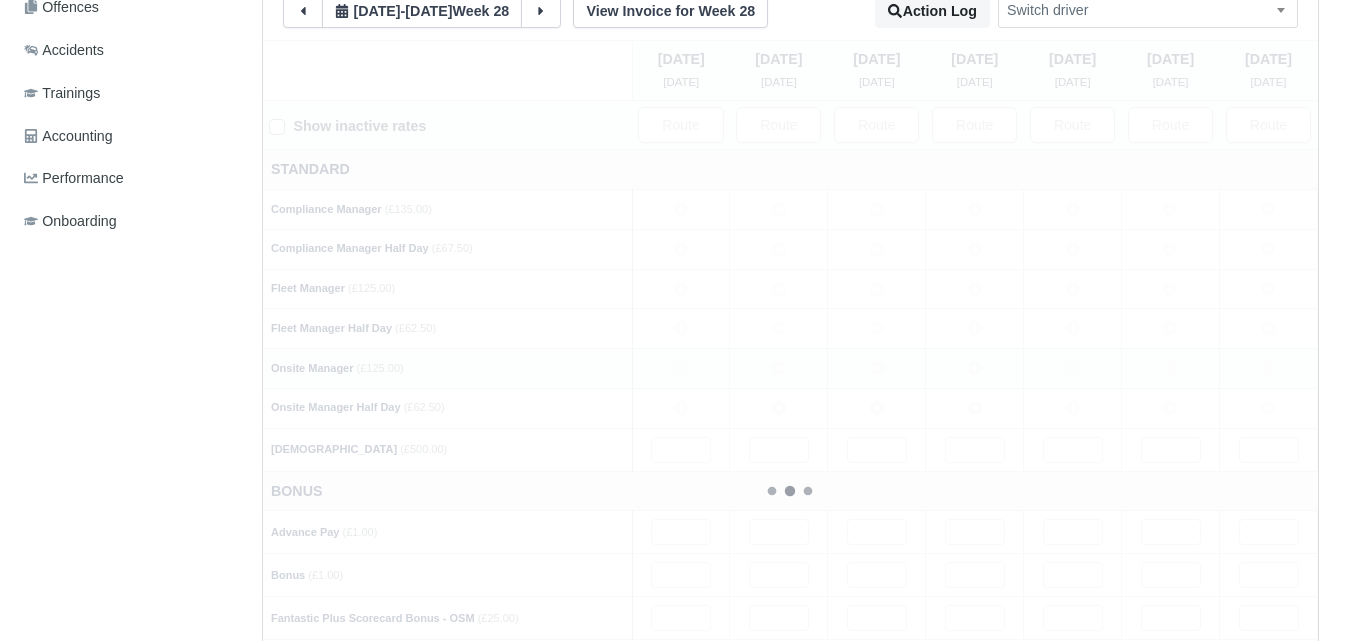 type 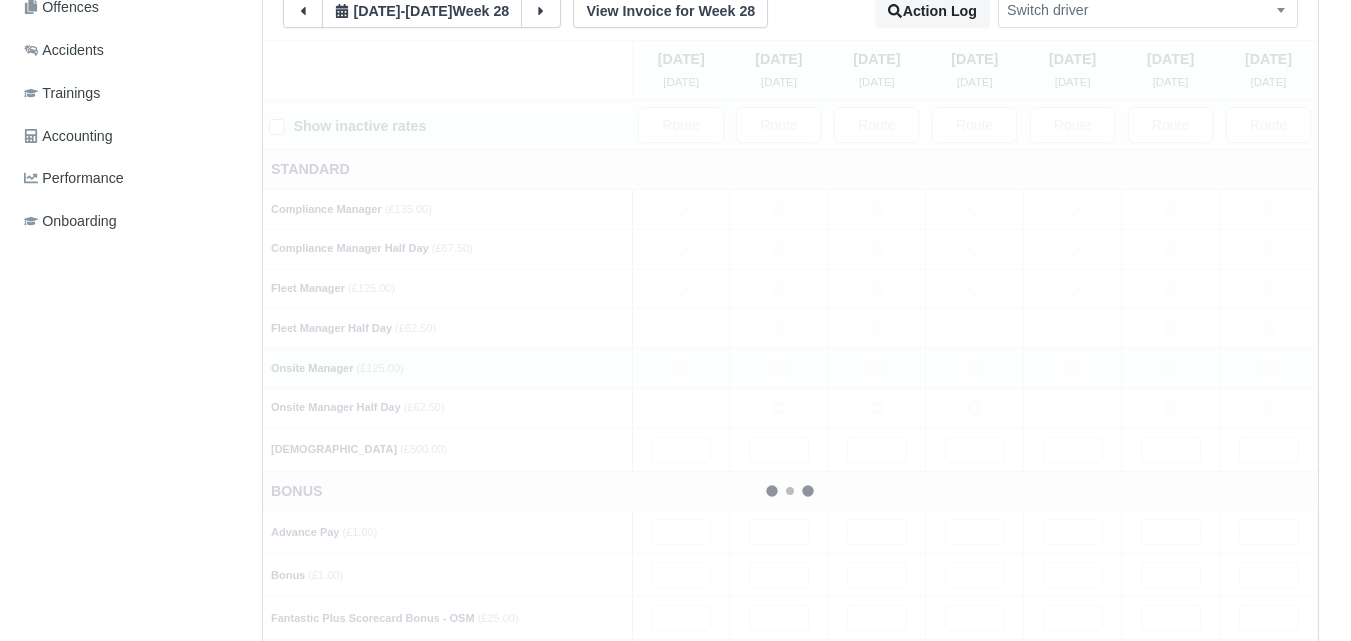 type 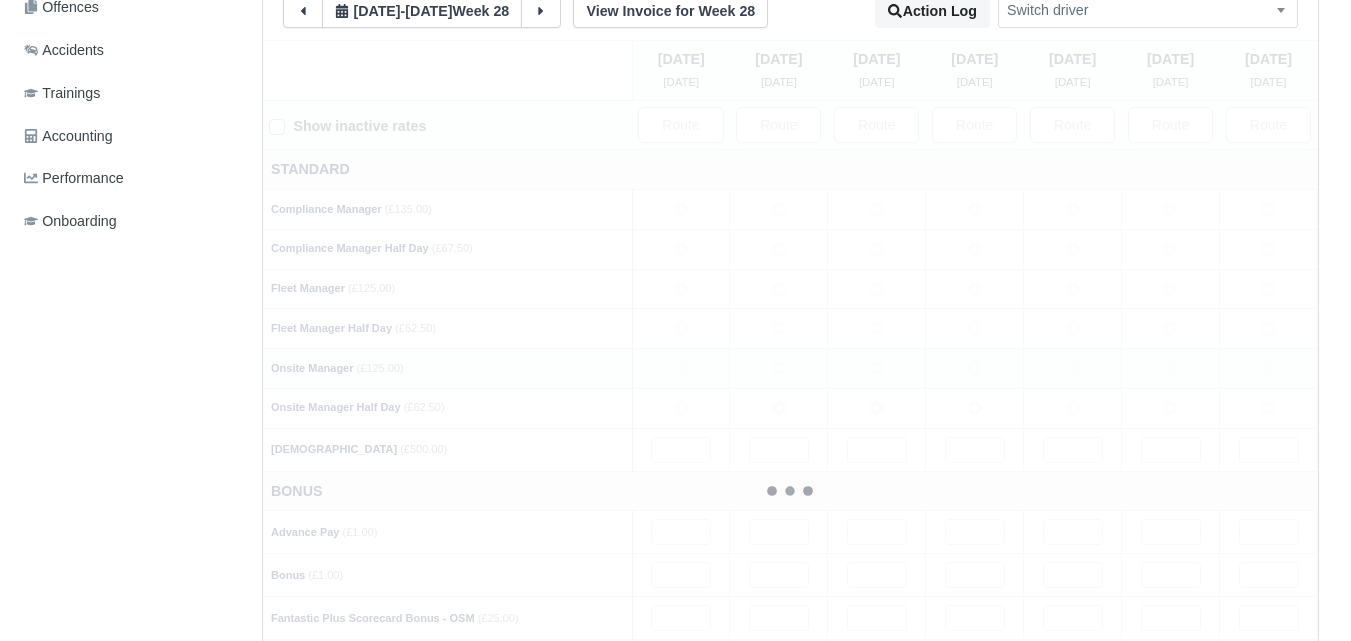 type 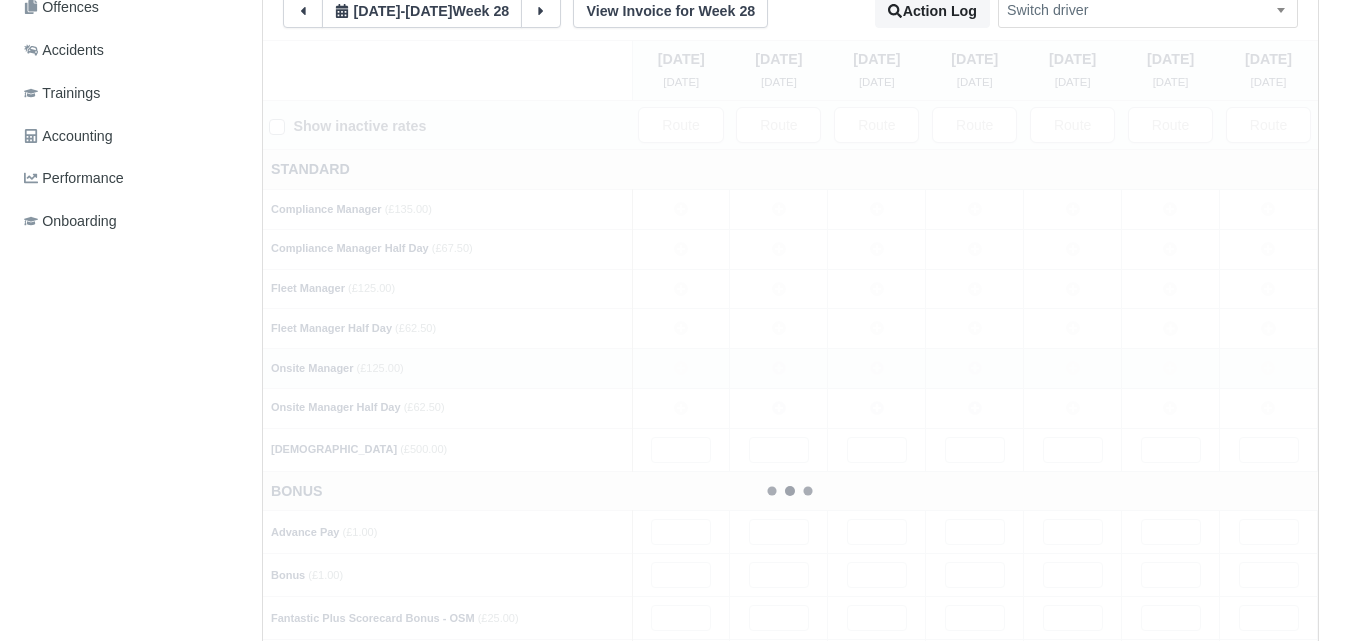 type 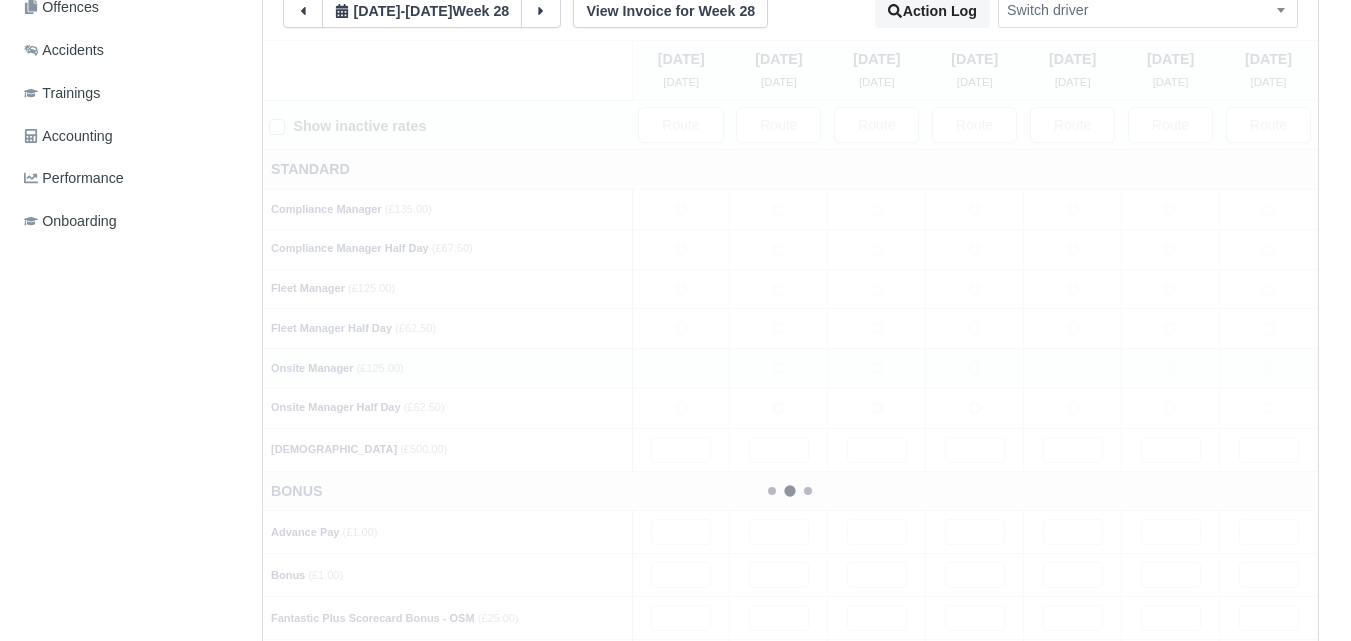 type 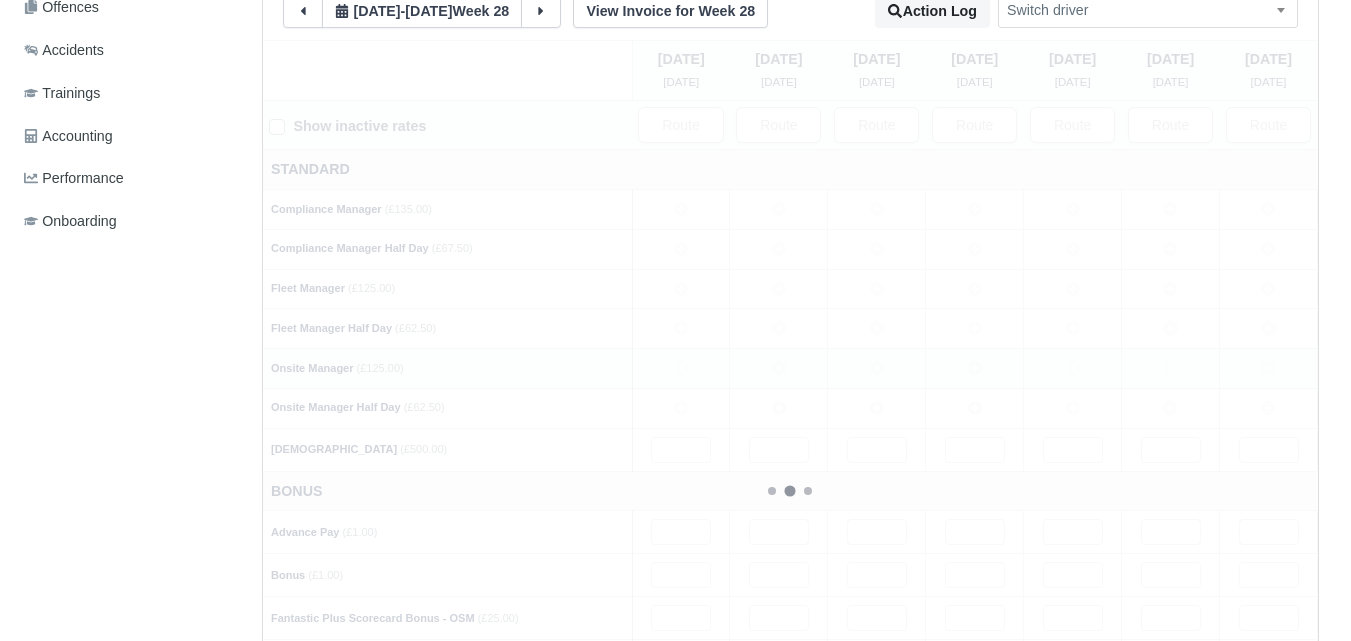 type 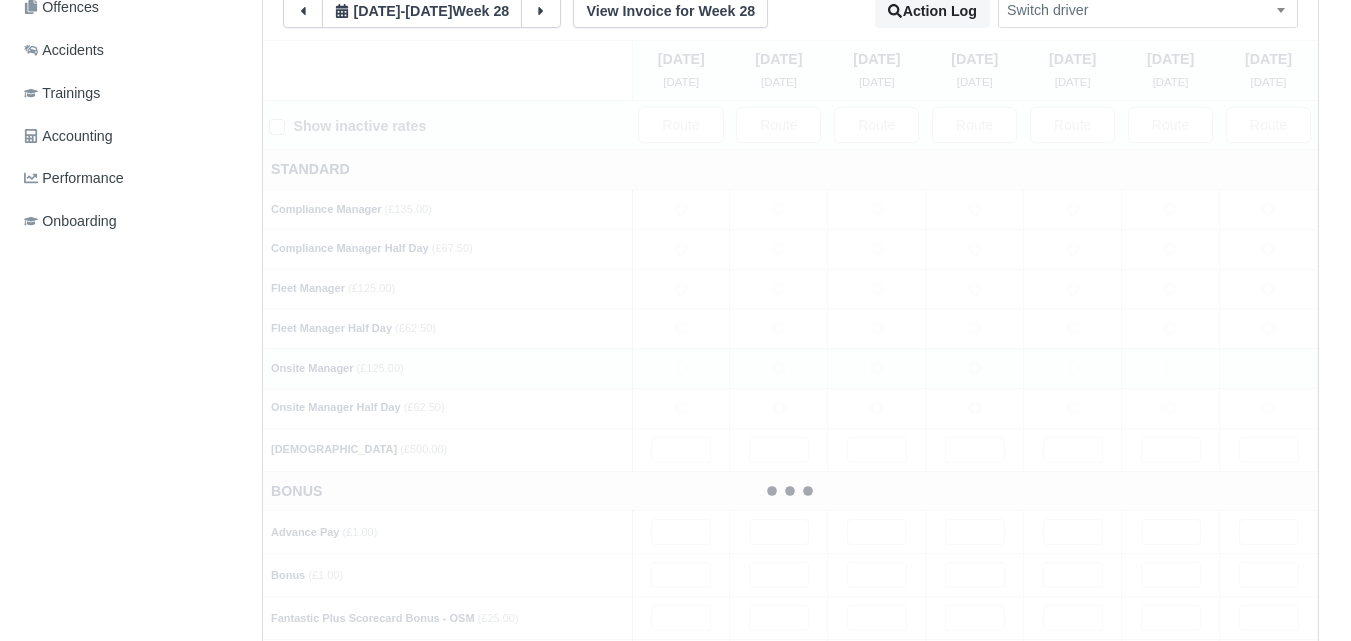 type 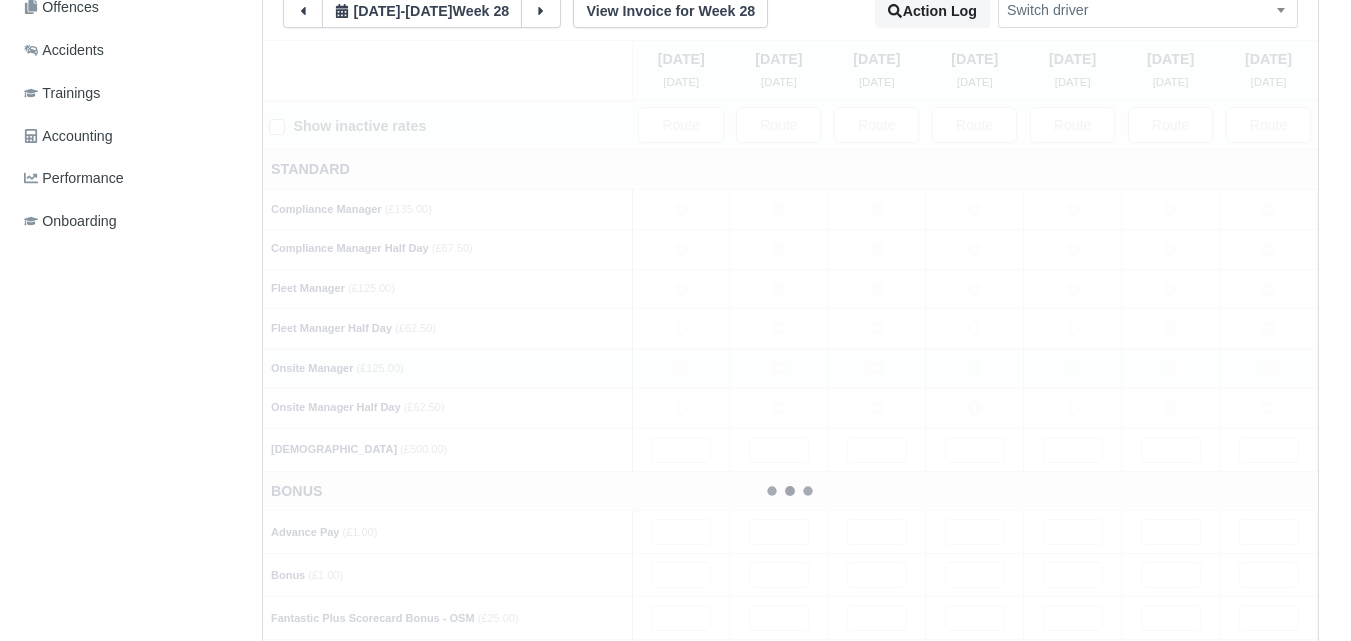 type 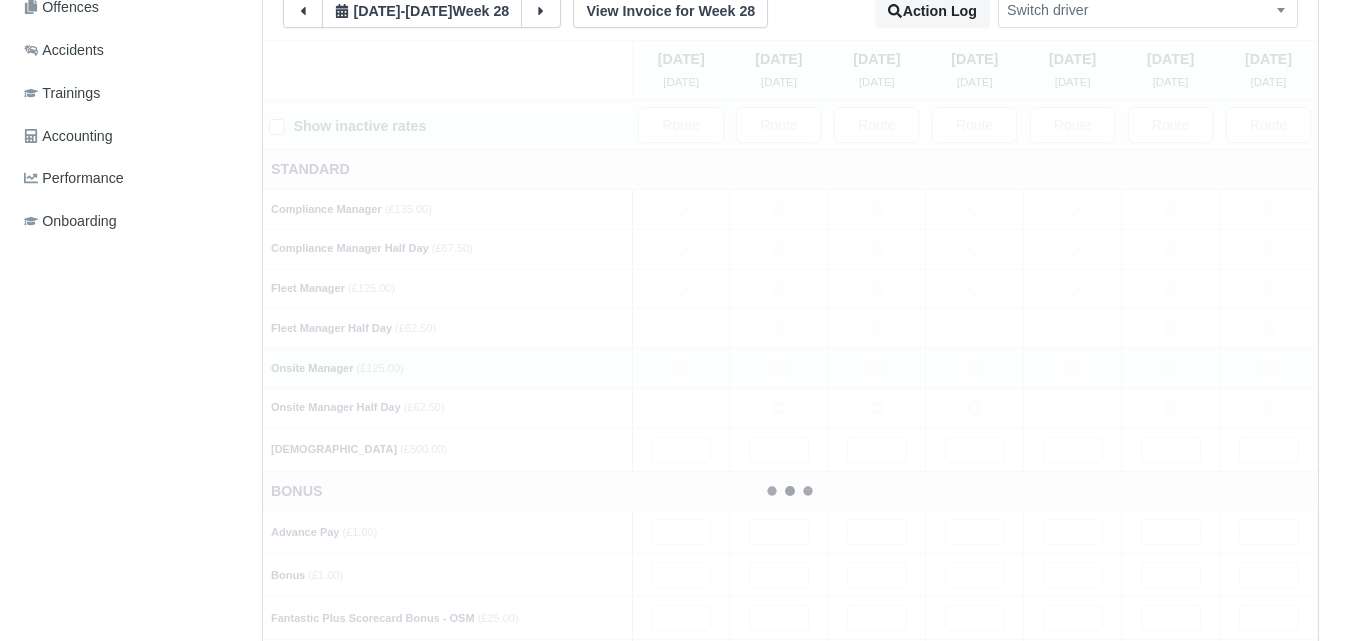 type 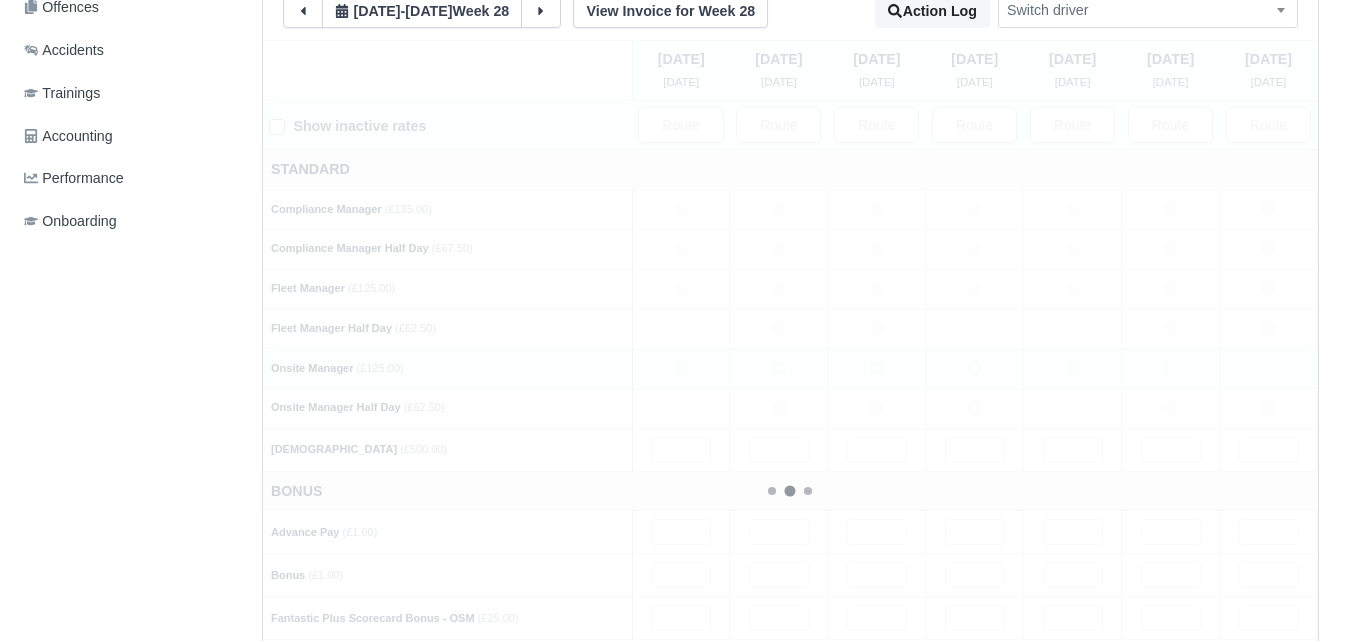 type 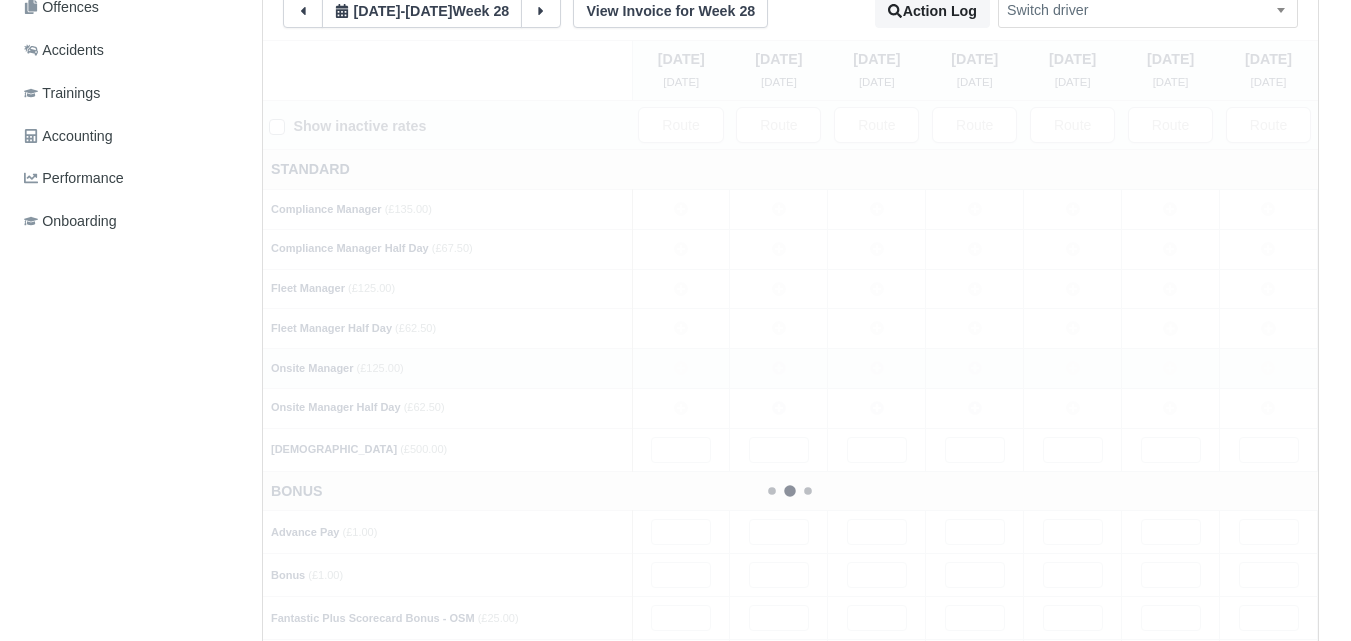 type 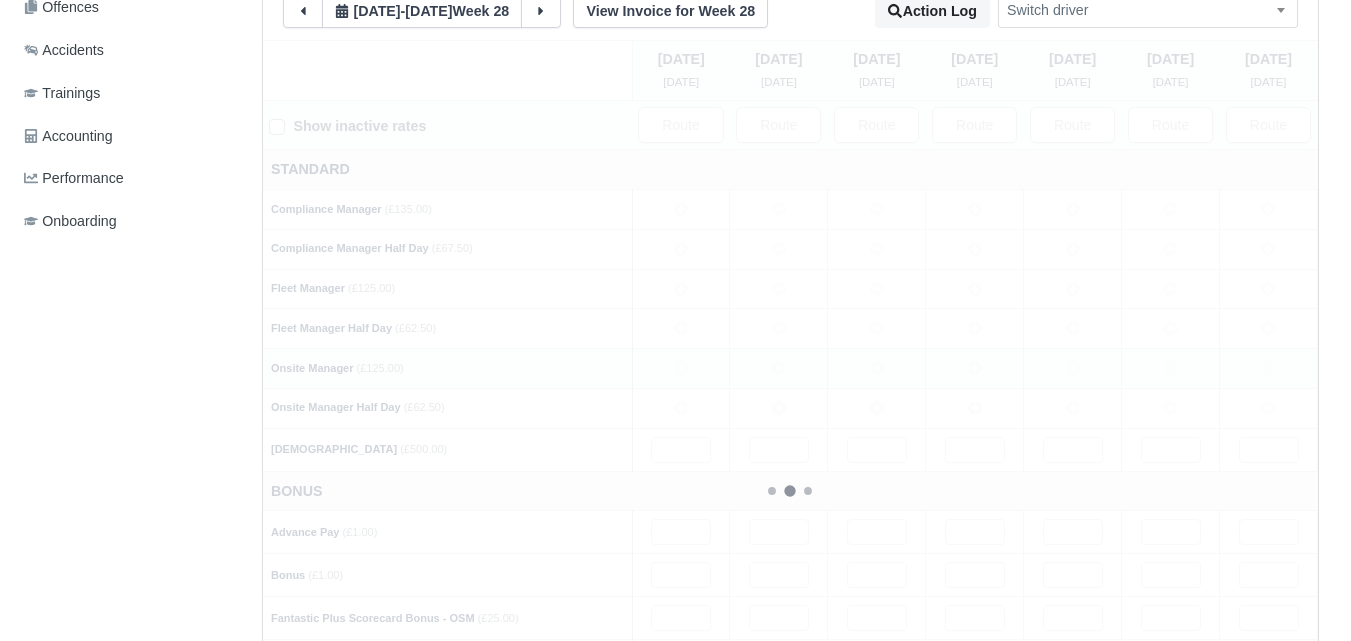 type 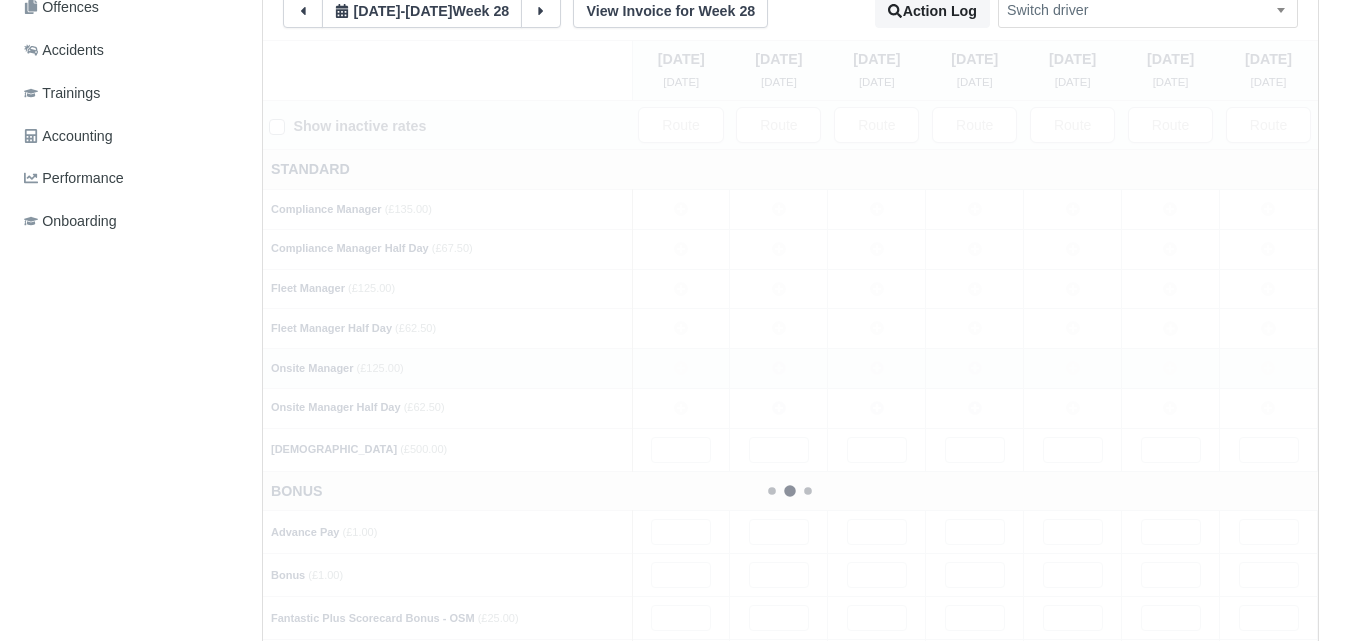 type 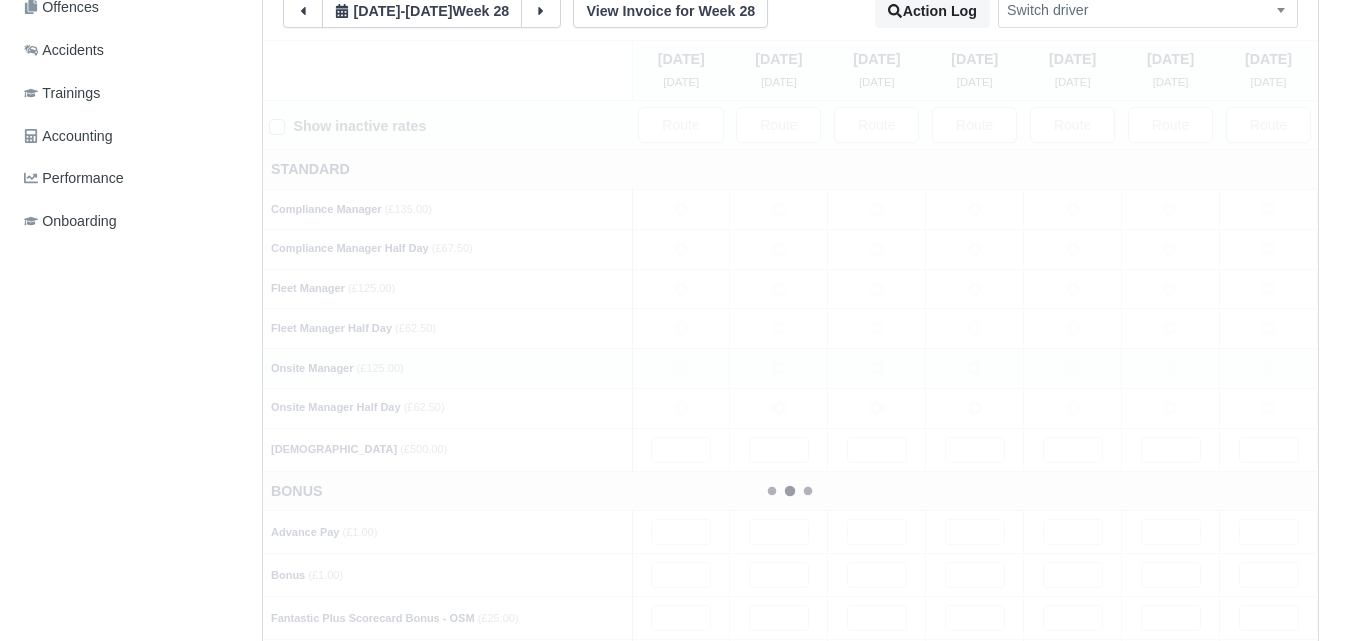 type 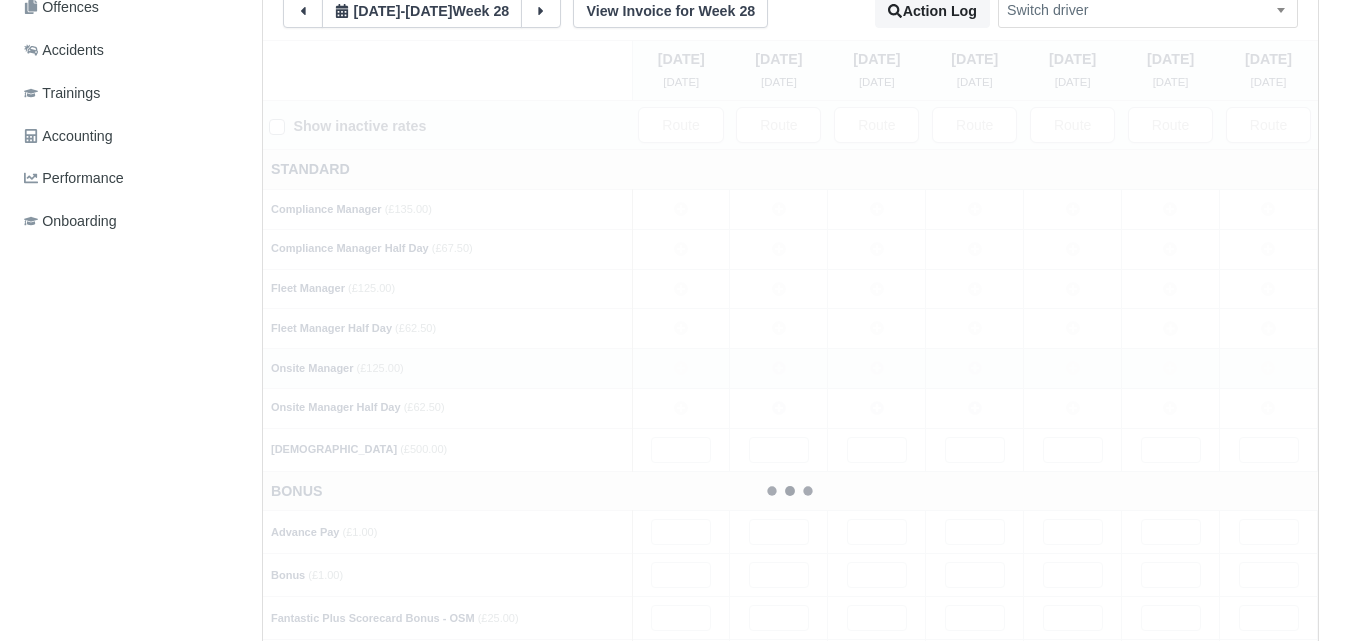 type 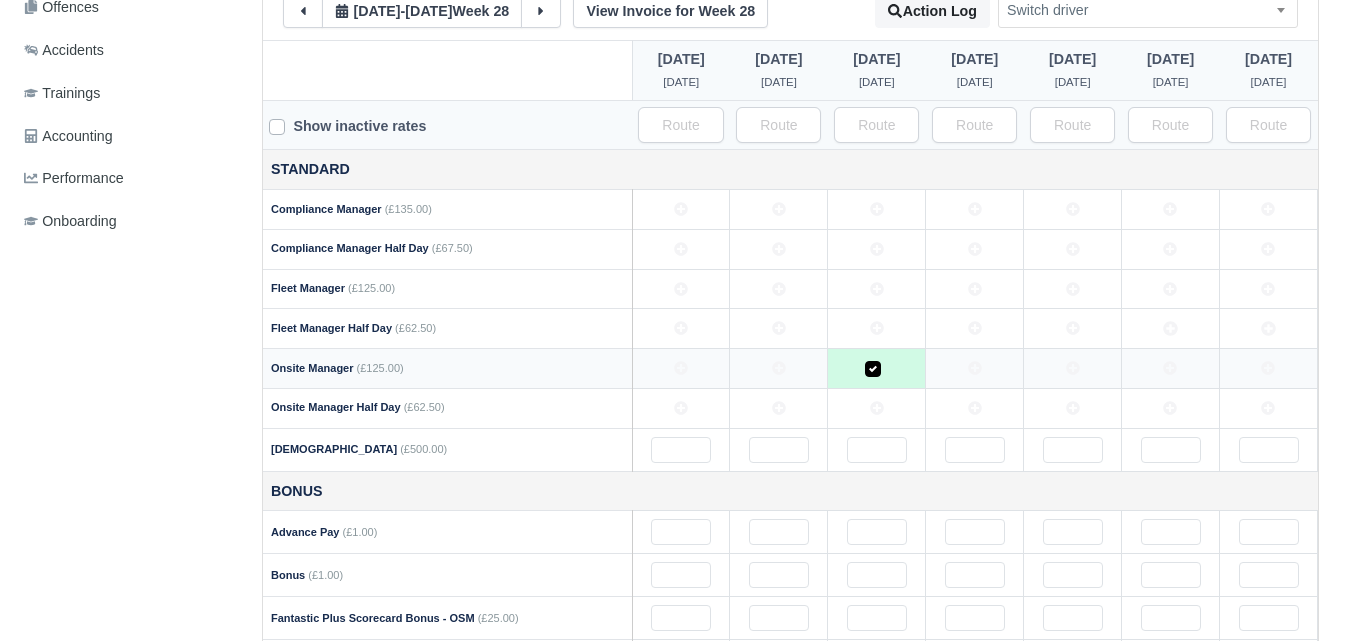 click at bounding box center (975, 369) 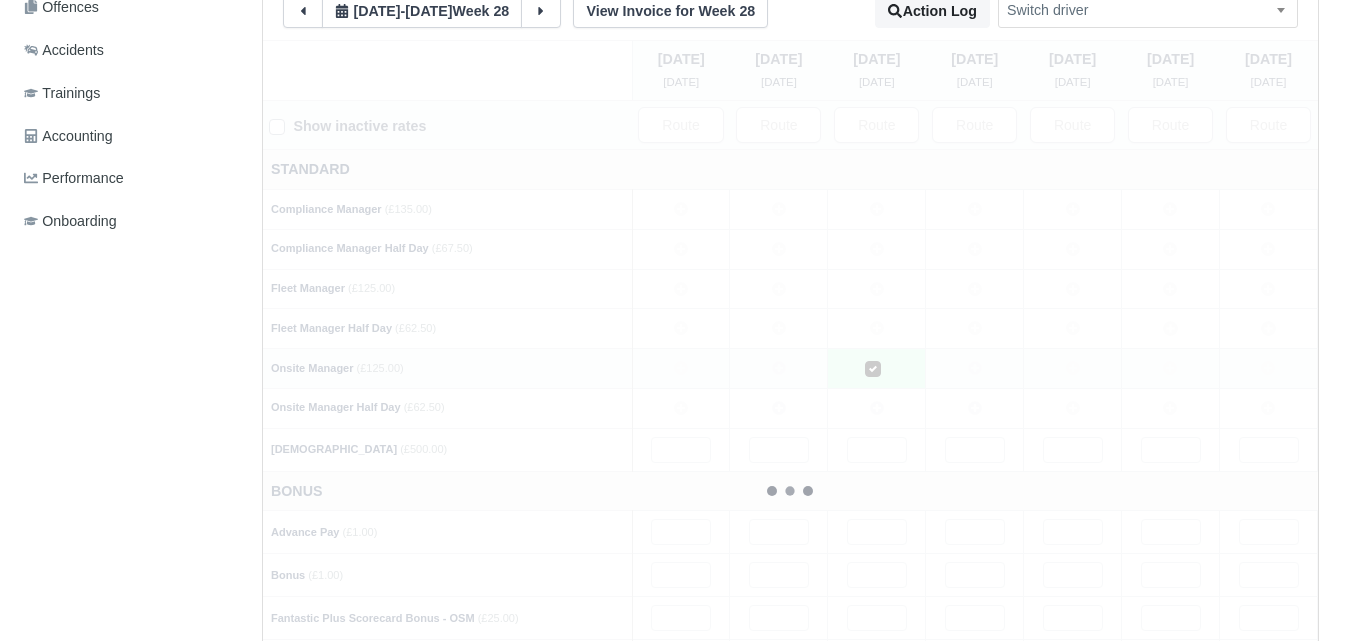 type 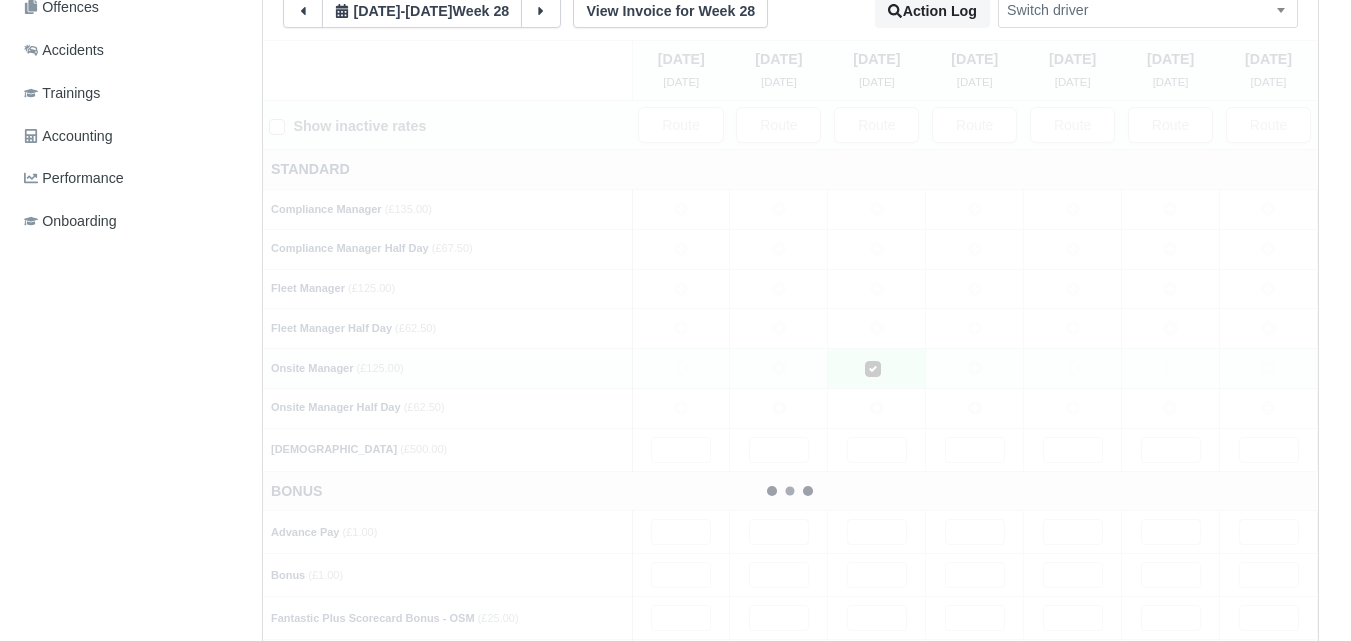 type 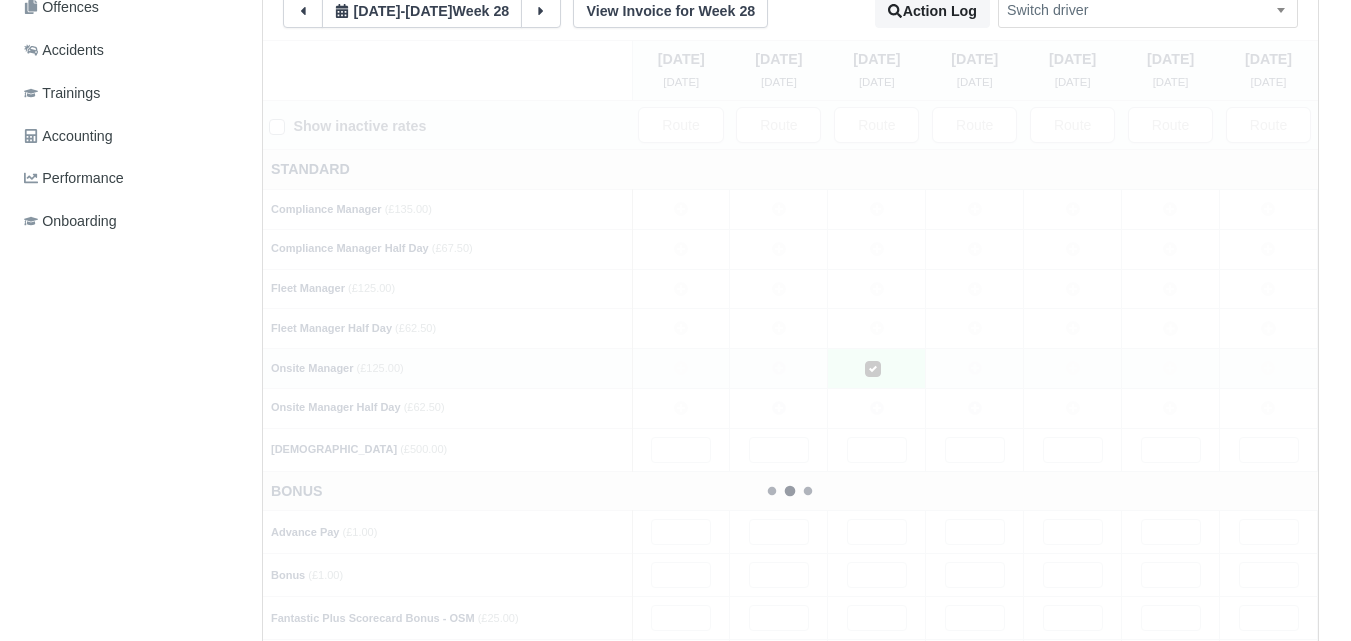 type 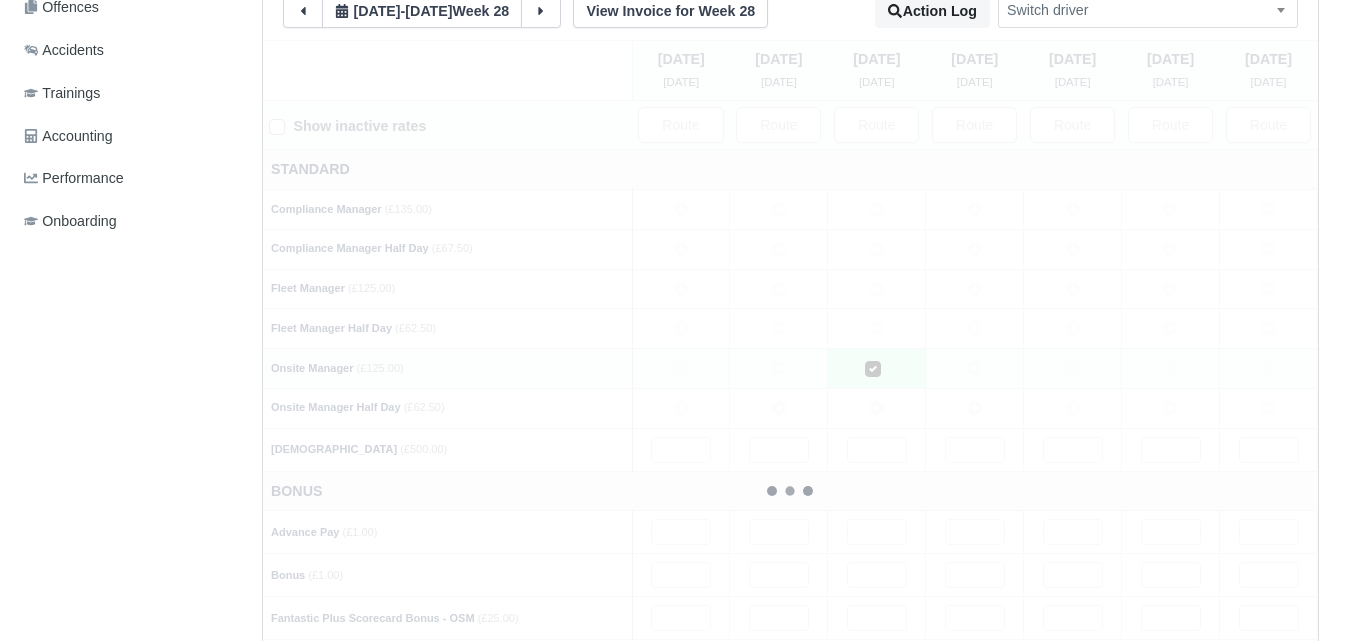 type 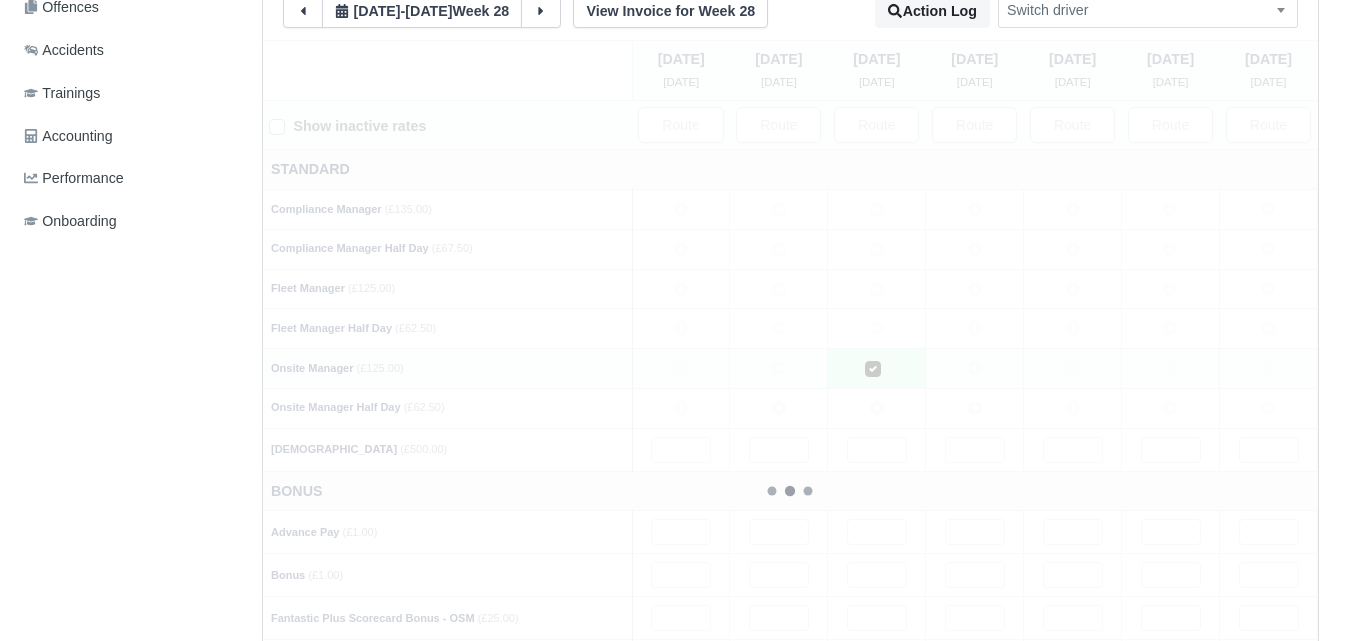type 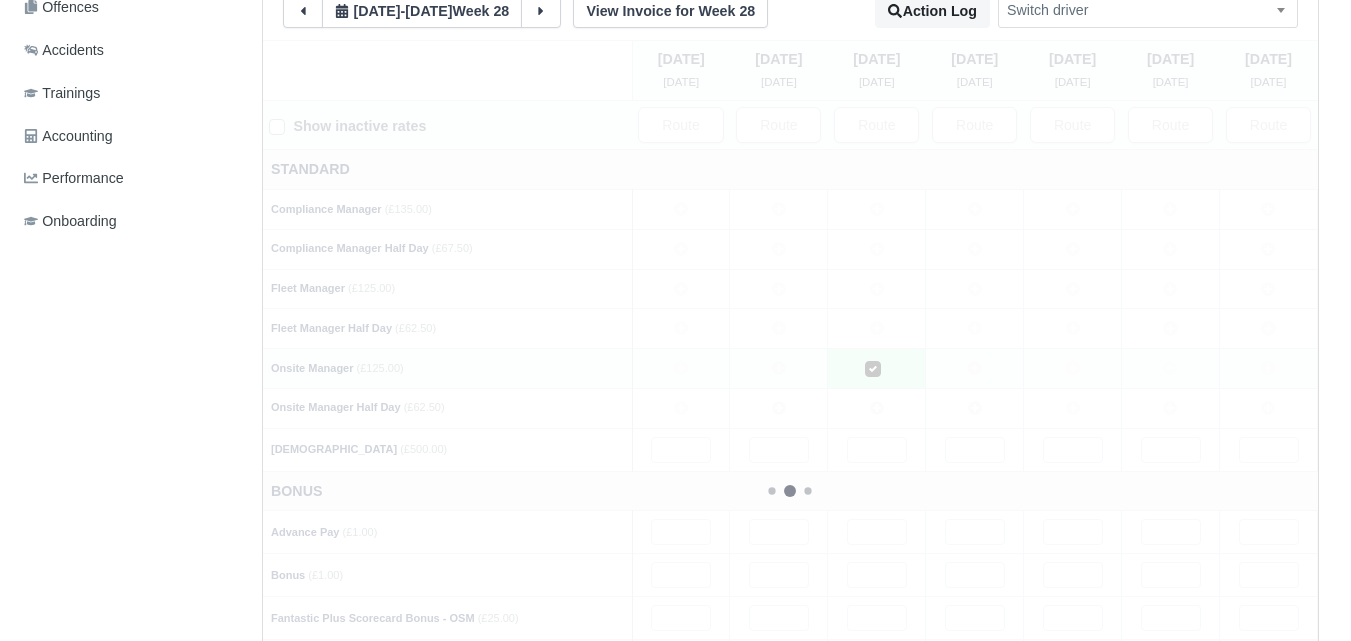 type 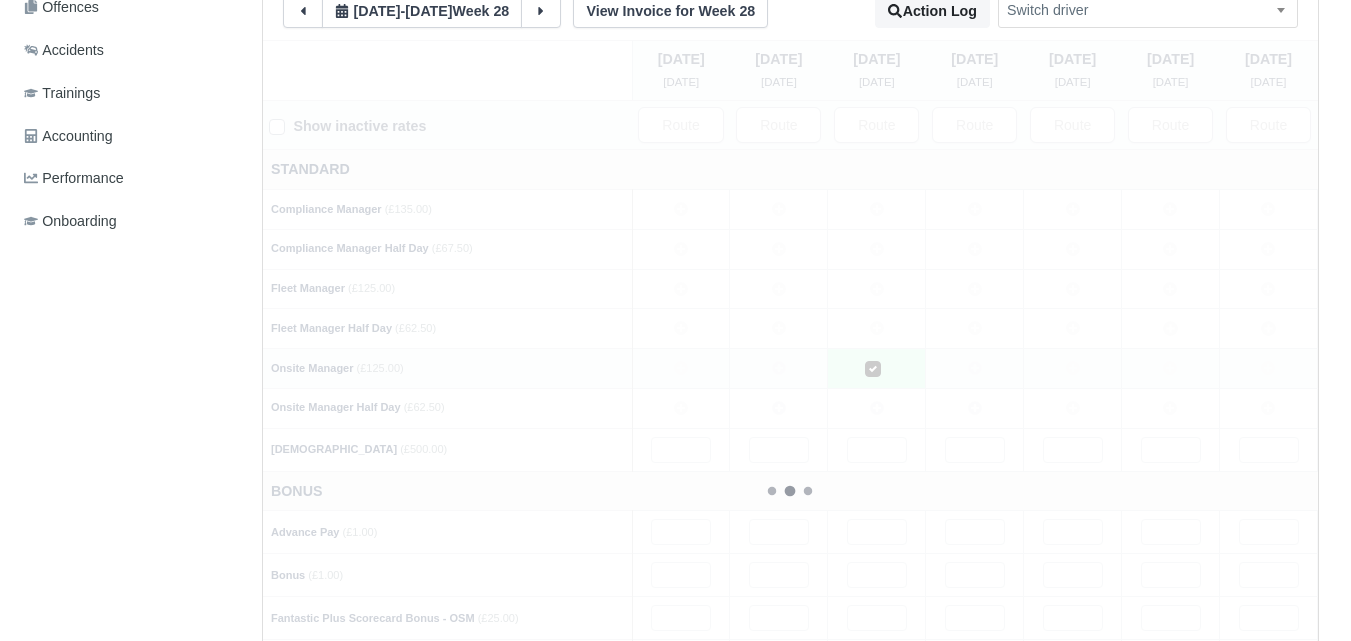 type 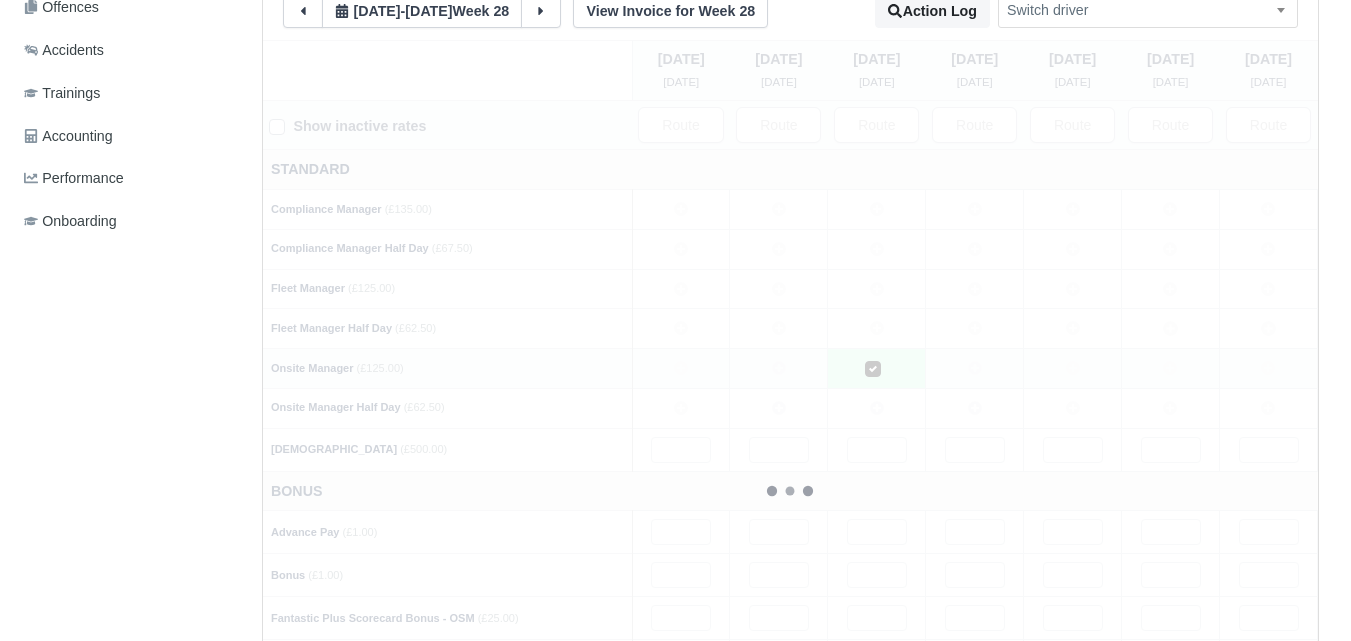 type 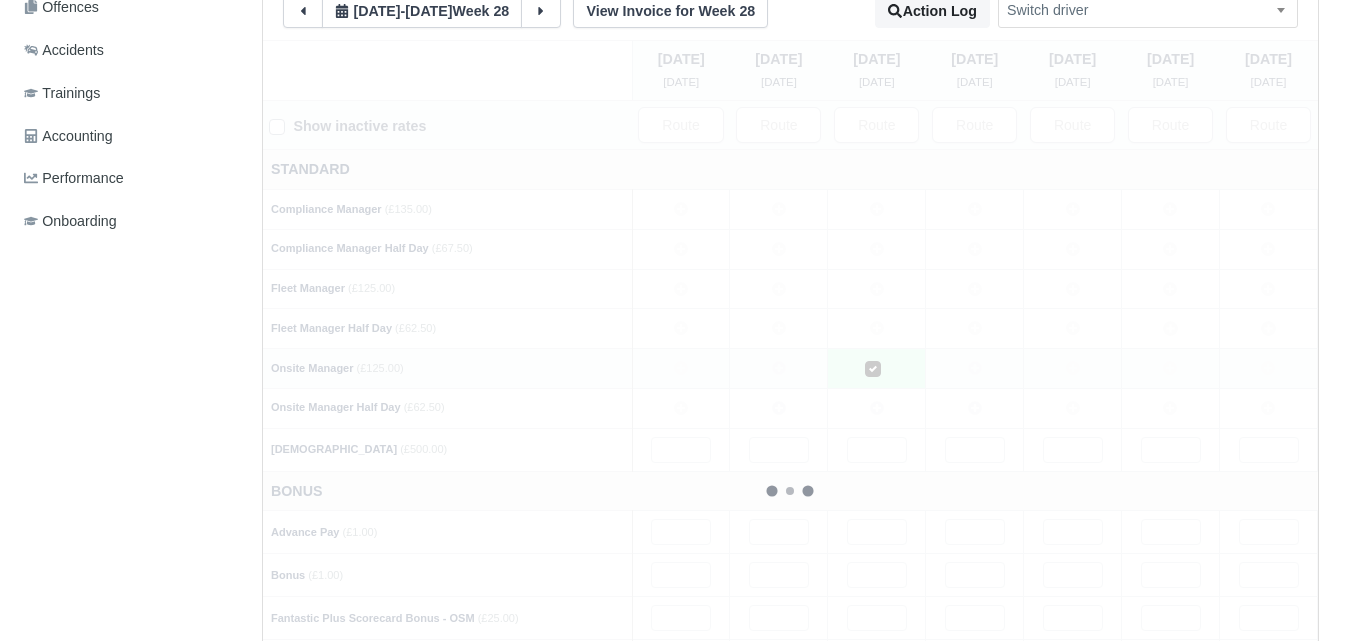 type 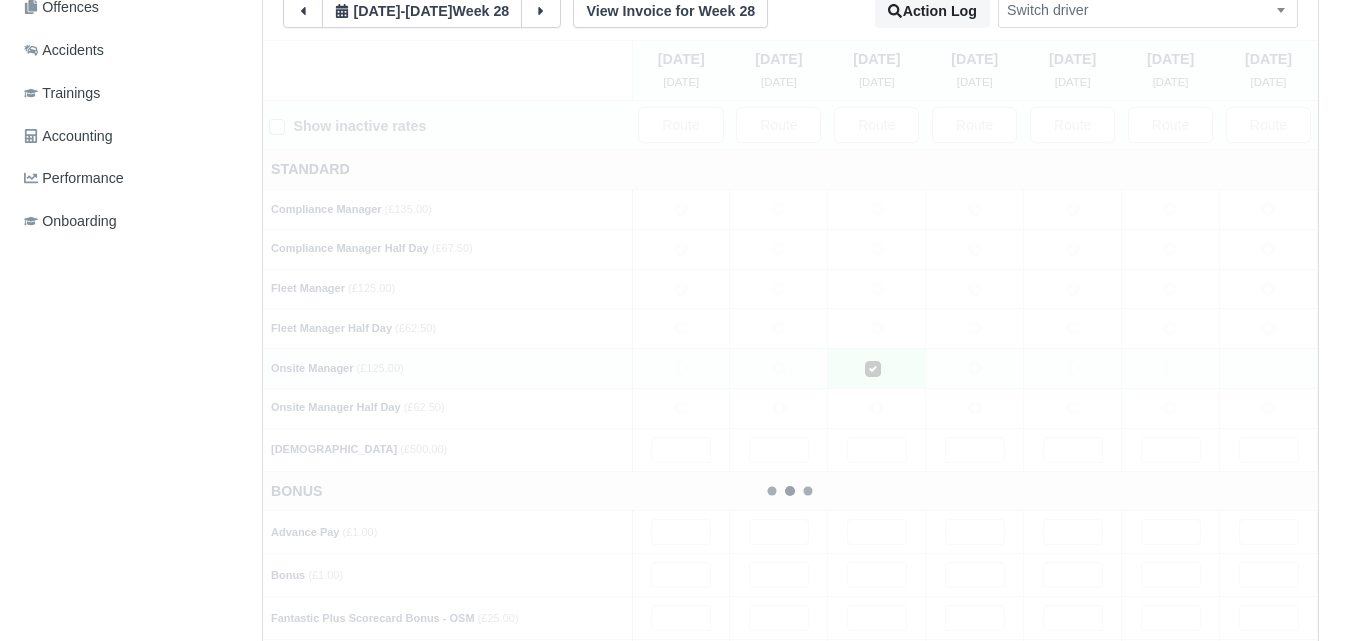 type 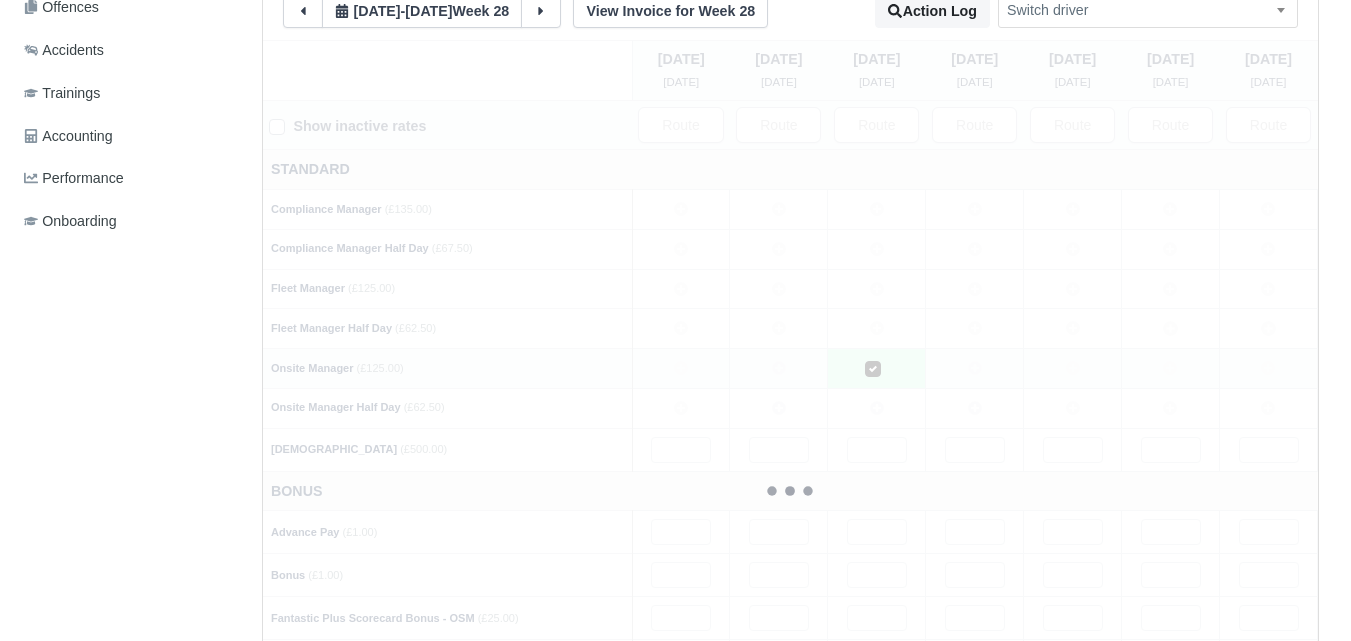 type 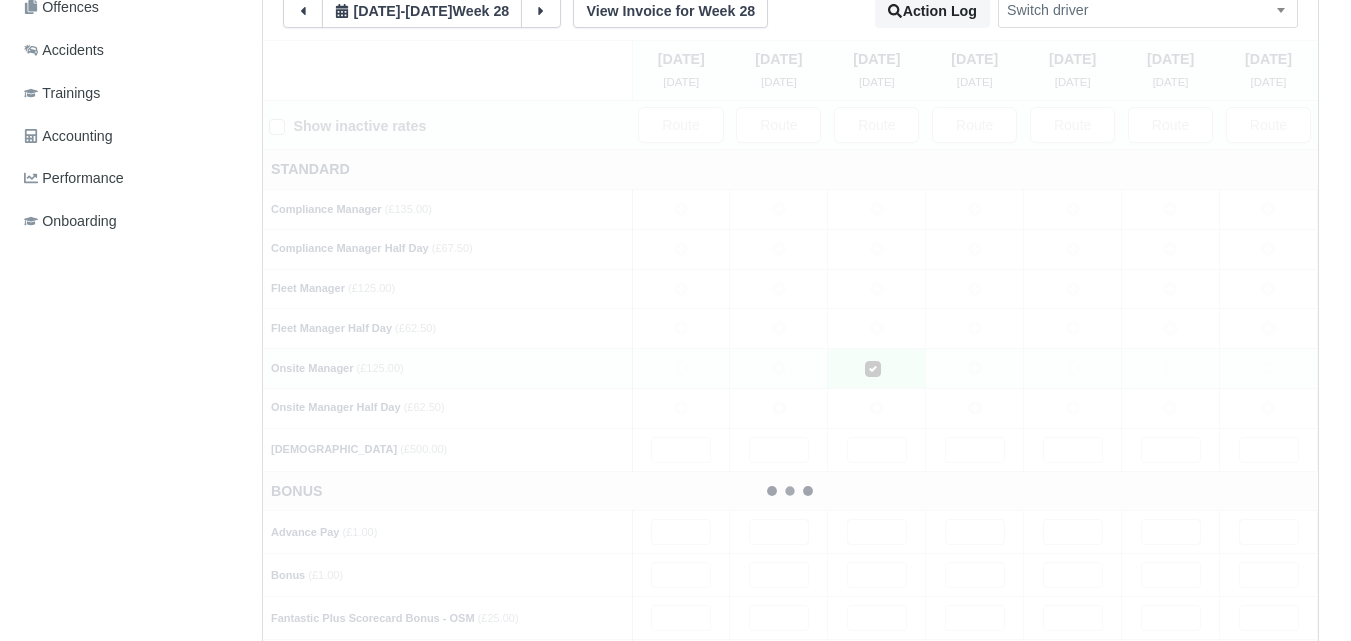 type 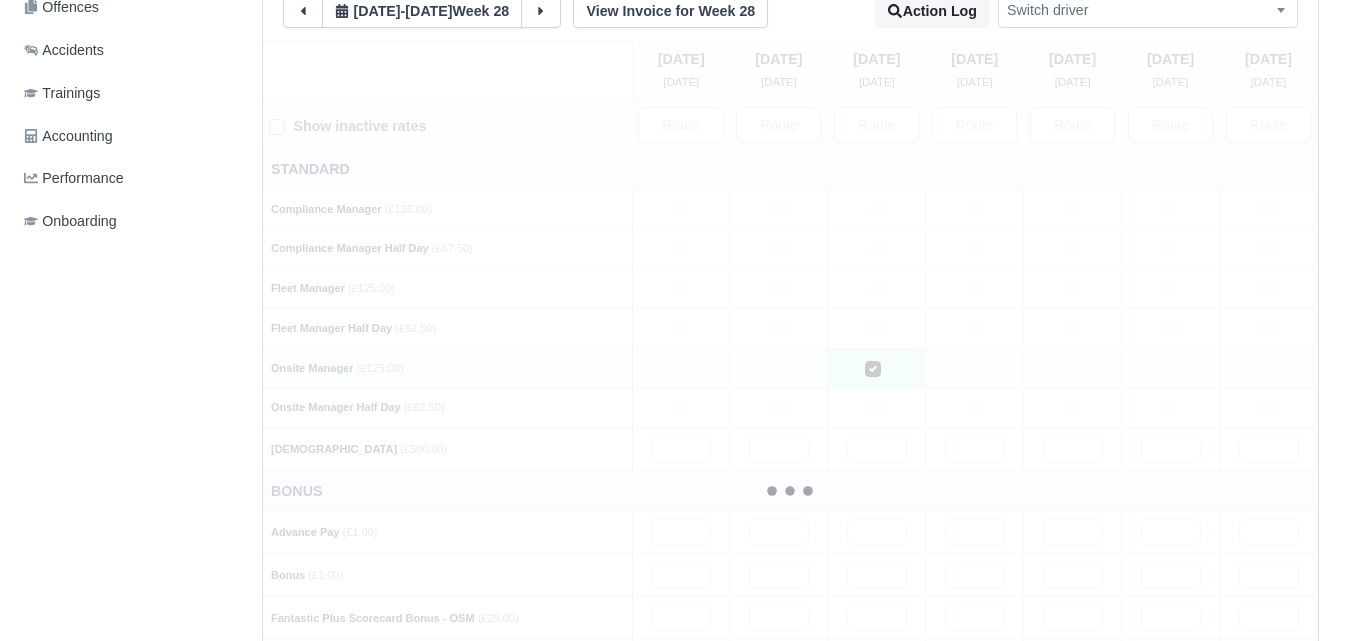 type 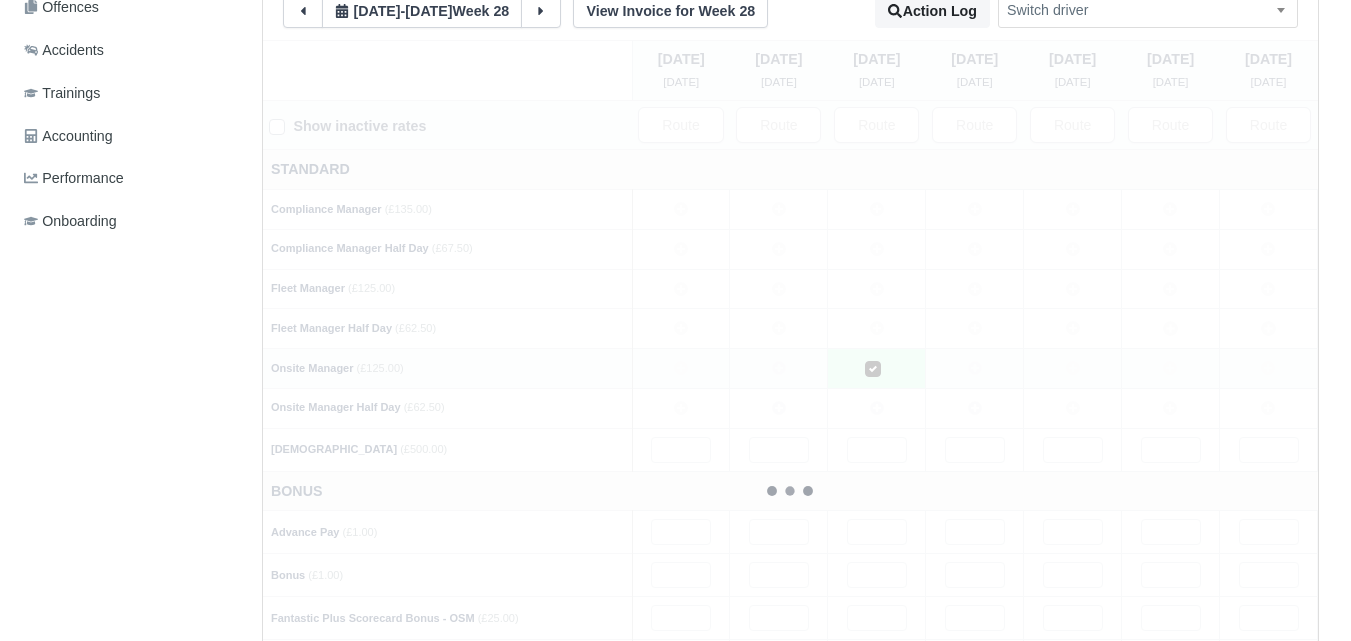 type 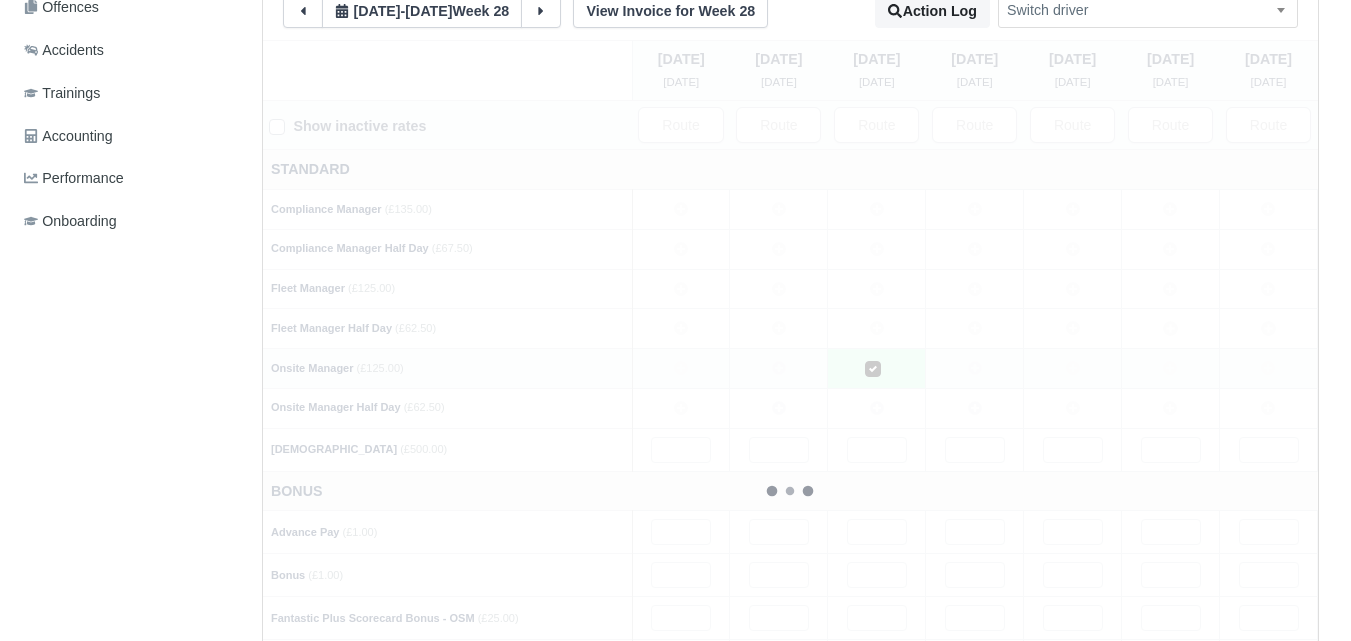 type 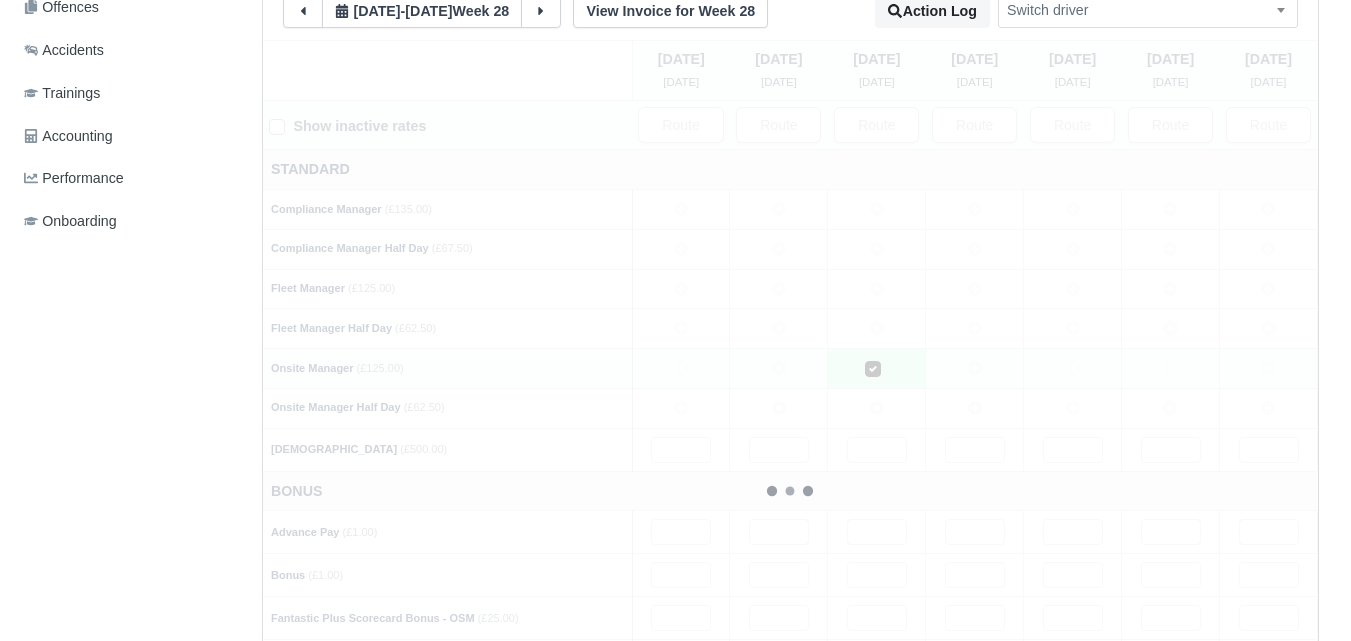 type 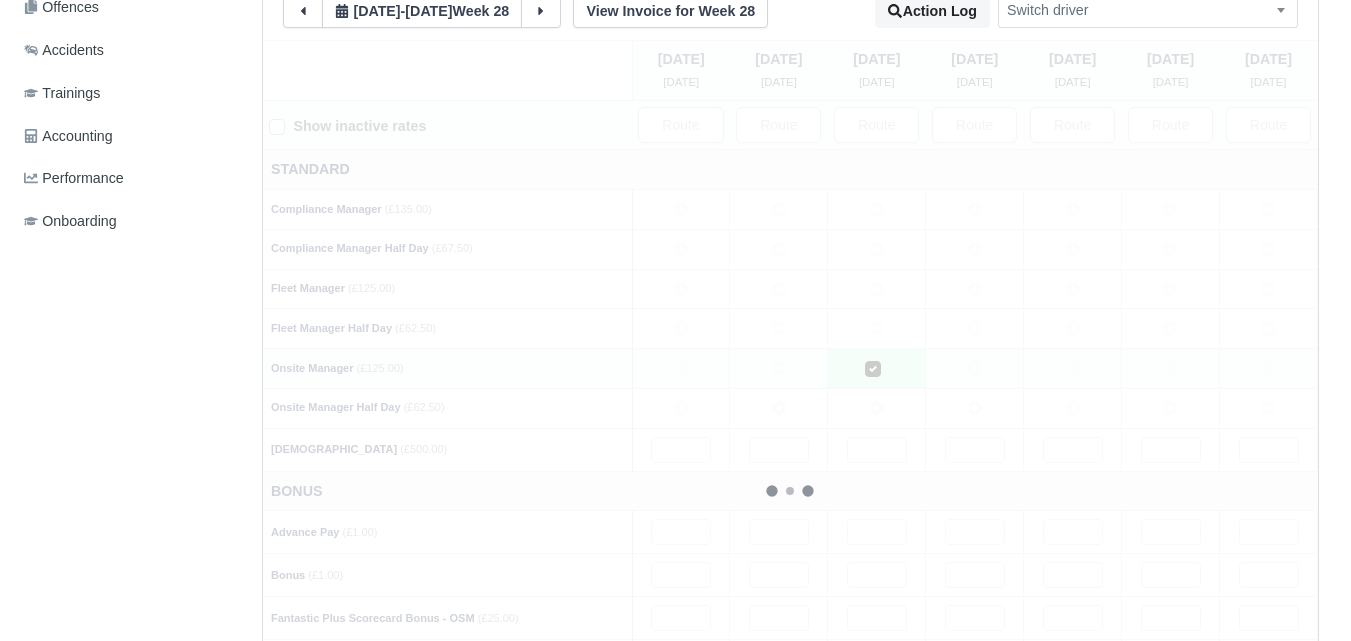 type 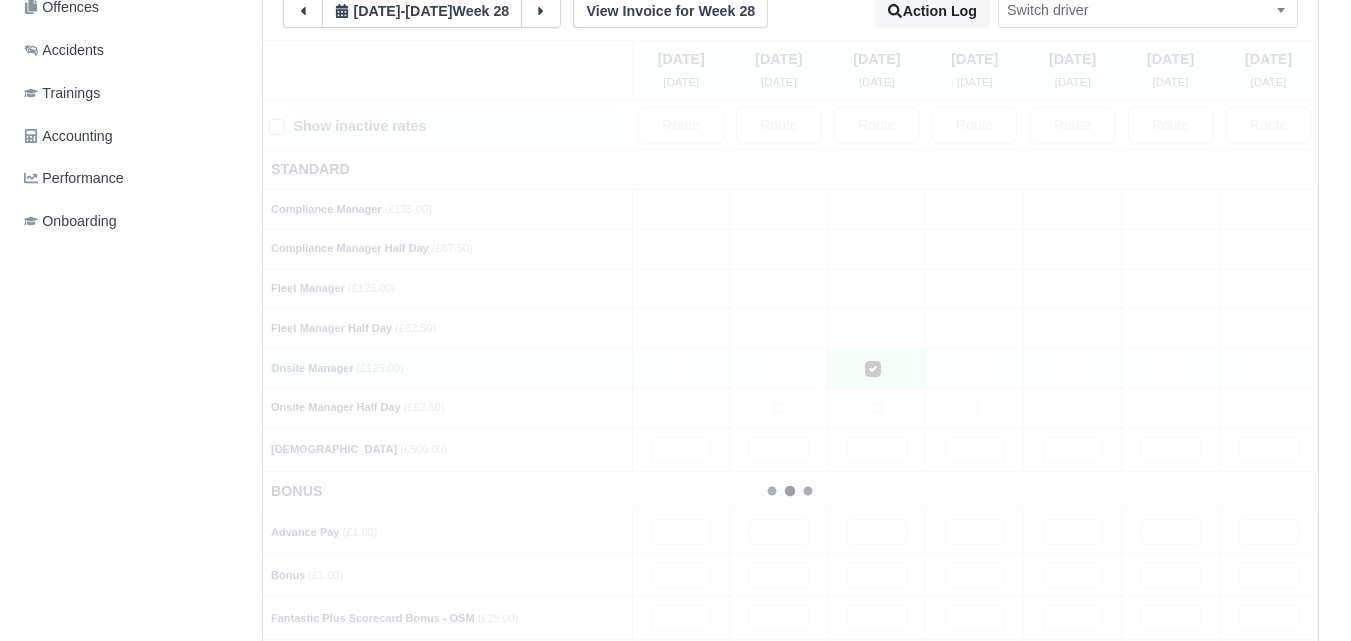 type 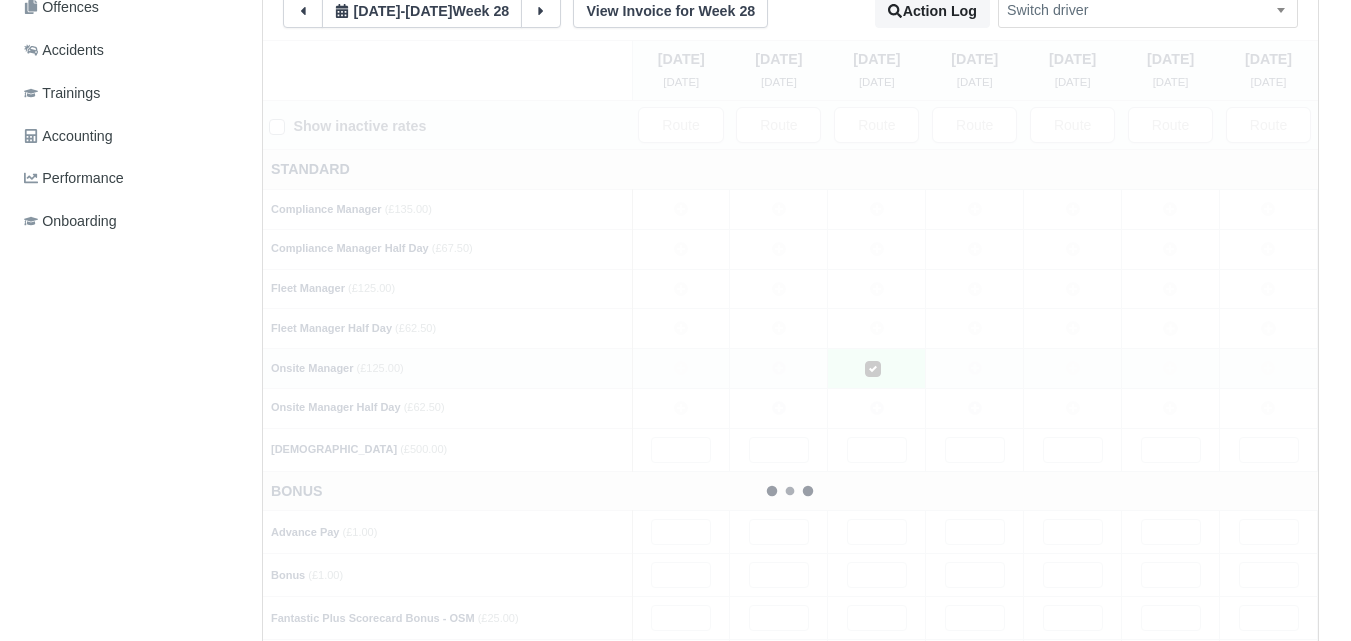 type 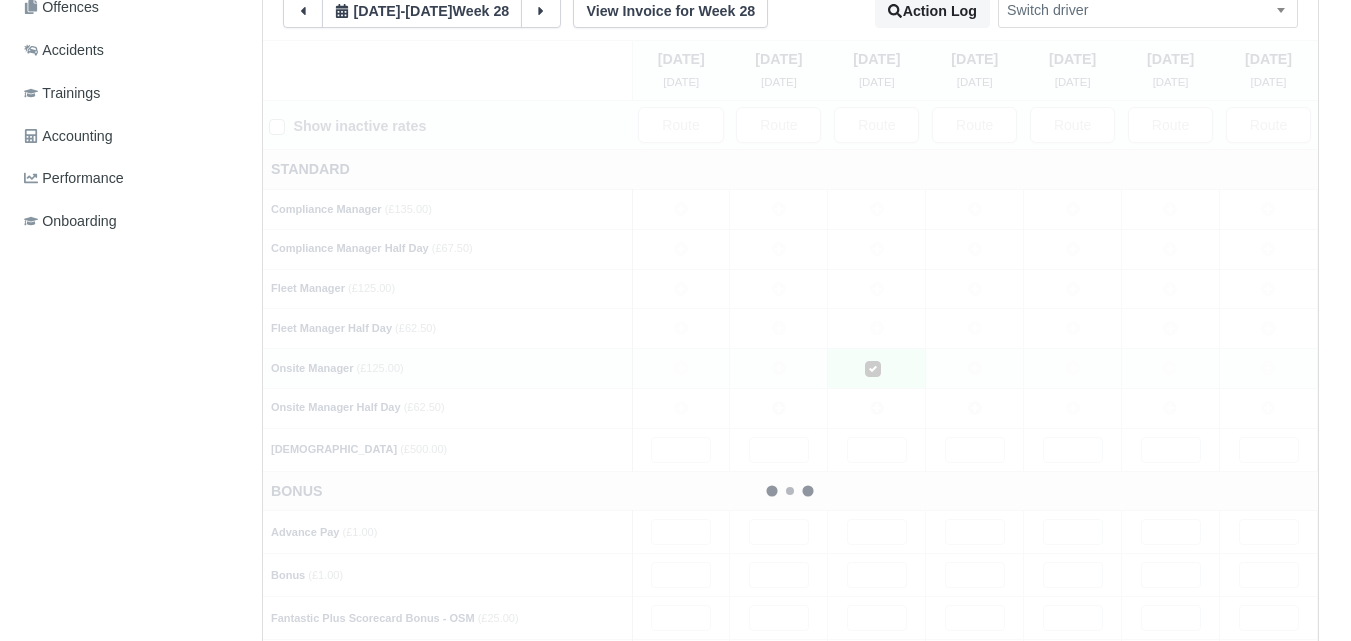 type 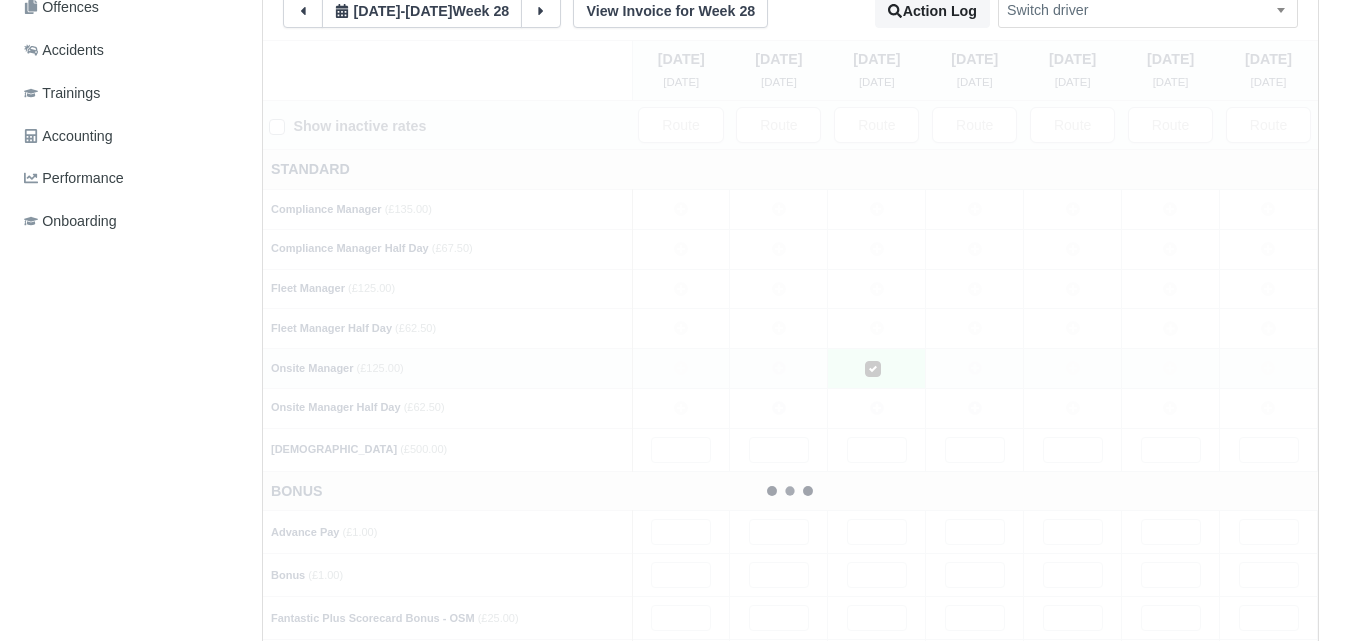 type 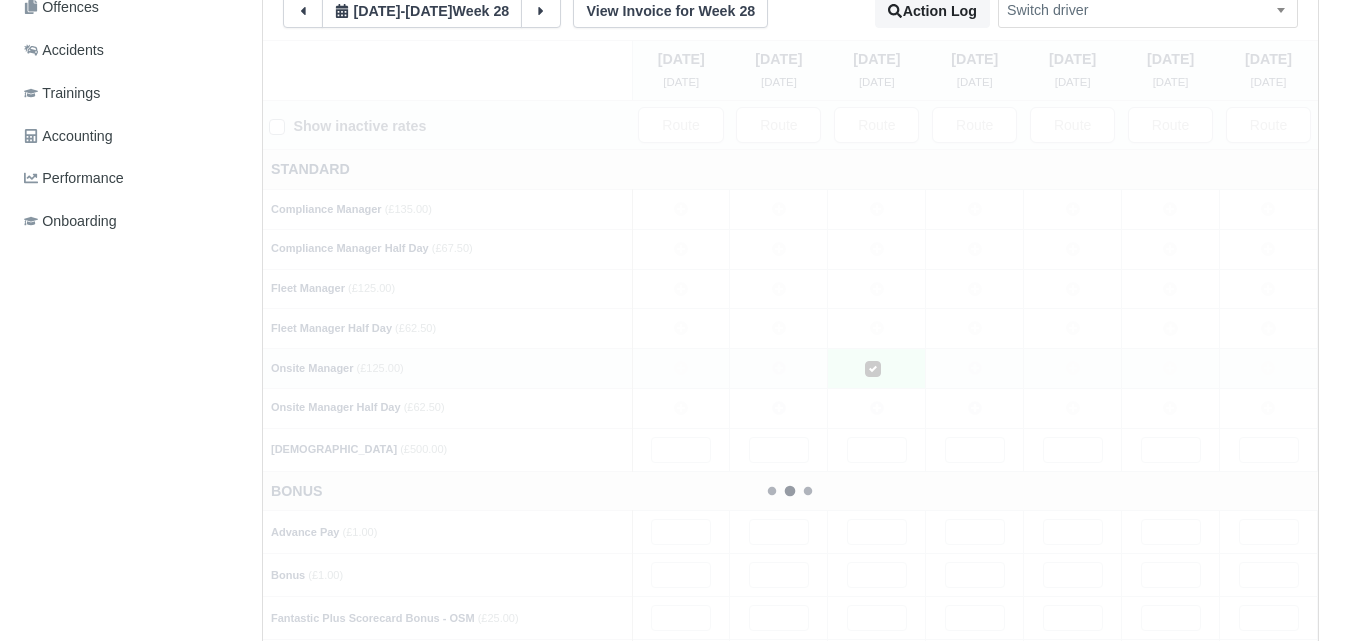 type 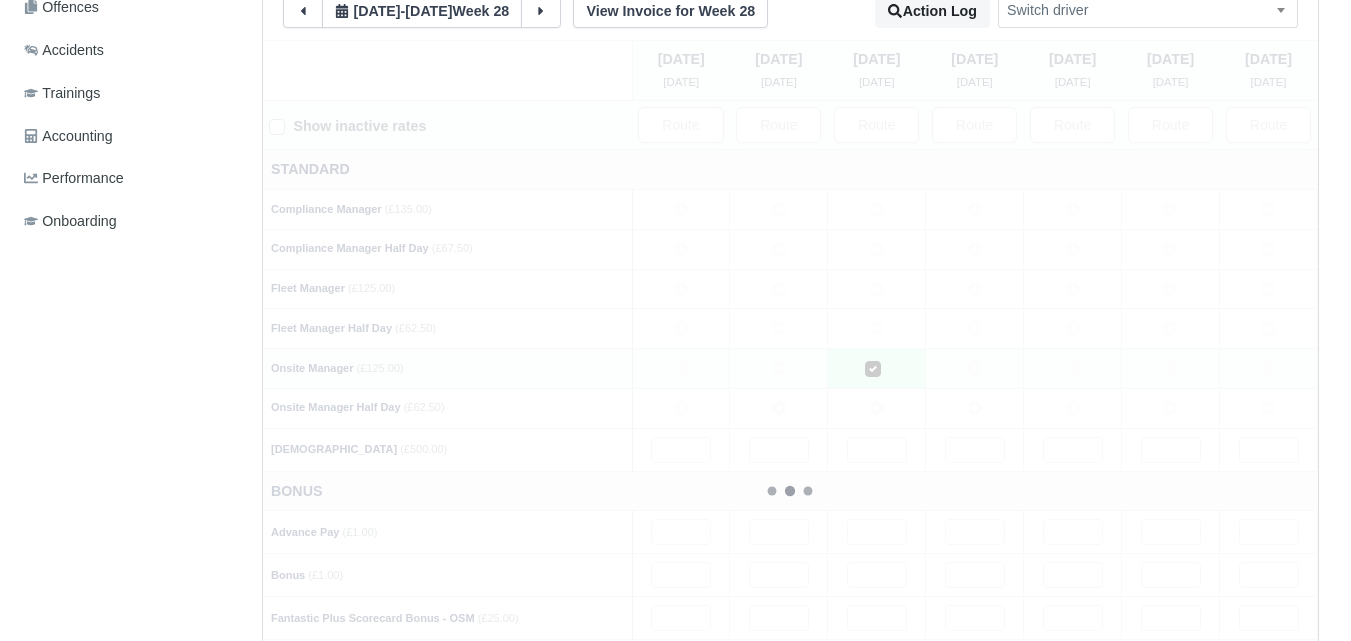 type 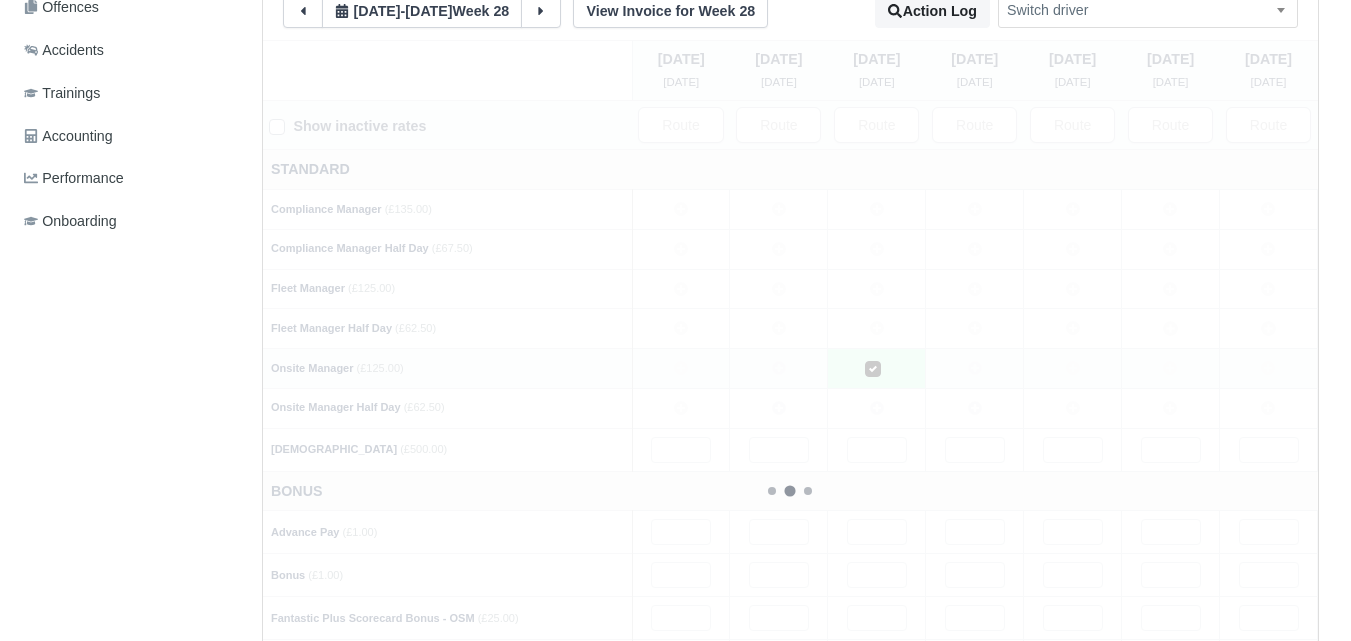 type 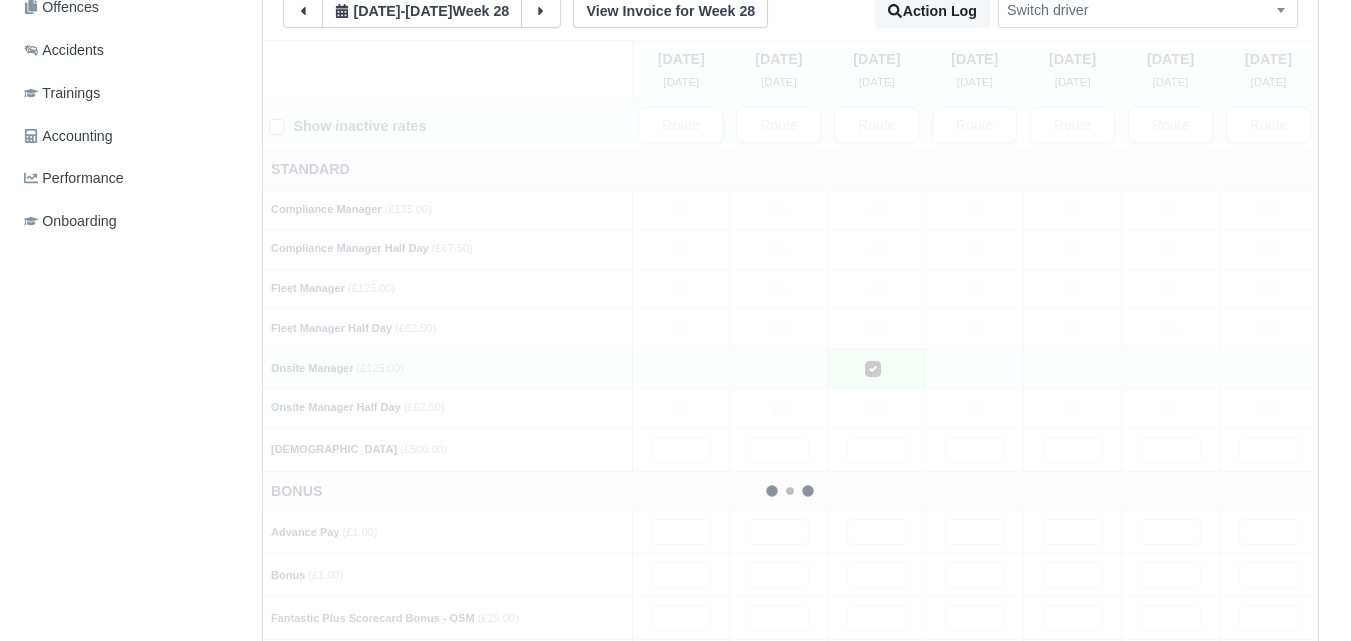 type 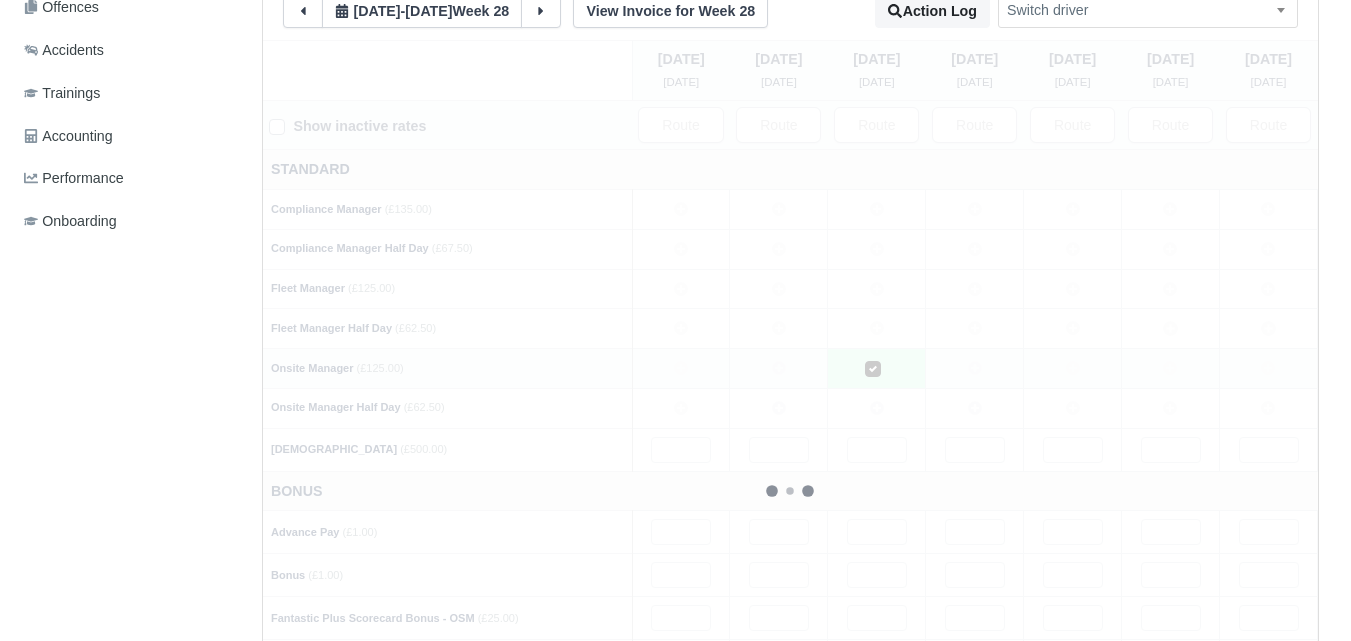 type 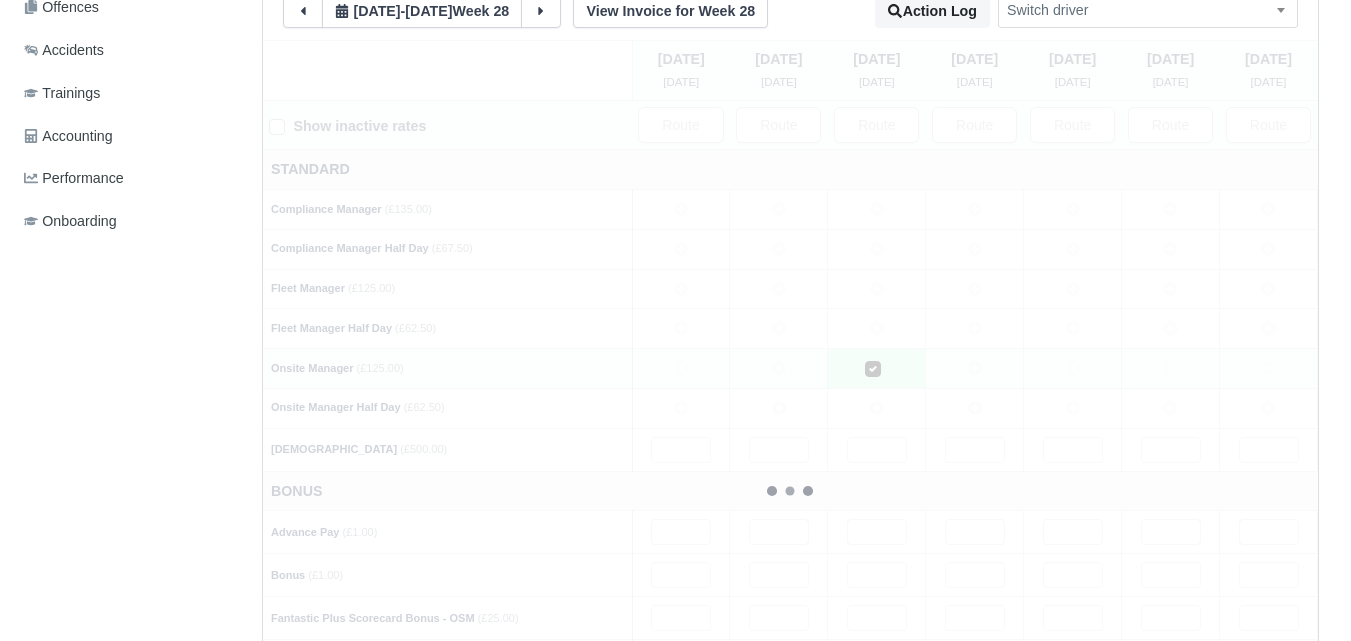 type 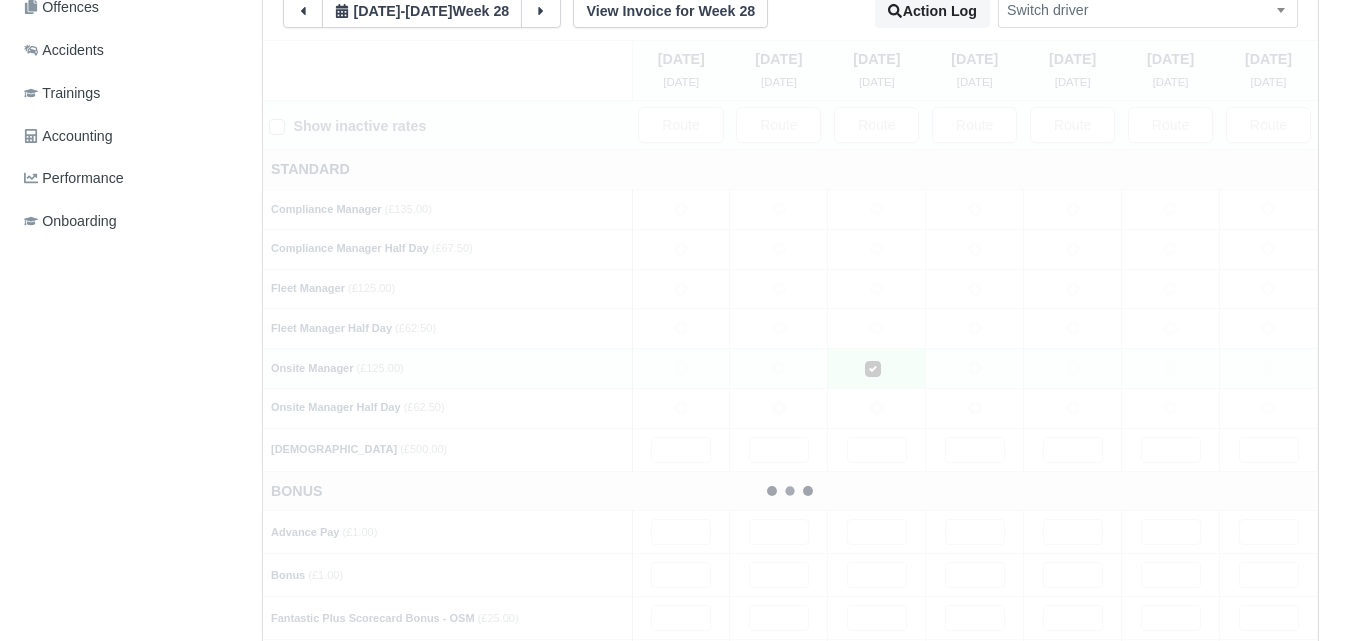 type 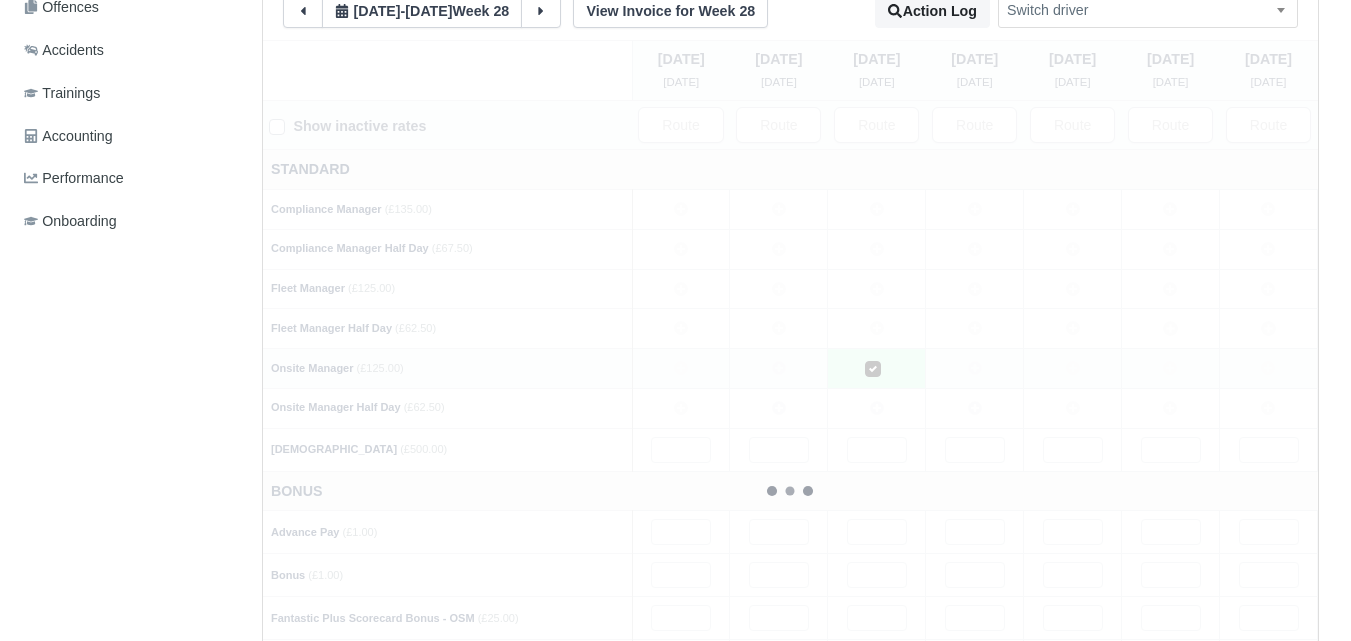 type 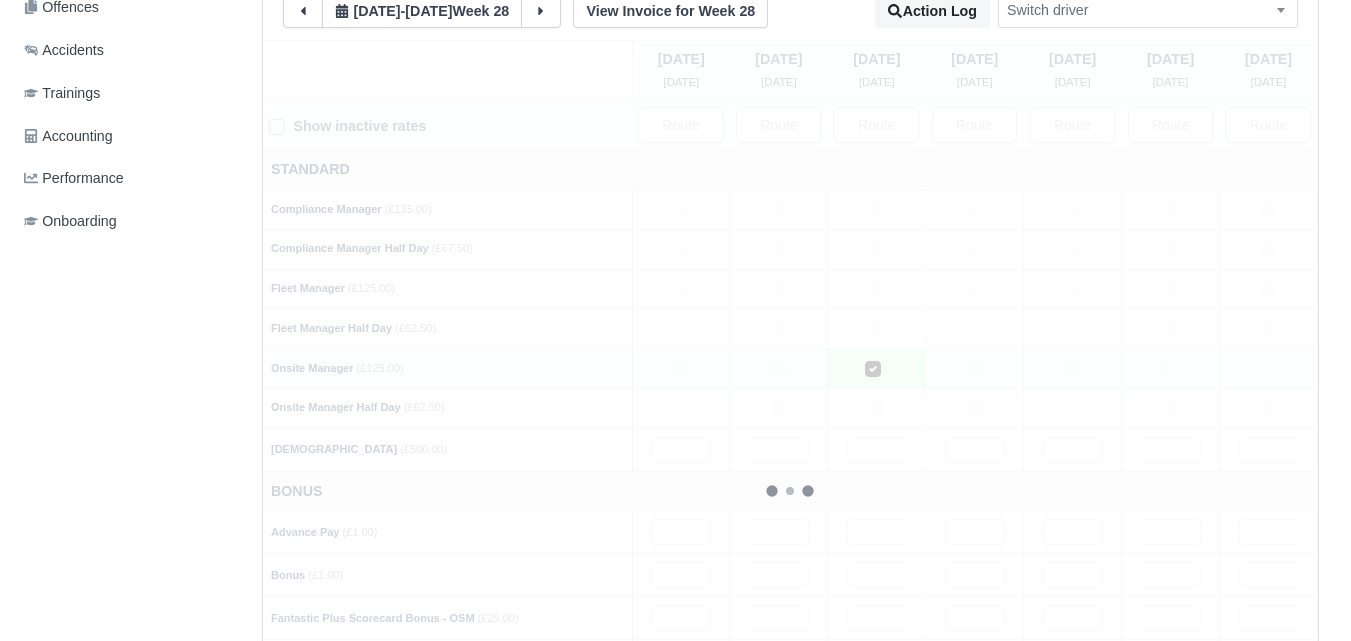 type 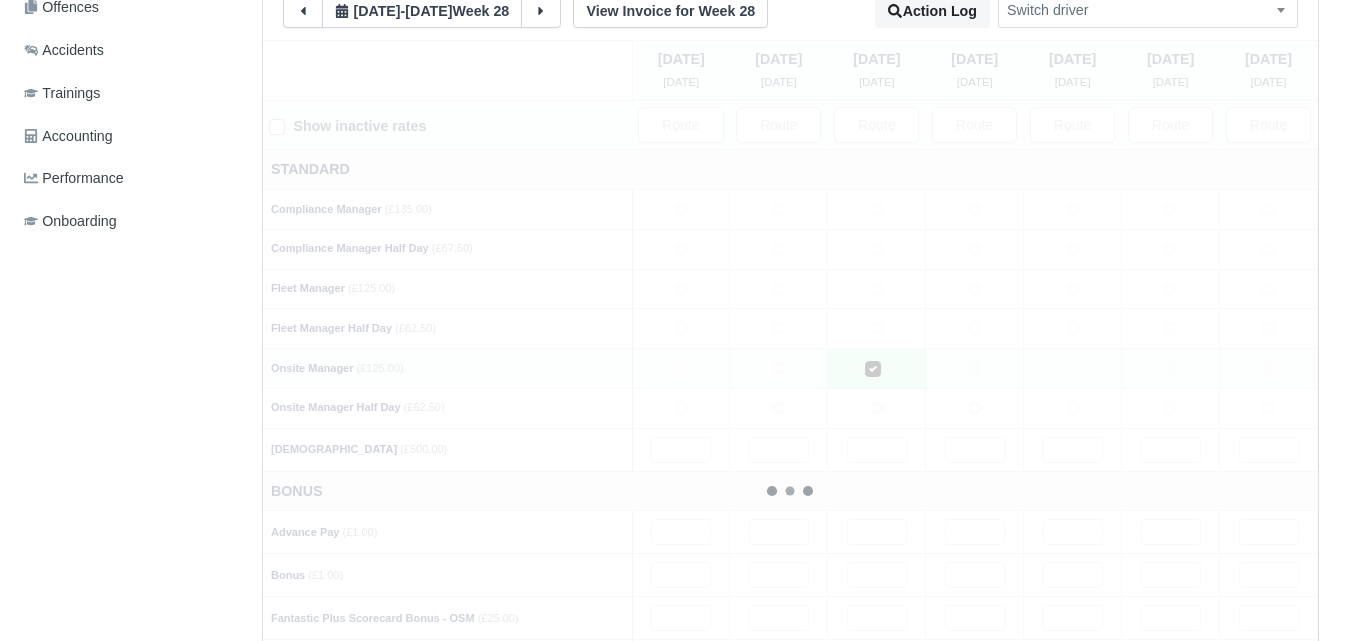 type 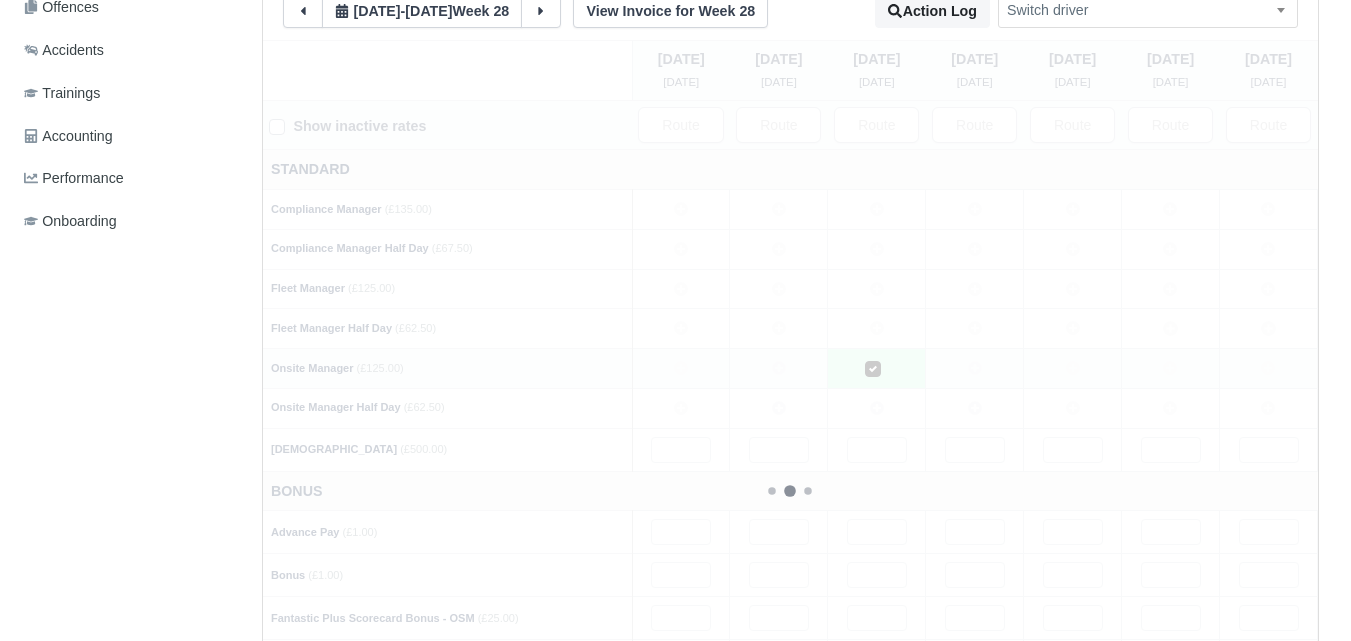 type 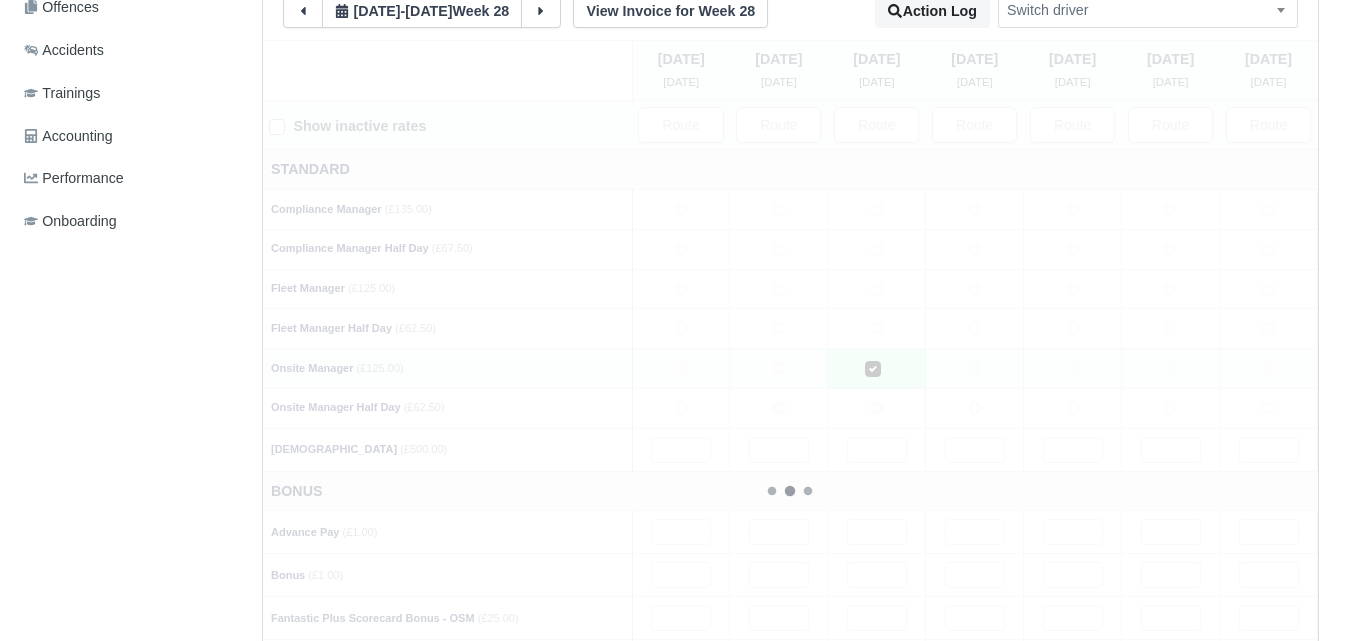 type 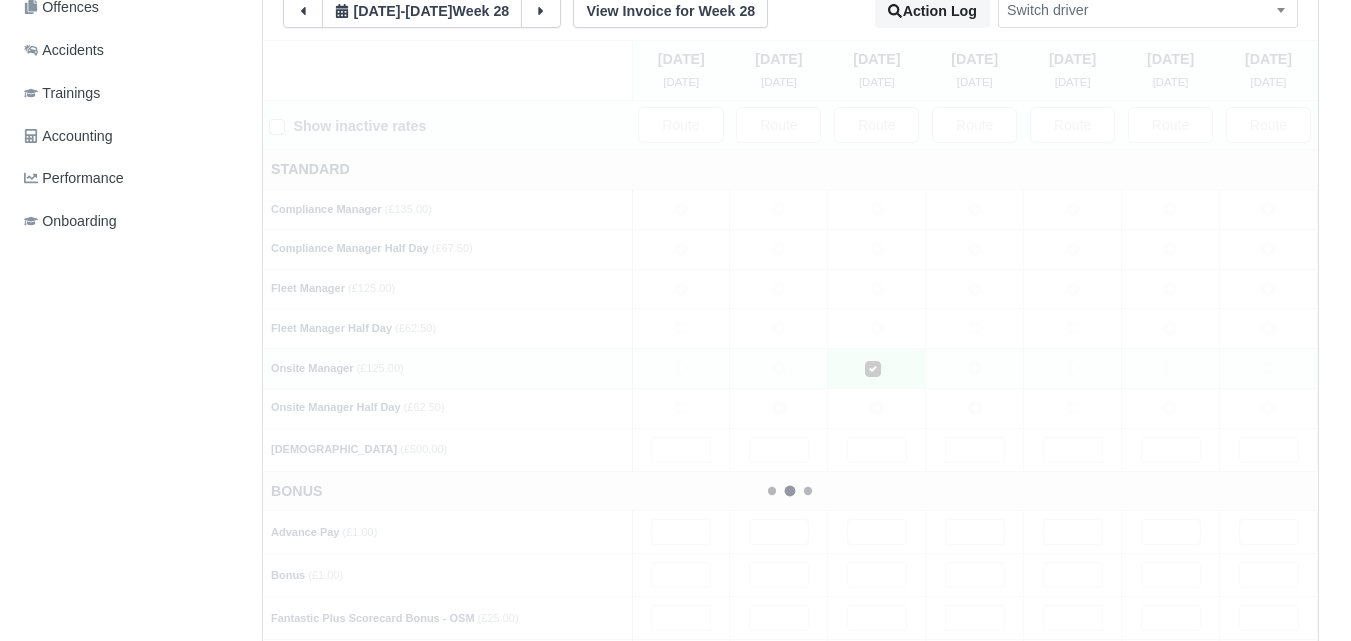 type 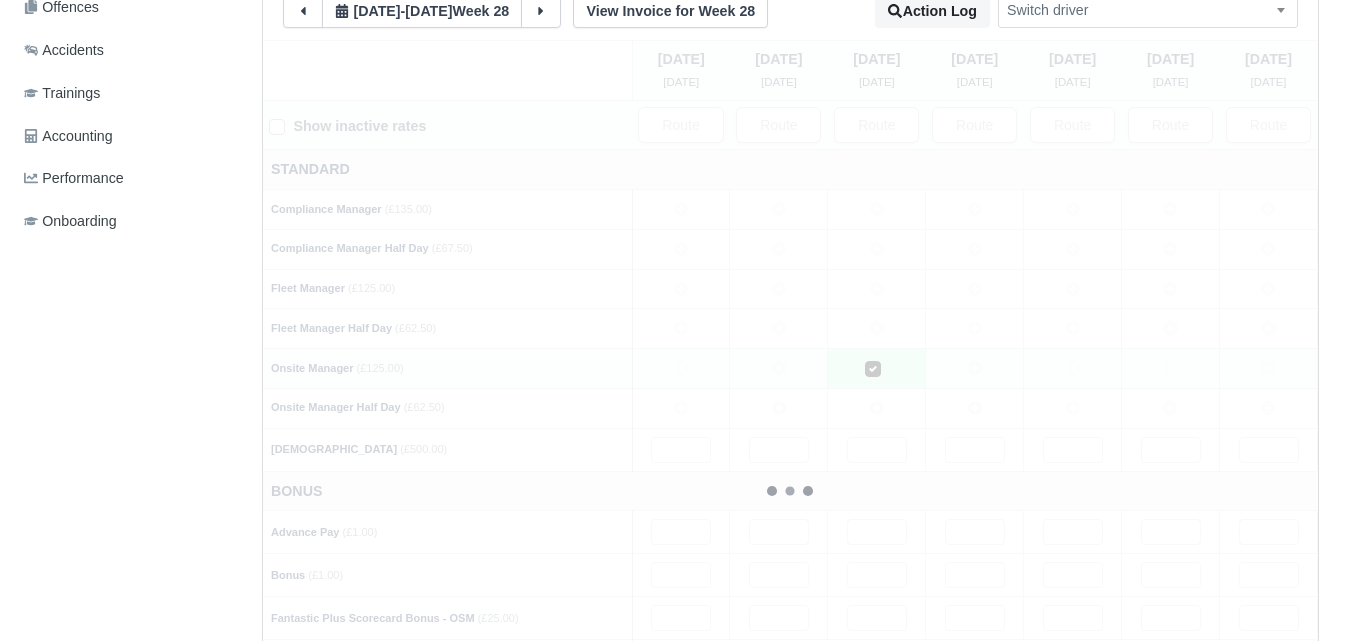 type 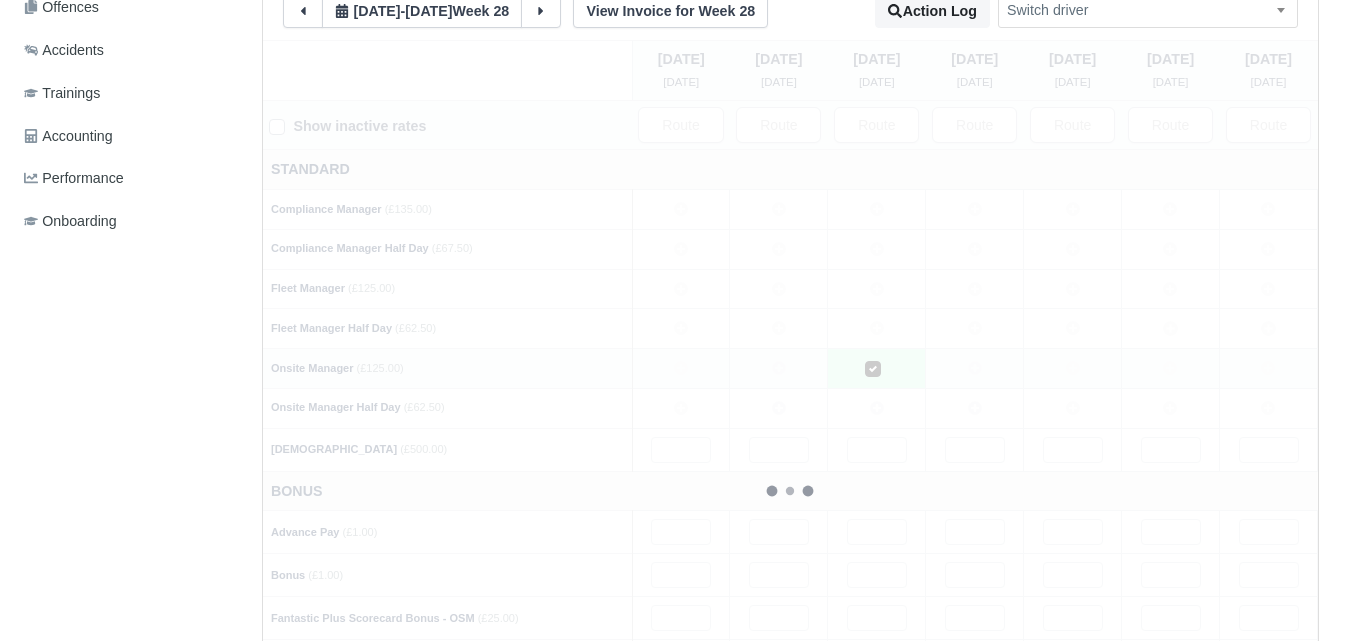 type 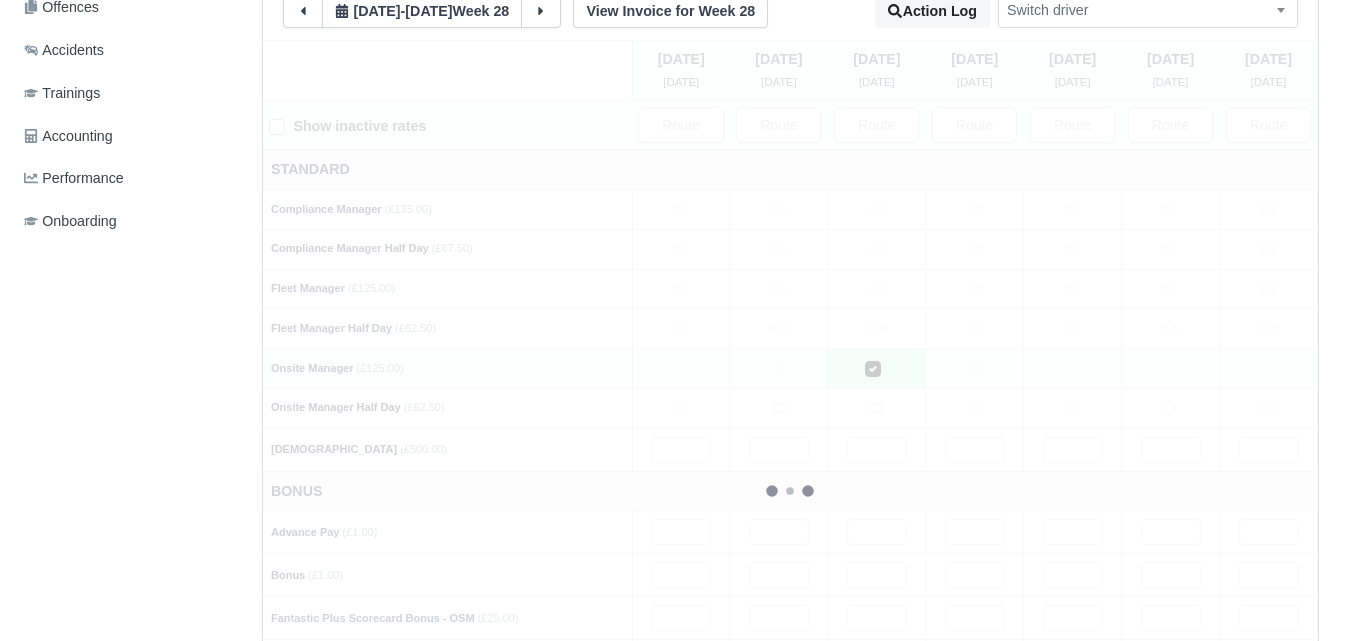 type 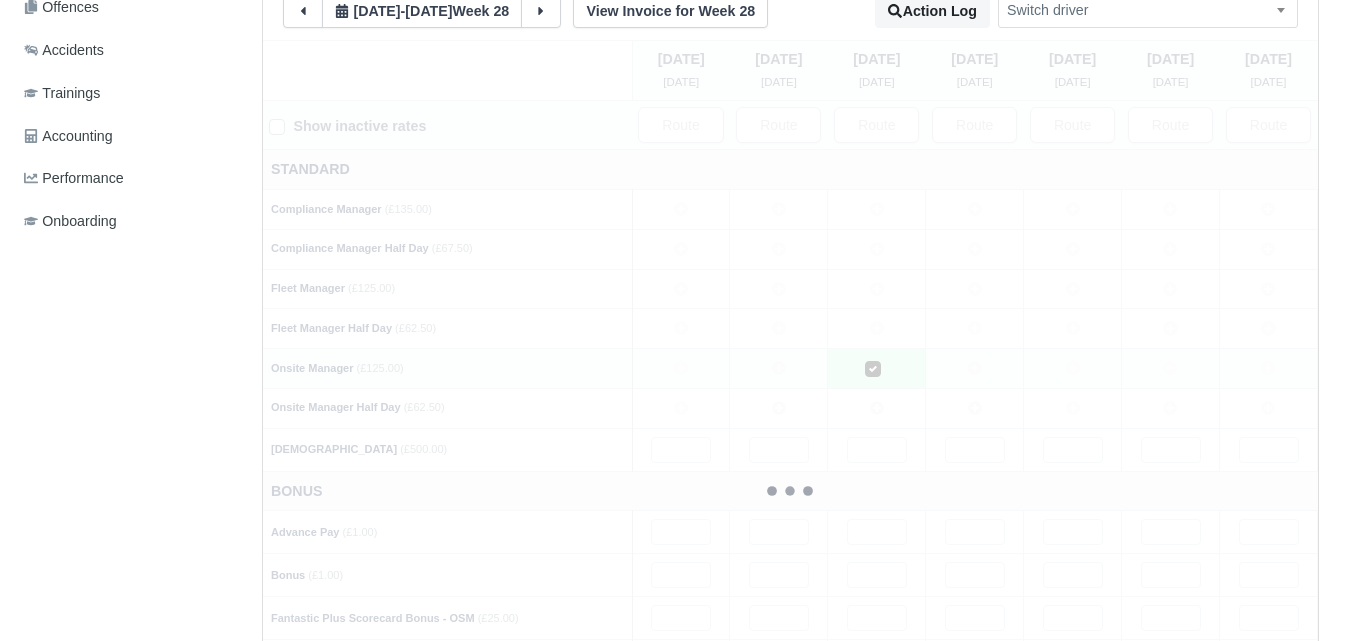 type 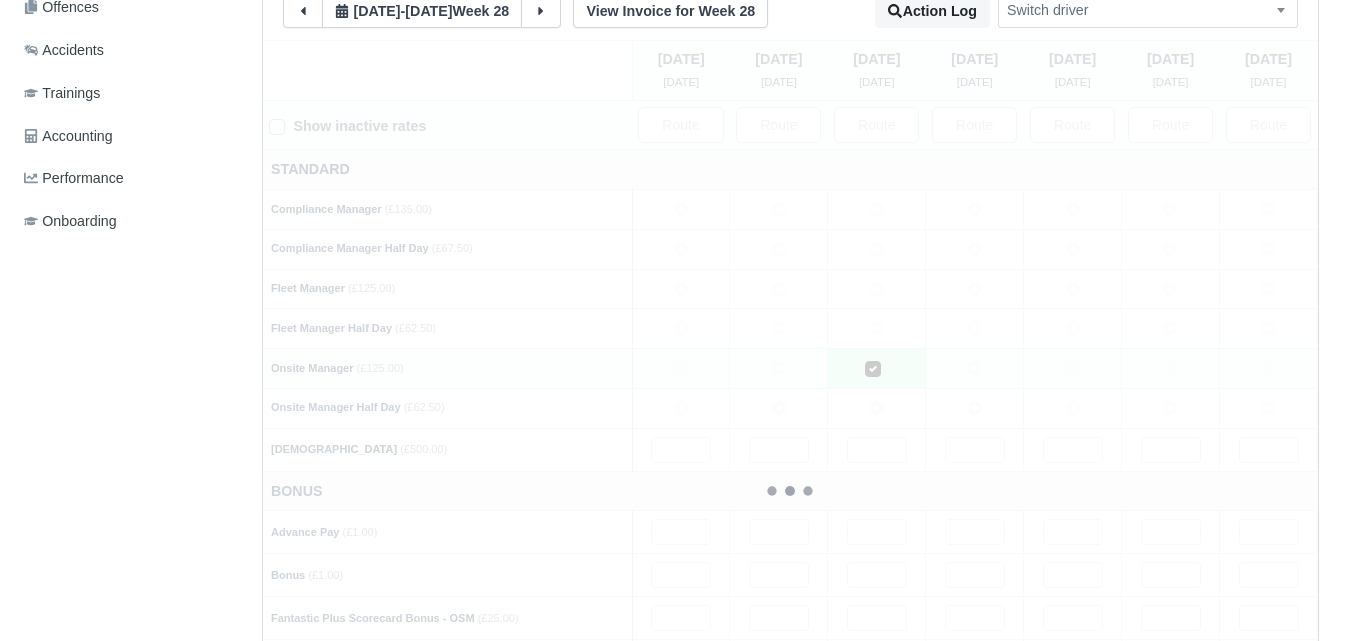 type 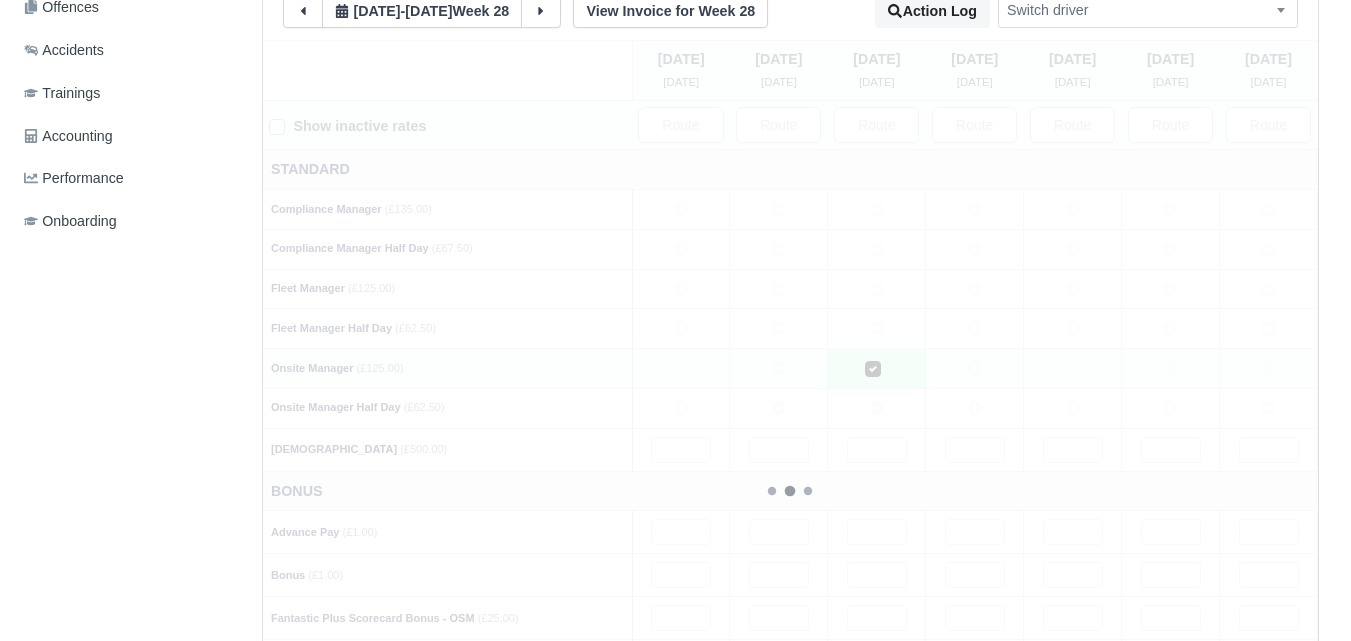 type 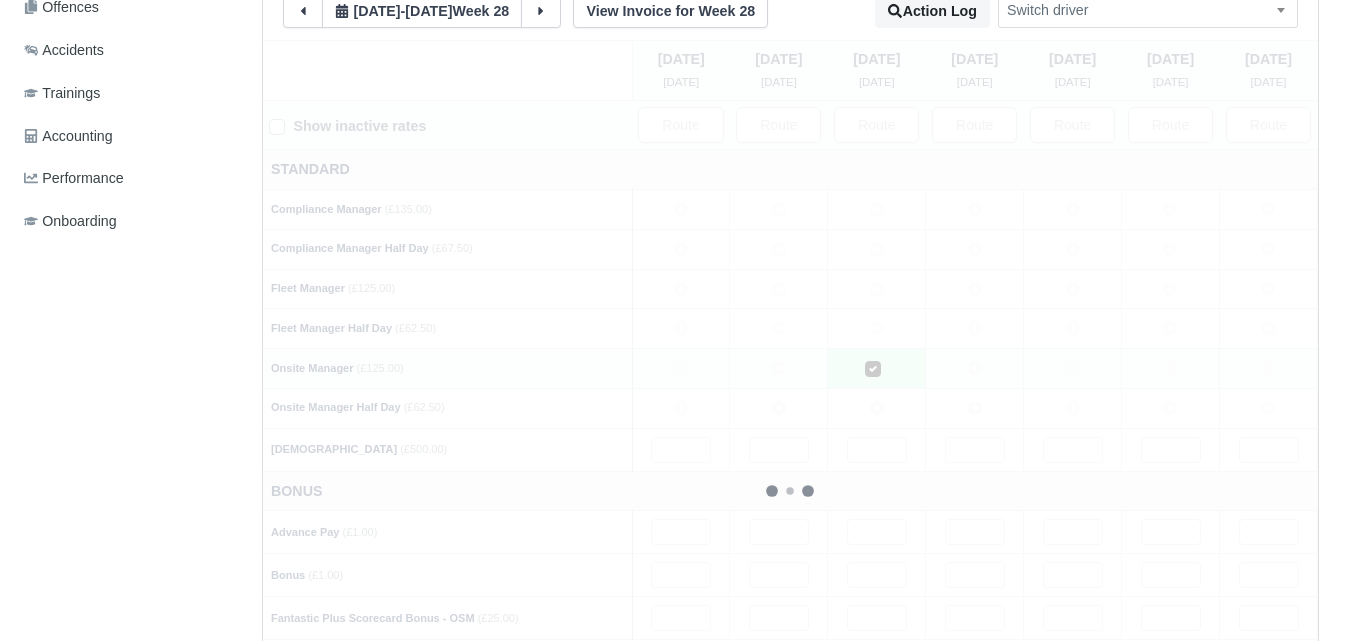 type 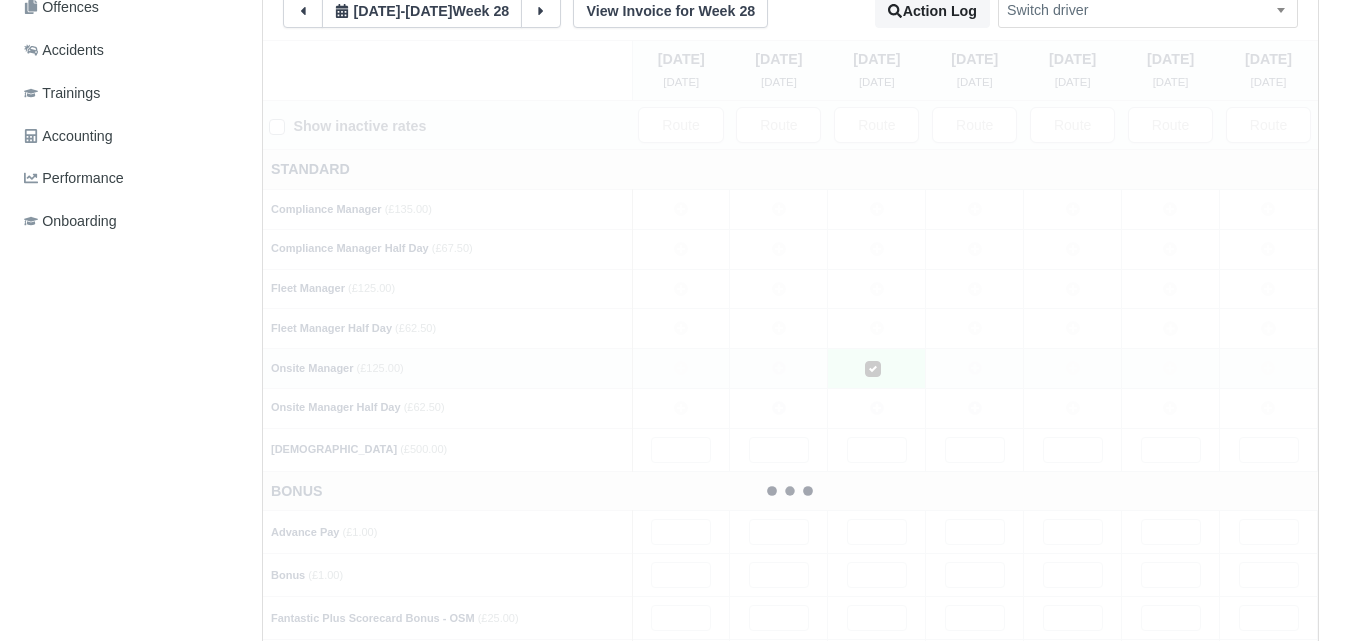 type 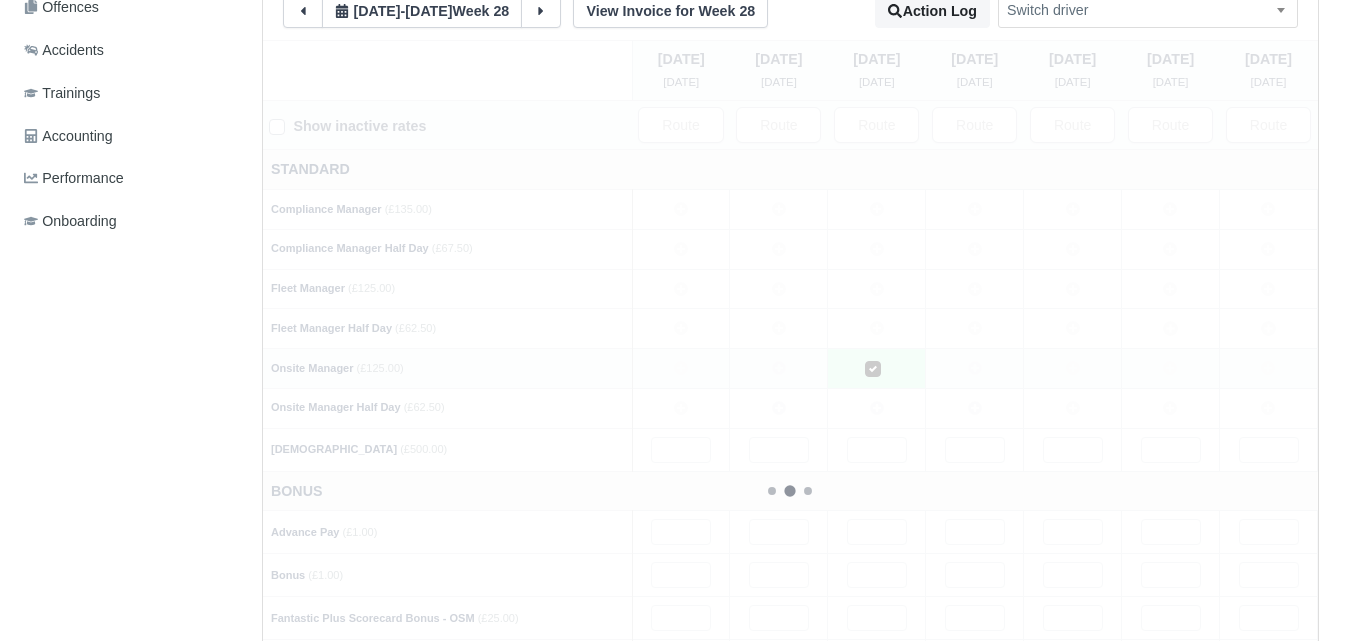 type 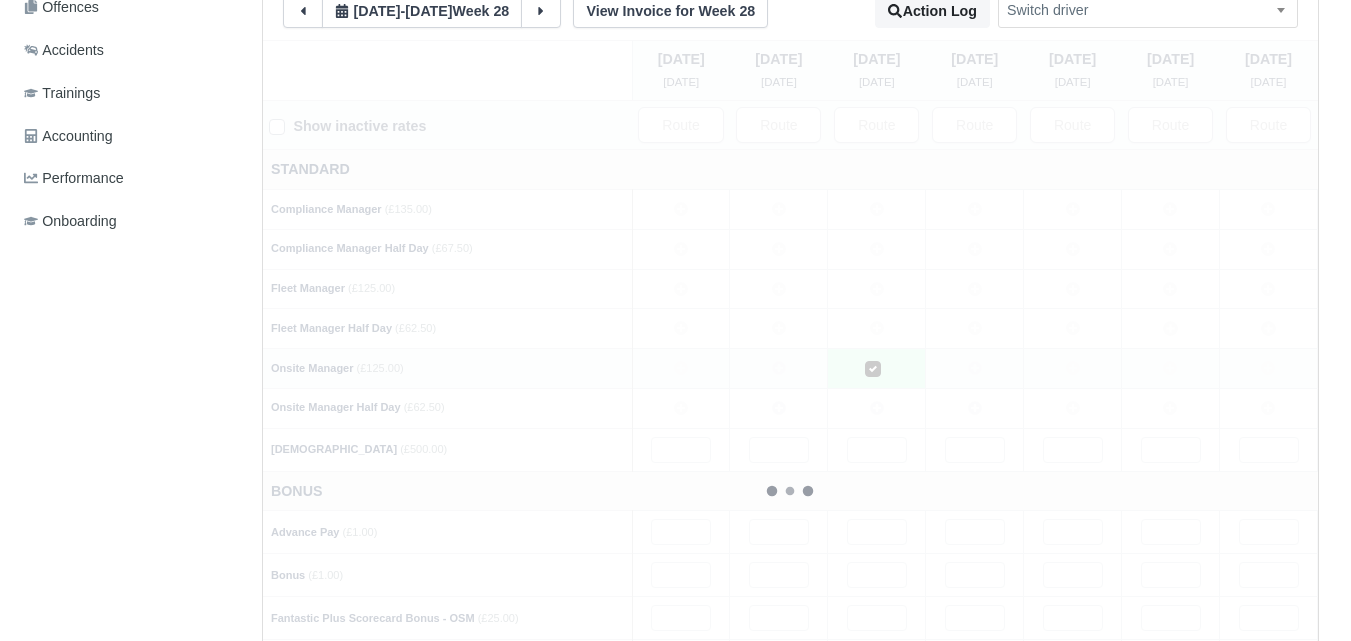 type 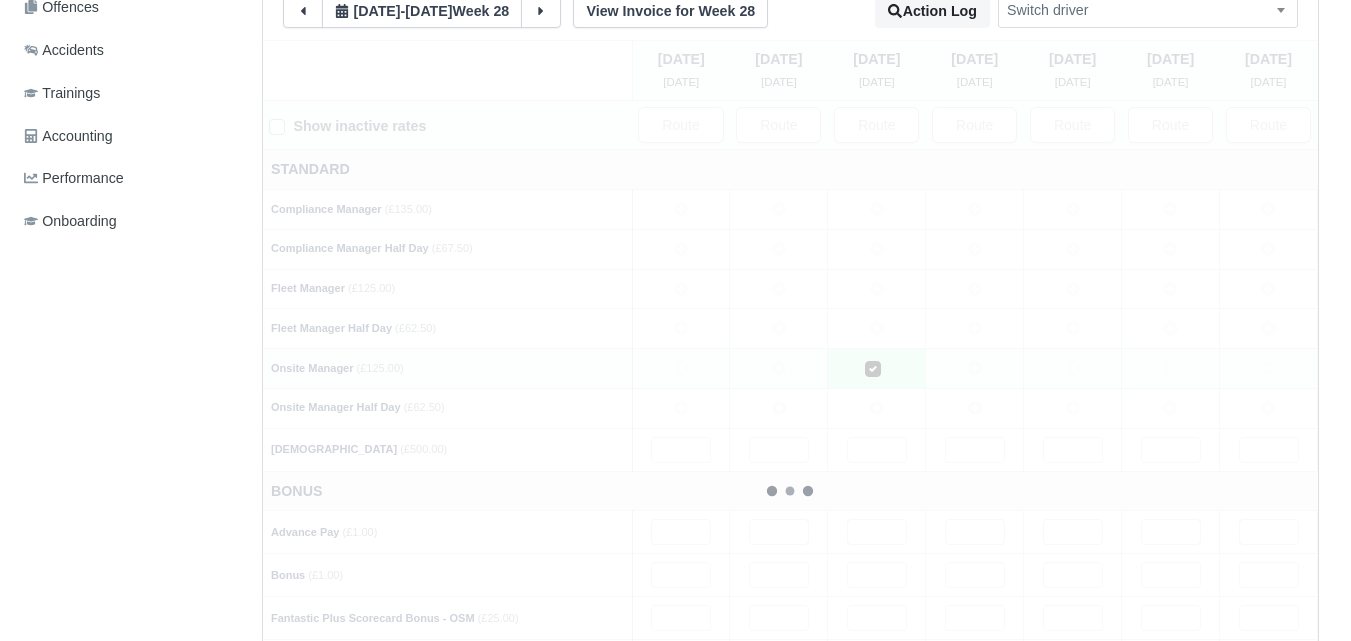 type 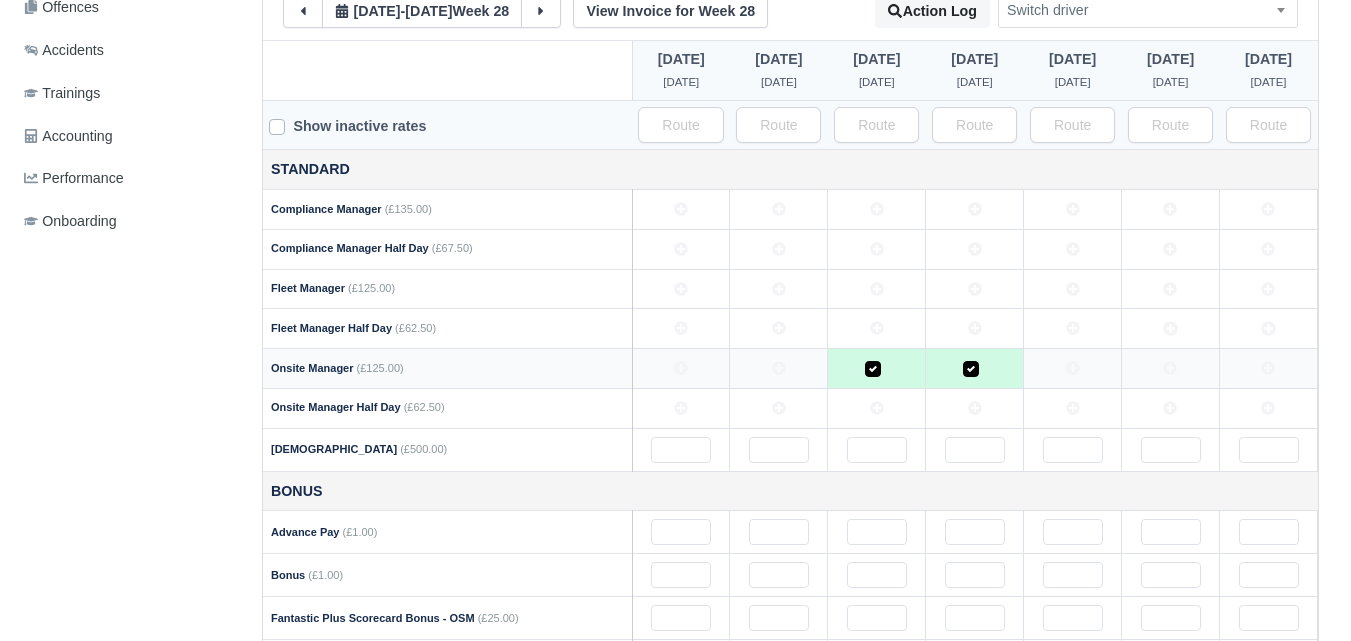 click at bounding box center [1073, 369] 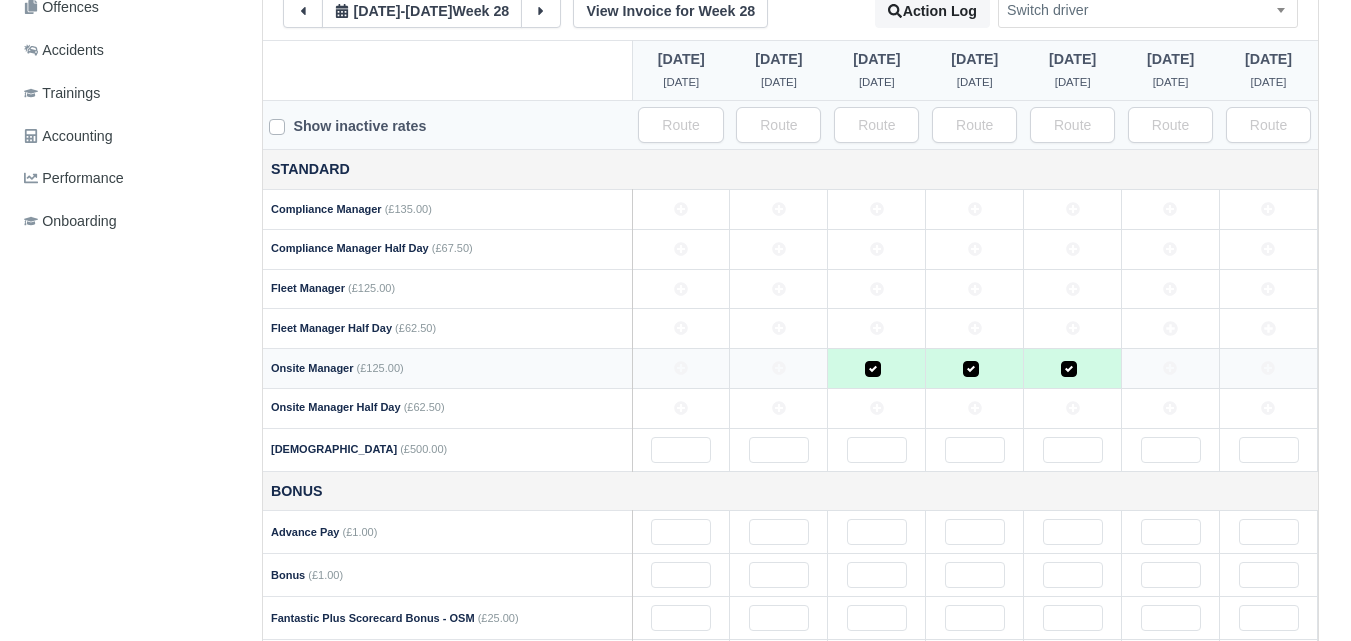 click 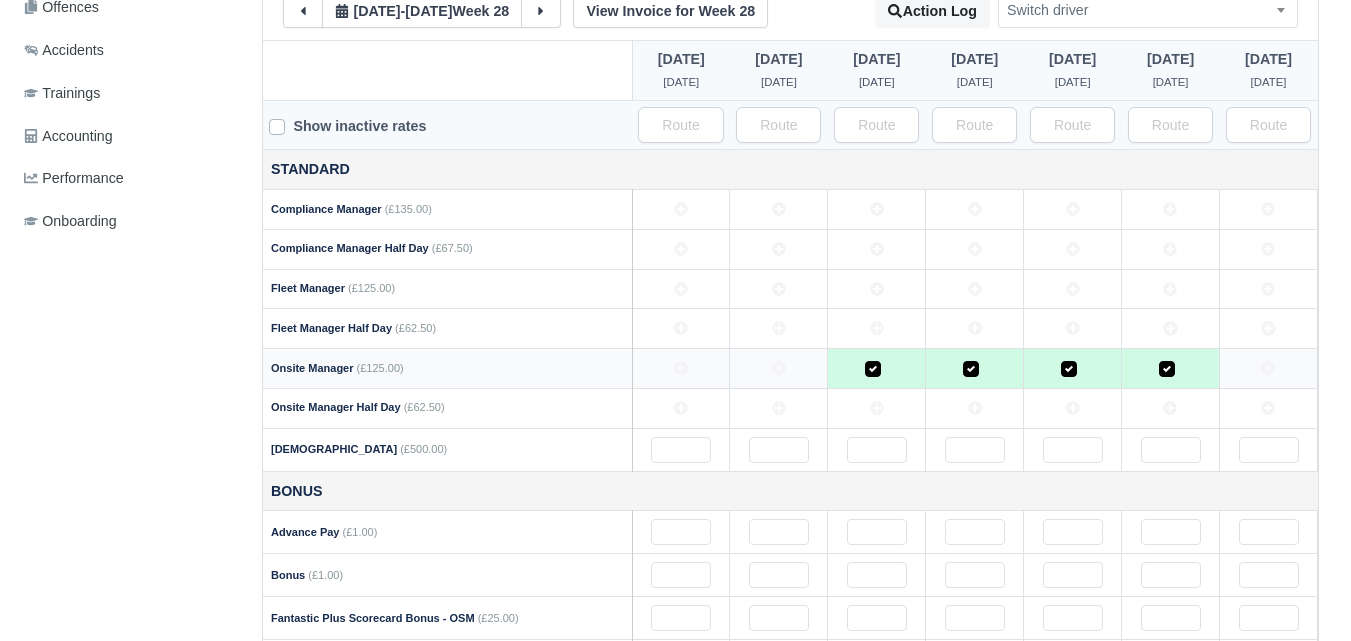 click at bounding box center [1269, 369] 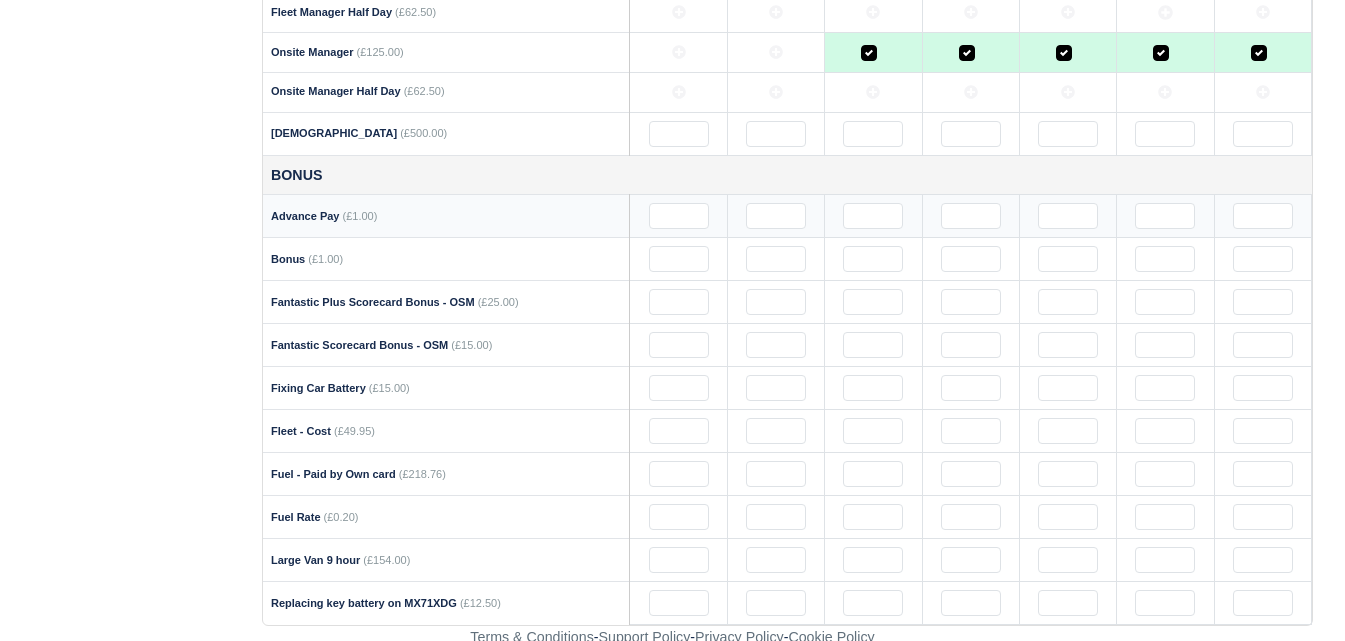 scroll, scrollTop: 993, scrollLeft: 0, axis: vertical 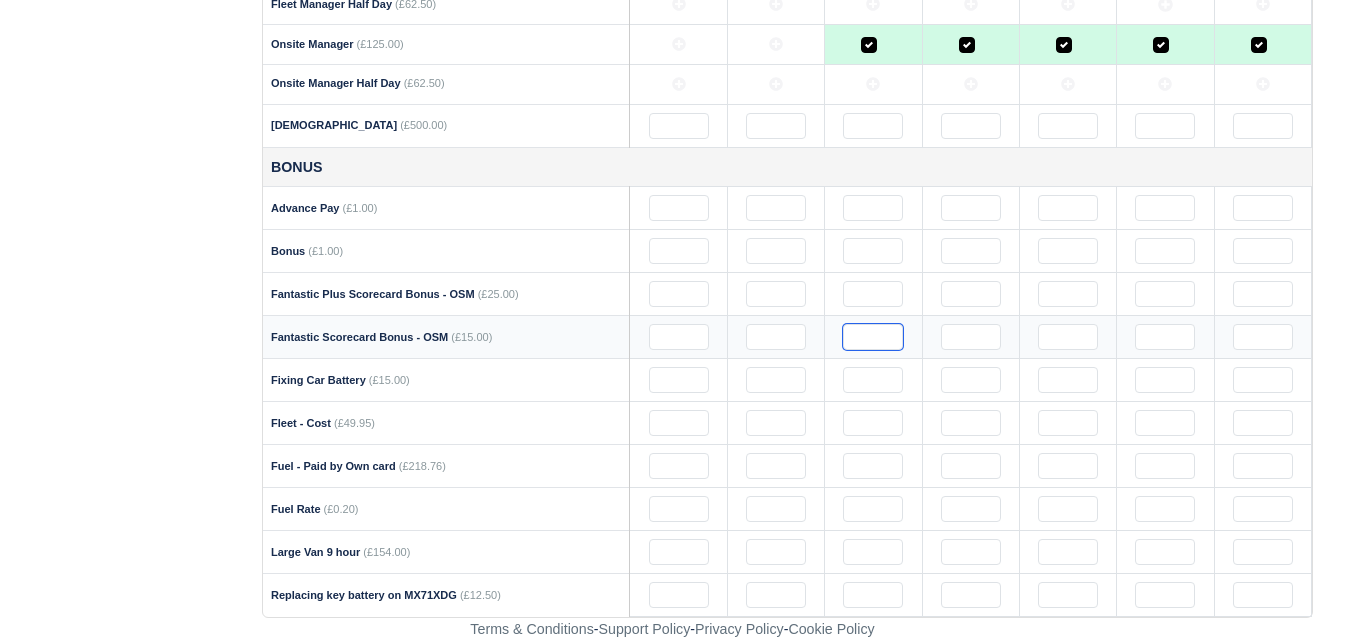 click at bounding box center (873, 337) 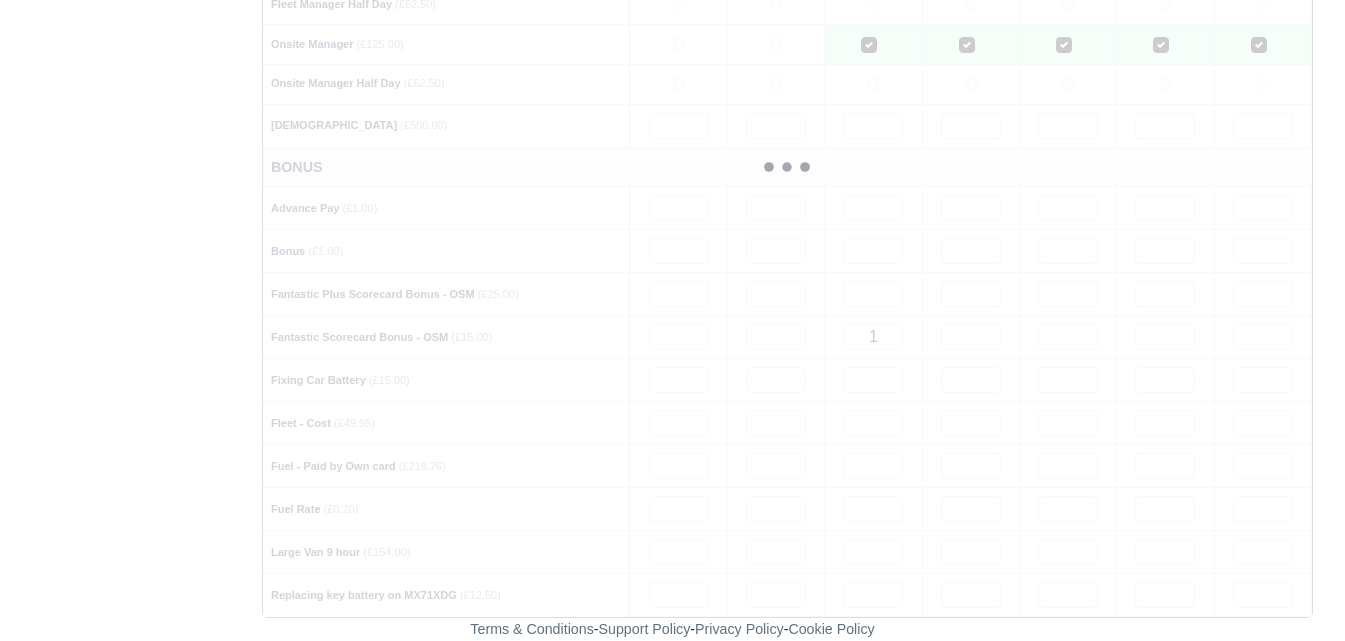 click at bounding box center (787, 166) 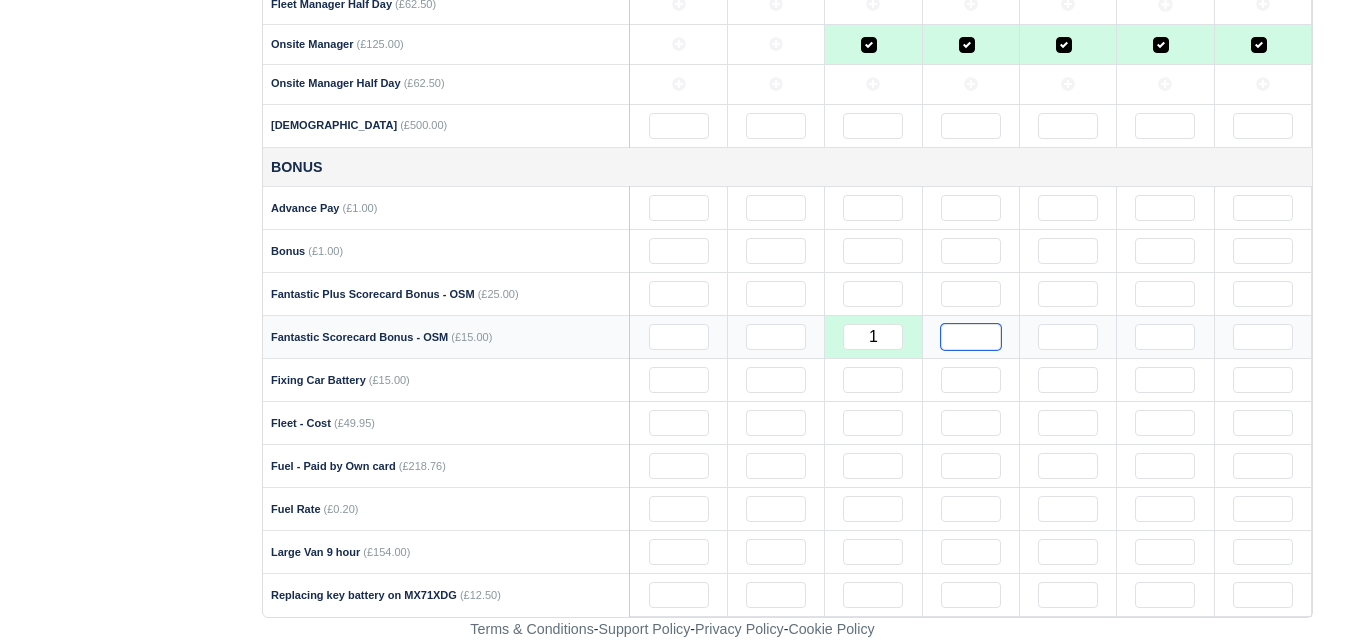 click at bounding box center (971, 337) 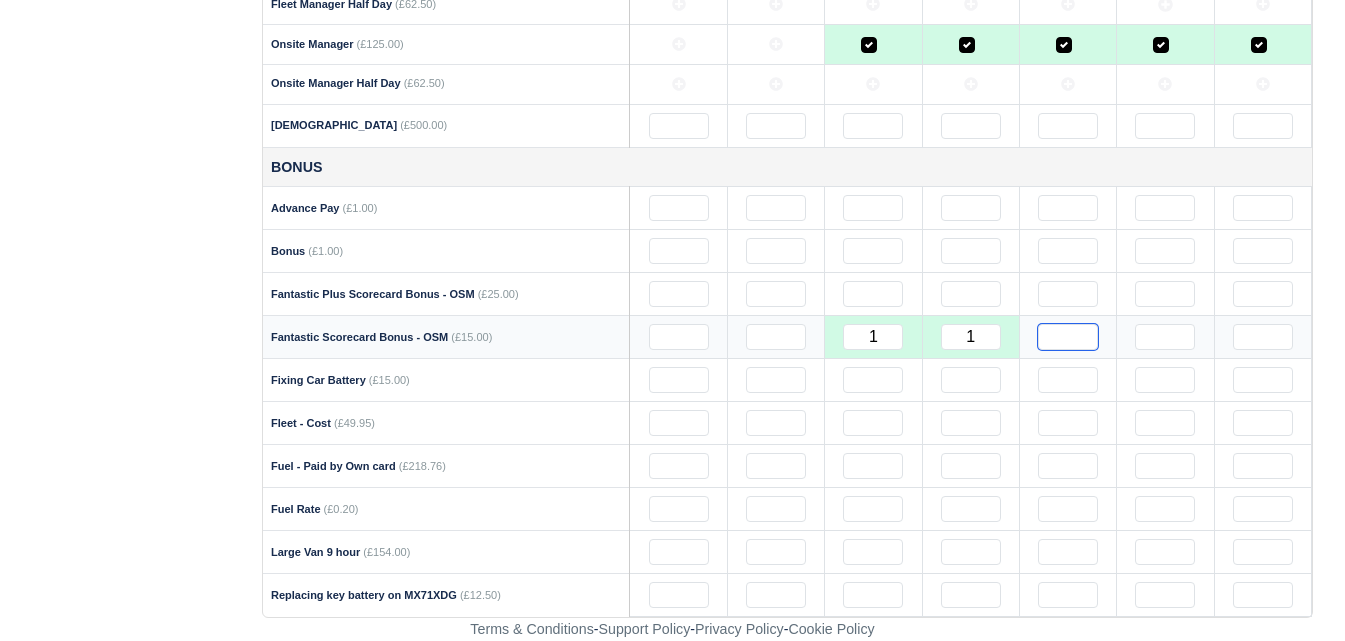 click at bounding box center [1068, 337] 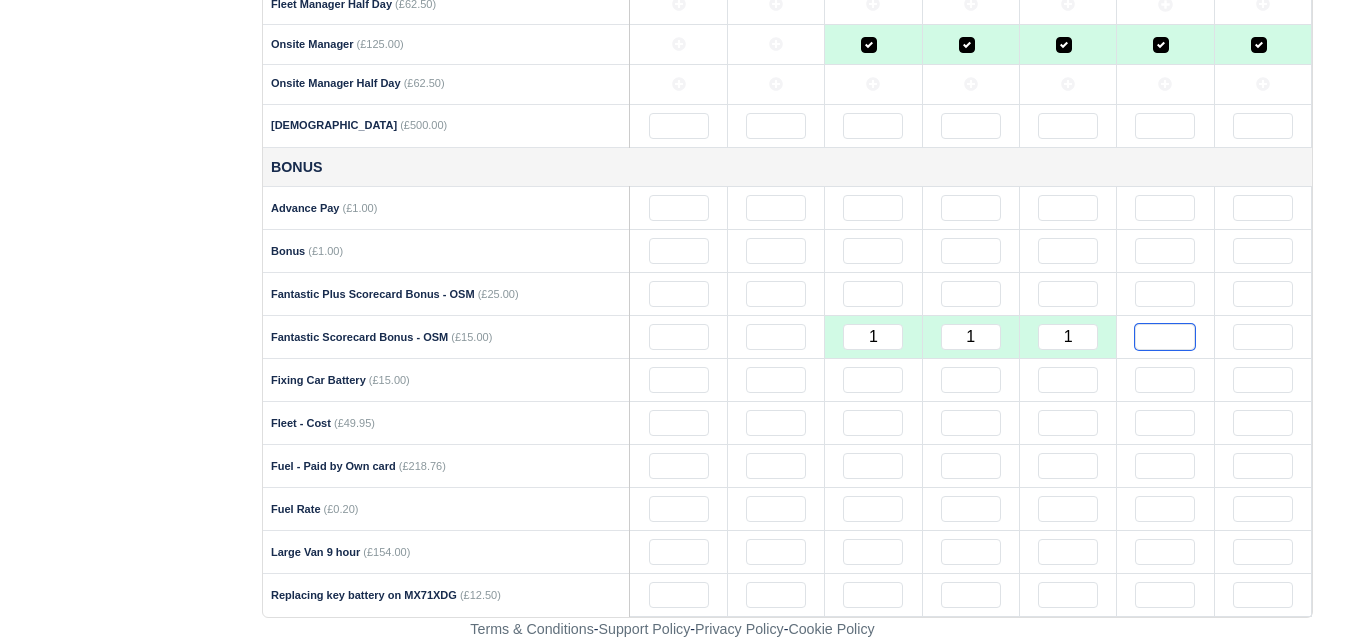 click at bounding box center (1165, 337) 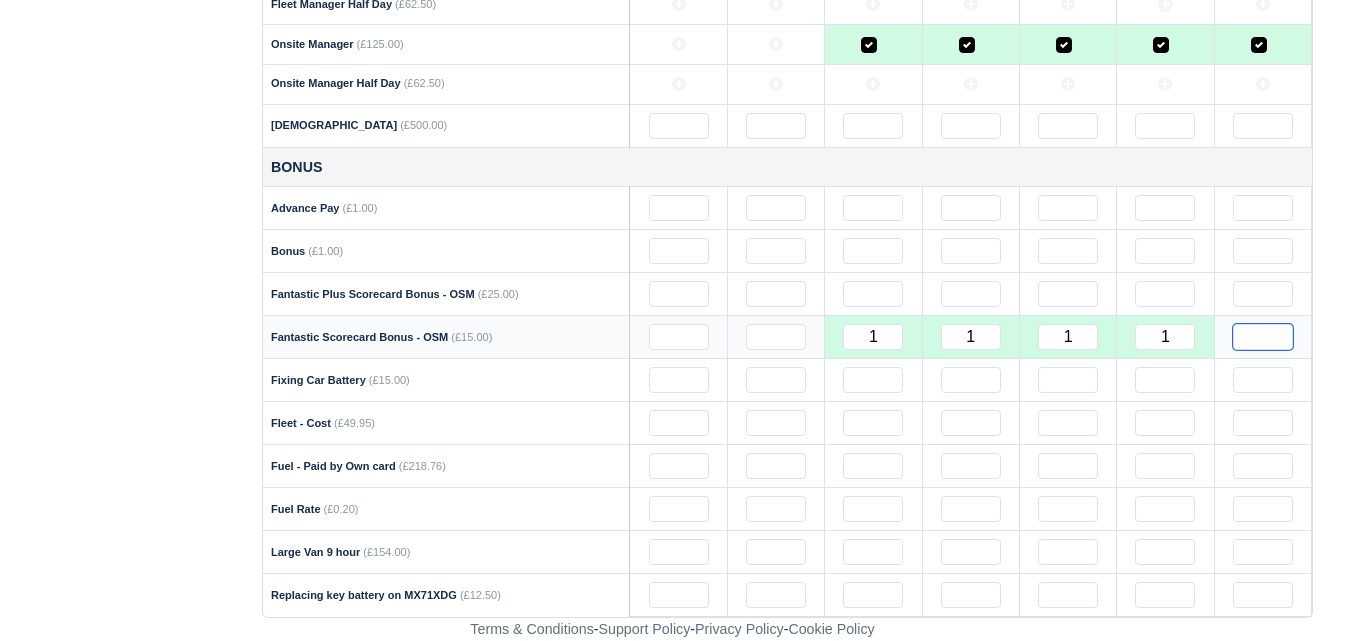 click at bounding box center (1263, 337) 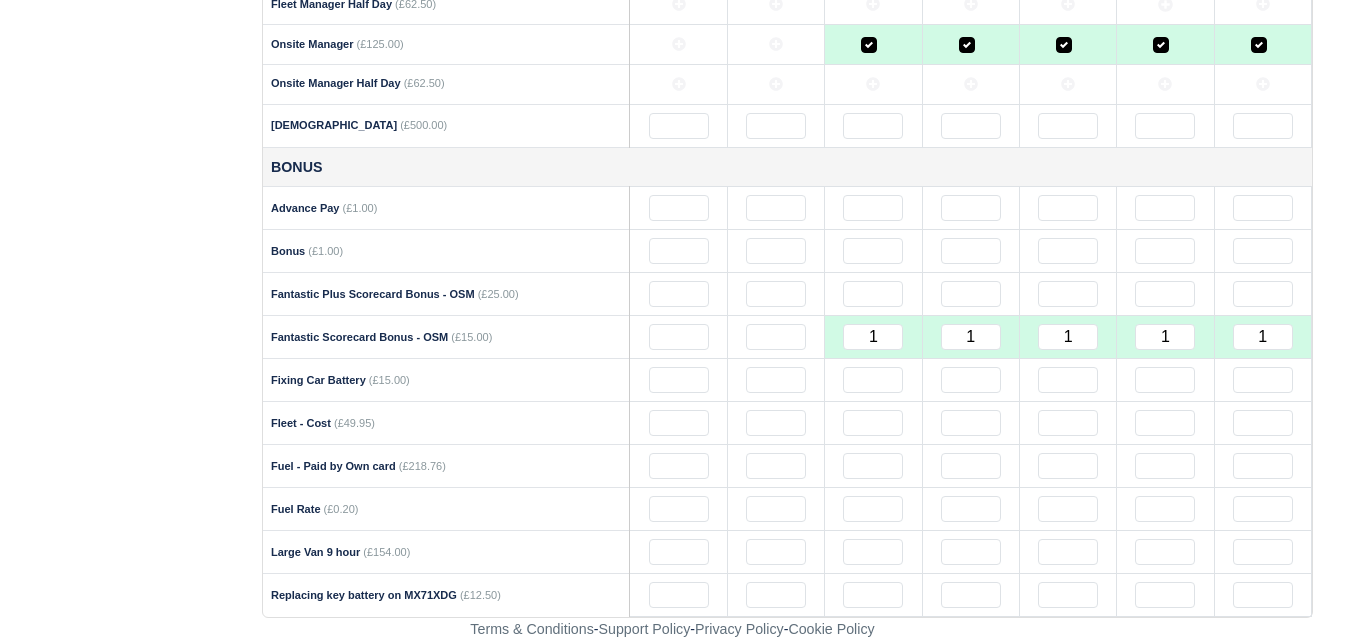 click on "Details
Timesheet
Invoices
Wallet
Customer Escalations
Notes
Attendance" at bounding box center (131, -70) 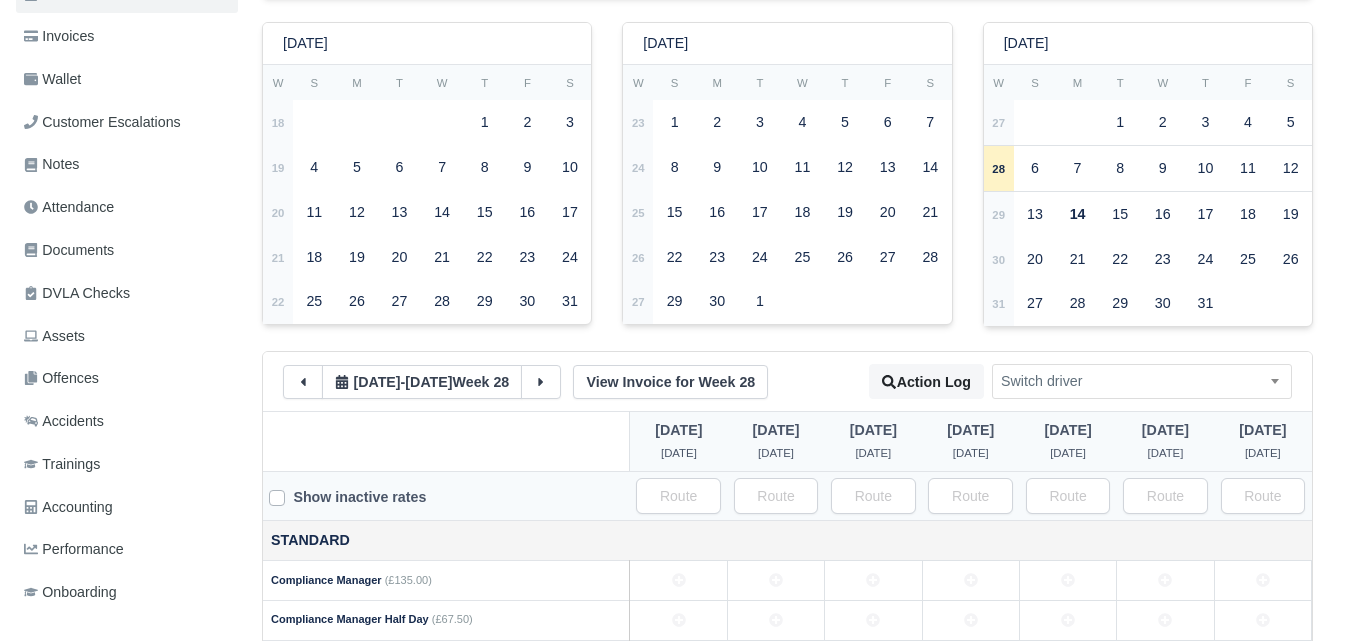 scroll, scrollTop: 0, scrollLeft: 0, axis: both 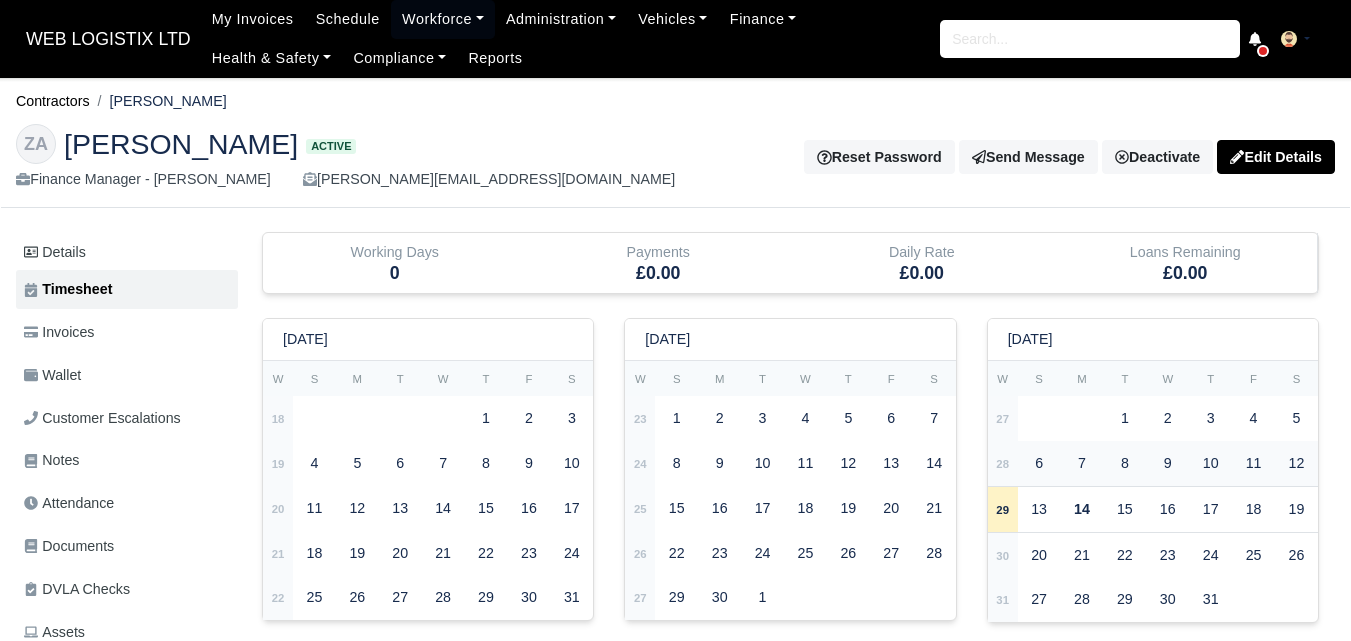click on "28" at bounding box center [1003, 463] 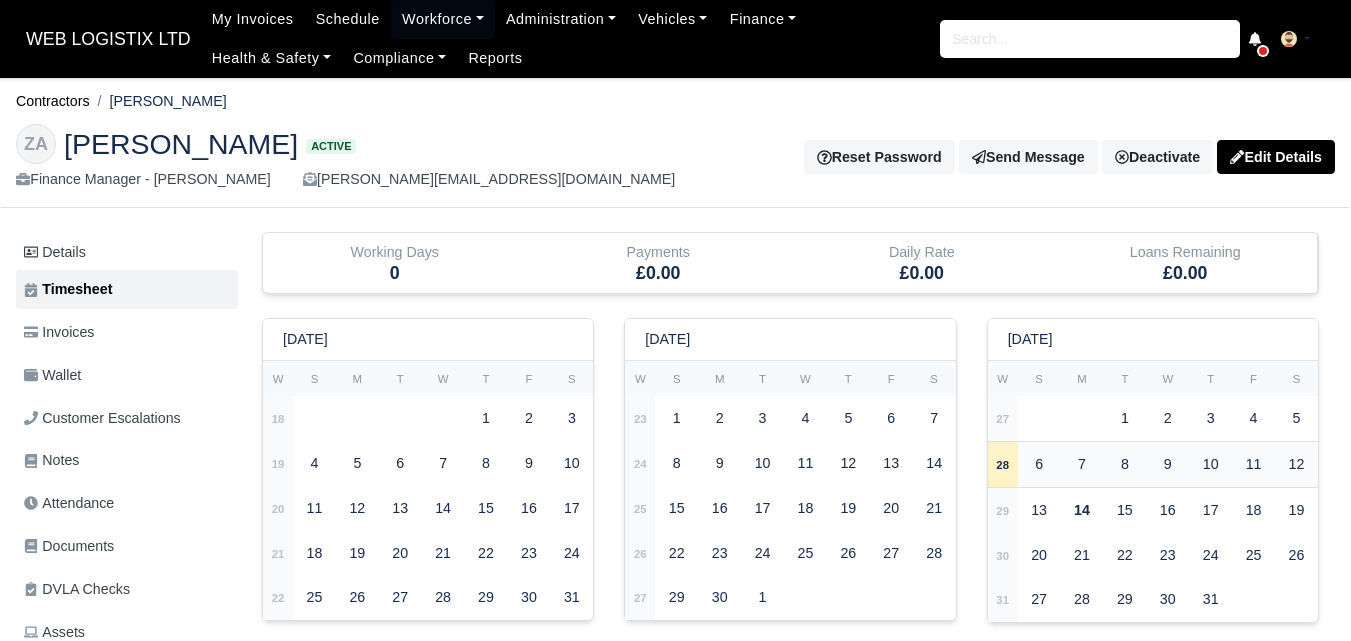 type 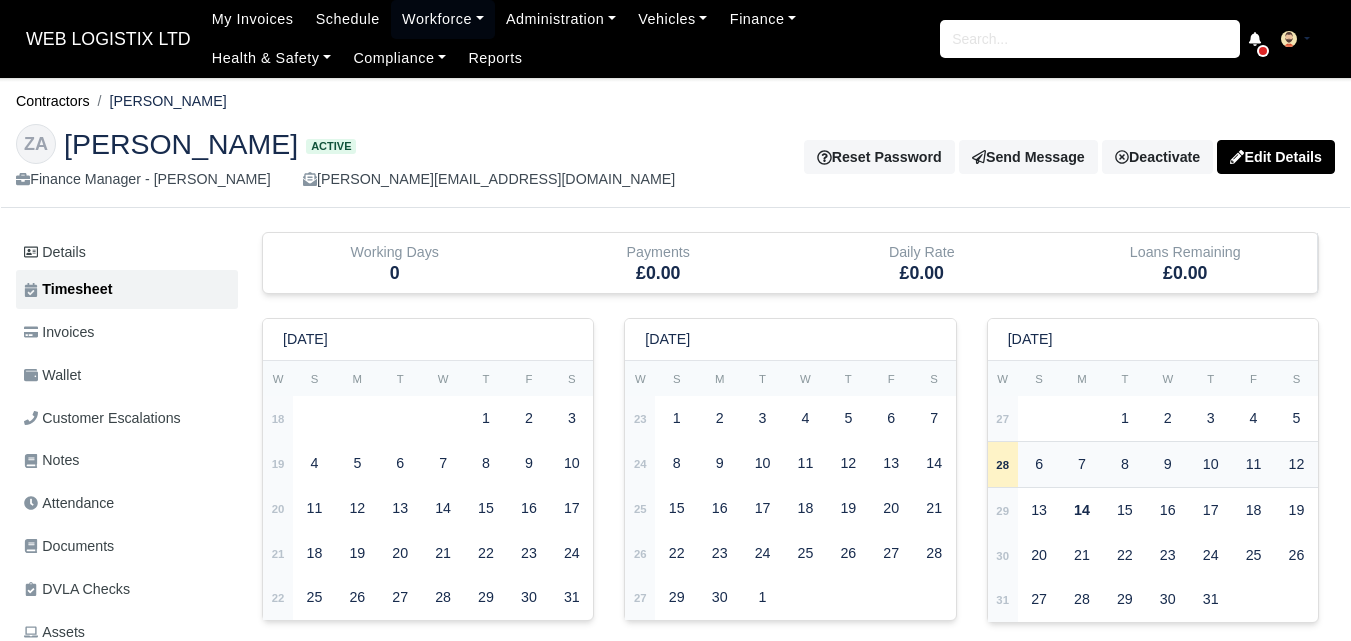 type 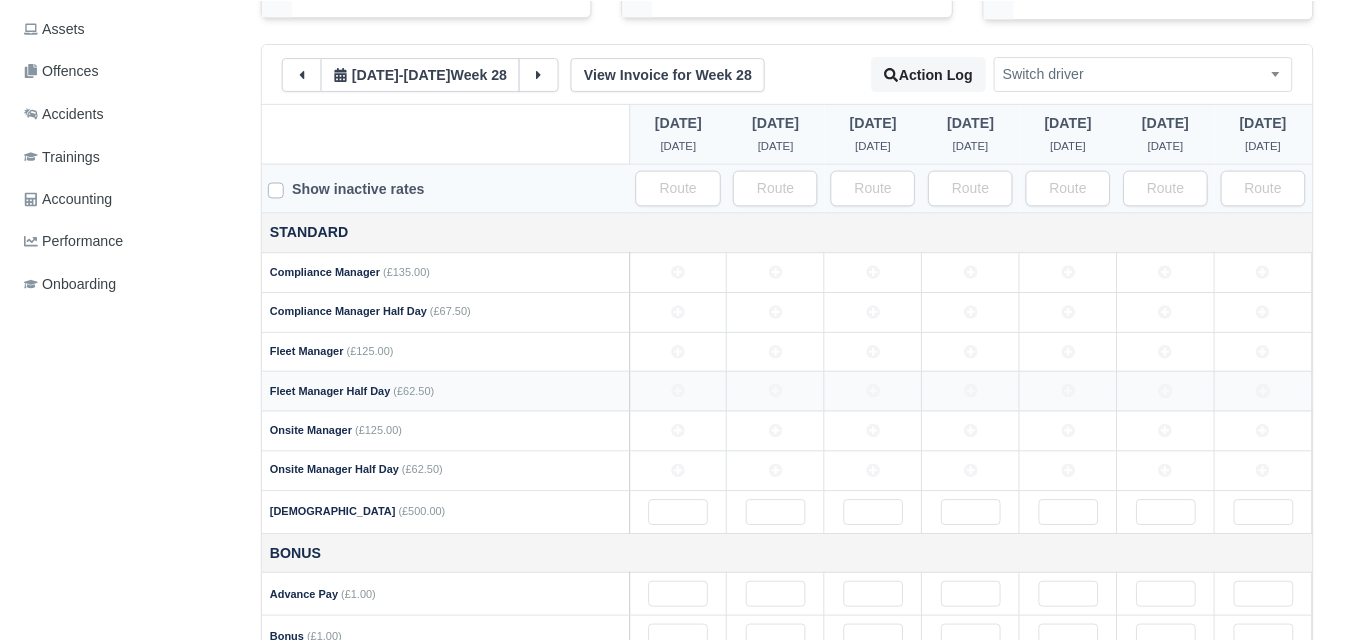scroll, scrollTop: 667, scrollLeft: 0, axis: vertical 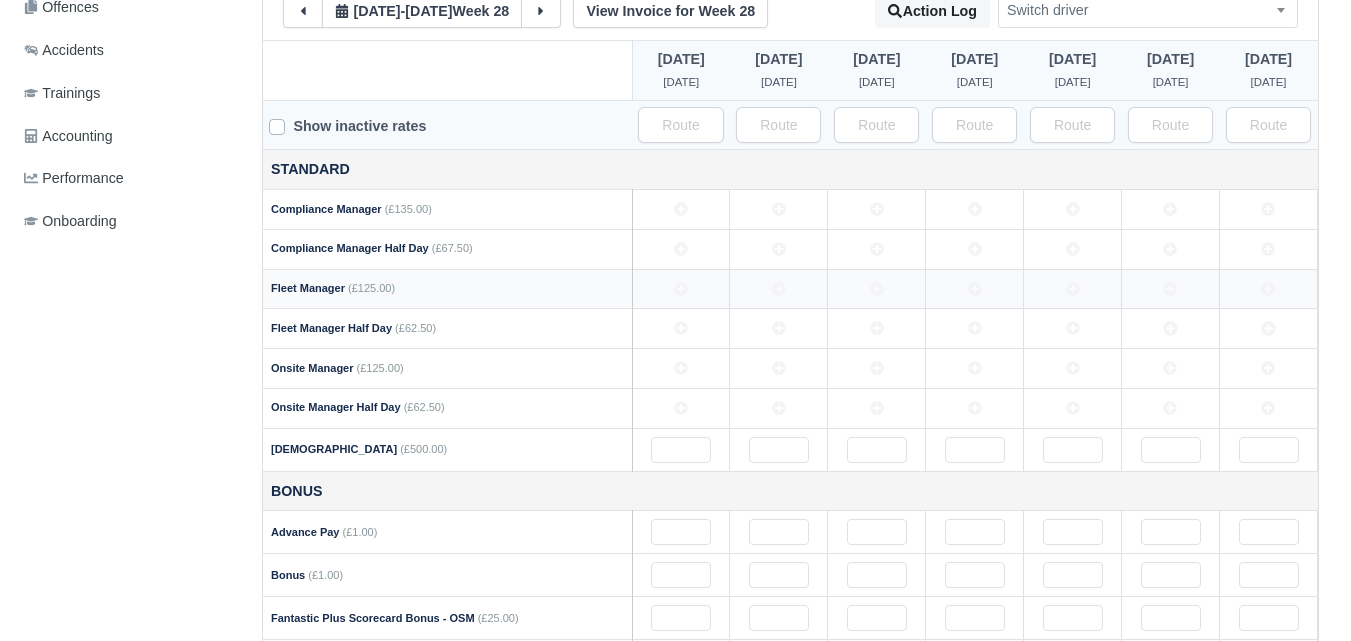 click 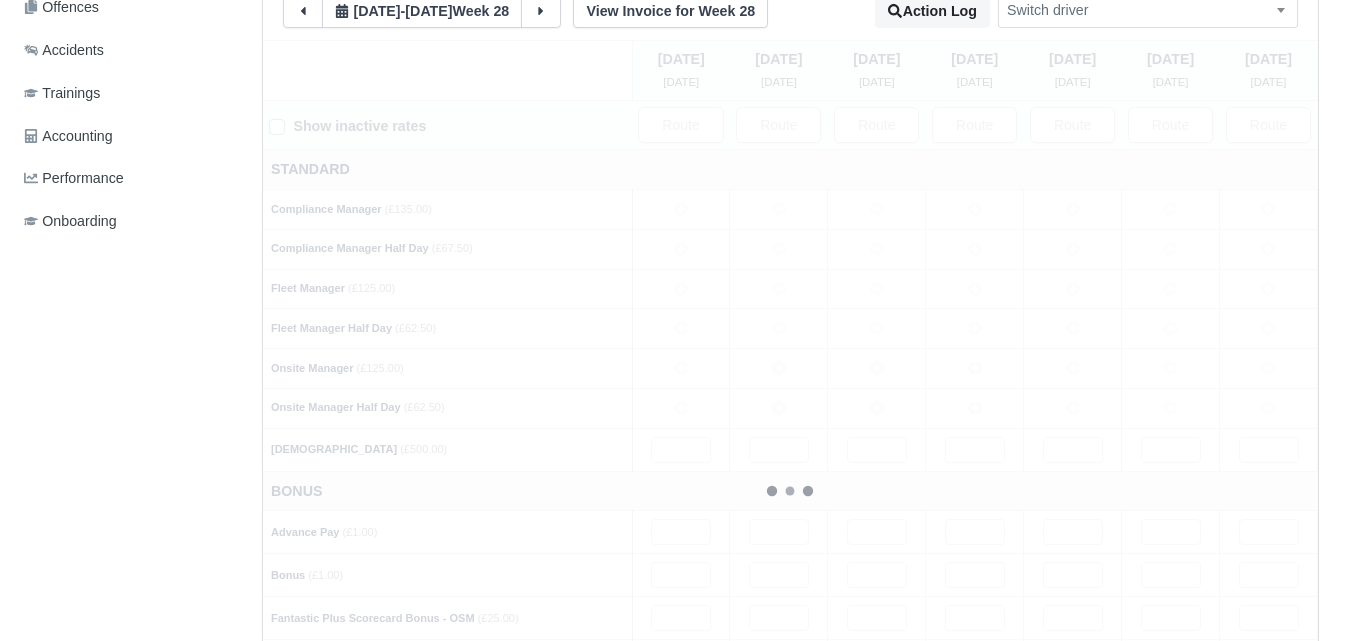type 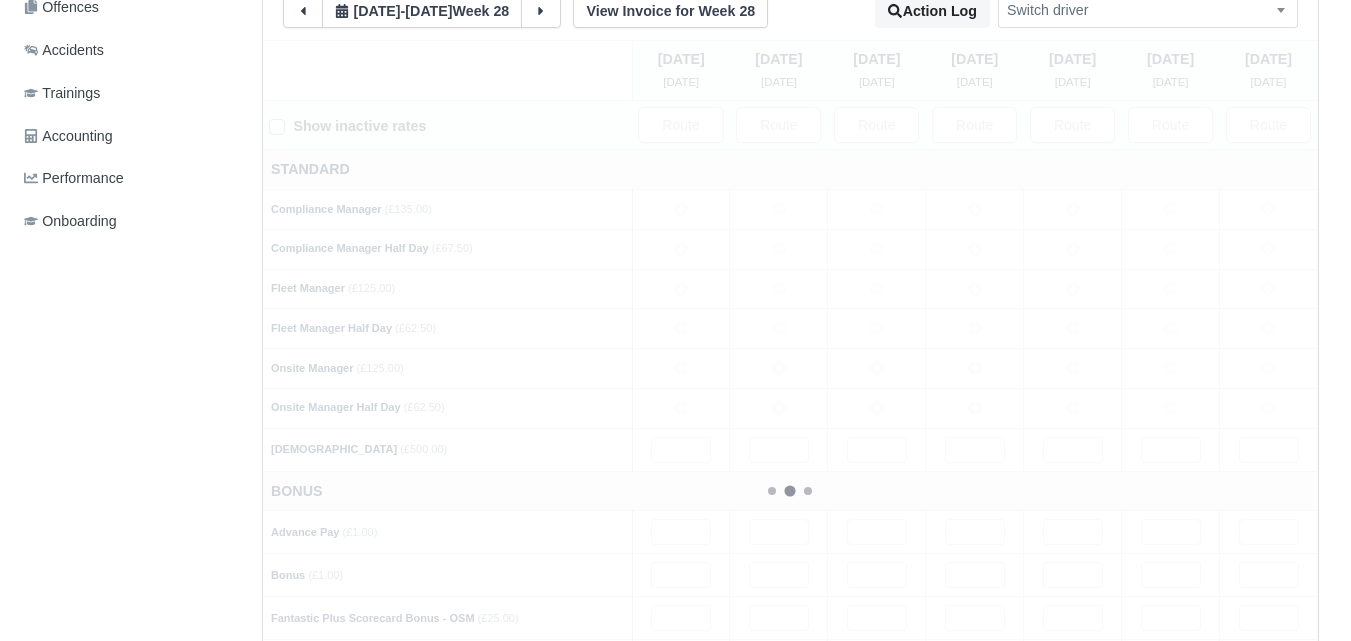 type 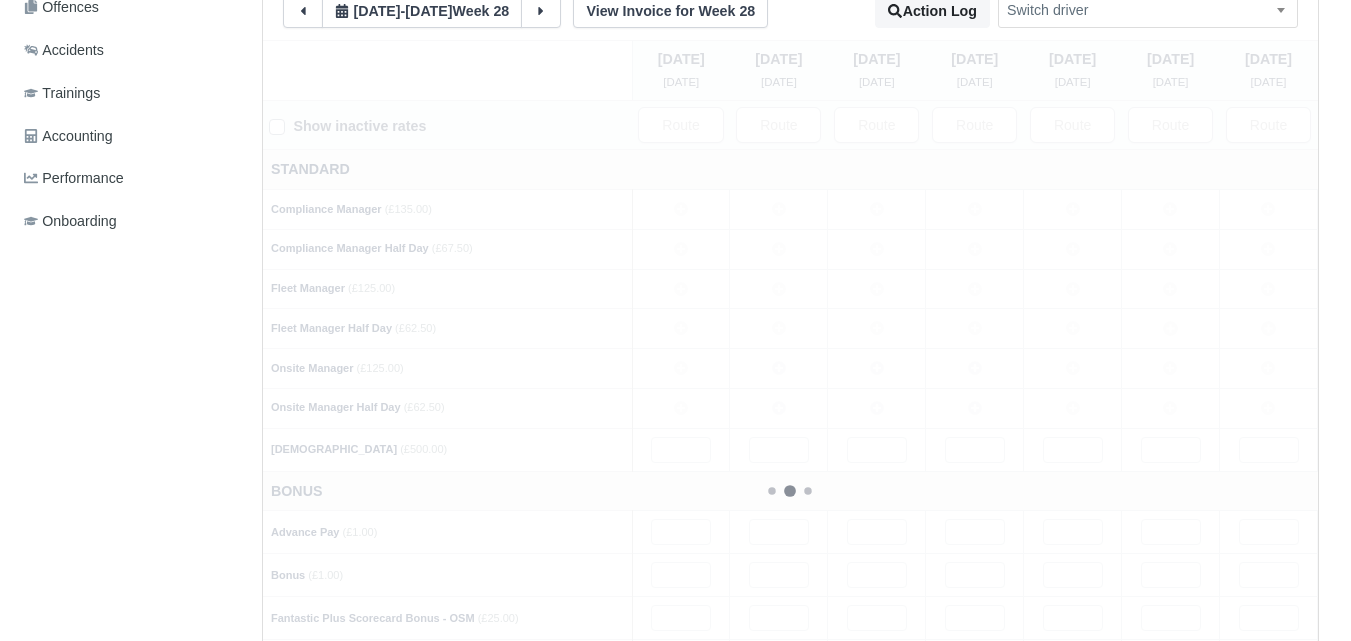 type 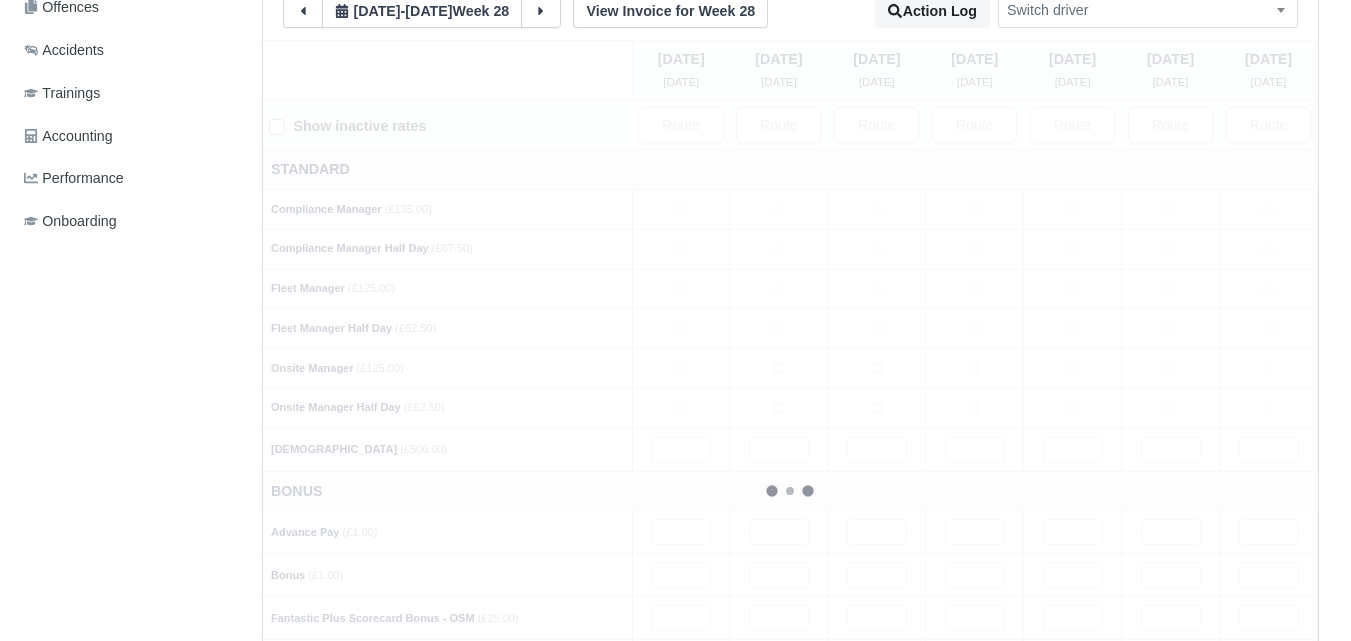 type 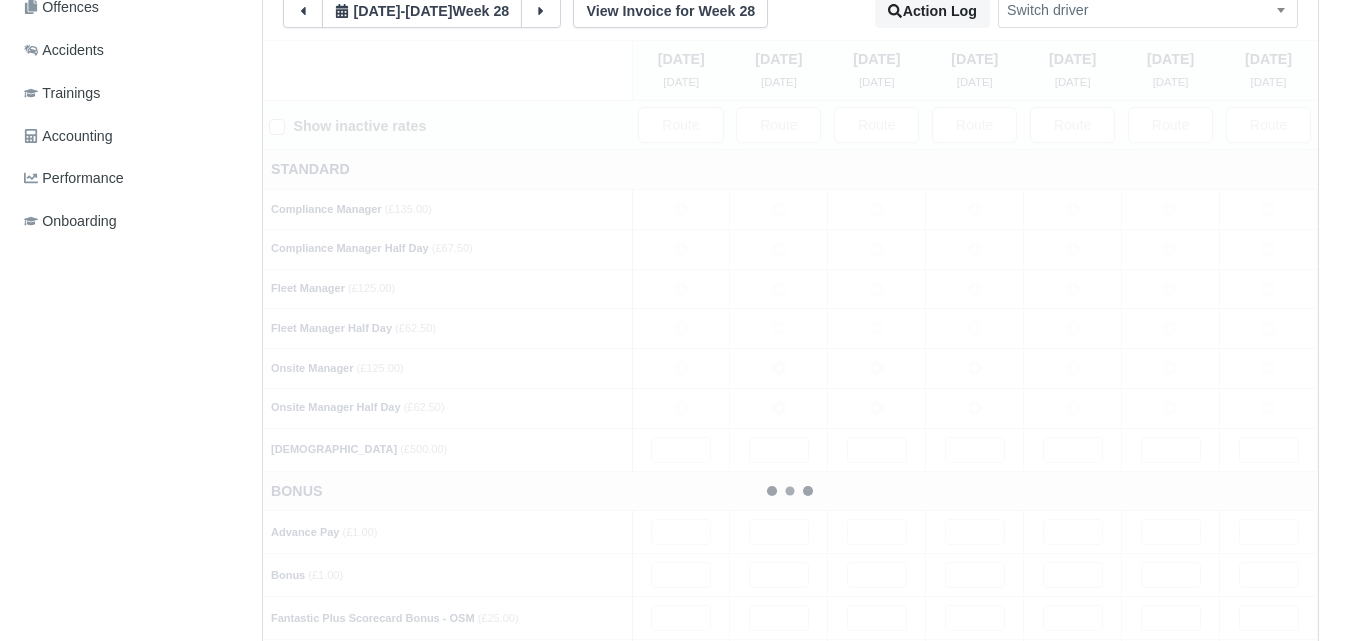type 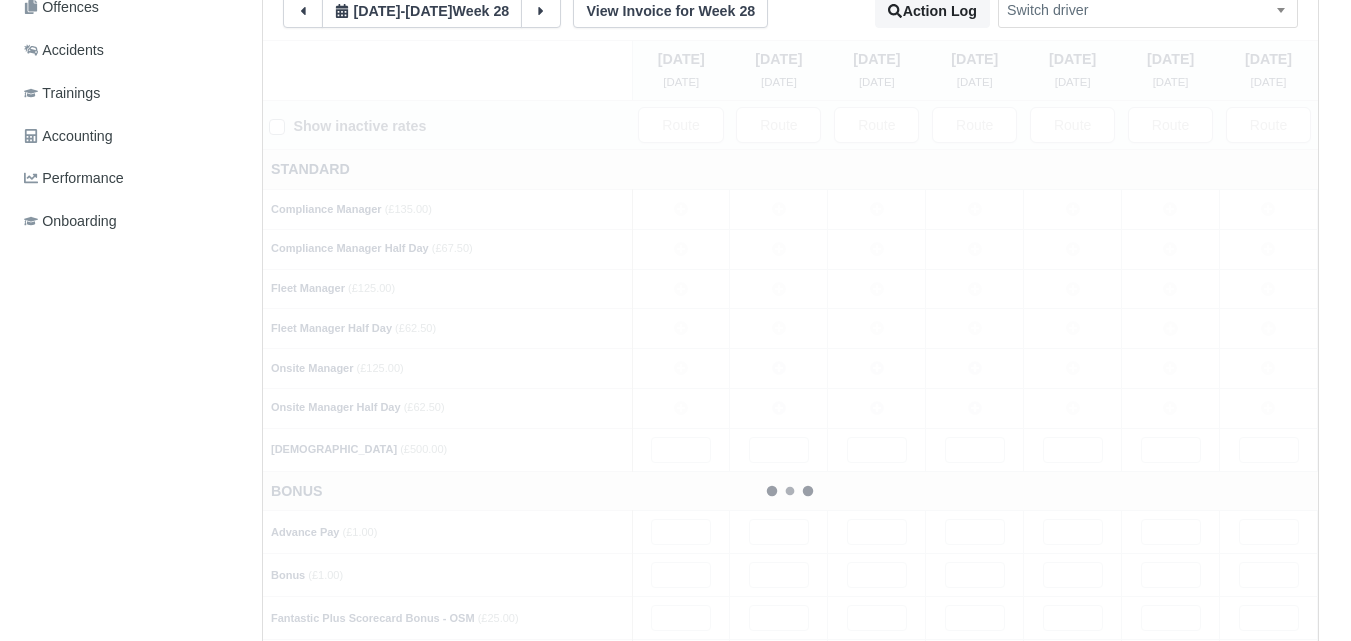 type 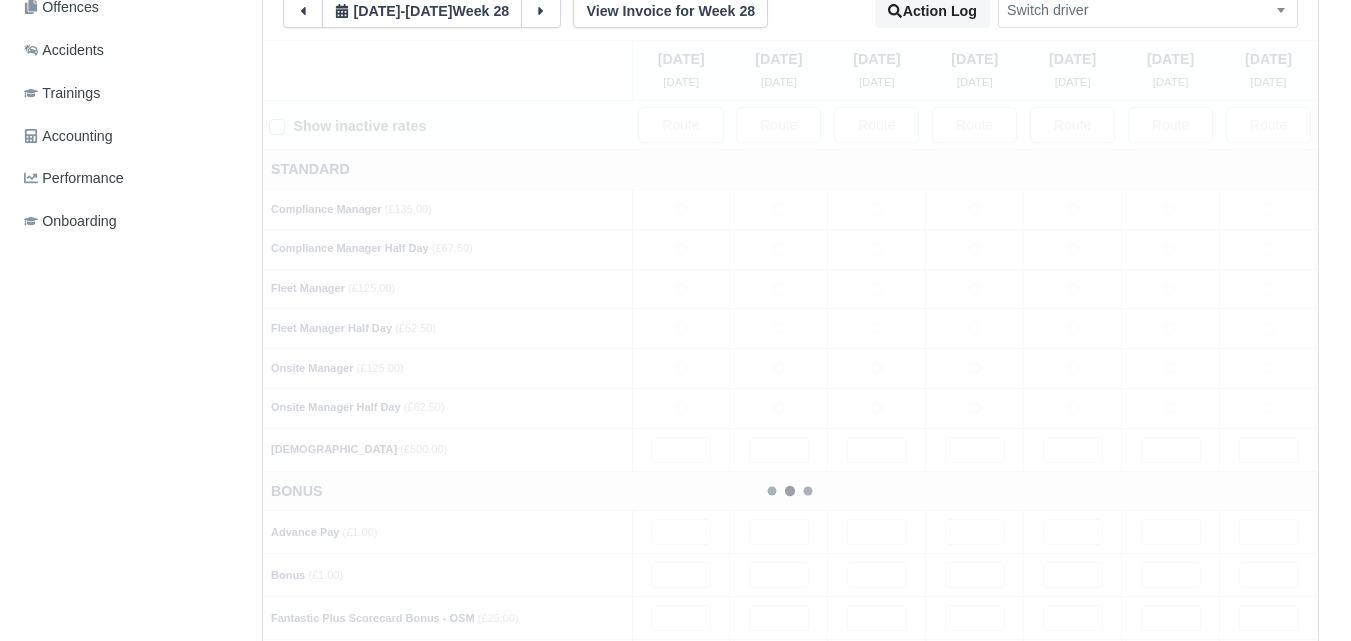 type 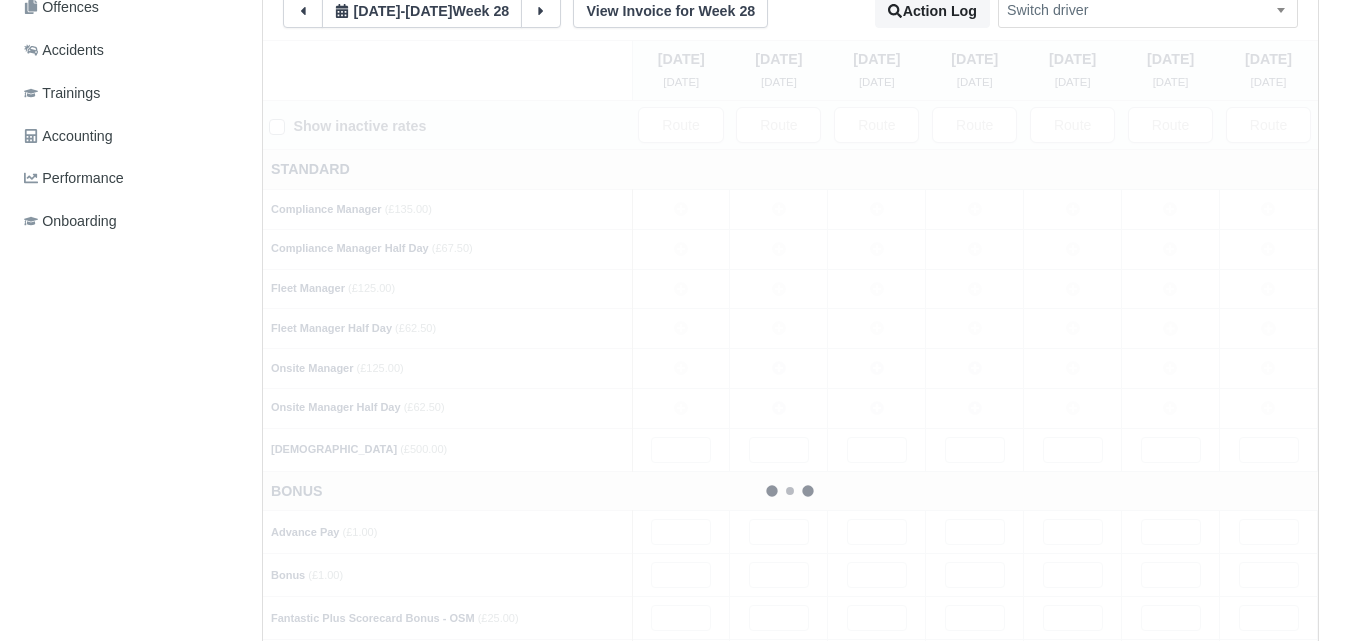 type 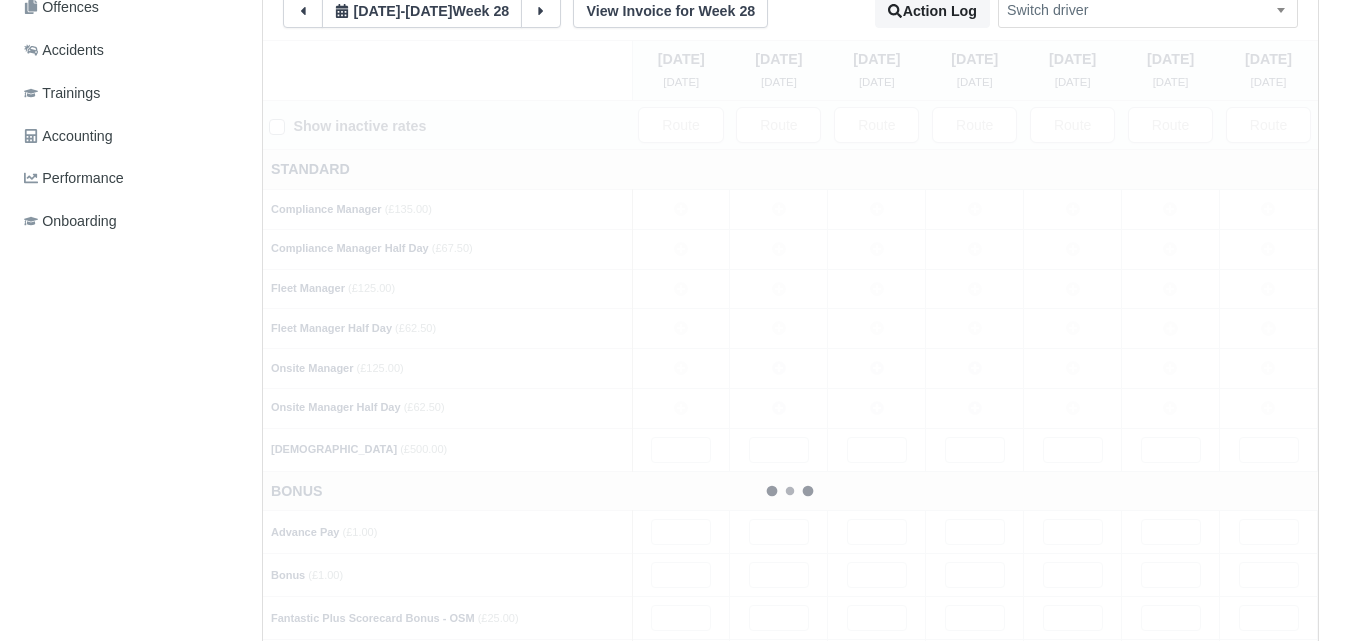 type 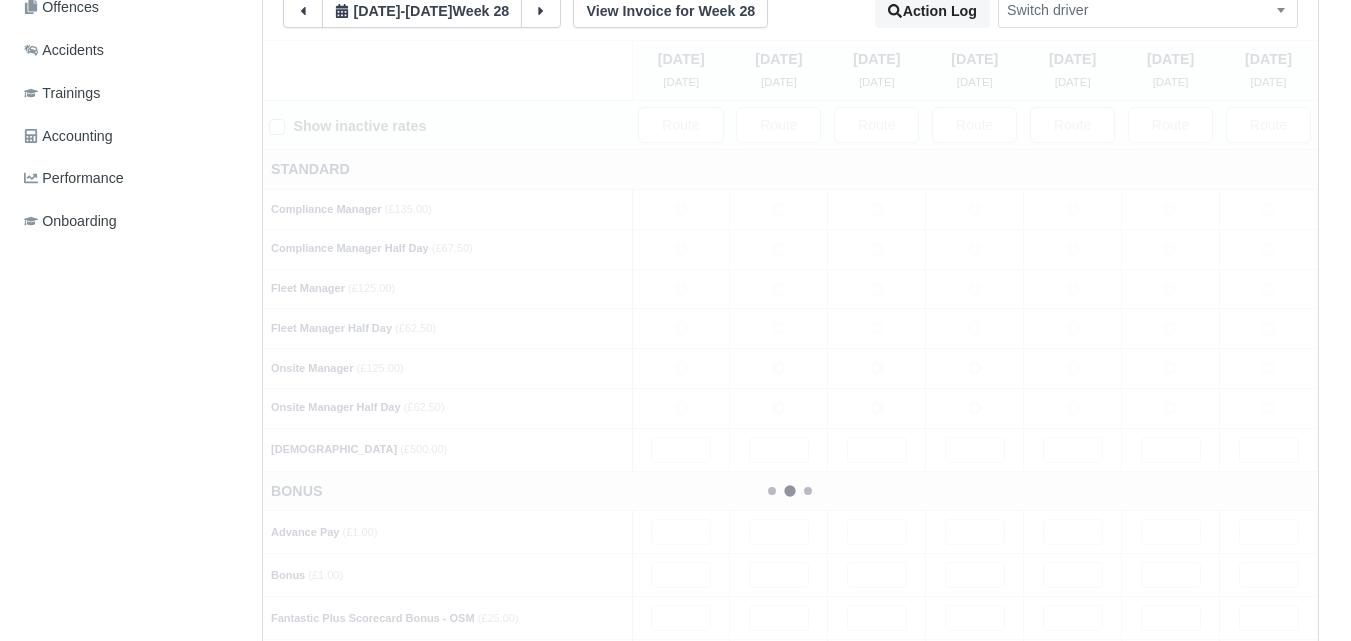 type 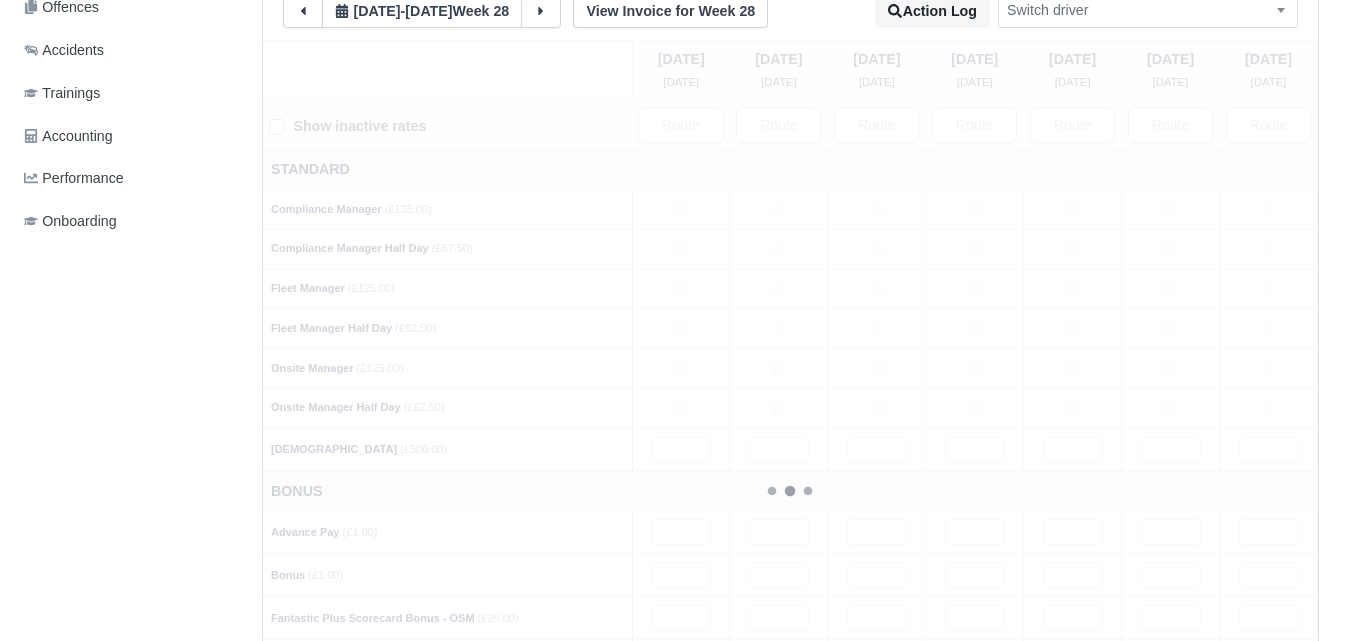 type 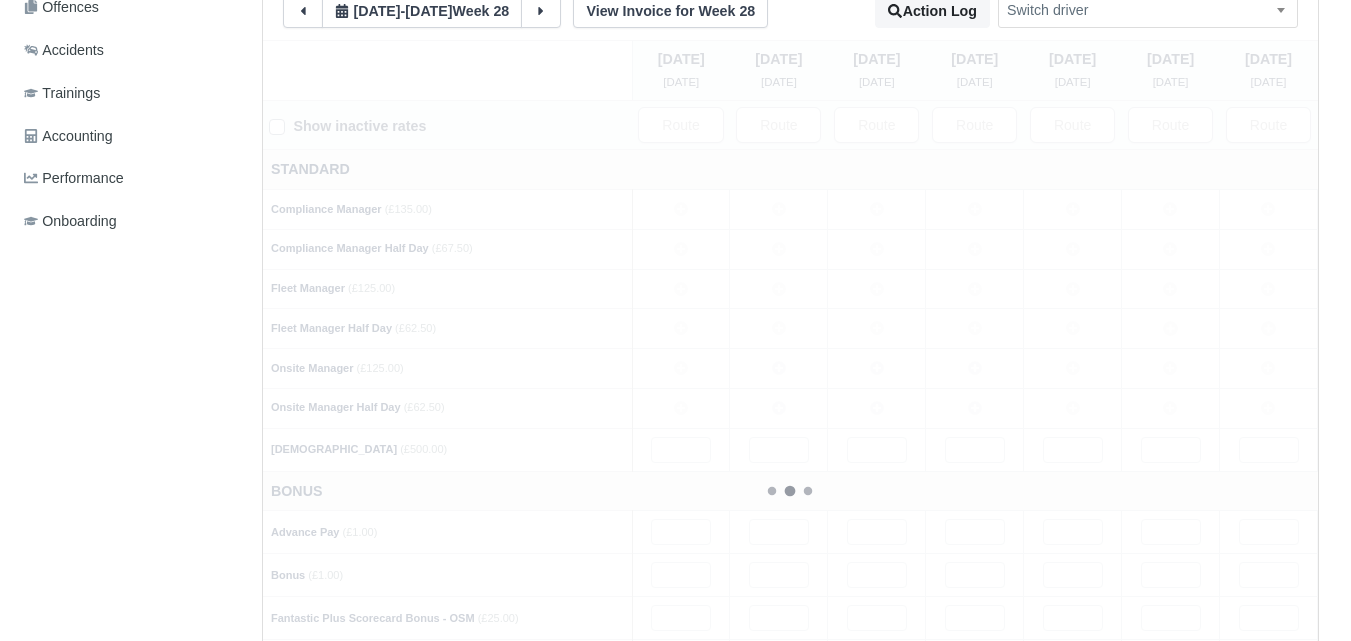 type 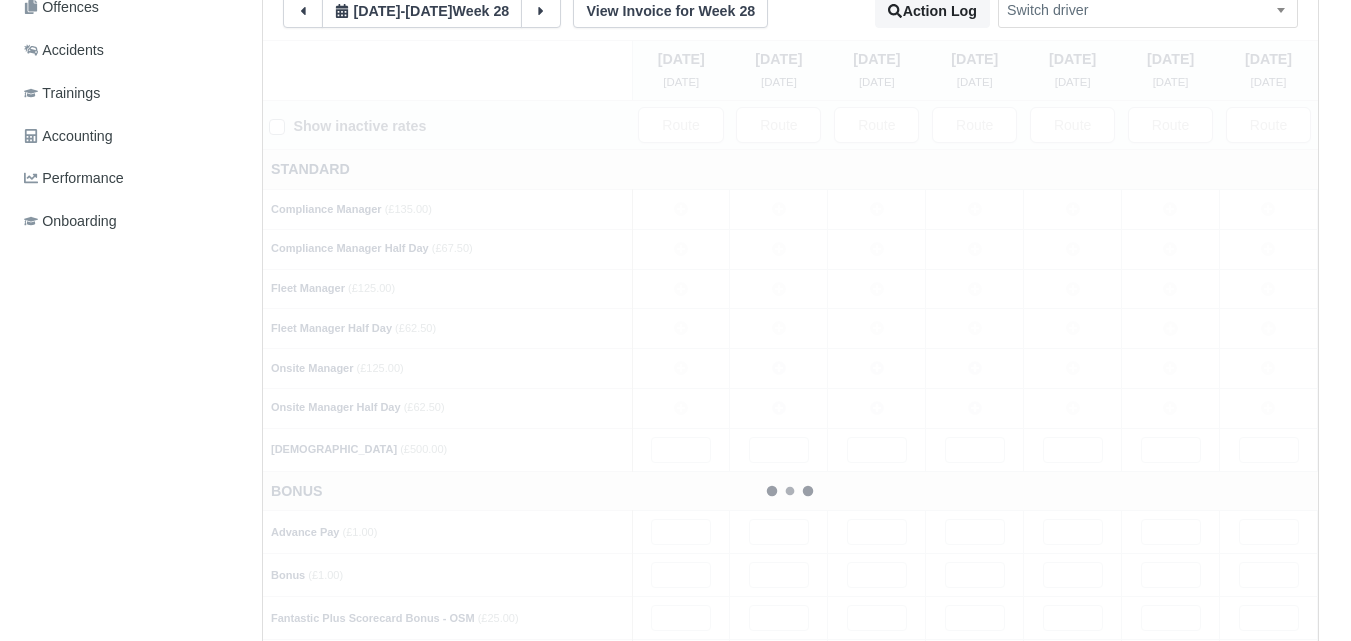 type 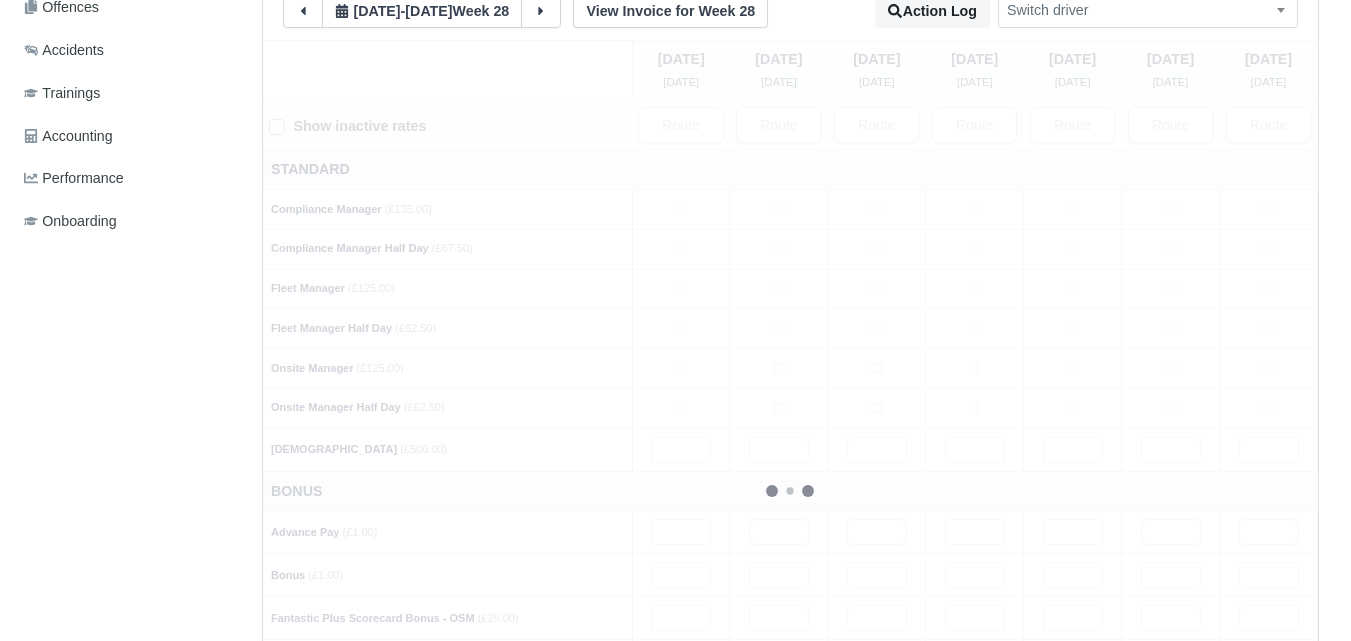 type 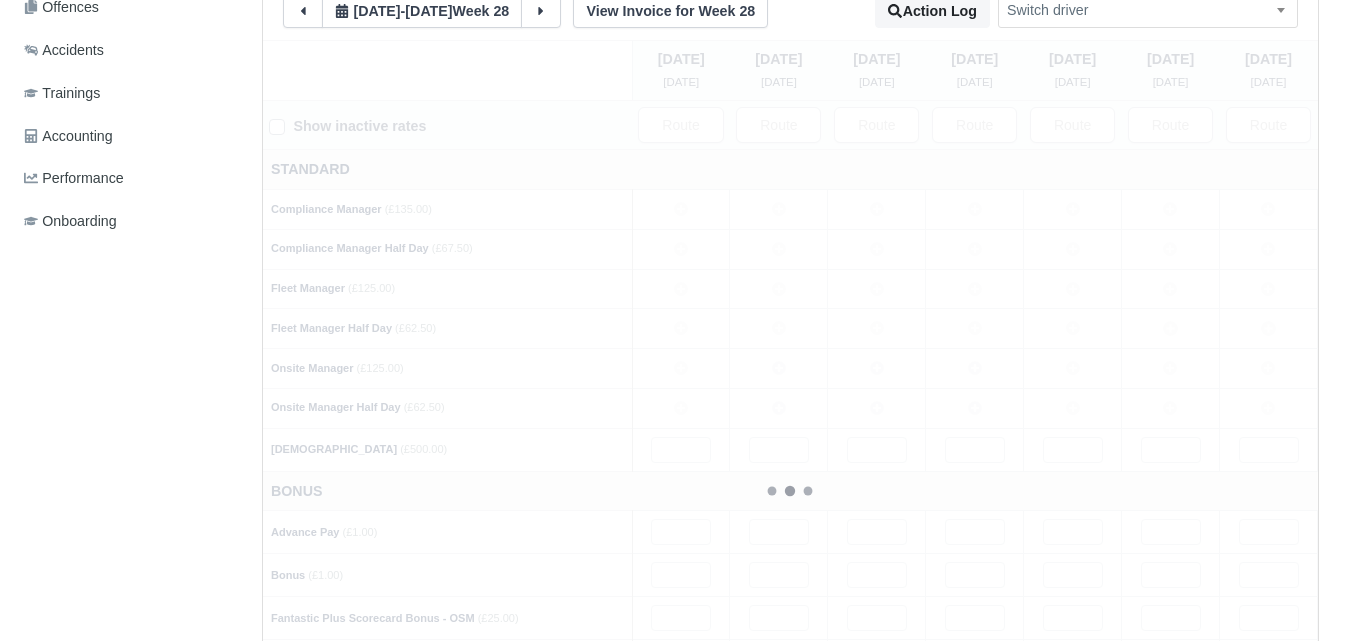 type 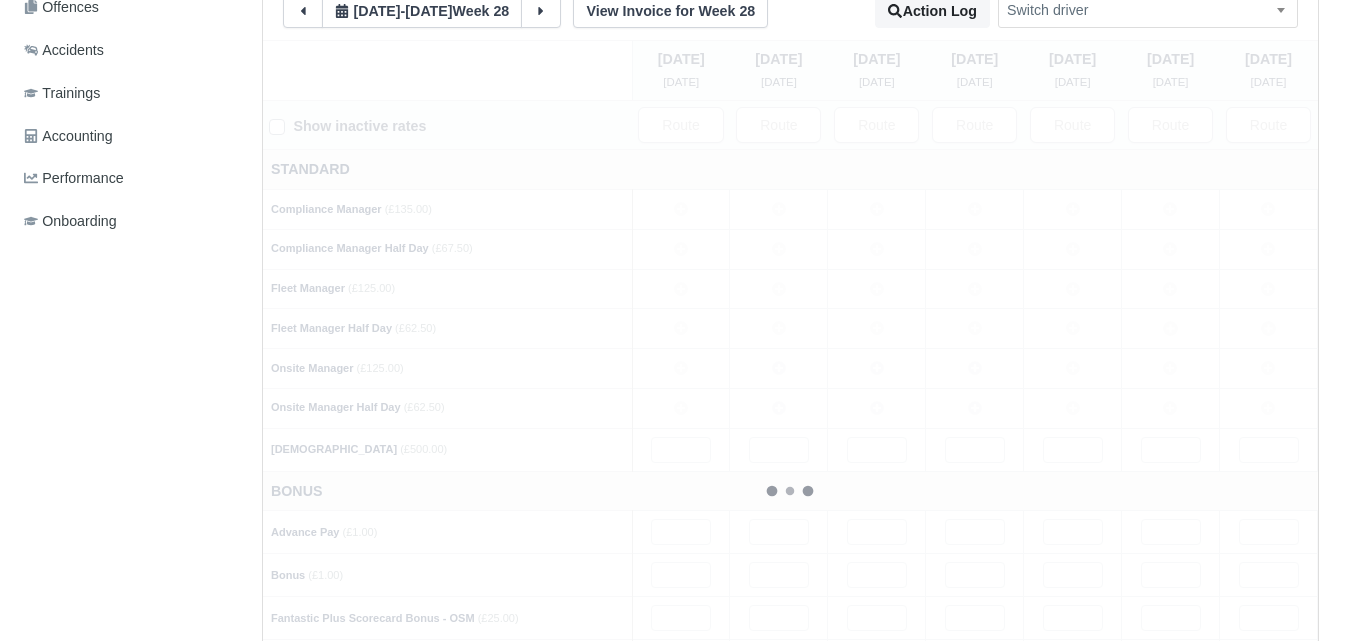 type 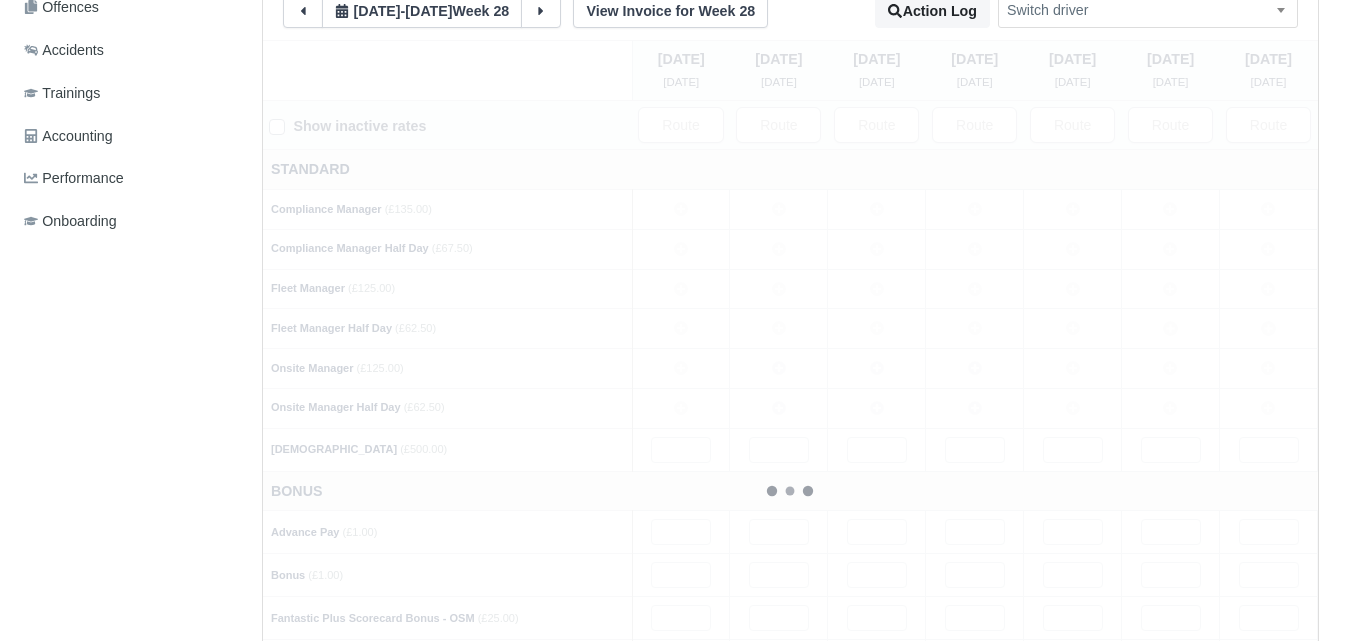 type 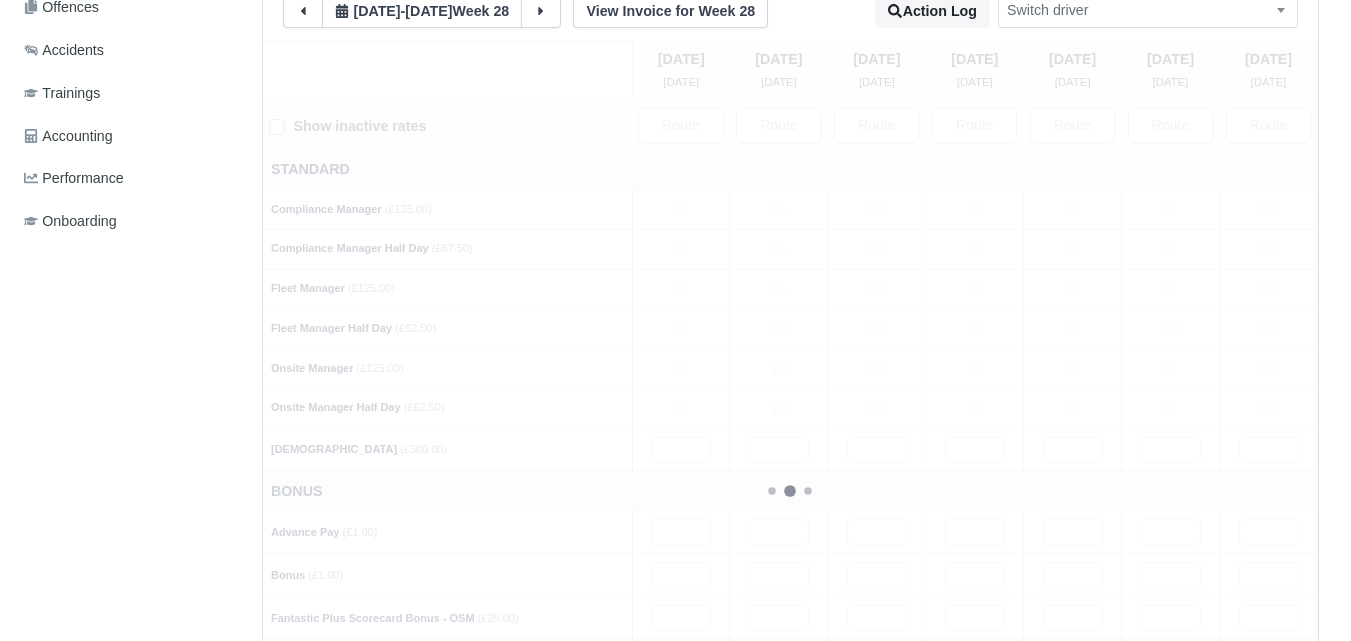 type 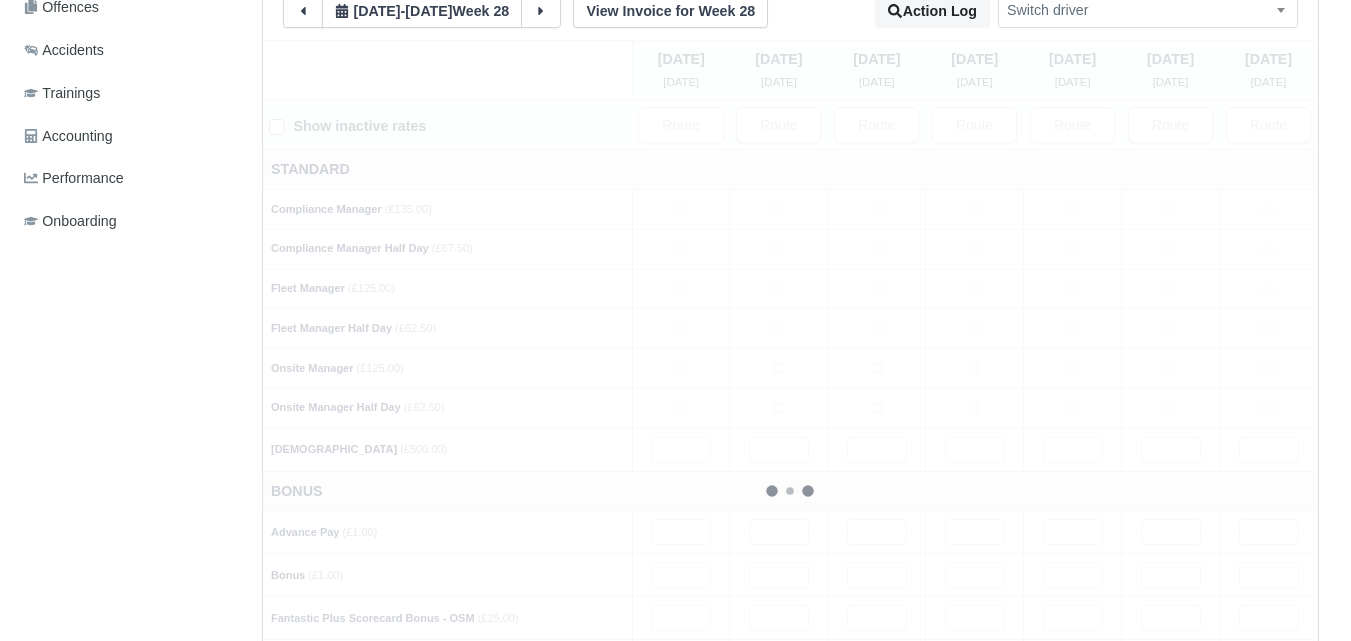 type 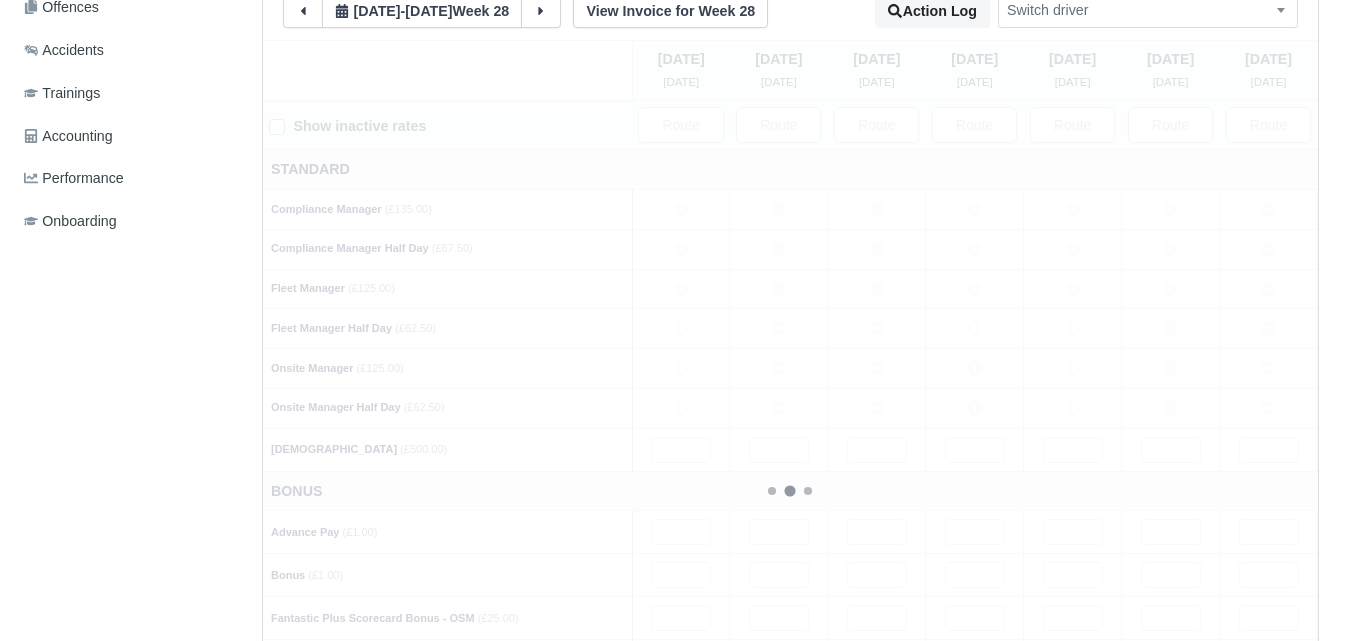 type 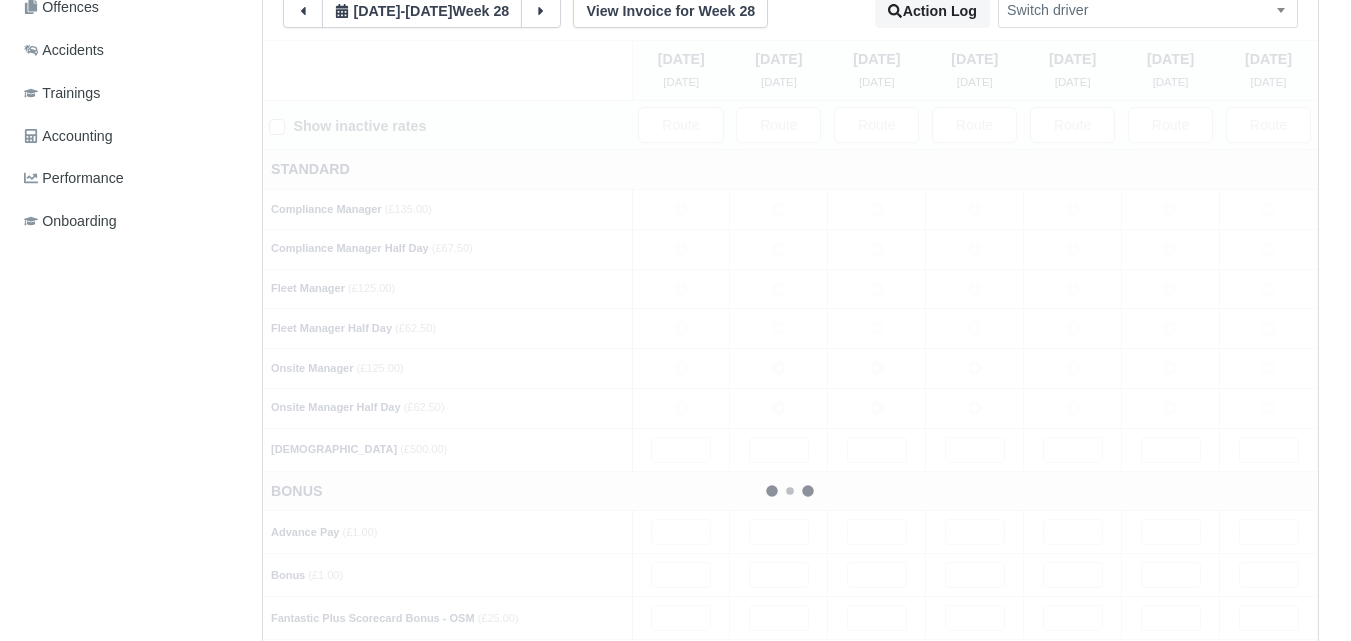 type 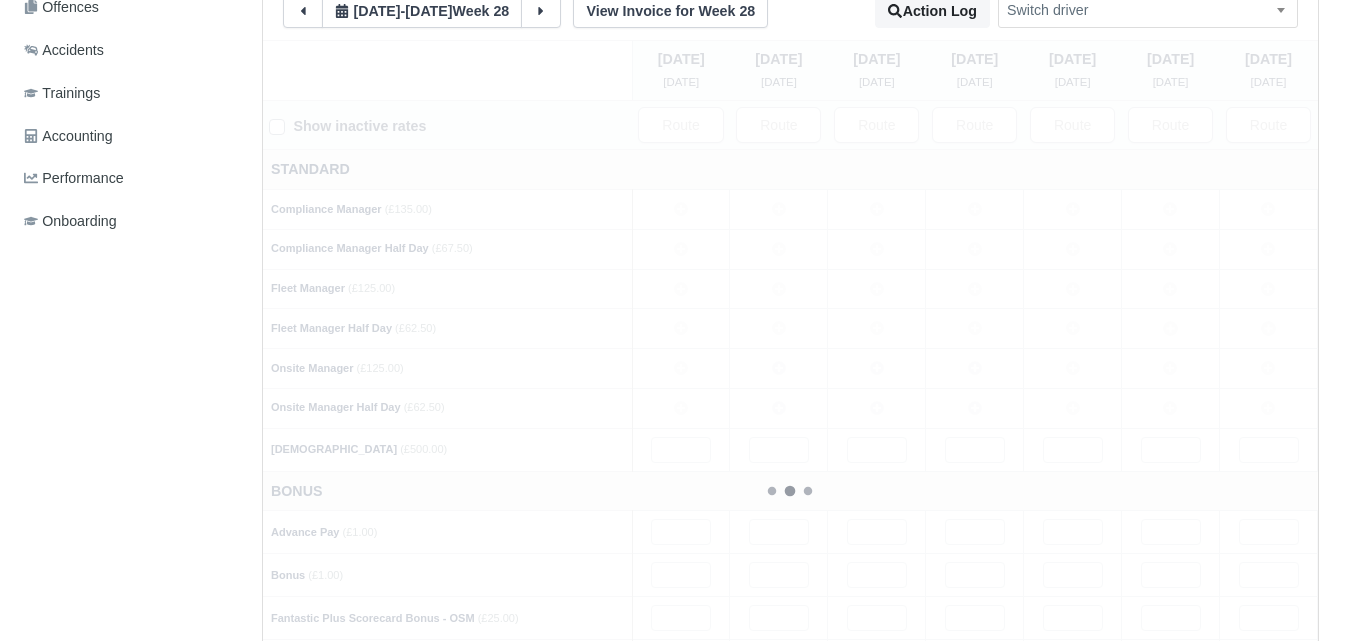 type 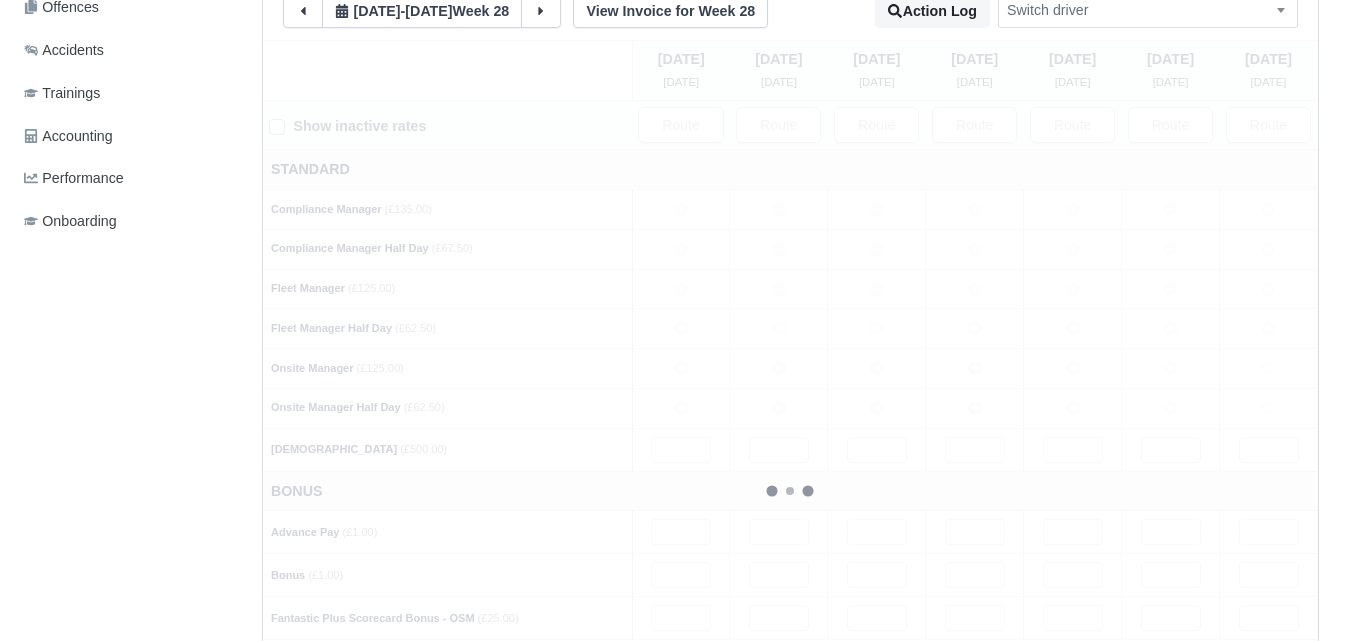 type 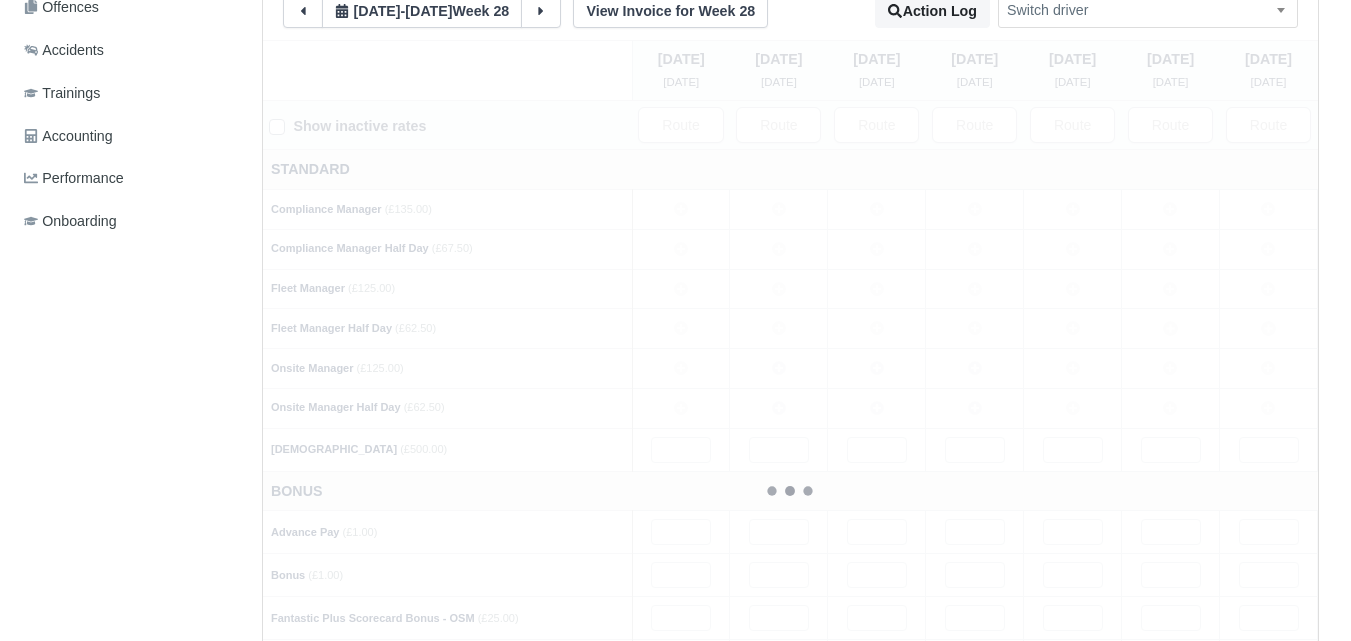 type 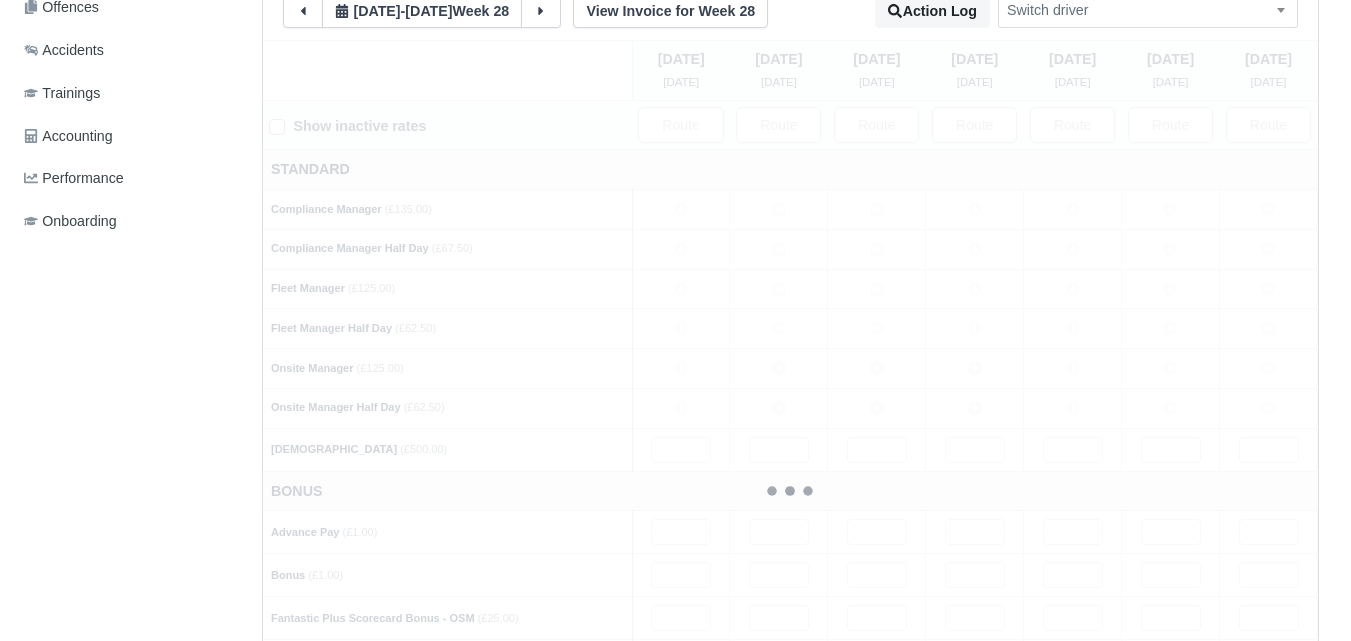 type 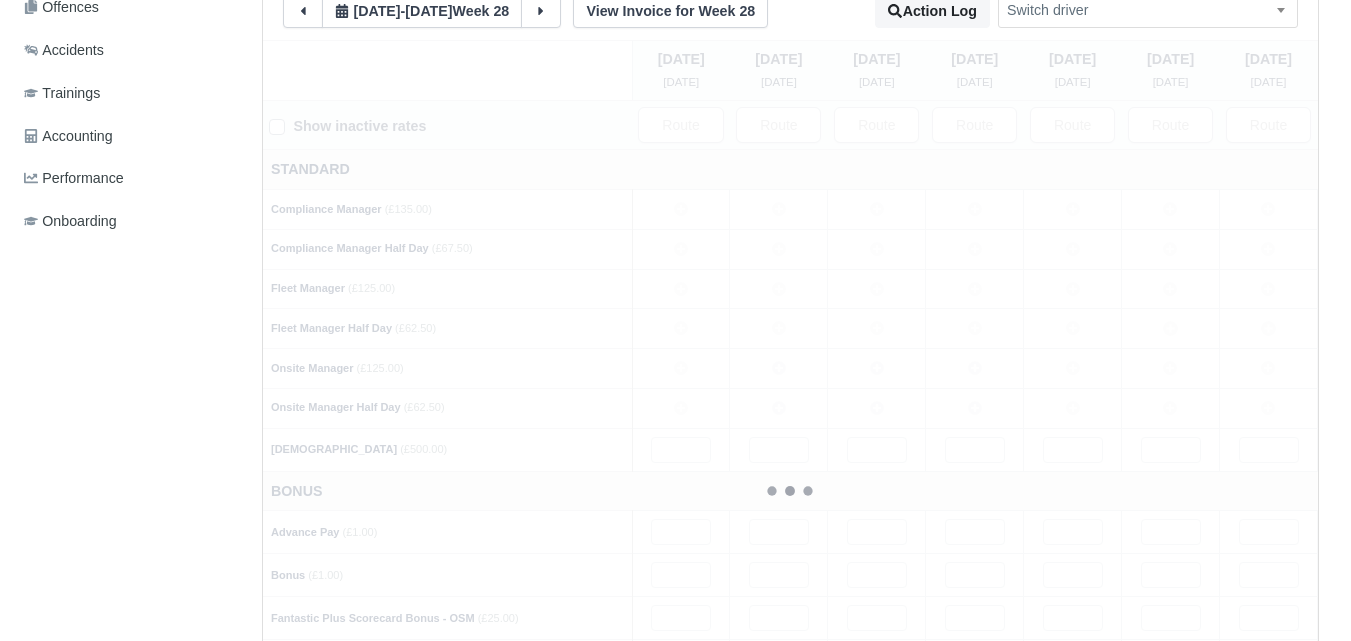 type 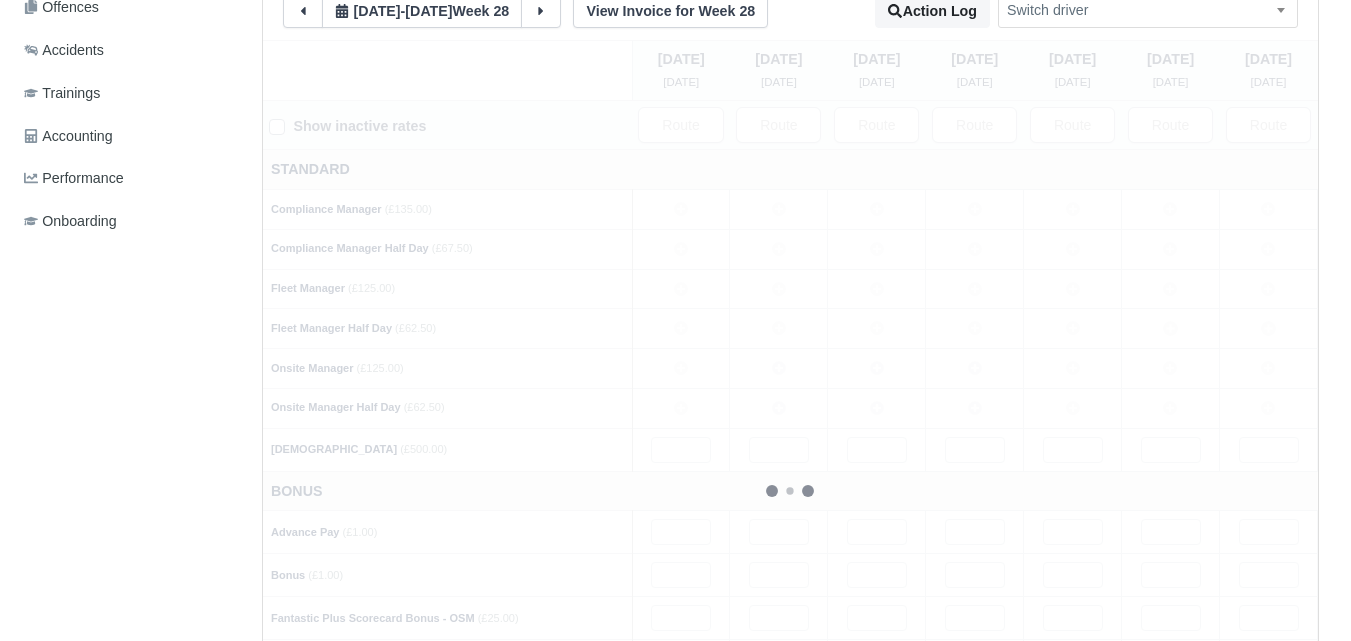 type 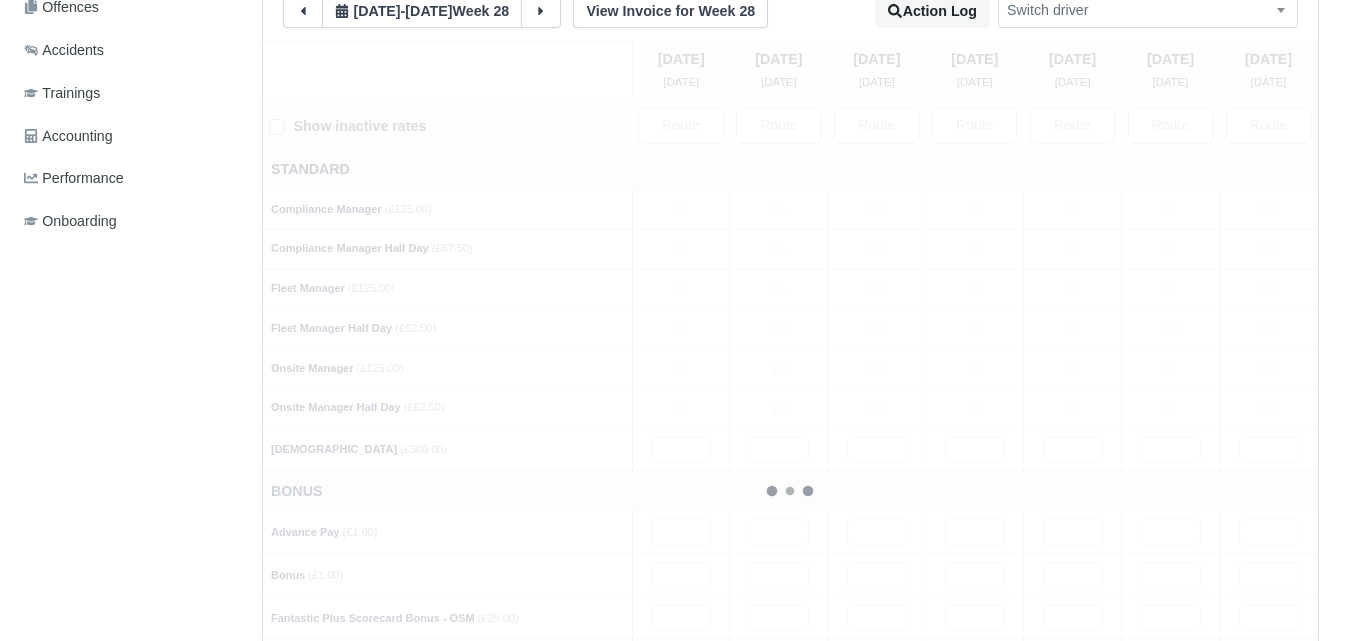 type 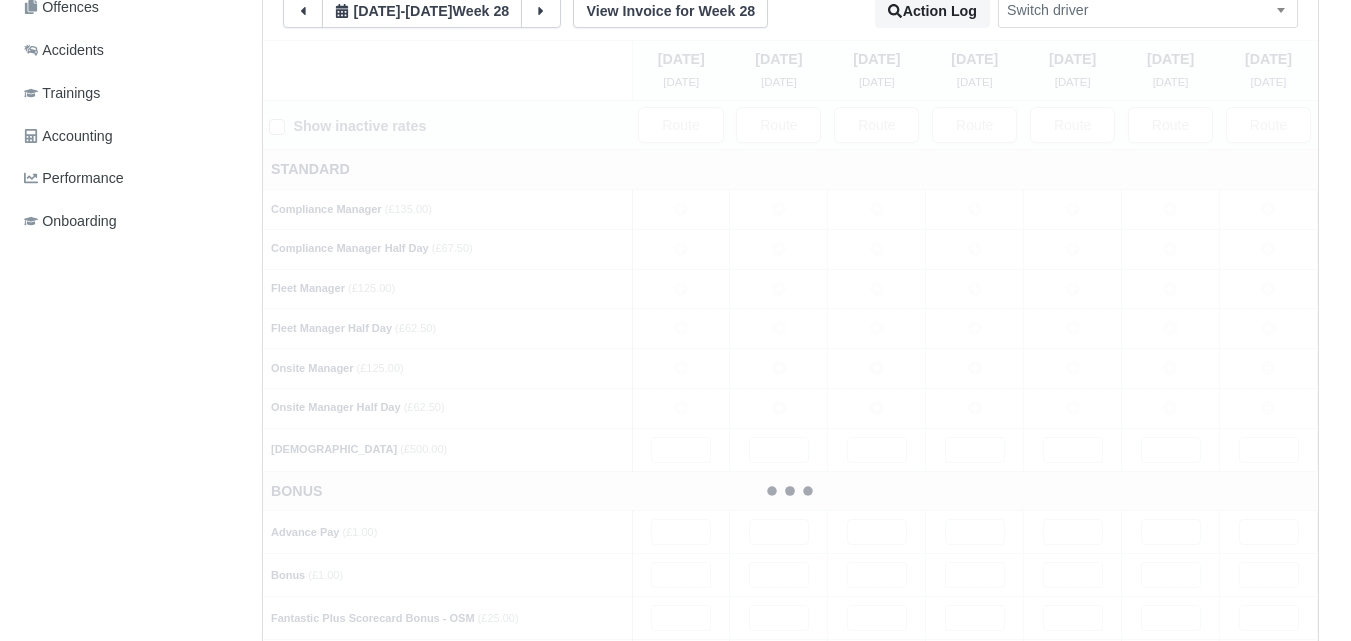 type 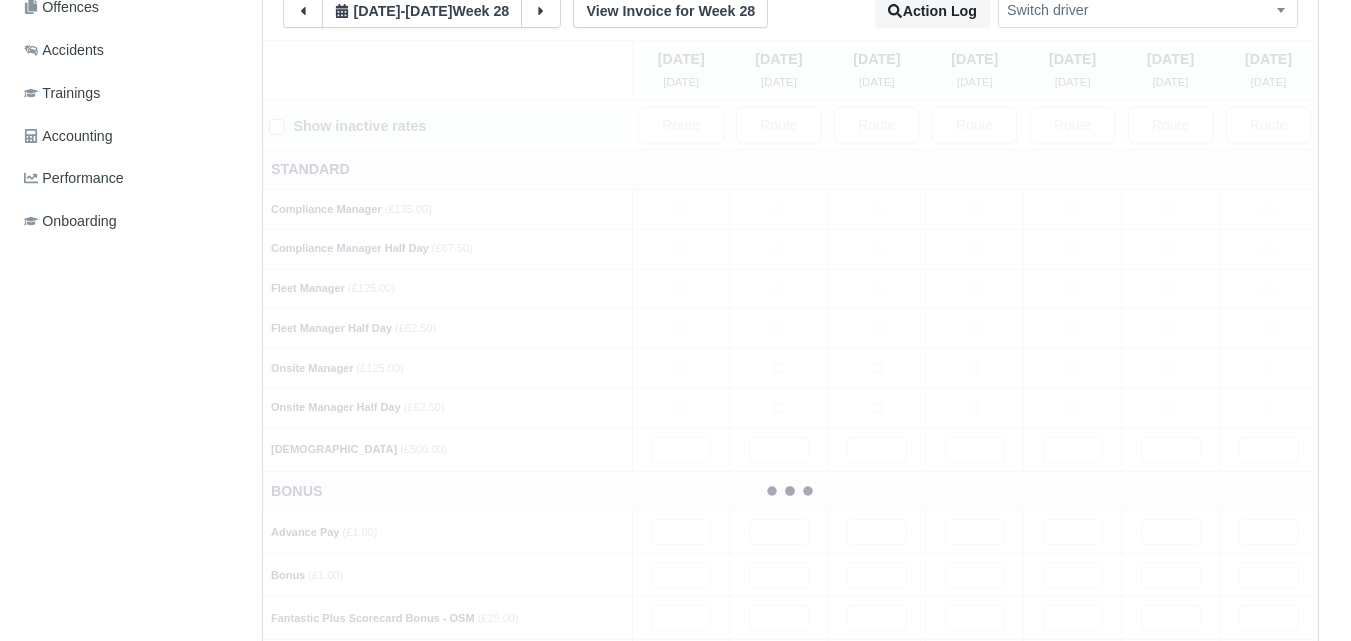 type 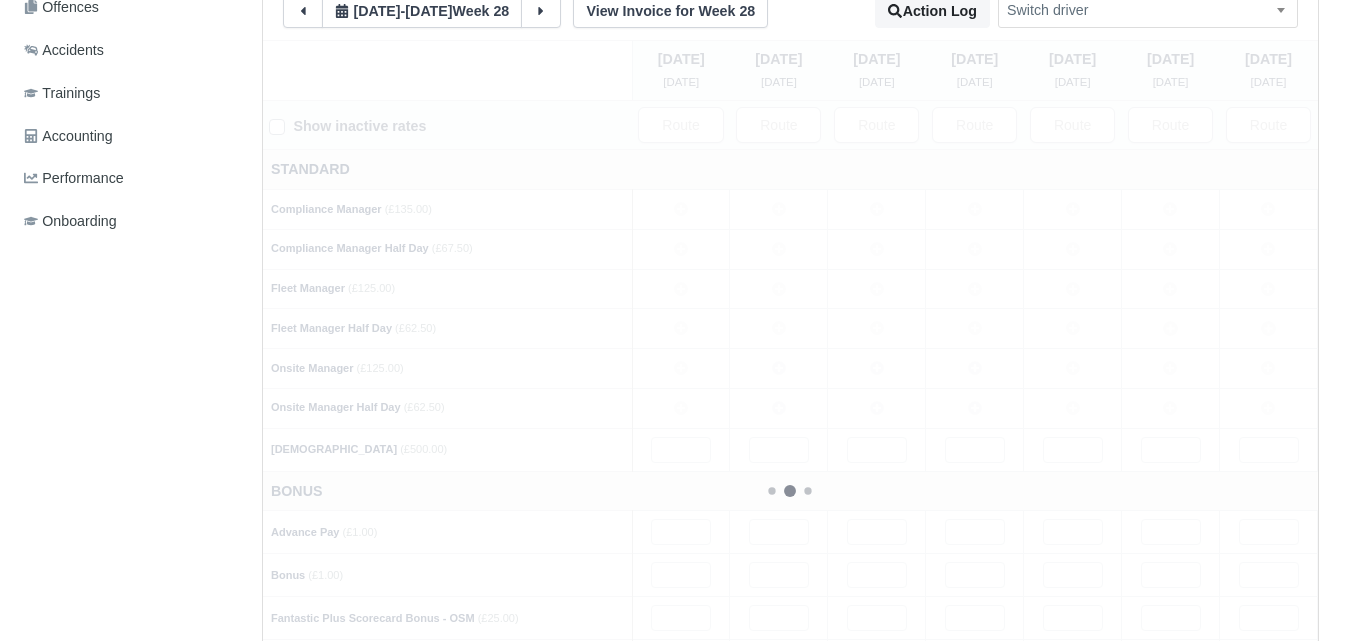 type 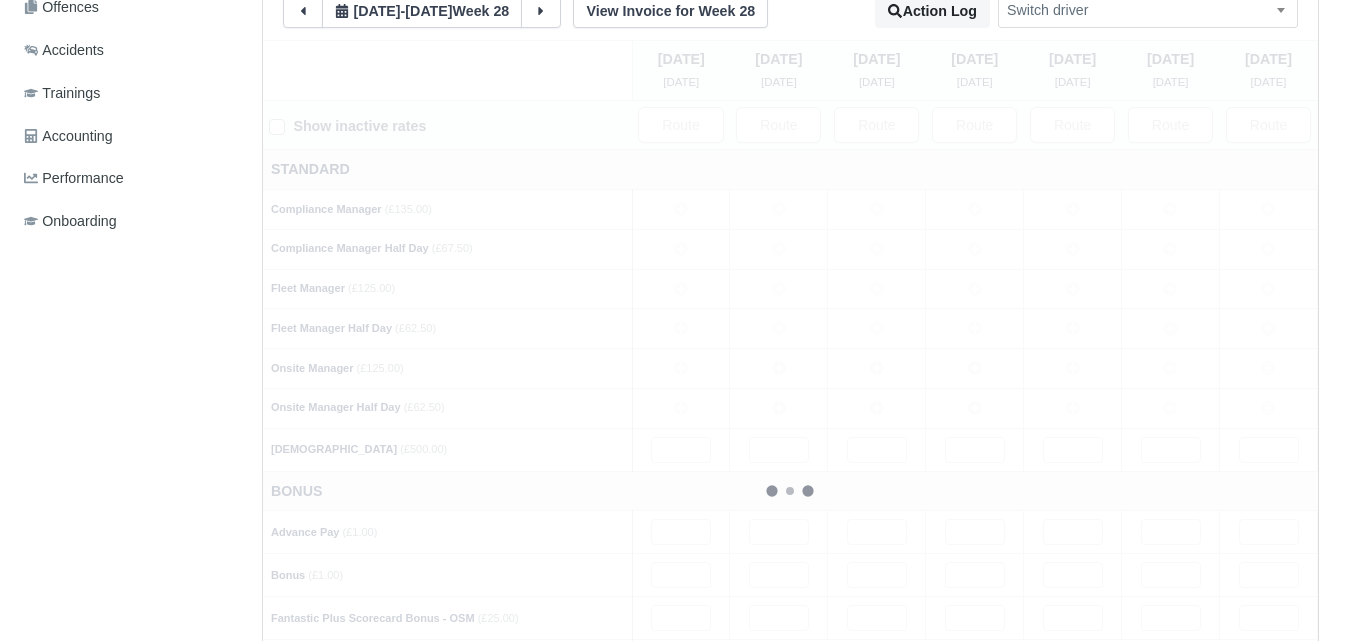 type 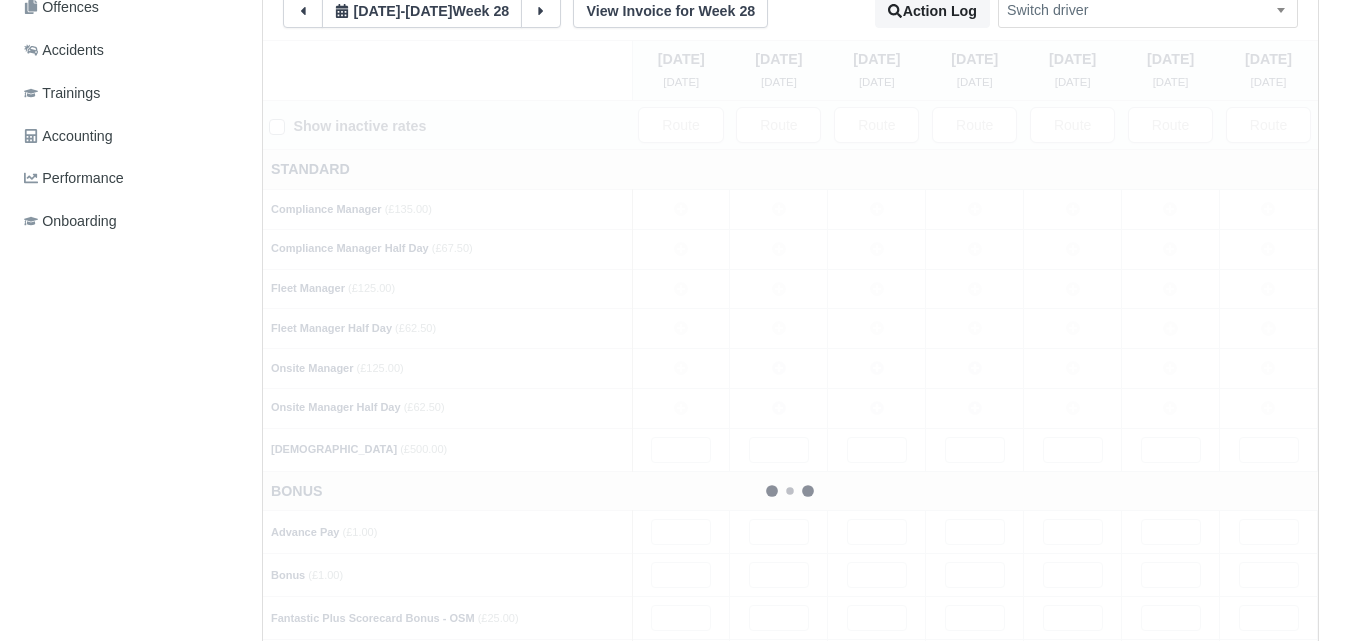 type 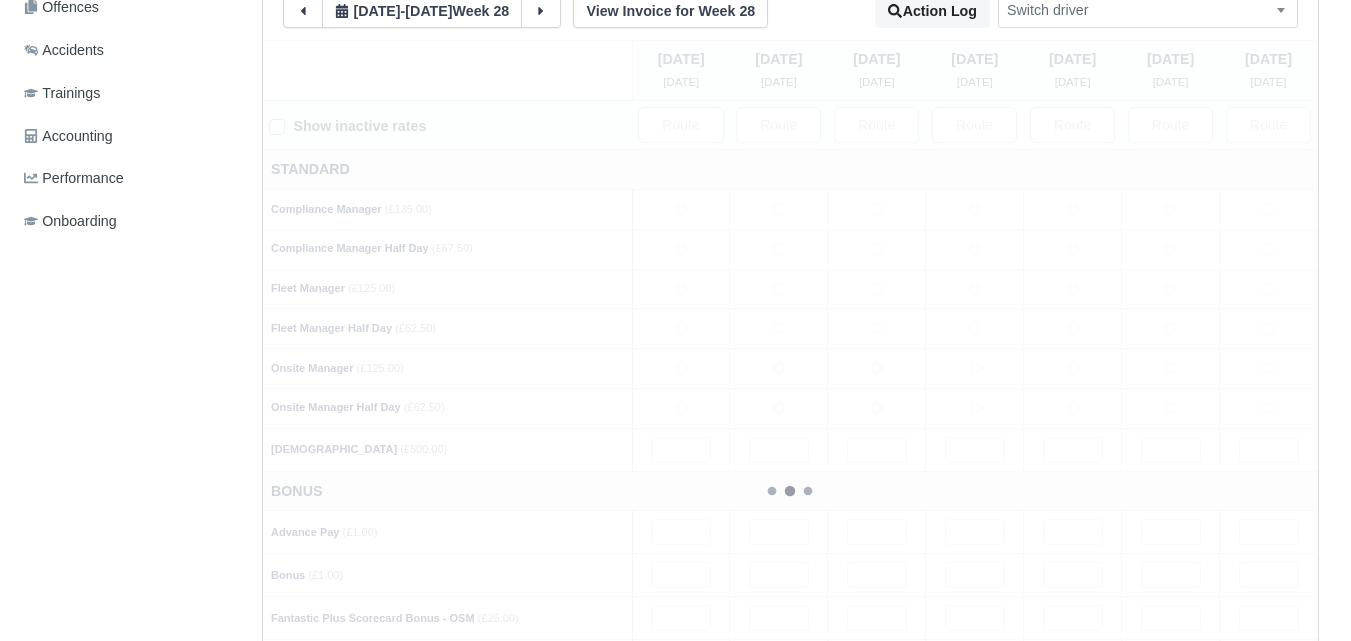 type 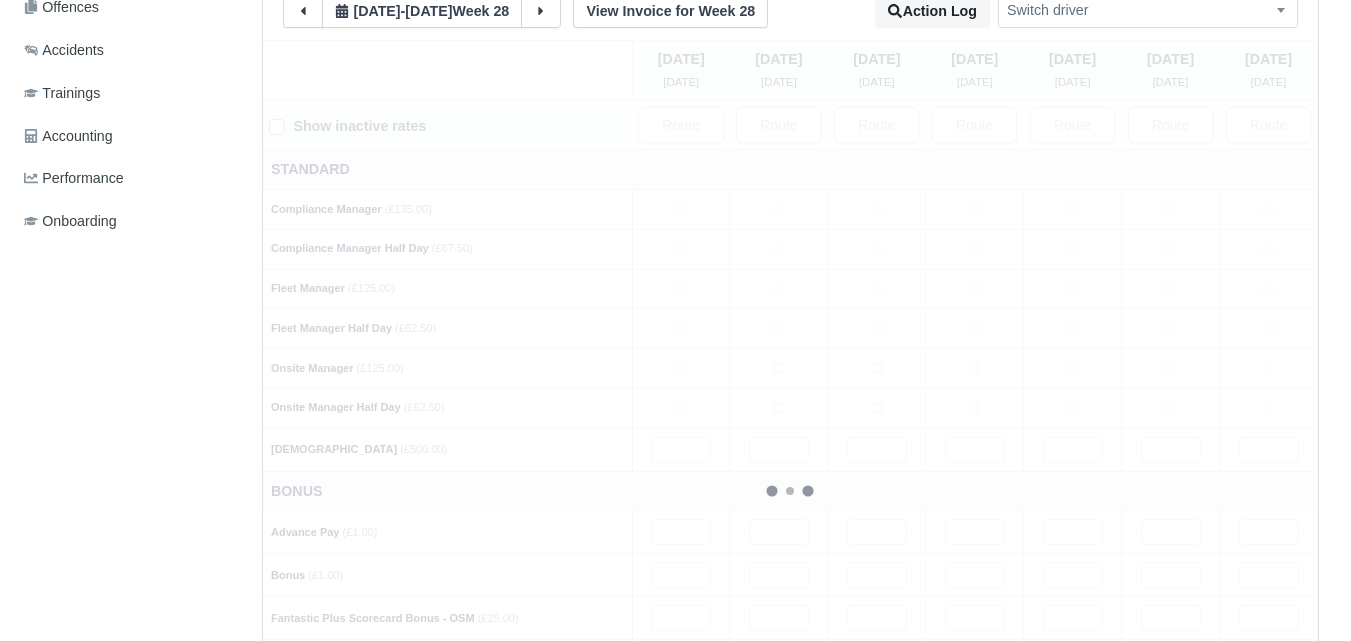 type 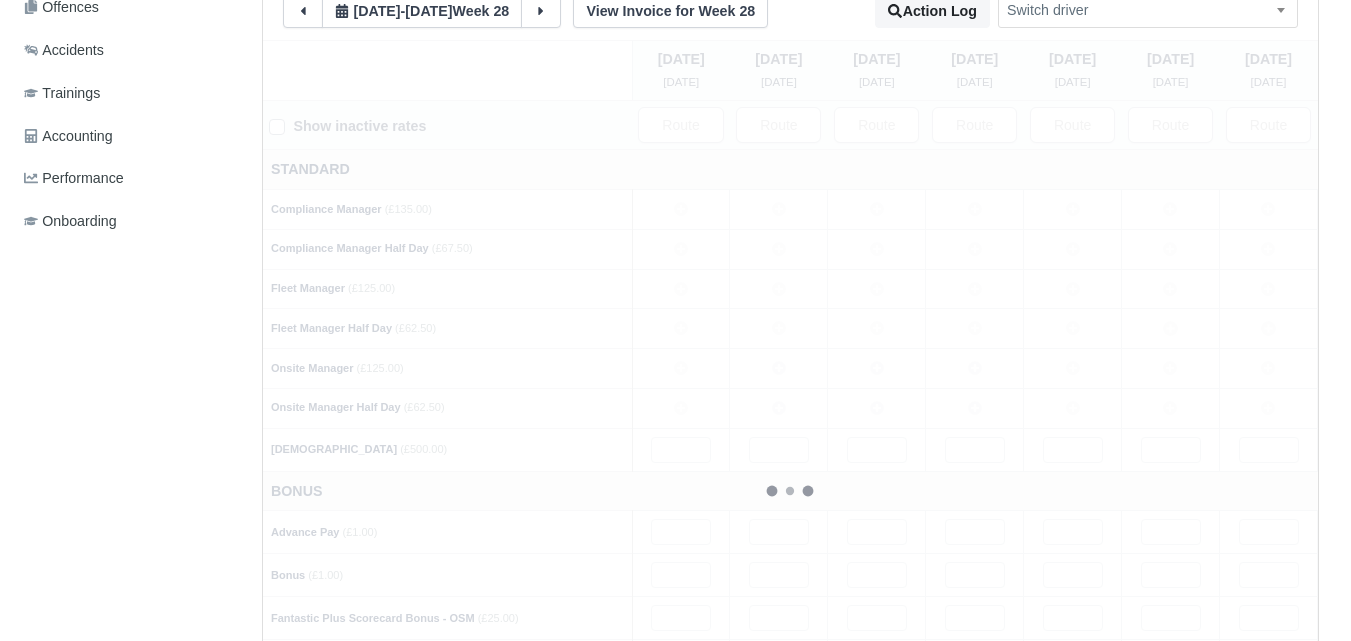 type 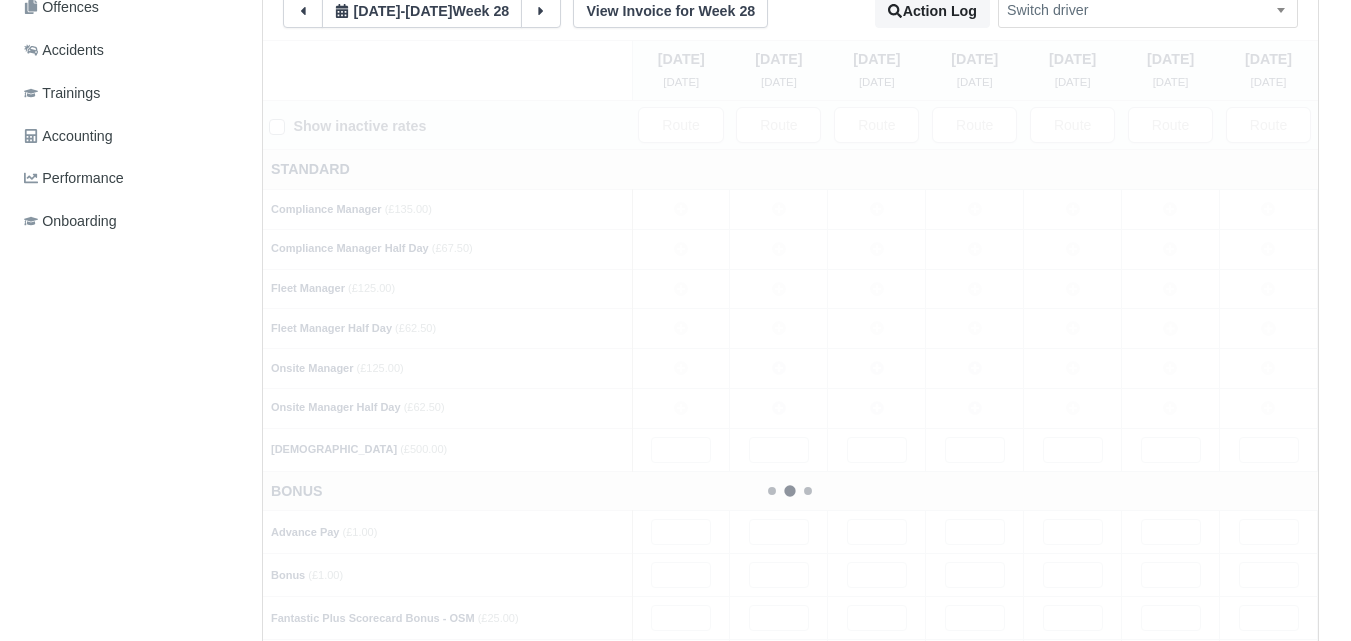 type 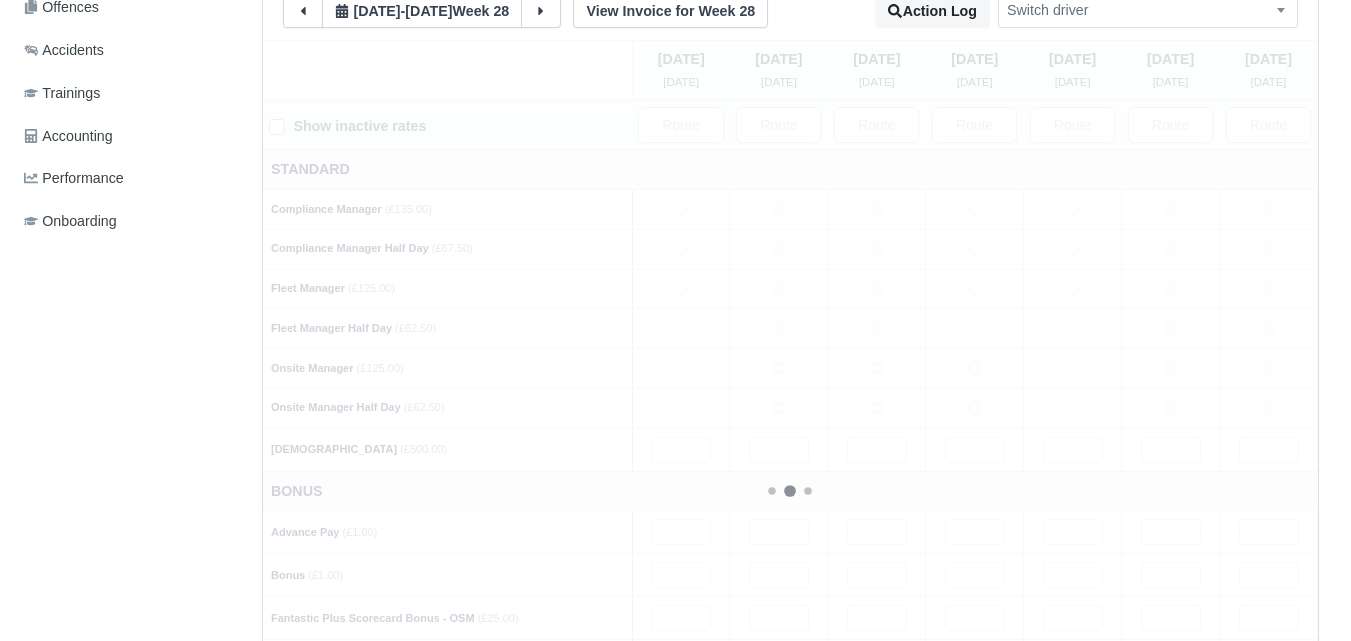 type 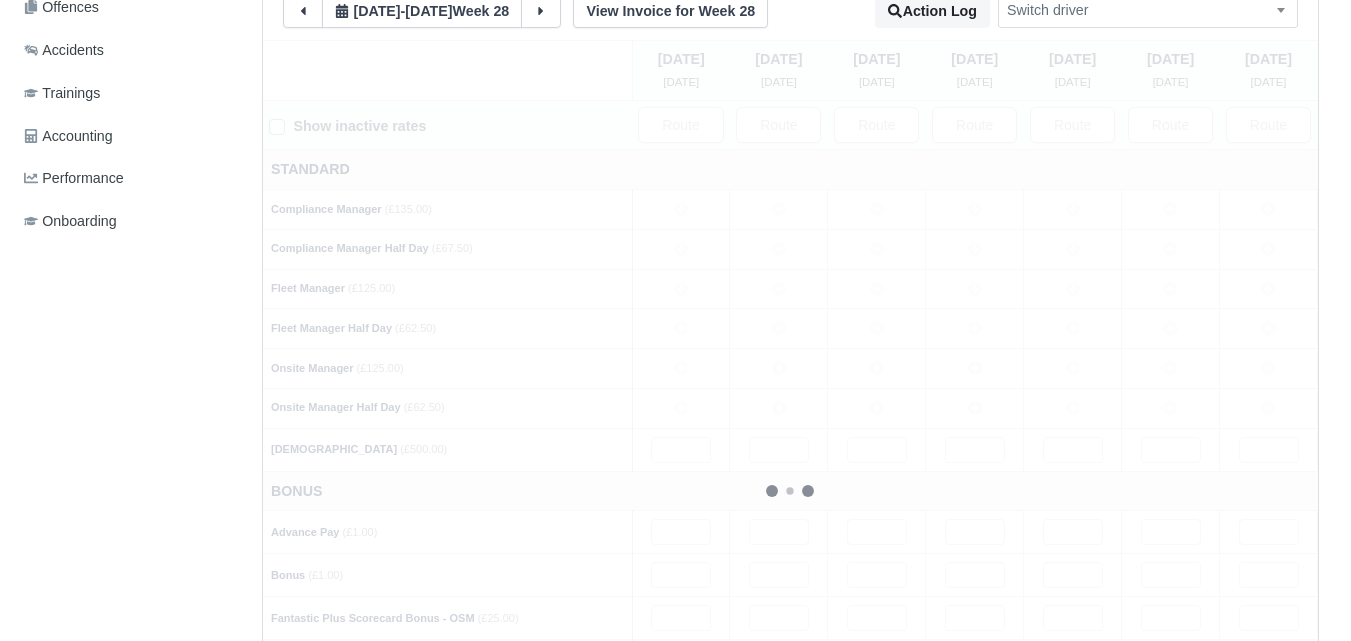type 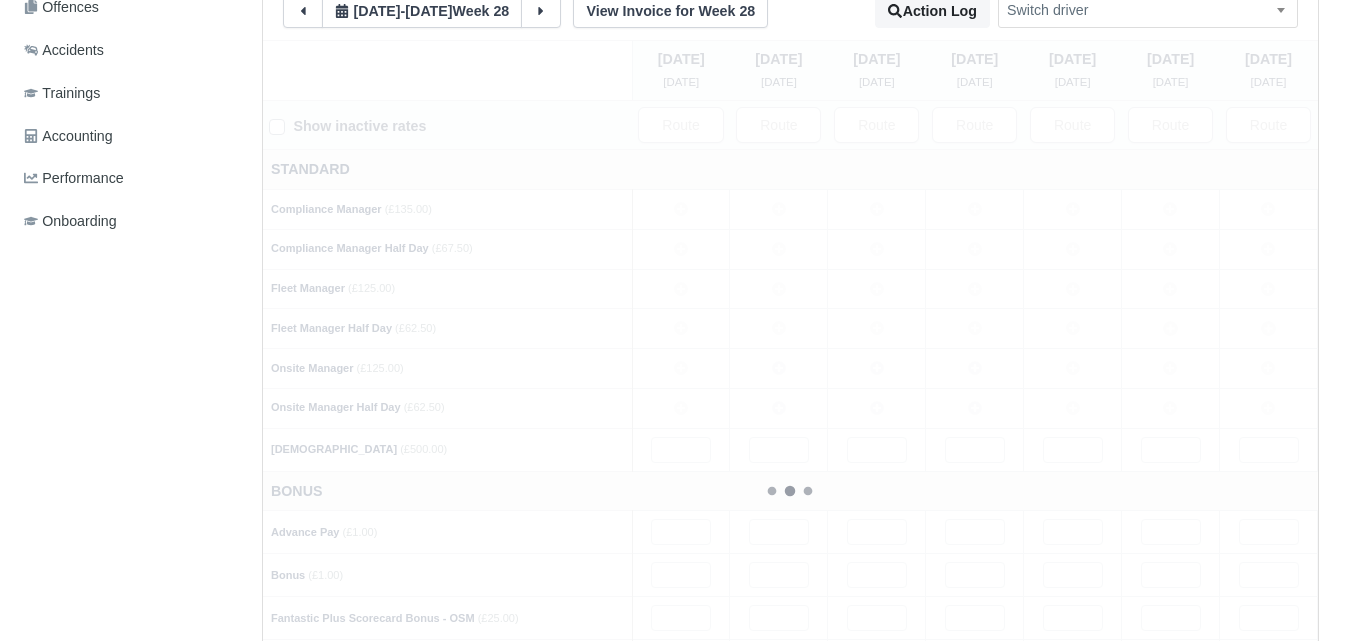 type 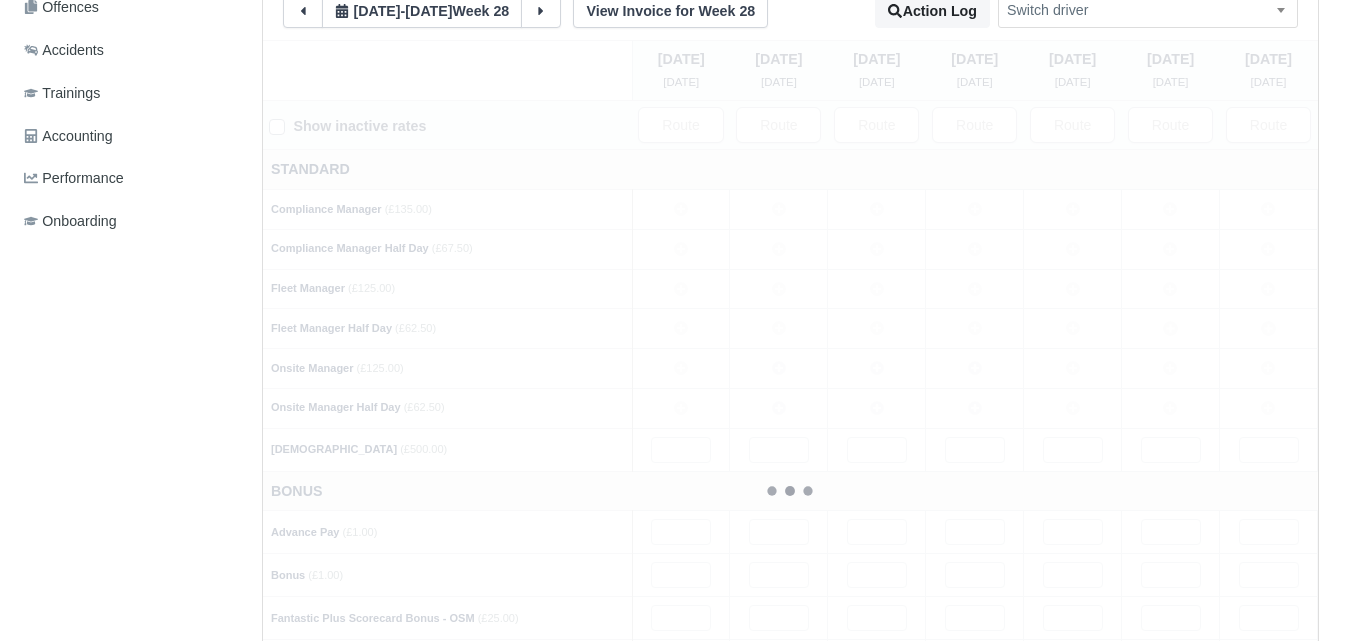type 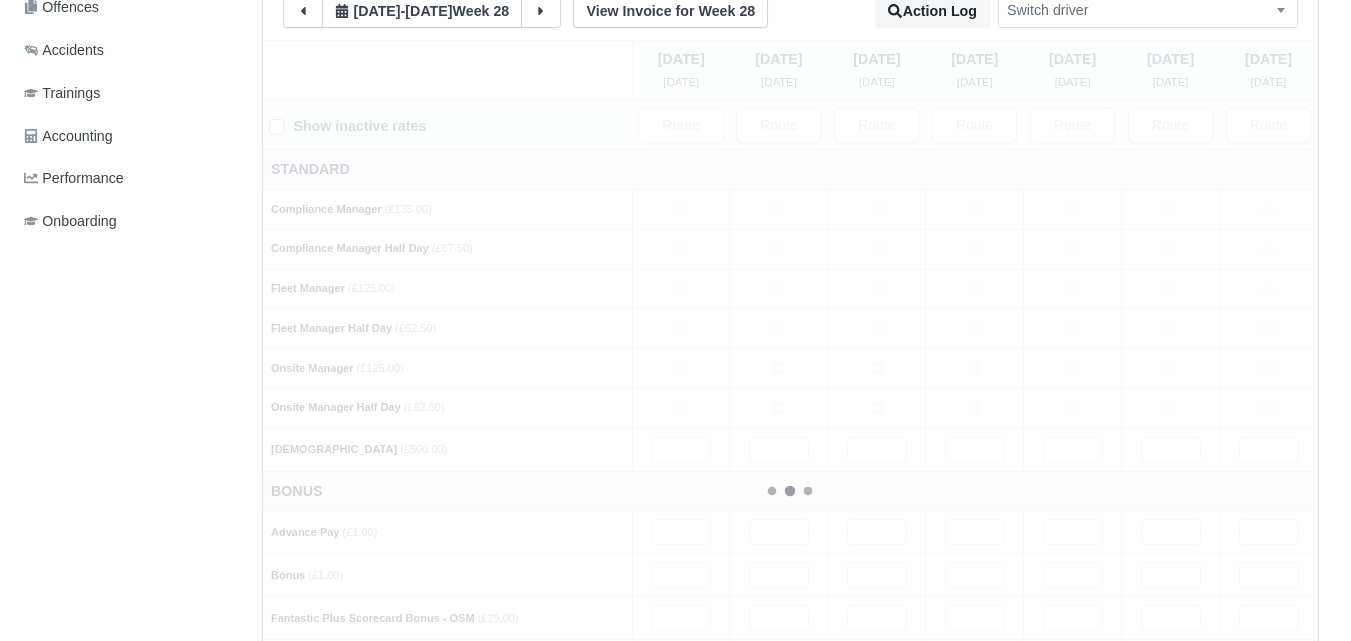 type 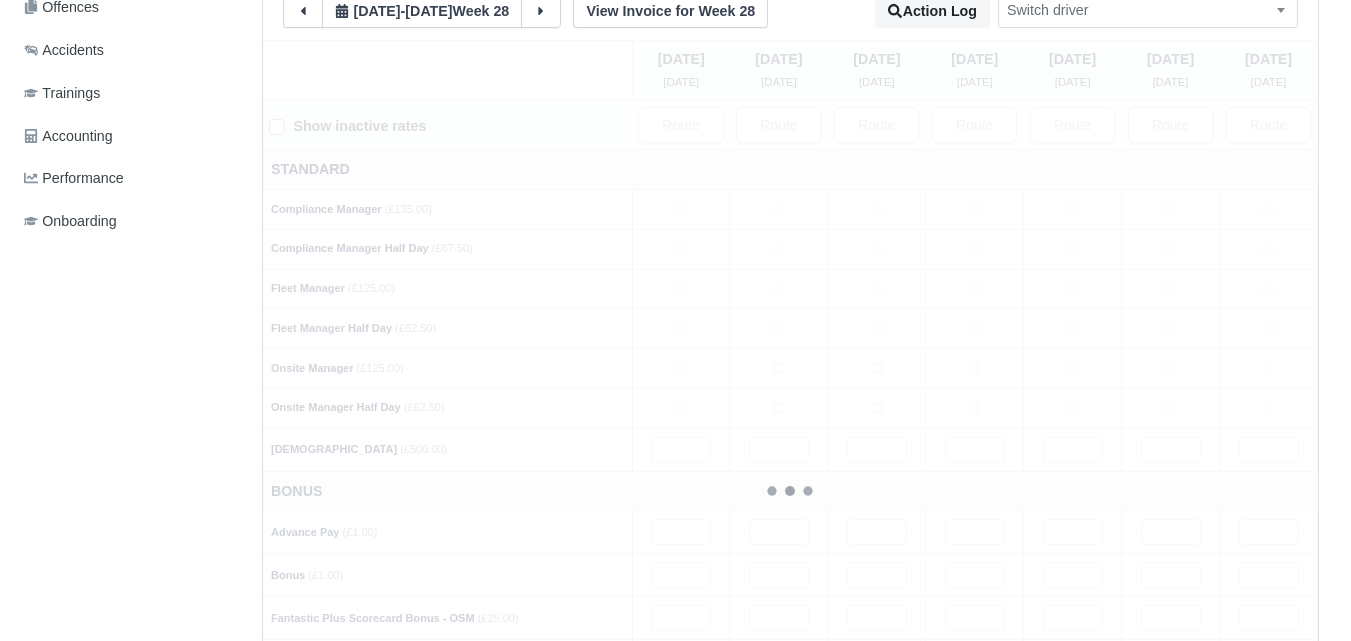 type 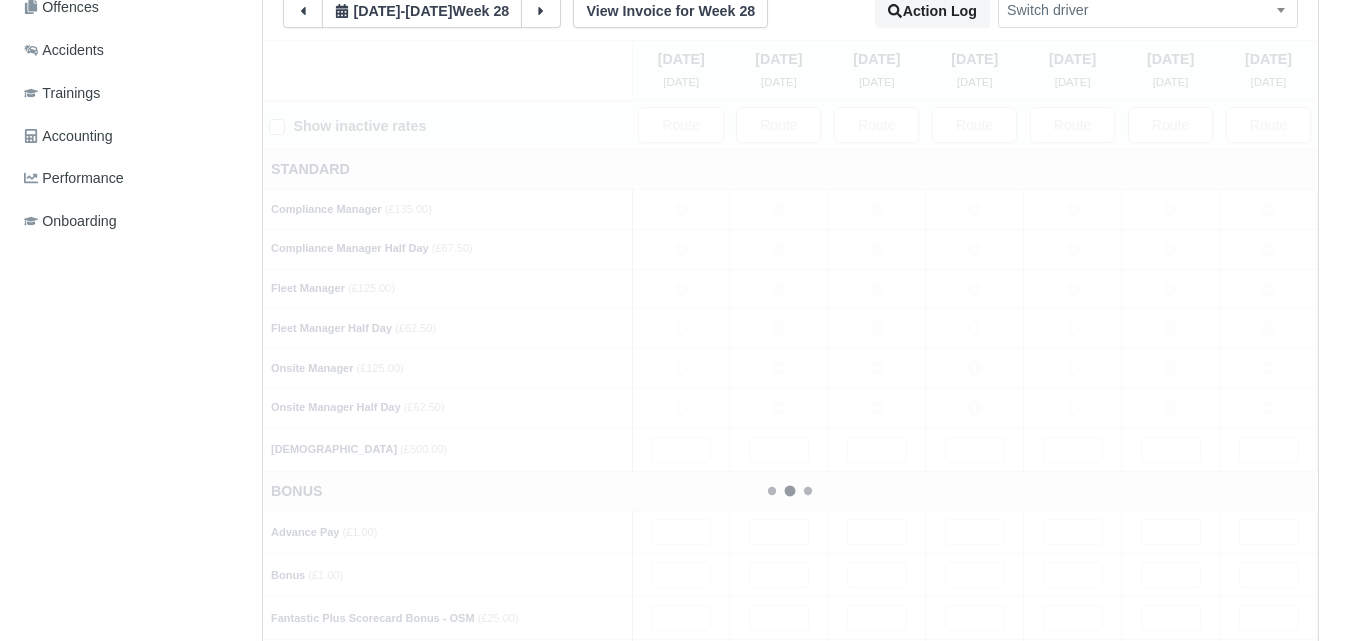 type 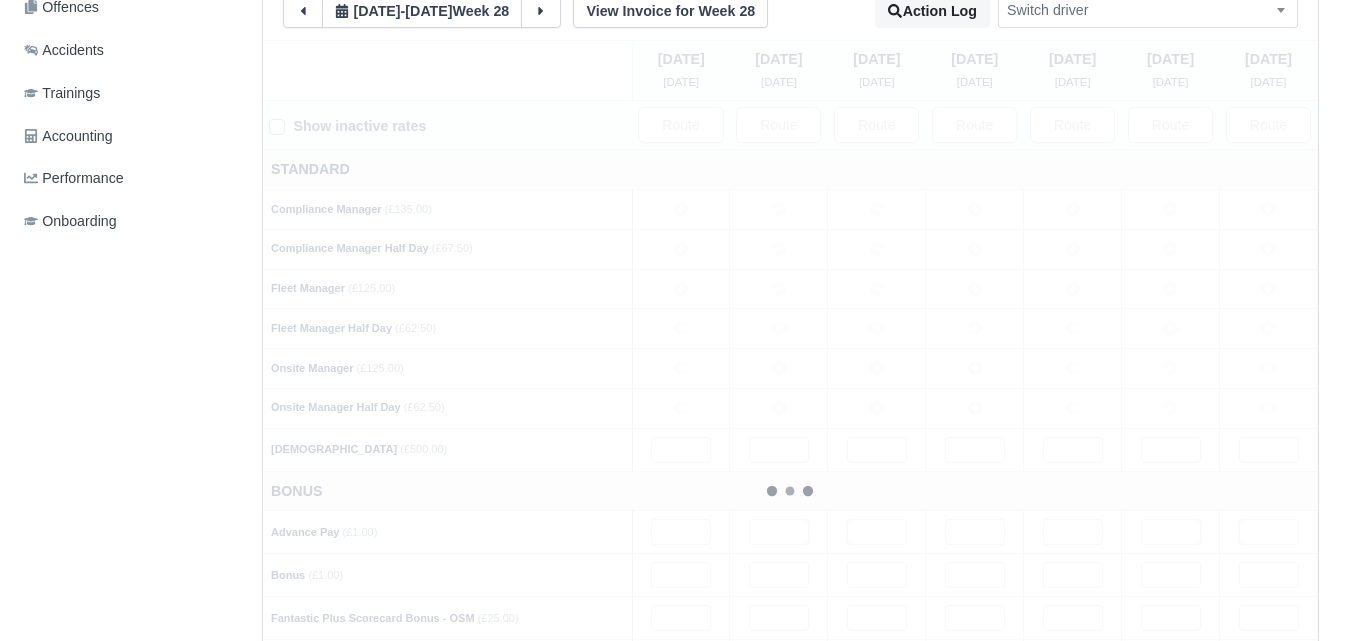 type 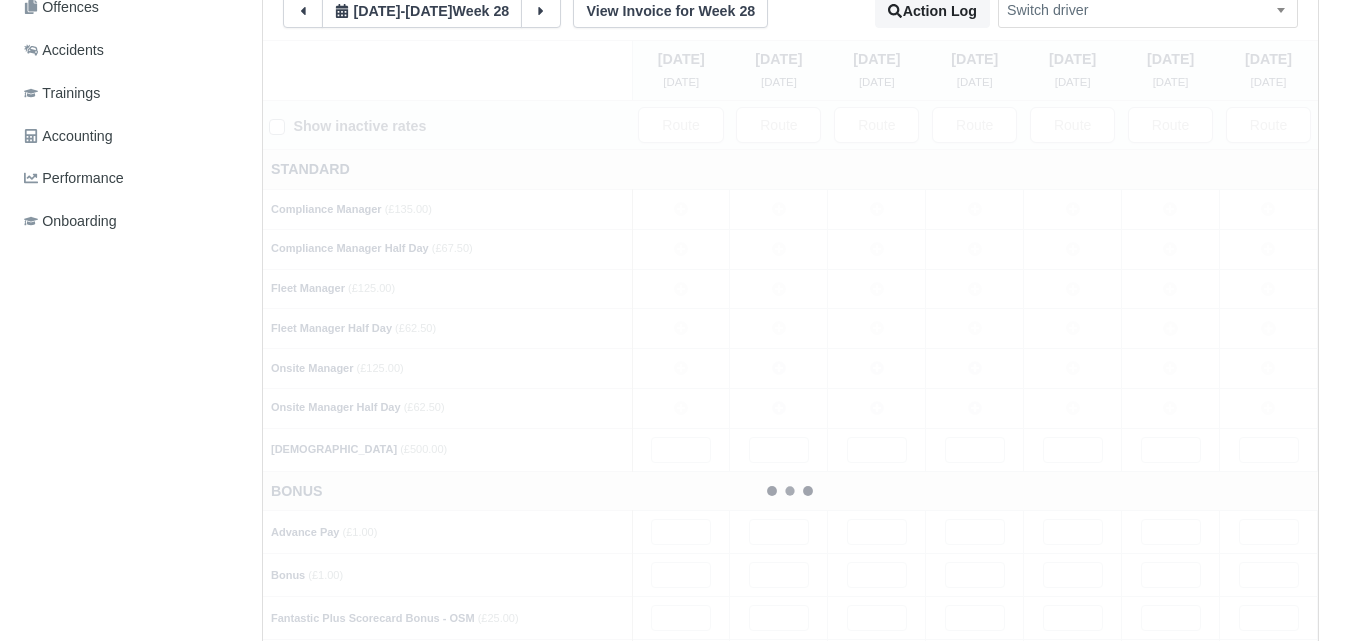 type 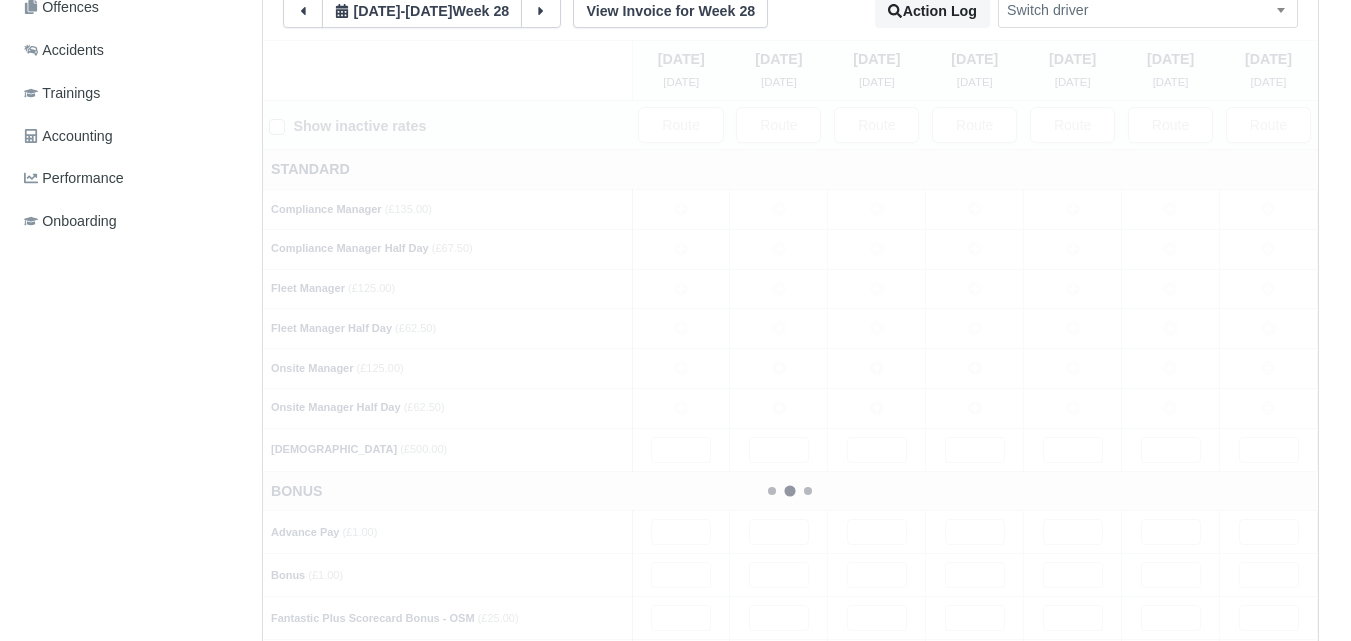 type 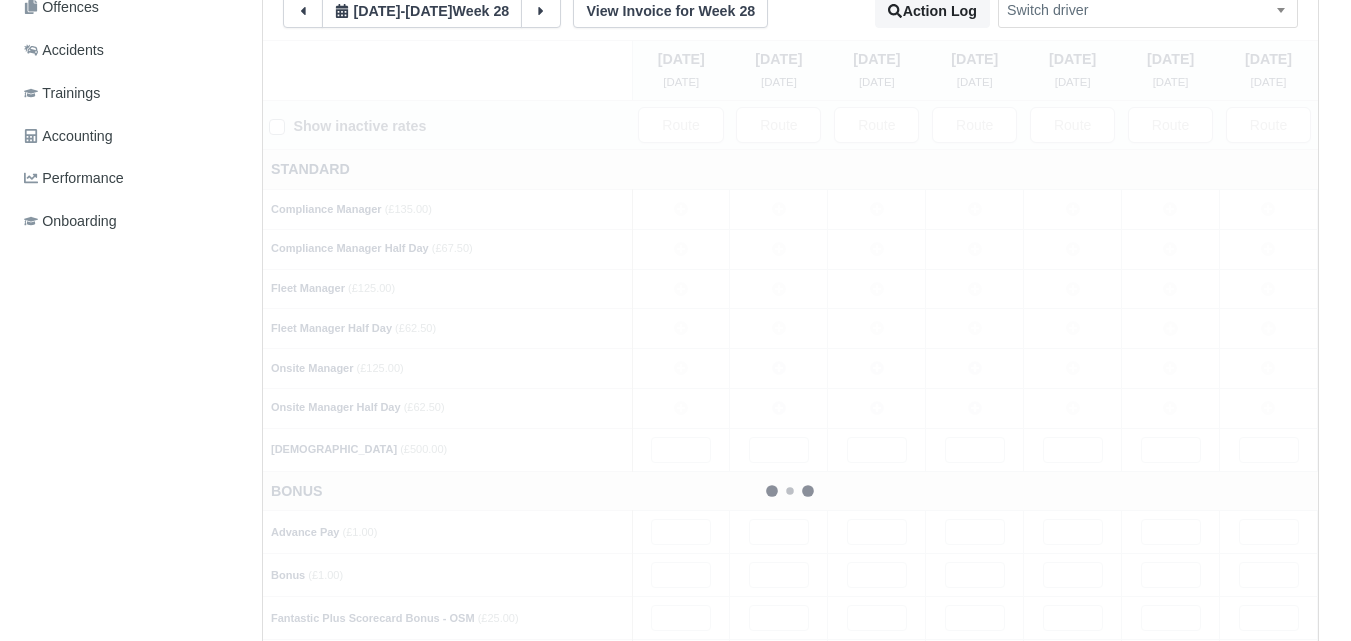type 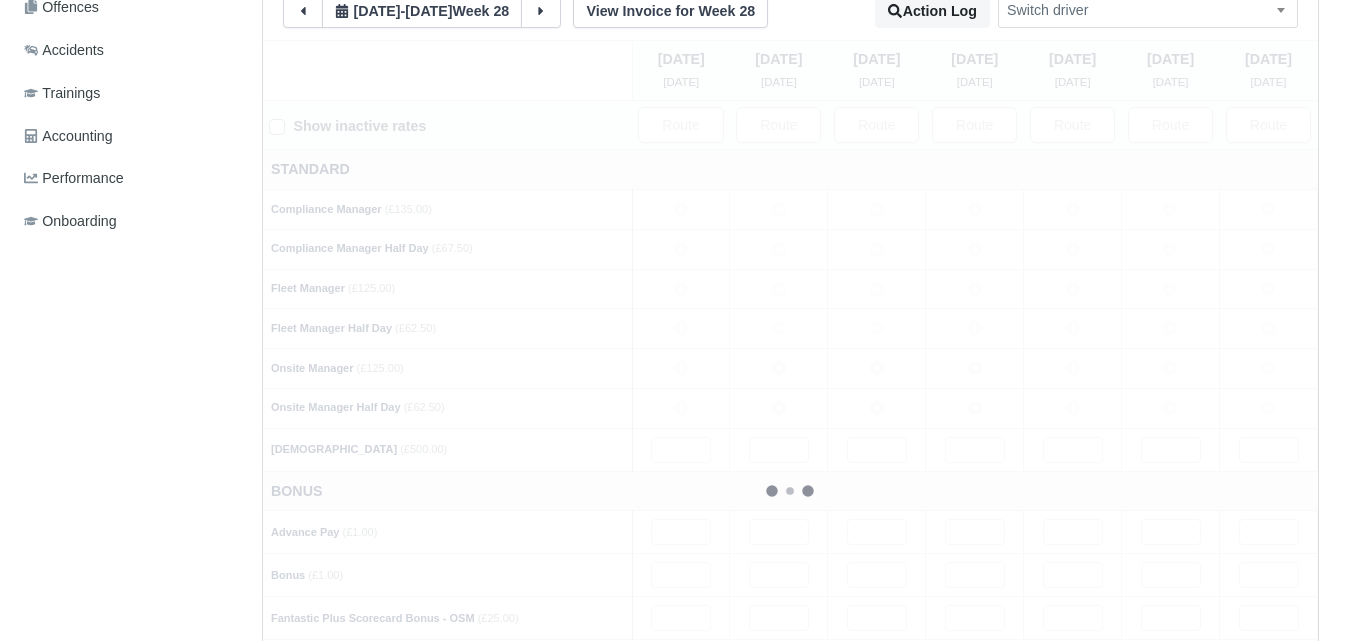 type 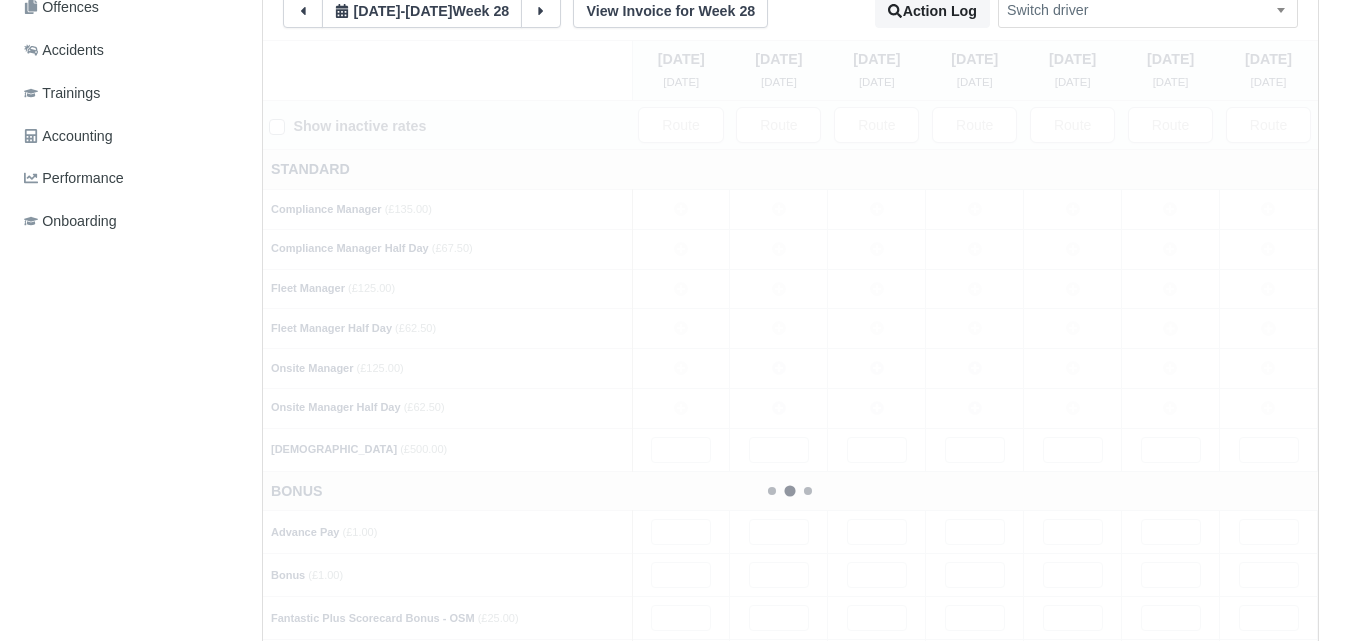 type 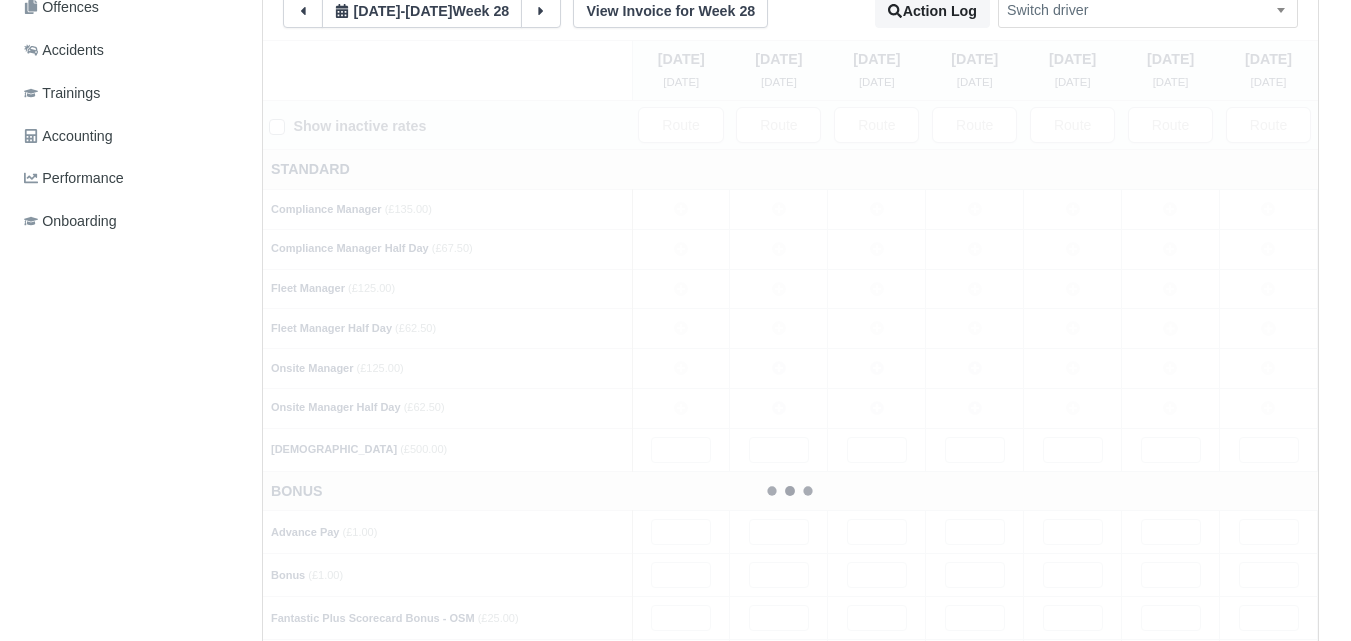 type 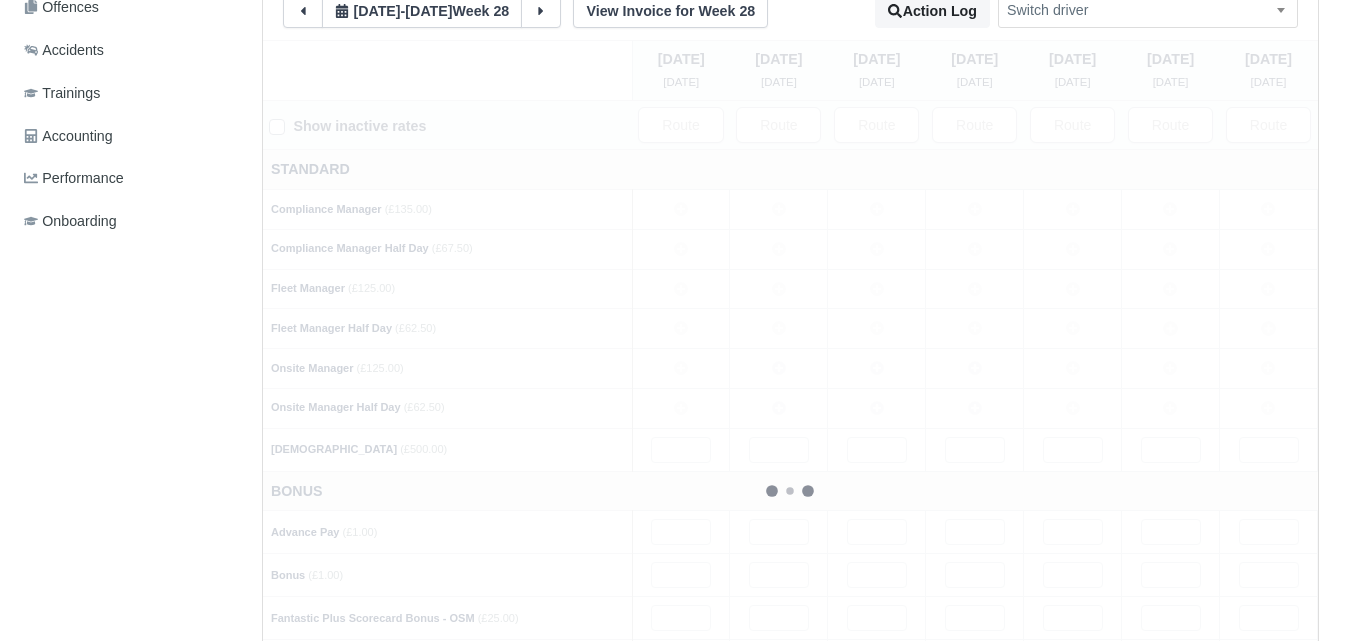 type 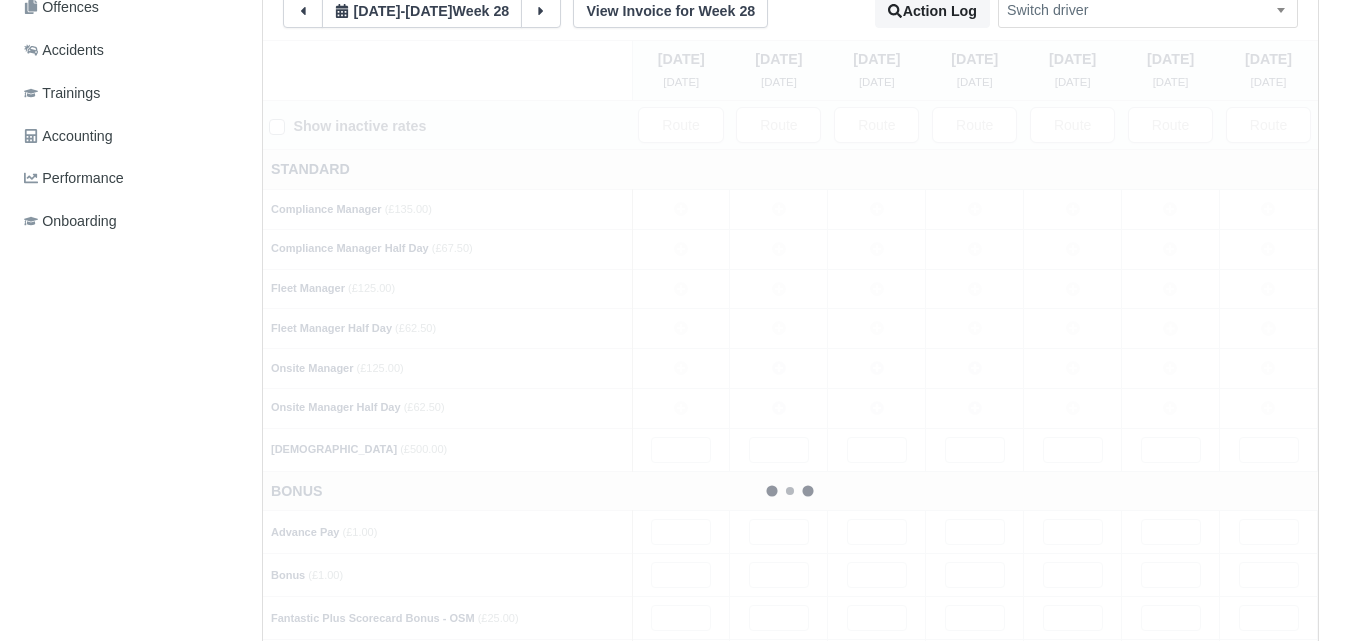 type 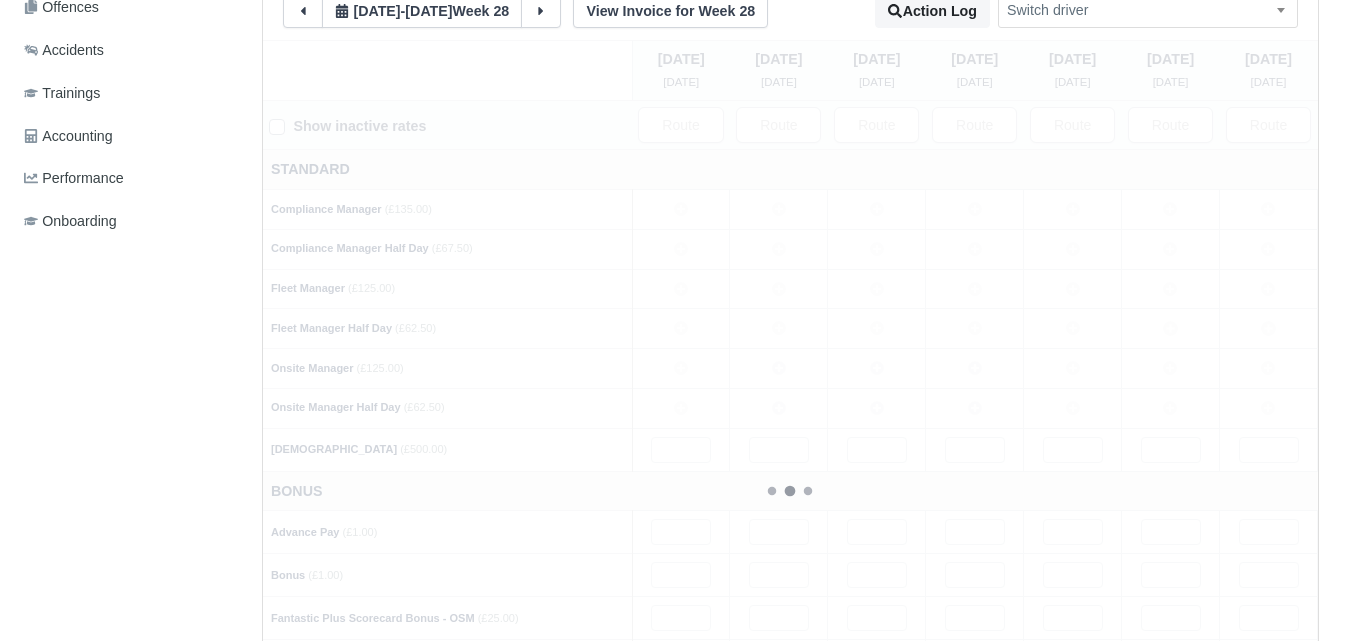 type 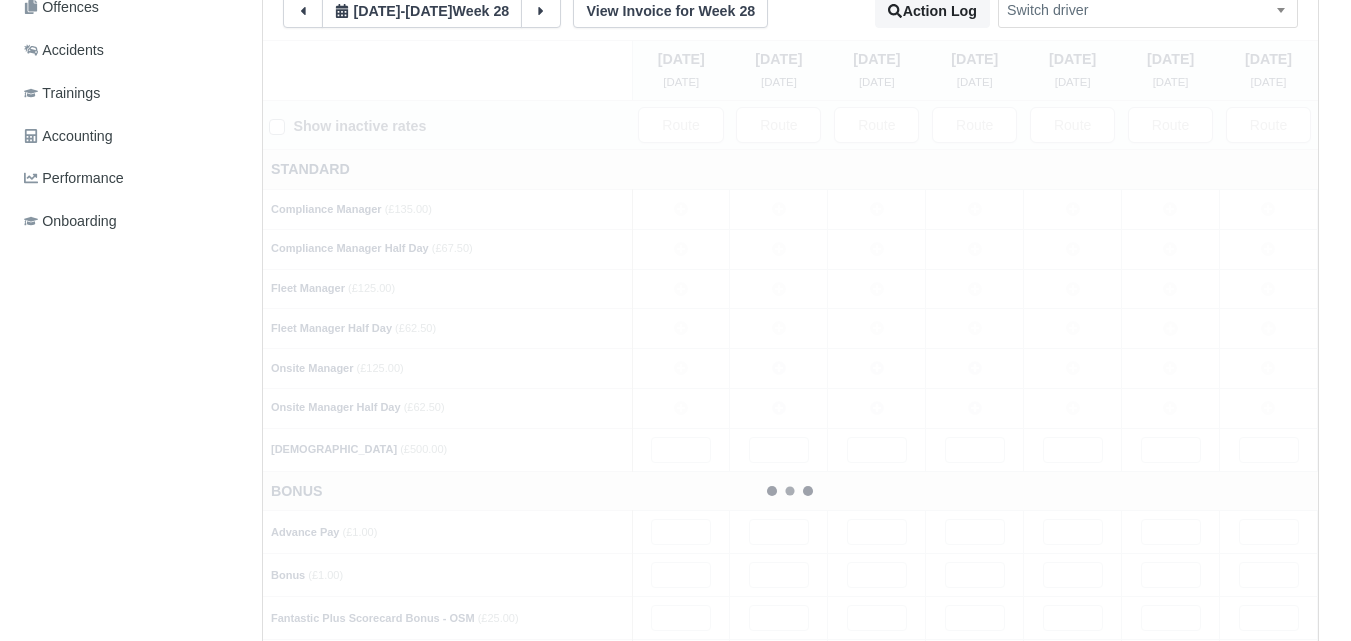 type 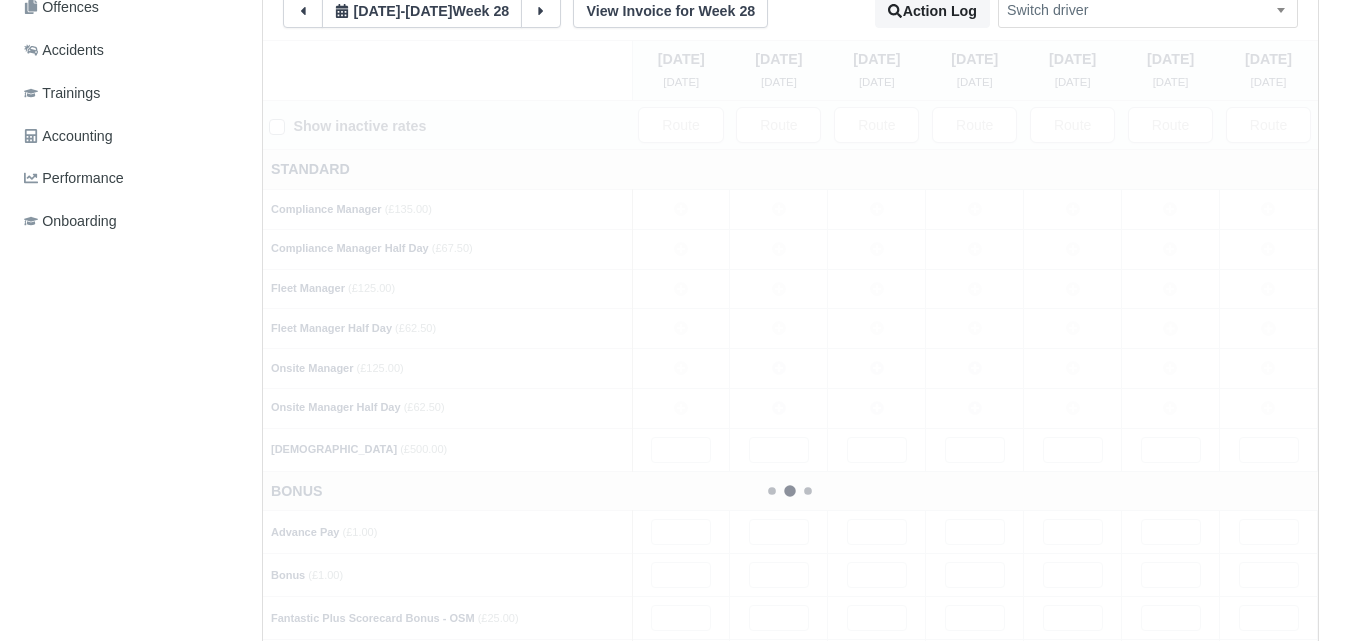 type 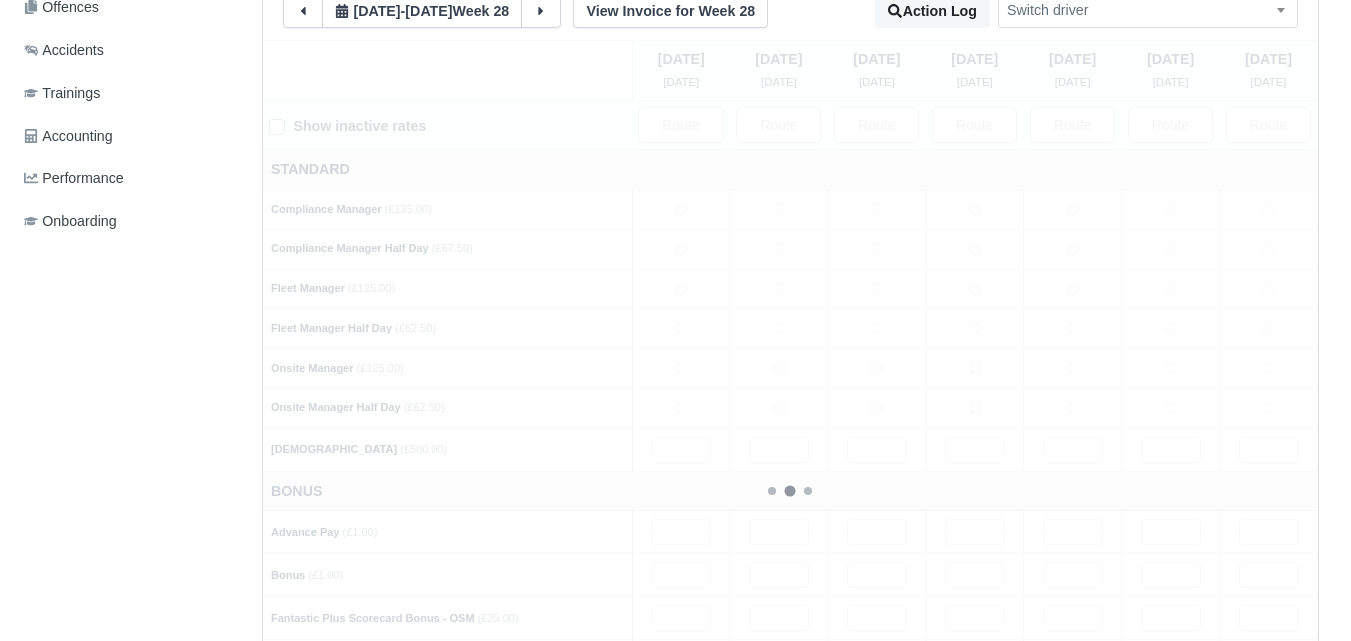 type 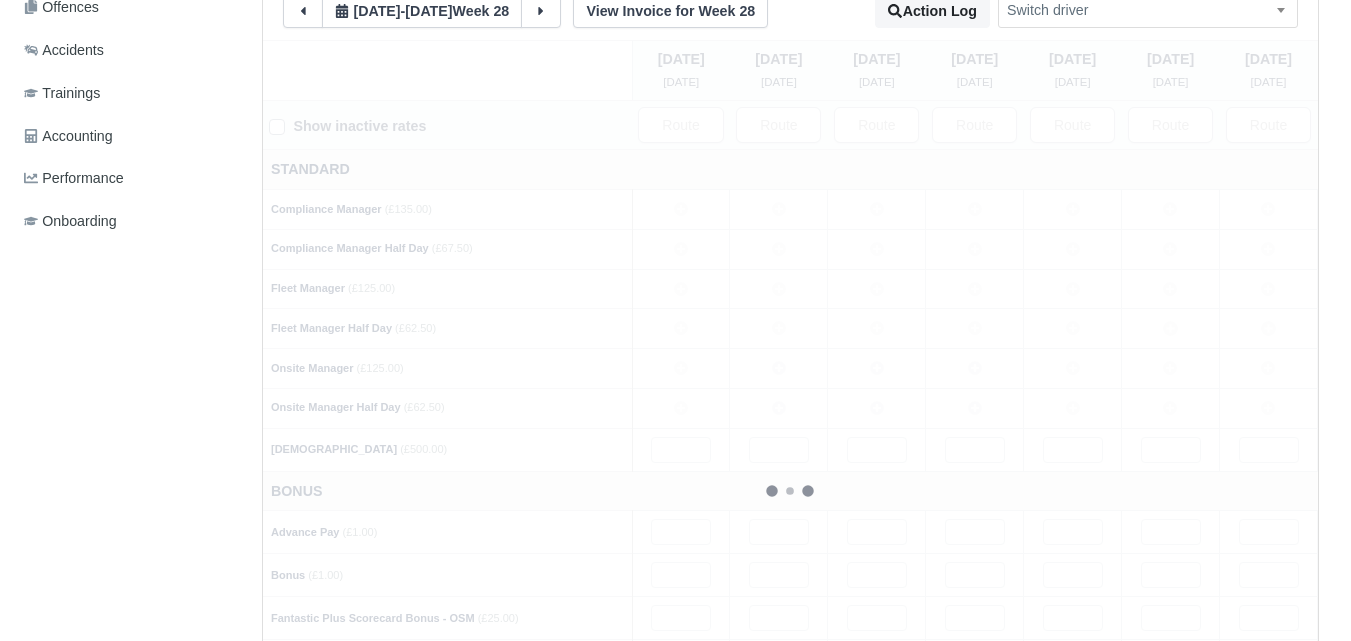 type 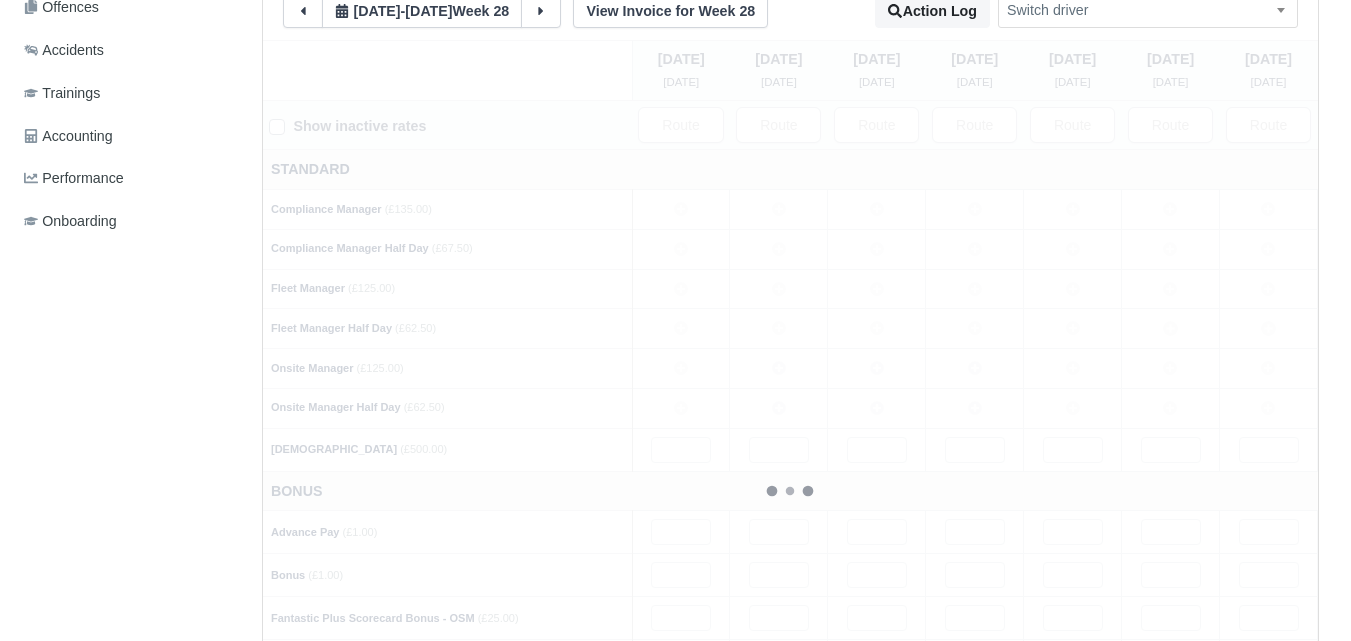type 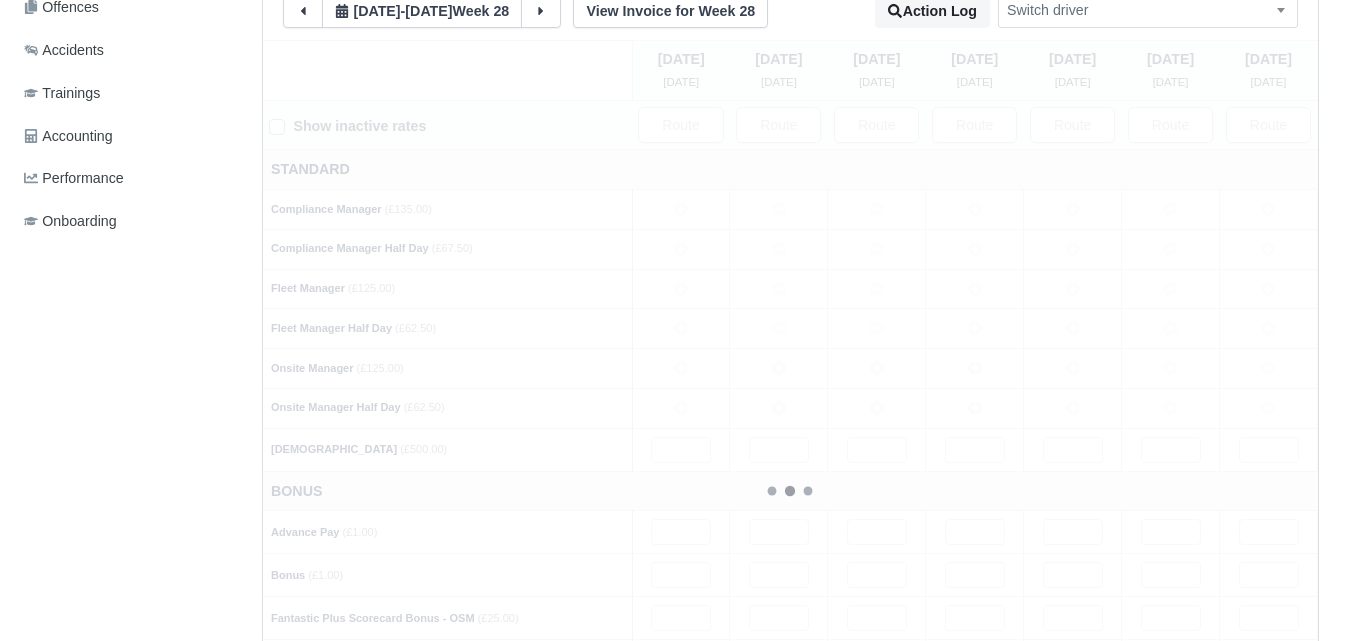 type 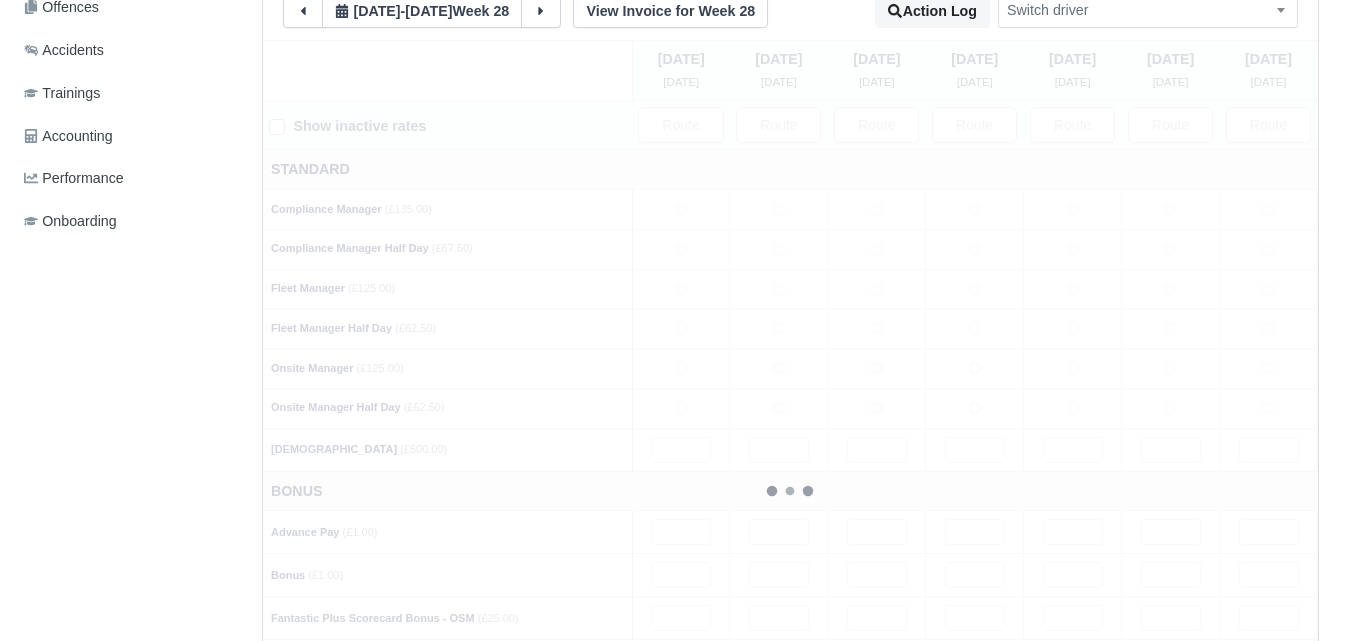 type 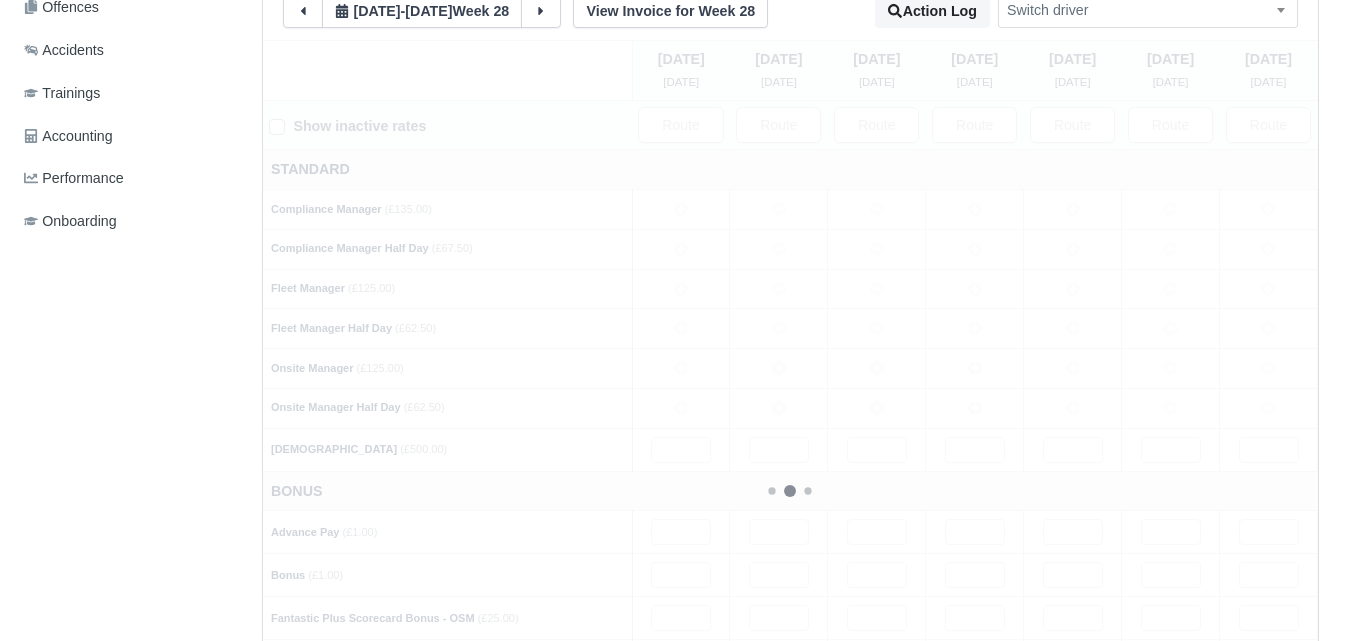 type 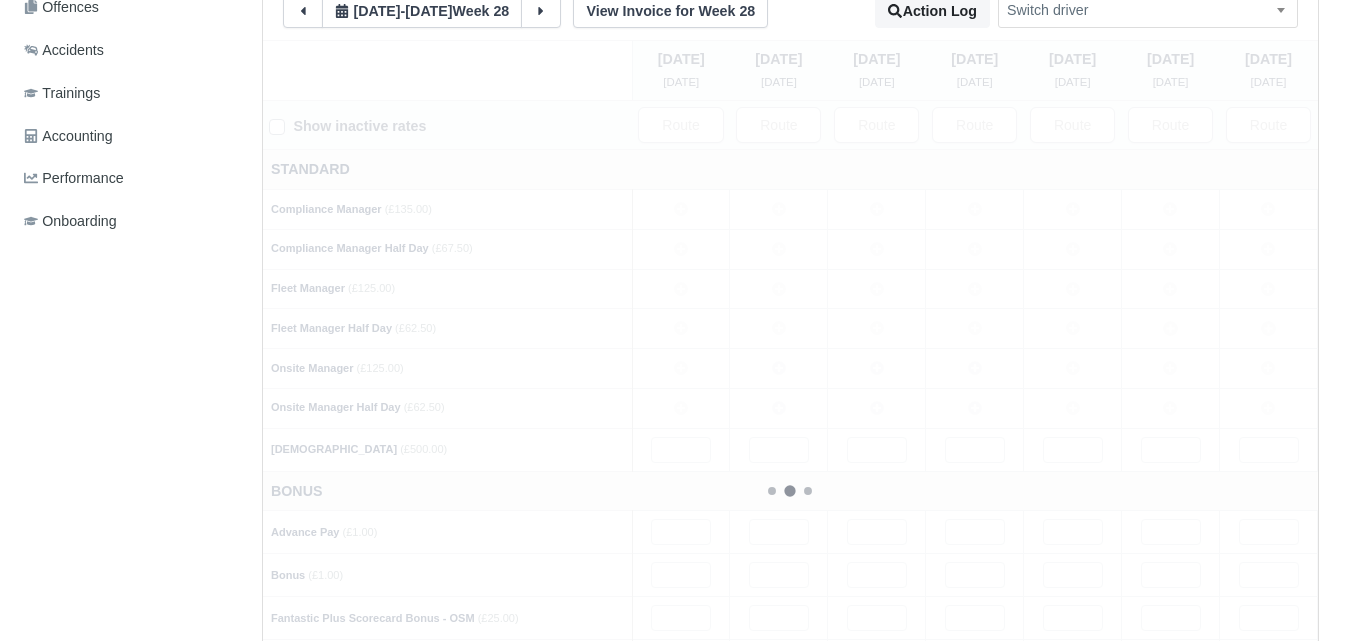 type 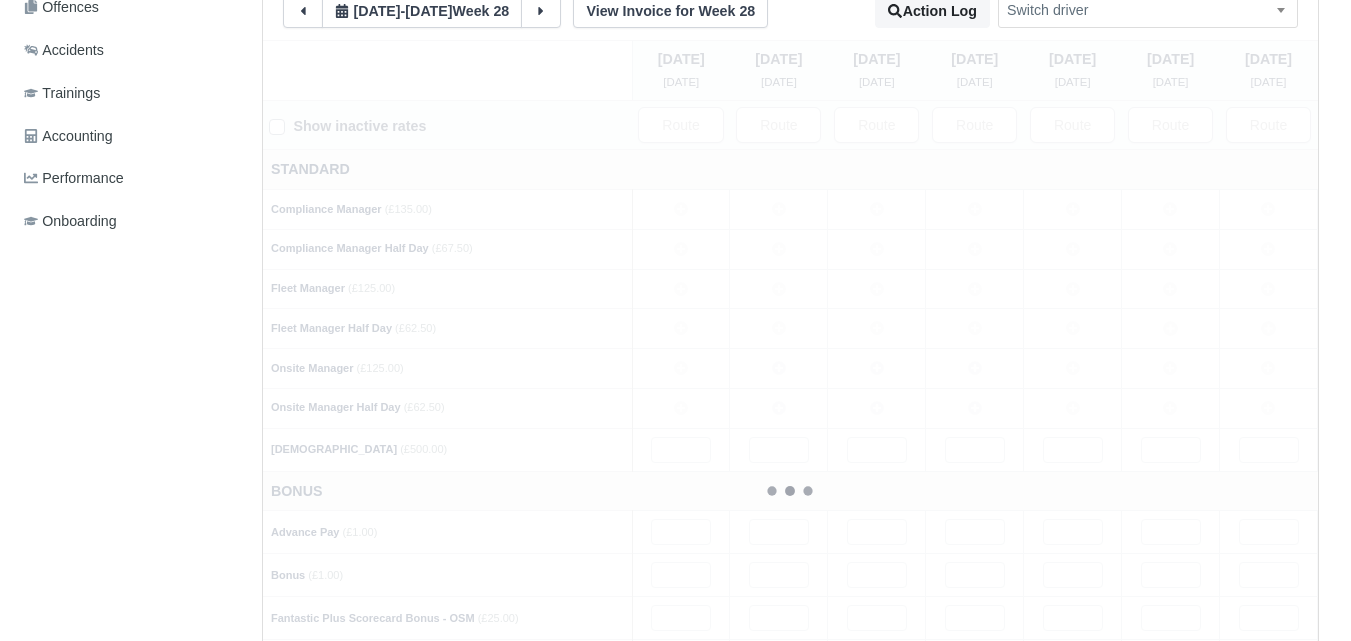type 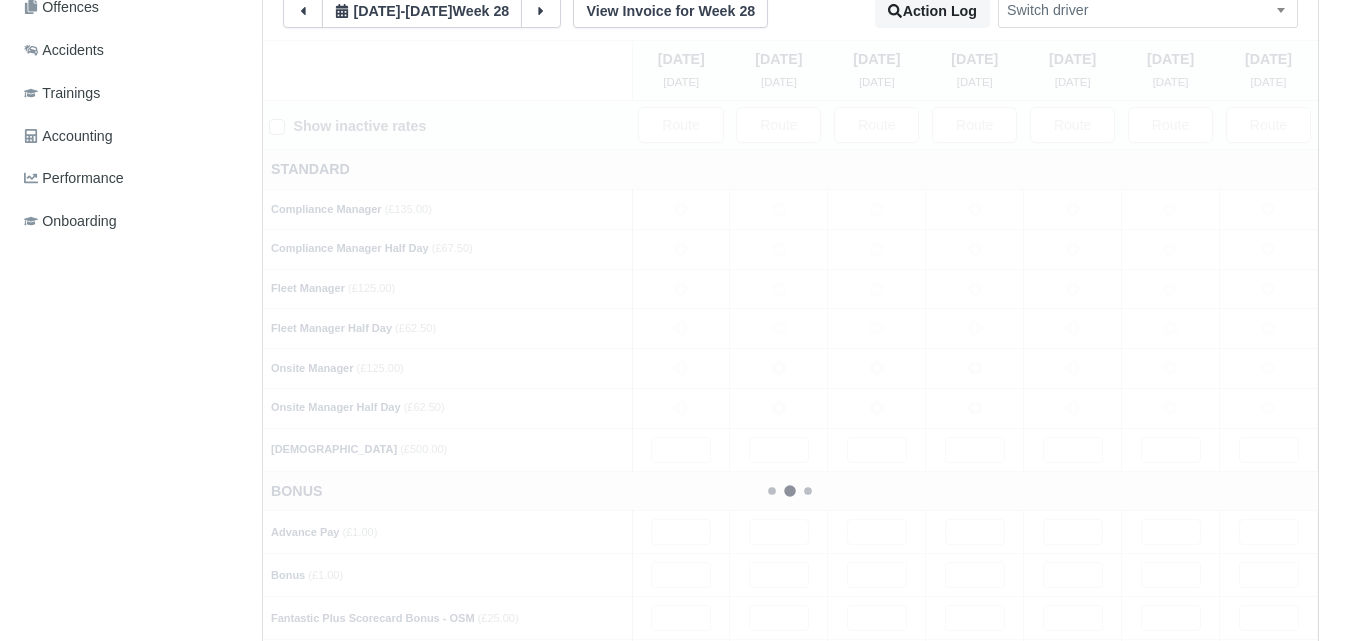 type 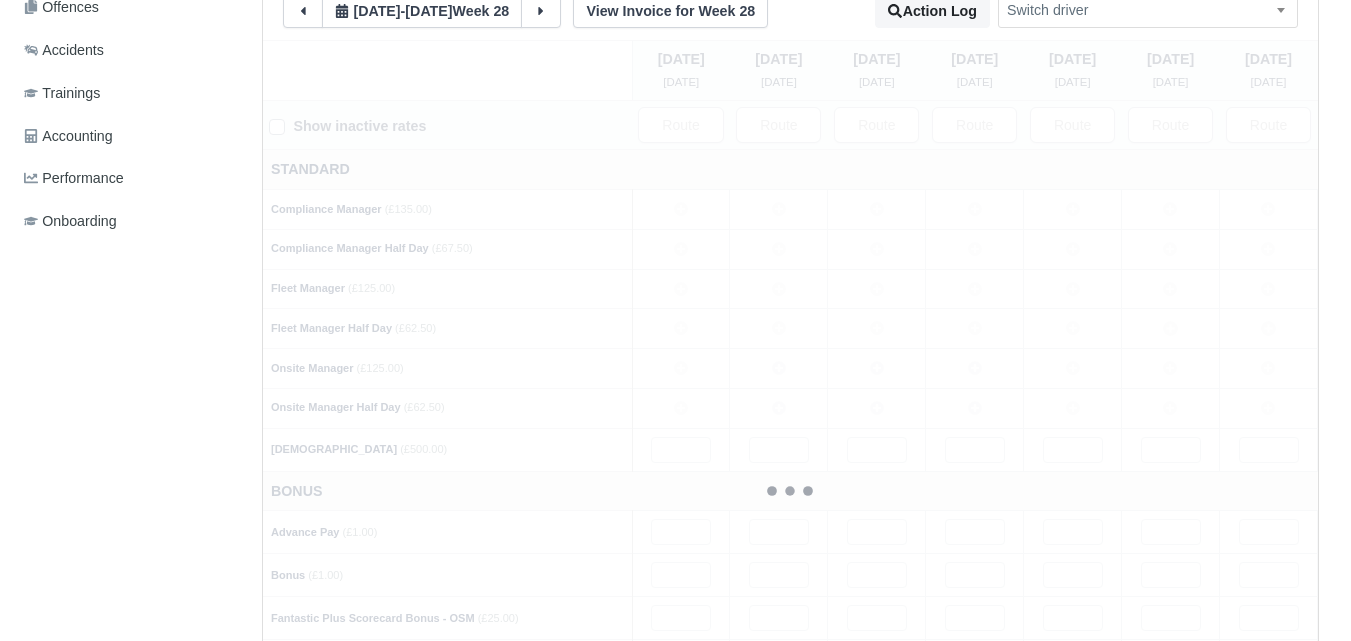 type 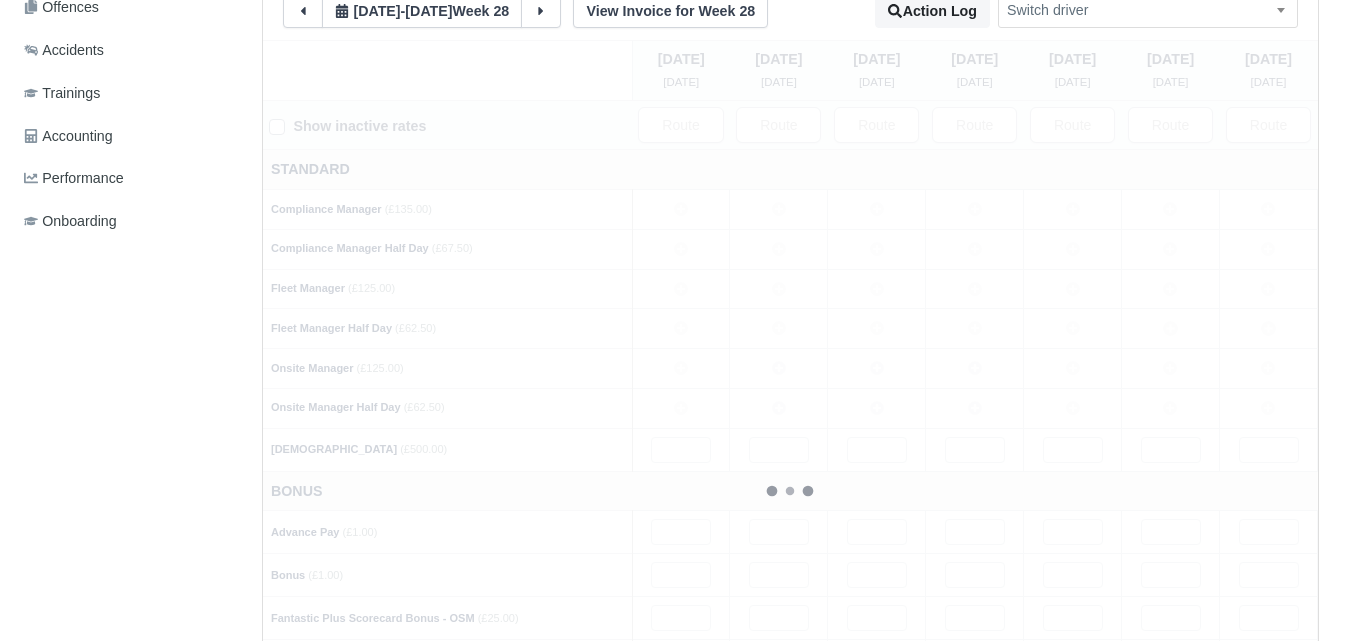 type 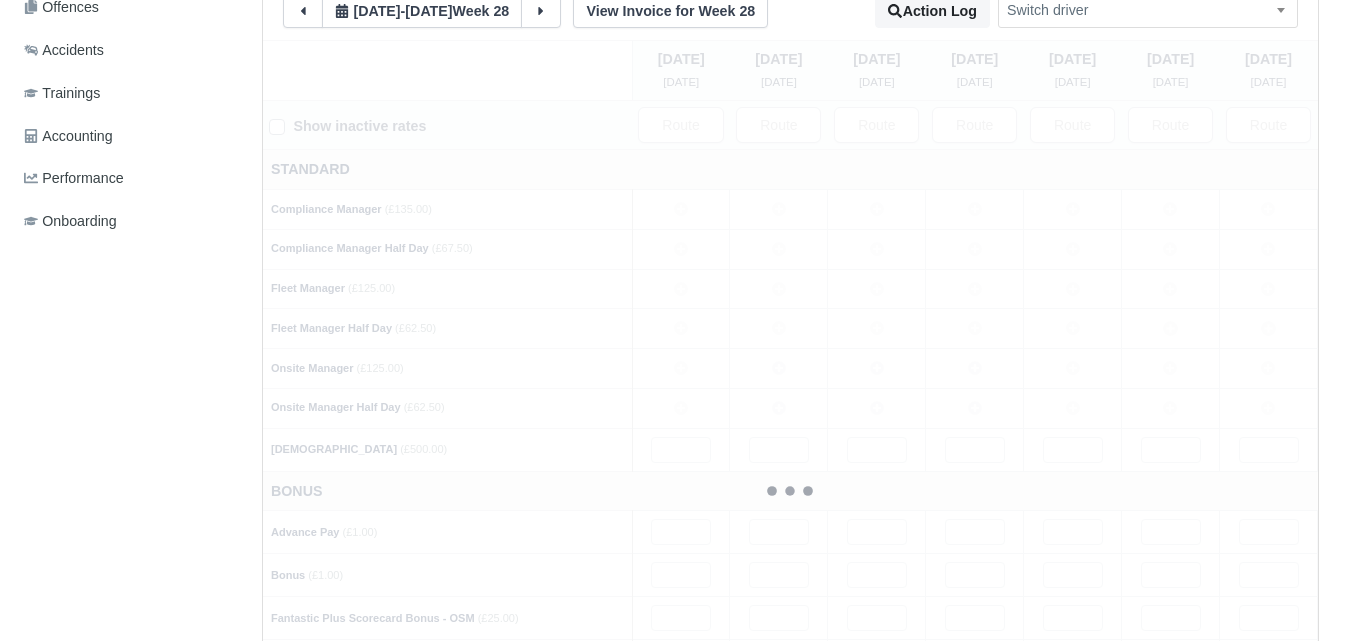 type 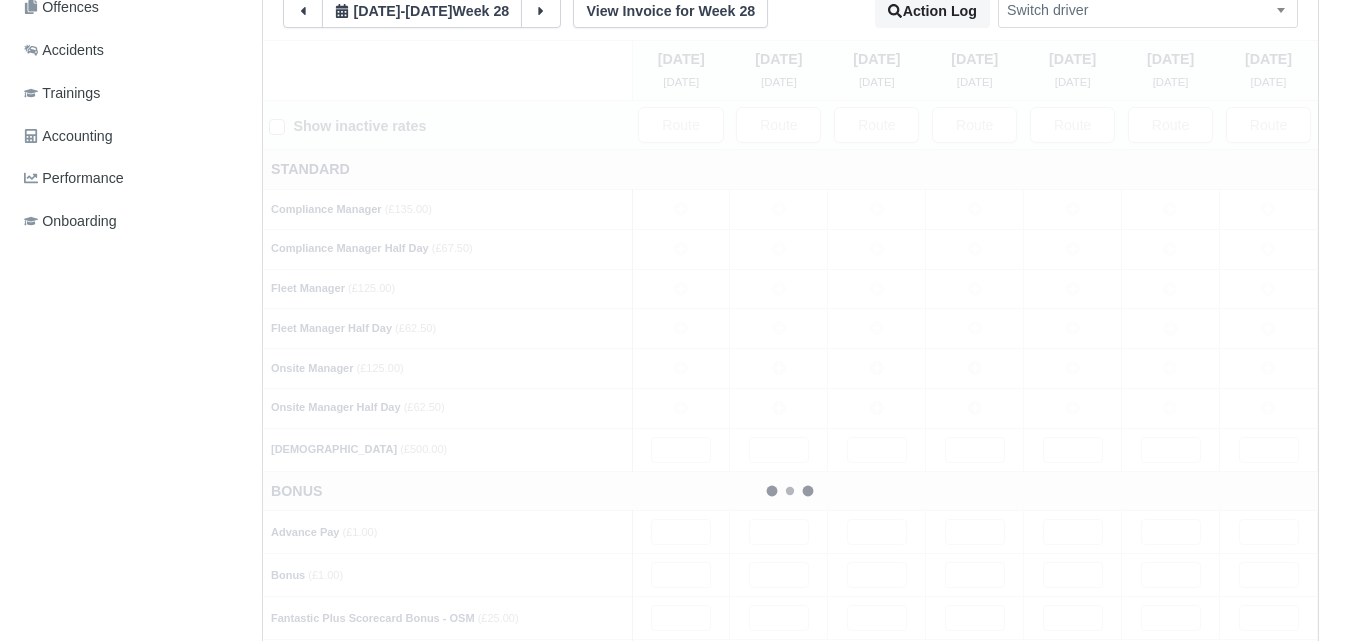 type 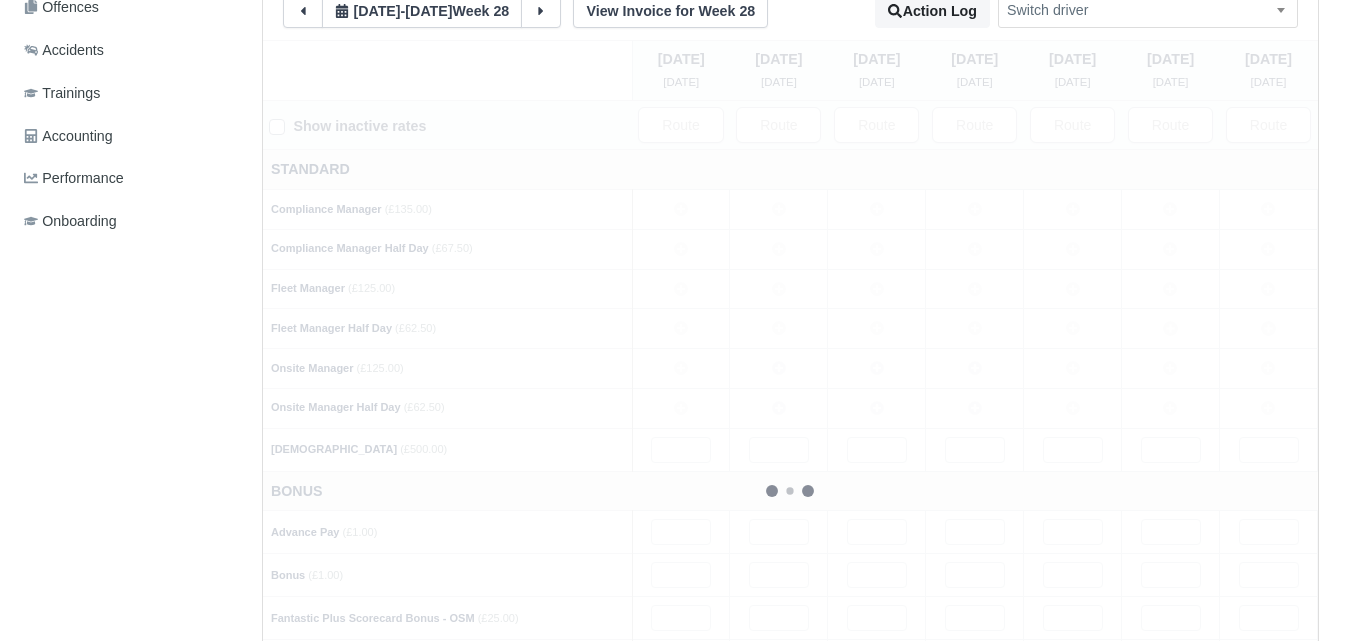 type 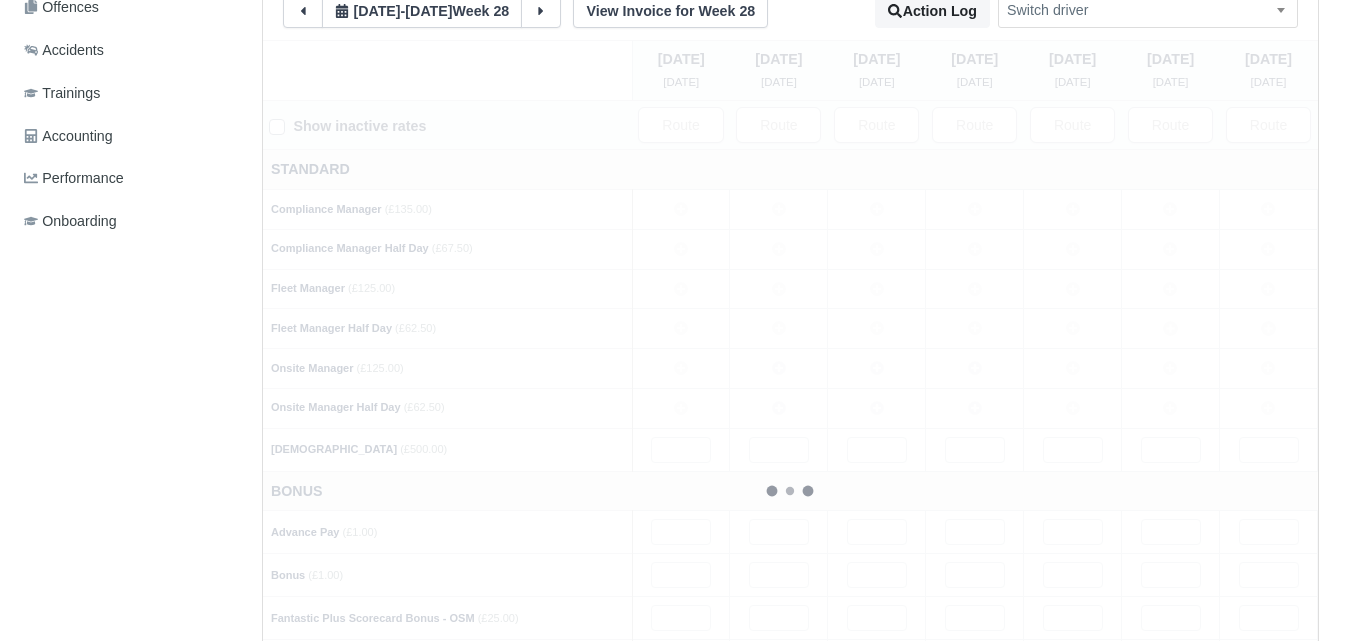 type 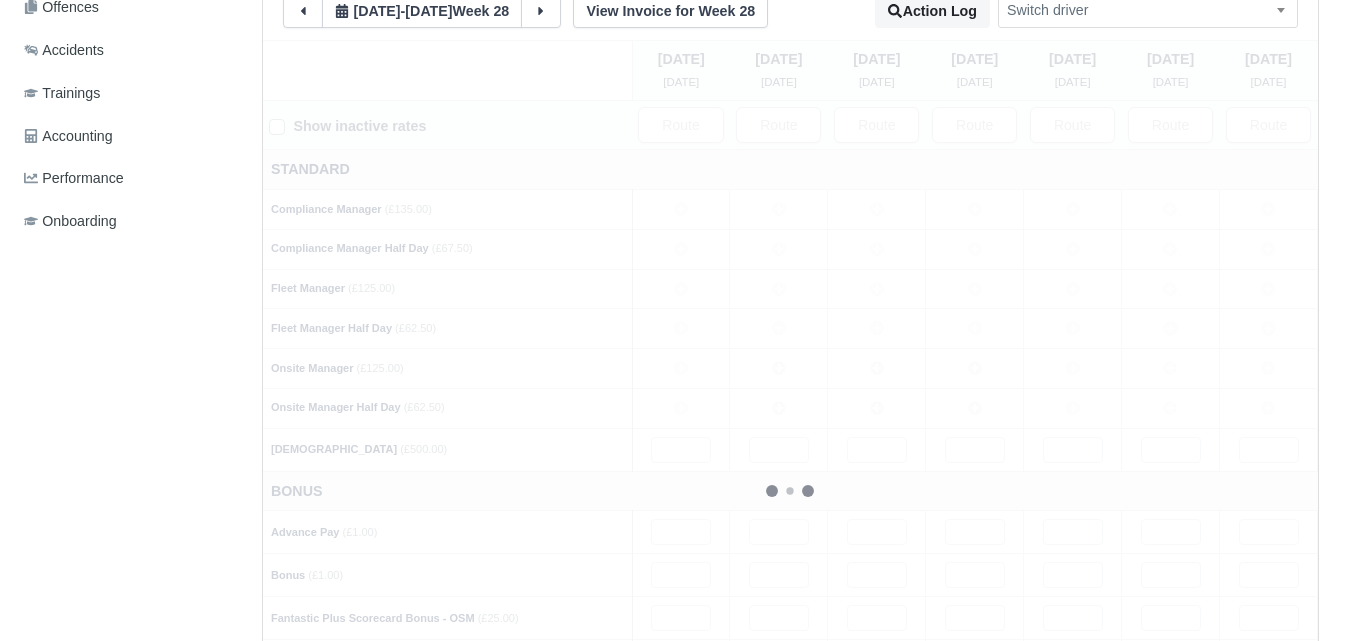 type 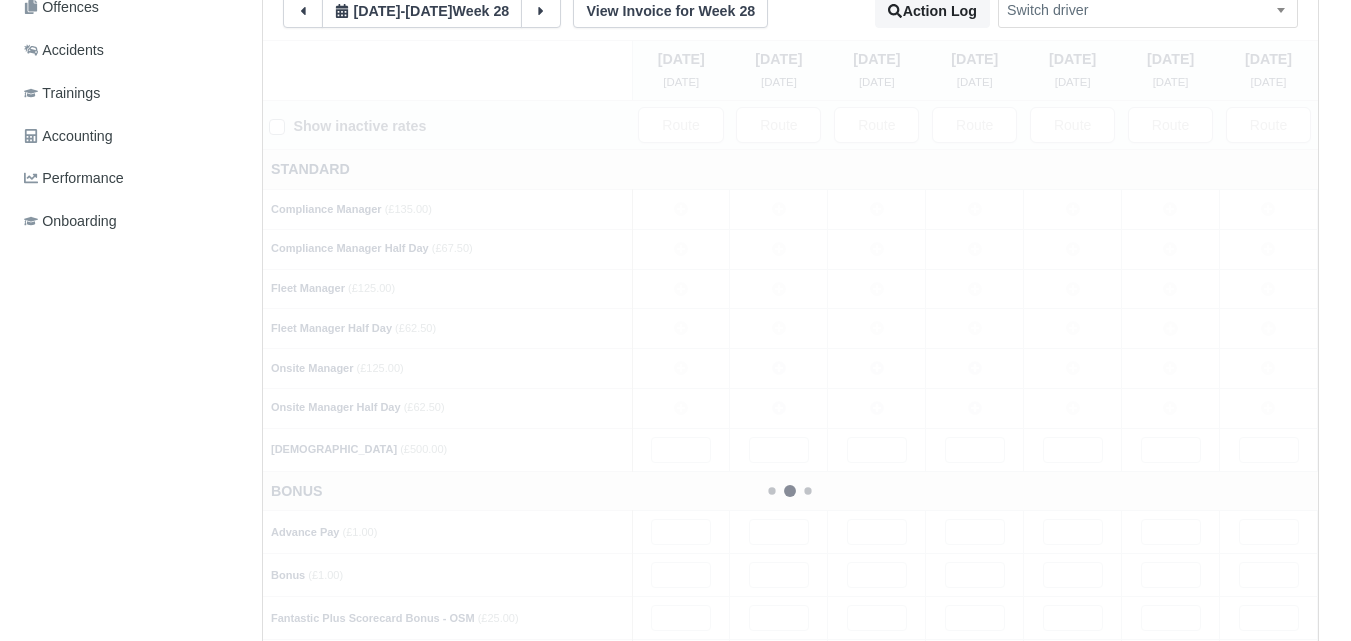 type 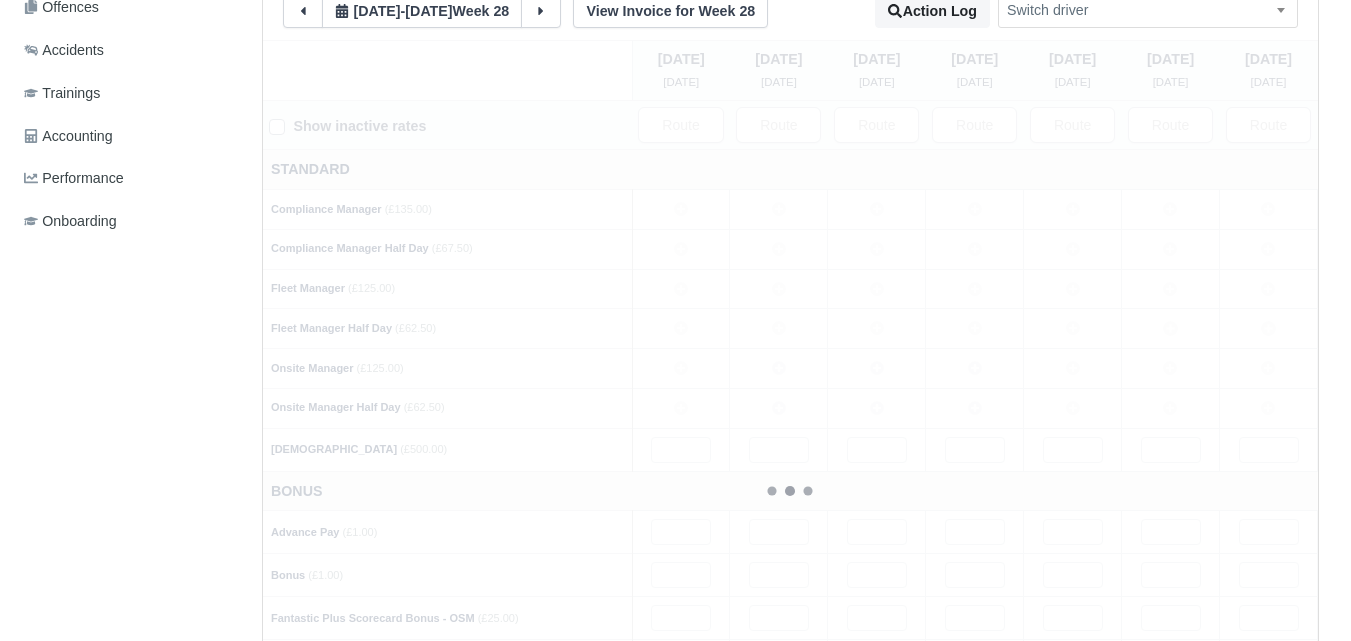 type 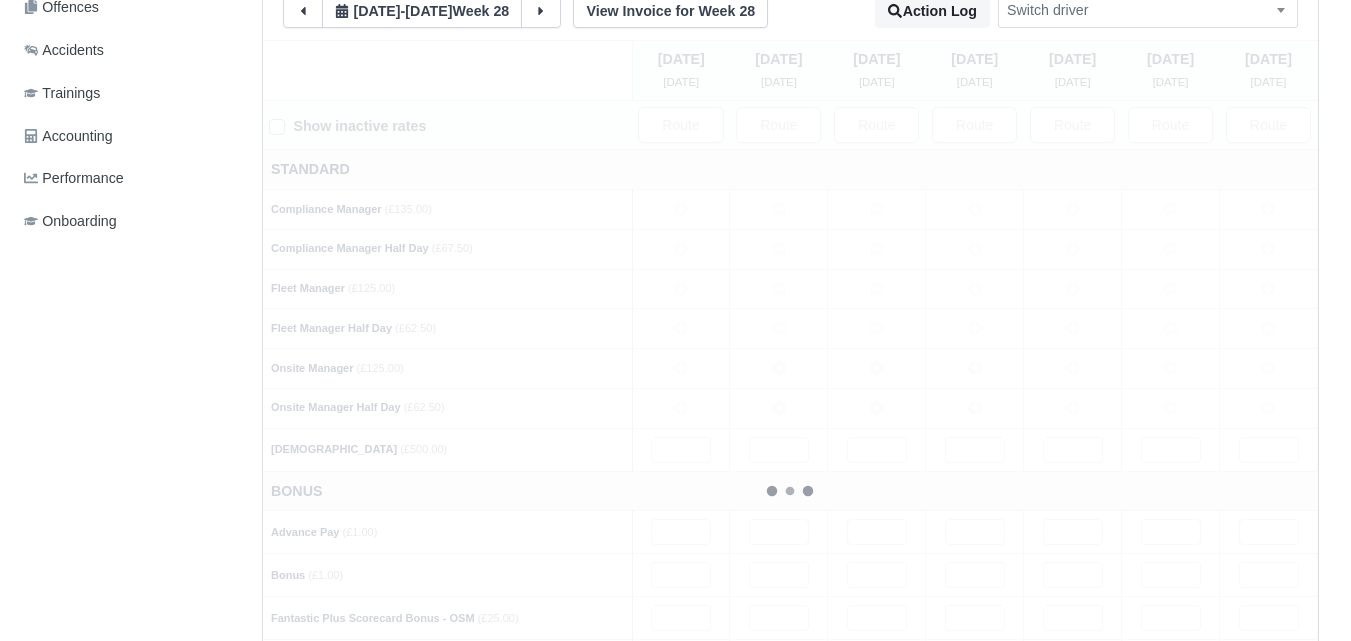 type 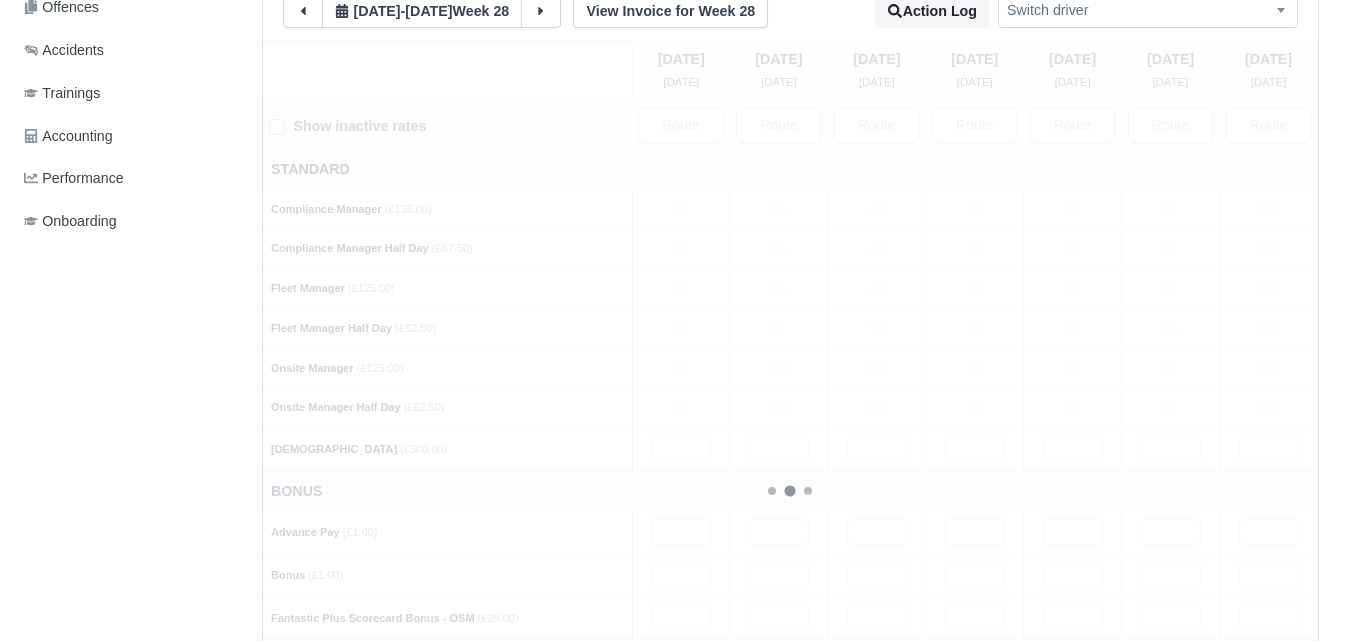 type 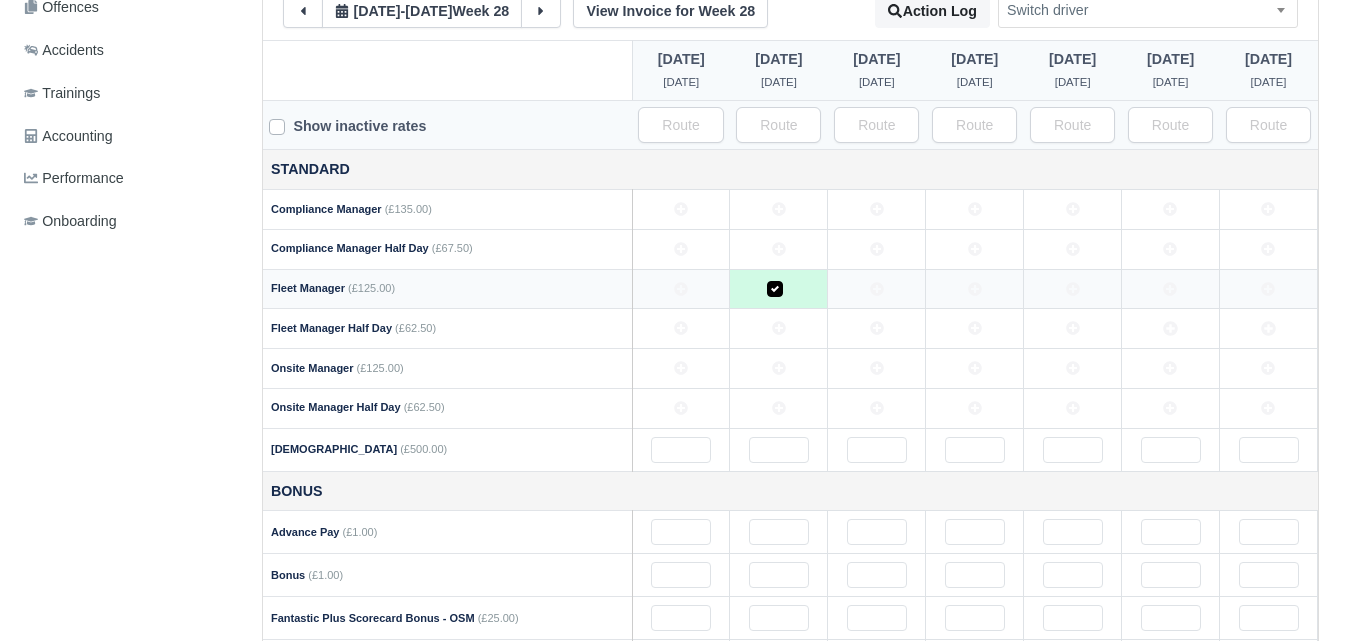 click 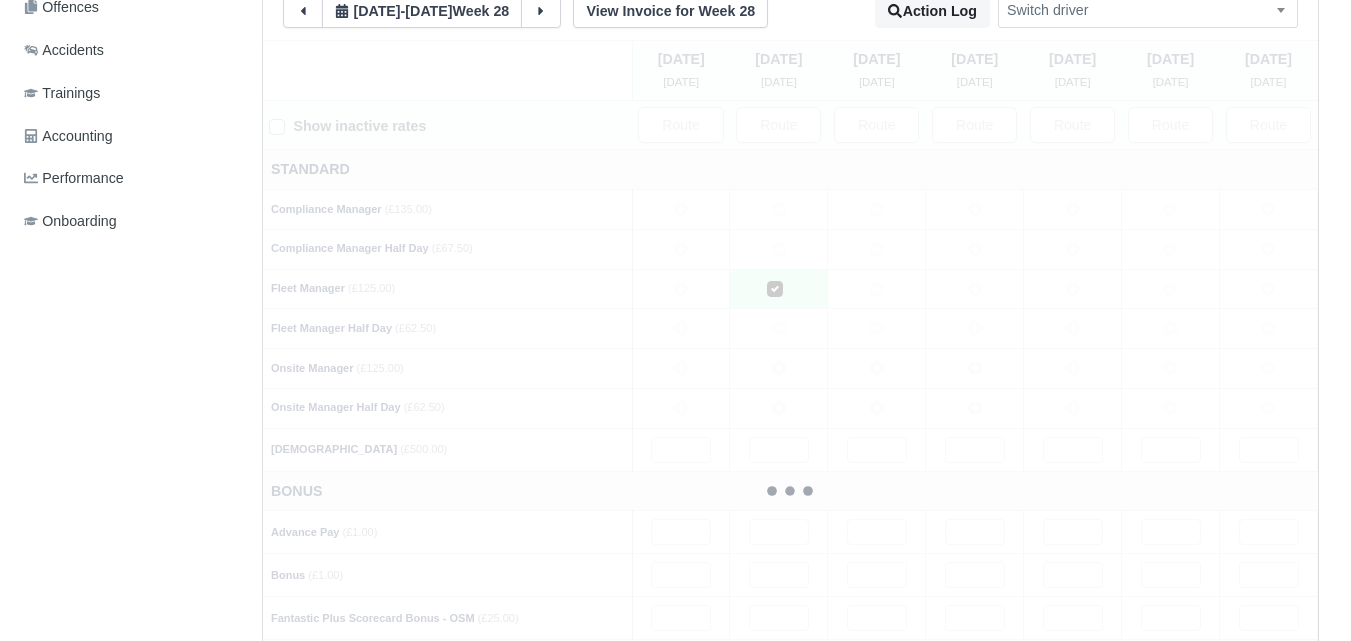type 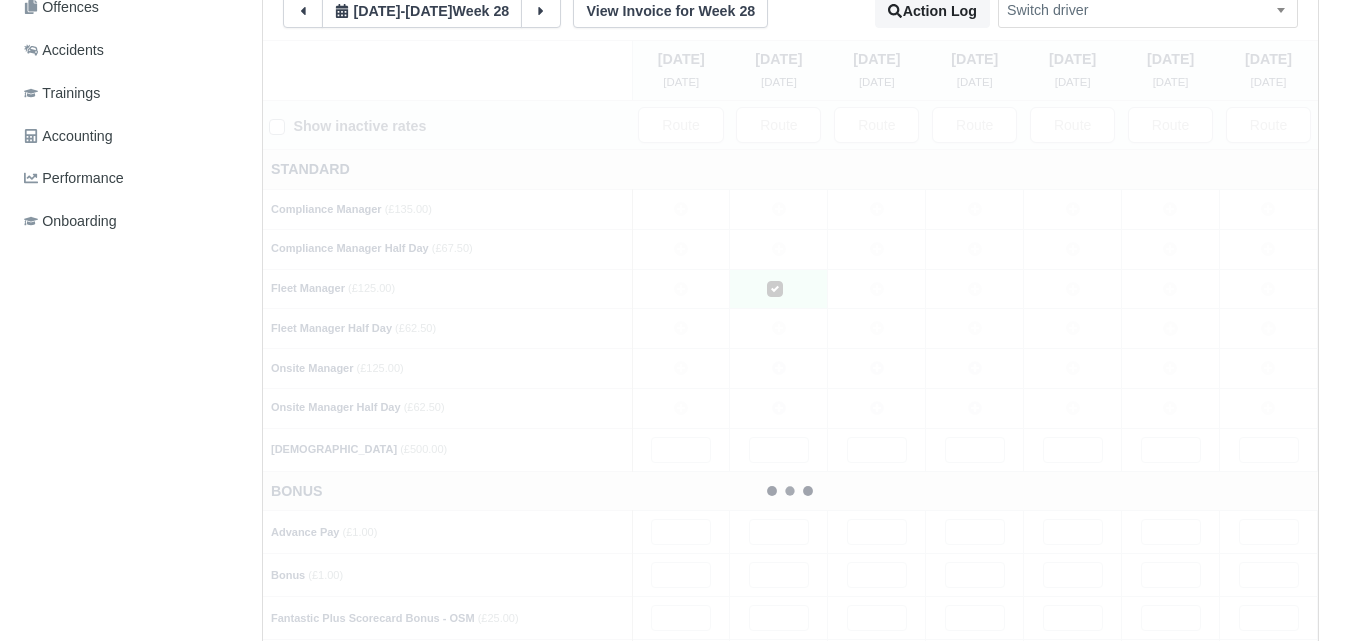 type 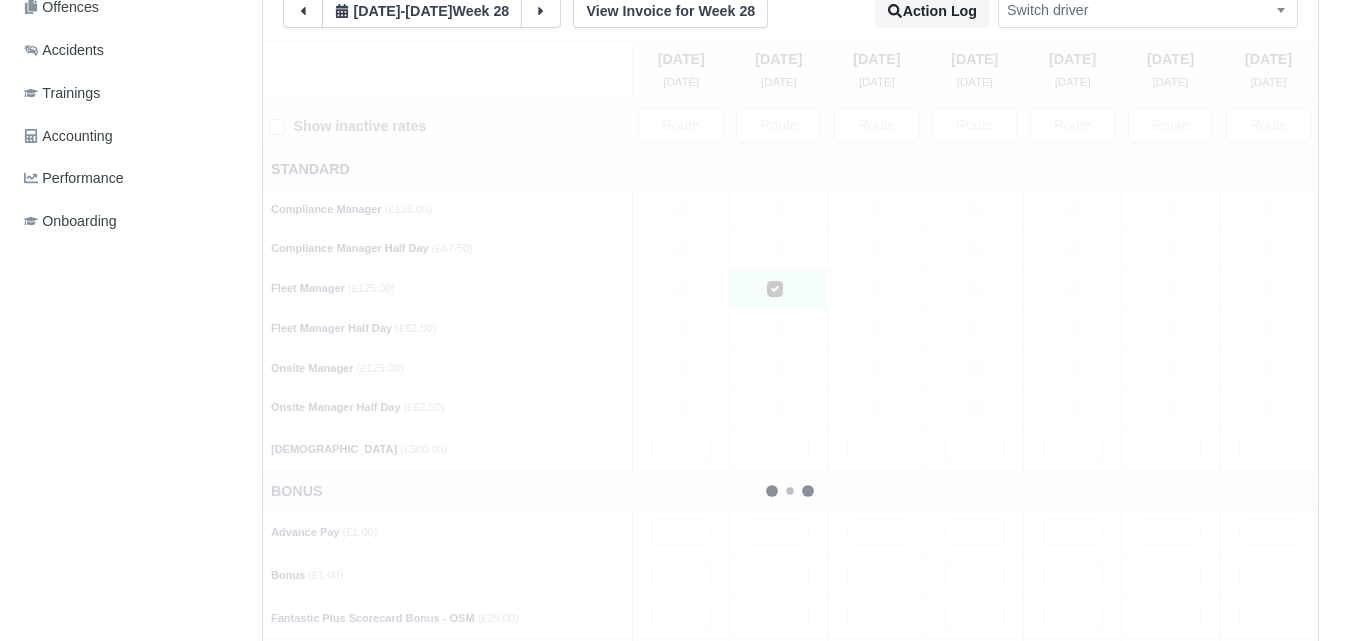 type 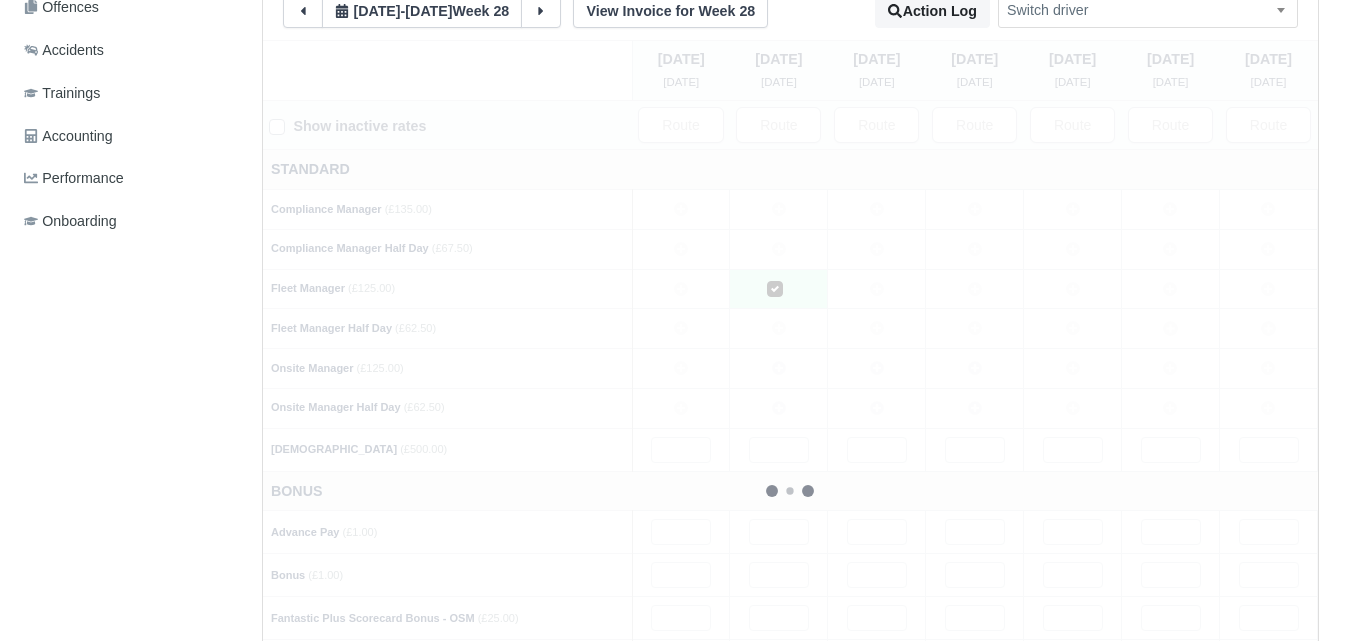 type 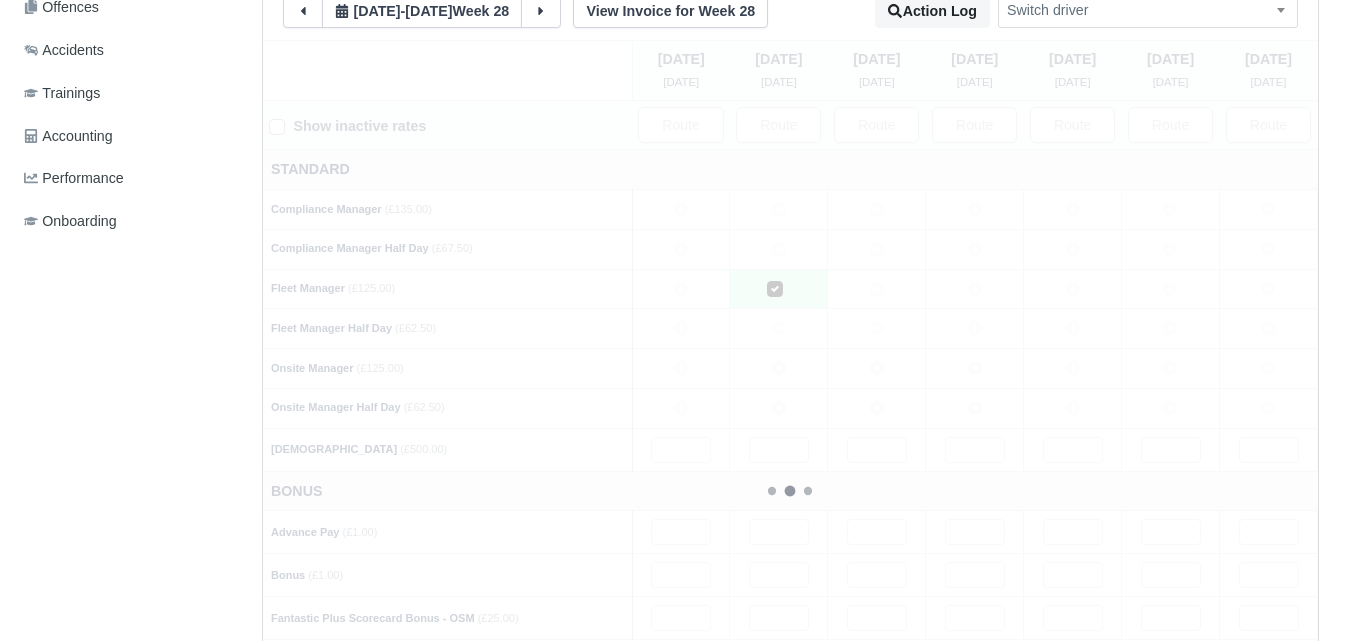 type 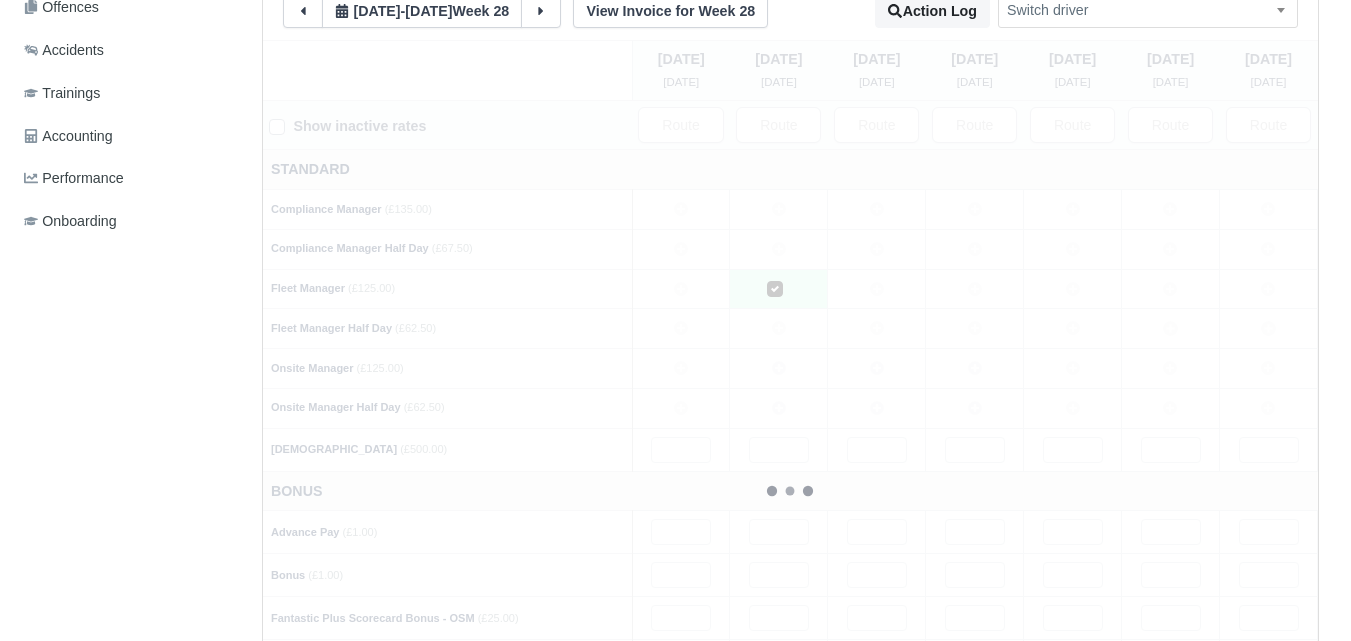 type 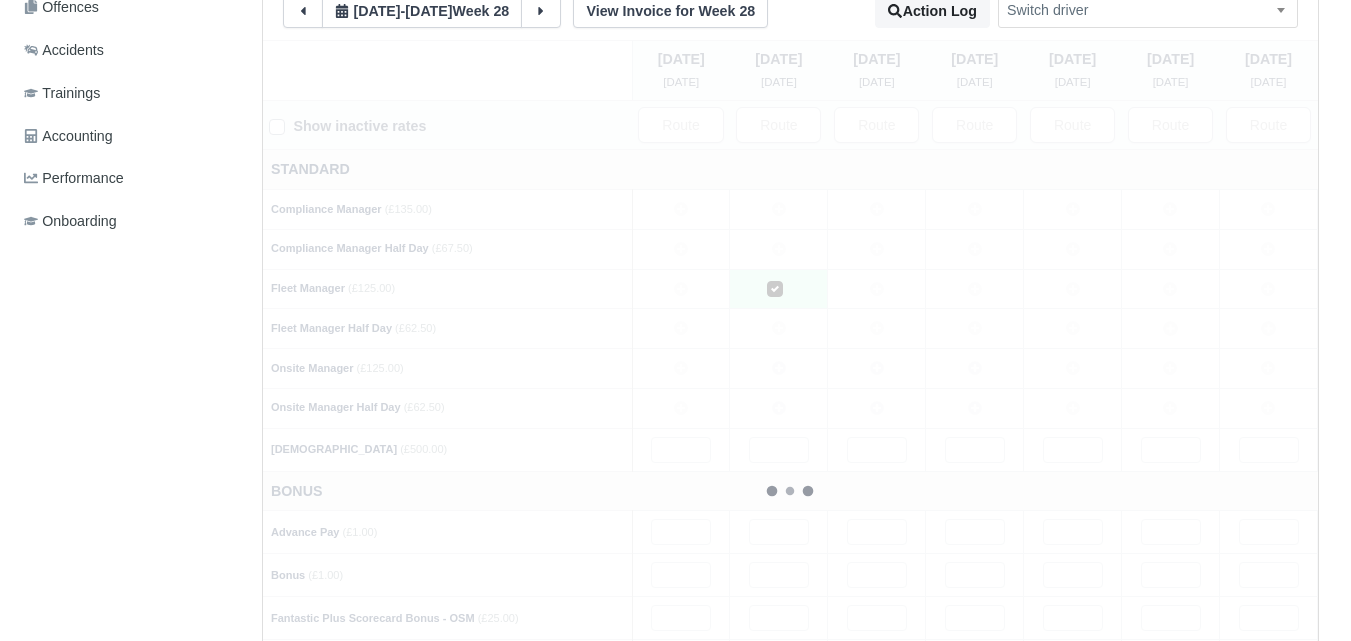 type 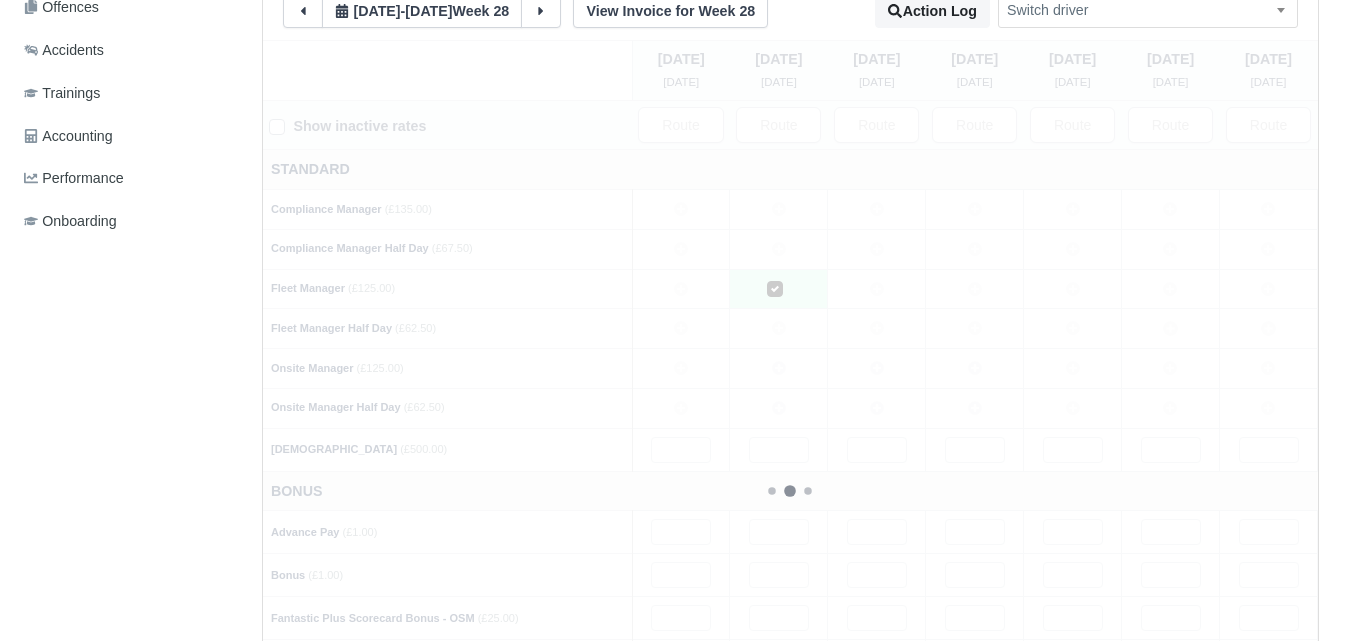 type 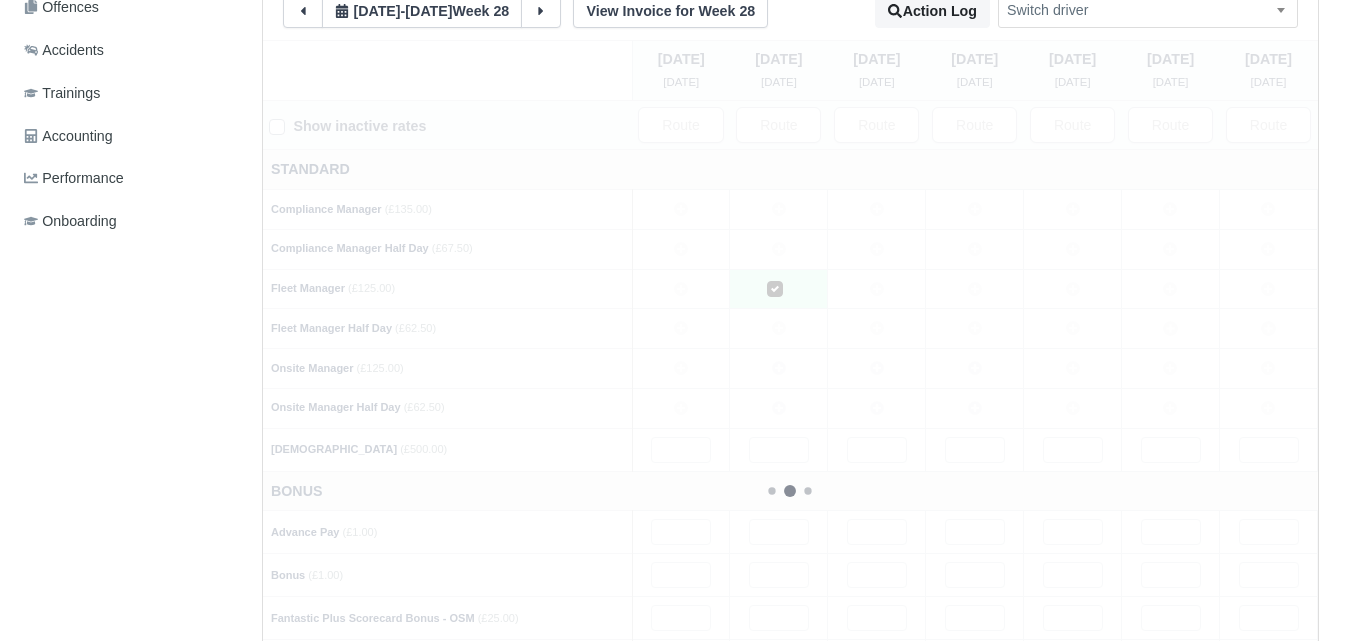 type 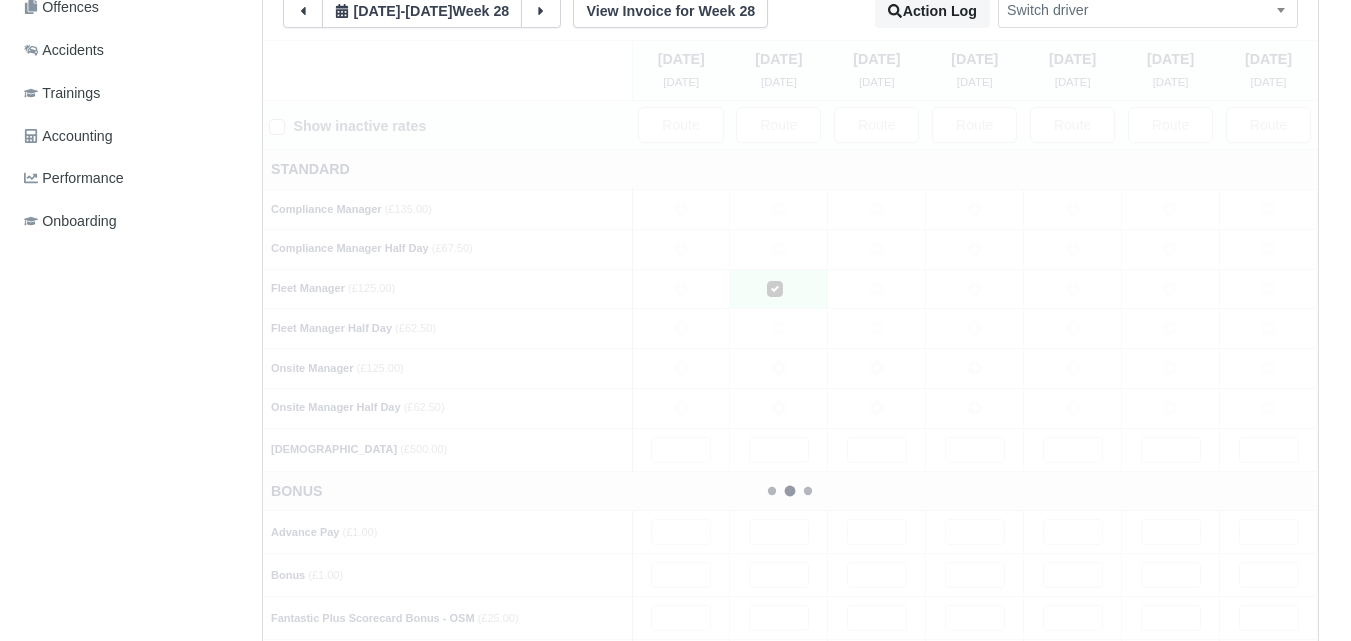 type 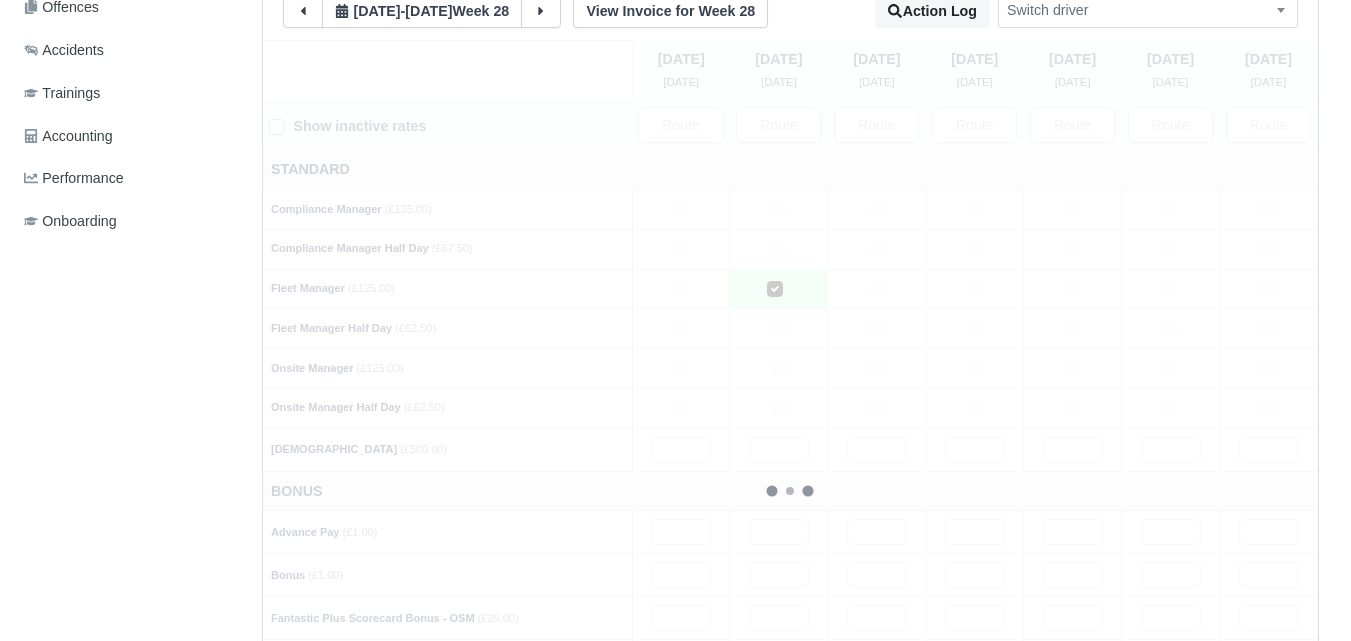 type 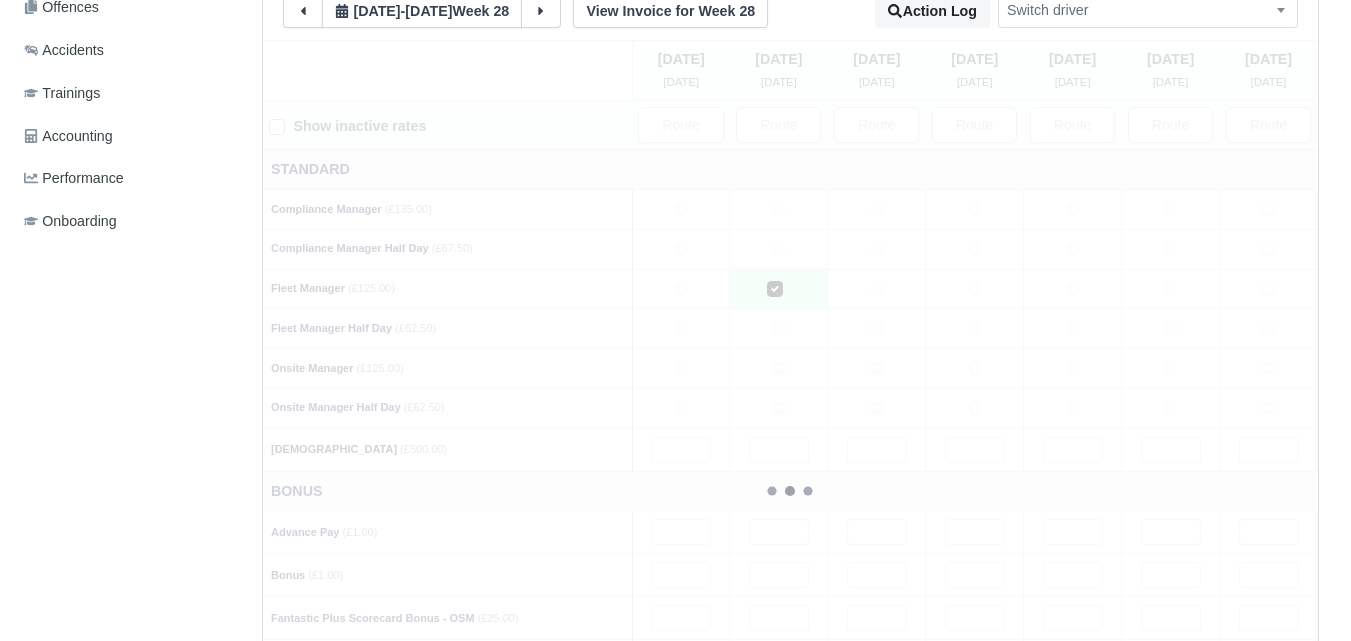 type 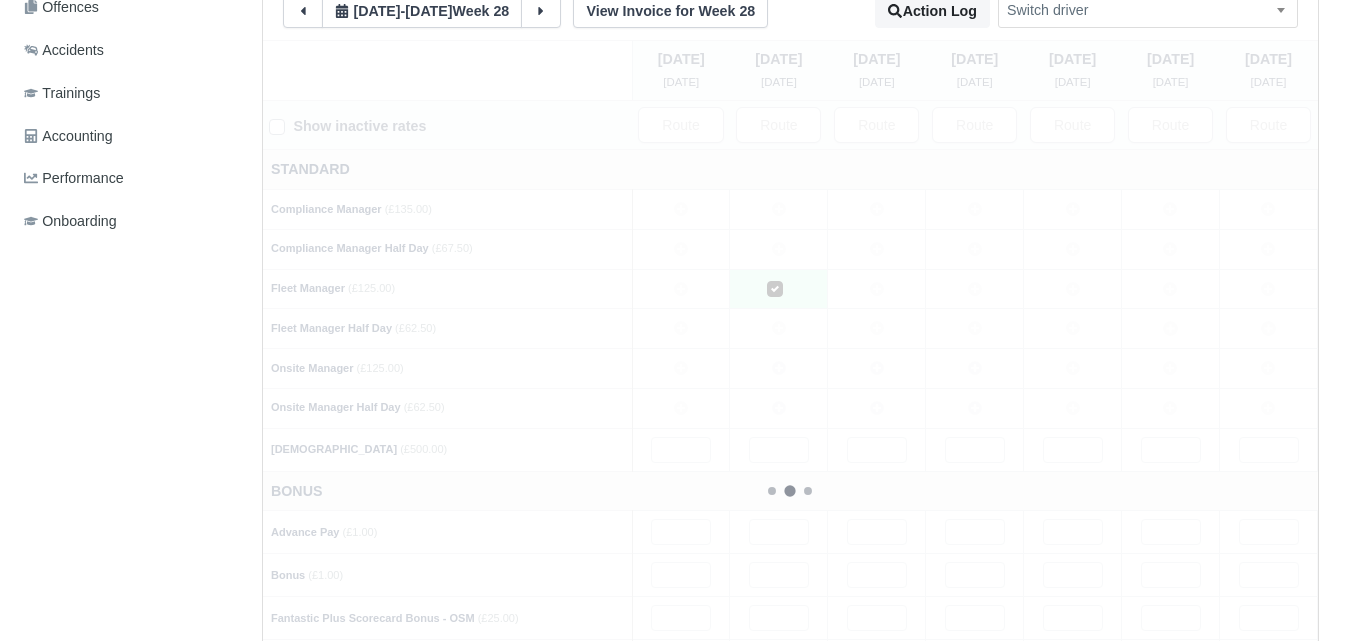 type 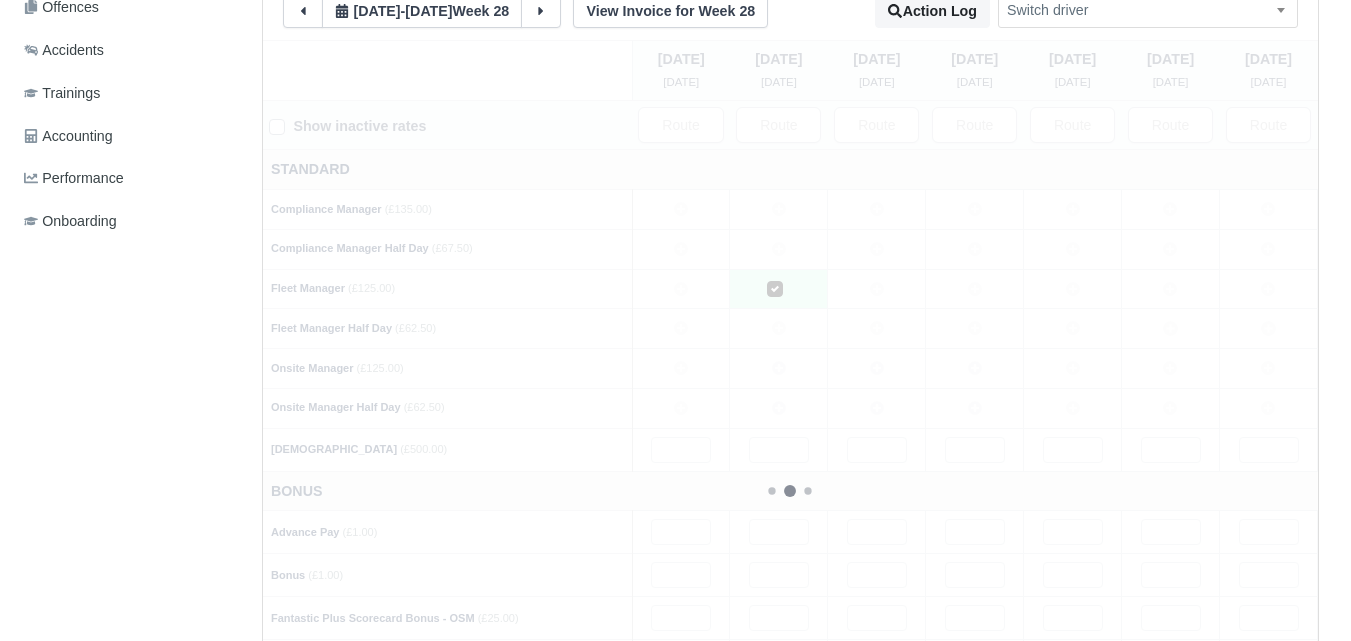 type 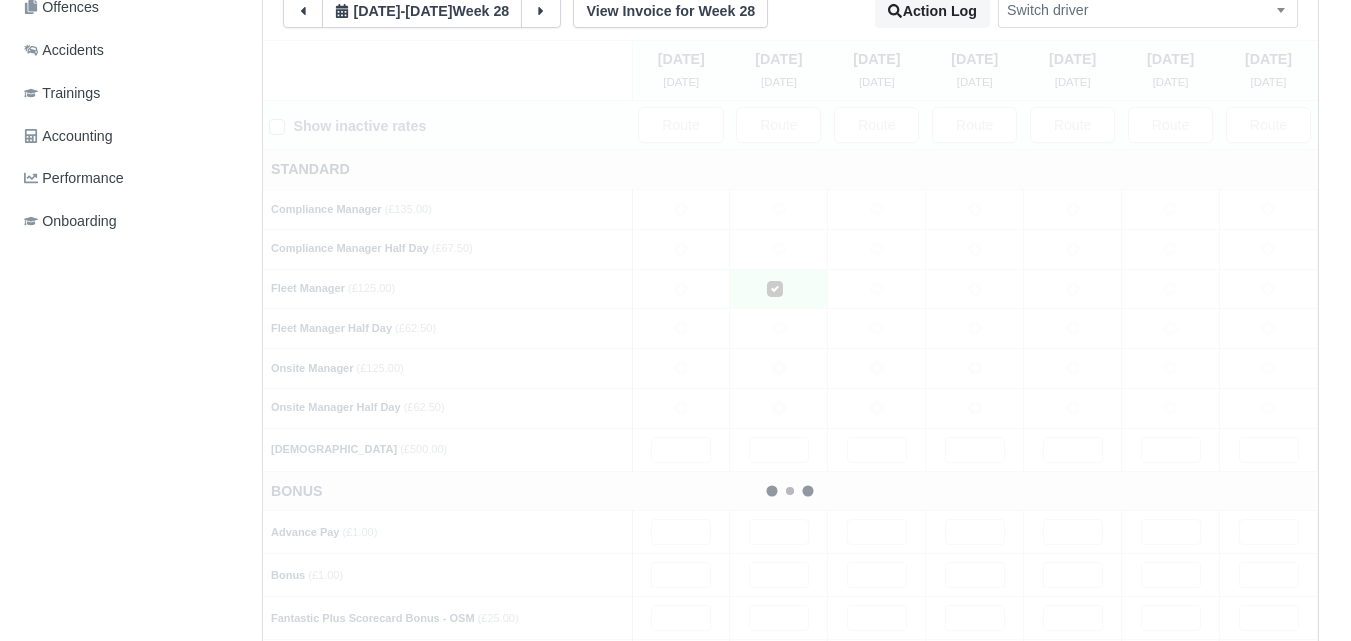 type 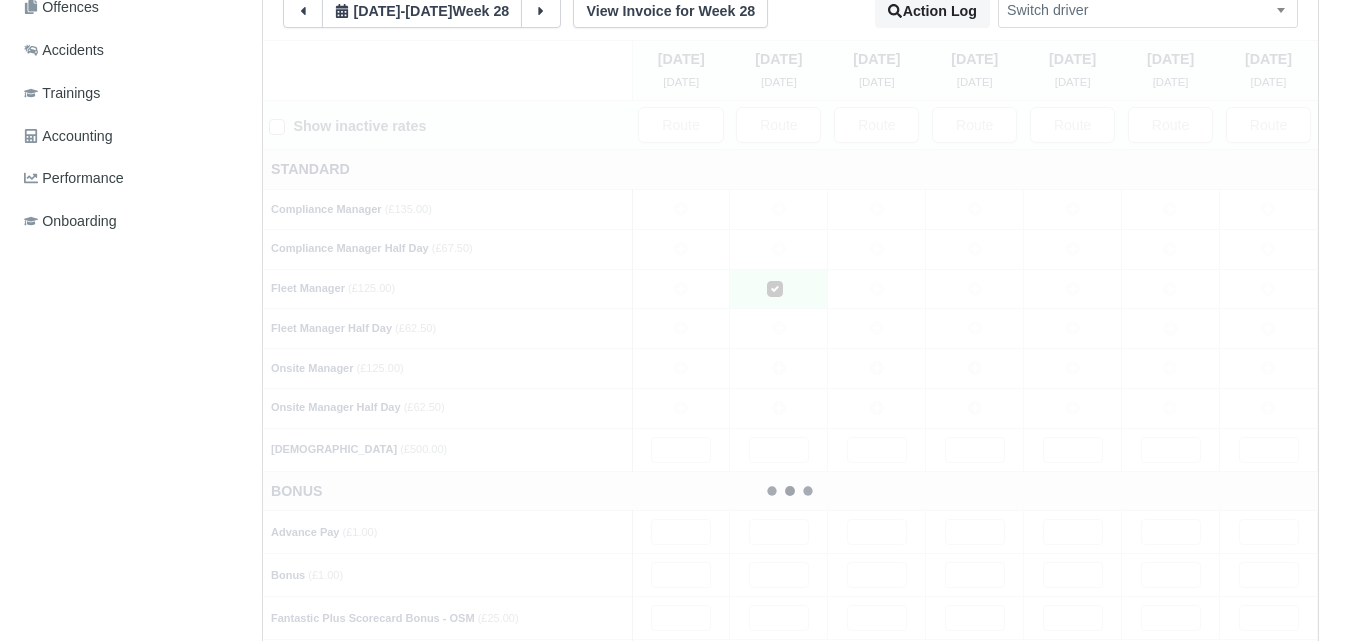 type 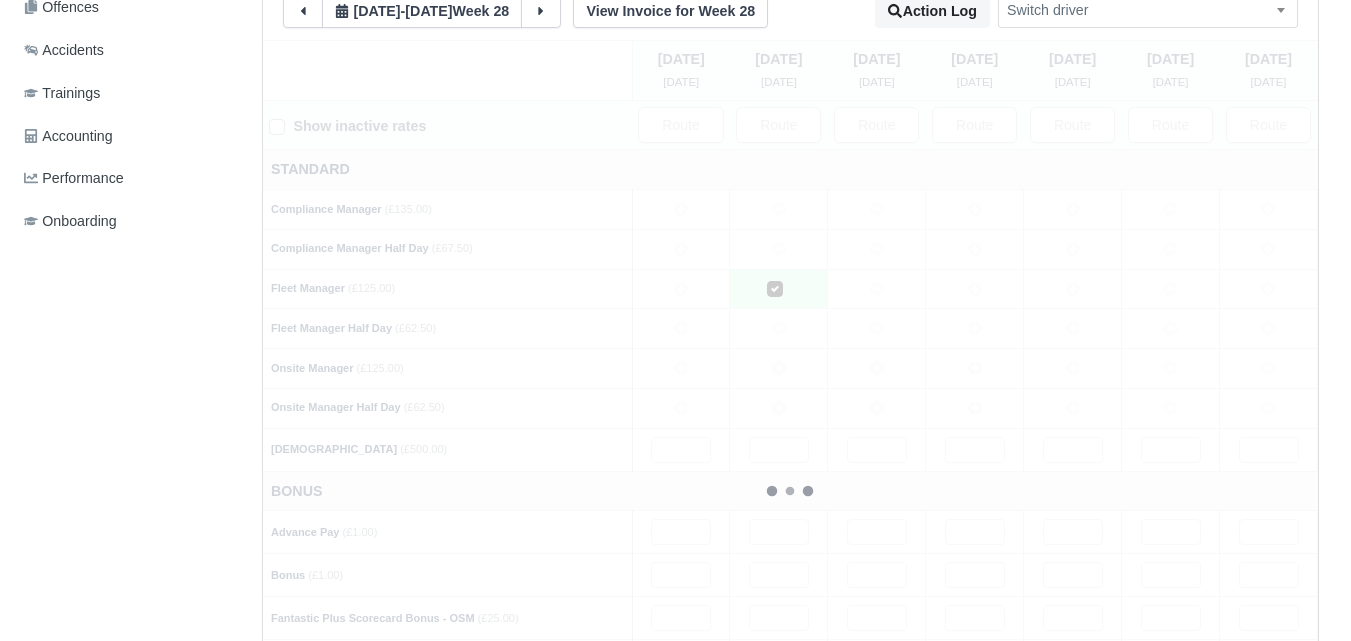type 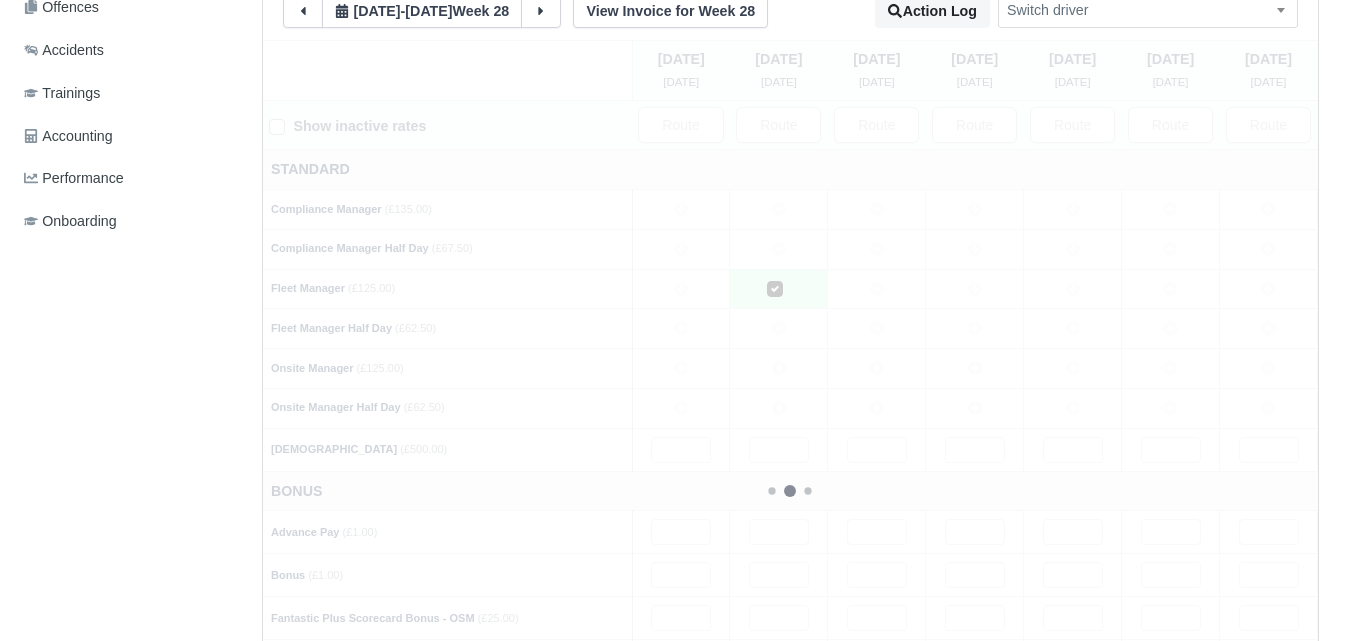 type 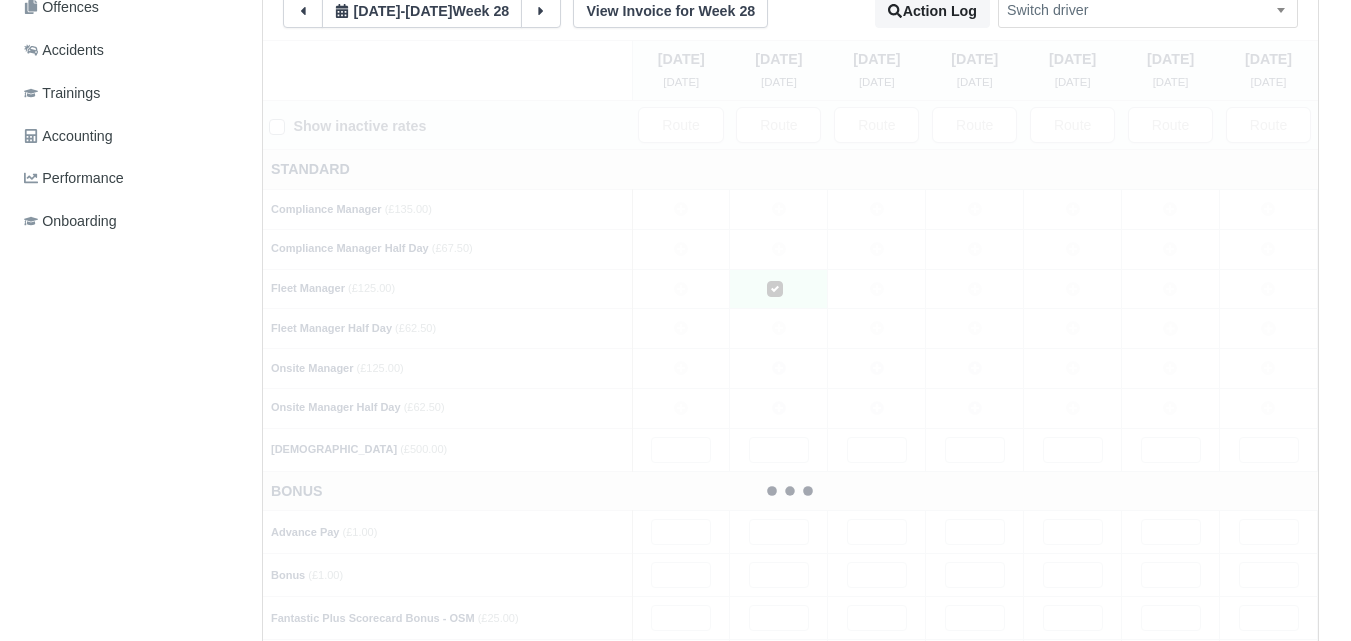 type 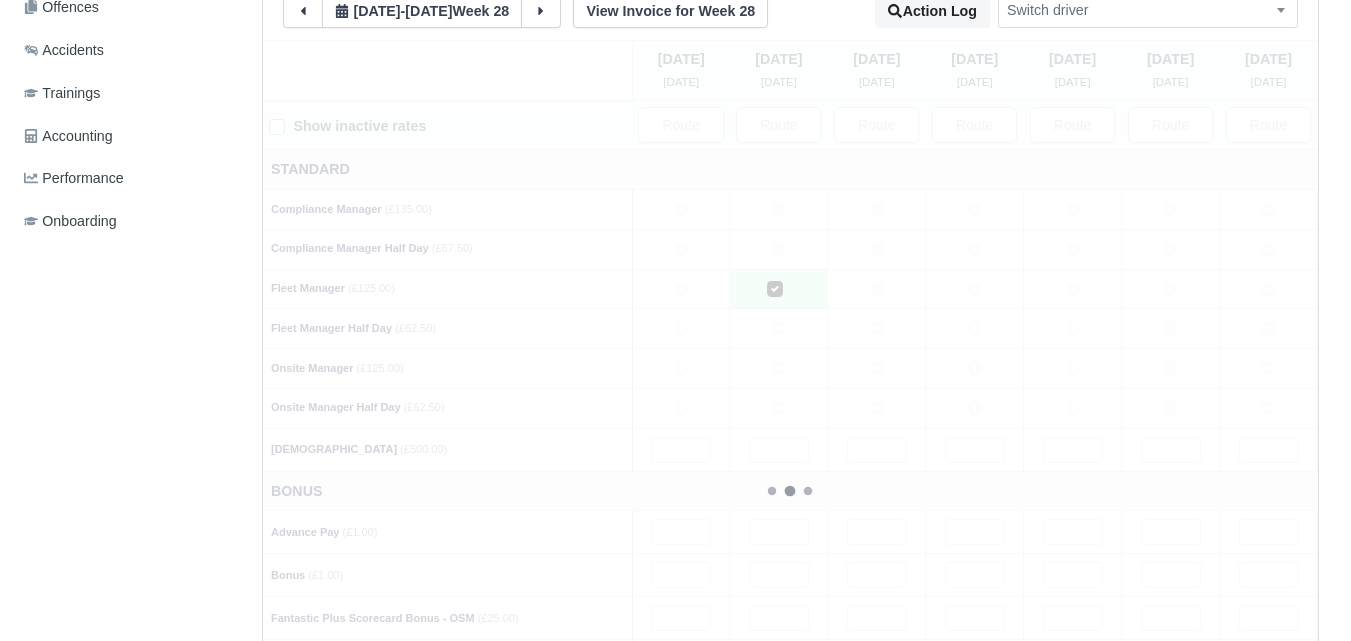 type 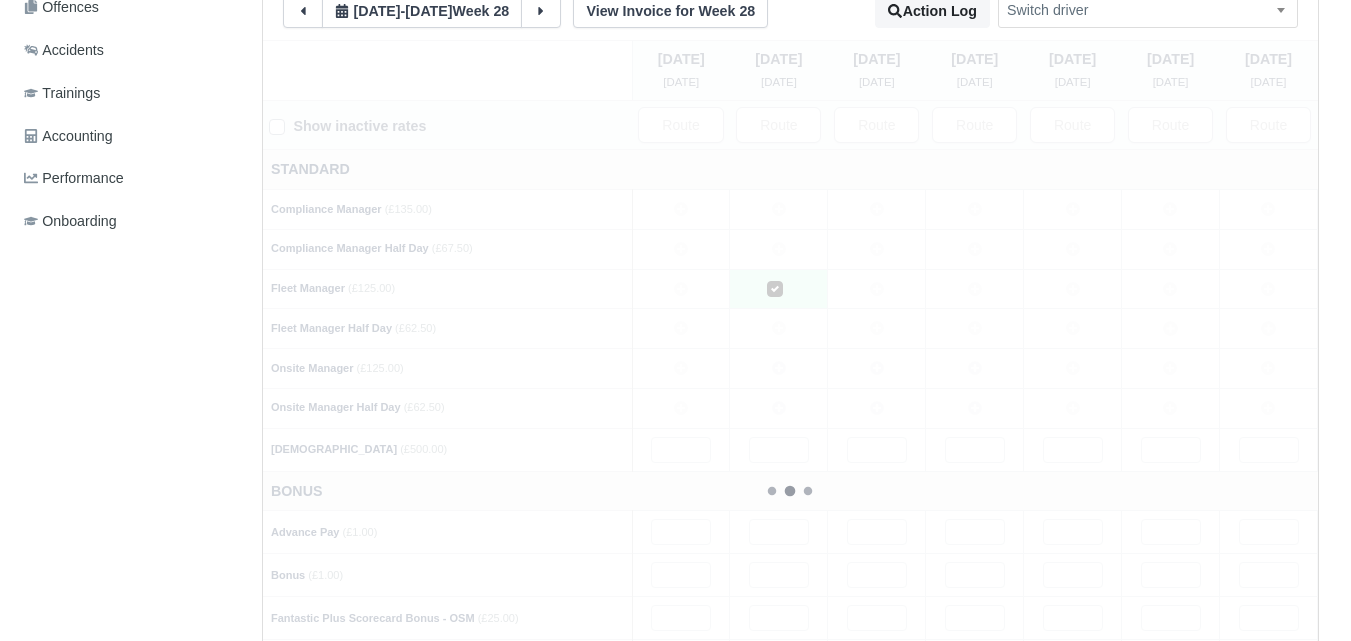 type 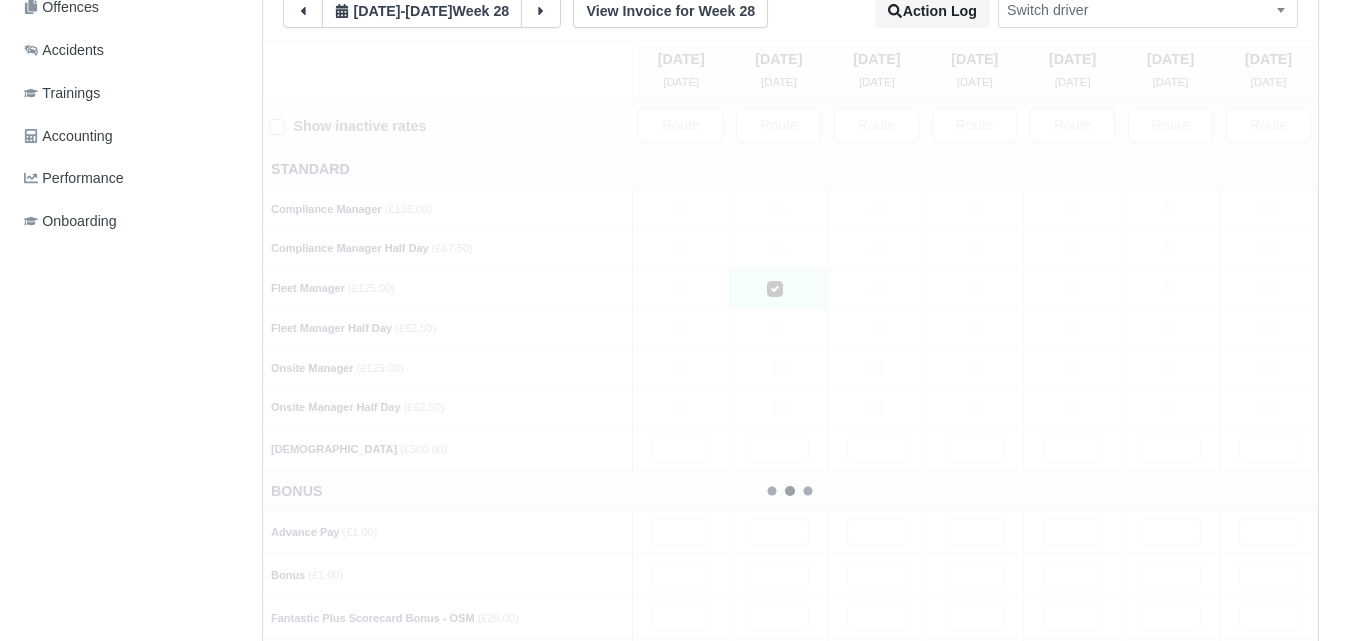 type 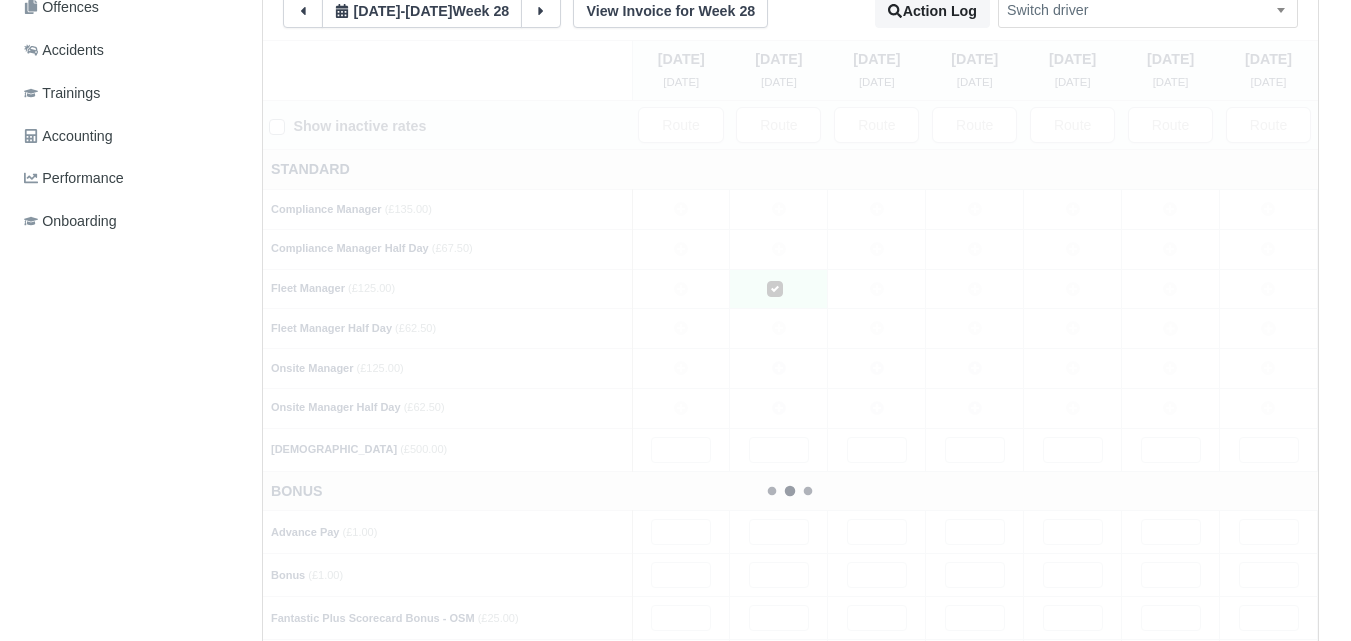 type 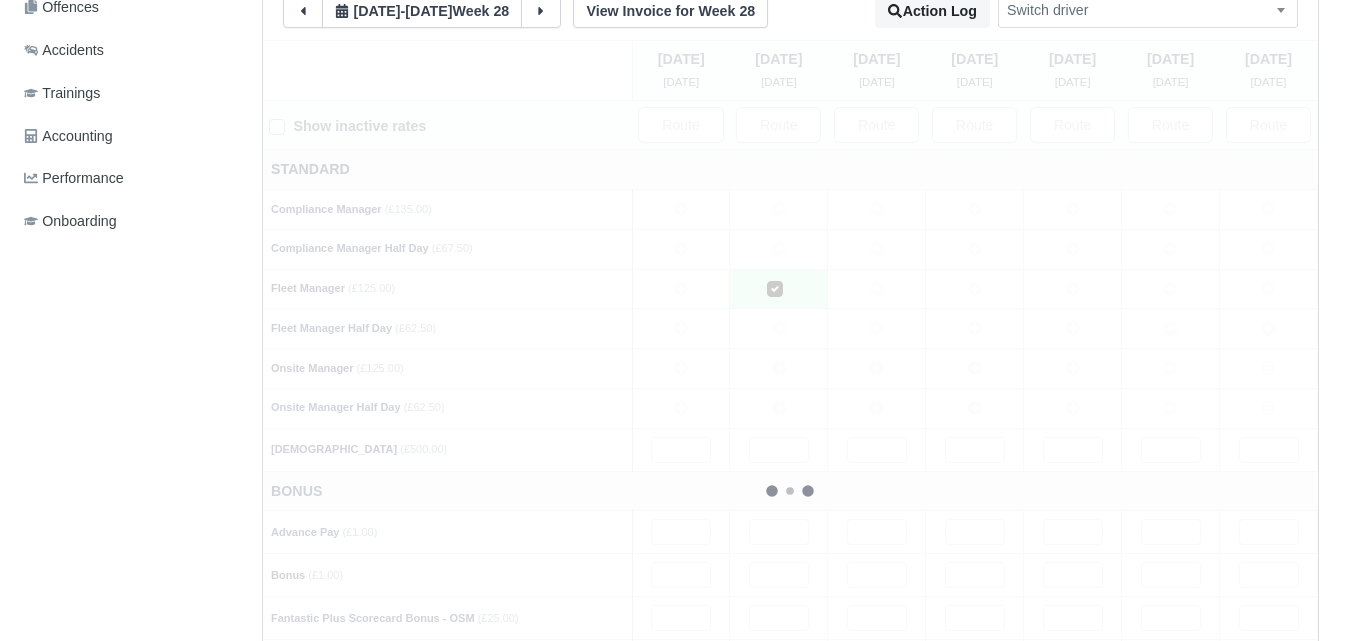 type 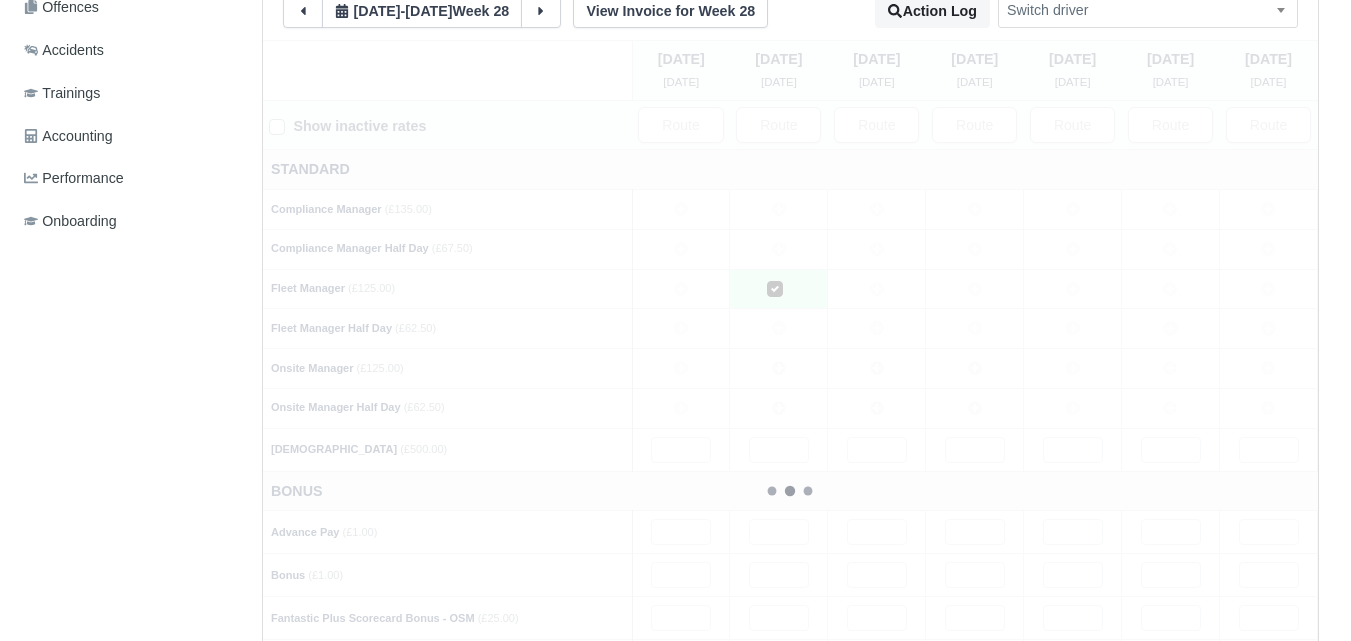 type 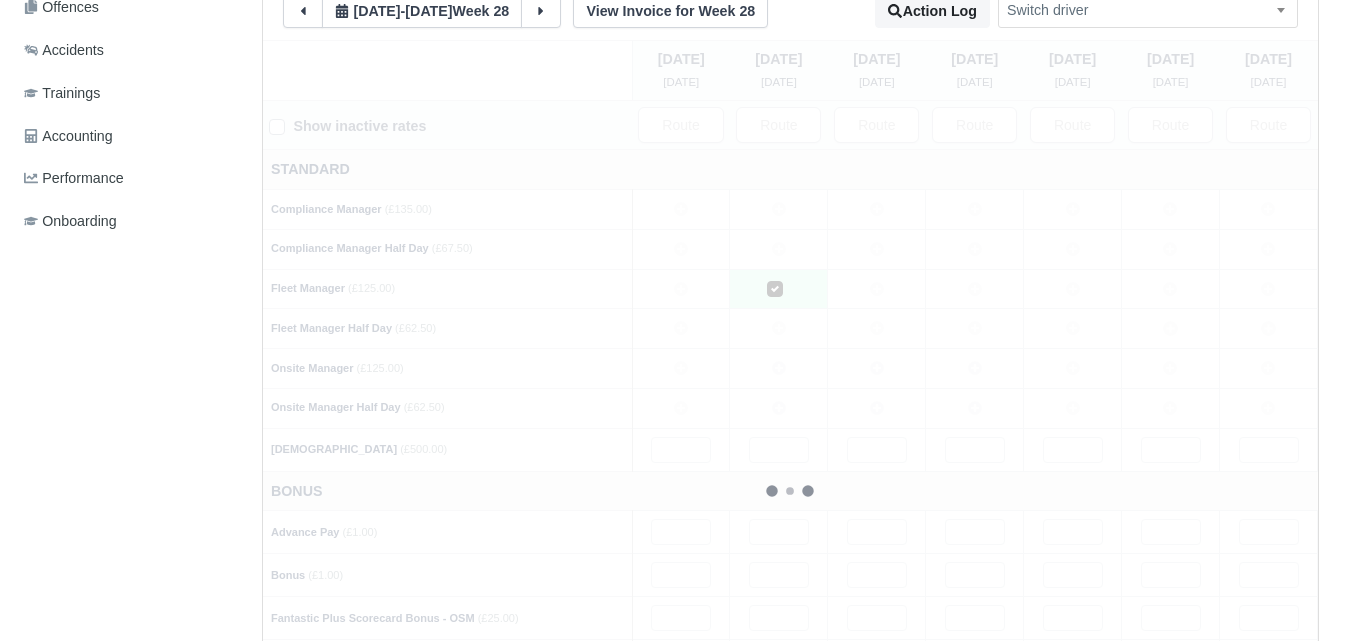 type 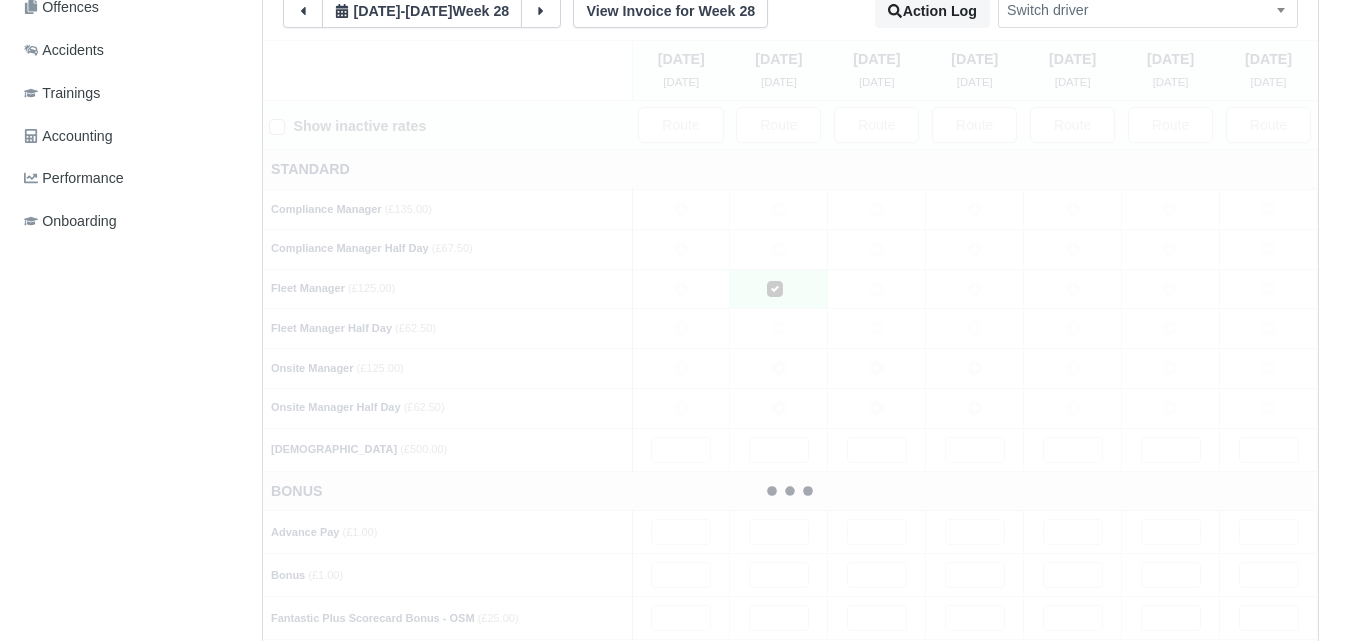 type 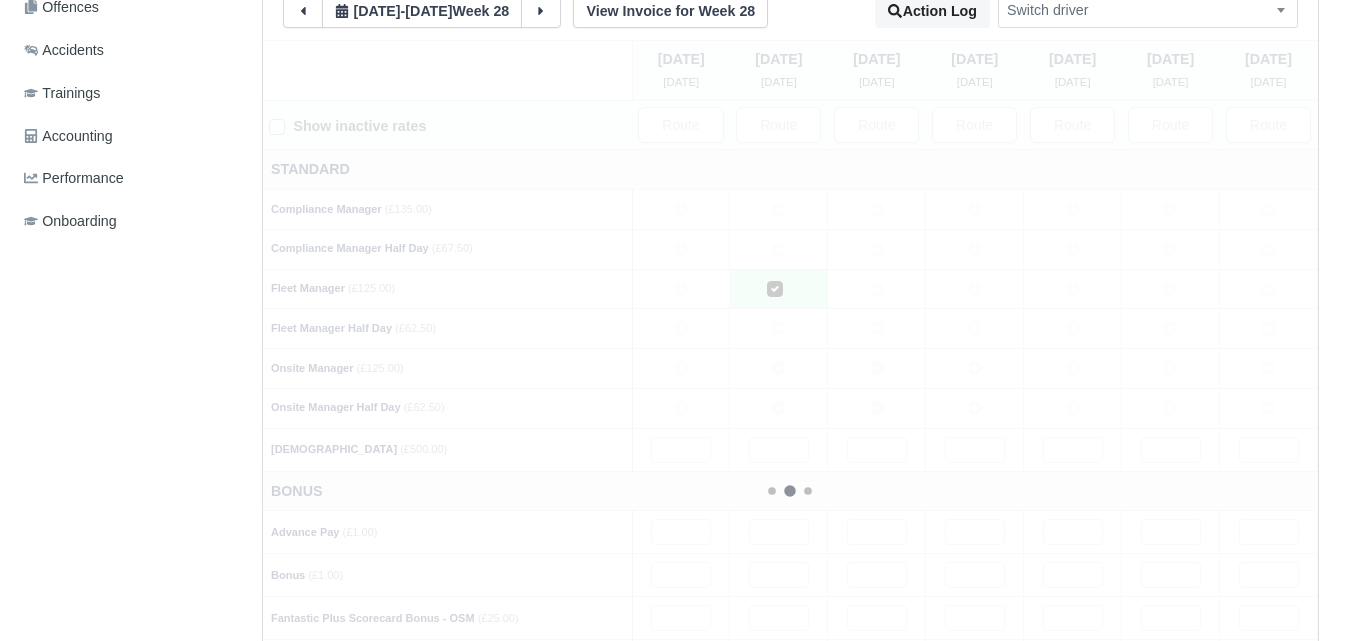 type 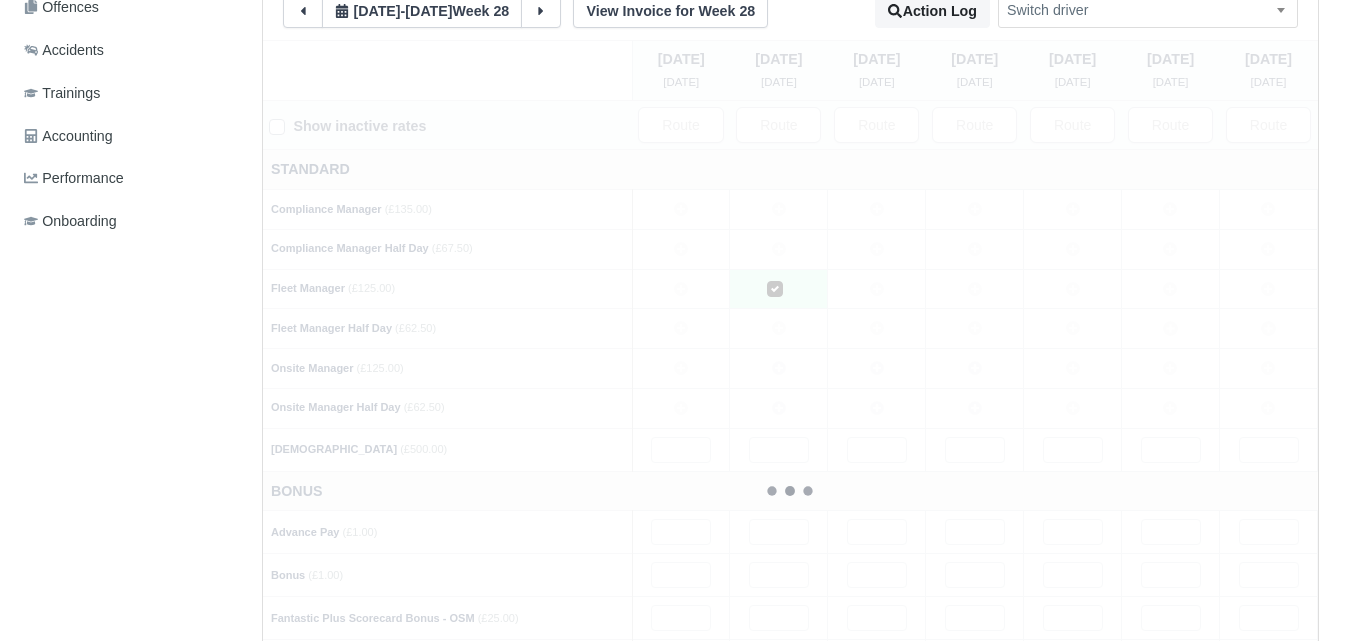 type 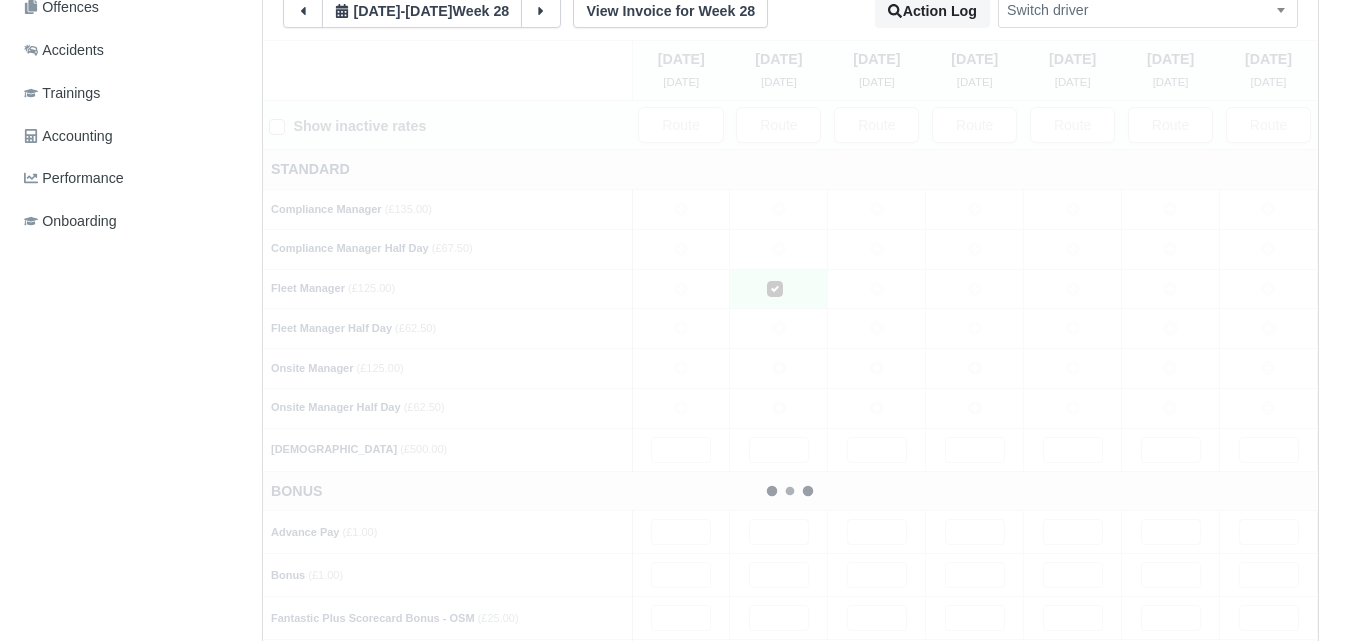 type 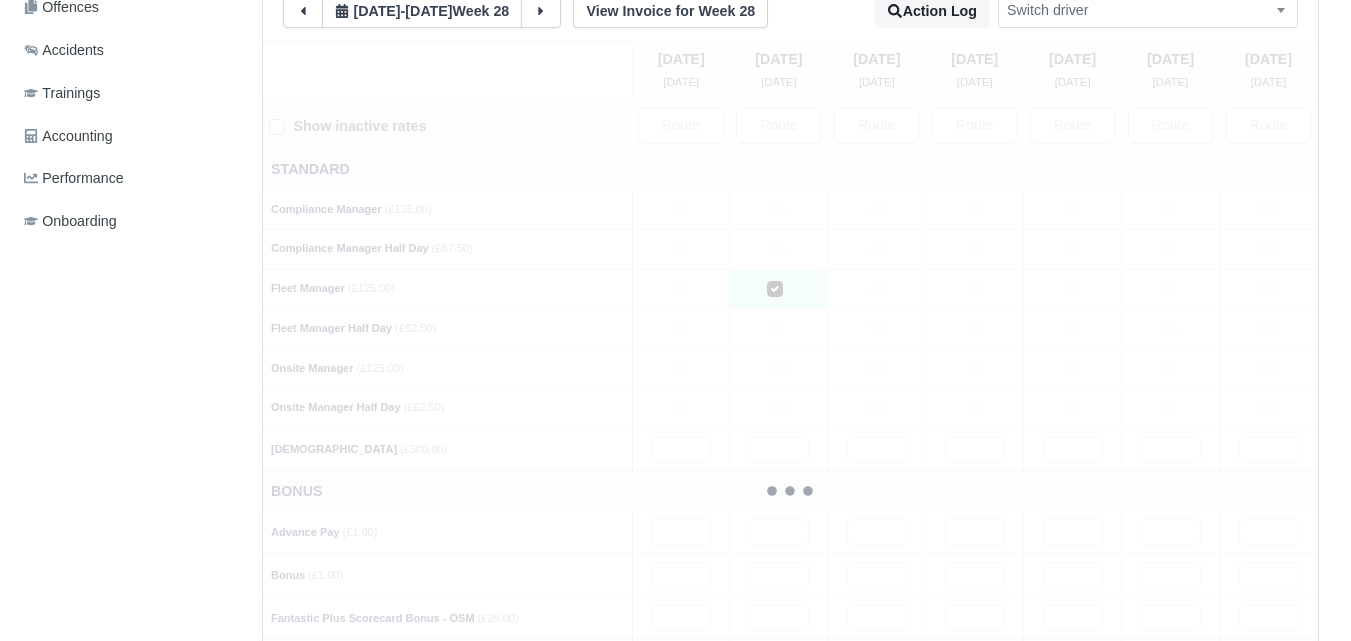 type 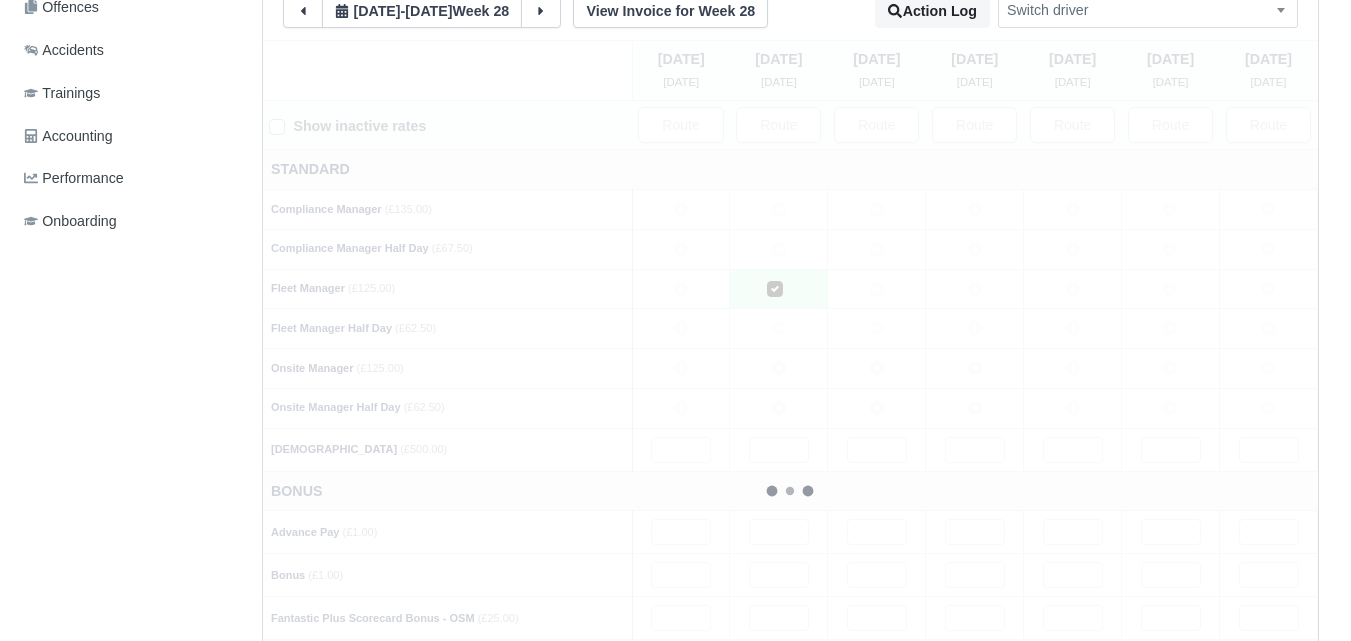 type 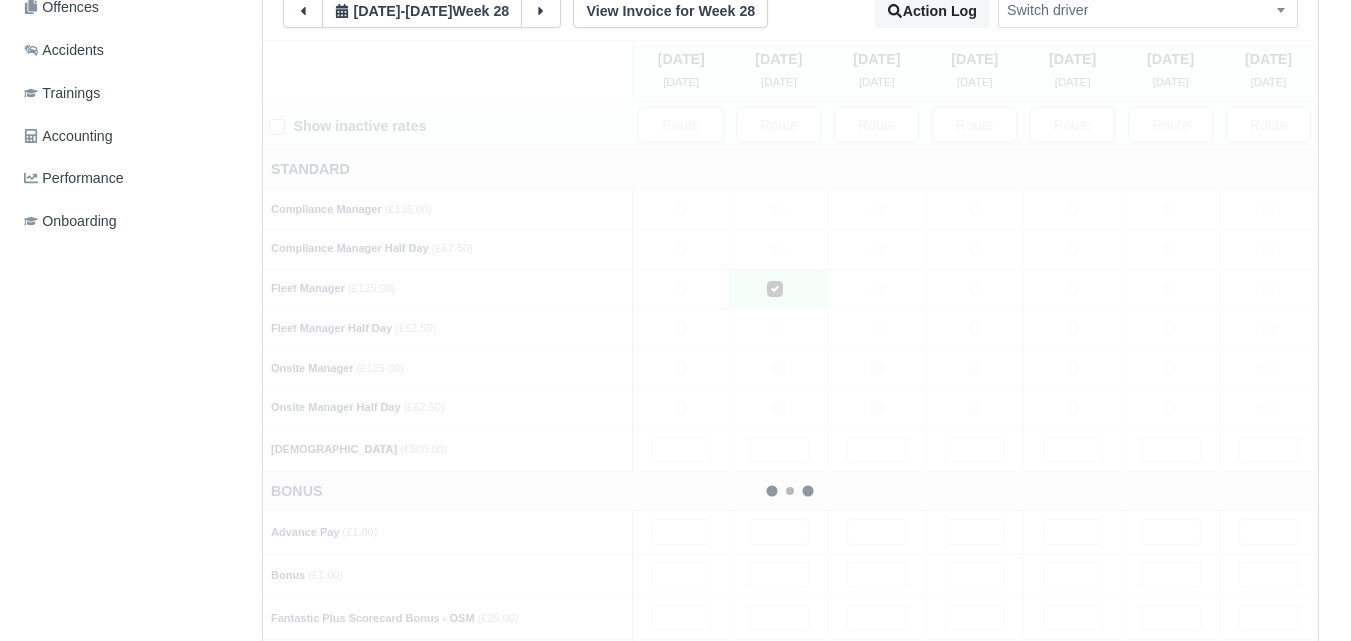 type 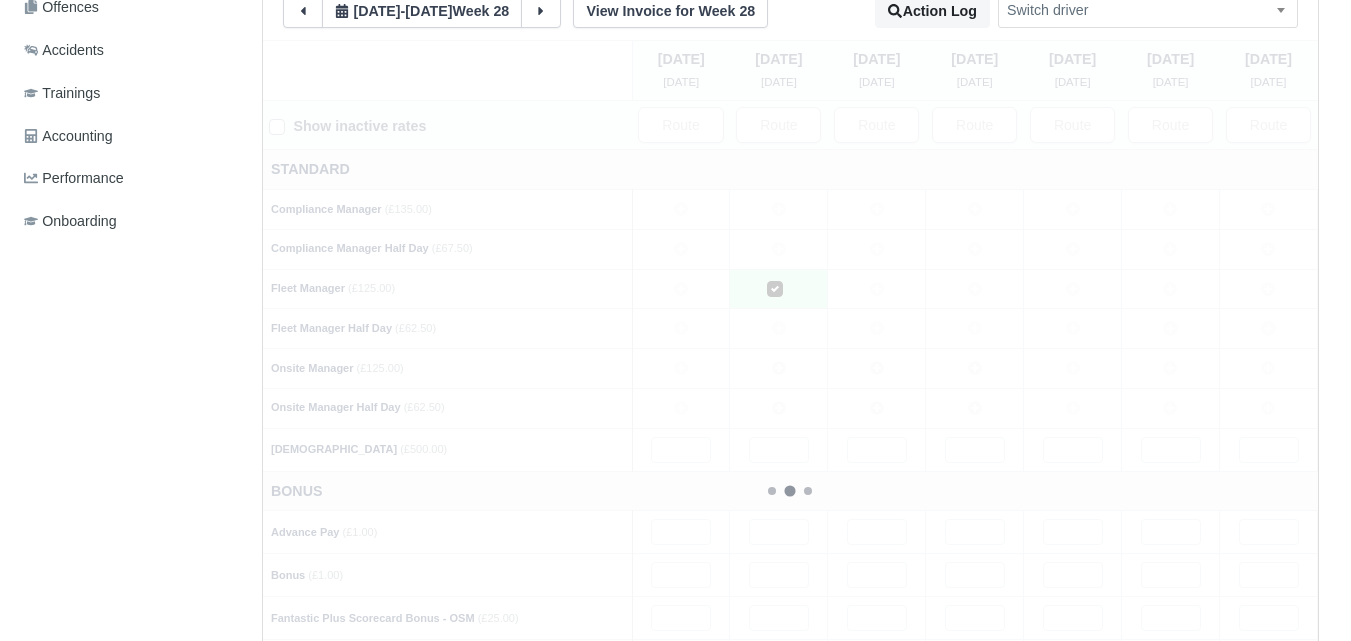 type 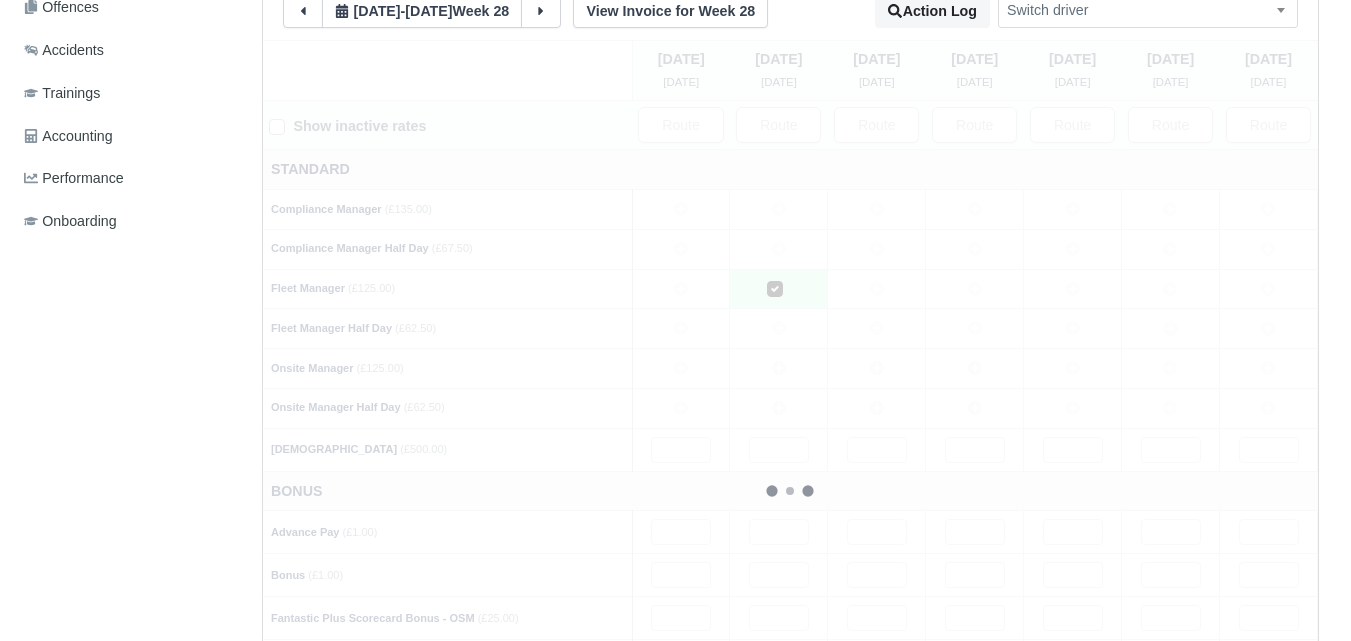 type 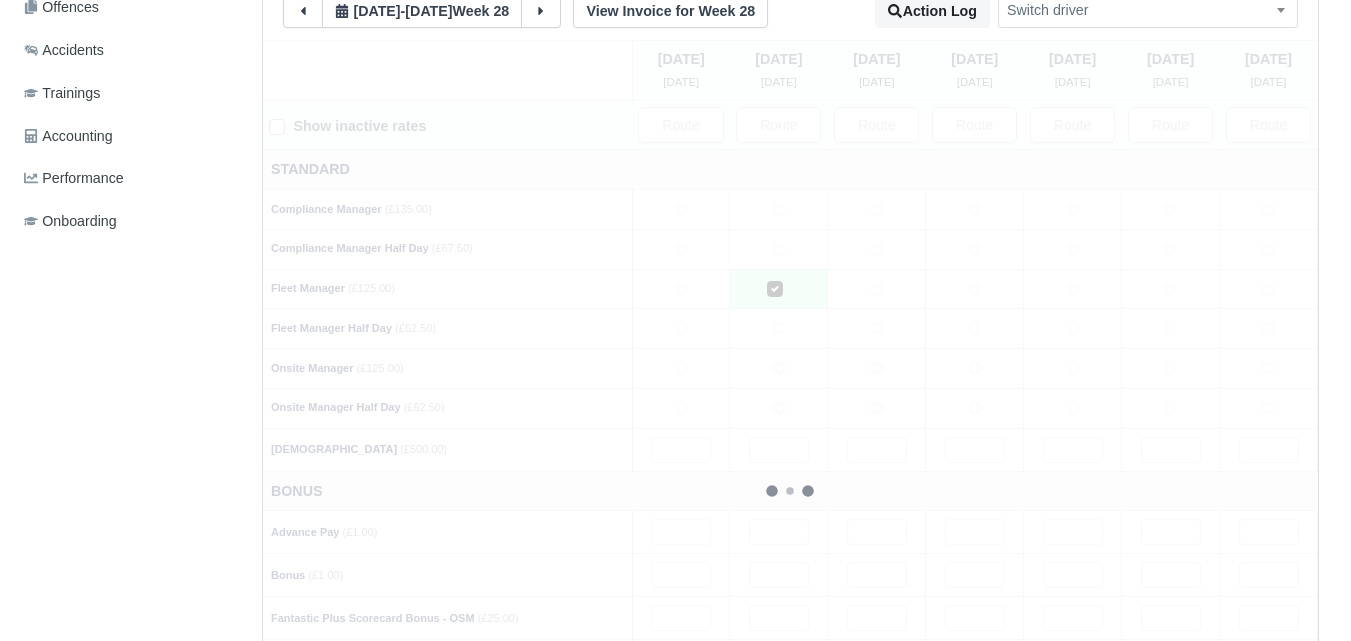 type 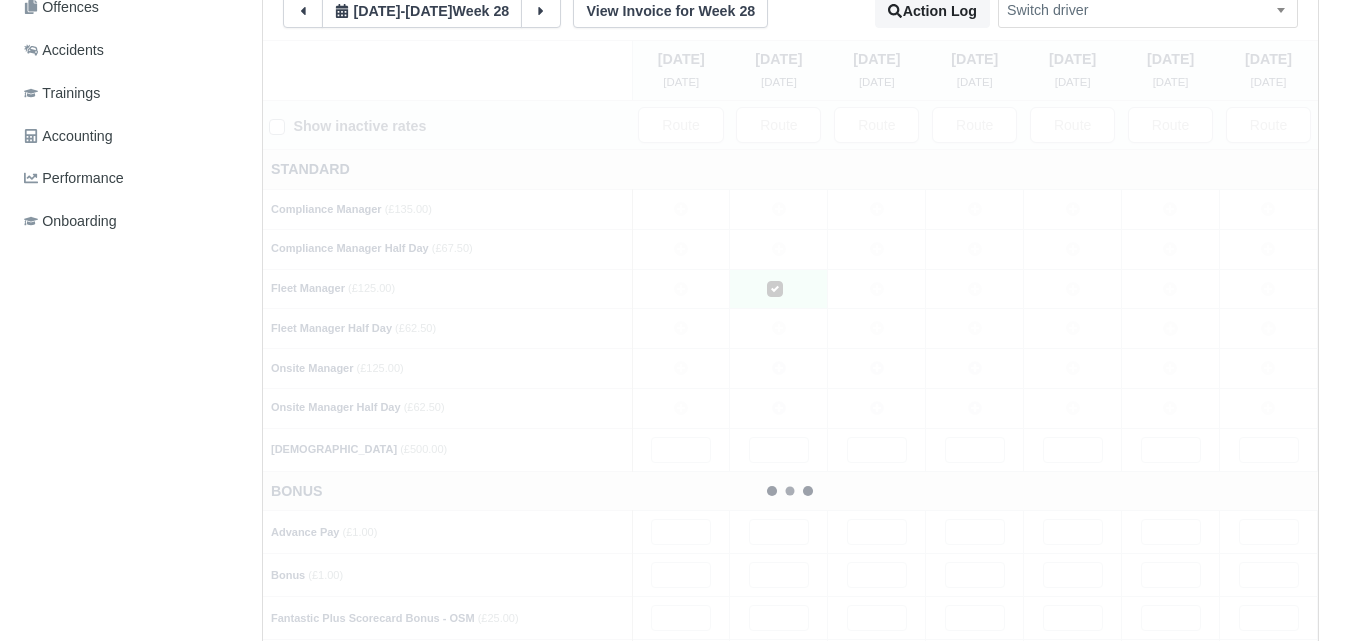 type 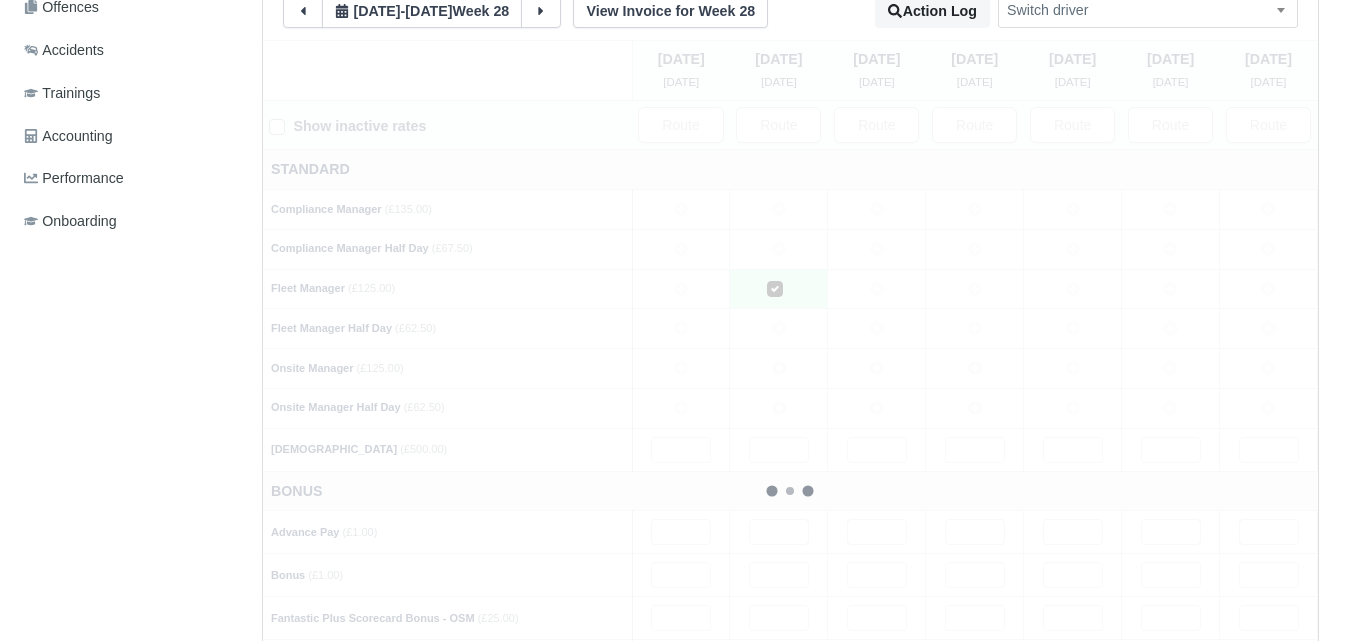 type 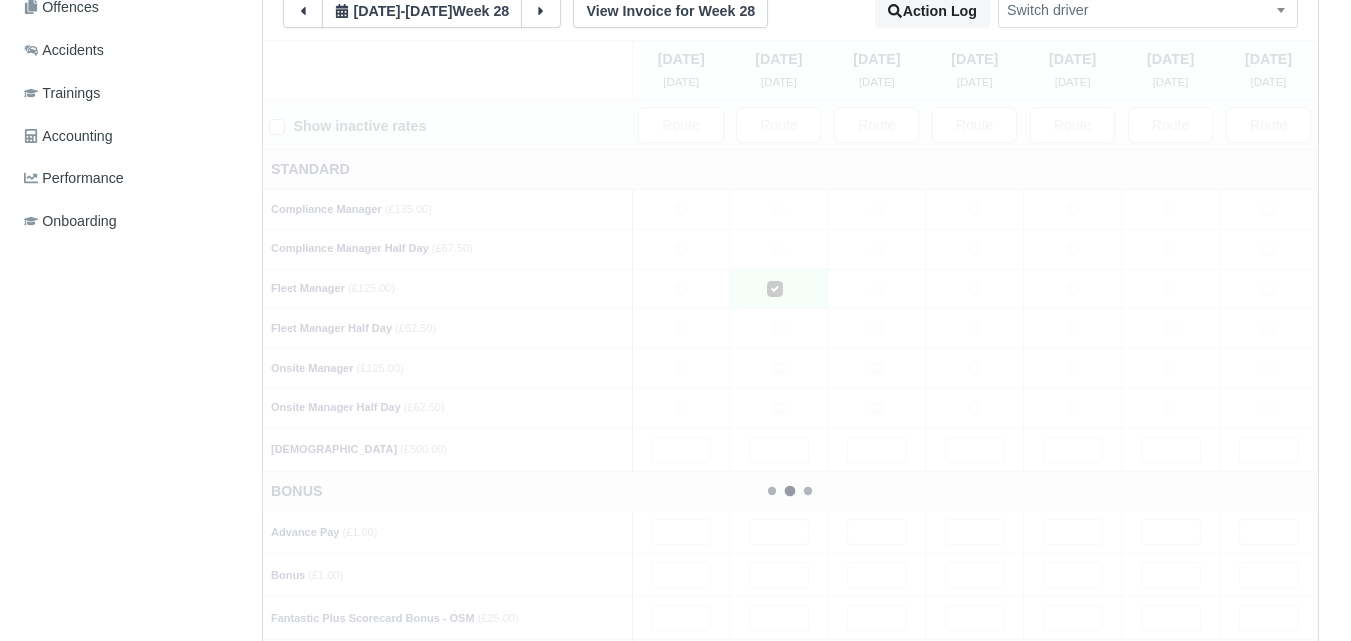 type 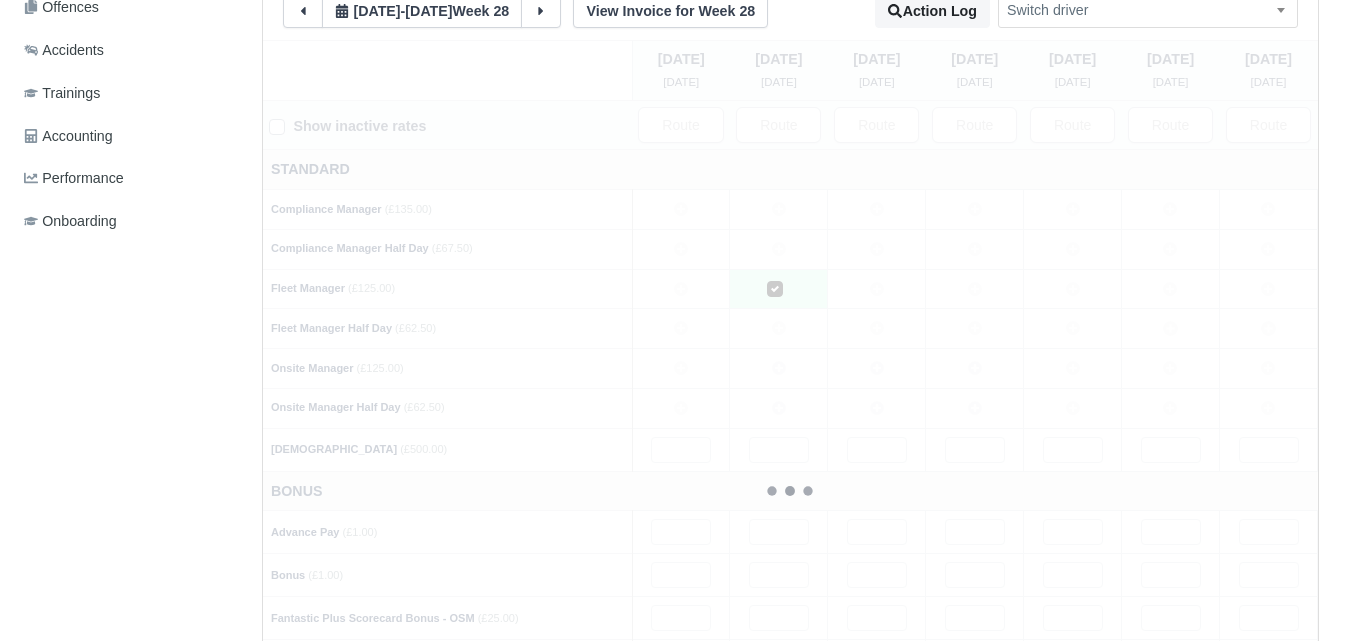 type 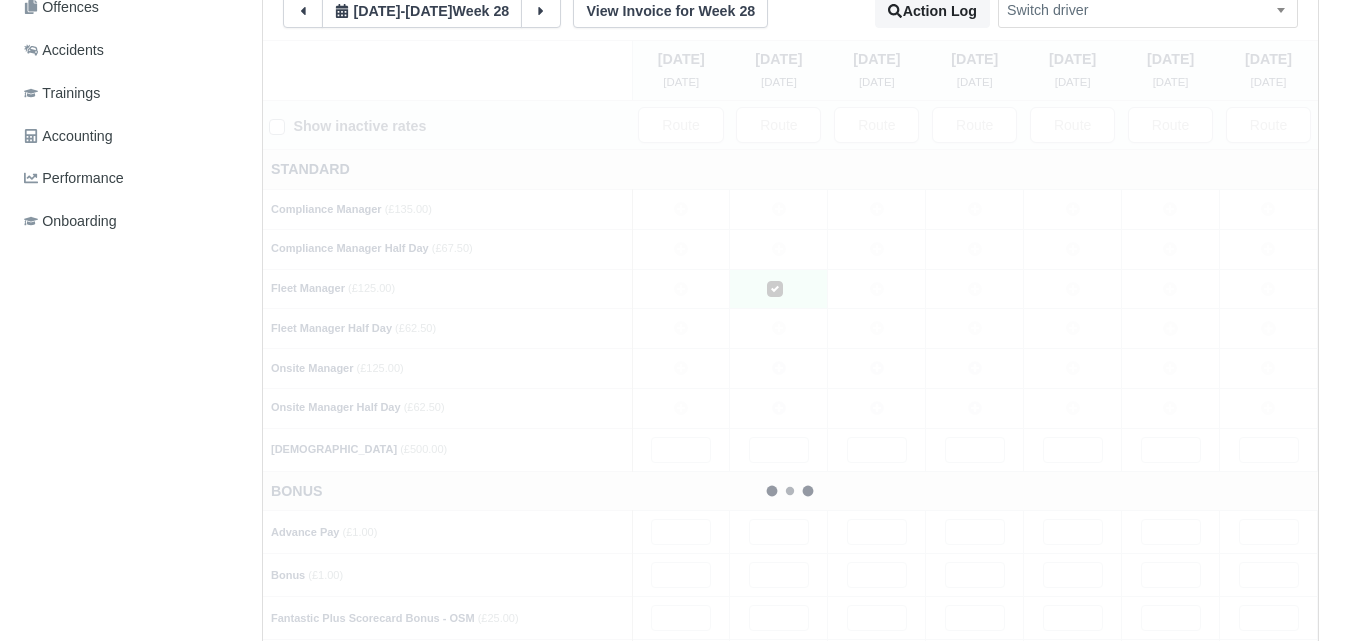 type 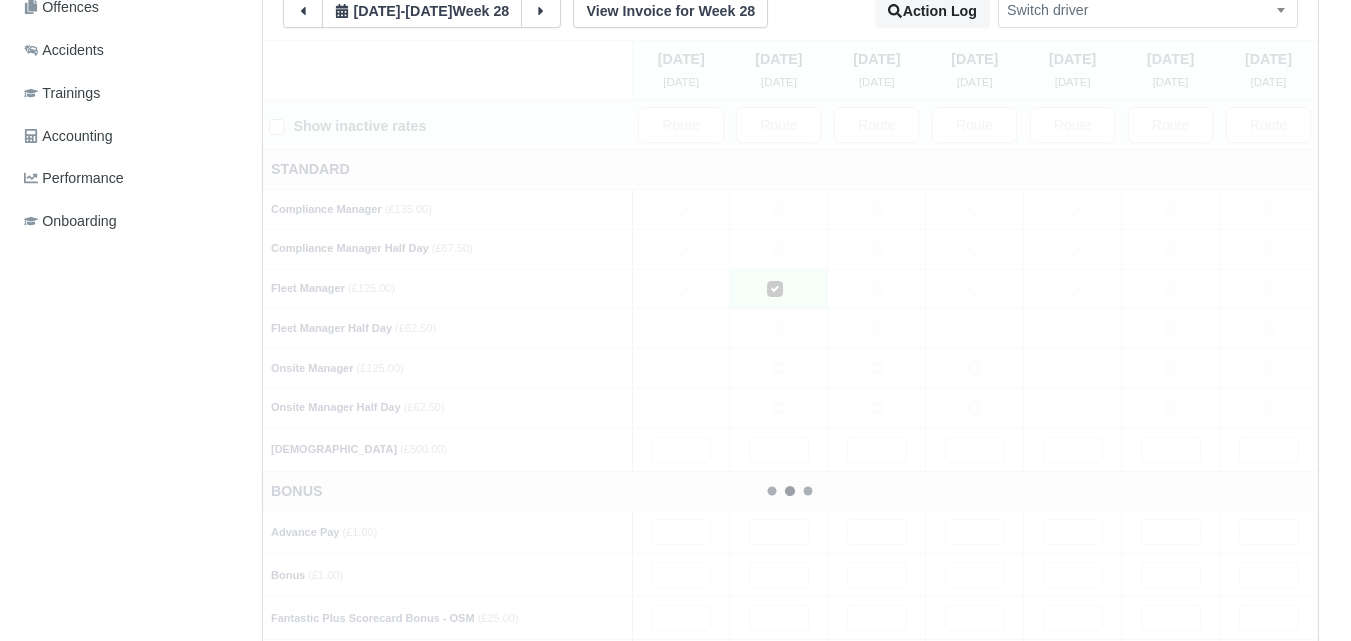 type 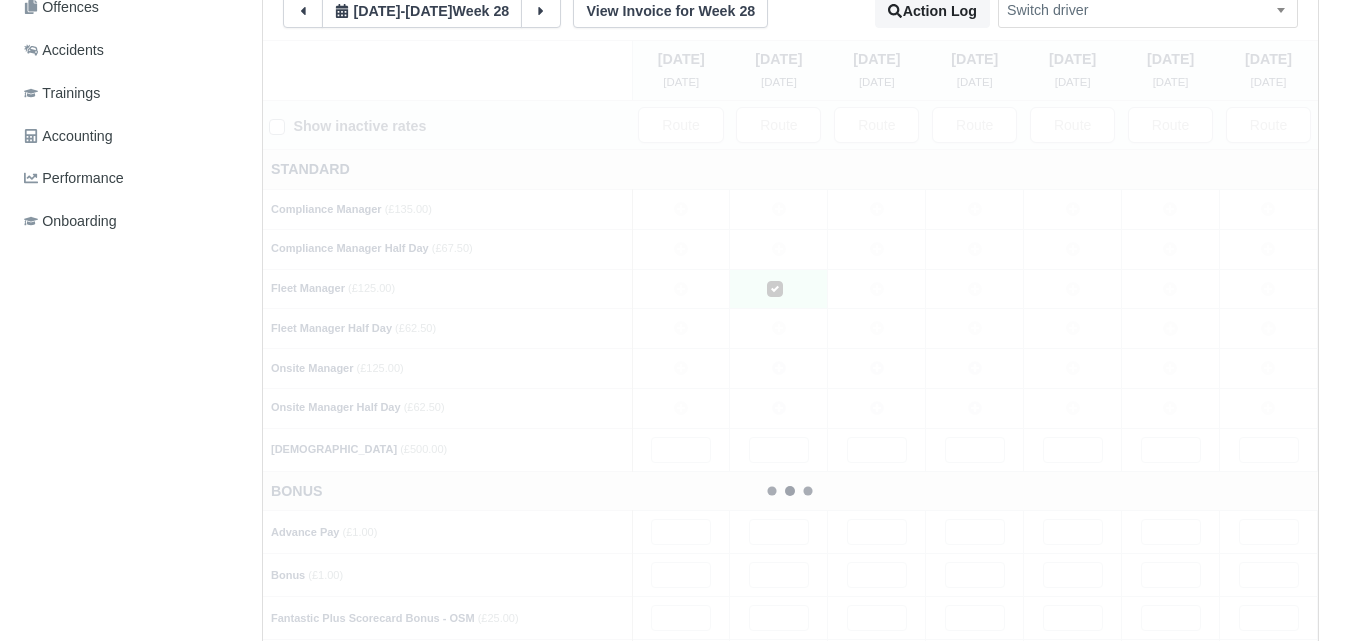 type 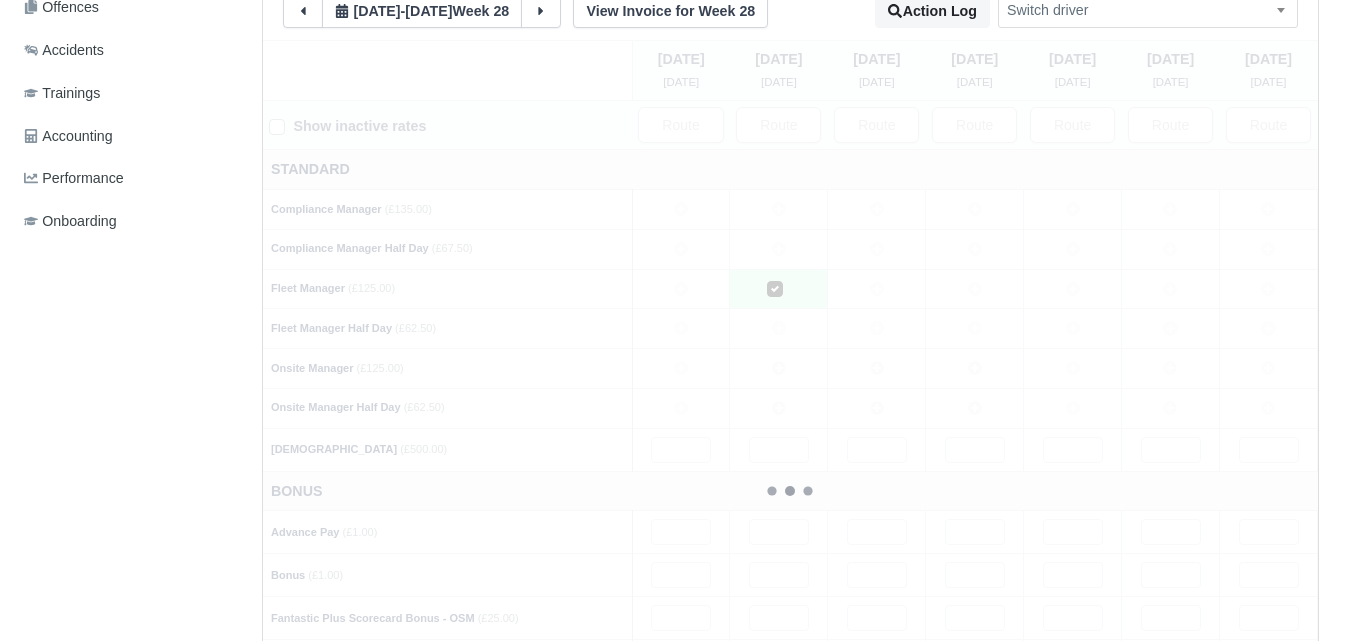 type 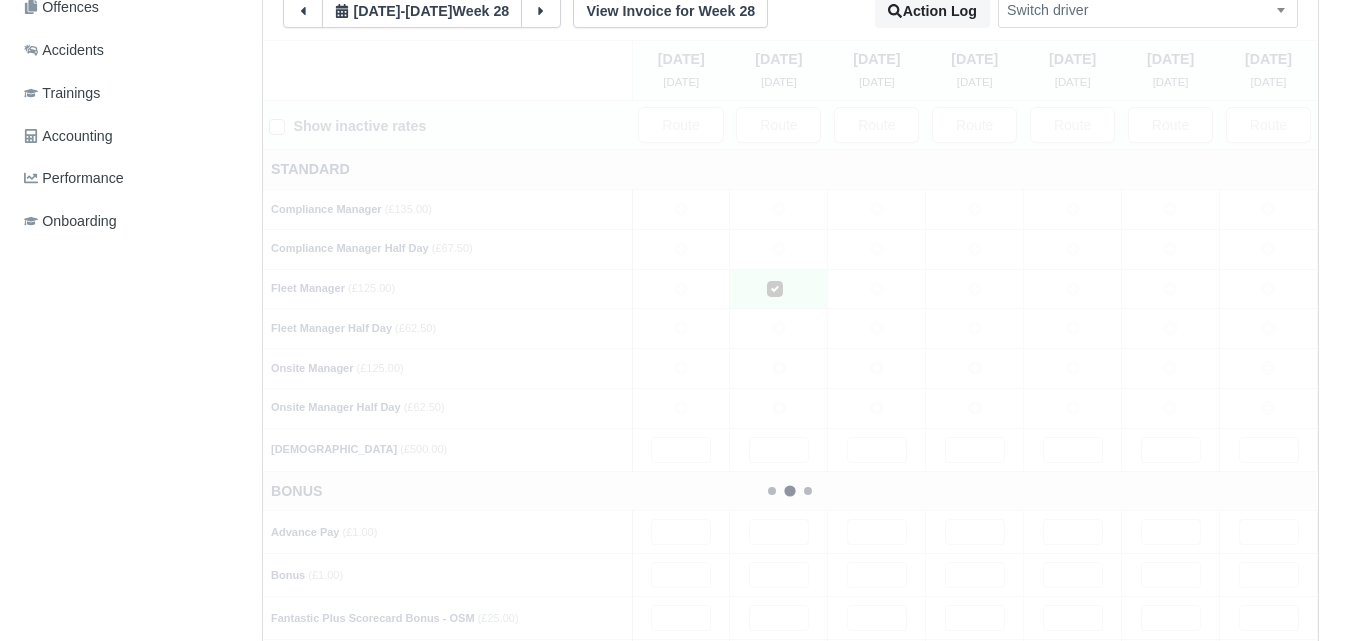 type 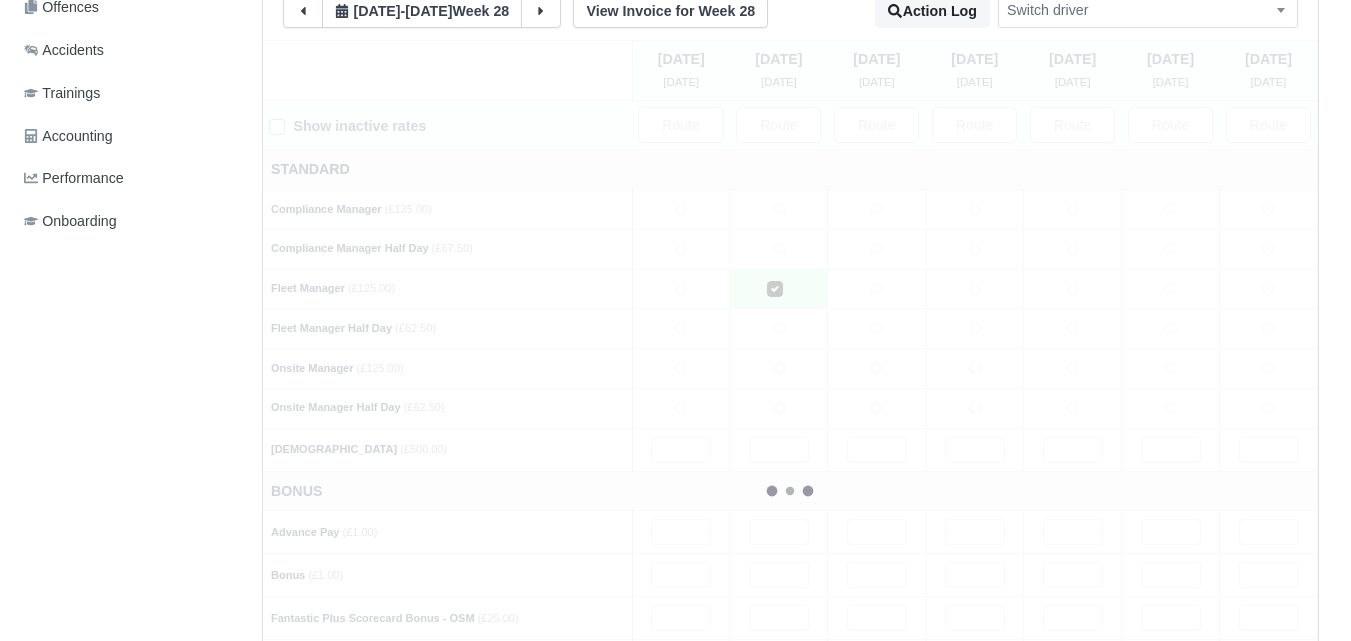type 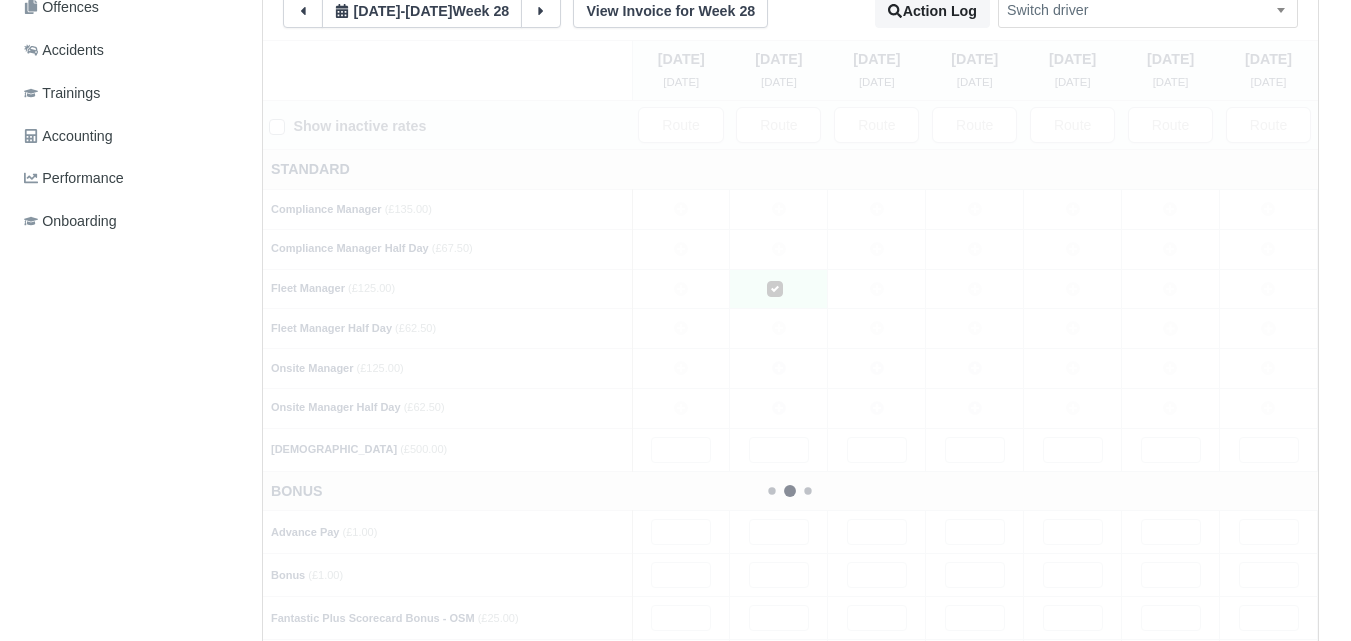 type 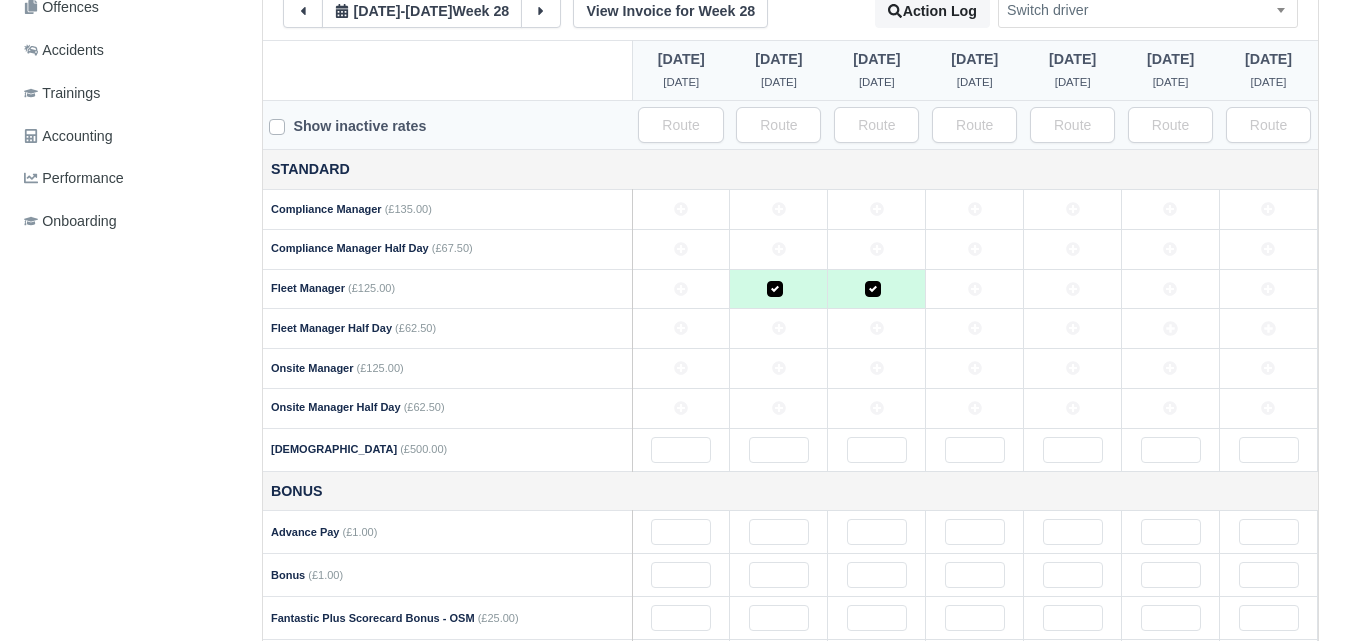 click at bounding box center (975, 289) 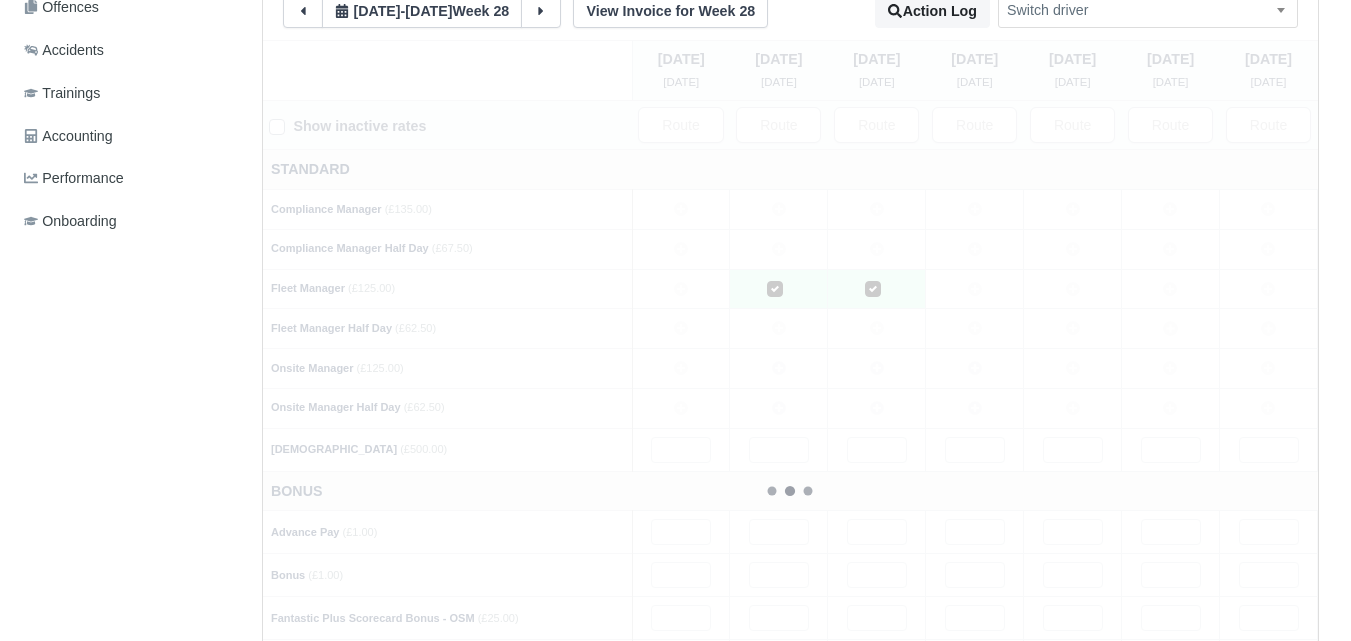 click on "Sunday
6 Jul
Monday
7 Jul
Tuesday
8 Jul" at bounding box center (790, 490) 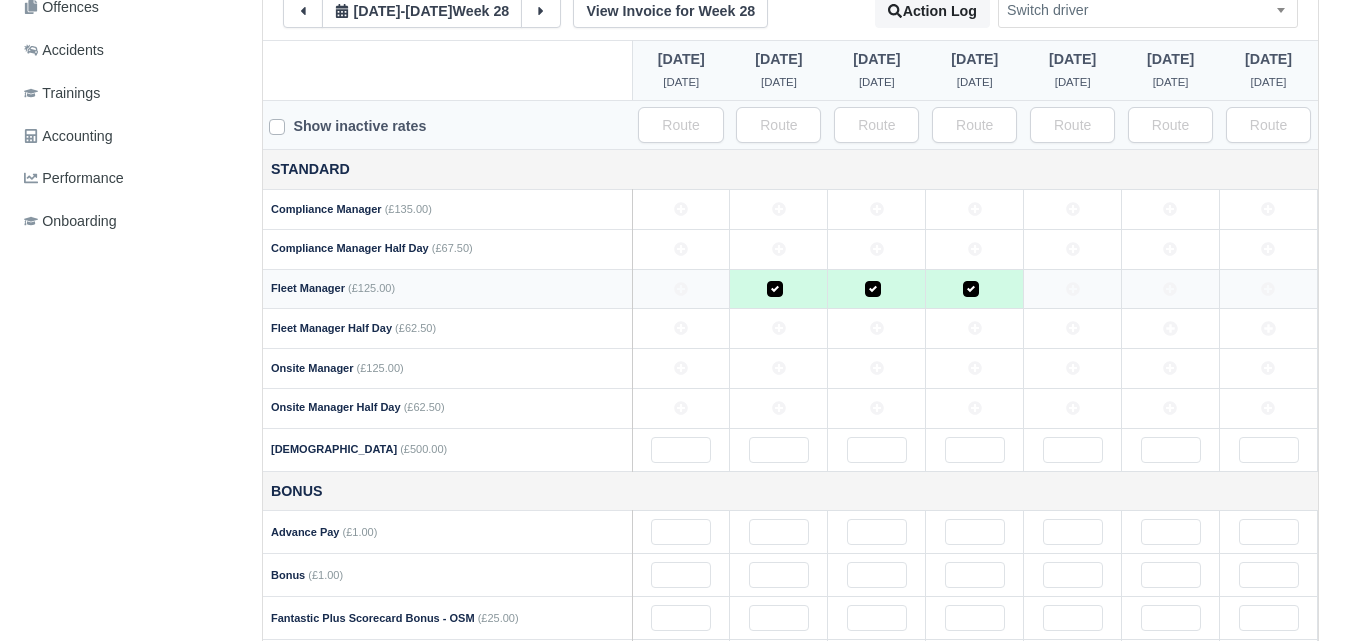 click at bounding box center (1171, 289) 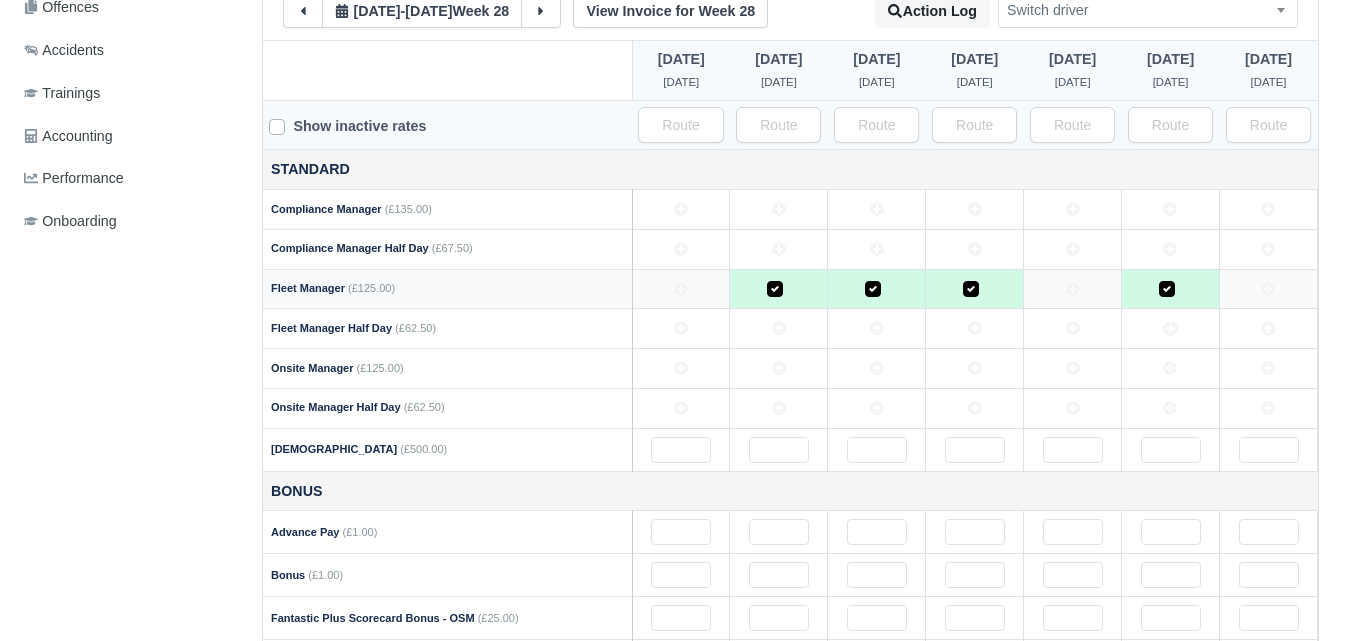 click at bounding box center [1073, 289] 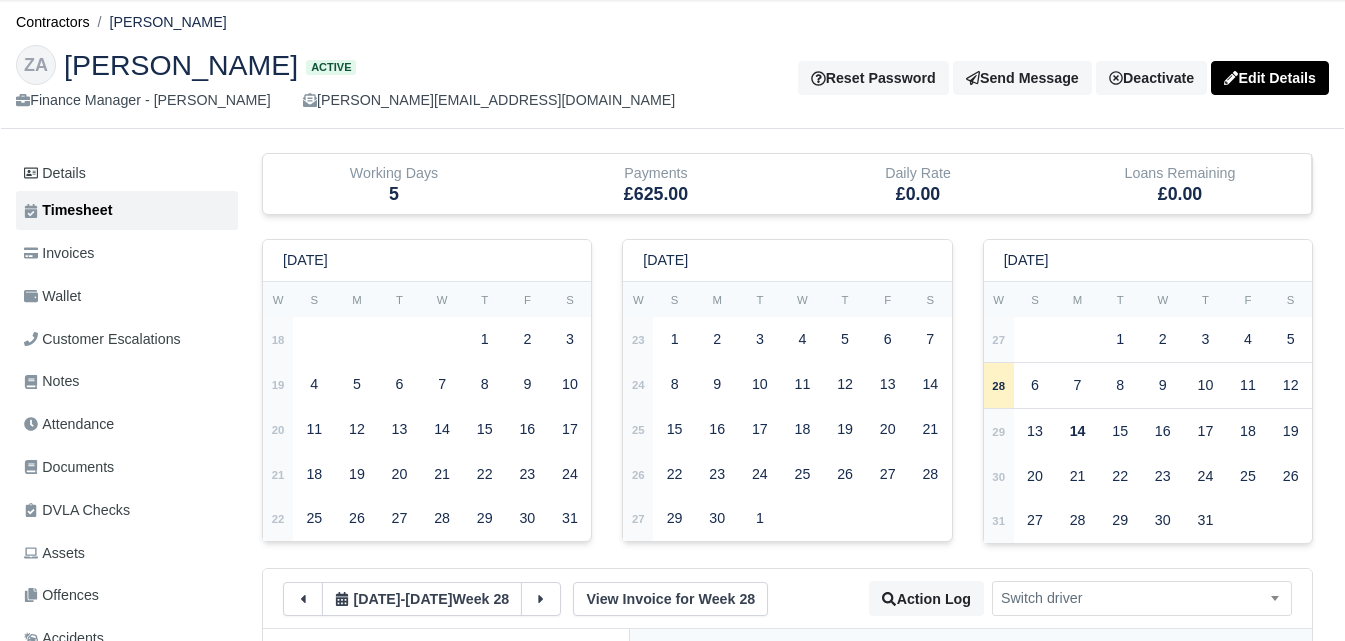 scroll, scrollTop: 0, scrollLeft: 0, axis: both 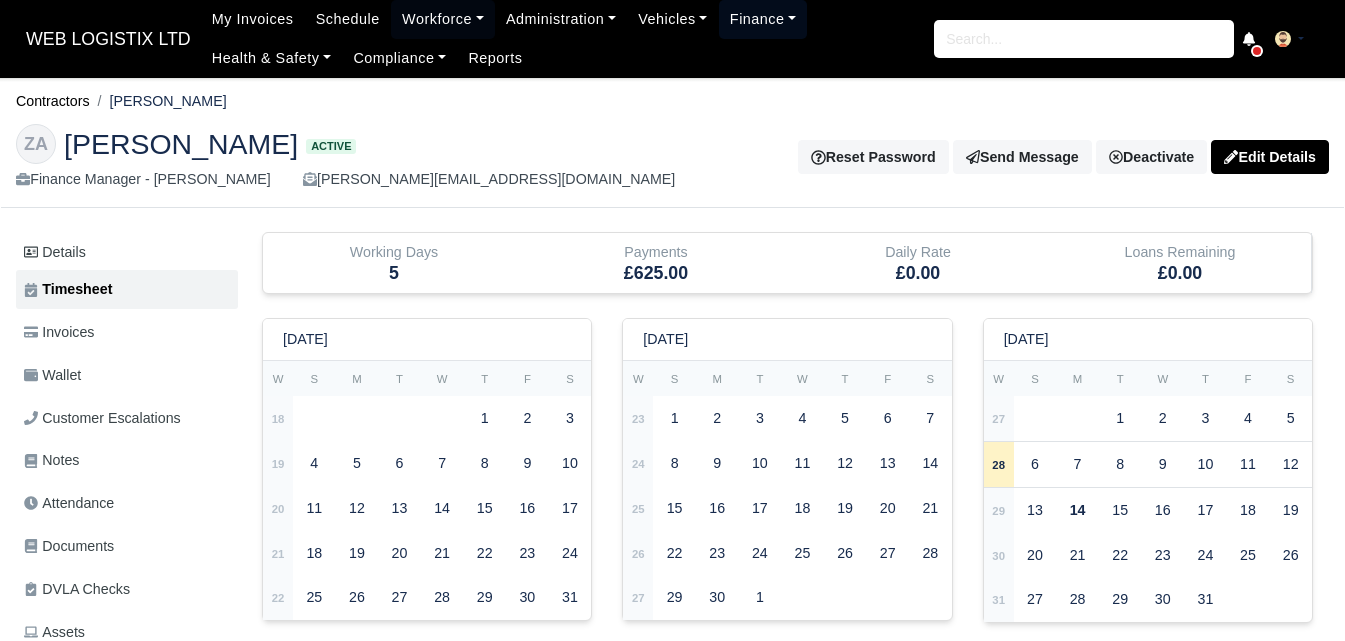 click on "Finance" at bounding box center [763, 19] 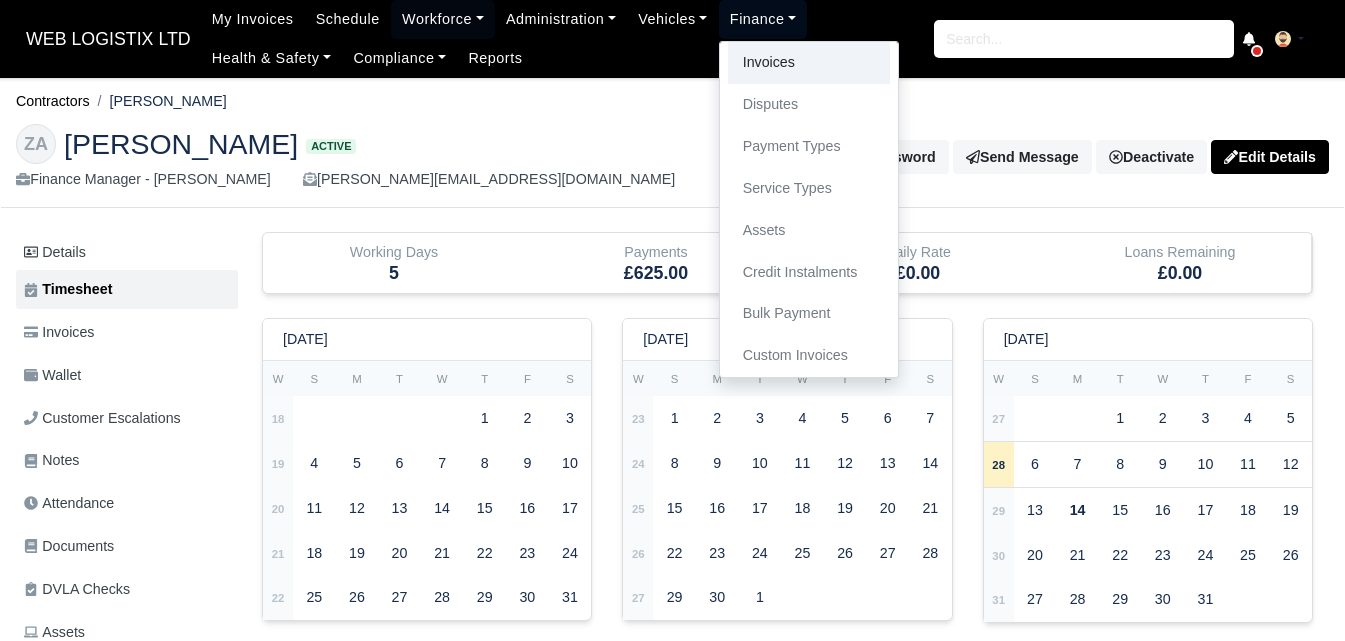 click on "Invoices" at bounding box center [809, 63] 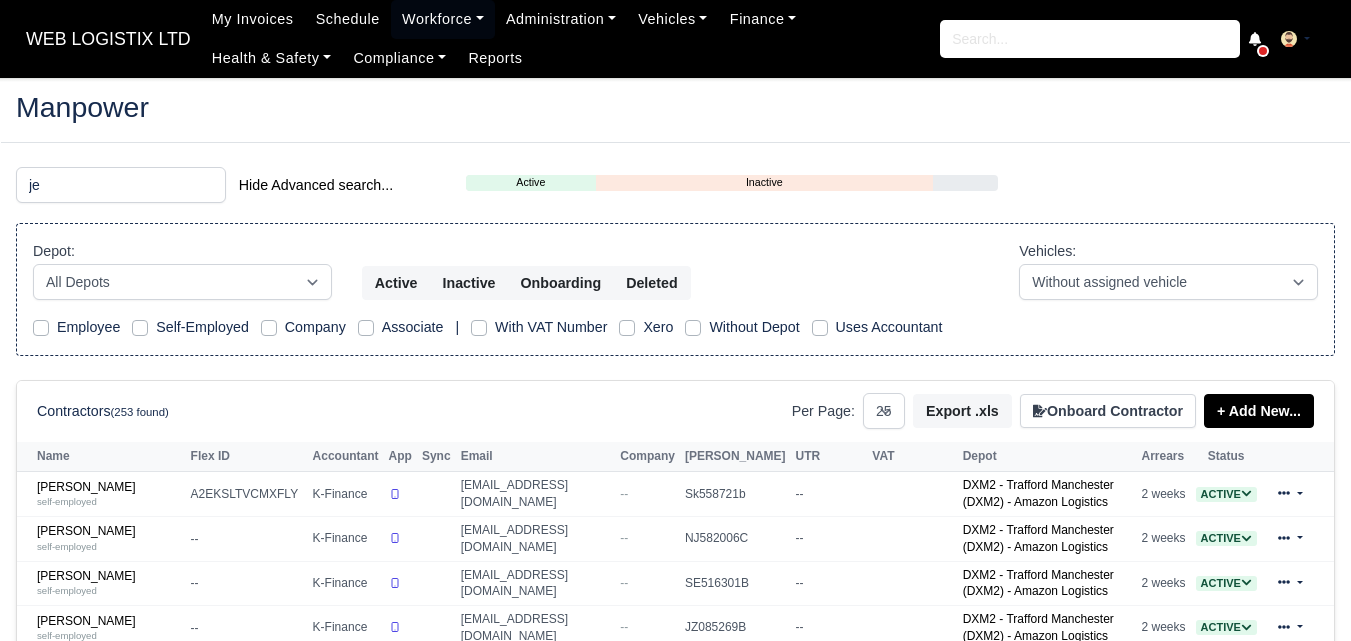 select on "25" 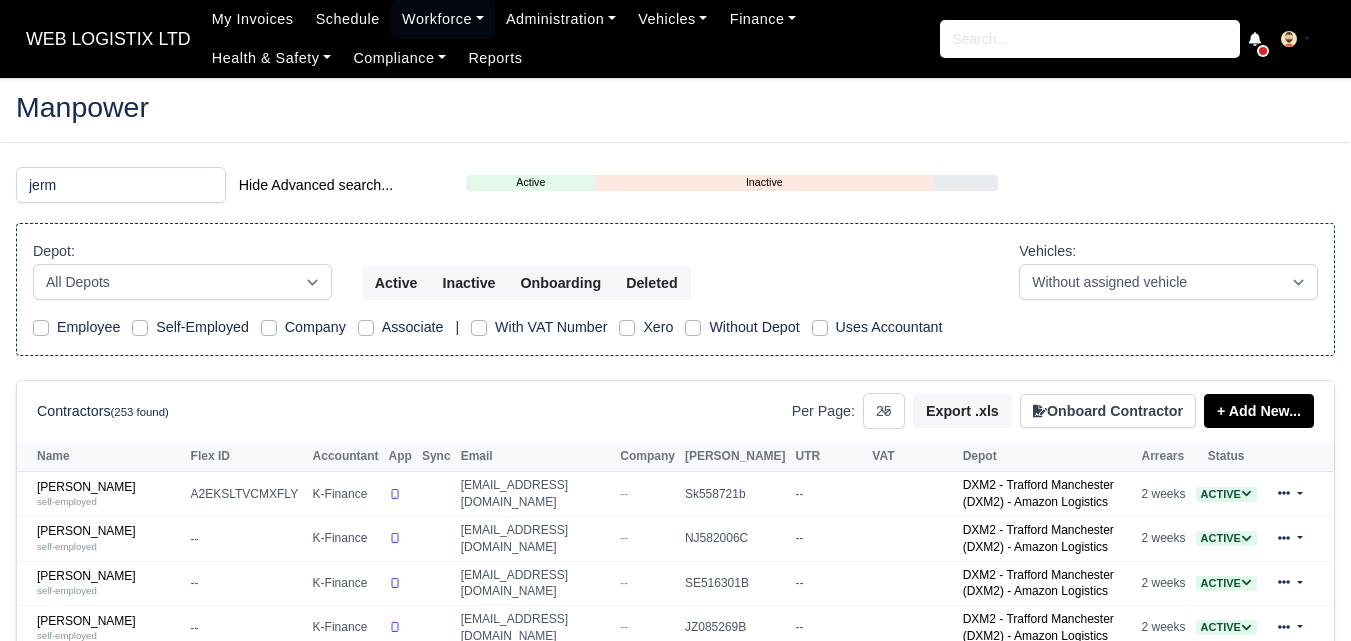 scroll, scrollTop: 0, scrollLeft: 0, axis: both 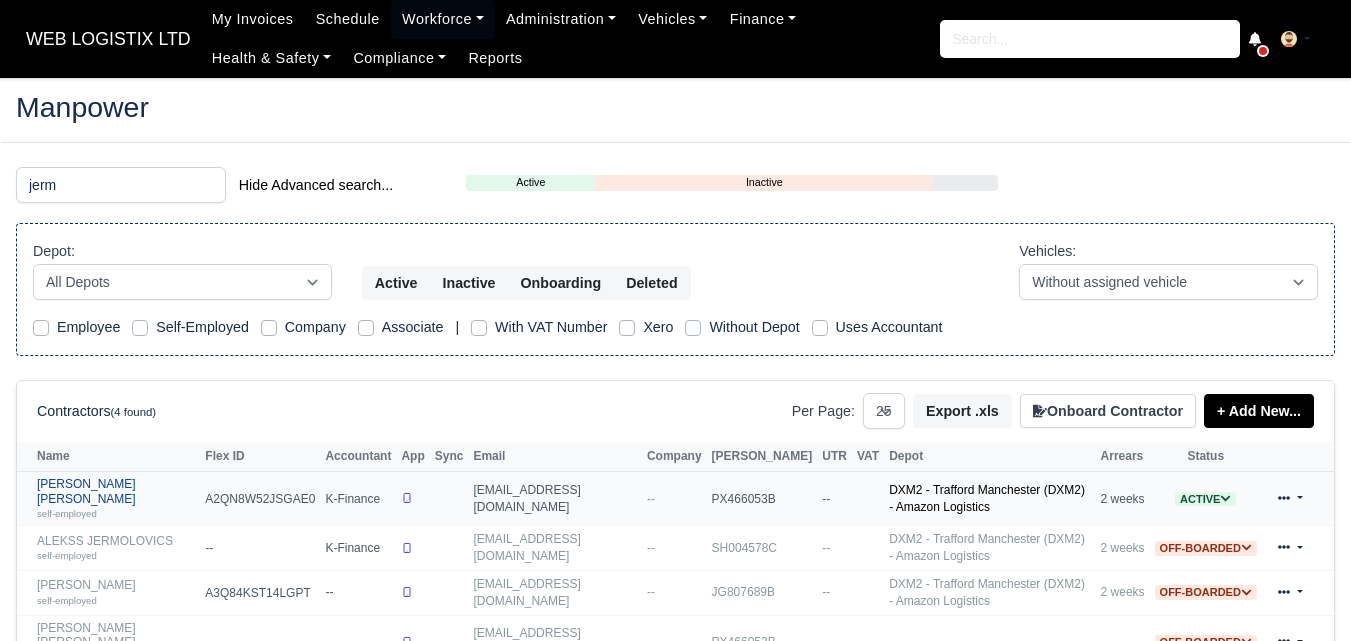 type on "jerm" 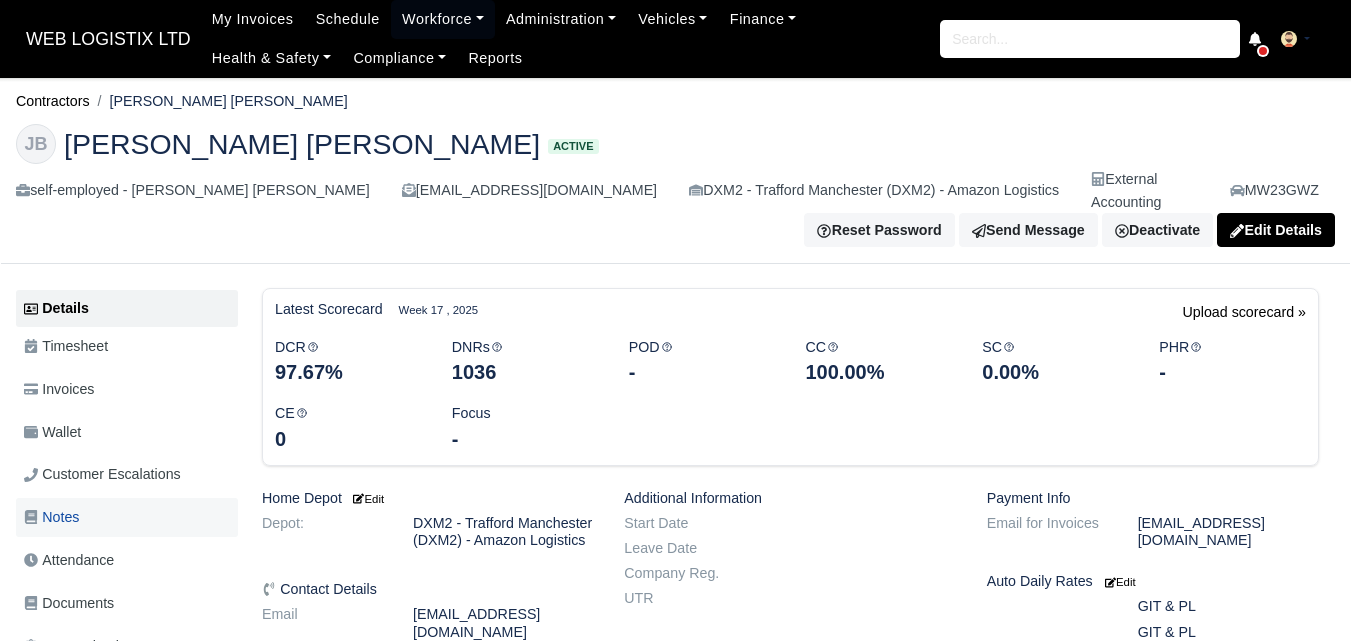 scroll, scrollTop: 0, scrollLeft: 0, axis: both 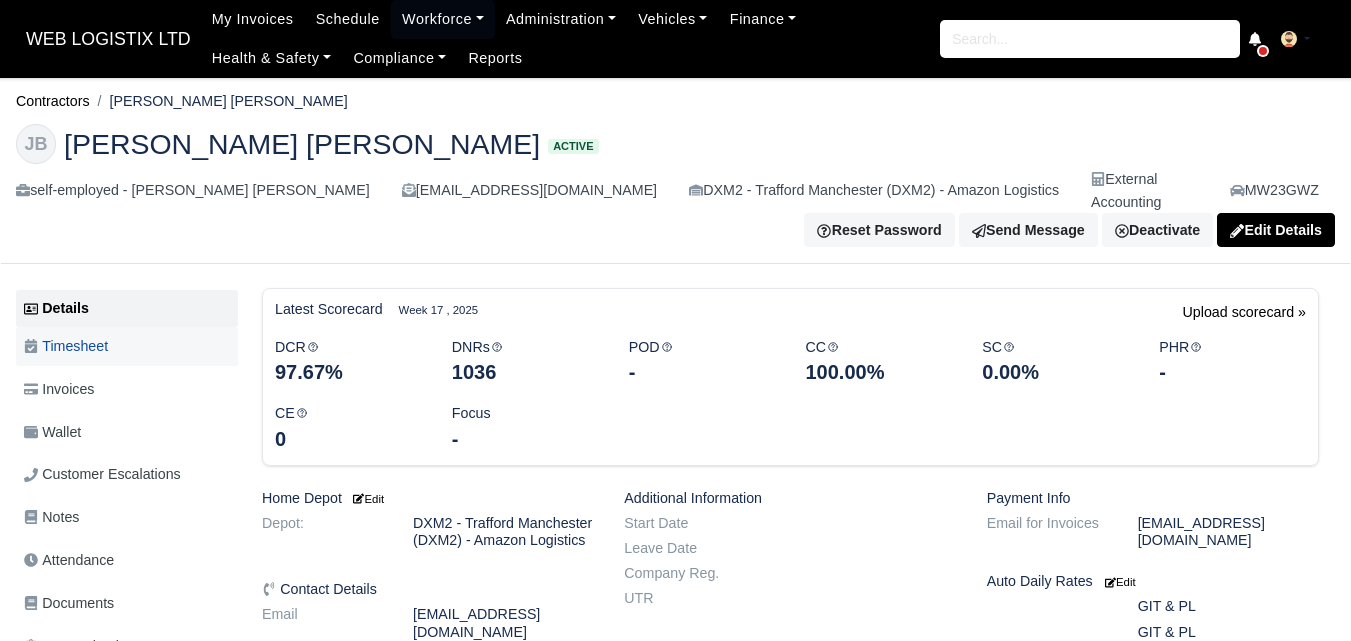 click on "Timesheet" at bounding box center [66, 346] 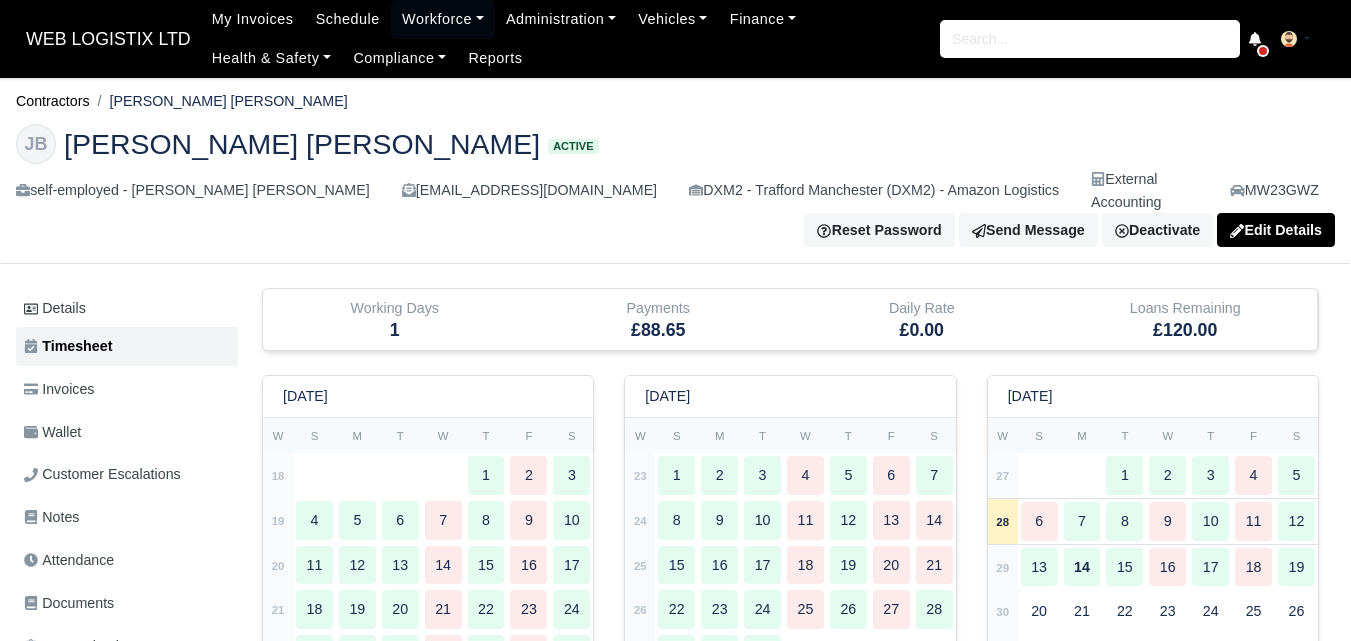 scroll, scrollTop: 0, scrollLeft: 0, axis: both 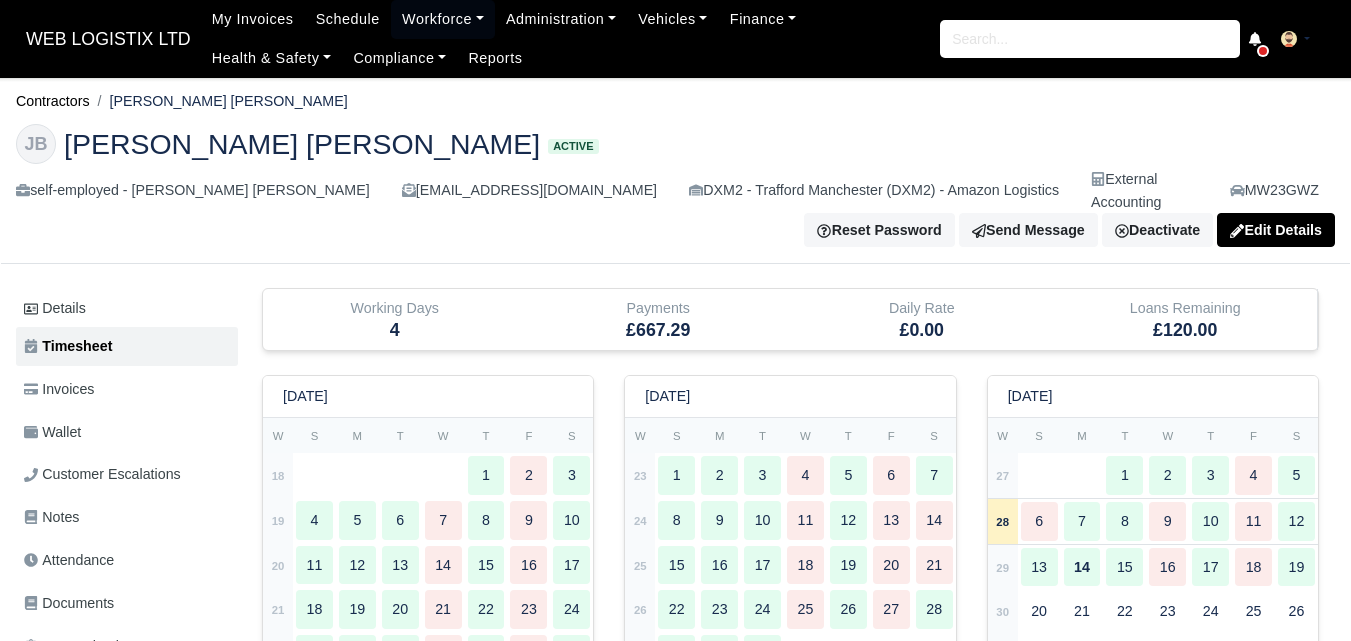 type 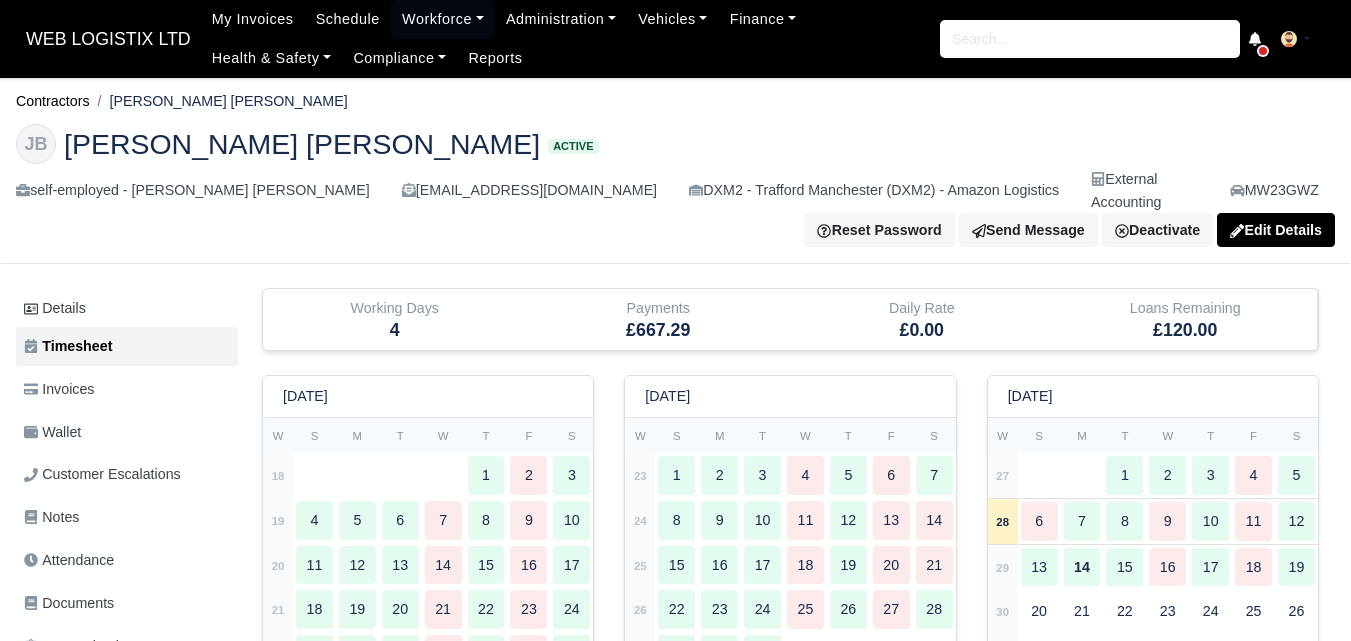 type 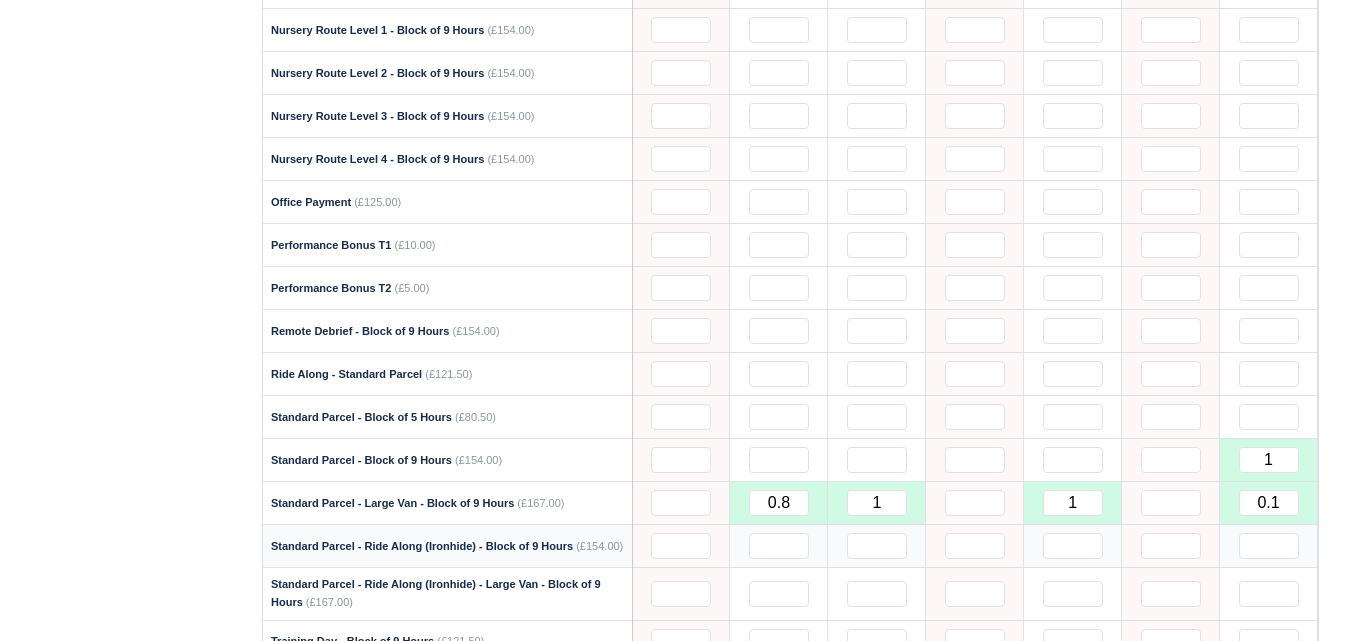 scroll, scrollTop: 1833, scrollLeft: 0, axis: vertical 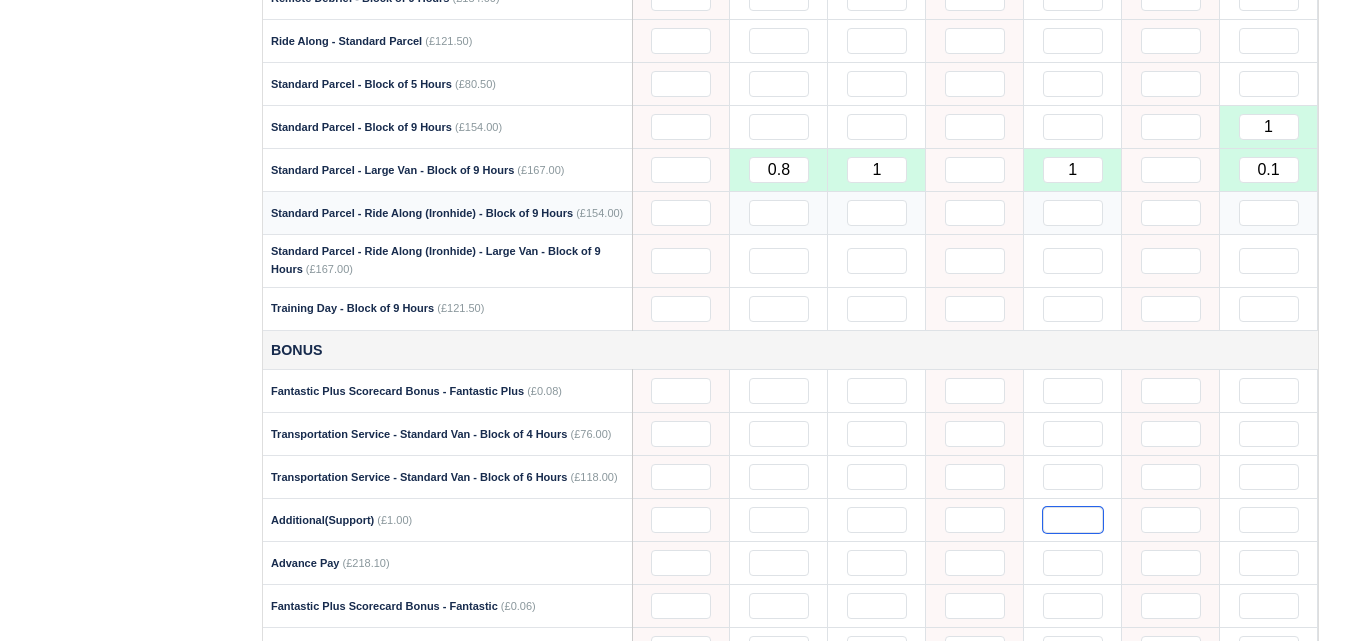 click at bounding box center [1073, 520] 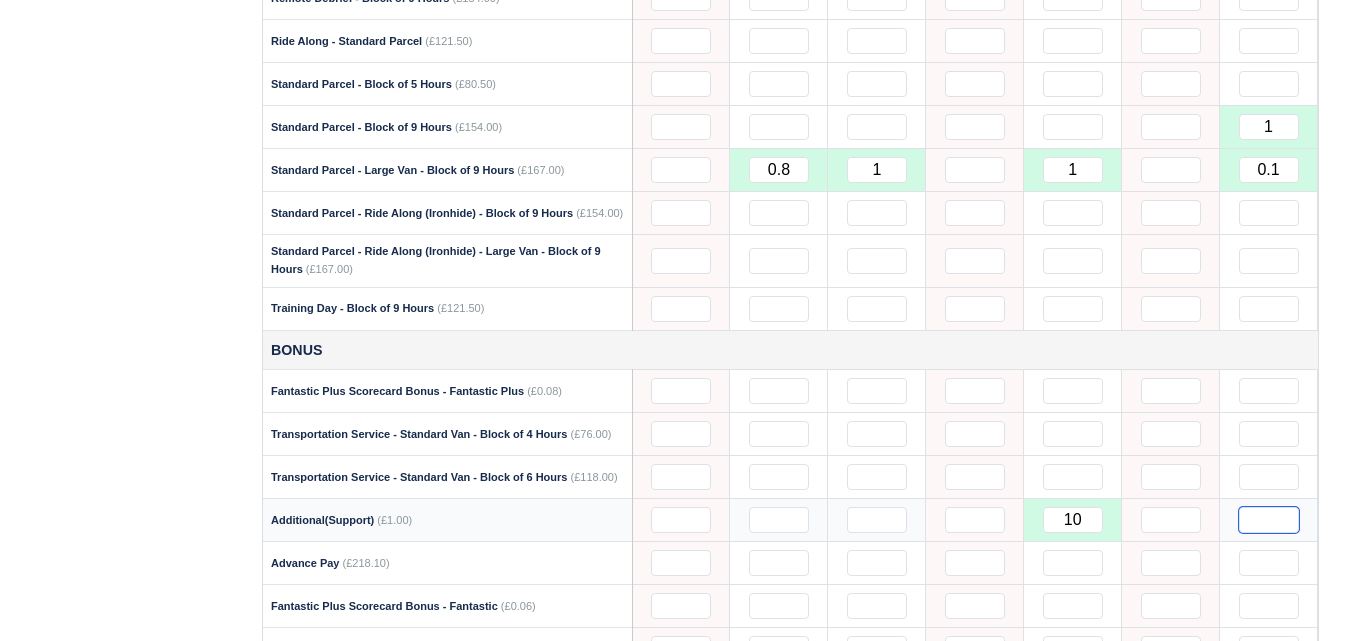 click at bounding box center (1269, 520) 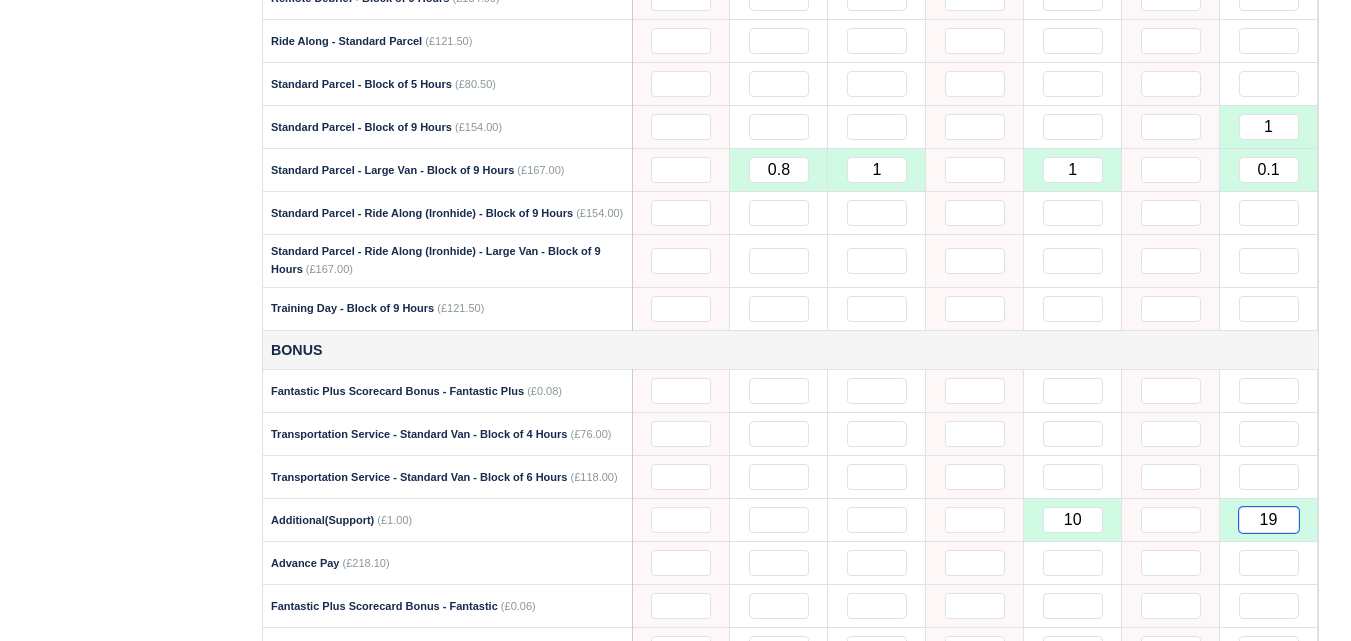 click on "19" at bounding box center [1269, 520] 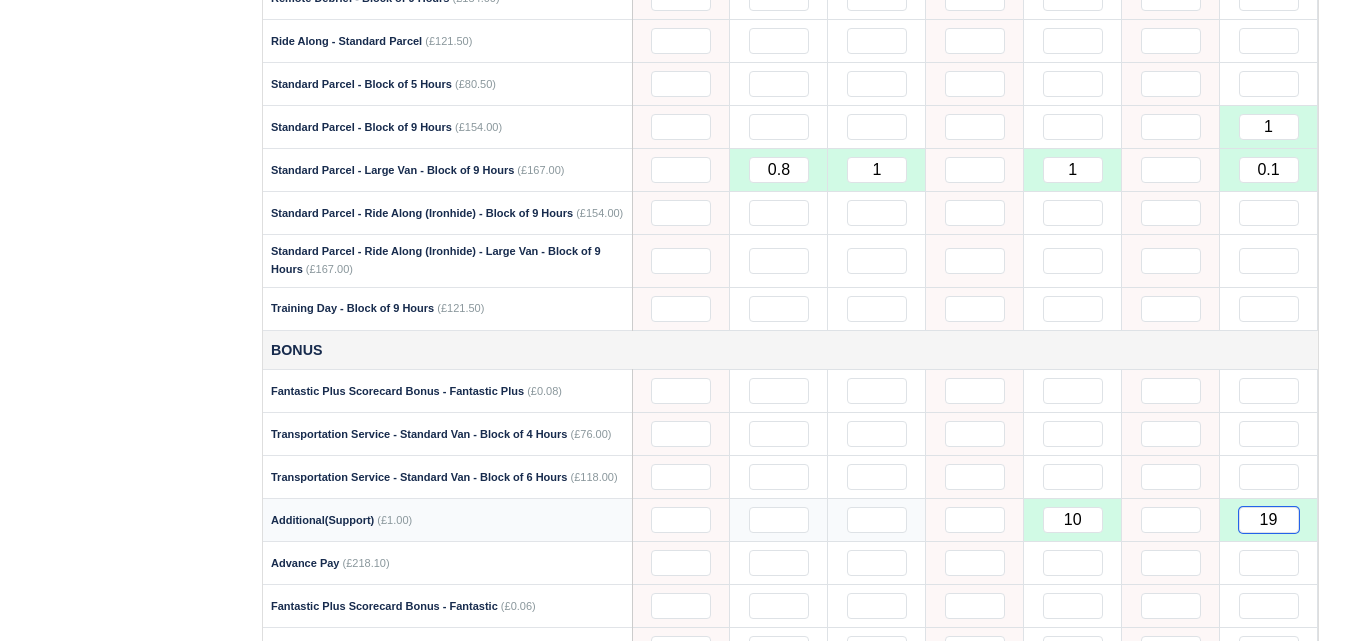 drag, startPoint x: 1271, startPoint y: 504, endPoint x: 1292, endPoint y: 506, distance: 21.095022 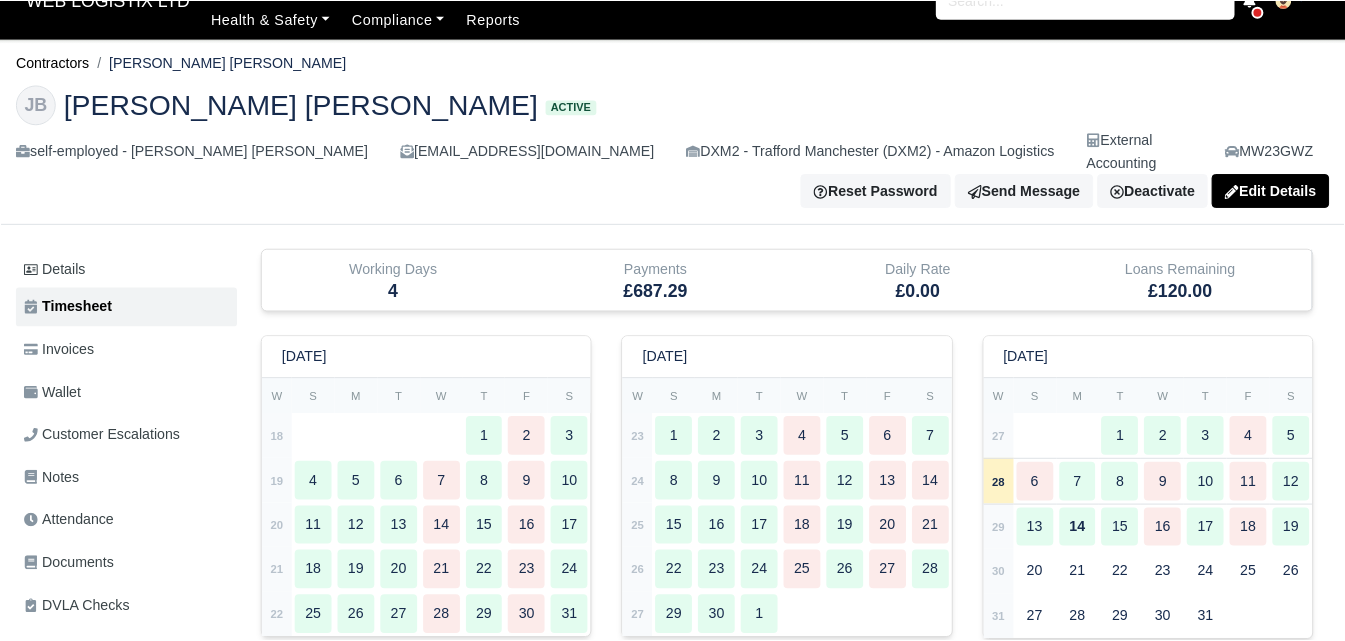 scroll, scrollTop: 0, scrollLeft: 0, axis: both 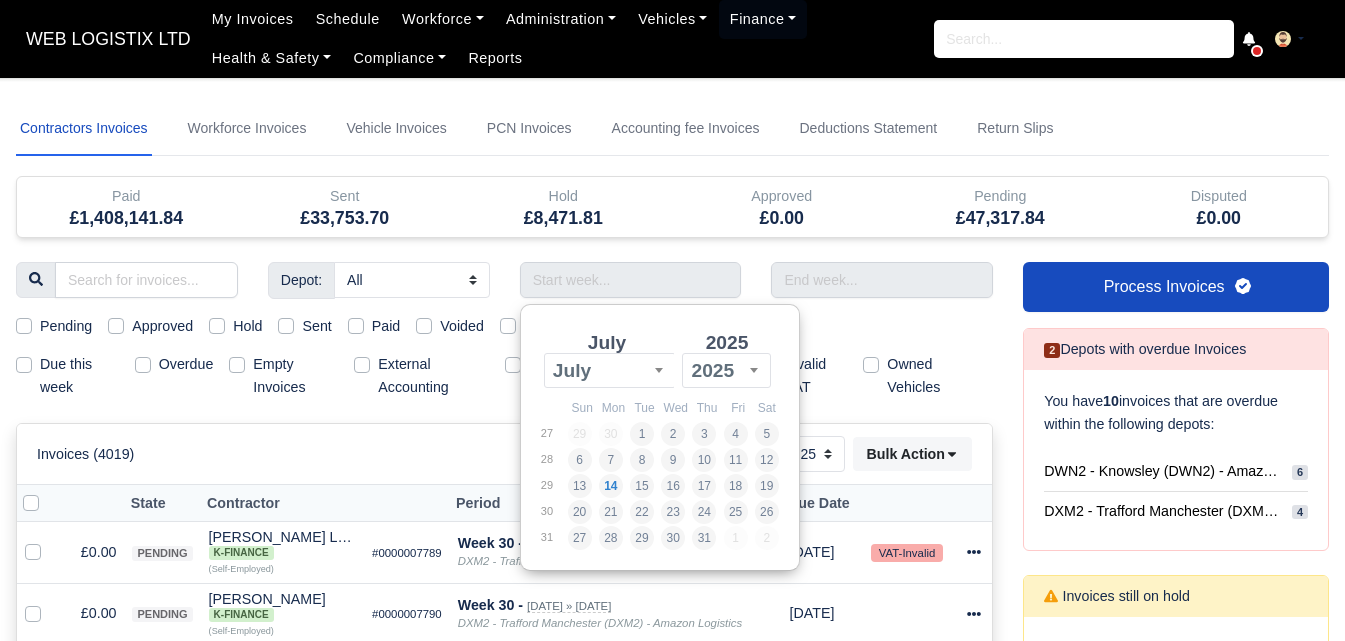 select on "25" 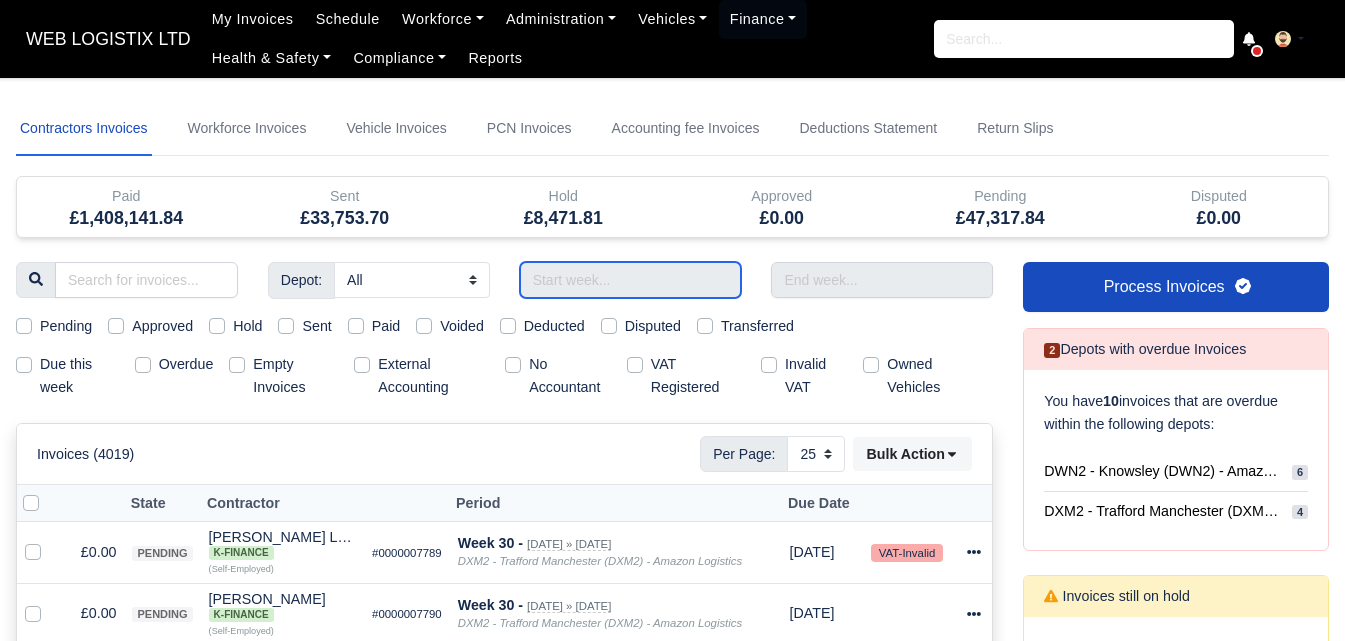 click at bounding box center [631, 280] 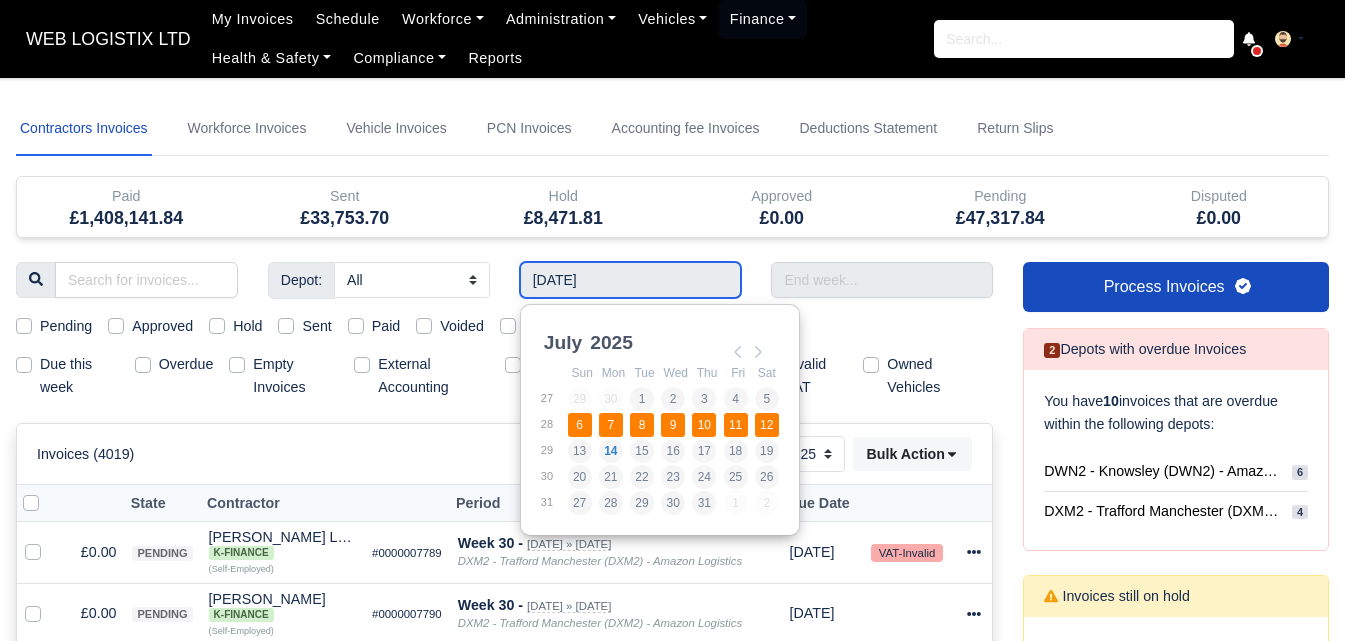 type on "[DATE] - [DATE]" 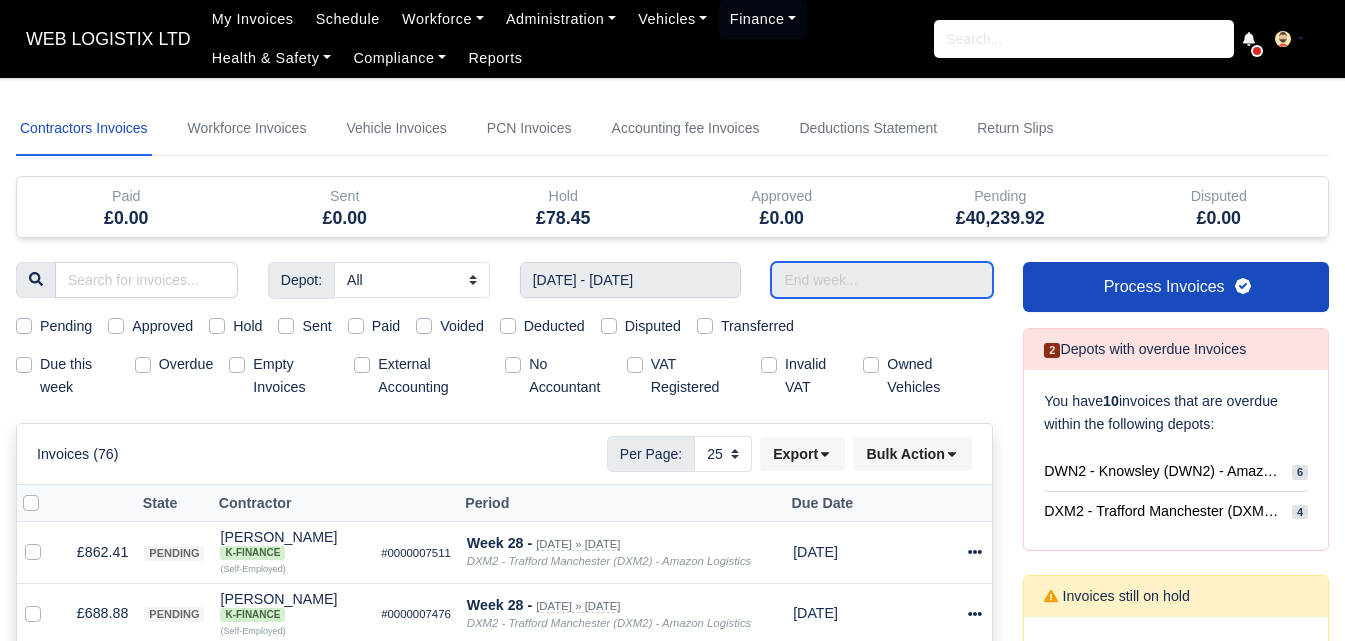 click at bounding box center [882, 280] 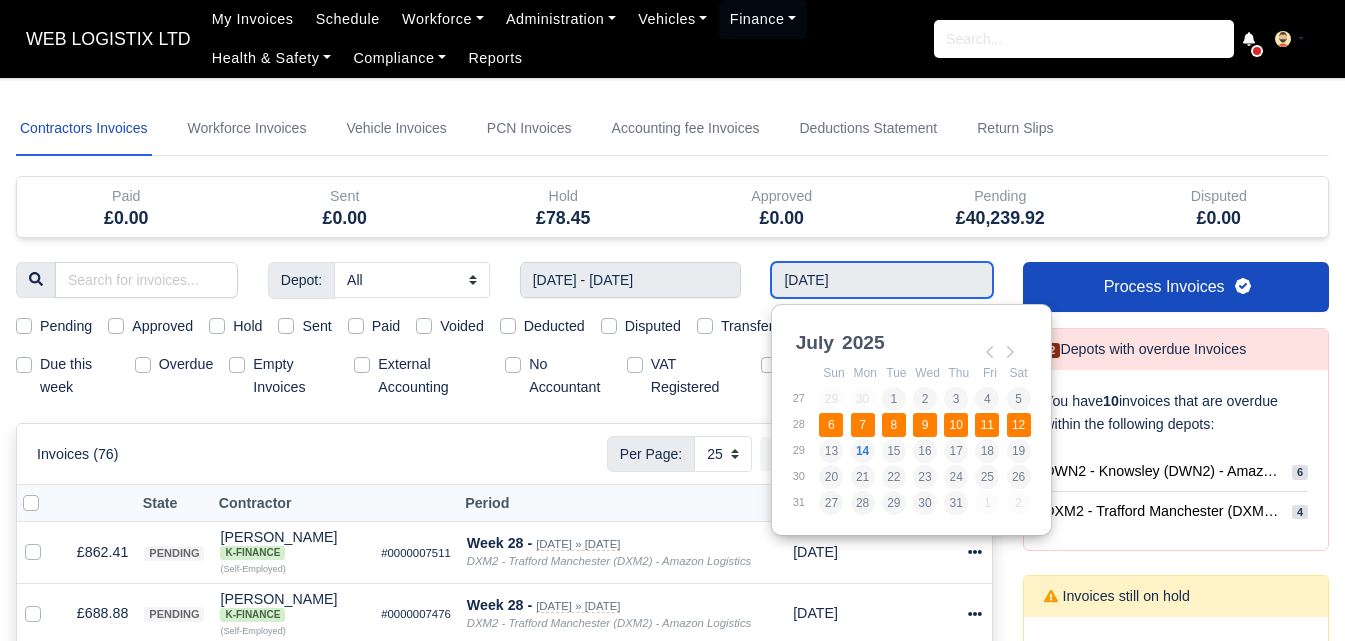 type on "[DATE] - [DATE]" 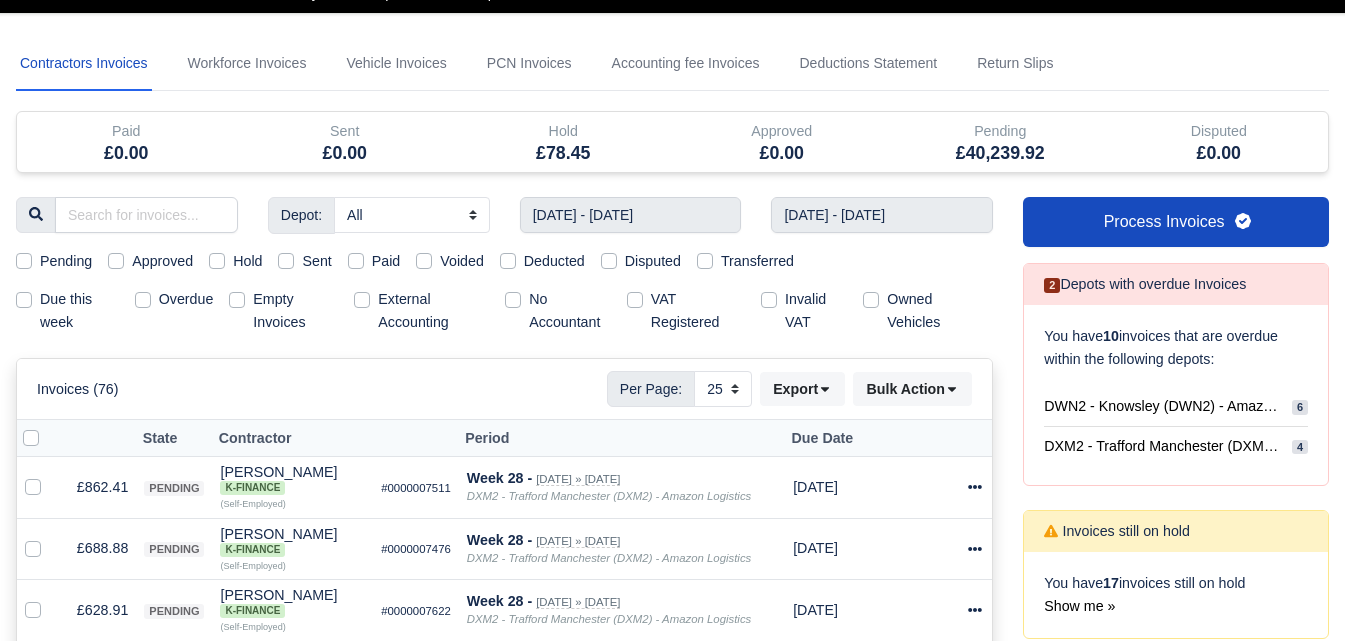 scroll, scrollTop: 0, scrollLeft: 0, axis: both 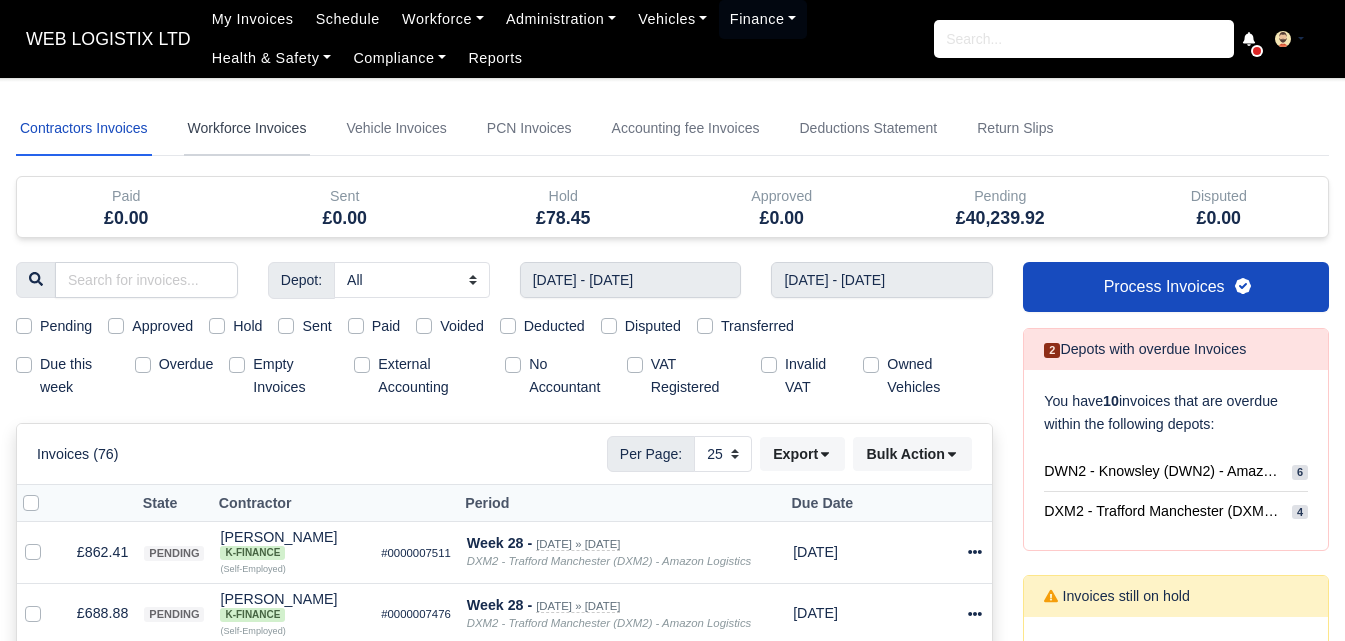 click on "Workforce Invoices" at bounding box center [247, 129] 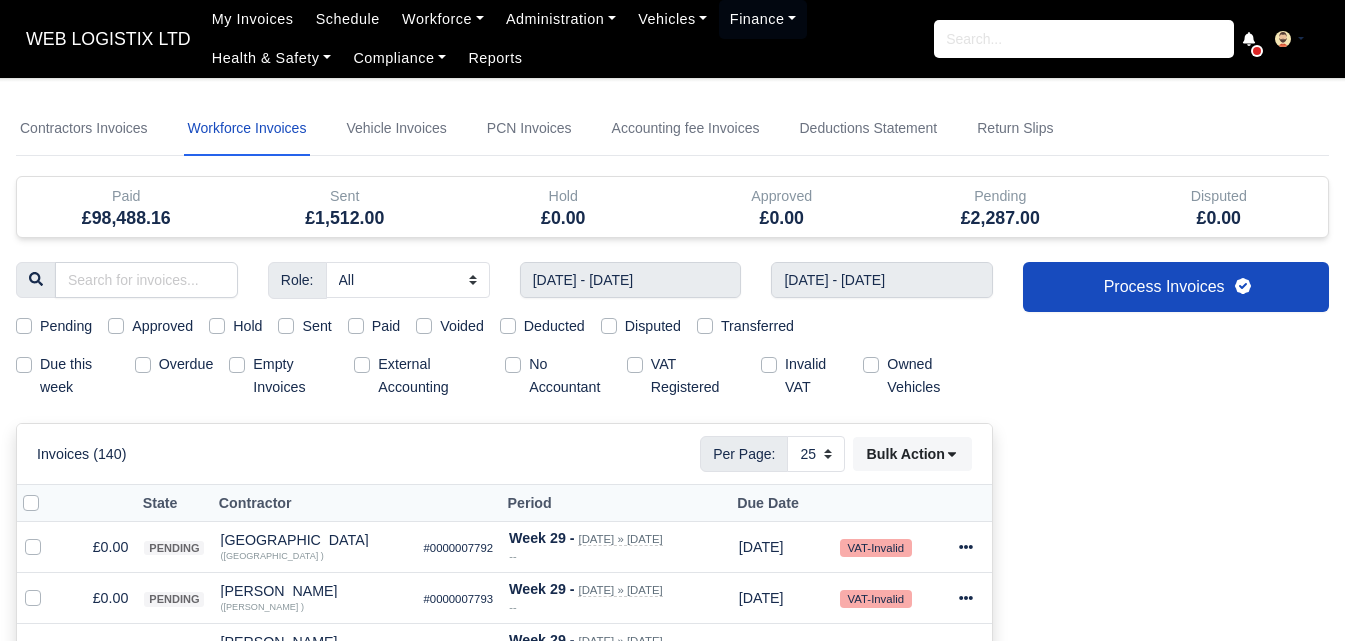 select 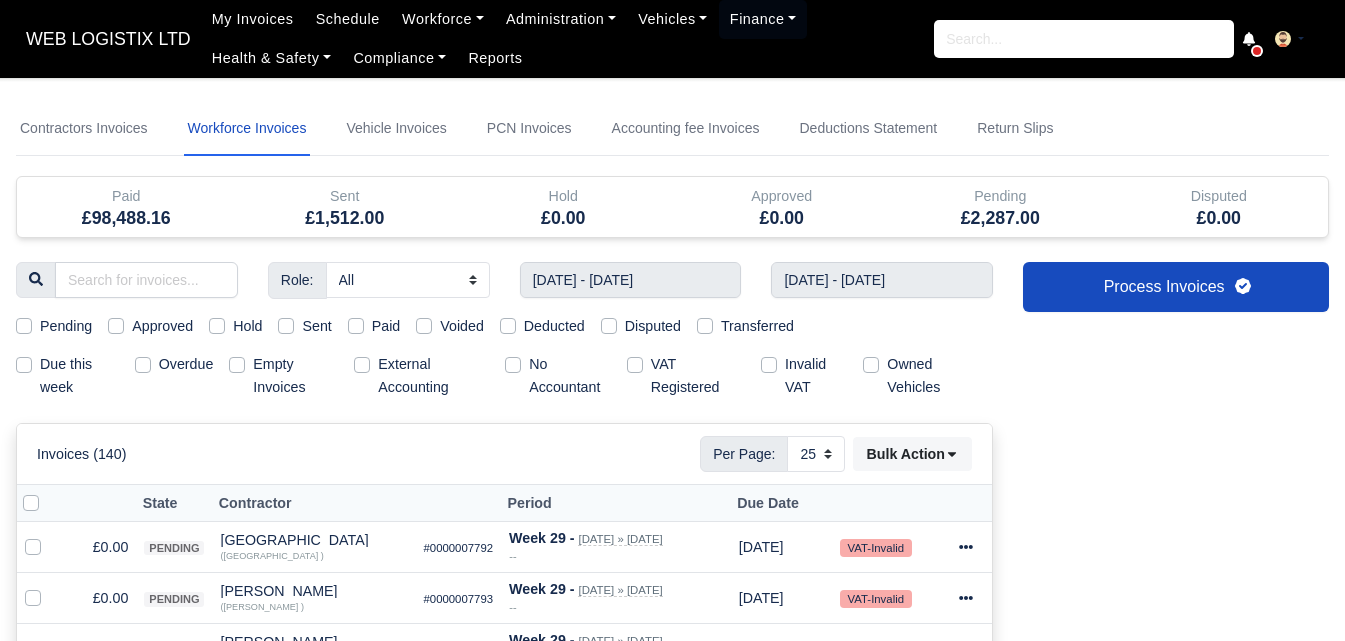 type 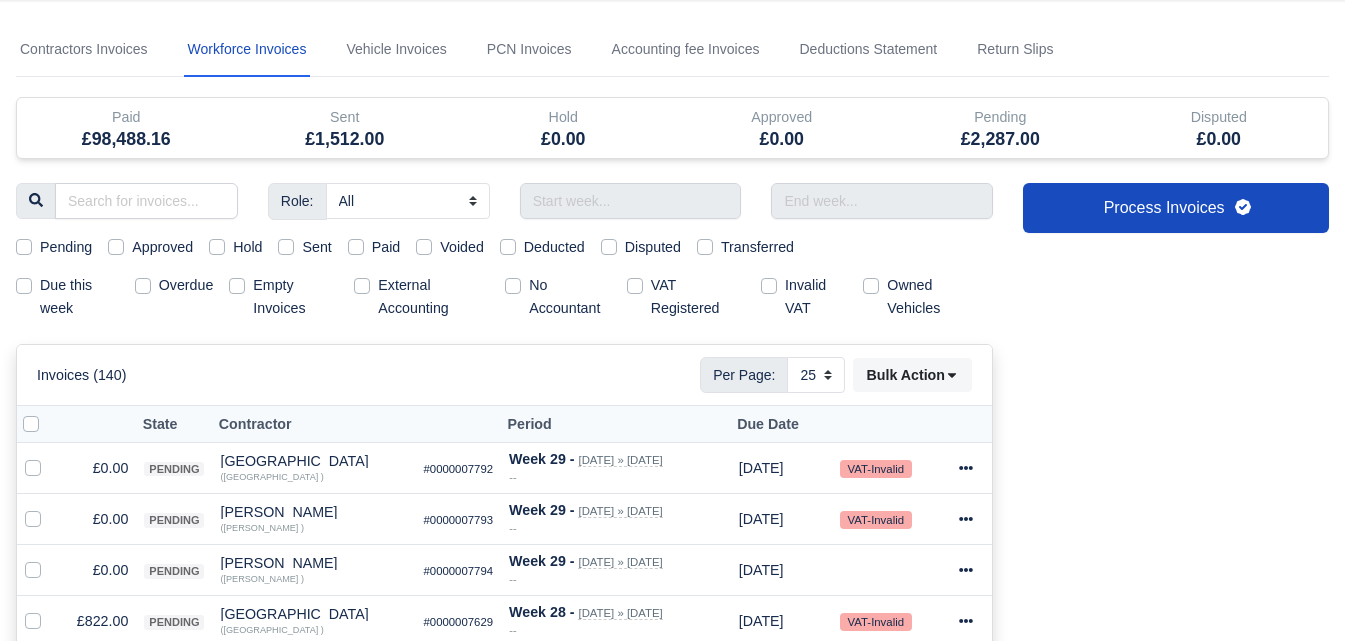 scroll, scrollTop: 0, scrollLeft: 0, axis: both 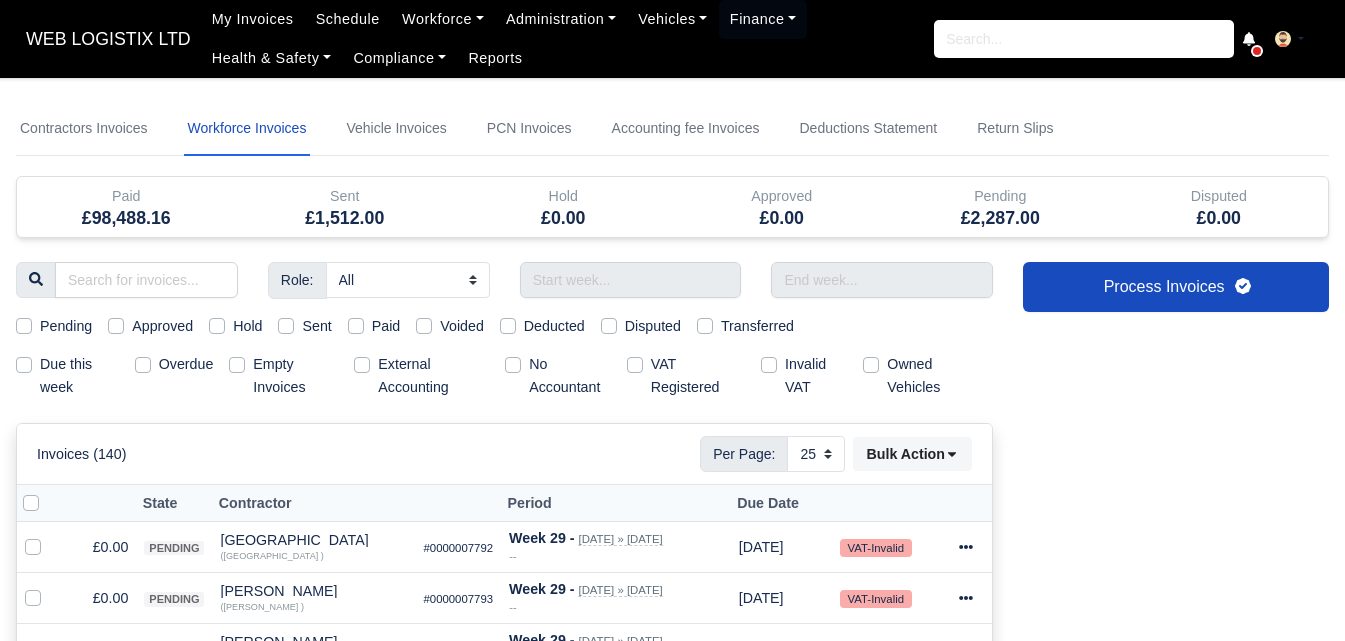 click on "Pending" at bounding box center [66, 326] 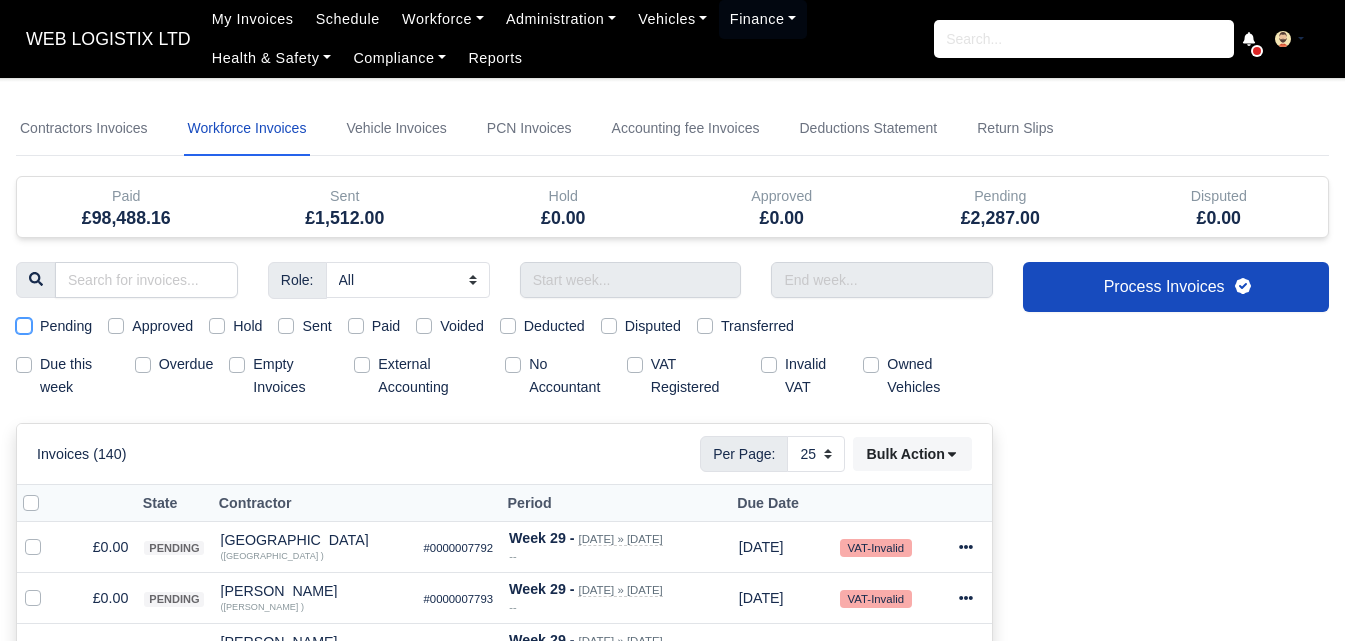 click on "Pending" at bounding box center (24, 323) 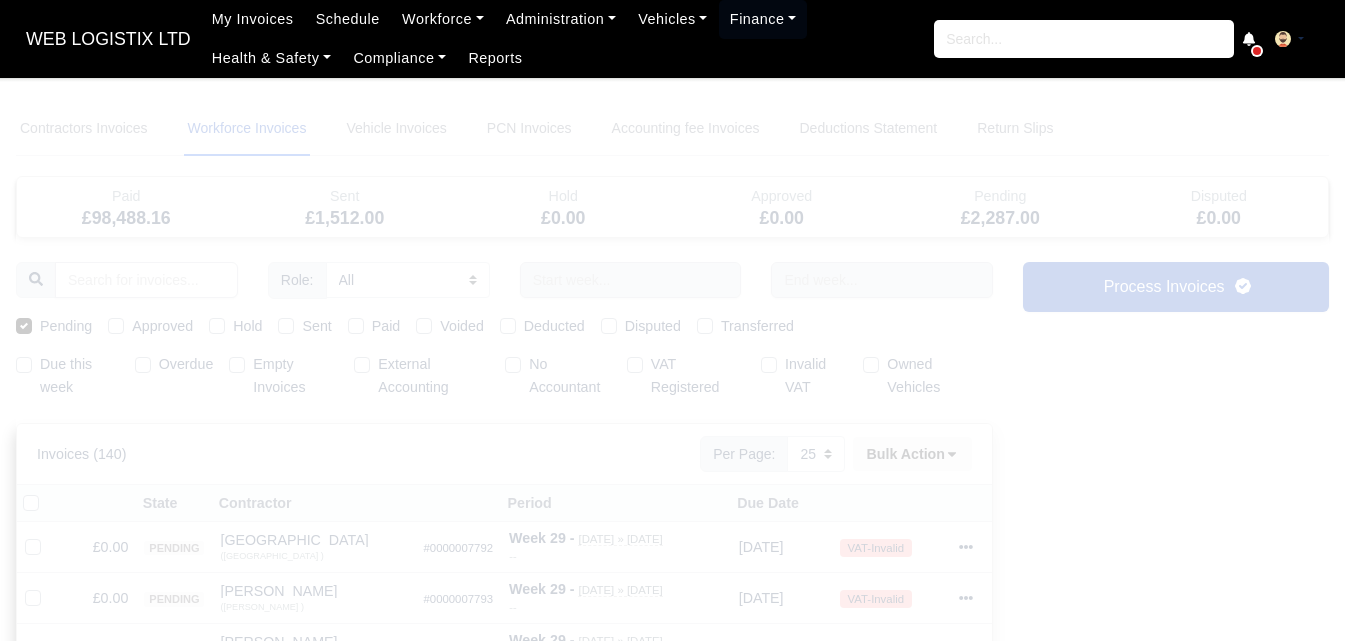 type 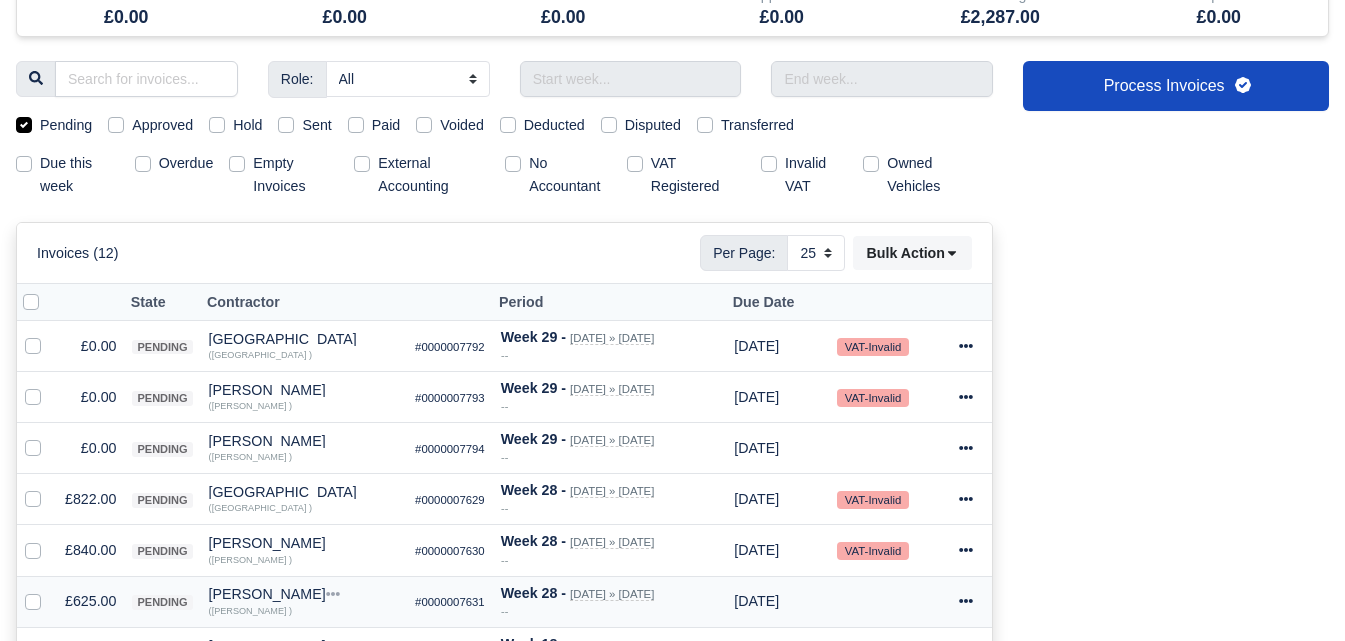 scroll, scrollTop: 0, scrollLeft: 0, axis: both 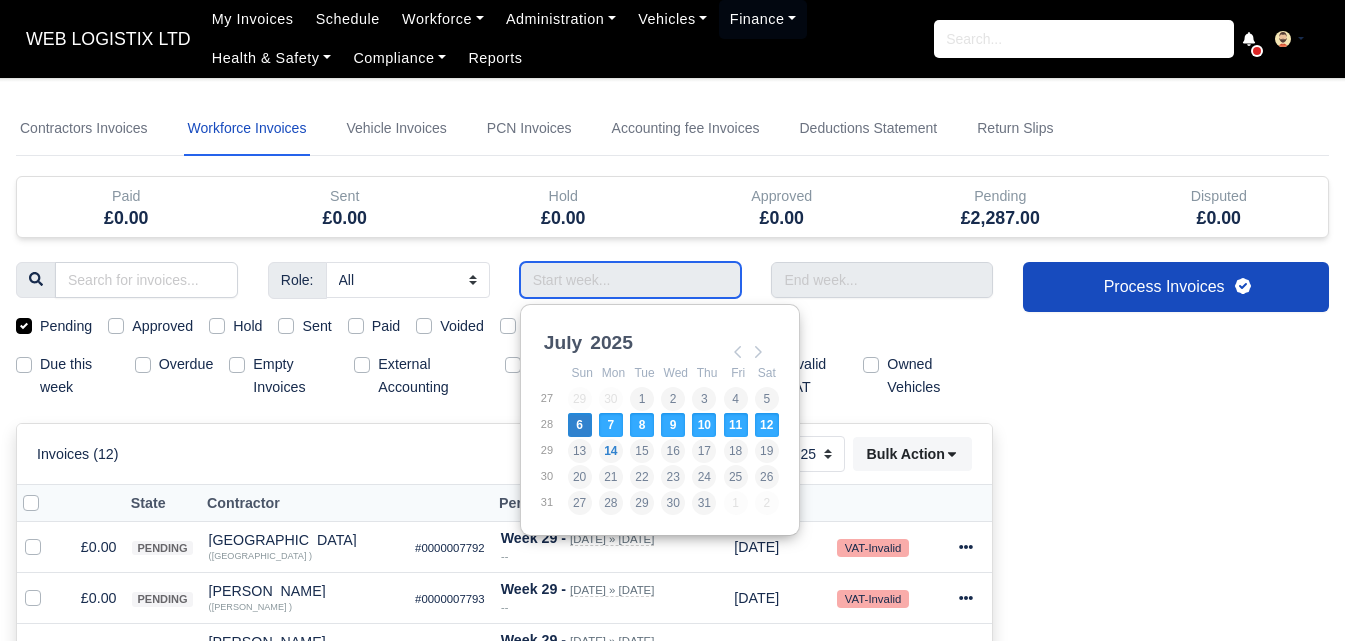 click at bounding box center (631, 280) 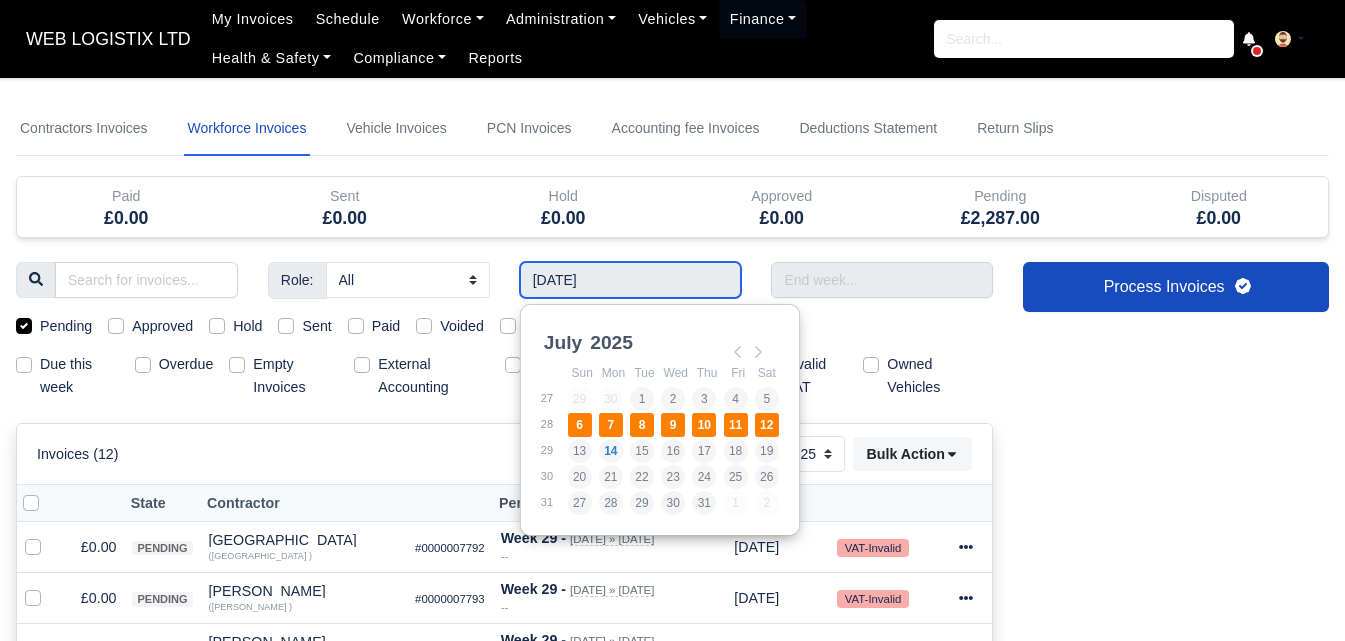 type on "[DATE] - [DATE]" 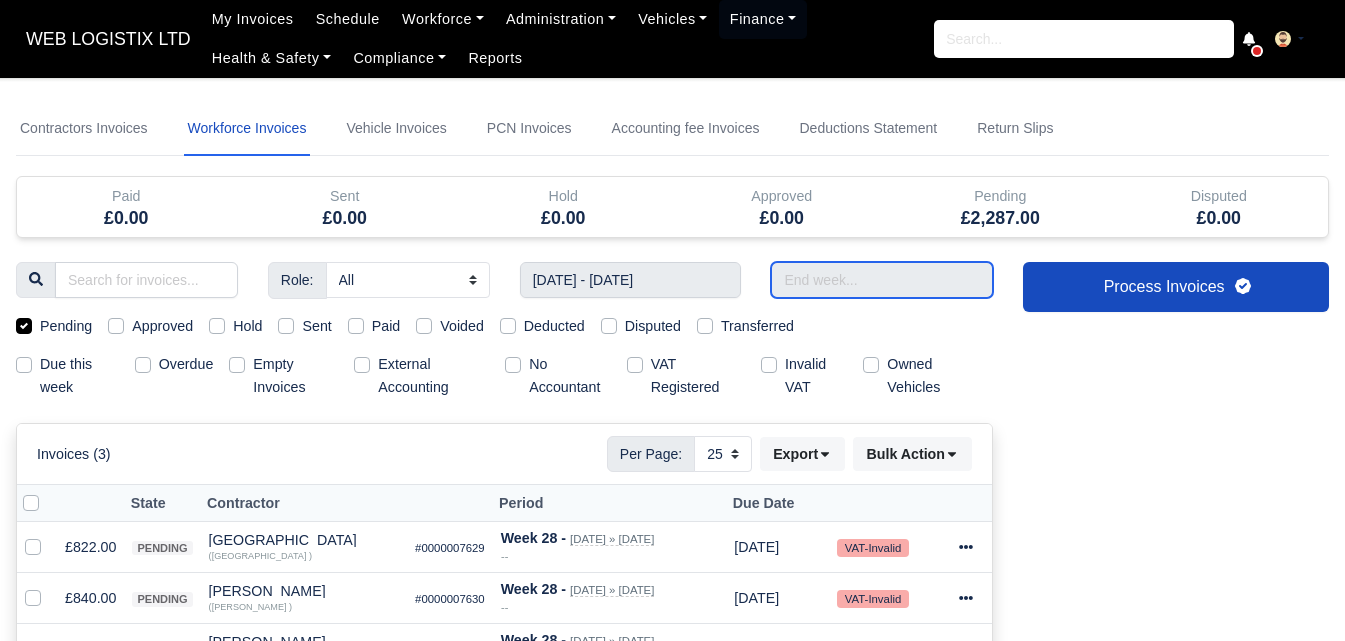 click at bounding box center [882, 280] 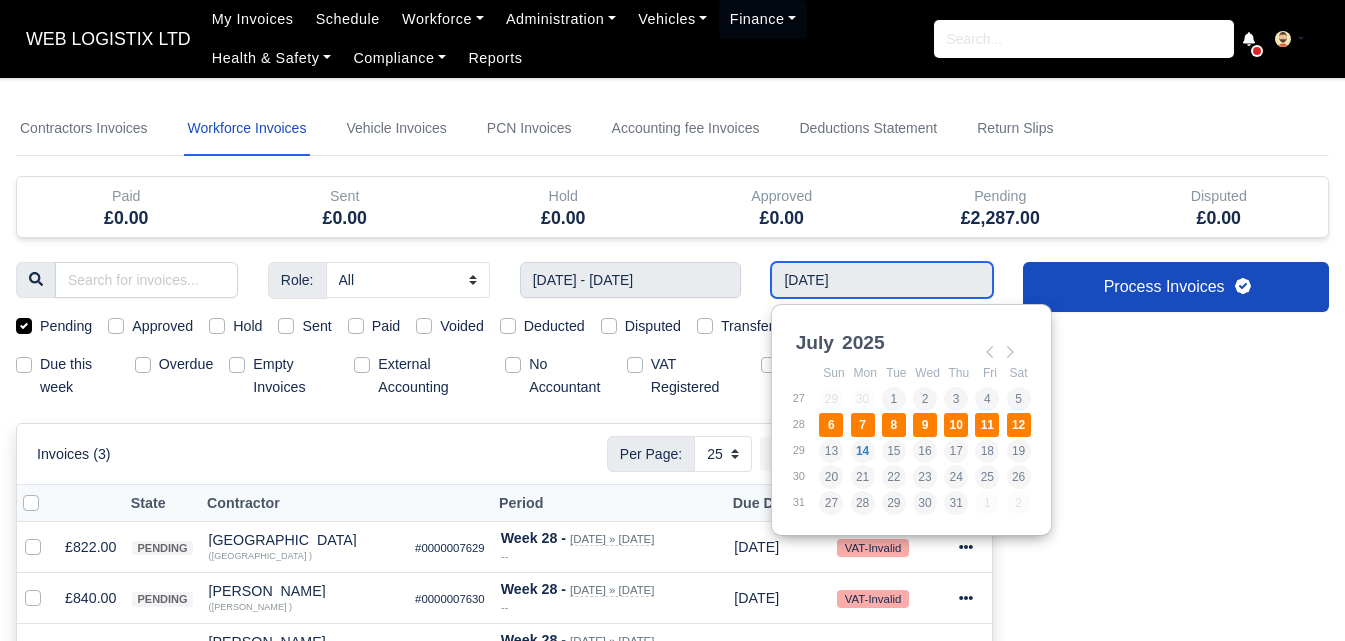type on "[DATE] - [DATE]" 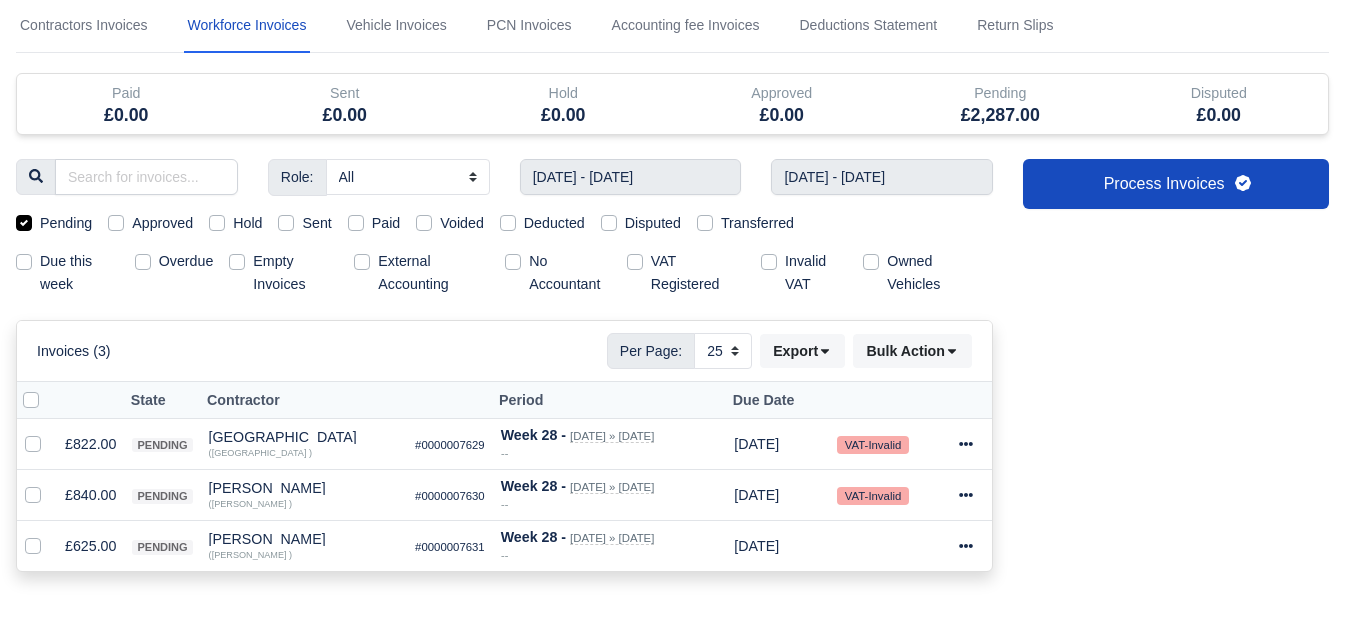 scroll, scrollTop: 241, scrollLeft: 0, axis: vertical 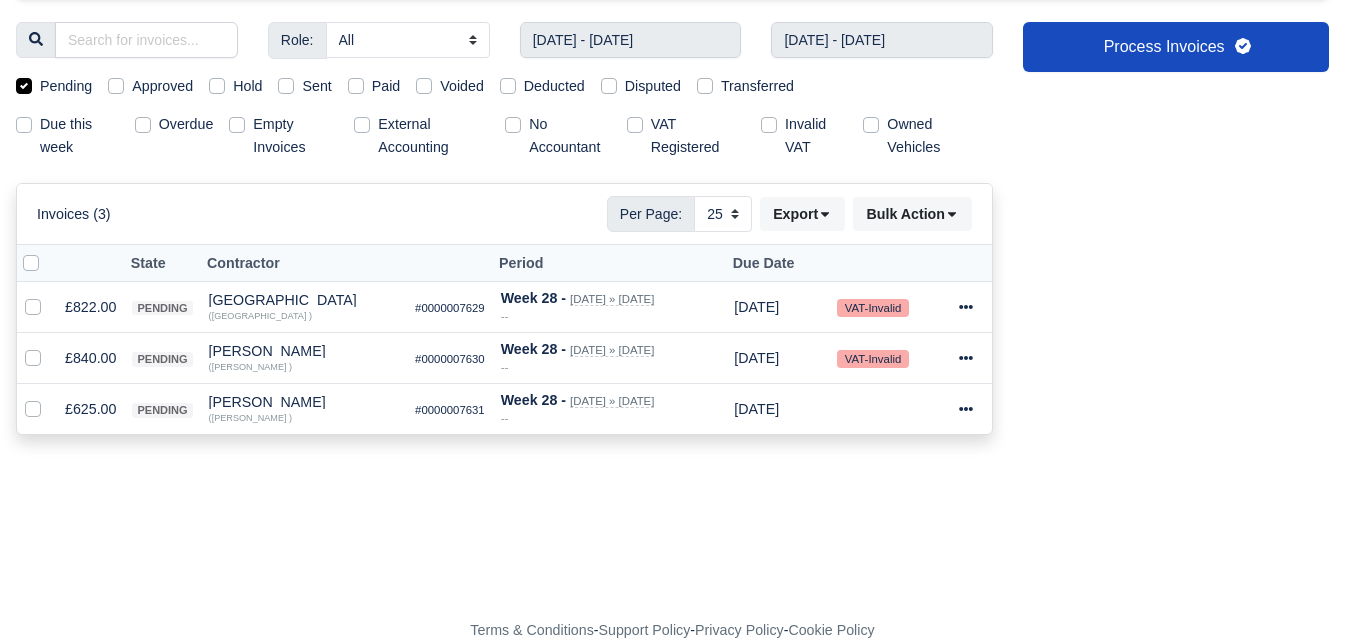 click at bounding box center [47, 252] 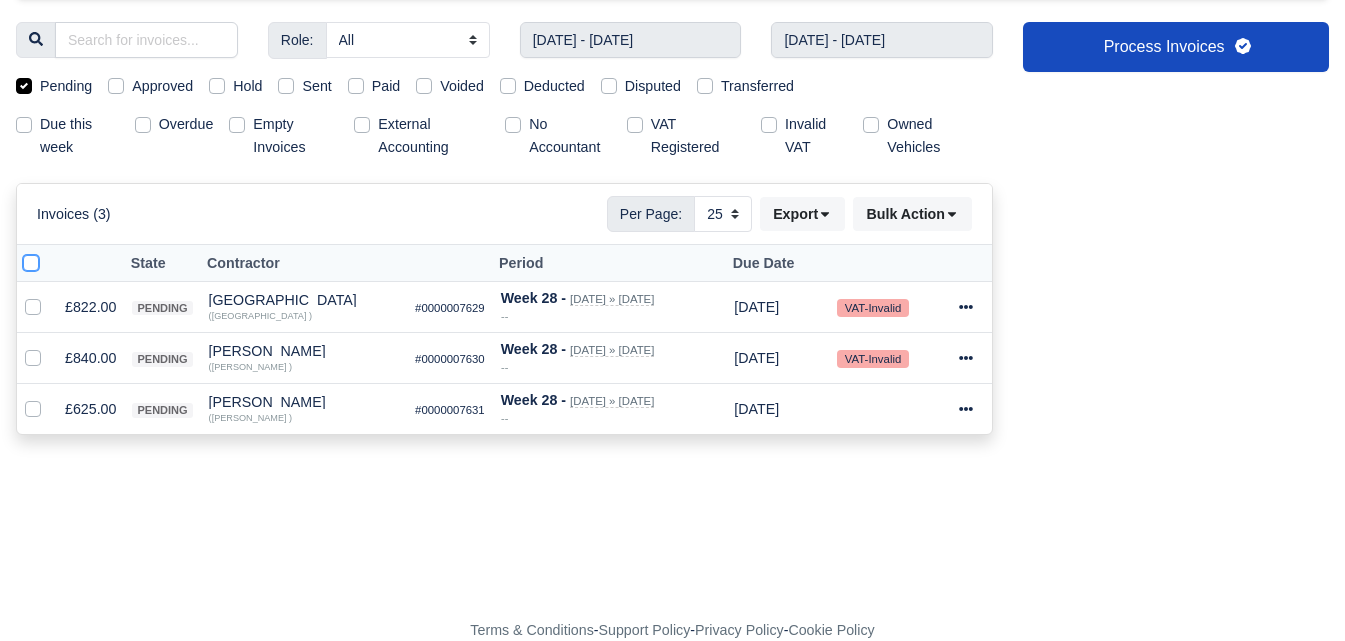 click at bounding box center [31, 260] 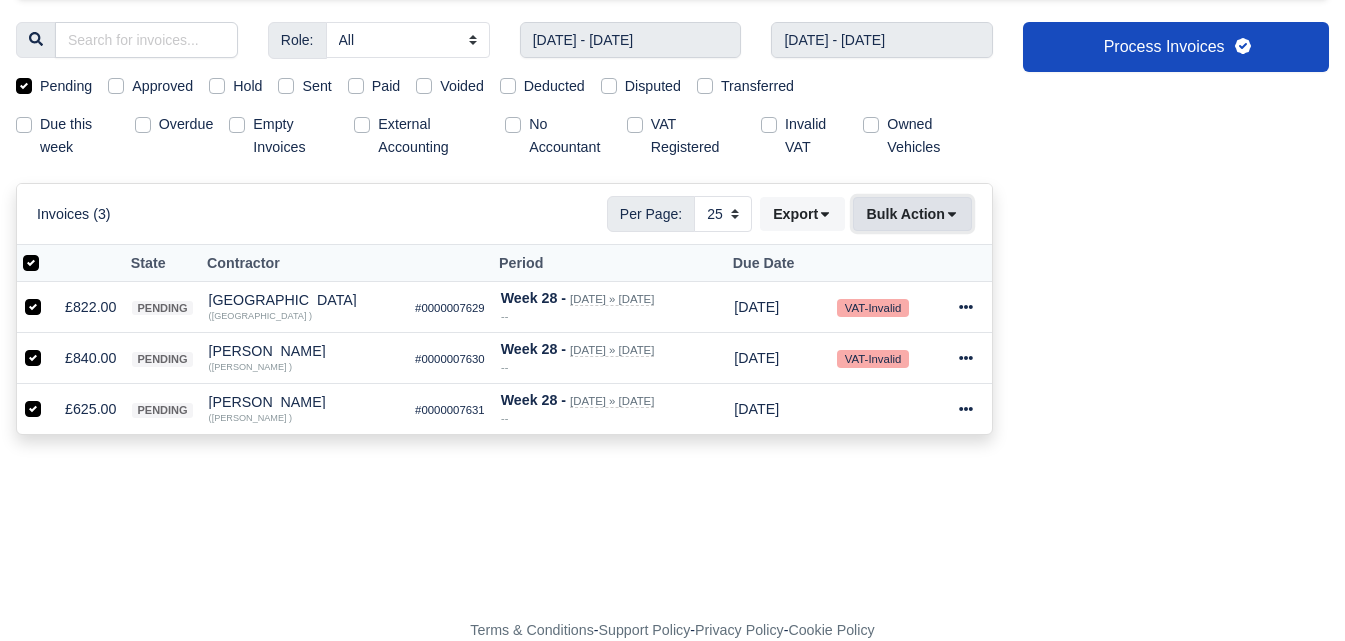click on "Bulk Action" at bounding box center [912, 214] 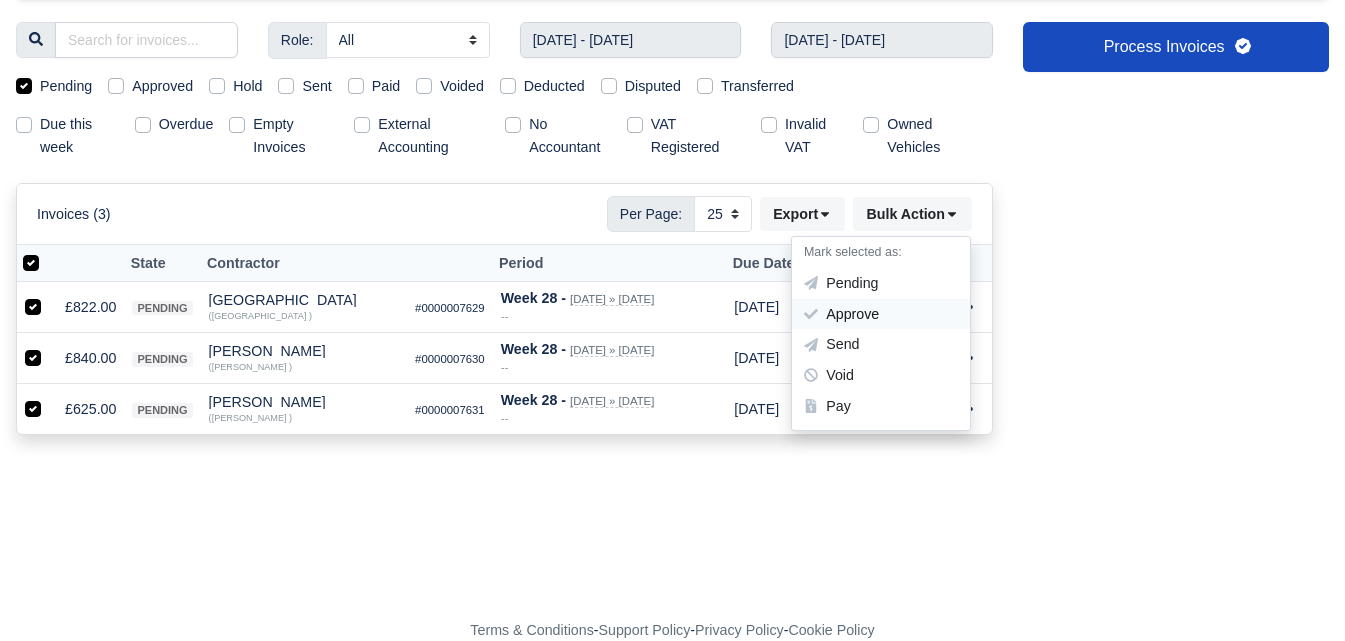 click on "Approve" at bounding box center (881, 314) 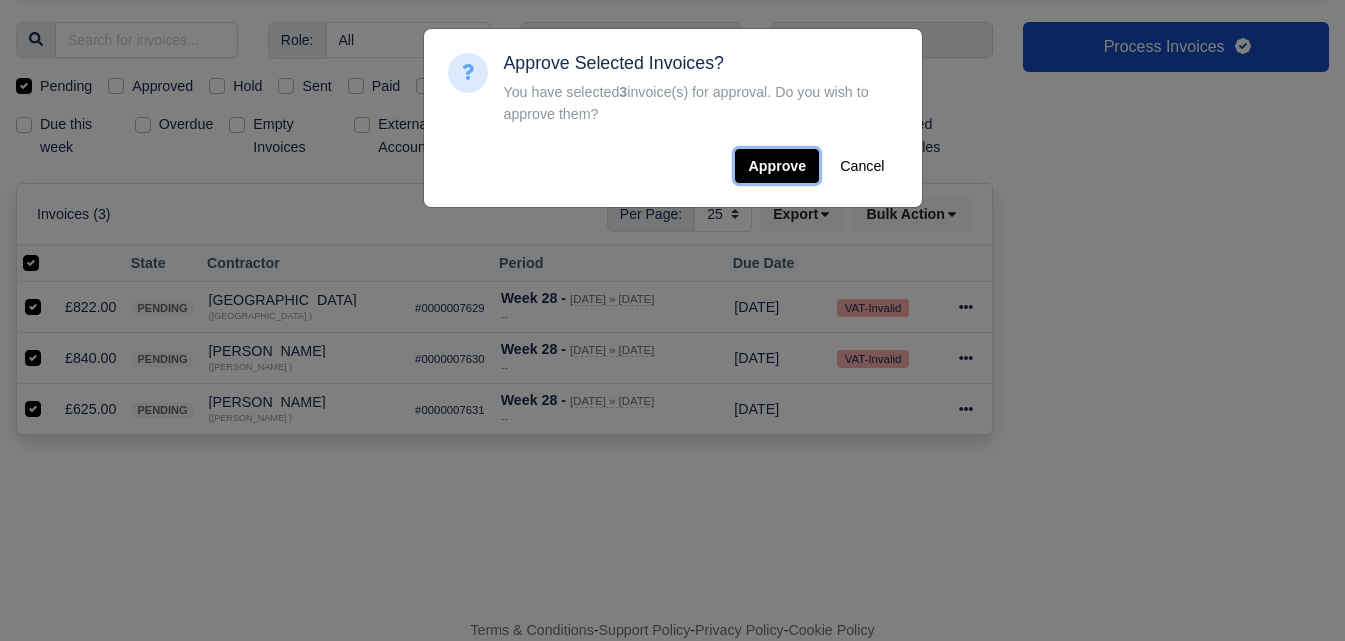click on "Approve" at bounding box center (777, 166) 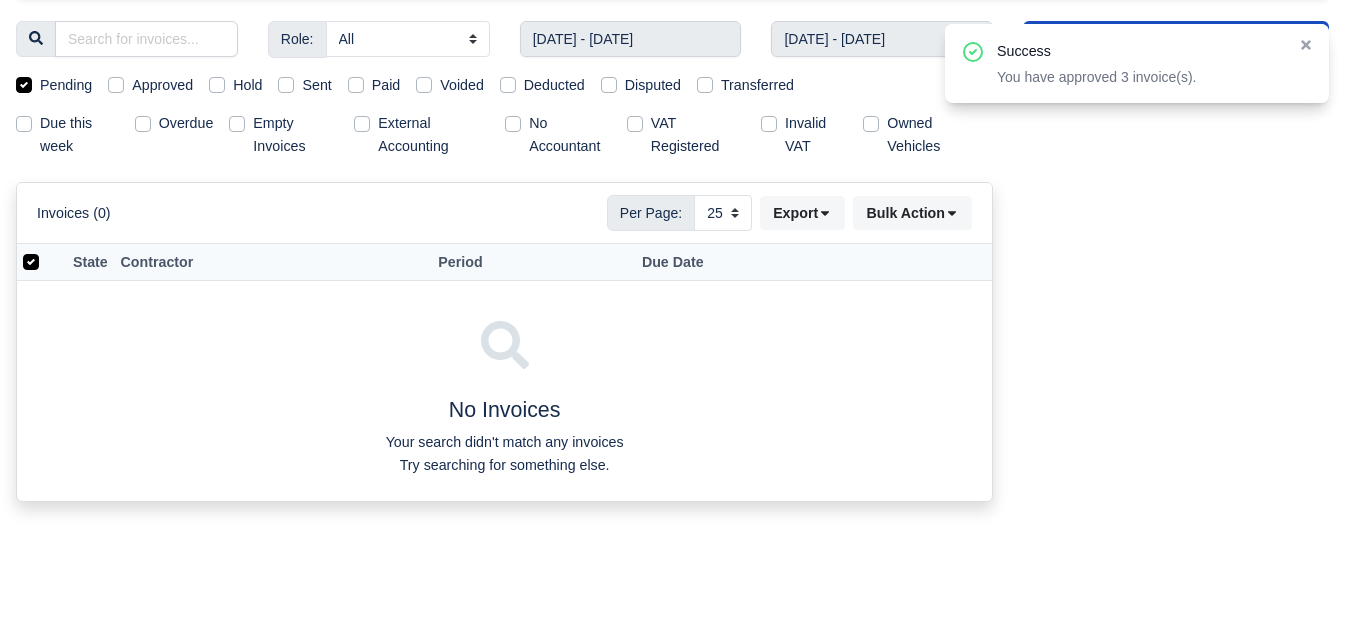 click on "Approved" at bounding box center (162, 85) 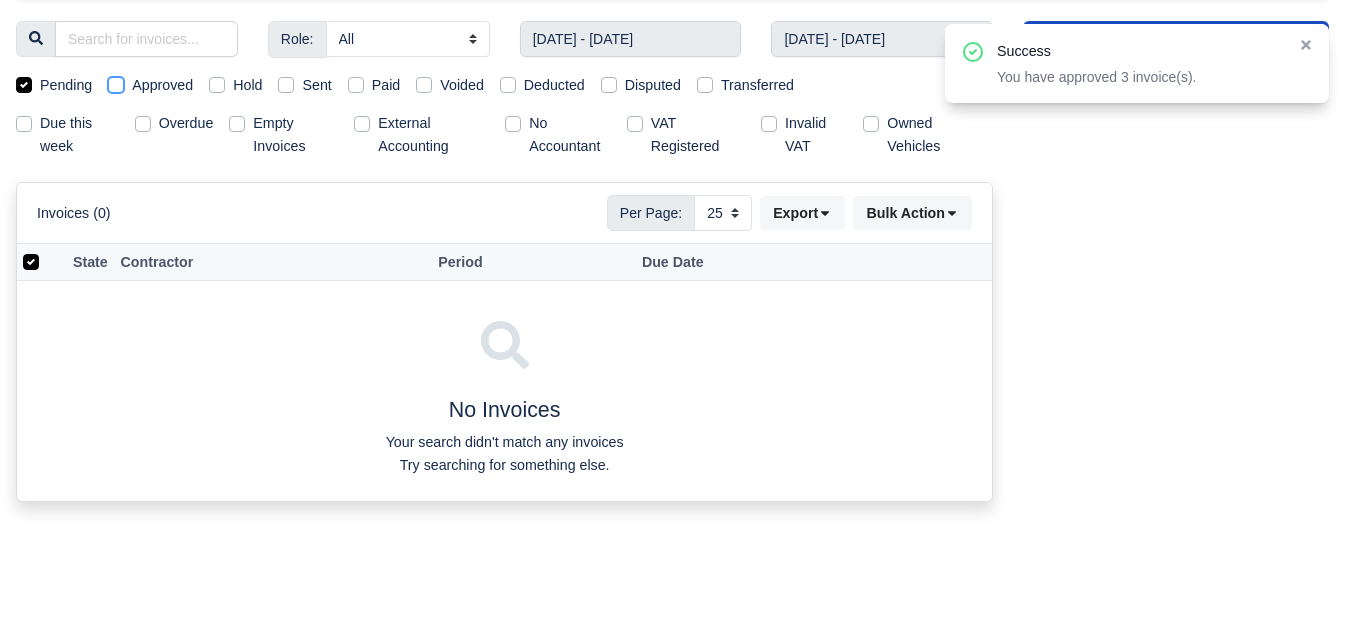 click on "Approved" at bounding box center [116, 82] 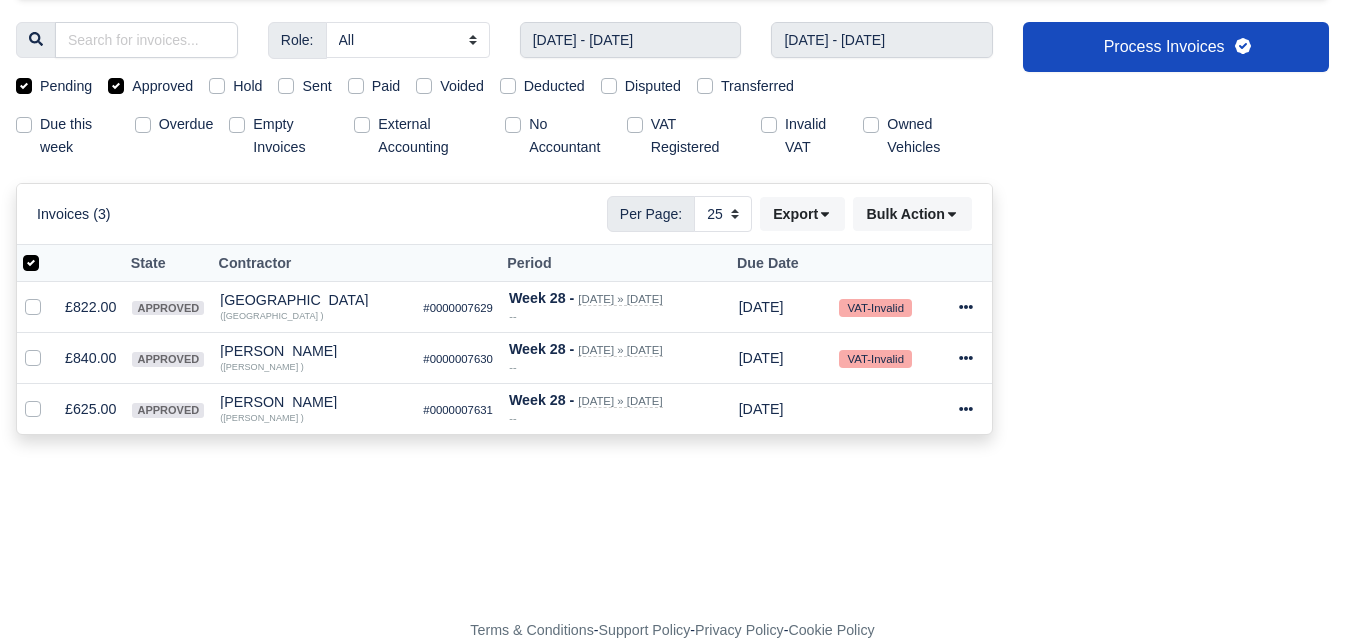 click at bounding box center [47, 252] 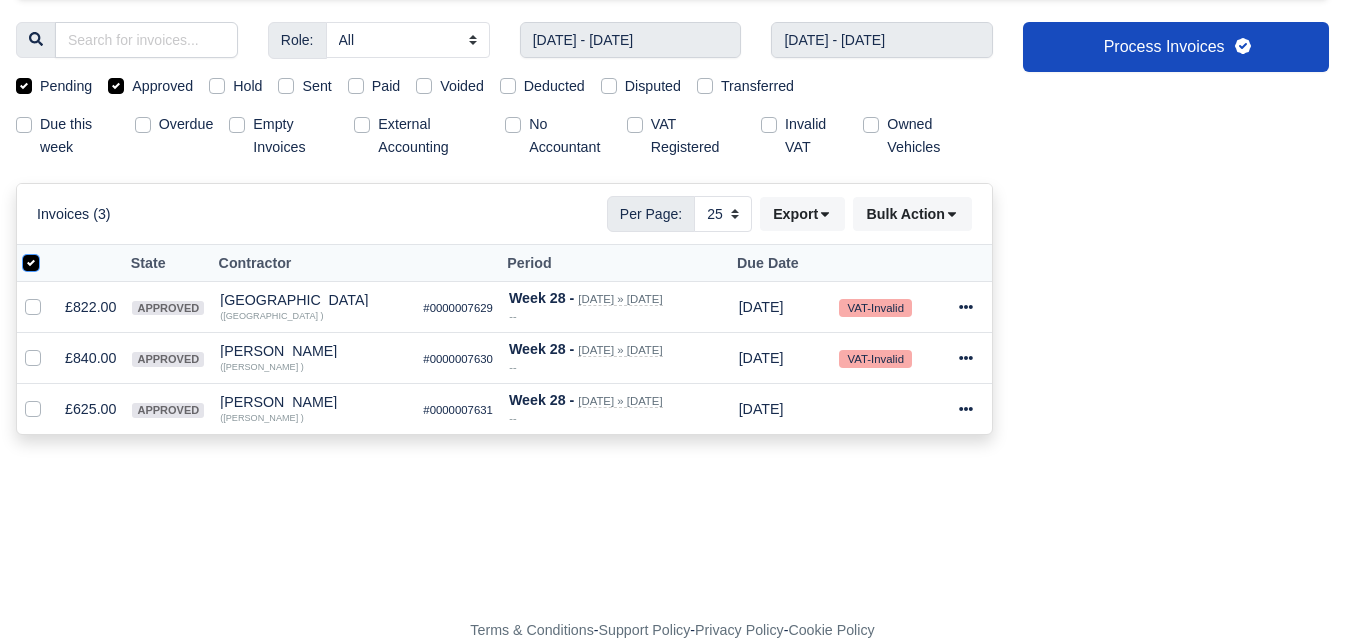 click at bounding box center [31, 260] 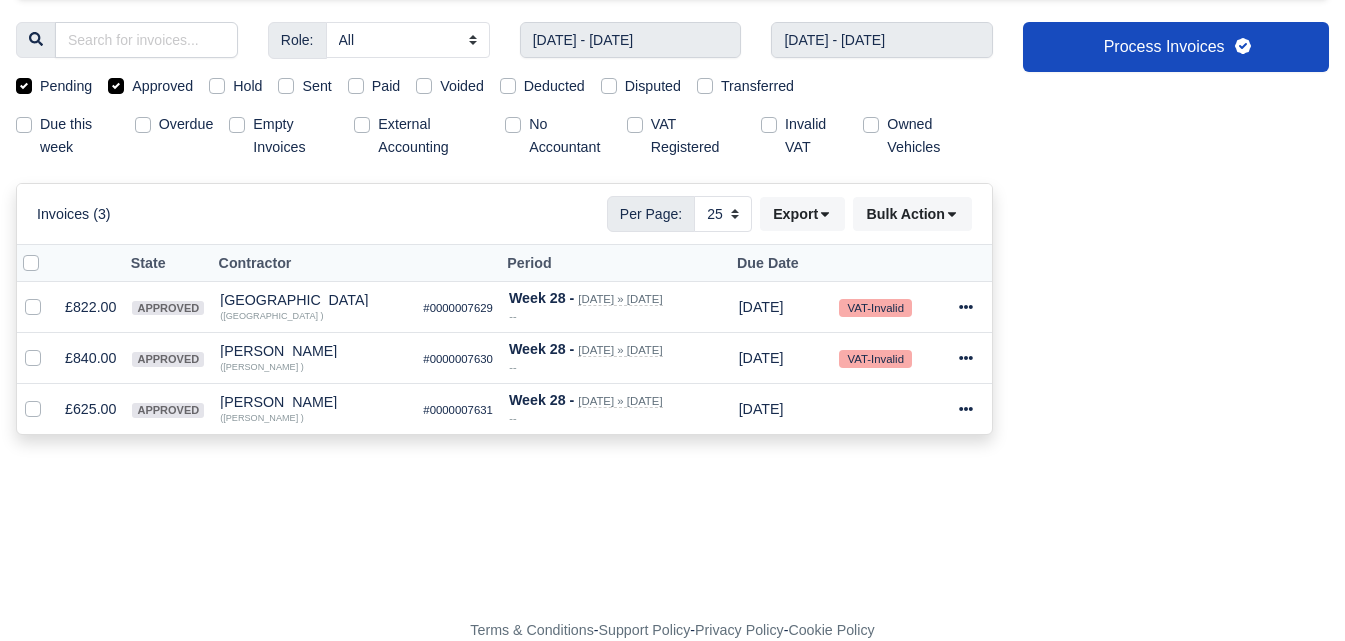 click at bounding box center (47, 252) 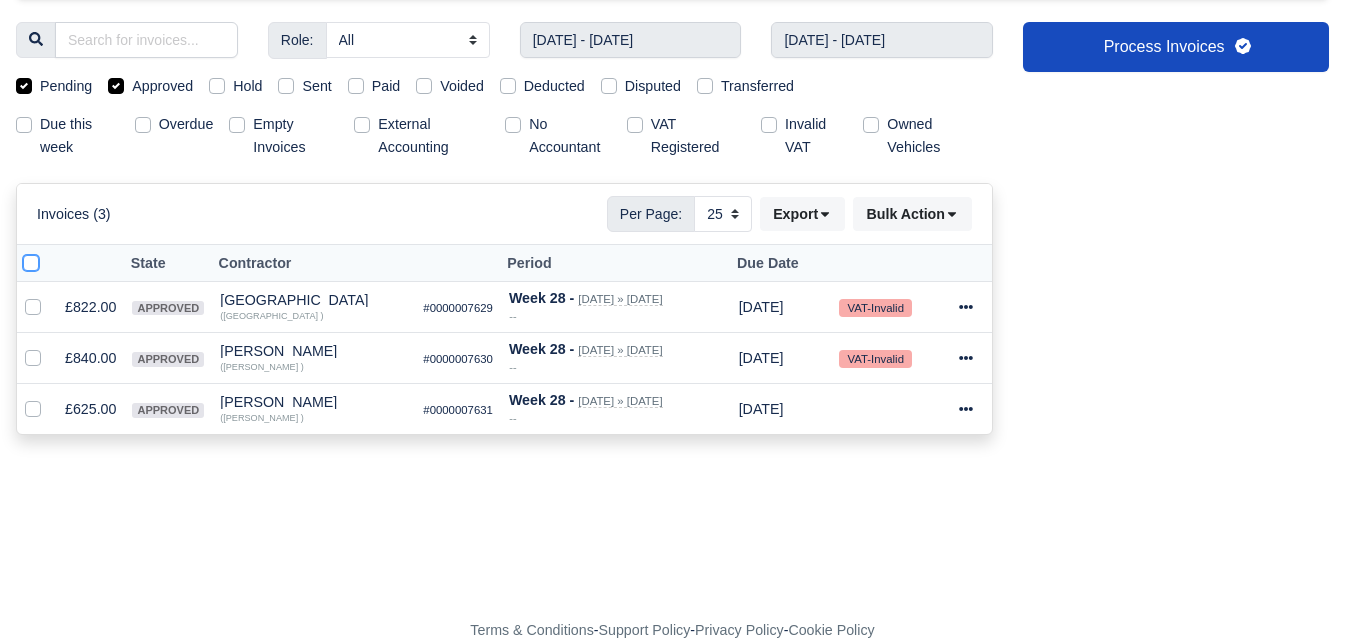 click at bounding box center [31, 260] 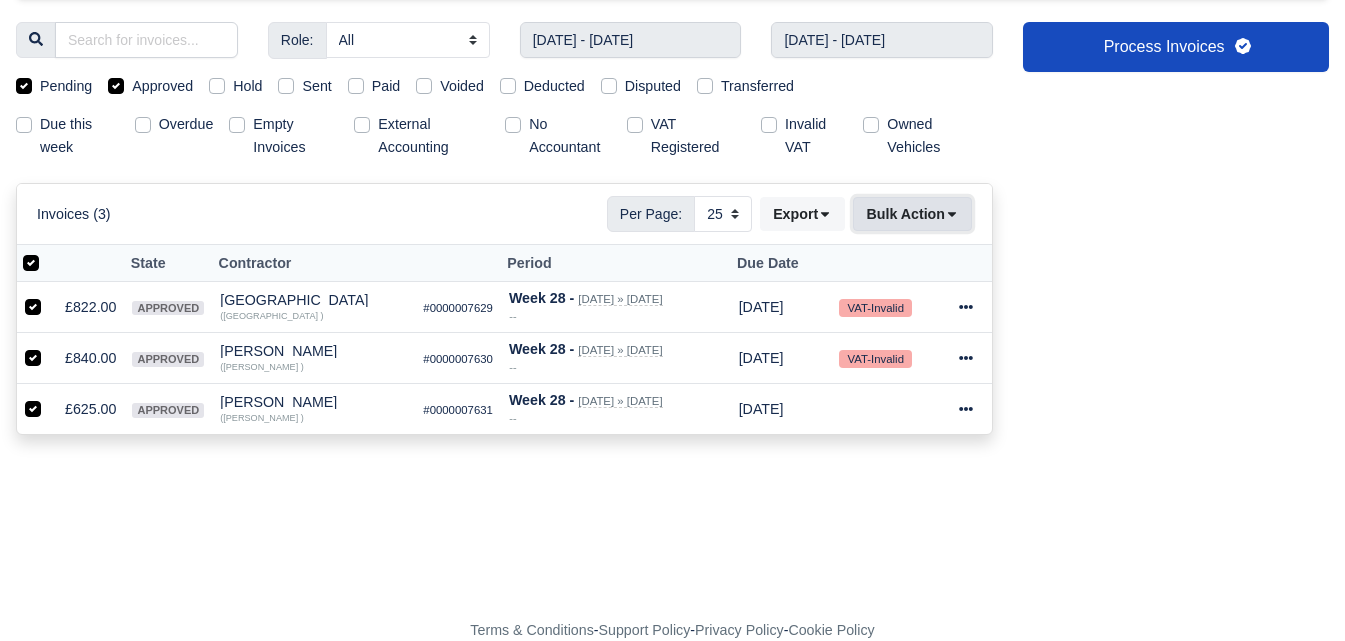 click on "Bulk Action" at bounding box center (912, 214) 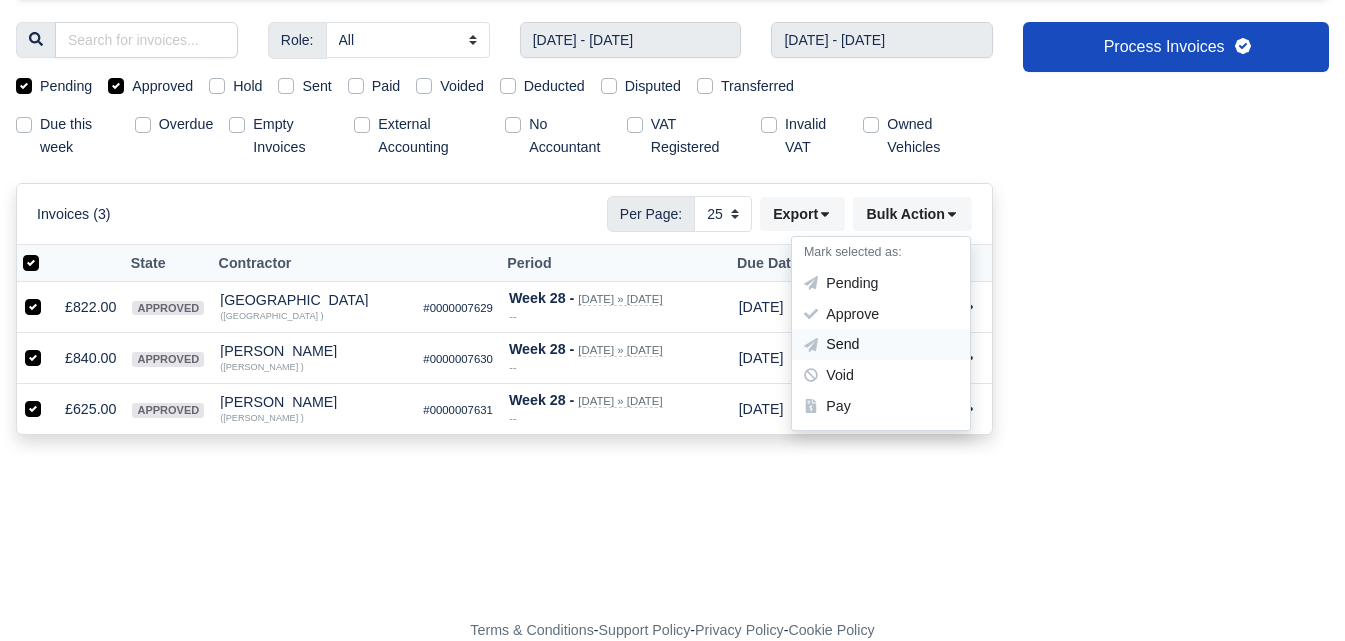 click on "Send" at bounding box center (881, 345) 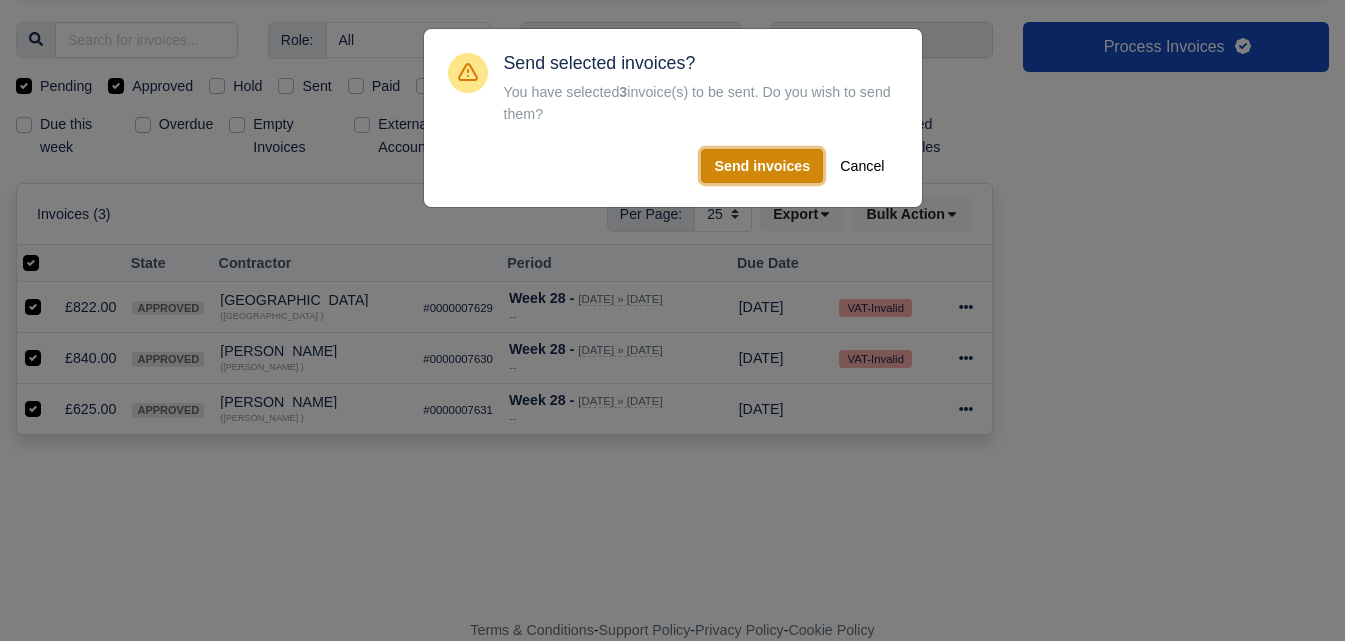 click on "Send invoices" at bounding box center (762, 166) 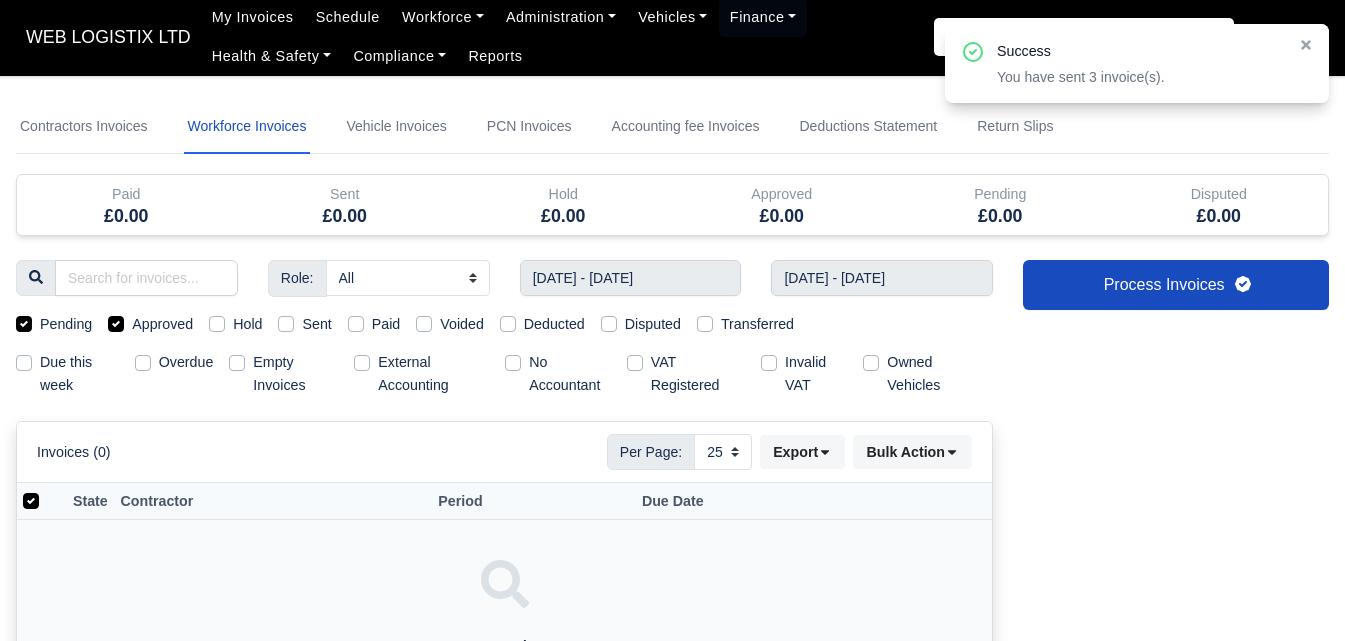 scroll, scrollTop: 0, scrollLeft: 0, axis: both 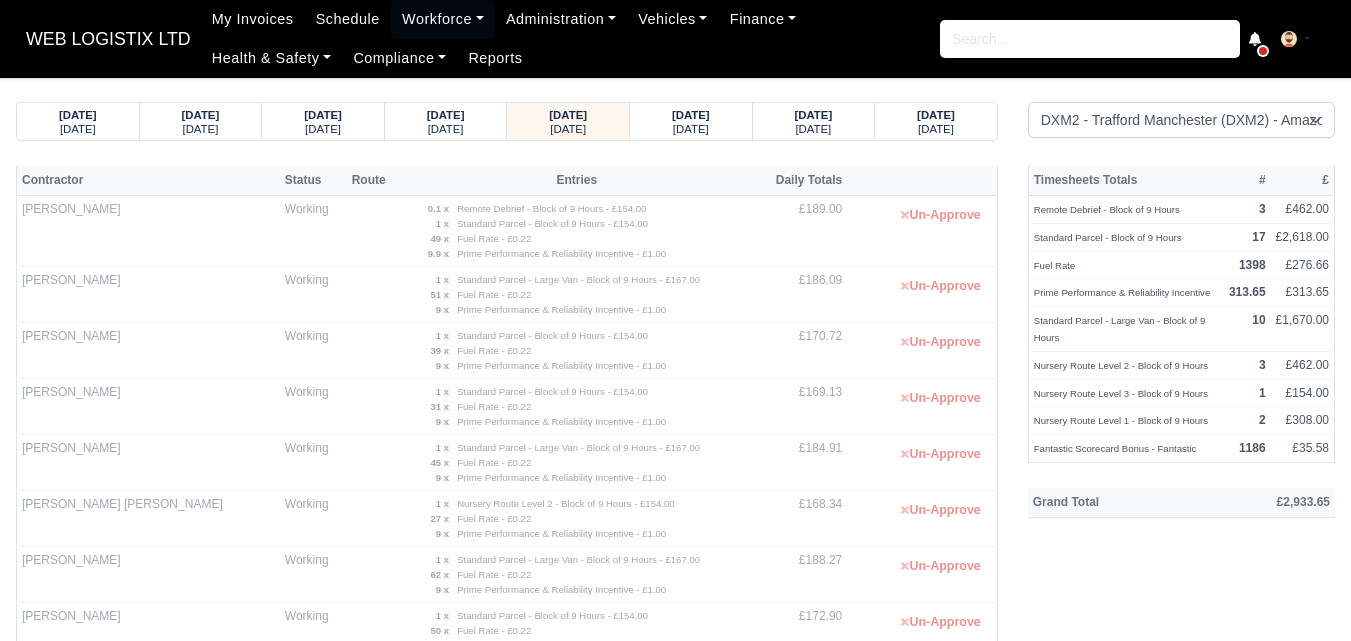 select on "1" 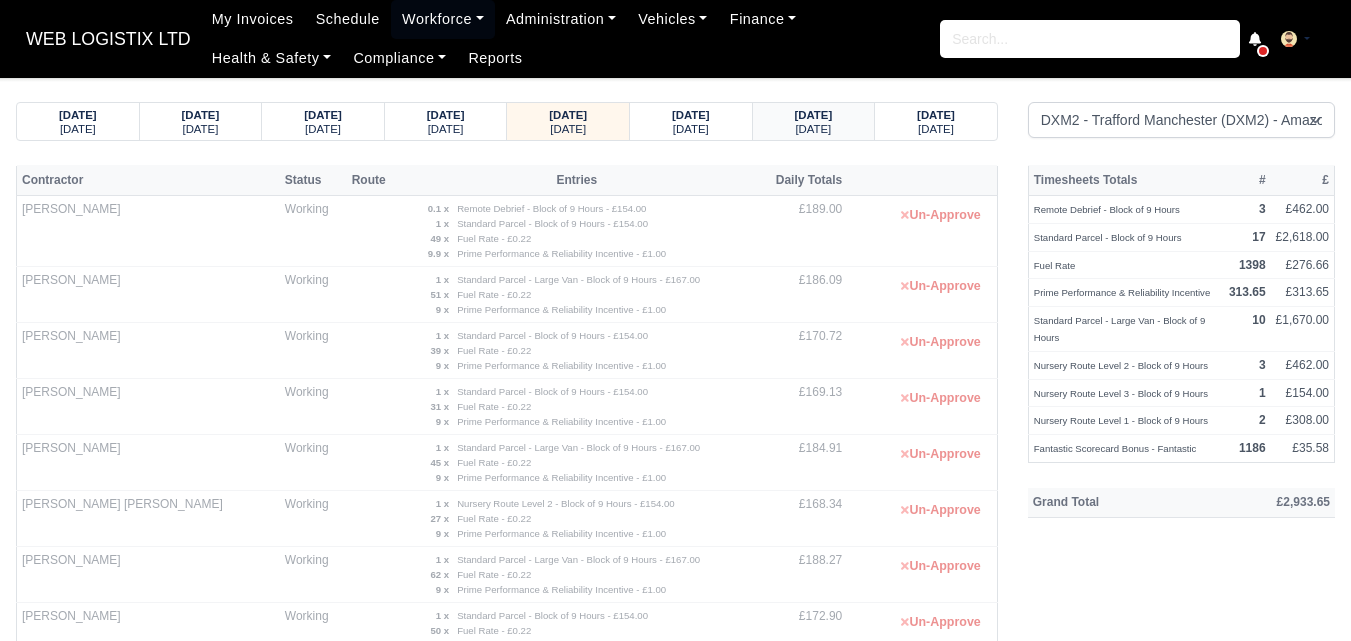 click on "[DATE]" at bounding box center [814, 115] 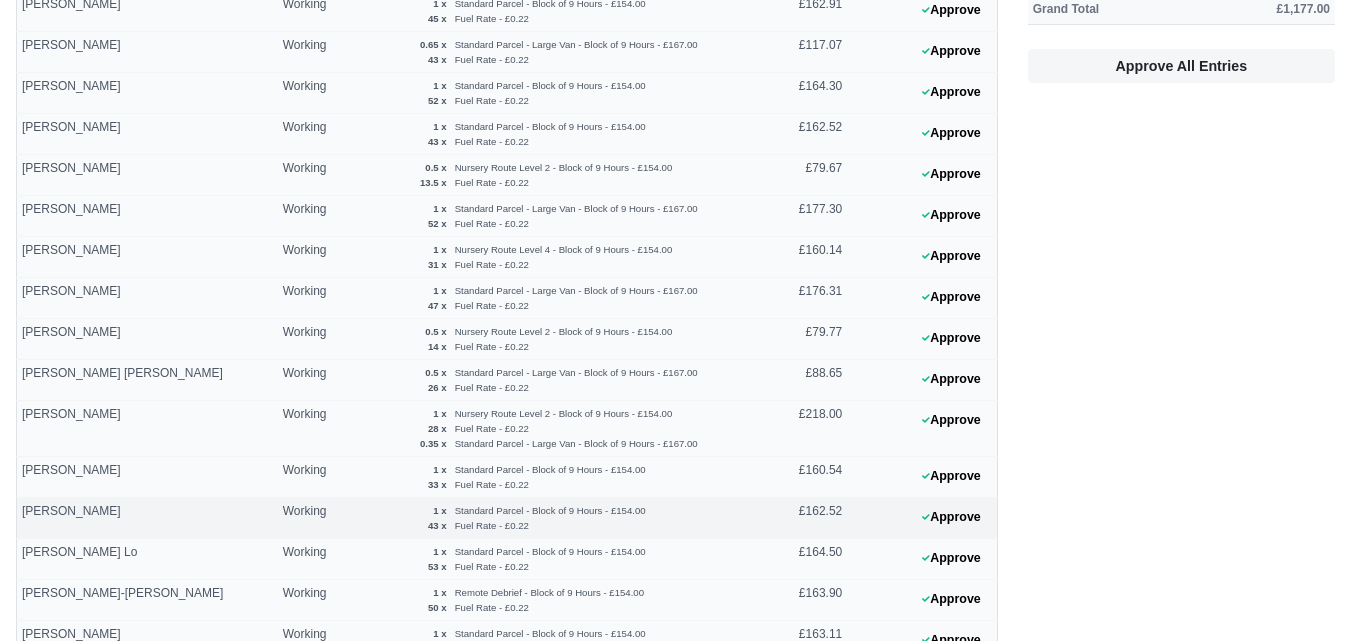 scroll, scrollTop: 500, scrollLeft: 0, axis: vertical 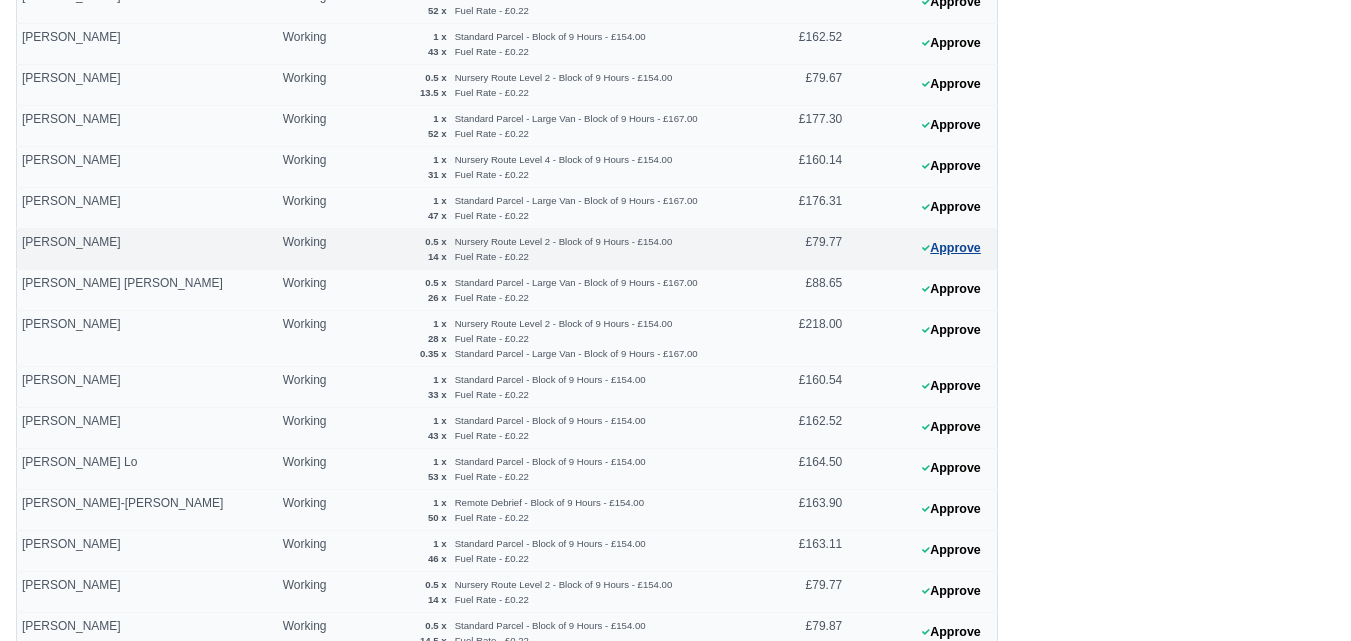 click on "Approve" at bounding box center [951, 248] 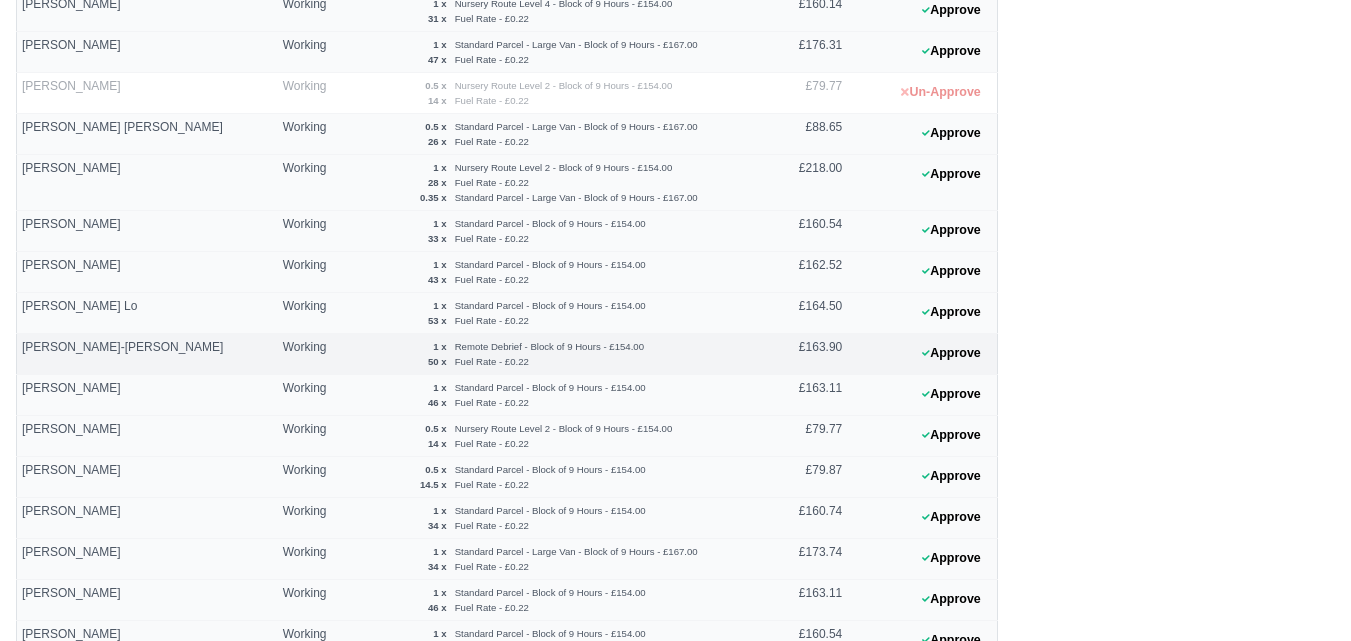 scroll, scrollTop: 667, scrollLeft: 0, axis: vertical 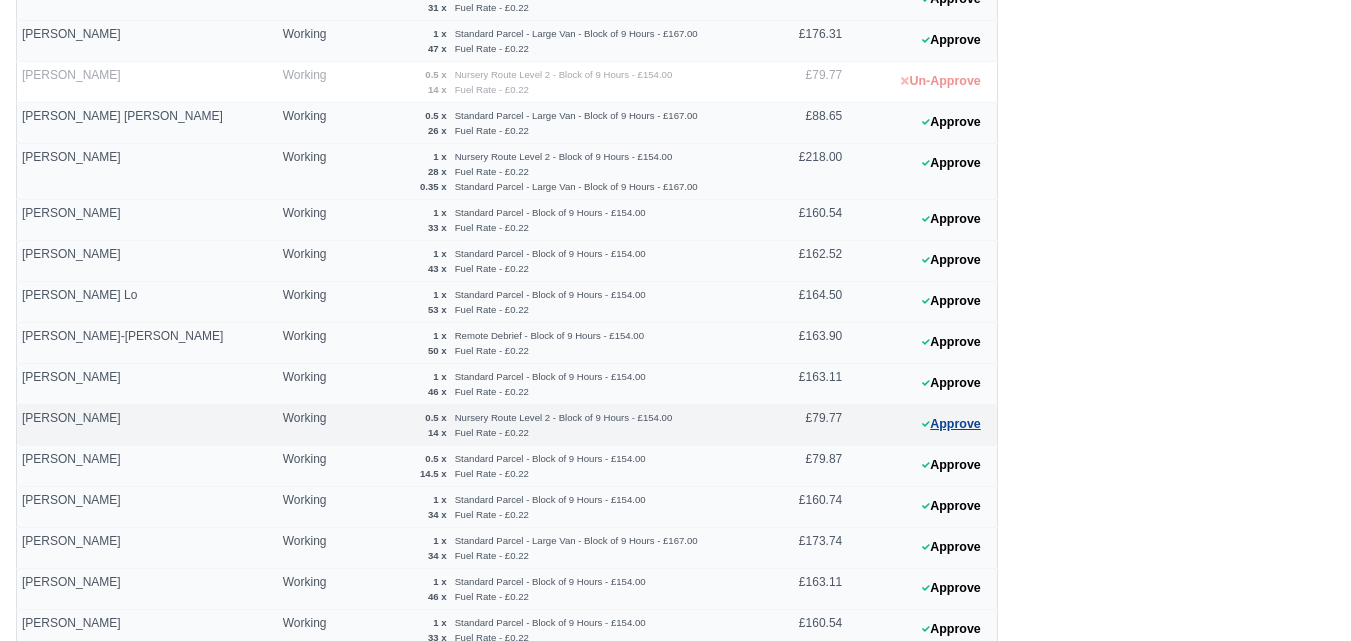 click 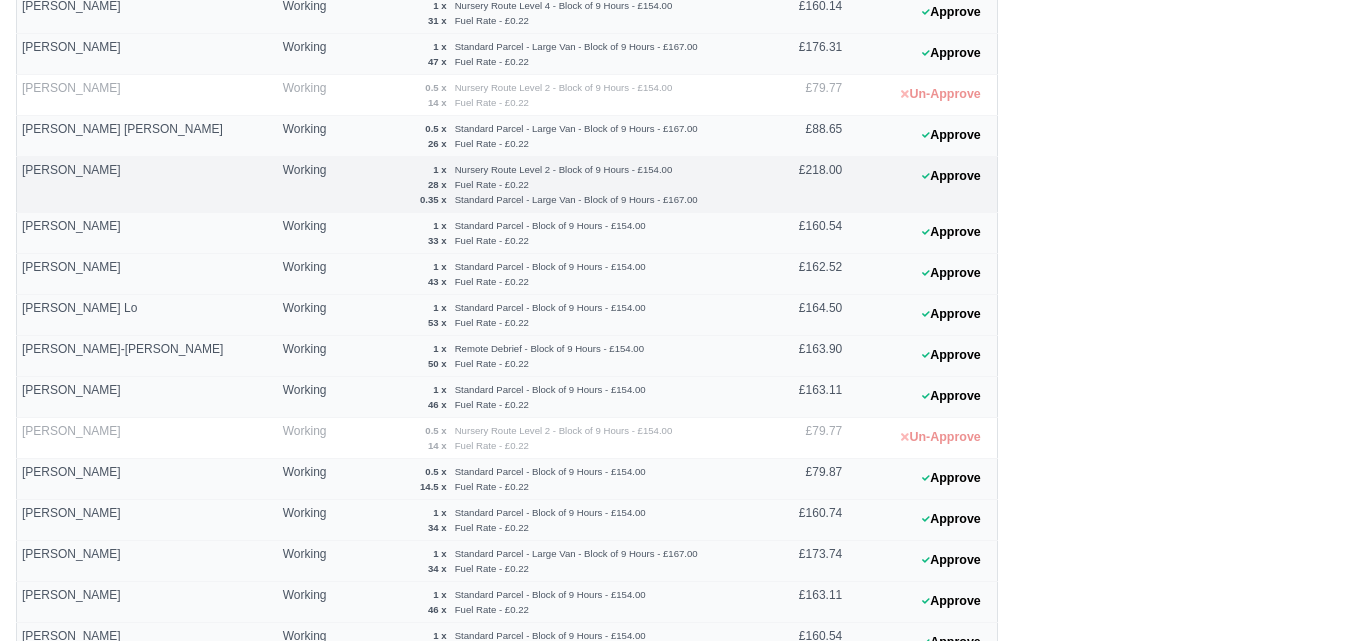 scroll, scrollTop: 487, scrollLeft: 0, axis: vertical 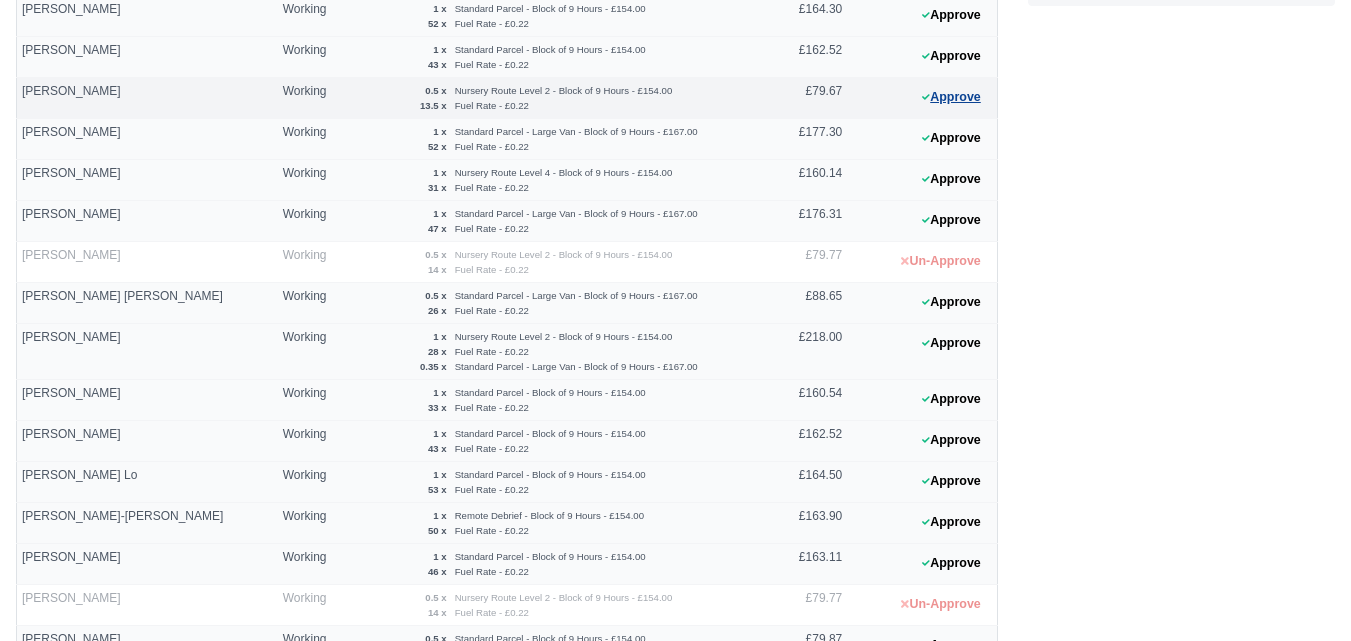 click on "Approve" at bounding box center (951, 97) 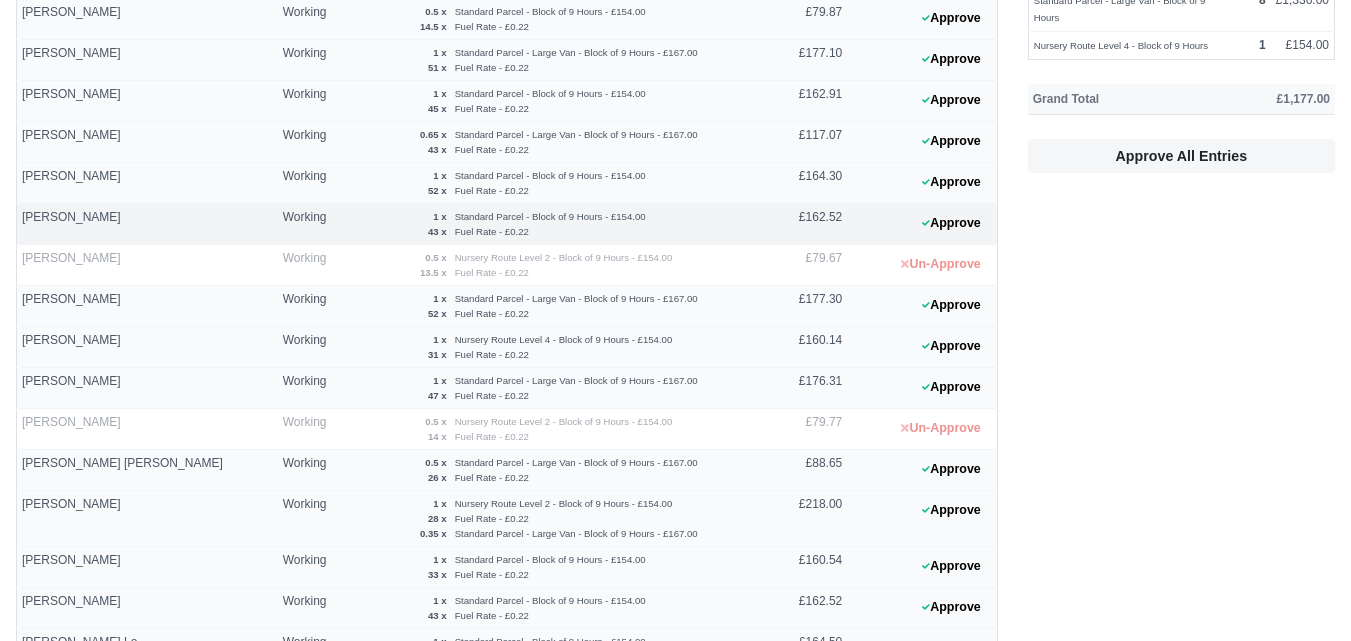 scroll, scrollTop: 154, scrollLeft: 0, axis: vertical 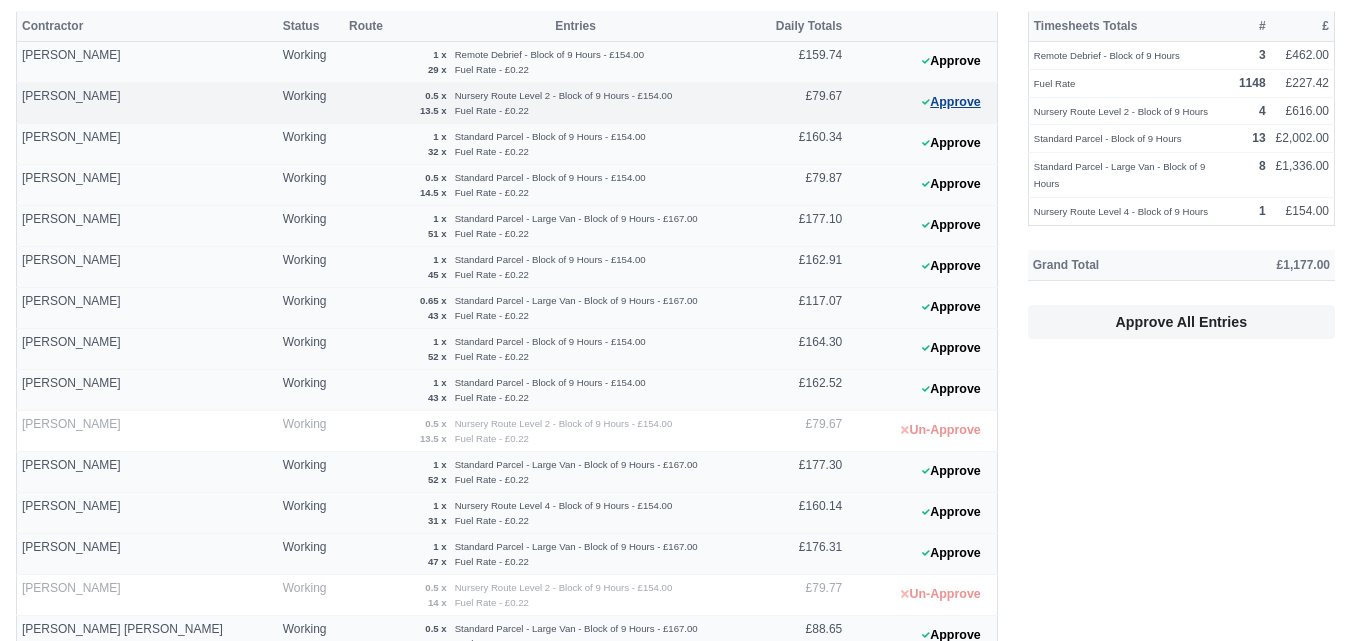 click on "Approve" at bounding box center (951, 102) 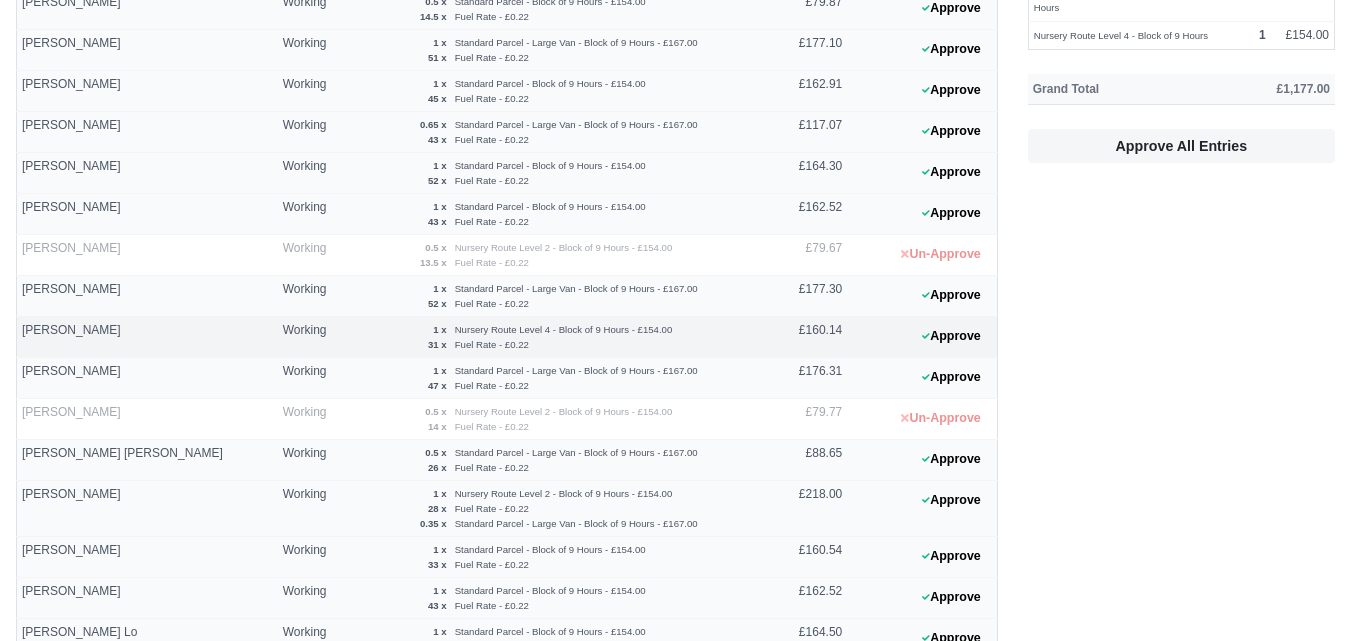 scroll, scrollTop: 333, scrollLeft: 0, axis: vertical 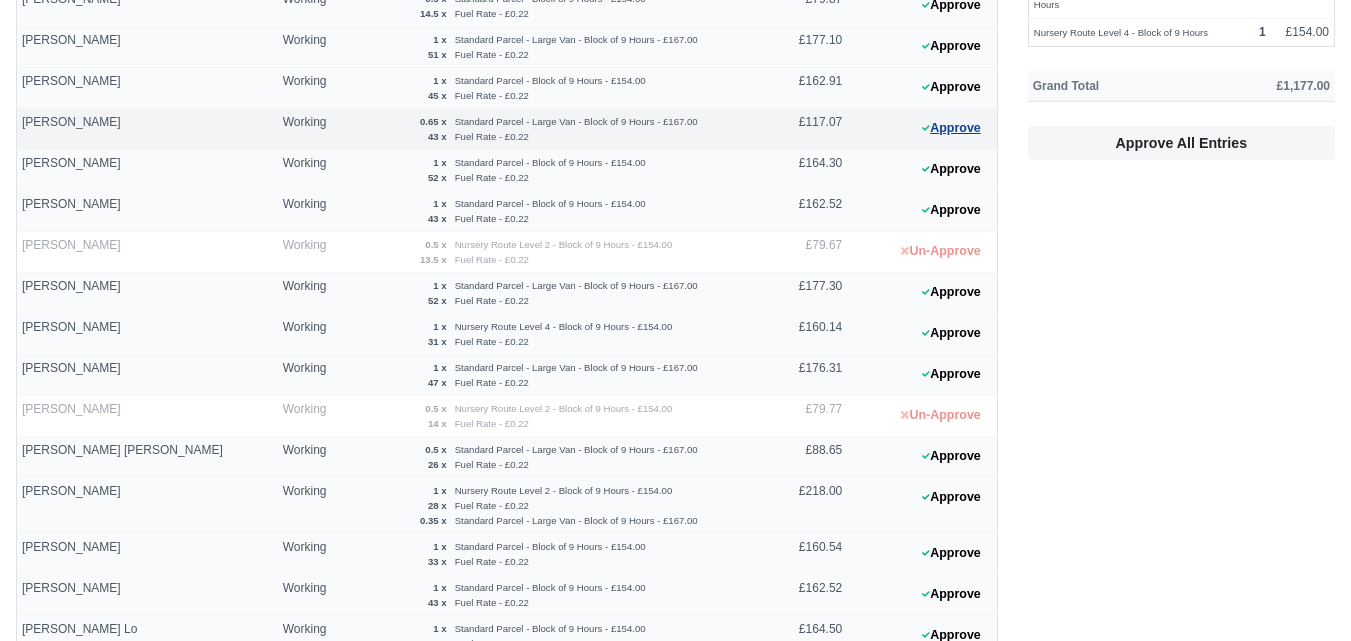 click on "Approve" at bounding box center (951, 128) 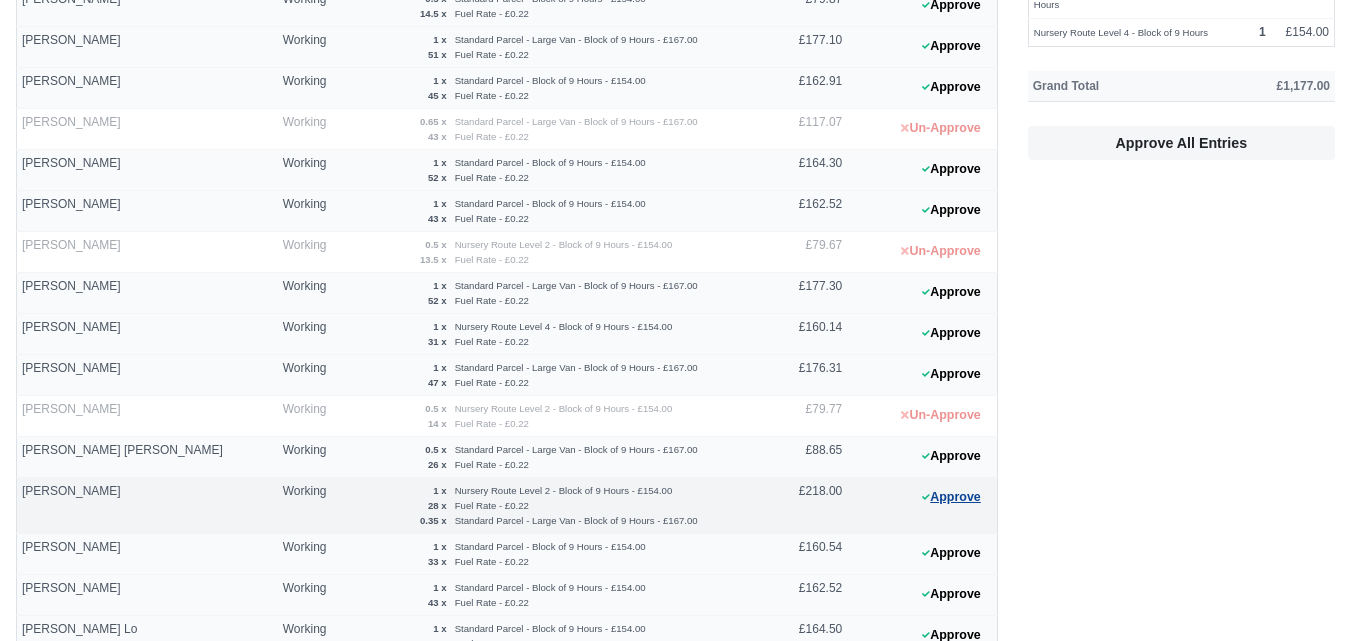click on "Approve" at bounding box center [951, 497] 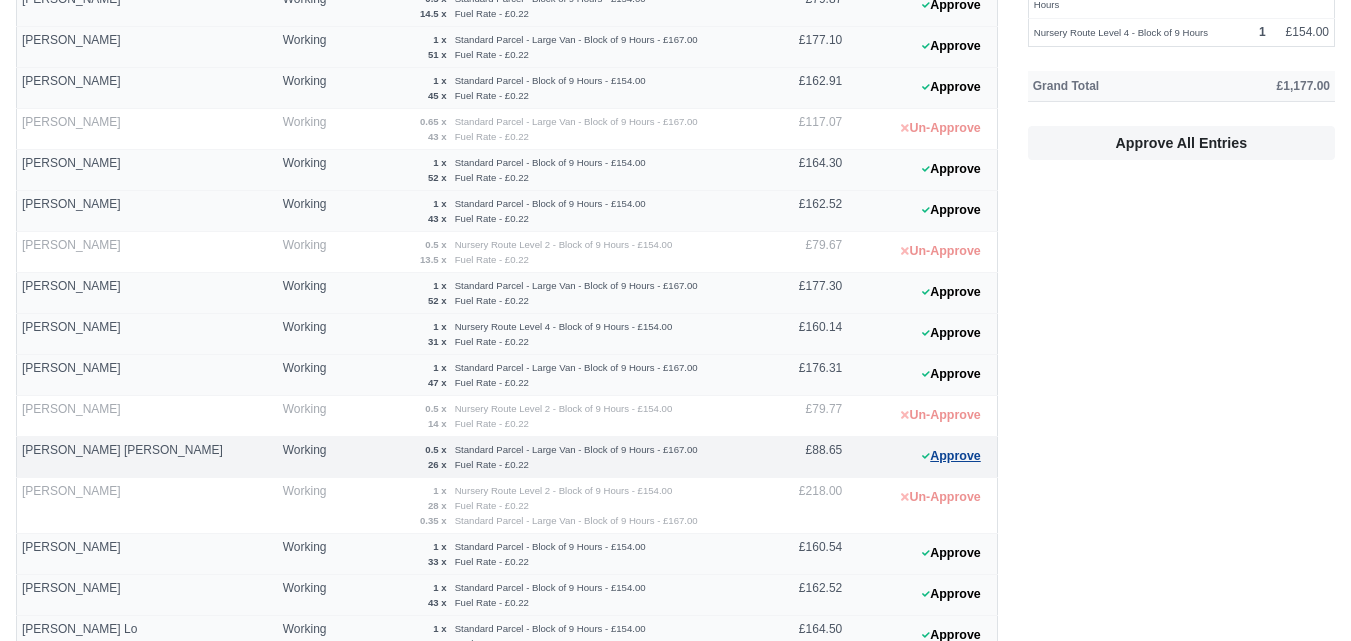 click on "Approve" at bounding box center [951, 456] 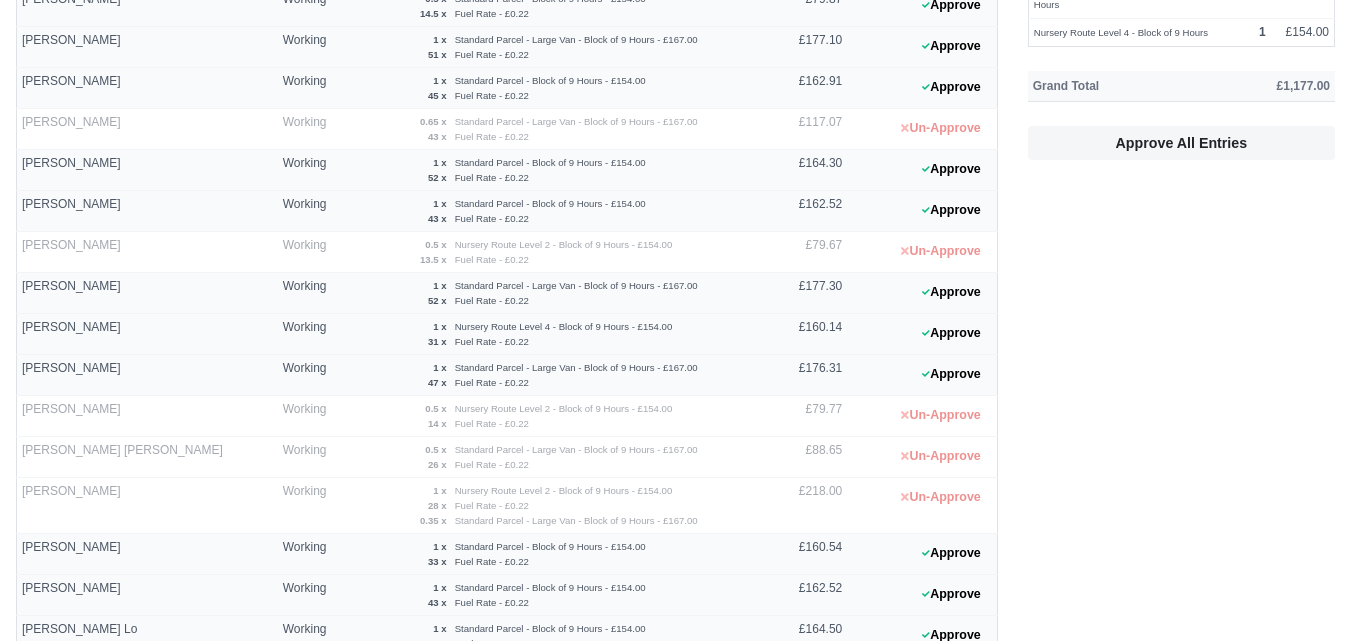 scroll, scrollTop: 987, scrollLeft: 0, axis: vertical 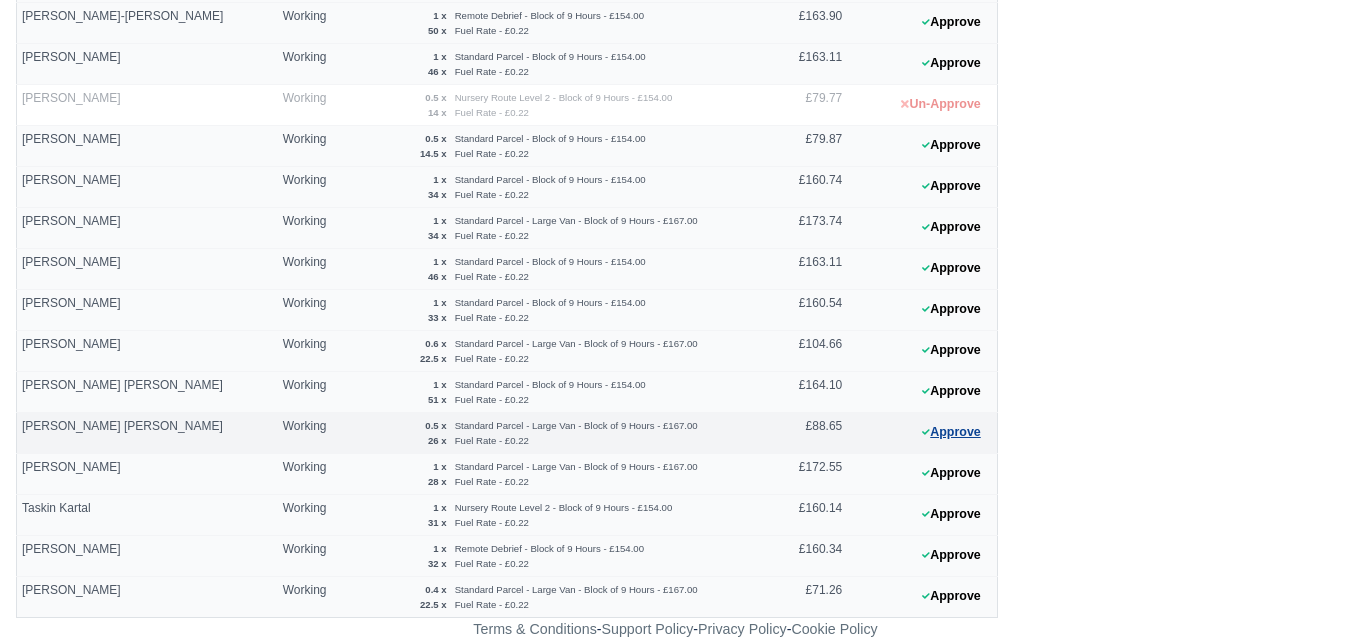 click on "Approve" at bounding box center [951, 432] 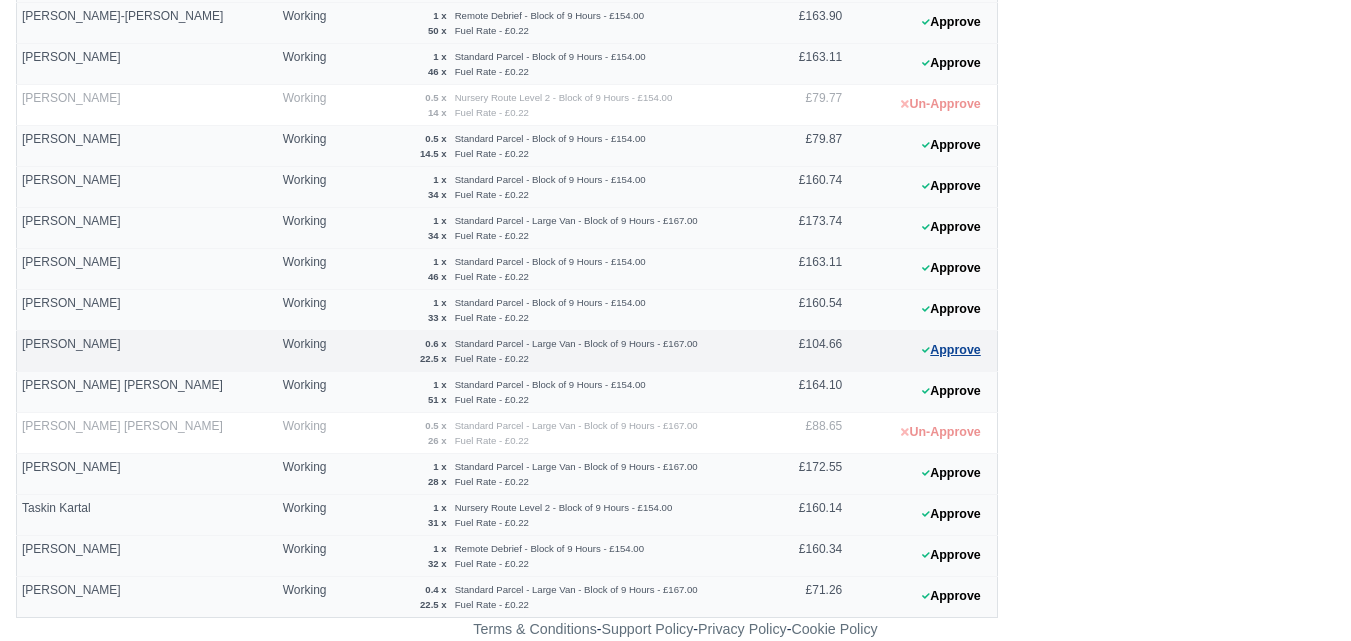 click on "Approve" at bounding box center (951, 350) 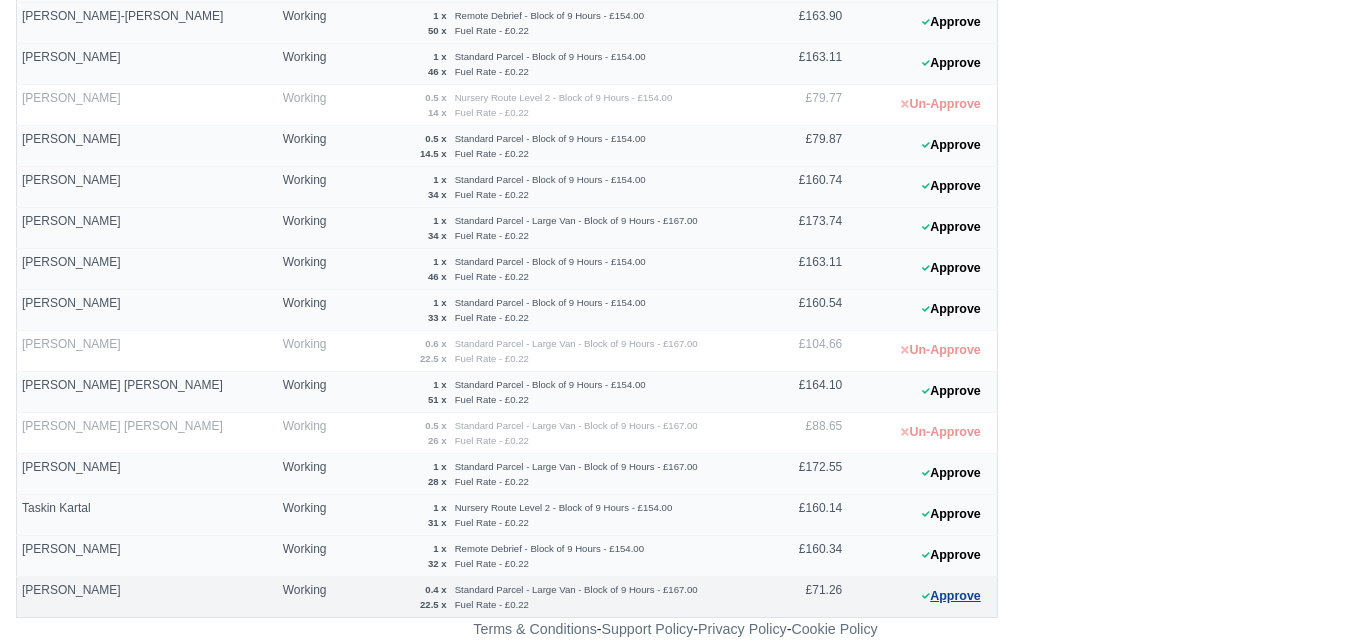 click 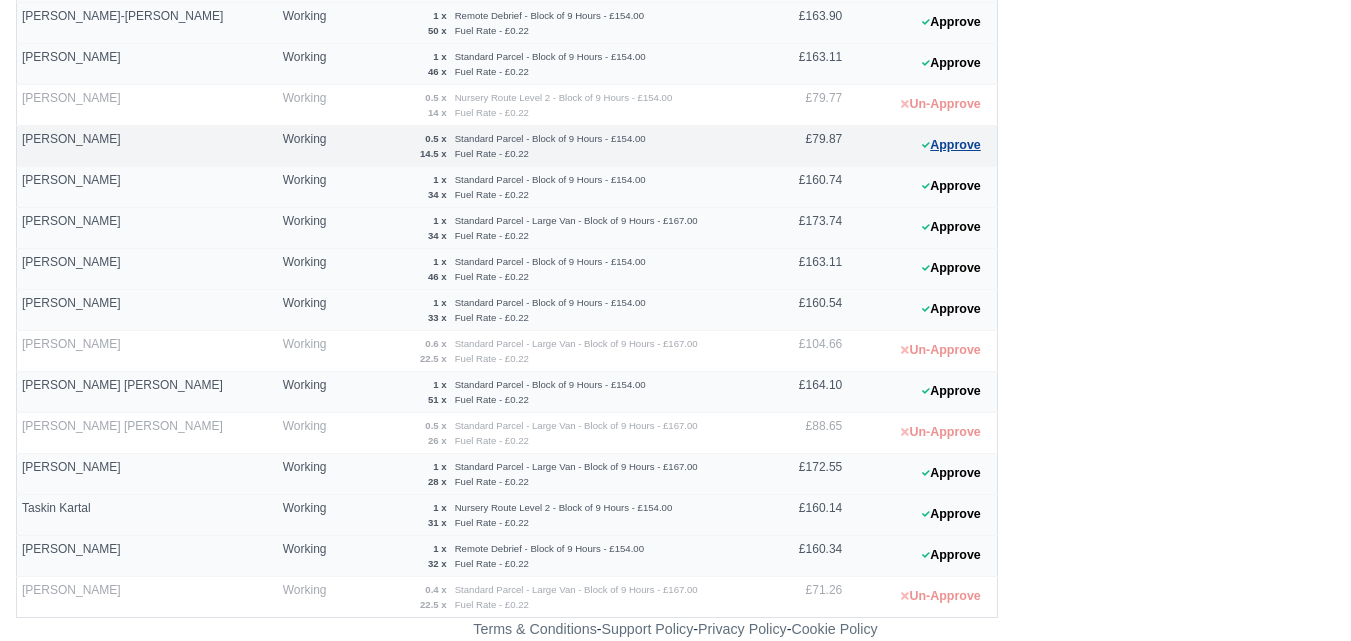 click on "Approve" at bounding box center (951, 145) 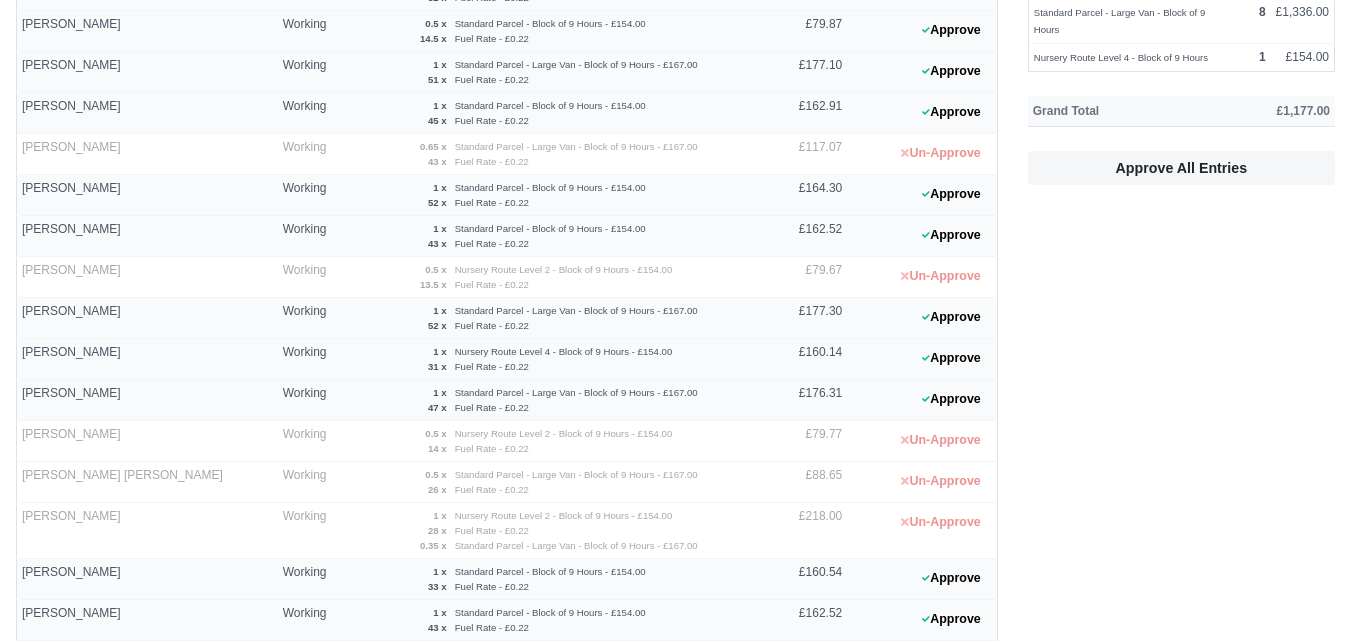 scroll, scrollTop: 154, scrollLeft: 0, axis: vertical 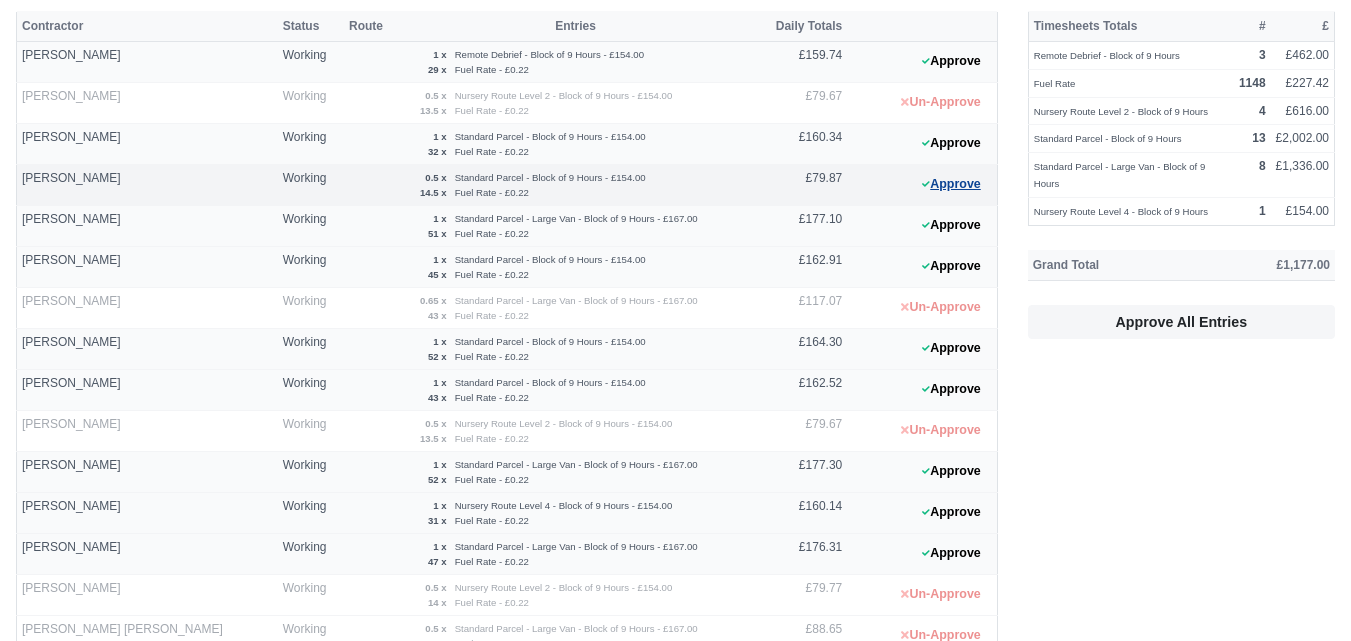 click on "Approve" at bounding box center (951, 184) 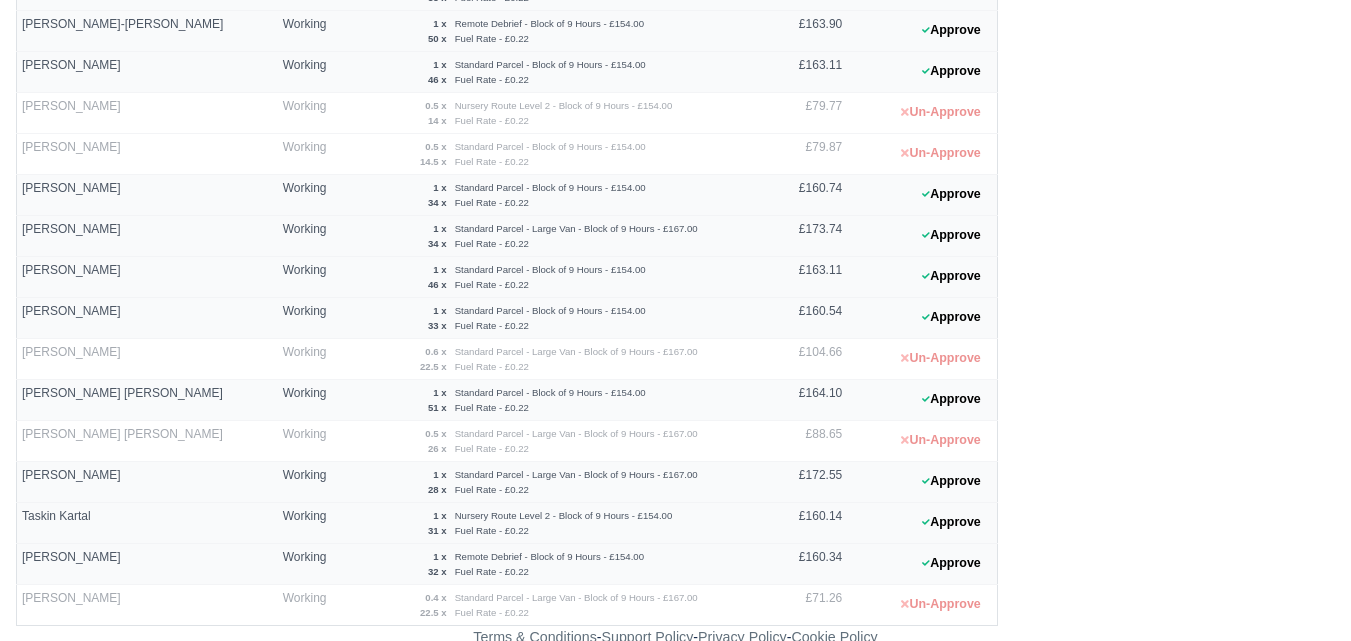 scroll, scrollTop: 987, scrollLeft: 0, axis: vertical 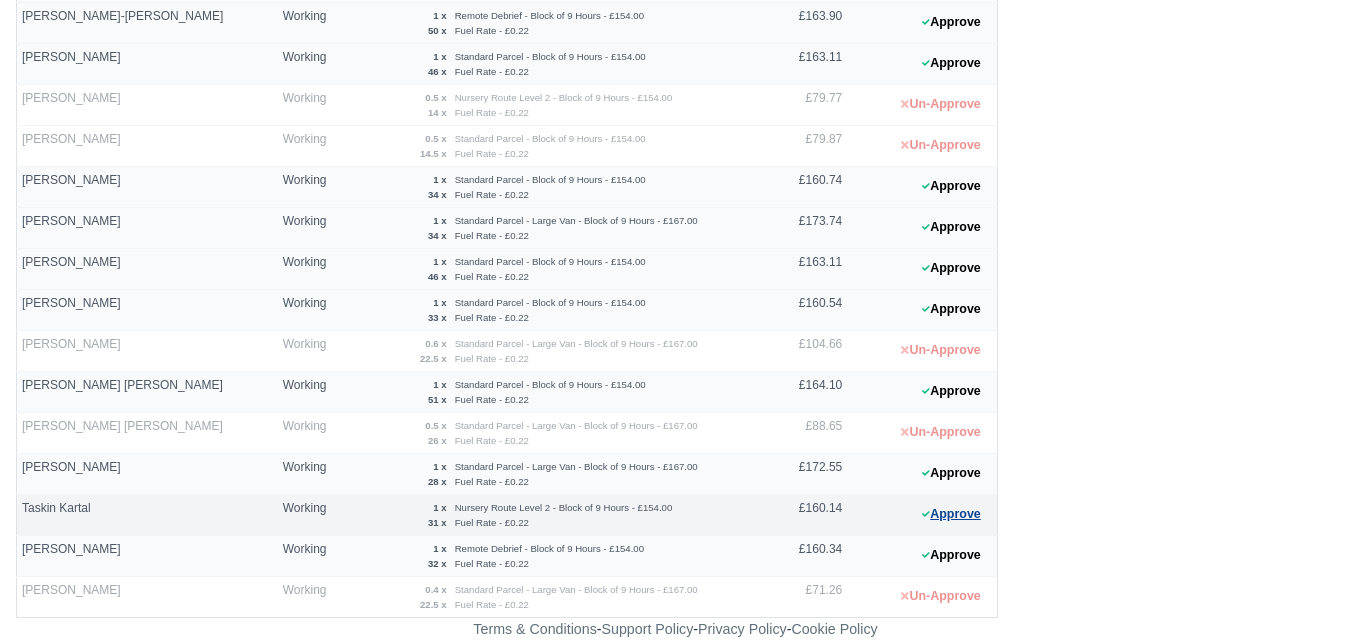 click on "Approve" at bounding box center [951, 514] 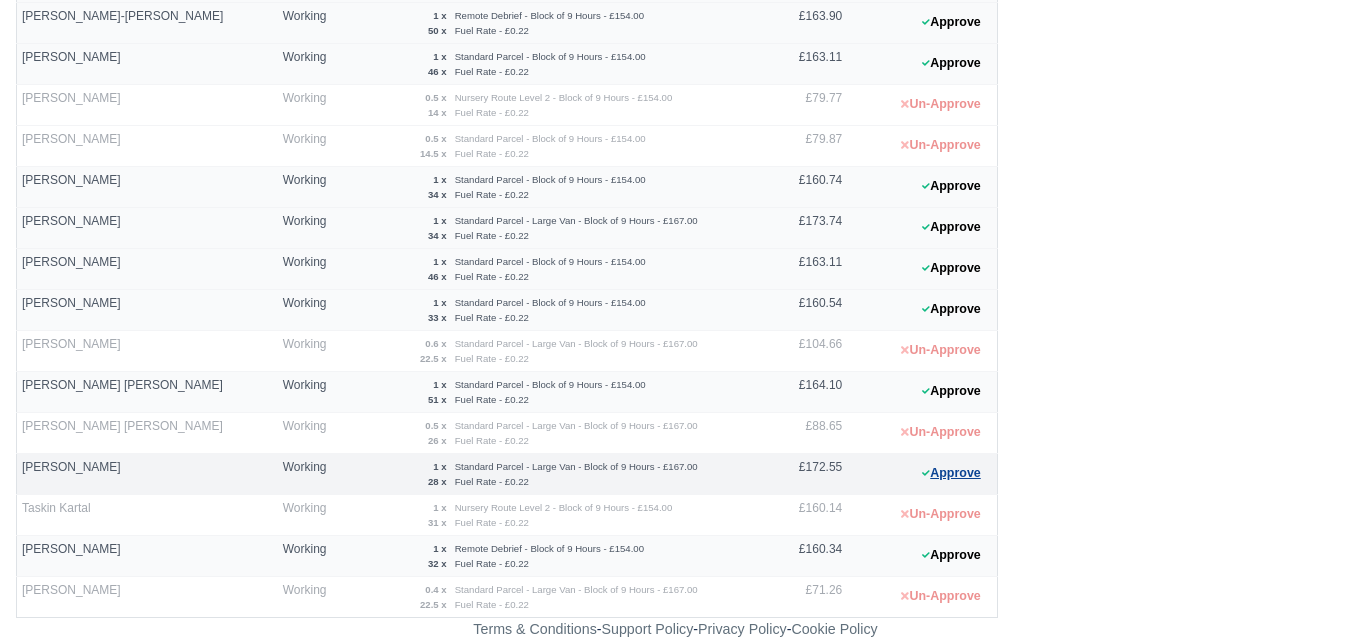 click on "Approve" at bounding box center [951, 473] 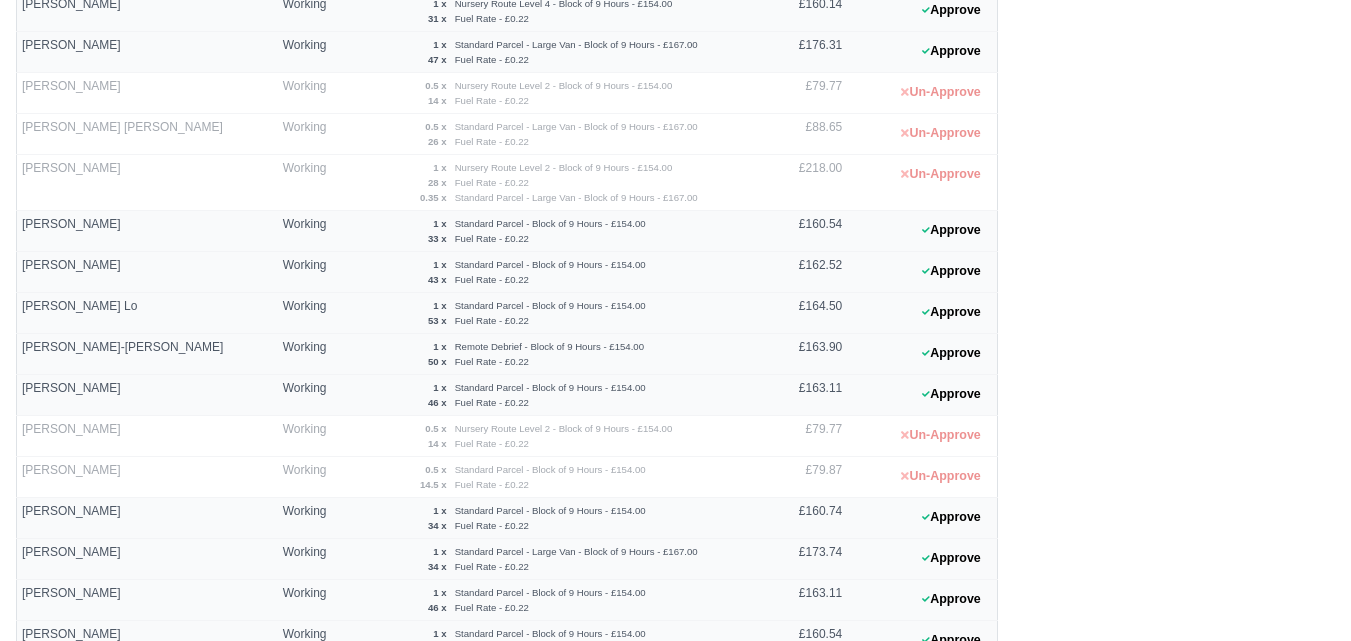 scroll, scrollTop: 487, scrollLeft: 0, axis: vertical 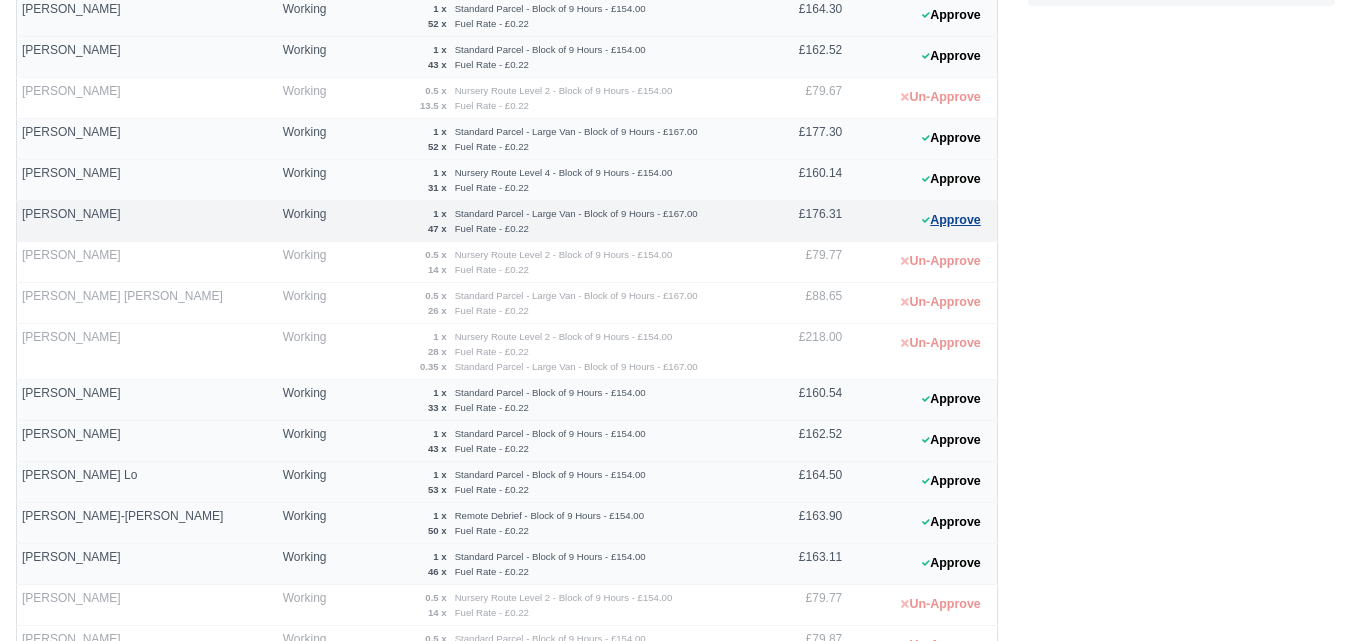 click on "Approve" at bounding box center [951, 220] 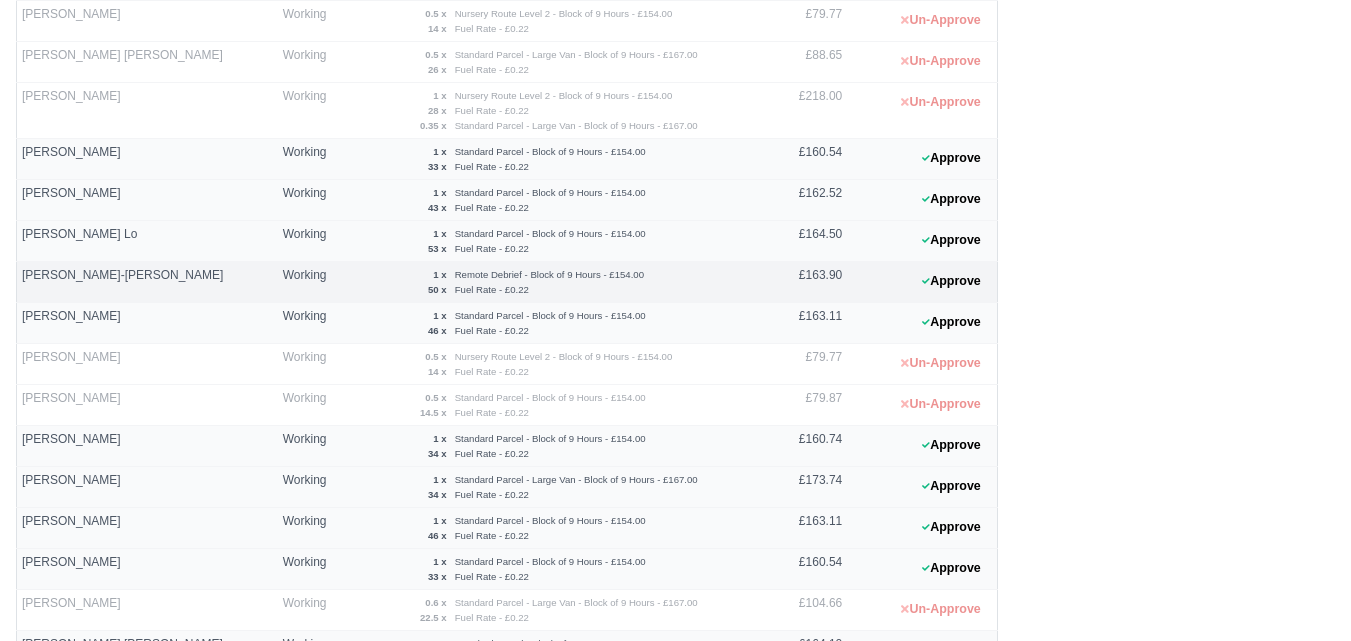 scroll, scrollTop: 820, scrollLeft: 0, axis: vertical 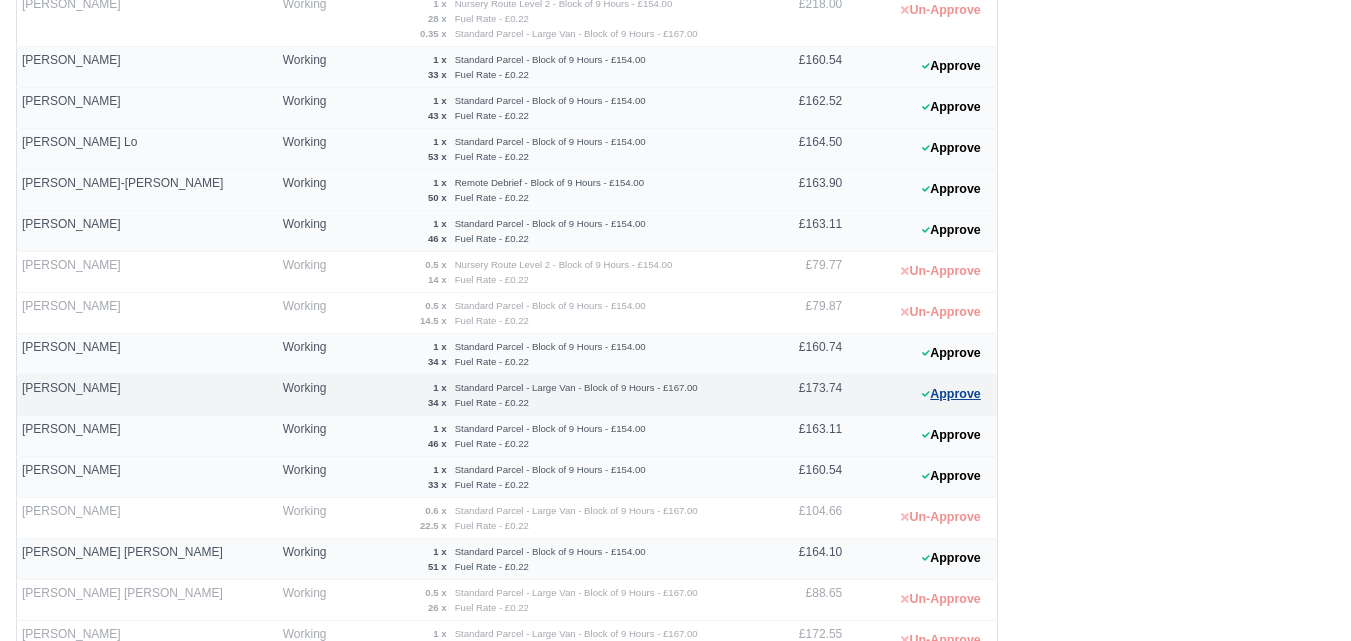 click on "Approve" at bounding box center (951, 394) 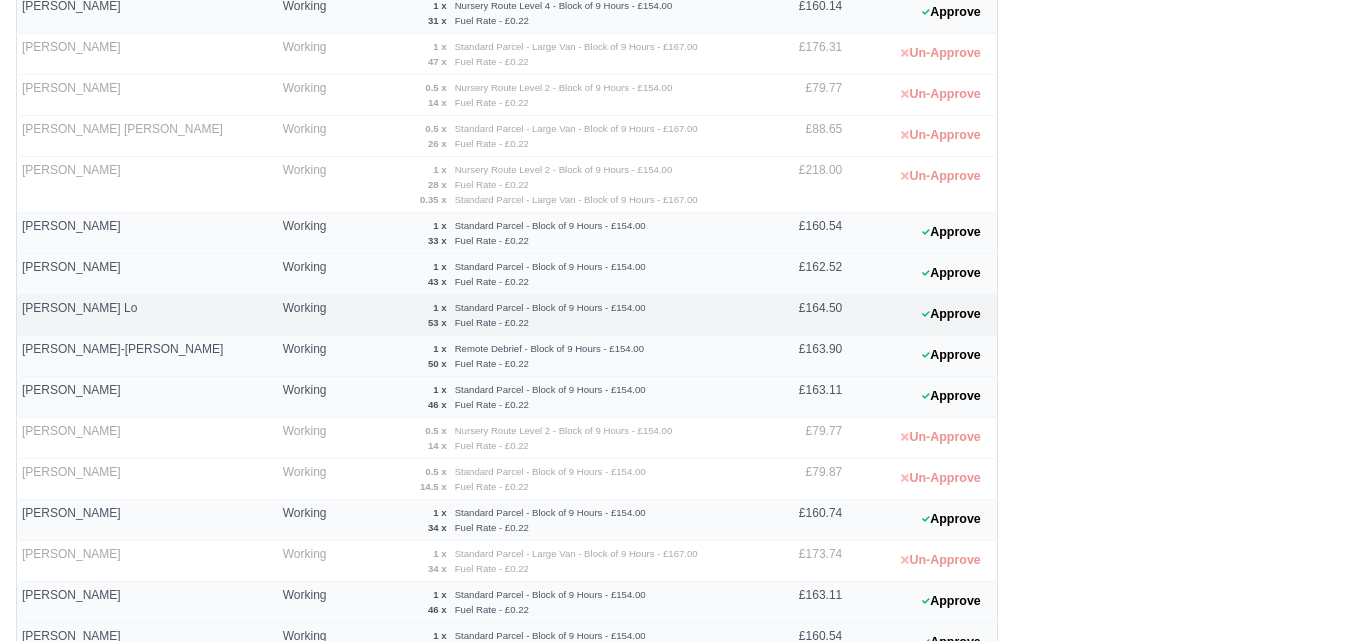 scroll, scrollTop: 0, scrollLeft: 0, axis: both 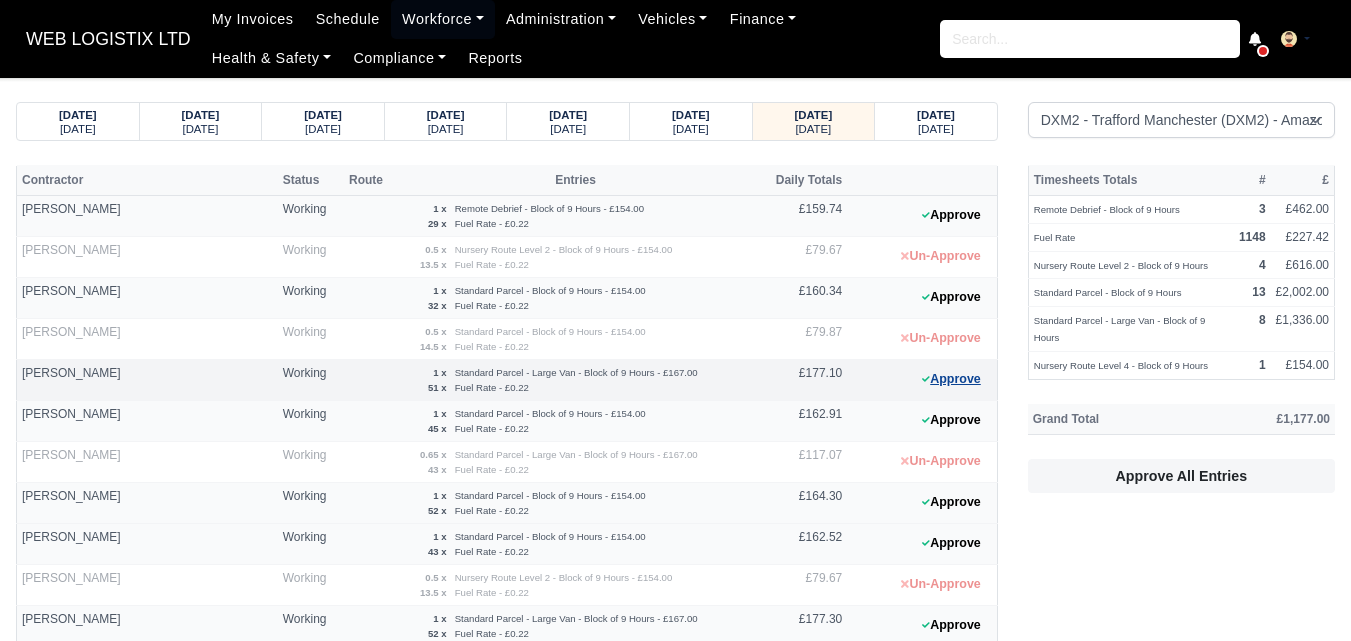 click on "Approve" at bounding box center [951, 379] 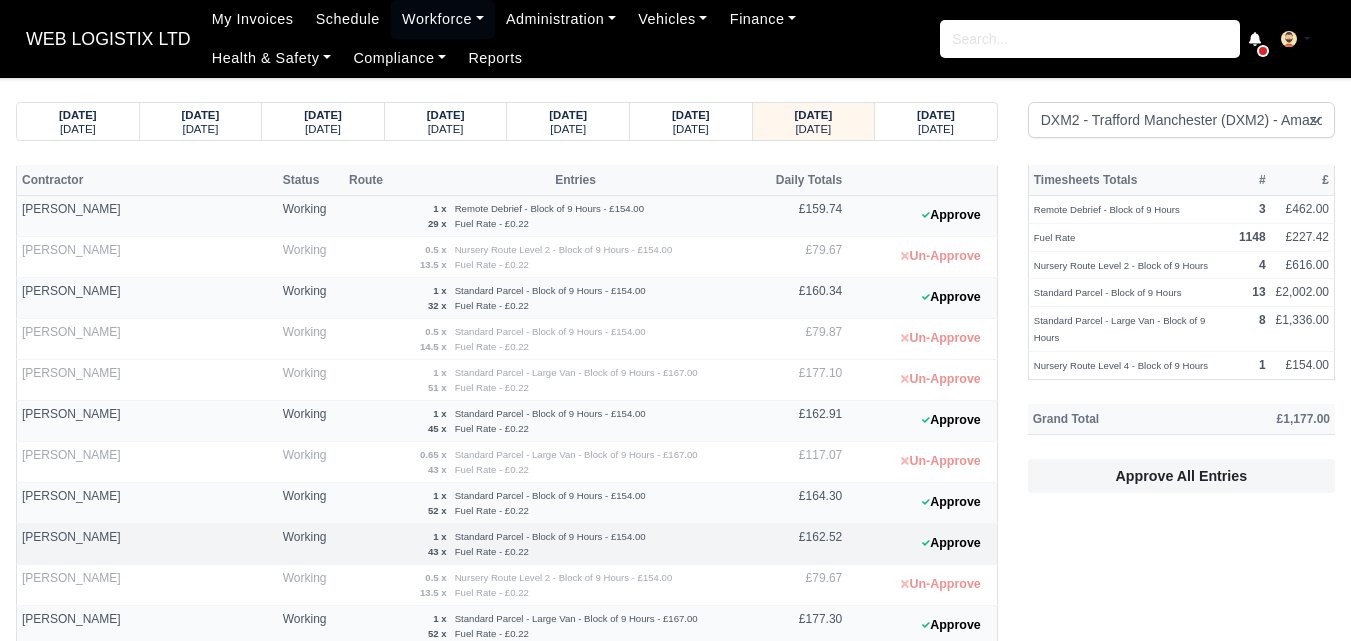 scroll, scrollTop: 500, scrollLeft: 0, axis: vertical 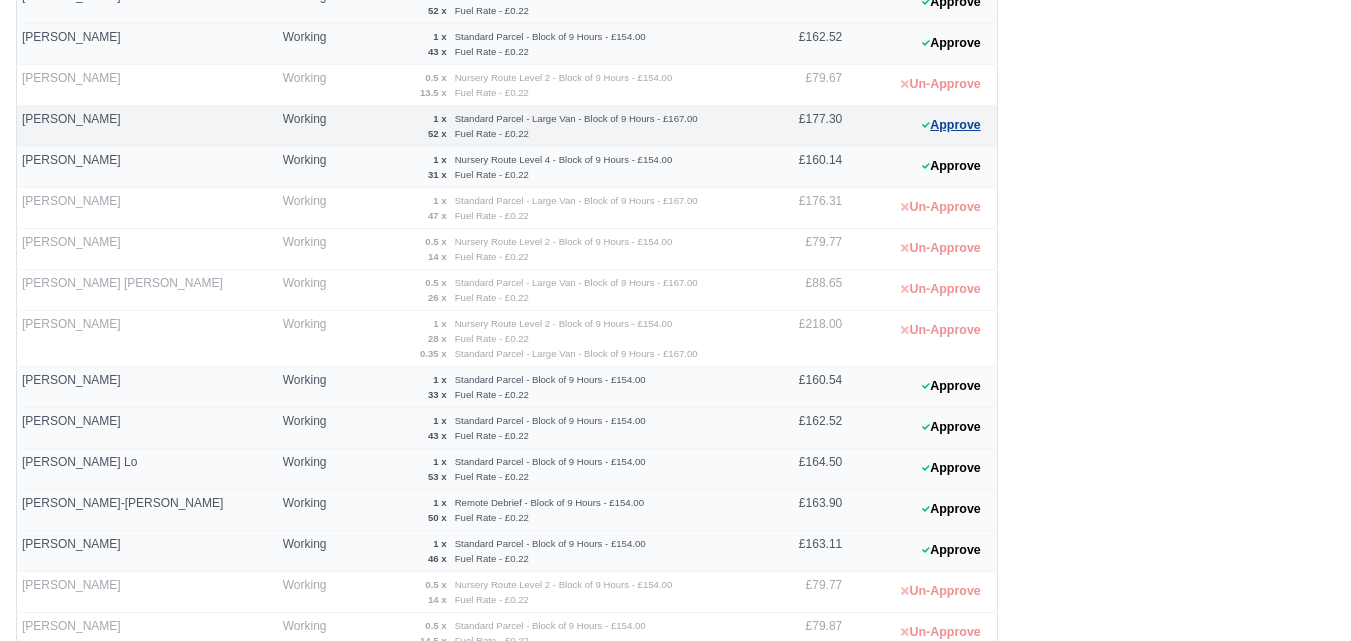 click on "Approve" at bounding box center [951, 125] 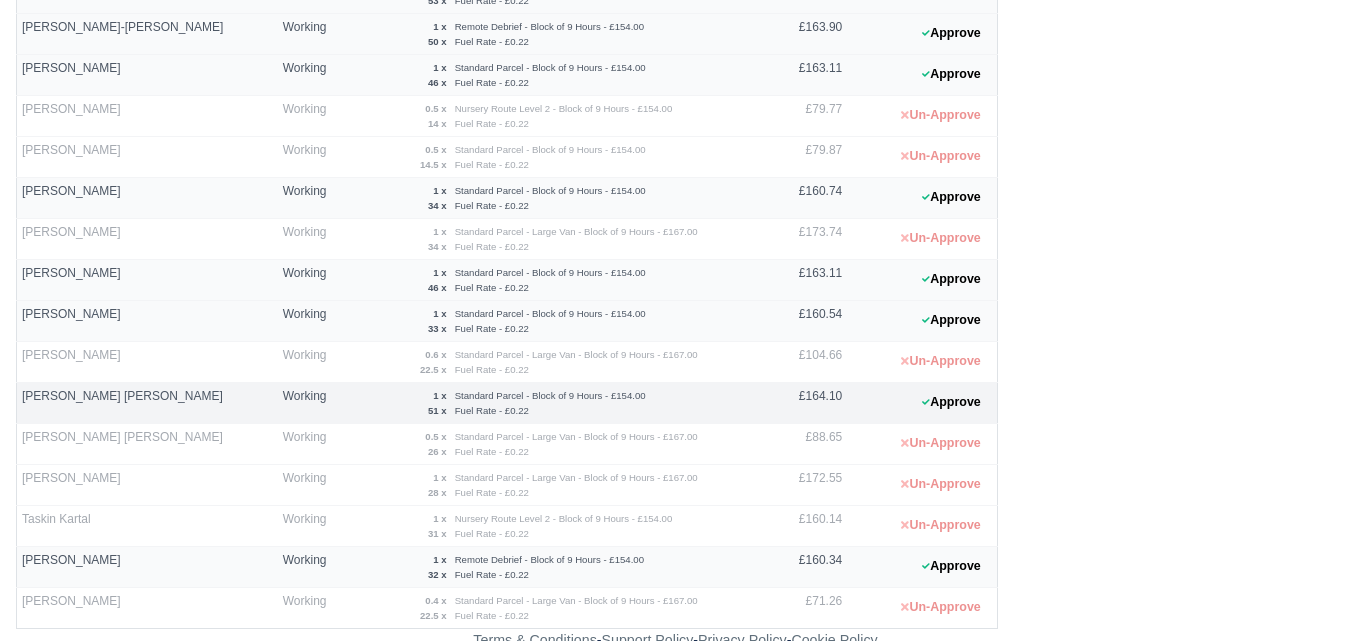 scroll, scrollTop: 987, scrollLeft: 0, axis: vertical 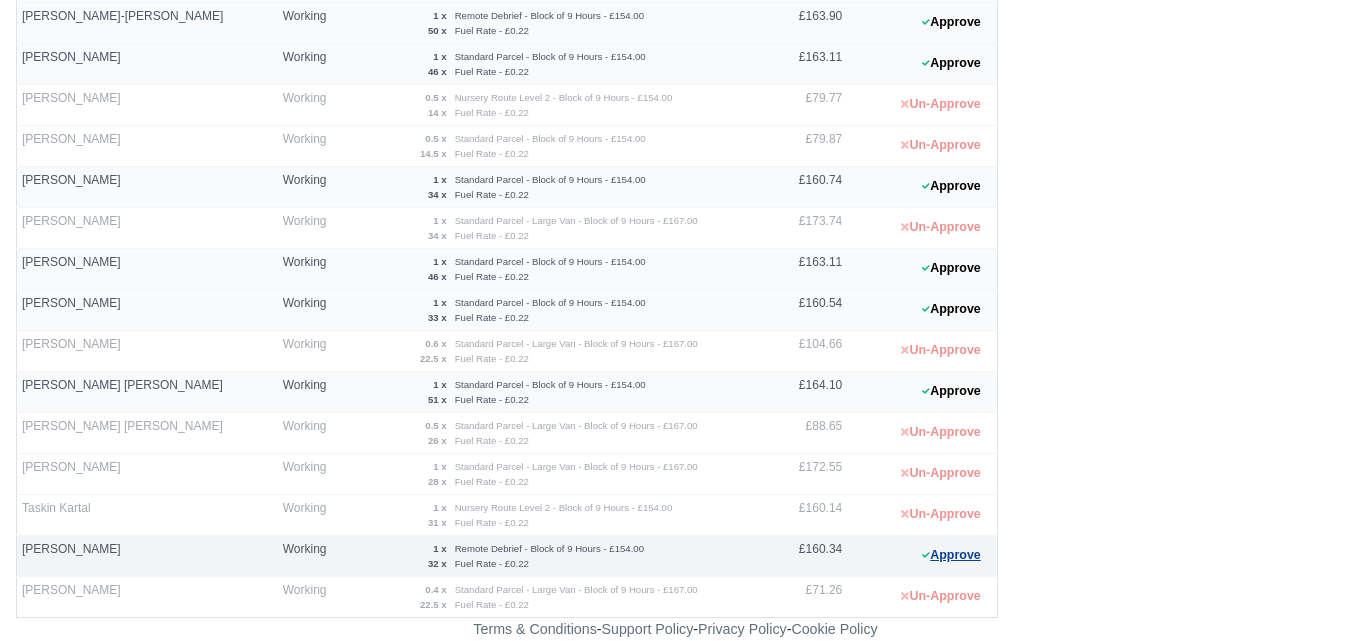 click on "Approve" at bounding box center (951, 555) 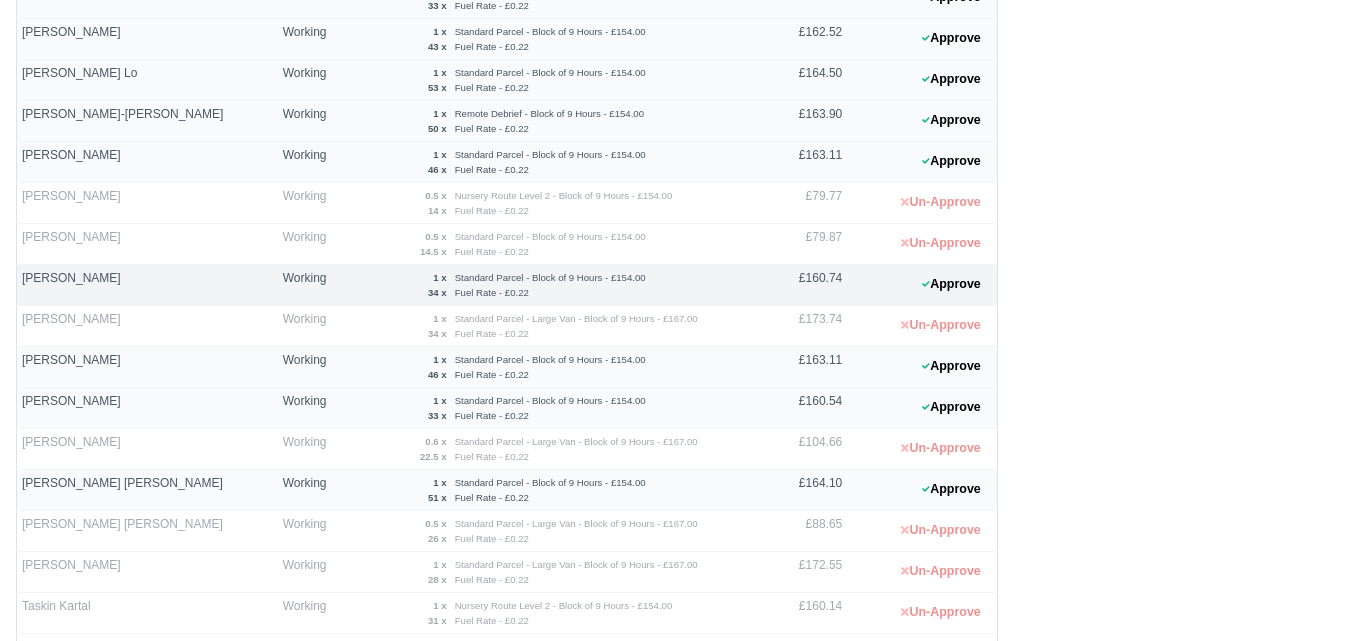 scroll, scrollTop: 820, scrollLeft: 0, axis: vertical 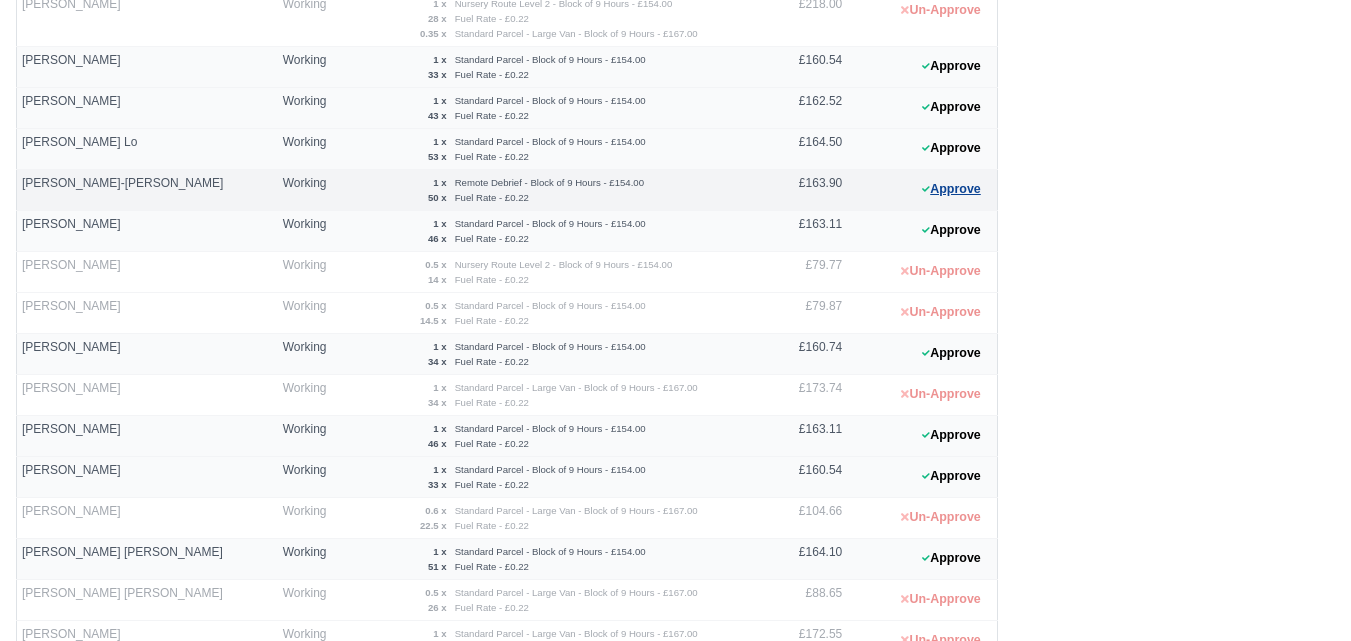 click on "Approve" at bounding box center [951, 189] 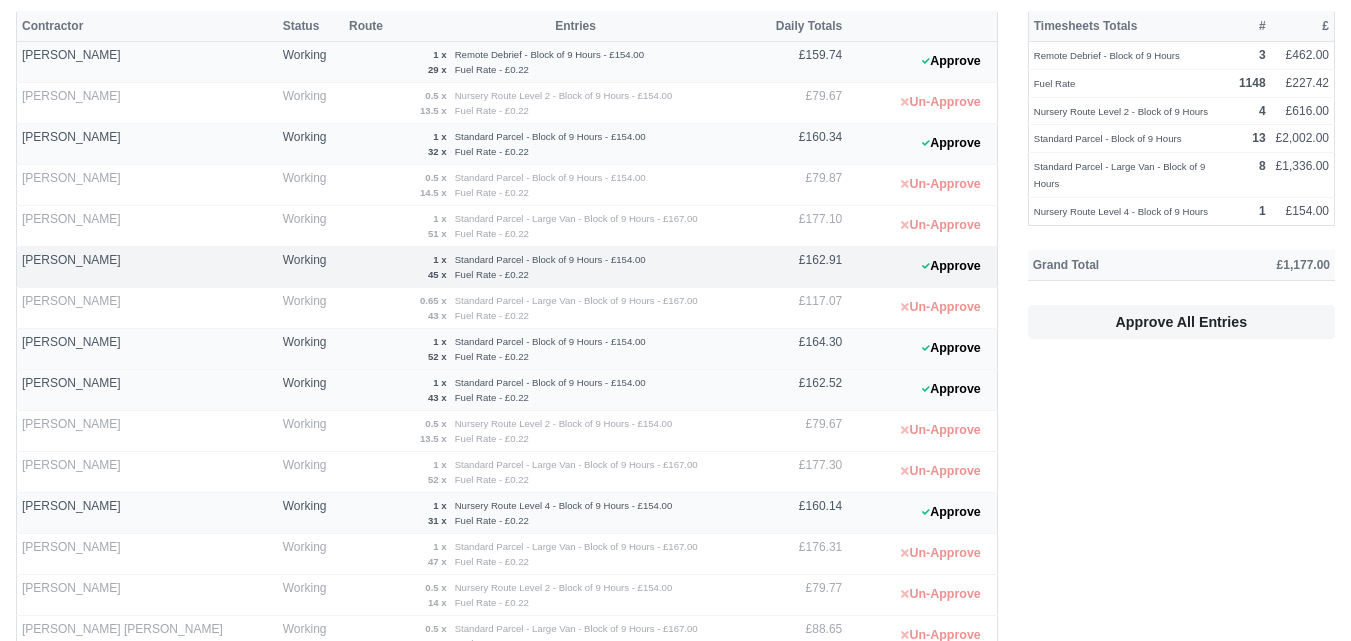 scroll, scrollTop: 0, scrollLeft: 0, axis: both 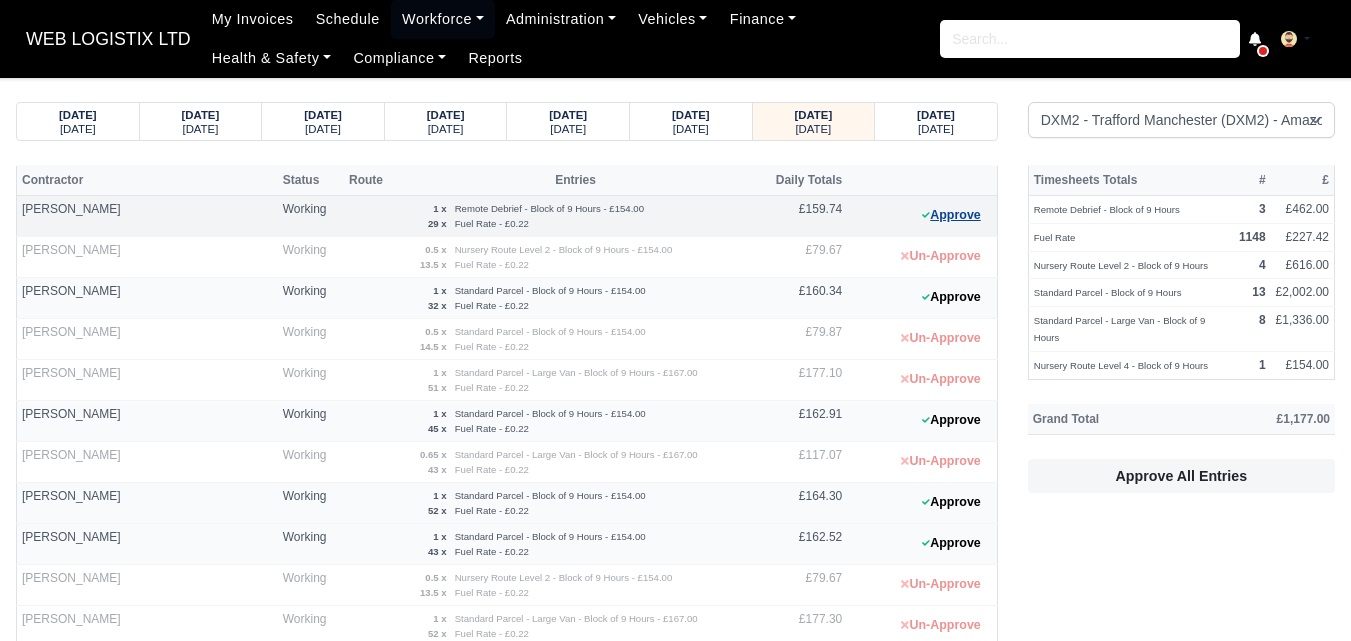 click on "Approve" at bounding box center (951, 215) 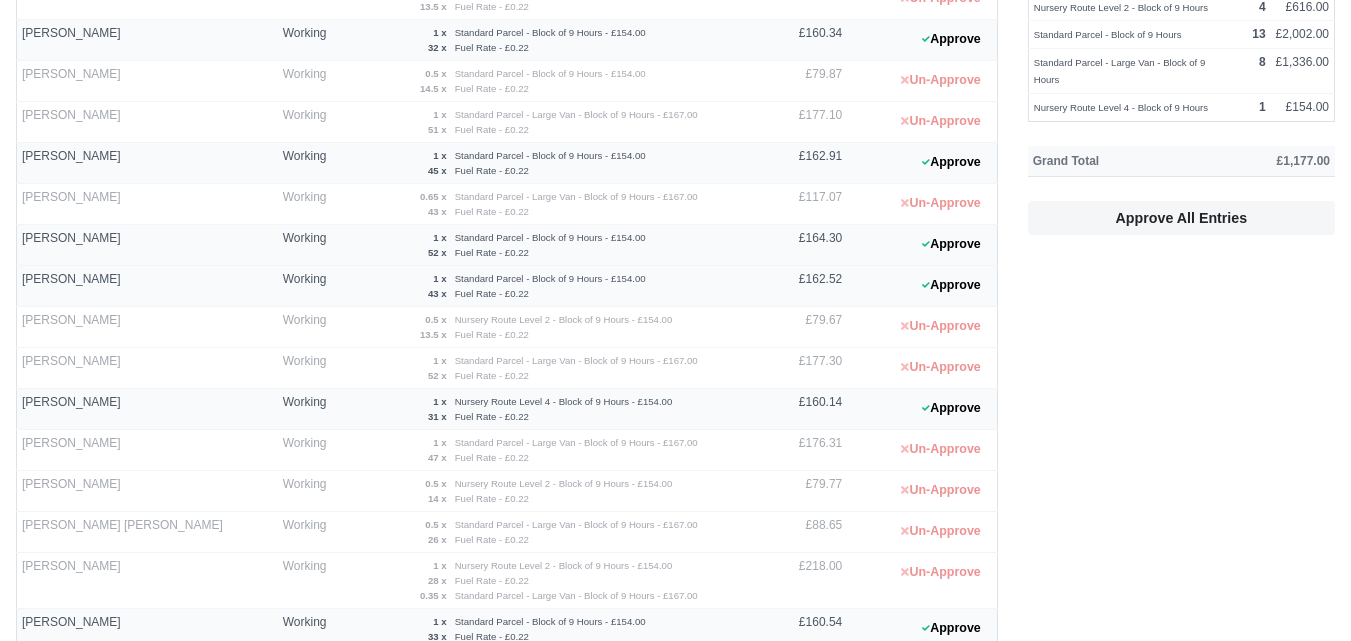 scroll, scrollTop: 500, scrollLeft: 0, axis: vertical 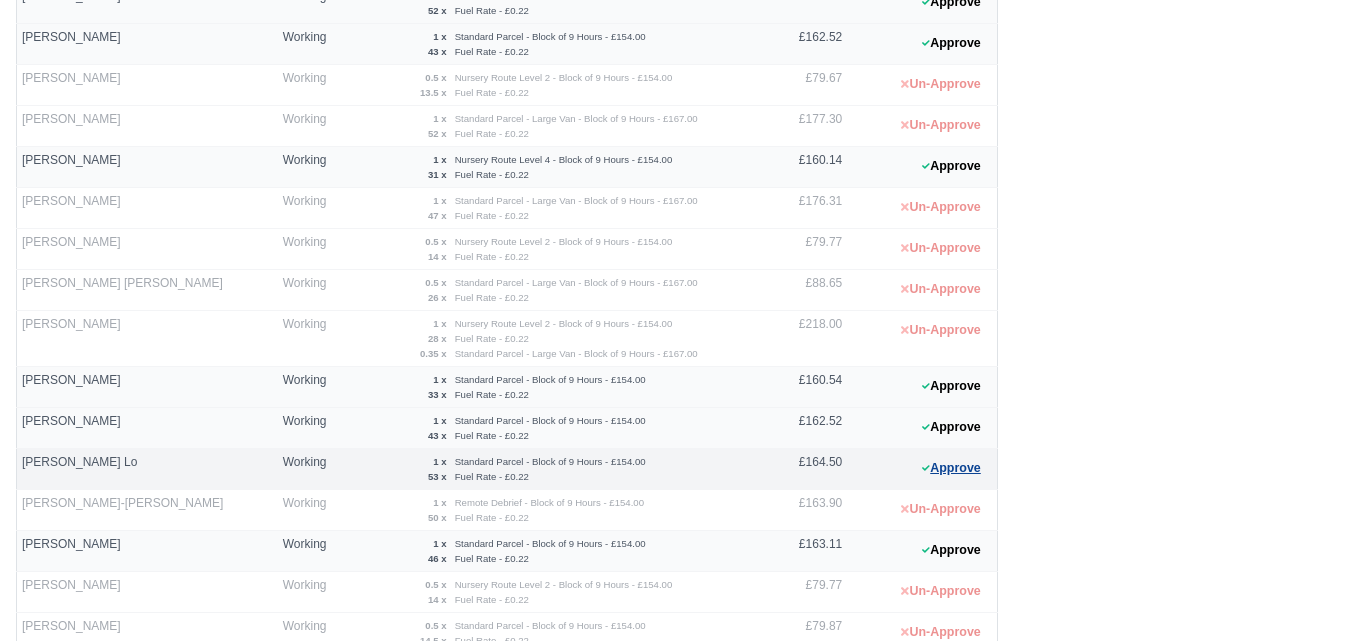 click on "Approve" at bounding box center [951, 468] 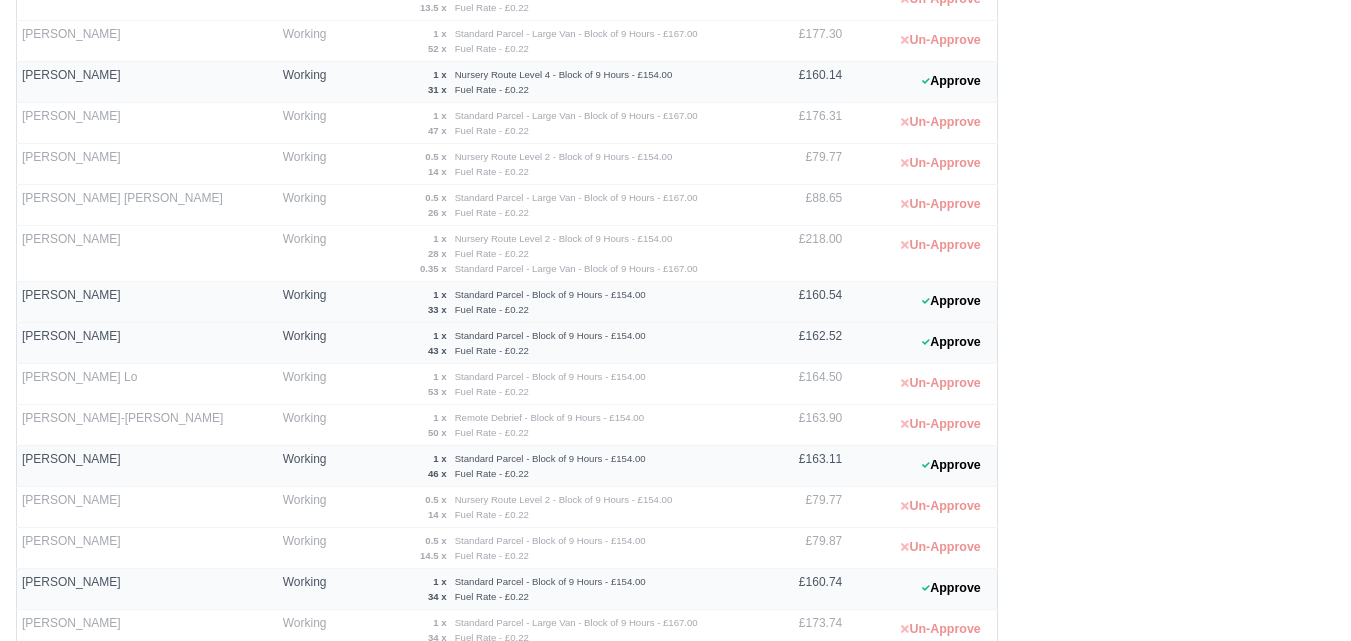 scroll, scrollTop: 987, scrollLeft: 0, axis: vertical 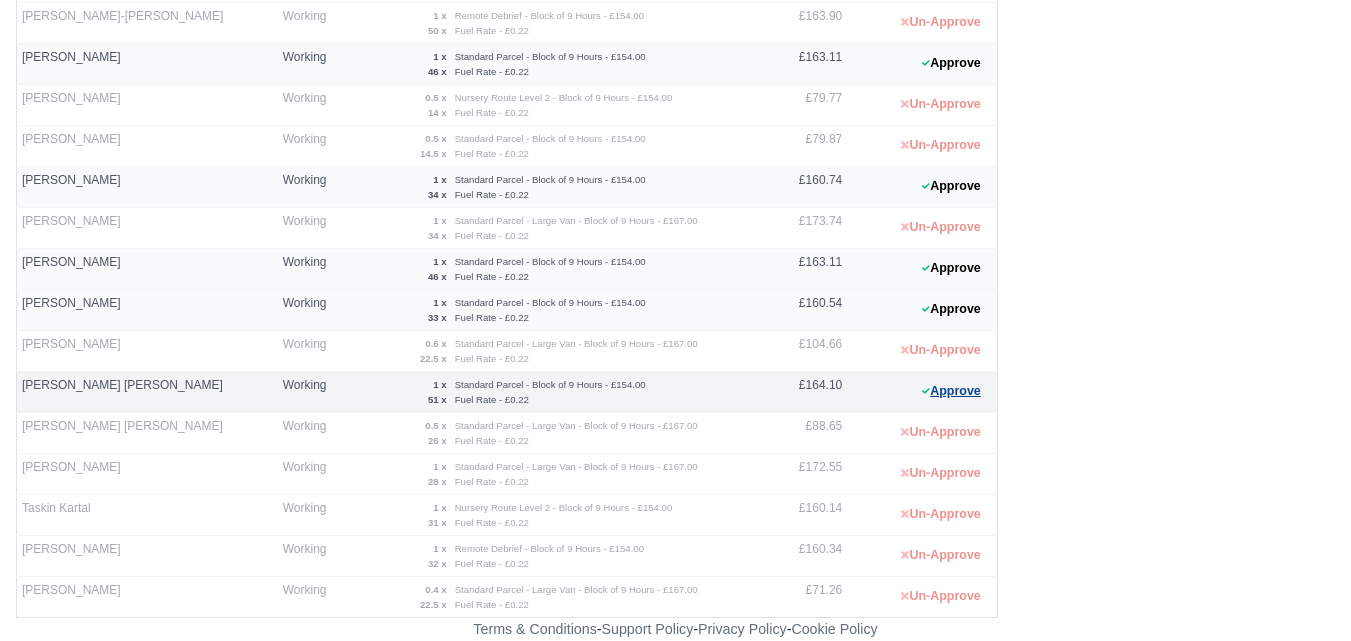 click on "Approve" at bounding box center (951, 391) 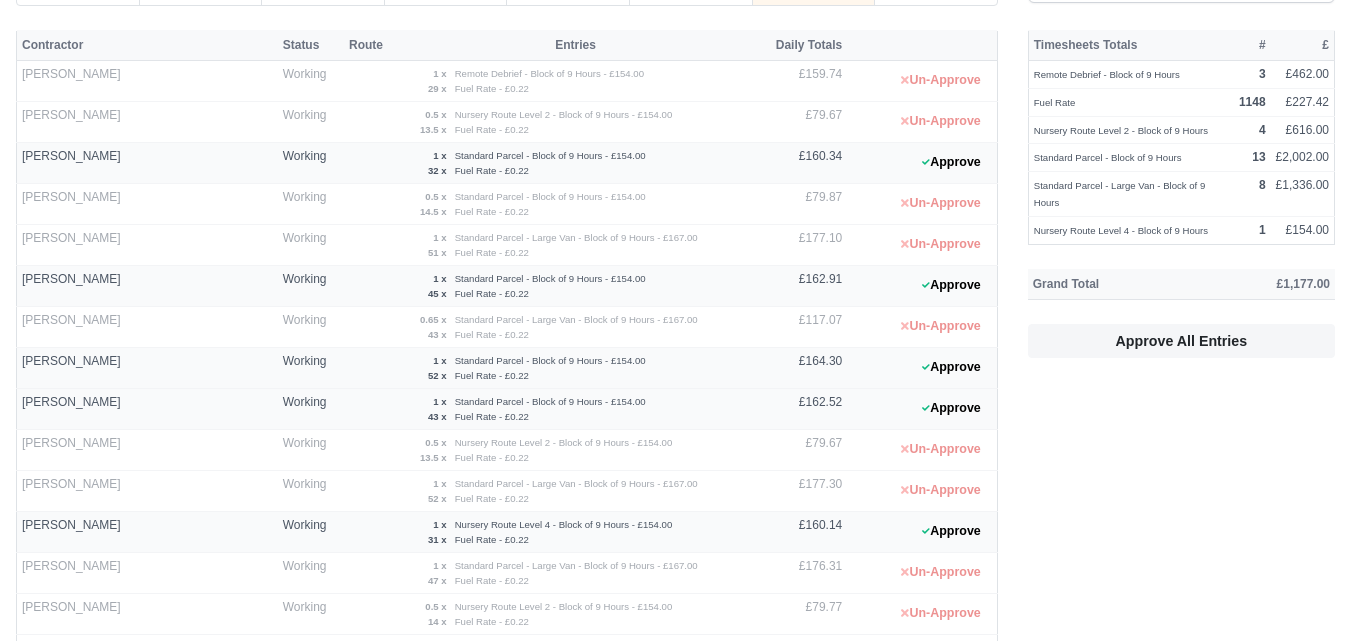 scroll, scrollTop: 0, scrollLeft: 0, axis: both 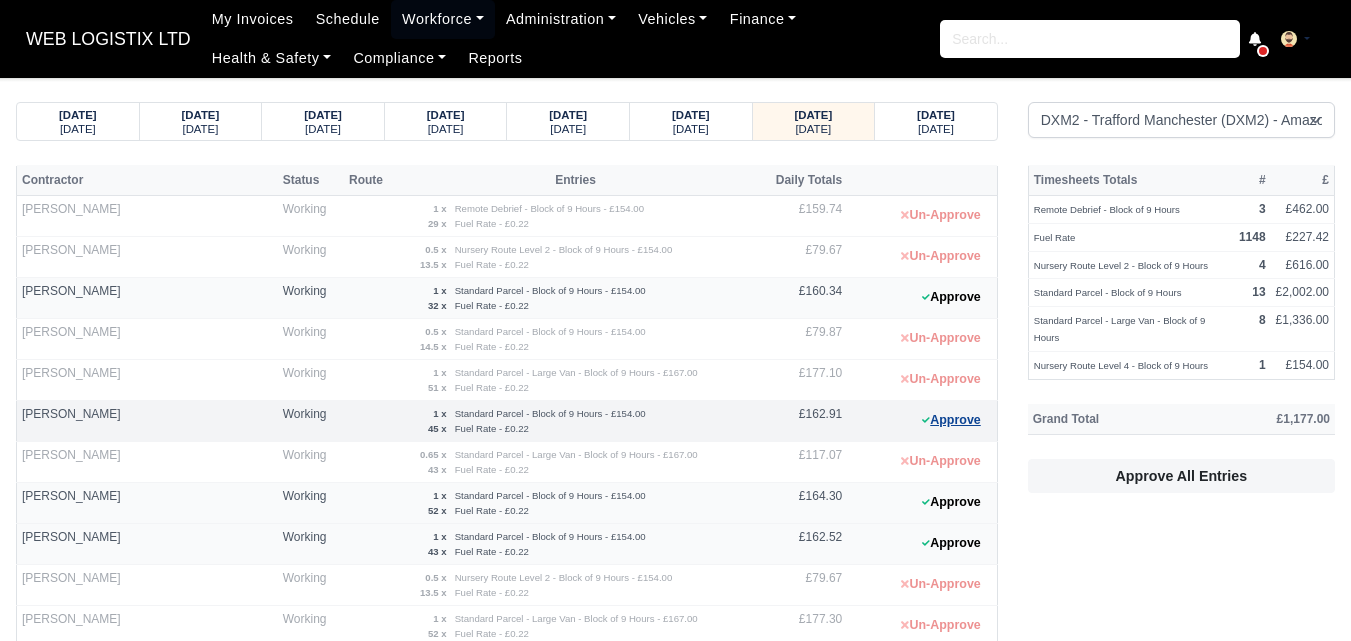 click on "Approve" at bounding box center [951, 420] 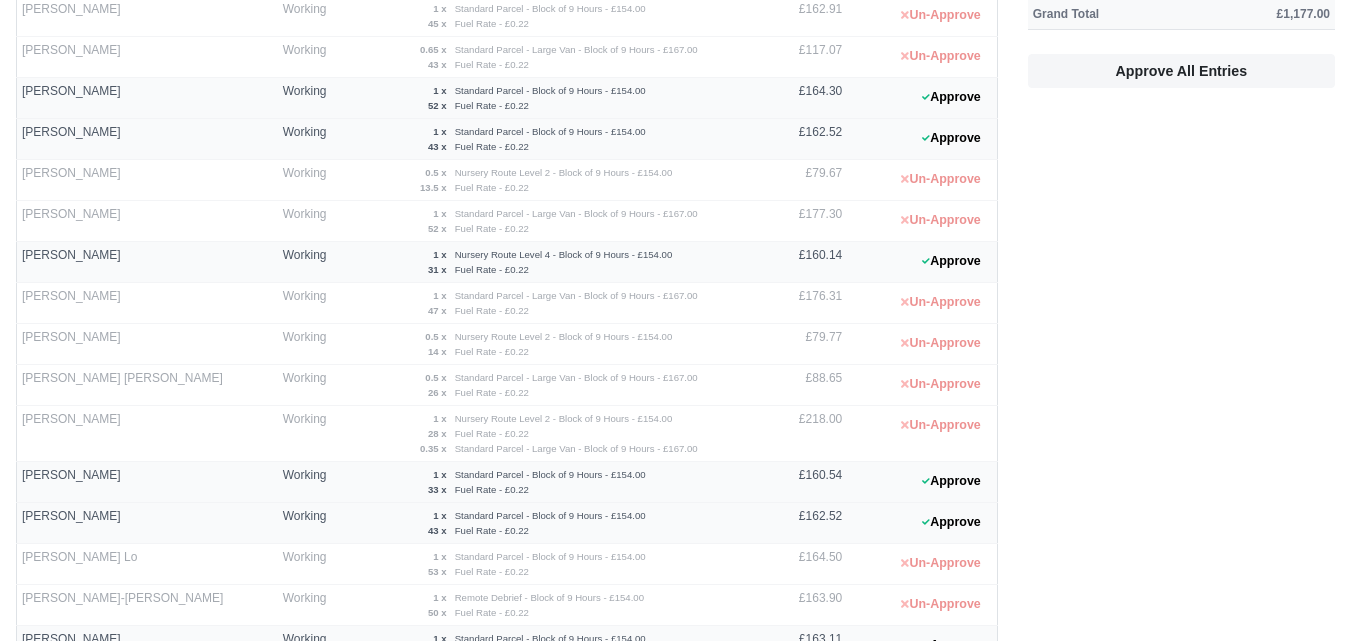 scroll, scrollTop: 333, scrollLeft: 0, axis: vertical 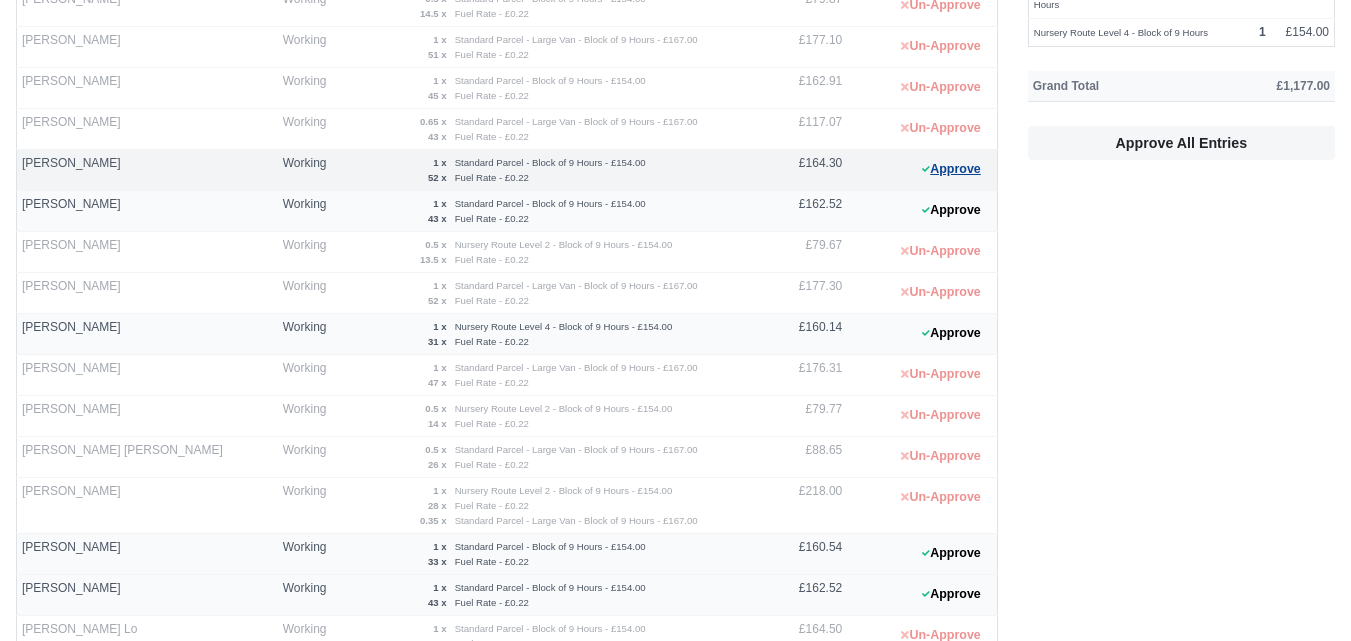 click on "Approve" at bounding box center [951, 169] 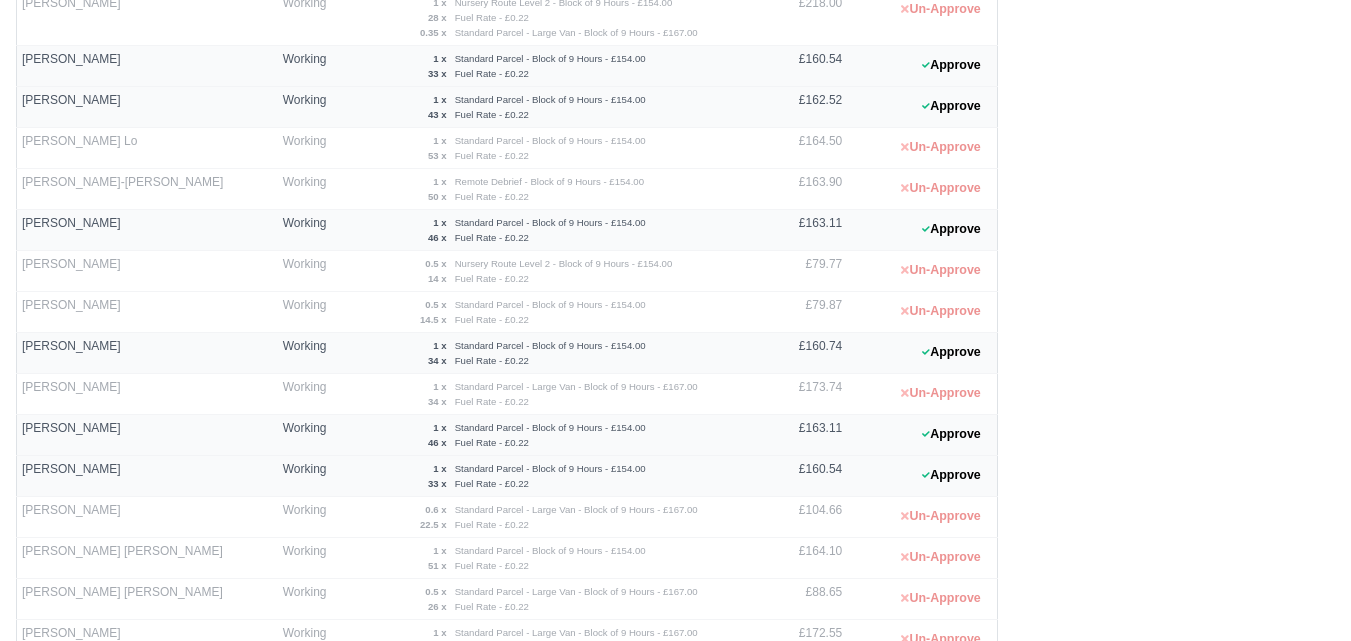 scroll, scrollTop: 833, scrollLeft: 0, axis: vertical 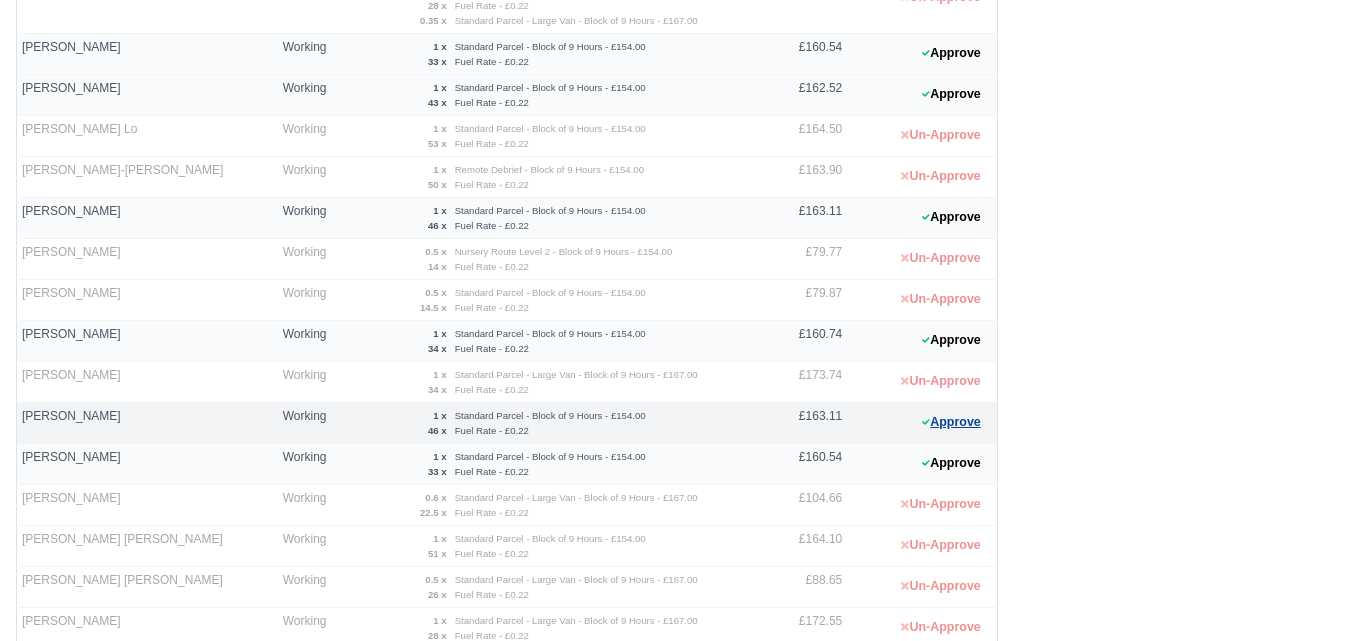 click on "Approve" at bounding box center (951, 422) 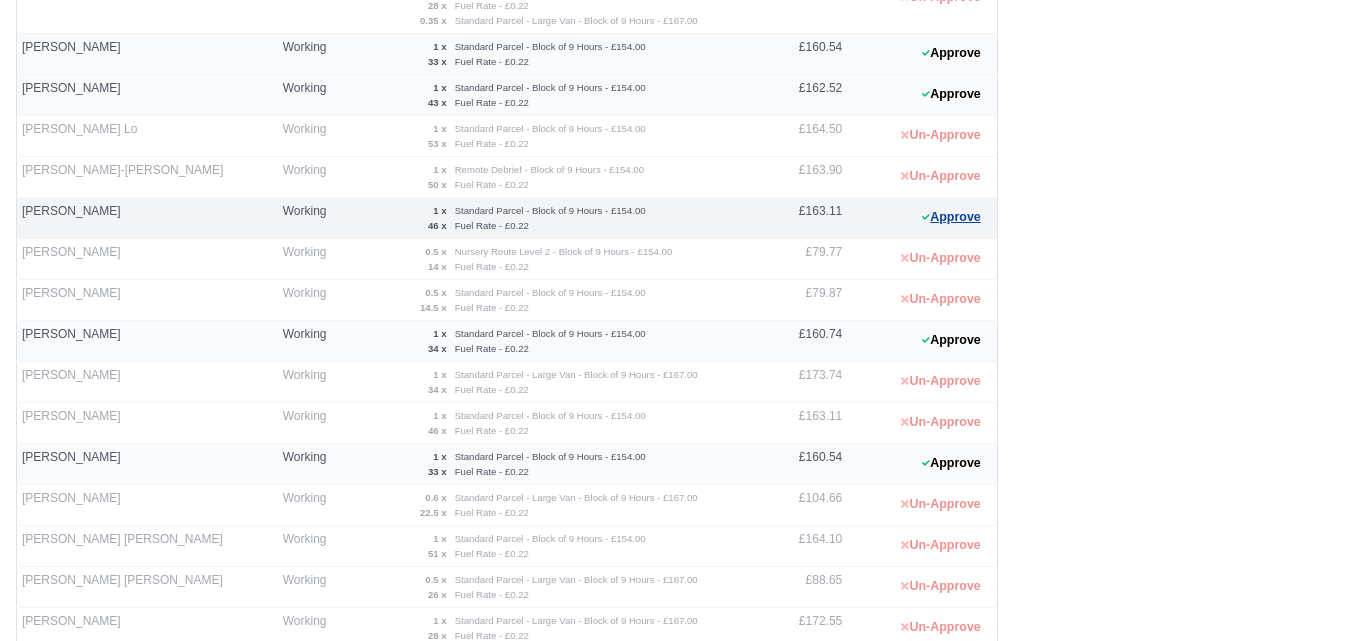 click on "Approve" at bounding box center (951, 217) 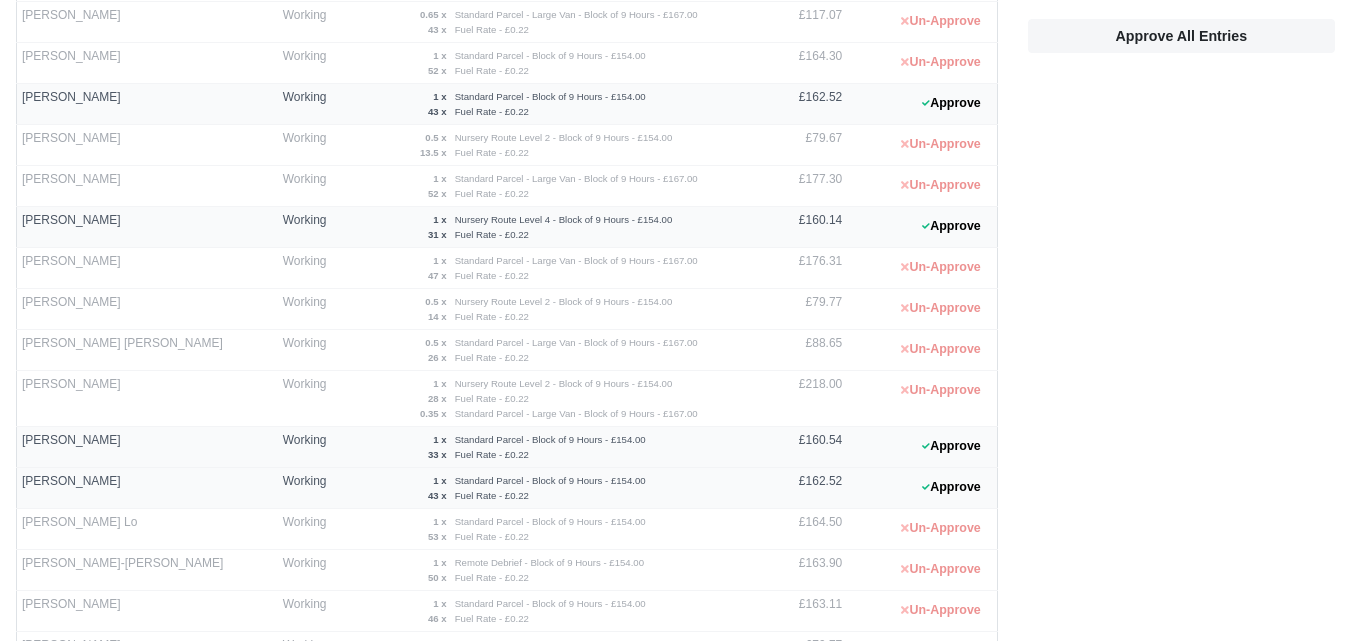 scroll, scrollTop: 487, scrollLeft: 0, axis: vertical 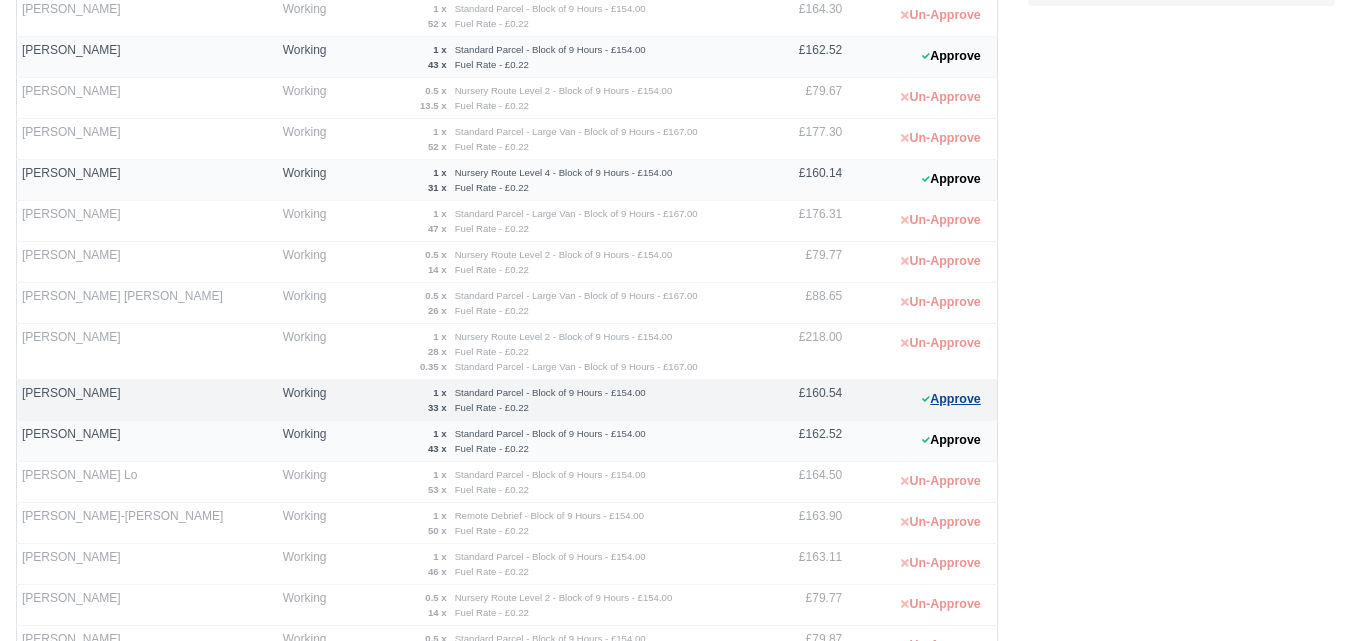 click on "Approve" at bounding box center (951, 399) 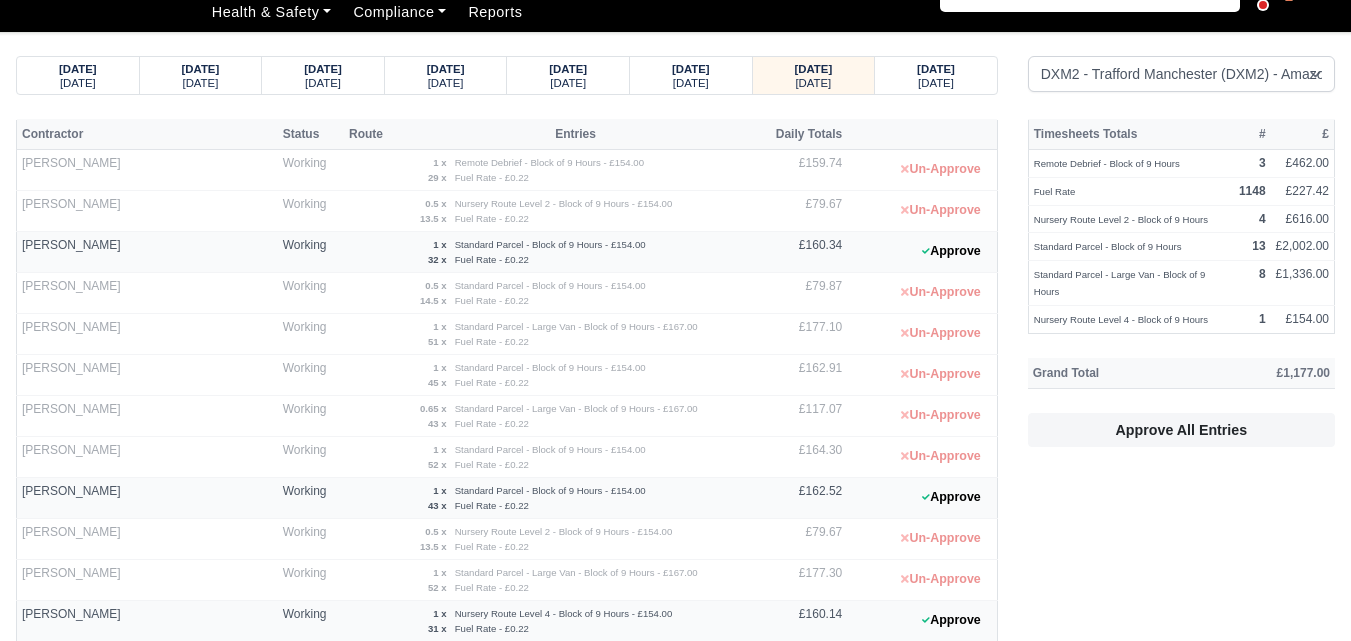 scroll, scrollTop: 0, scrollLeft: 0, axis: both 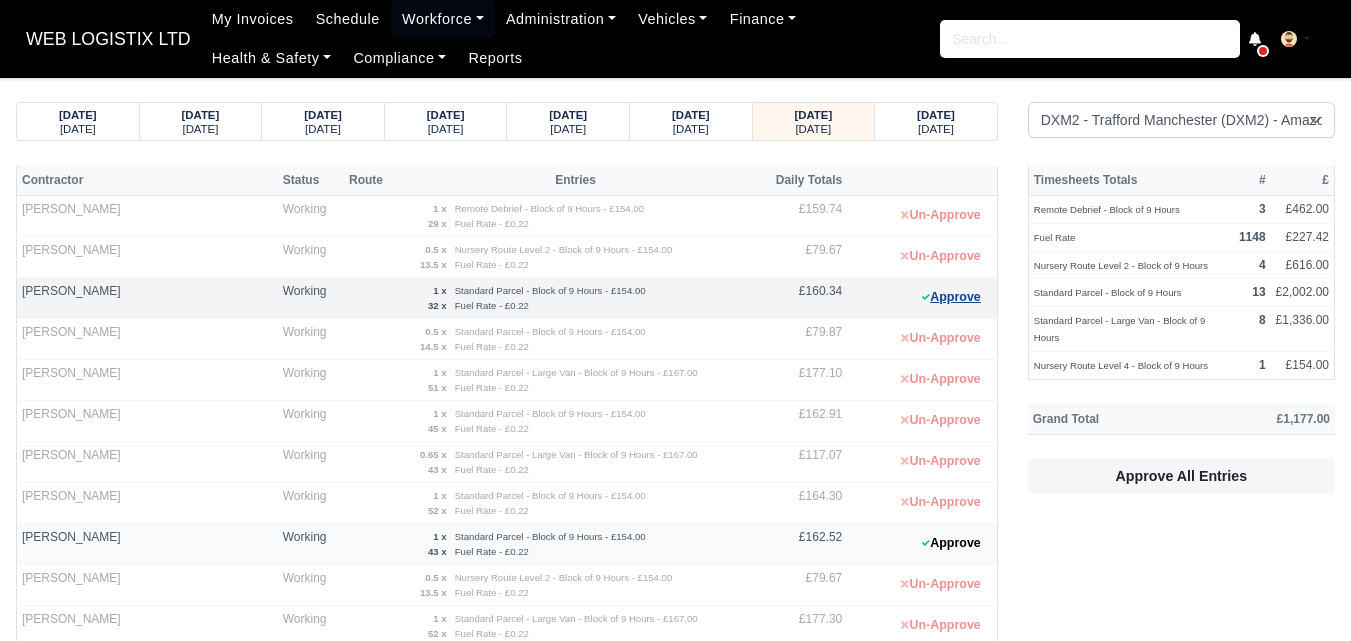 click on "Approve" at bounding box center (951, 297) 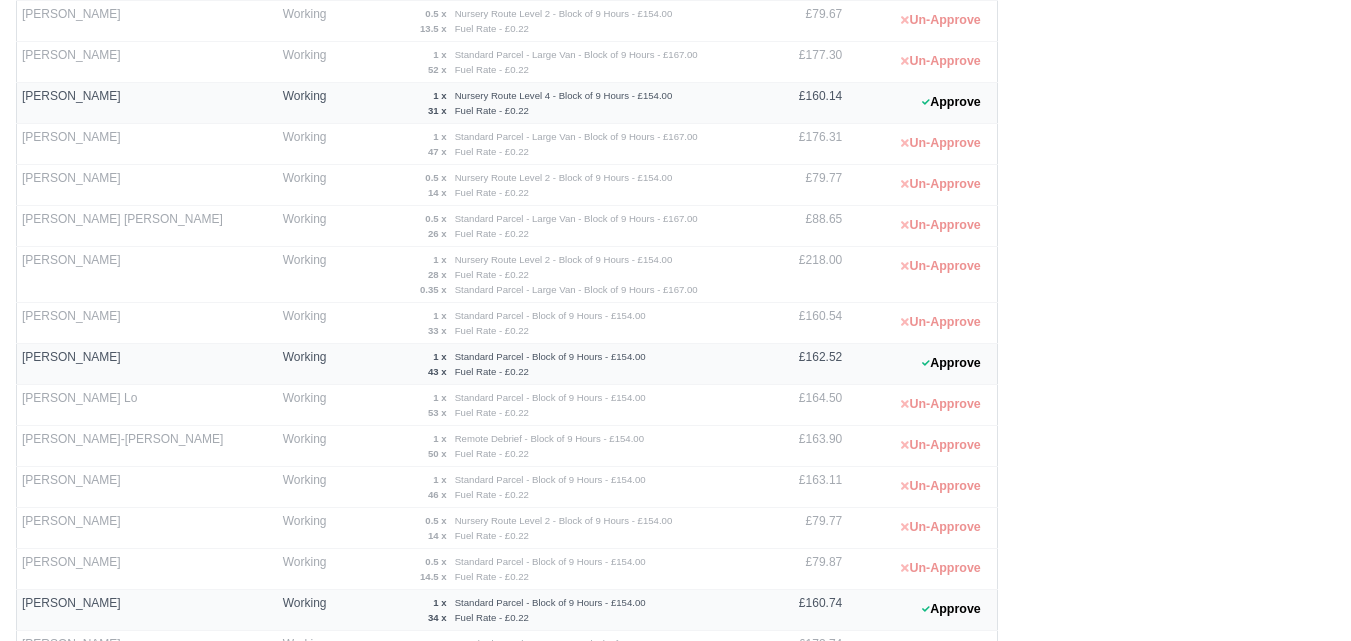scroll, scrollTop: 667, scrollLeft: 0, axis: vertical 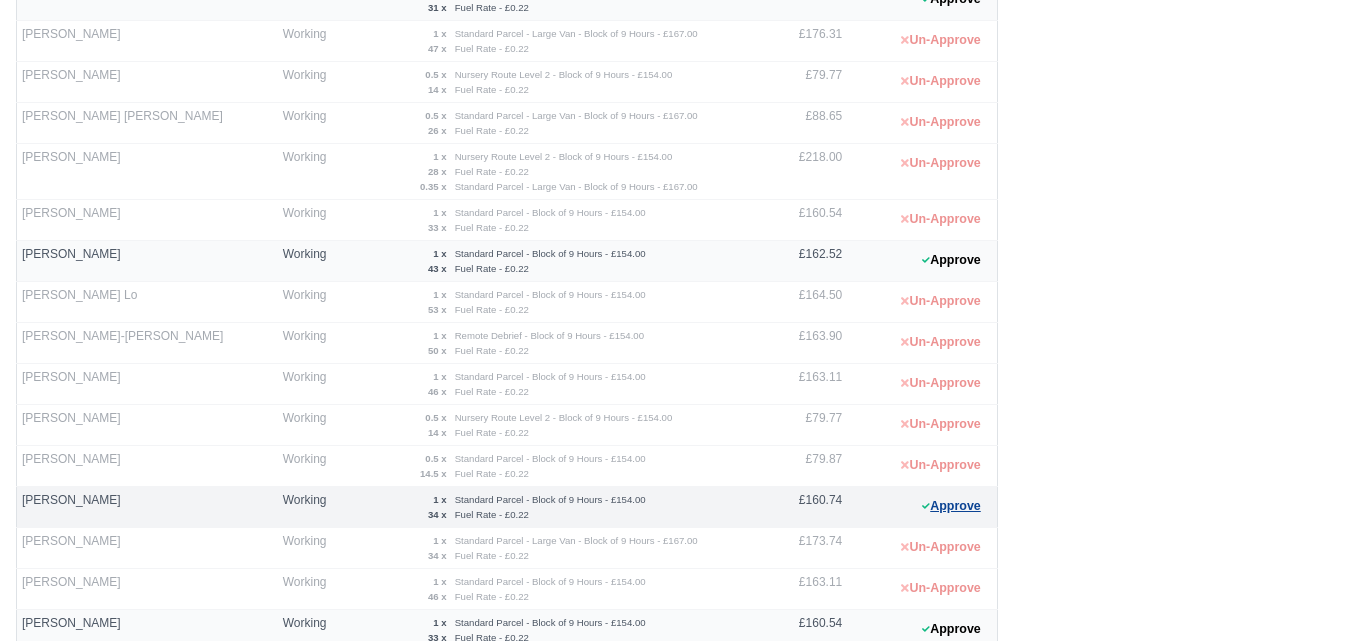 click on "Approve" at bounding box center [951, 506] 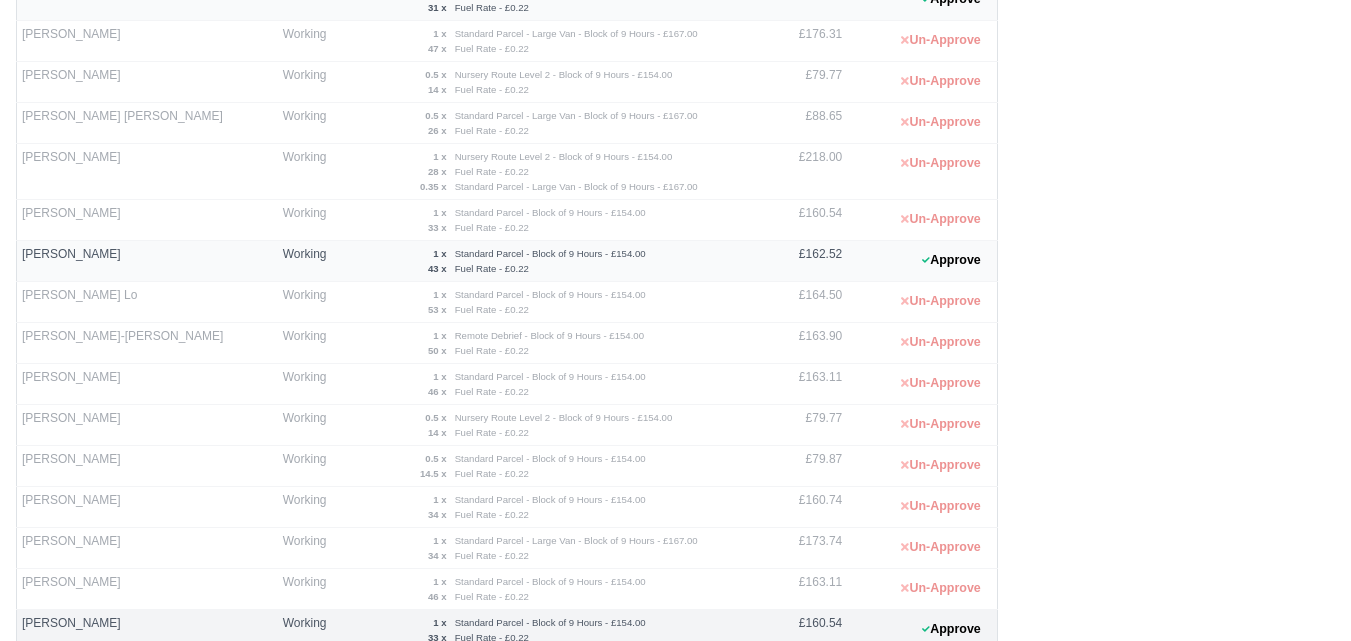scroll, scrollTop: 987, scrollLeft: 0, axis: vertical 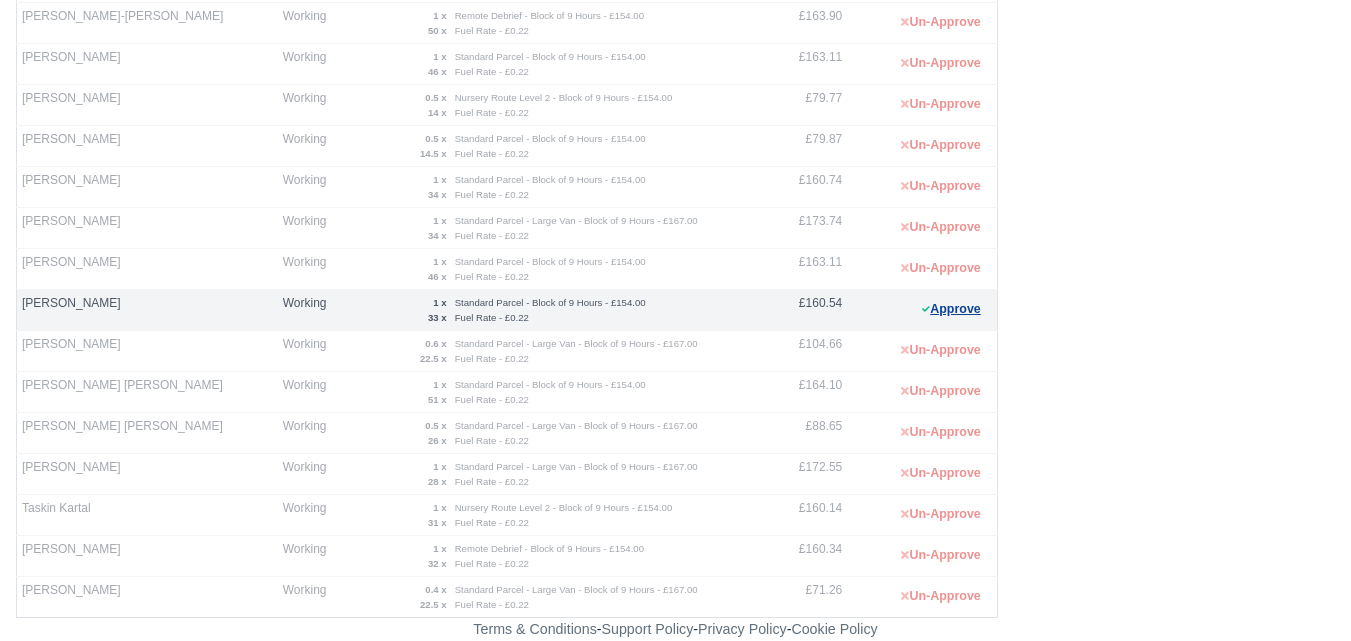 click on "Approve" at bounding box center [951, 309] 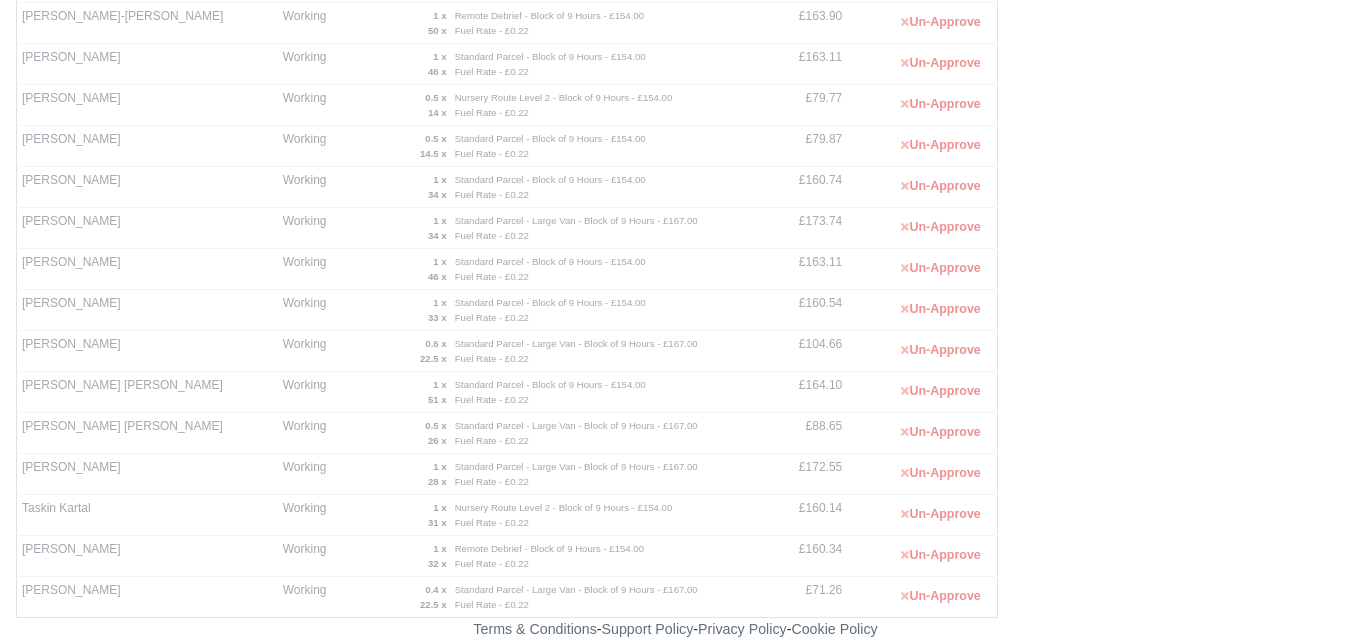 scroll, scrollTop: 487, scrollLeft: 0, axis: vertical 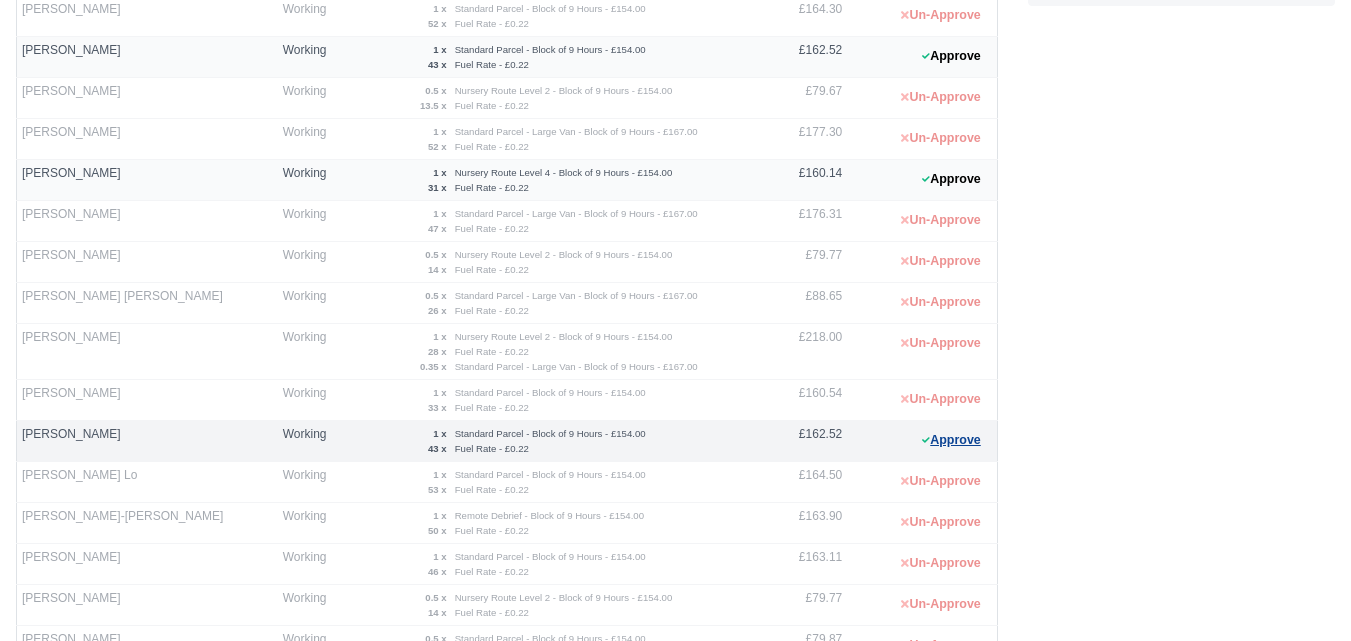 click on "Approve" at bounding box center (951, 440) 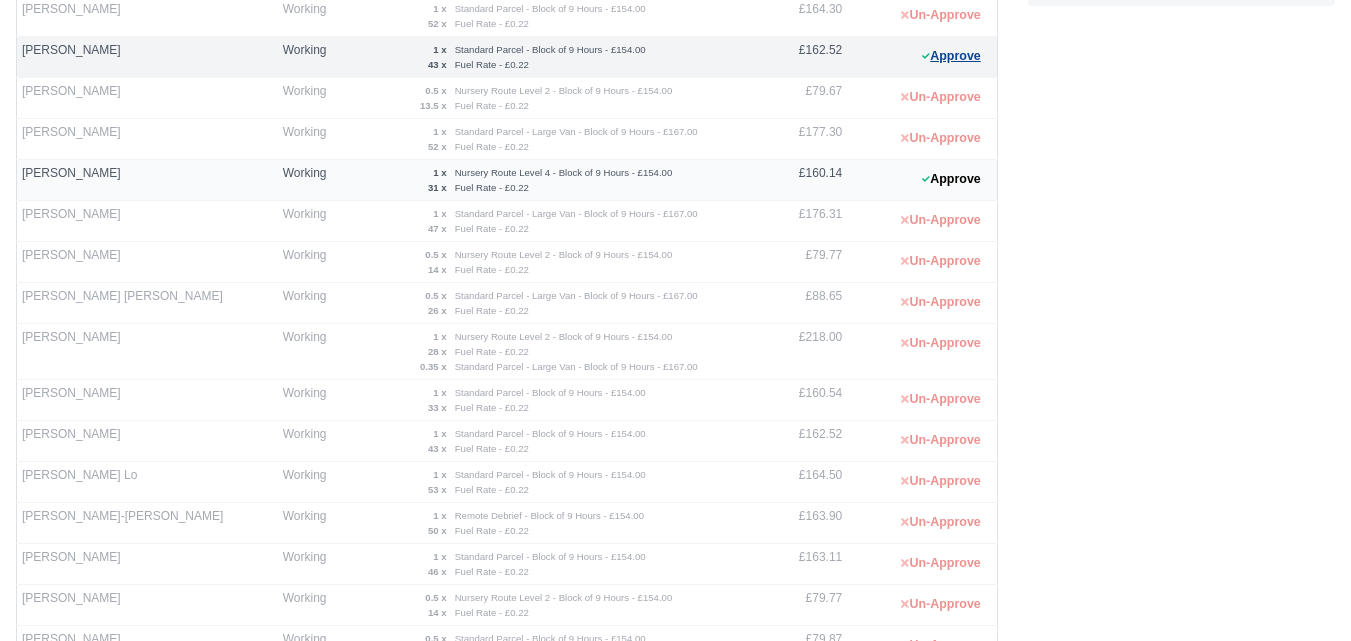 click on "Approve" at bounding box center [951, 56] 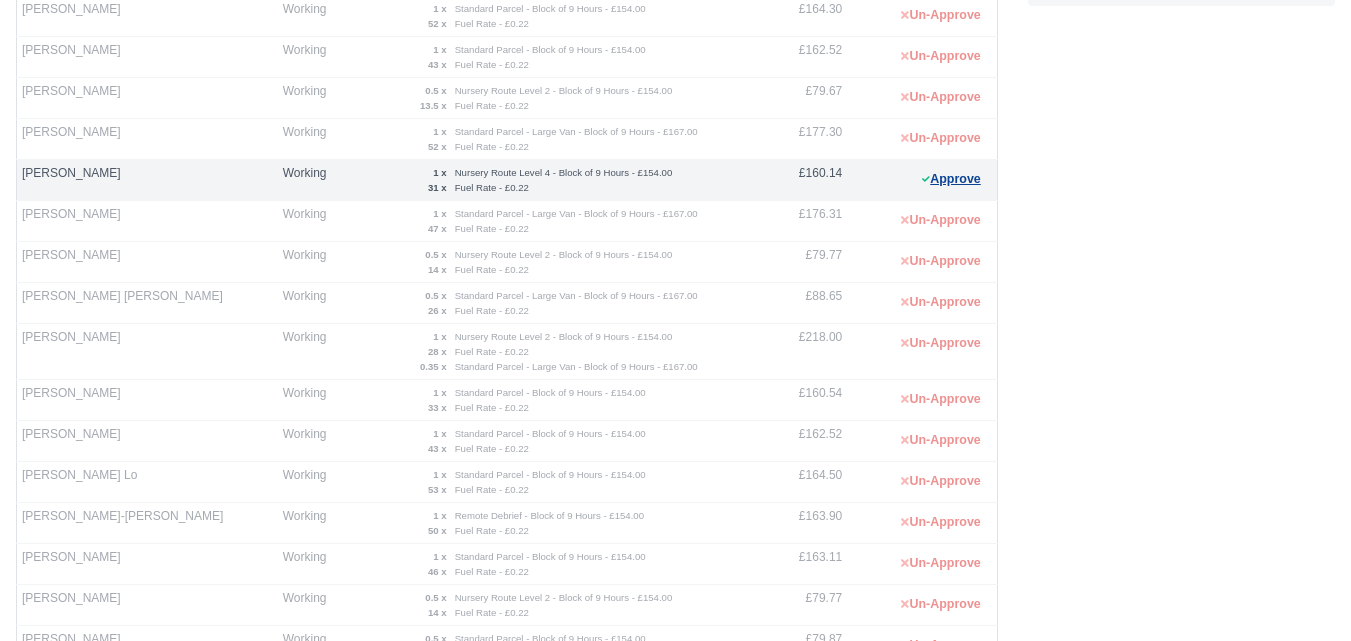 click on "Approve" at bounding box center [951, 179] 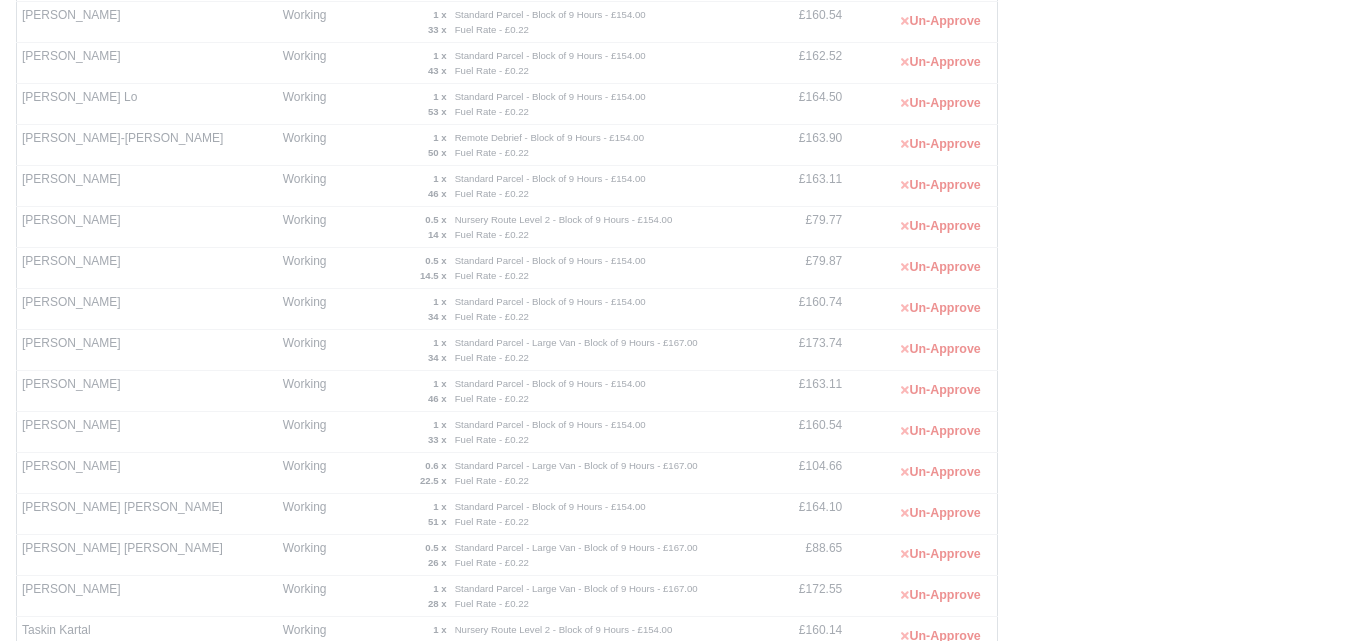 scroll, scrollTop: 820, scrollLeft: 0, axis: vertical 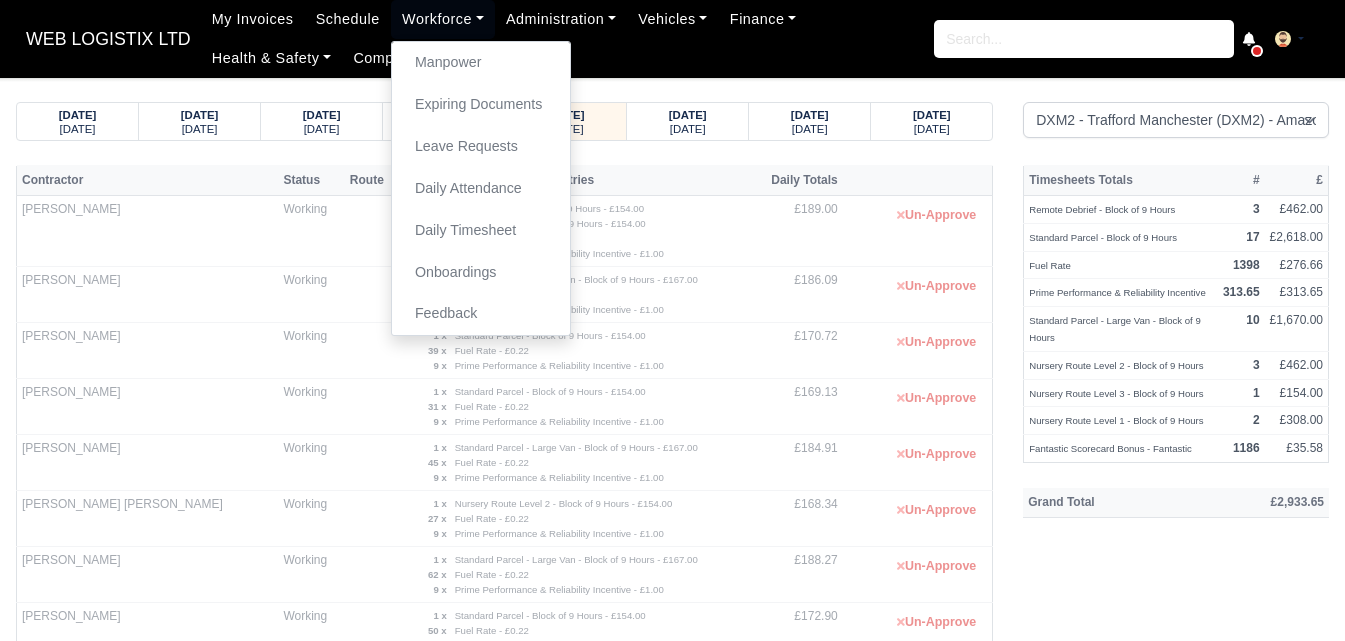 select on "1" 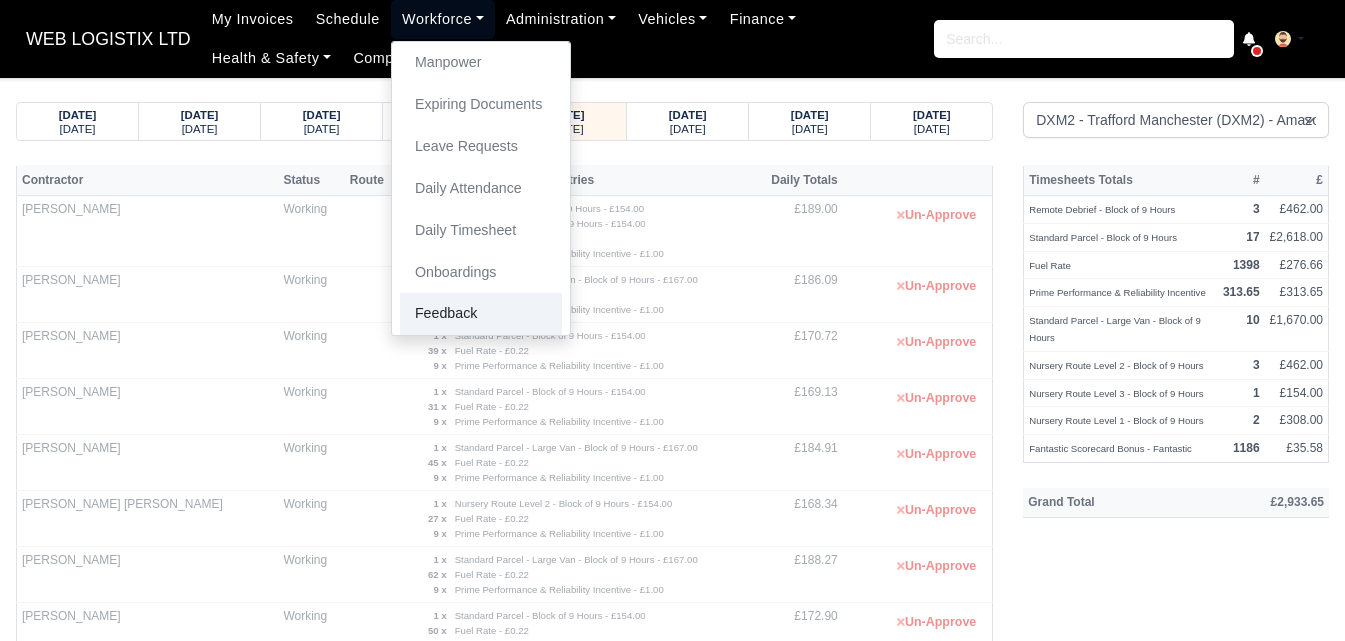 scroll, scrollTop: 0, scrollLeft: 0, axis: both 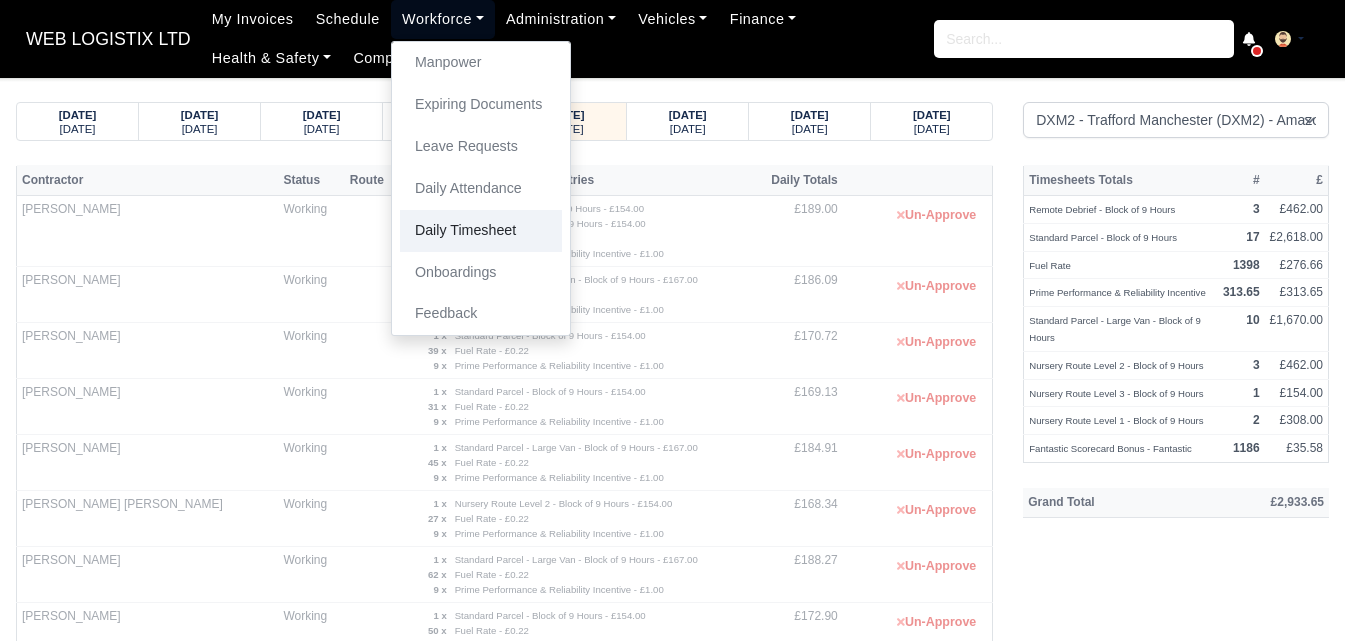 click on "Daily Timesheet" at bounding box center [481, 231] 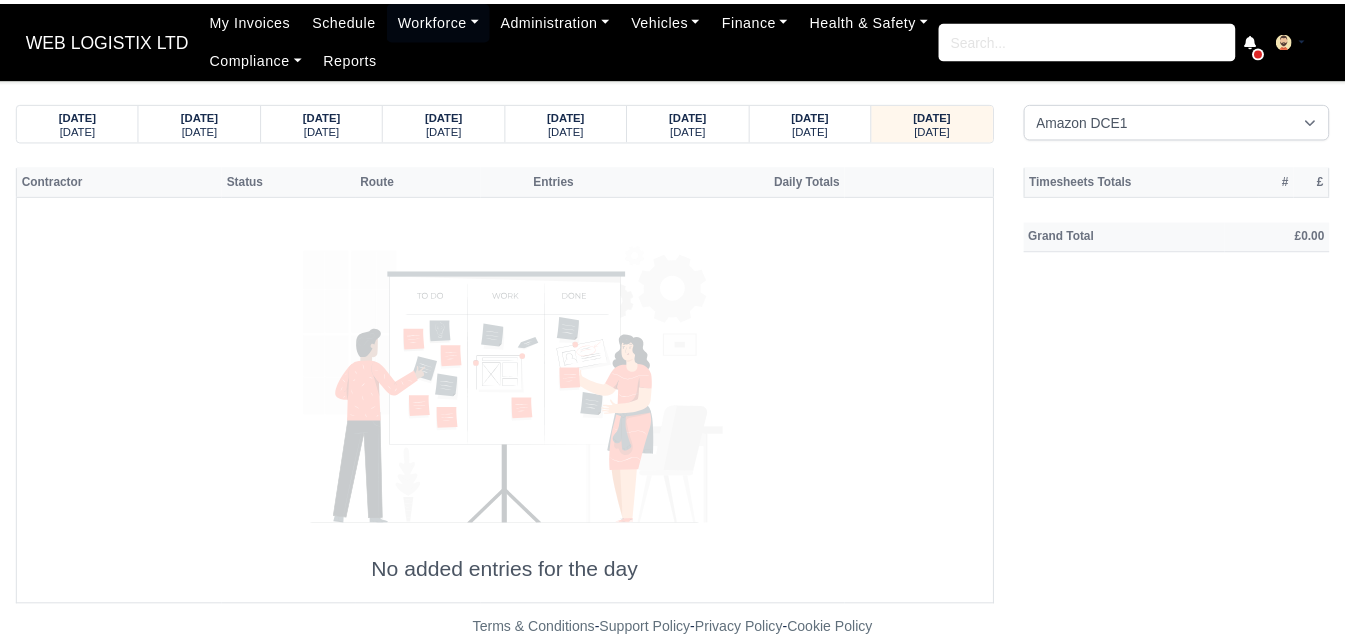 scroll, scrollTop: 0, scrollLeft: 0, axis: both 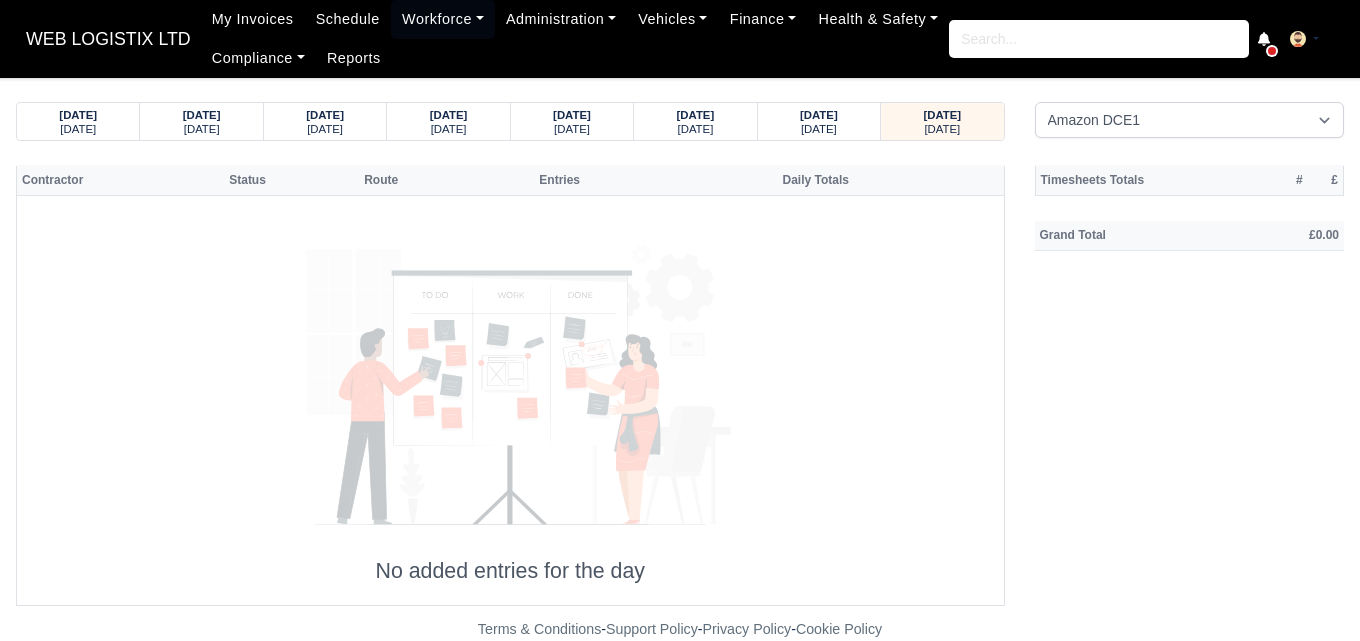 select on "1" 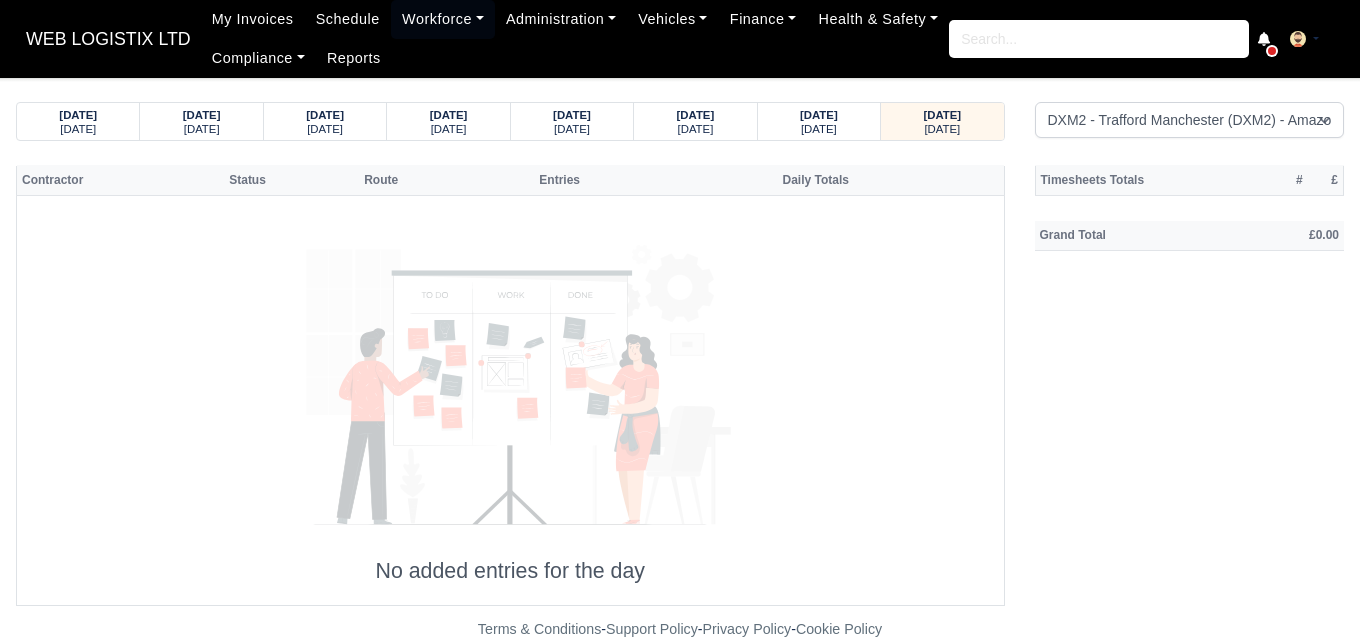 click on "Amazon DCE1
DWN2 - [GEOGRAPHIC_DATA] (DWN2) - Amazon Logistics (L34 7XL)
DXM2 - Trafford [GEOGRAPHIC_DATA] (DXM2) - Amazon Logistics" at bounding box center (1190, 120) 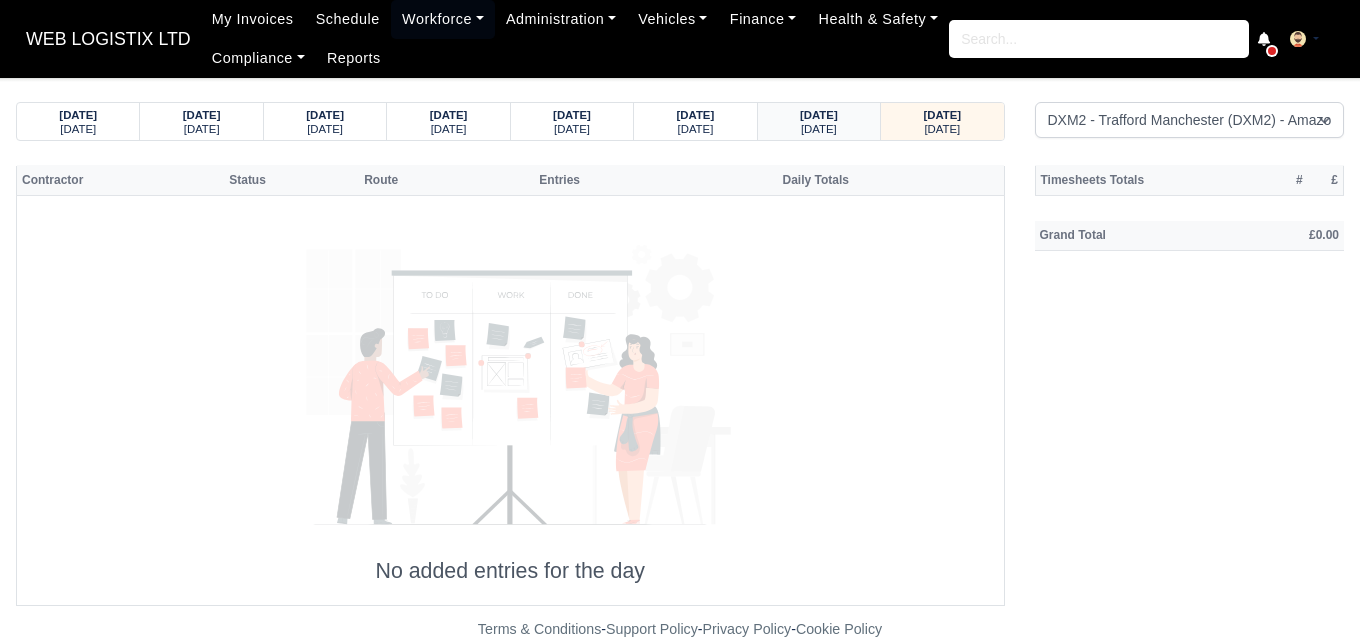 click on "[DATE]" at bounding box center [819, 129] 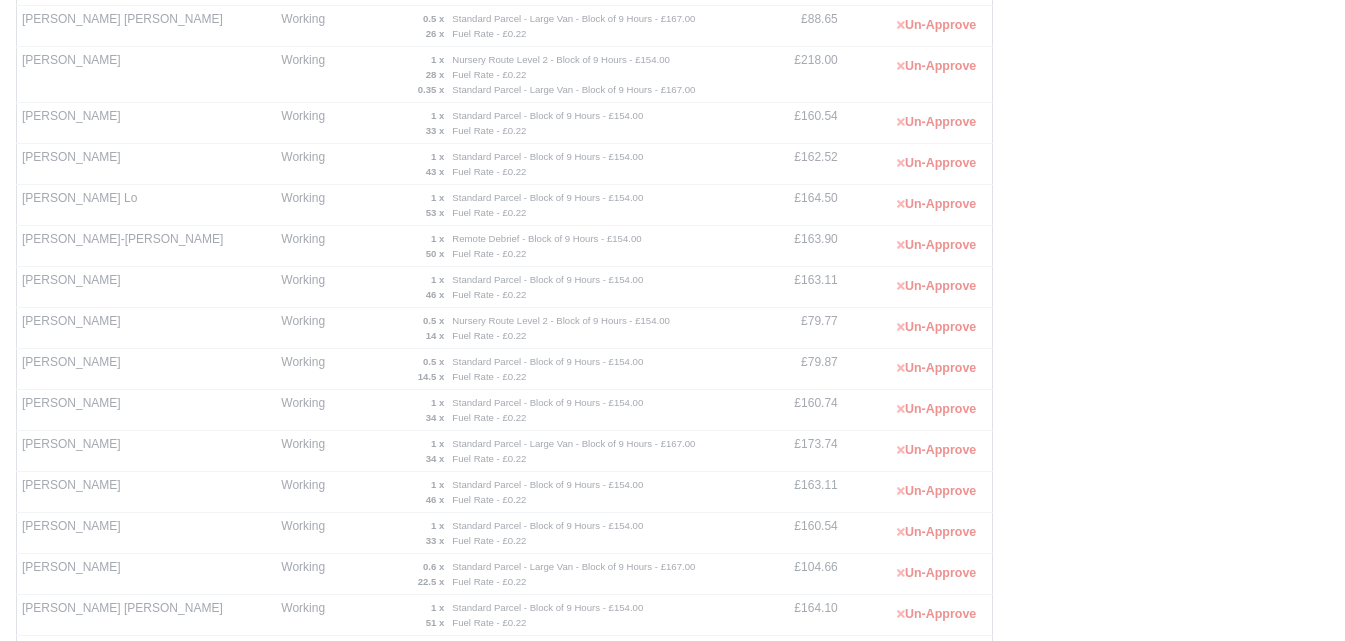 scroll, scrollTop: 987, scrollLeft: 0, axis: vertical 